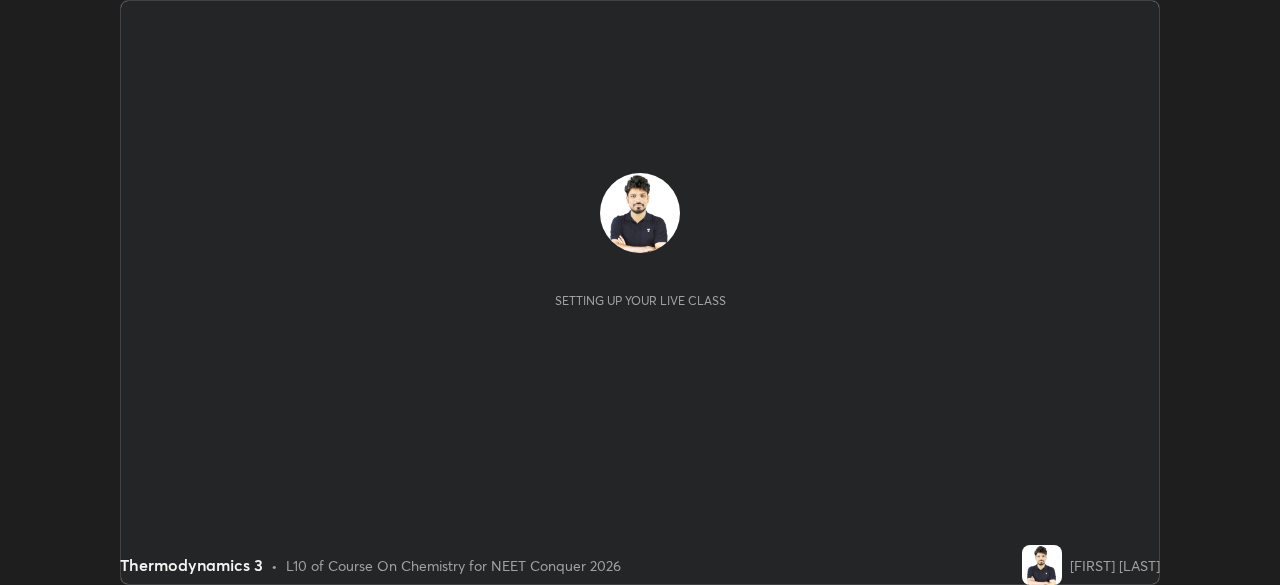 scroll, scrollTop: 0, scrollLeft: 0, axis: both 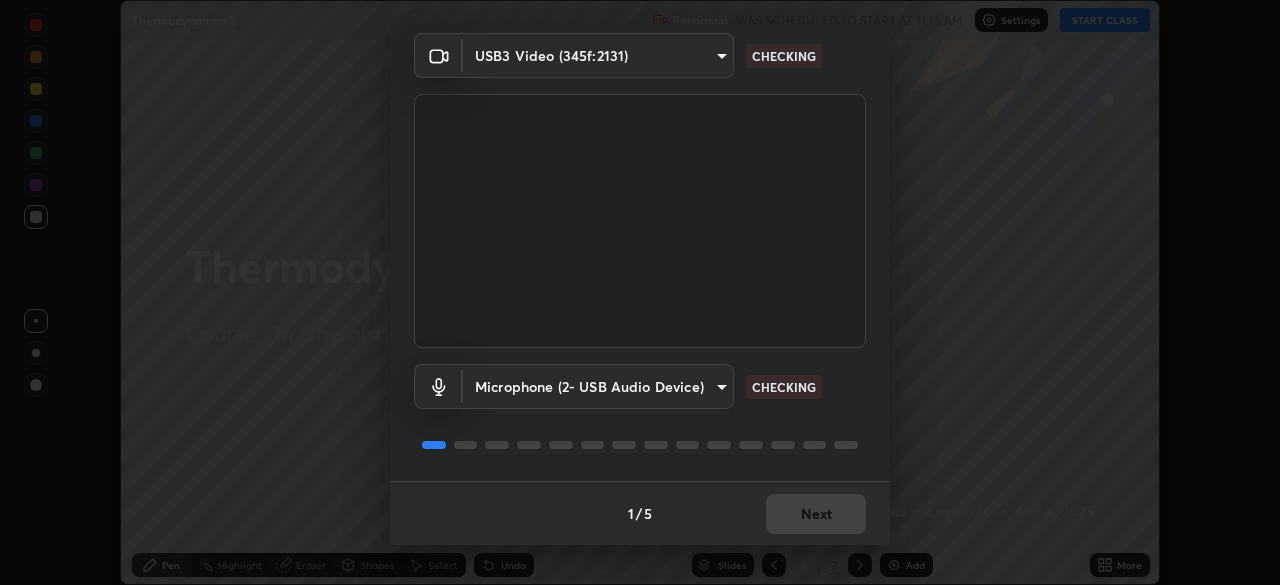 click on "1 / 5 Next" at bounding box center (640, 513) 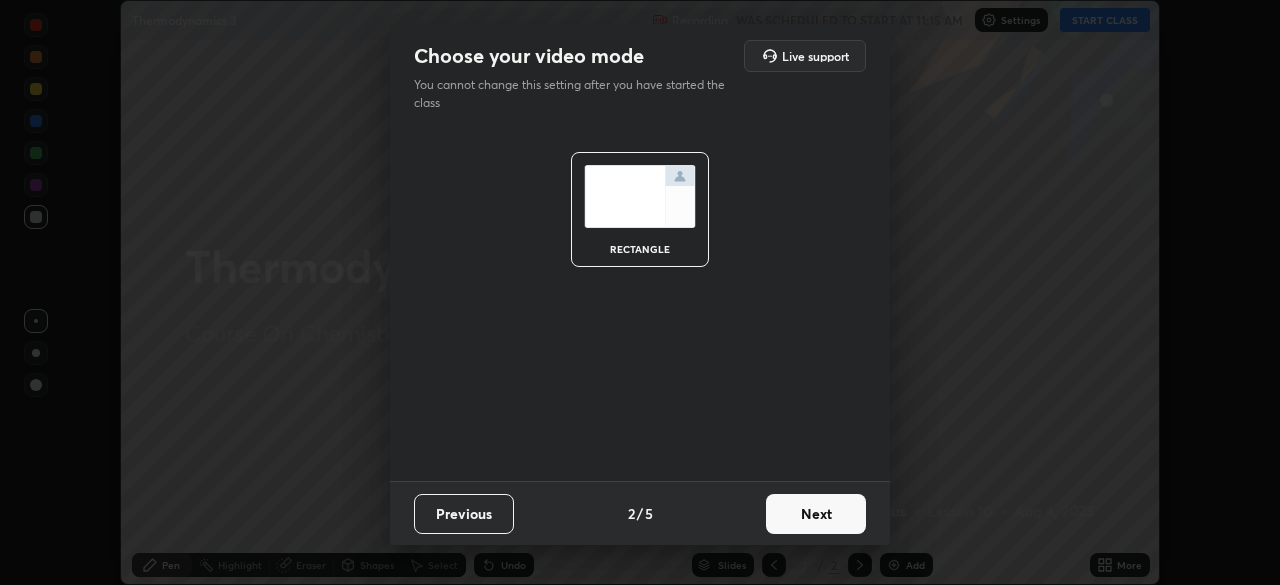 click on "Next" at bounding box center (816, 514) 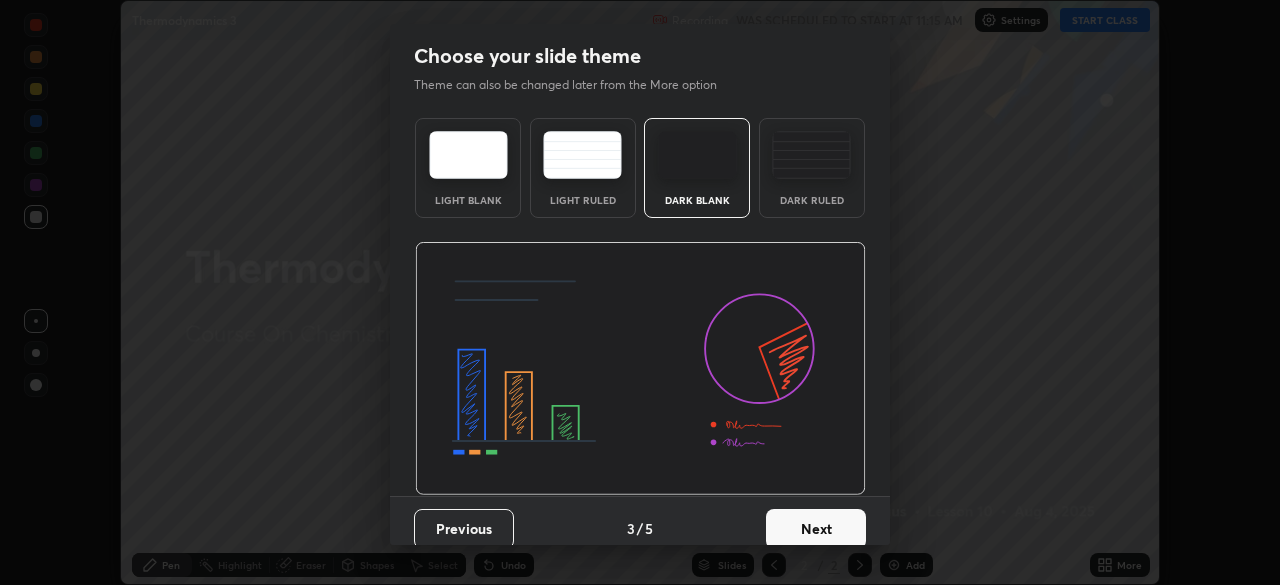 click on "Next" at bounding box center [816, 529] 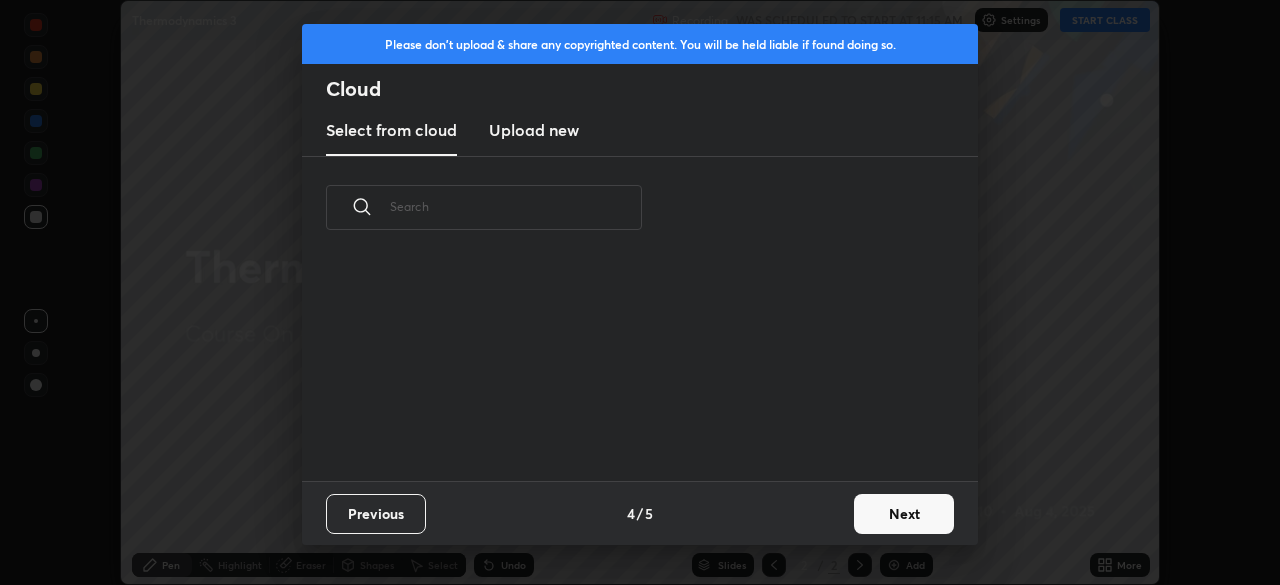 click on "Next" at bounding box center (904, 514) 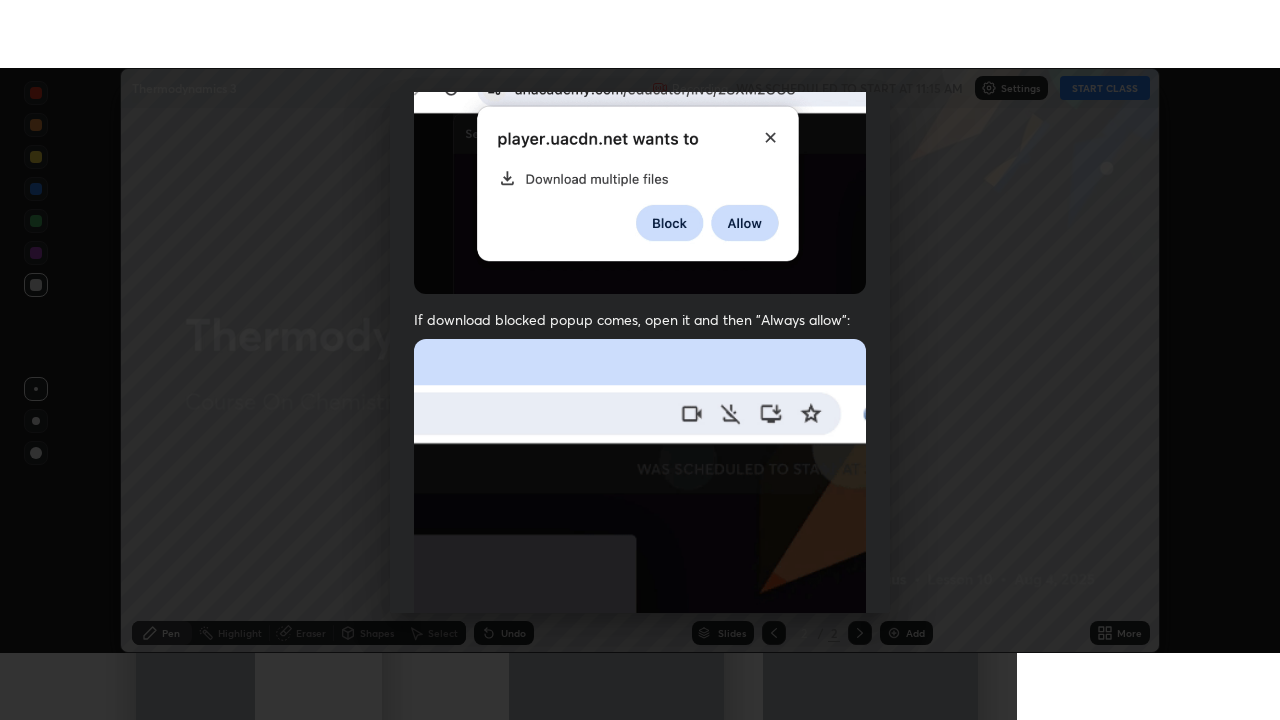 scroll, scrollTop: 479, scrollLeft: 0, axis: vertical 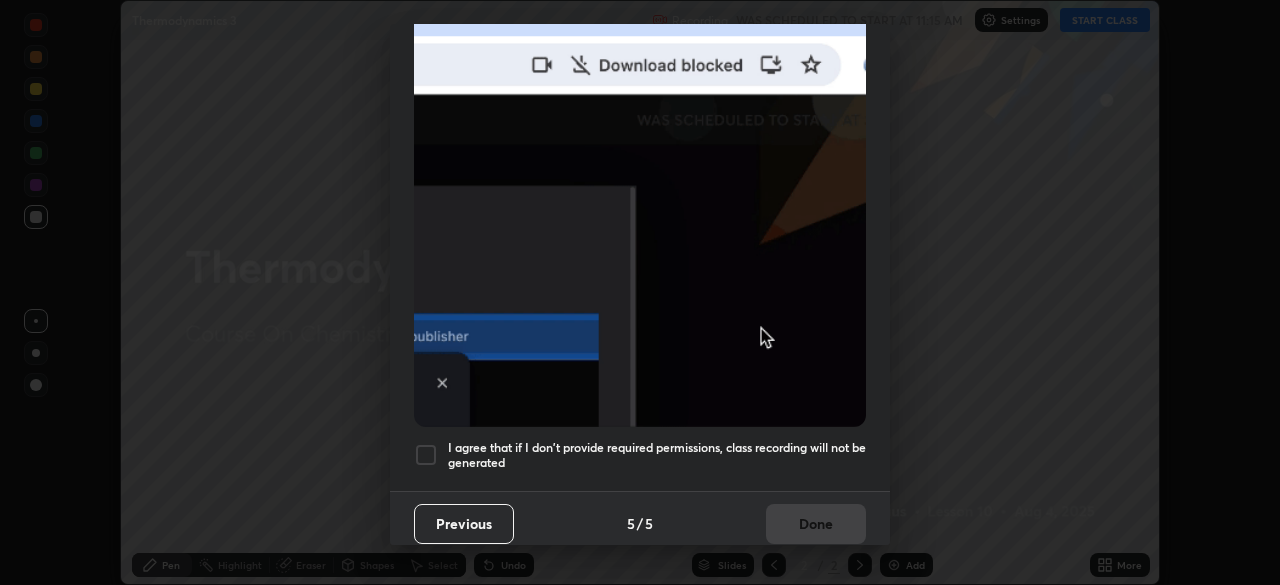 click on "I agree that if I don't provide required permissions, class recording will not be generated" at bounding box center [657, 455] 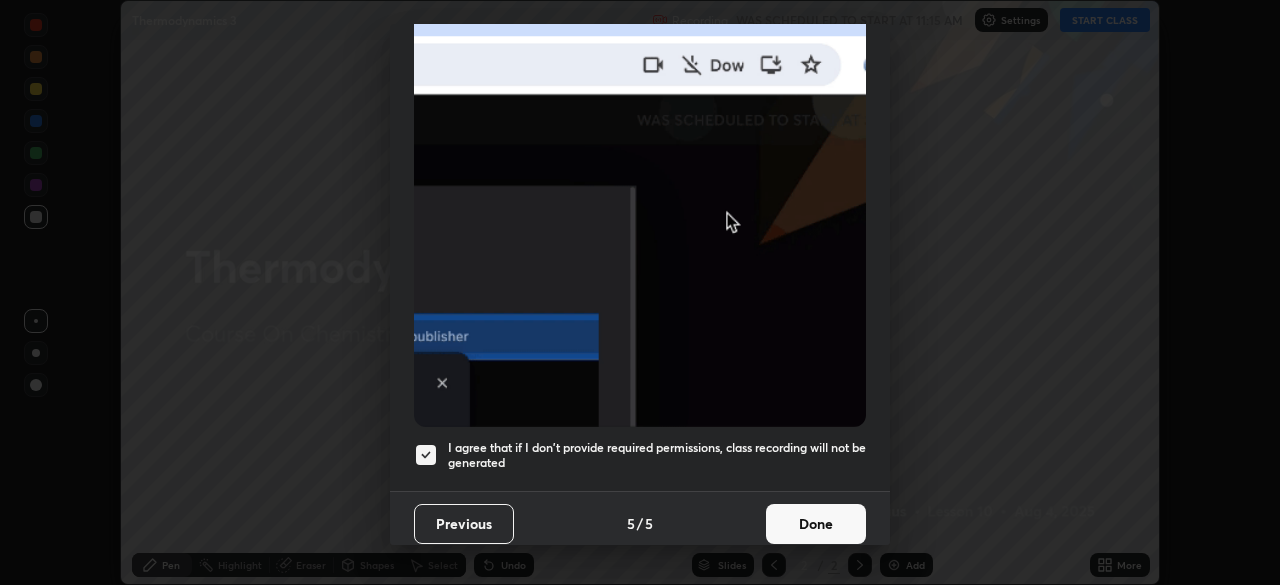click on "Done" at bounding box center [816, 524] 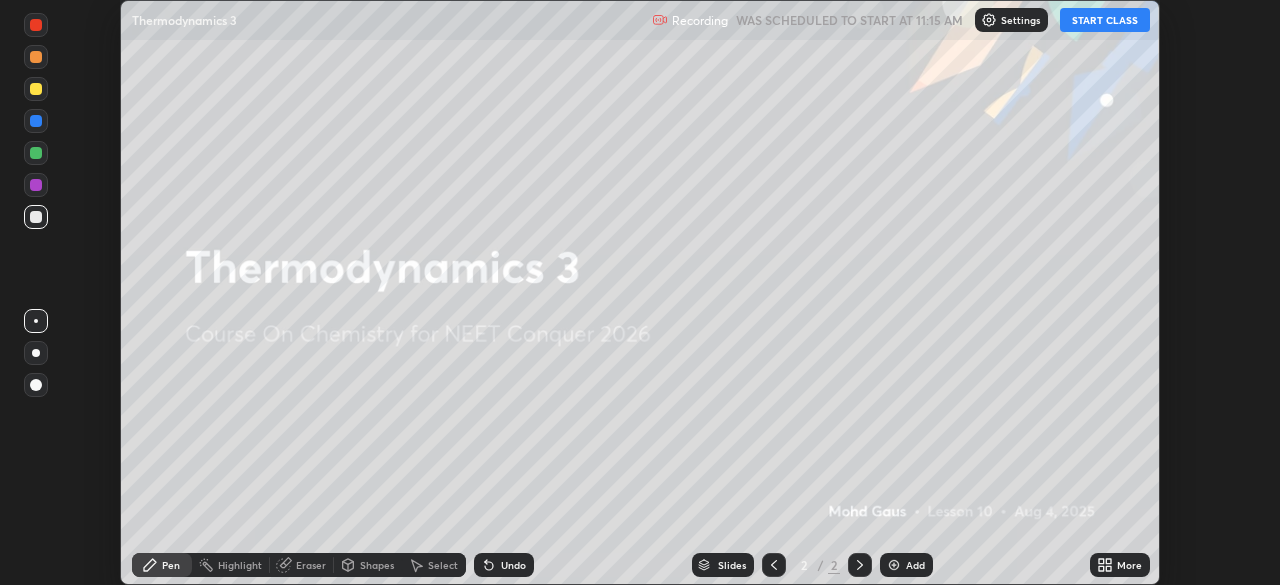 click on "More" at bounding box center (1120, 565) 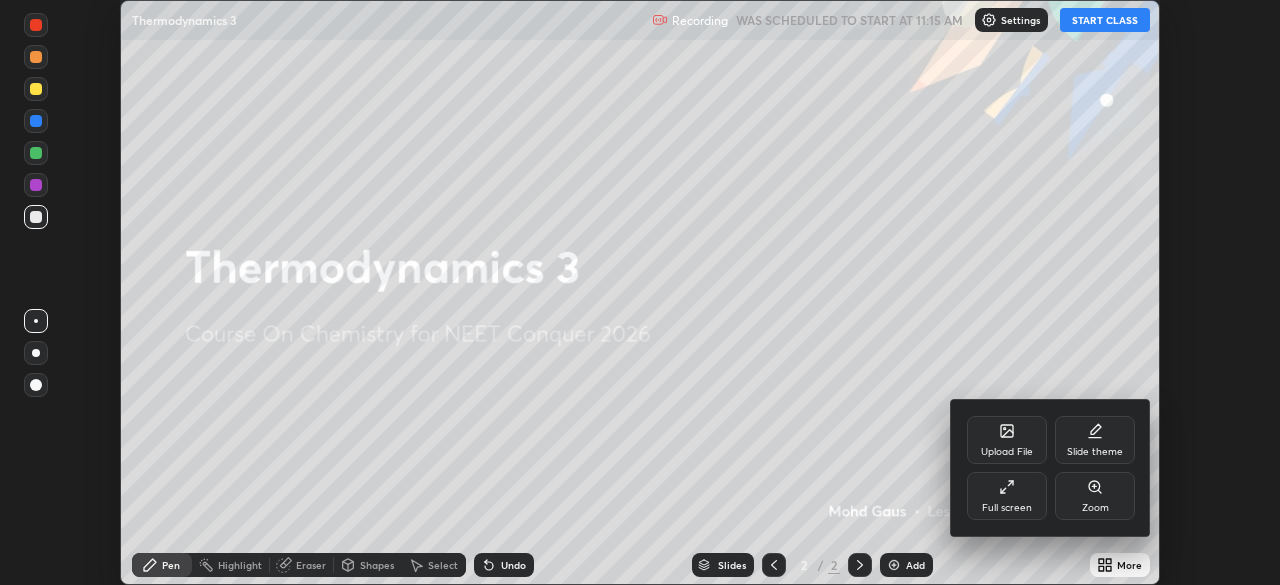 click on "Full screen" at bounding box center (1007, 496) 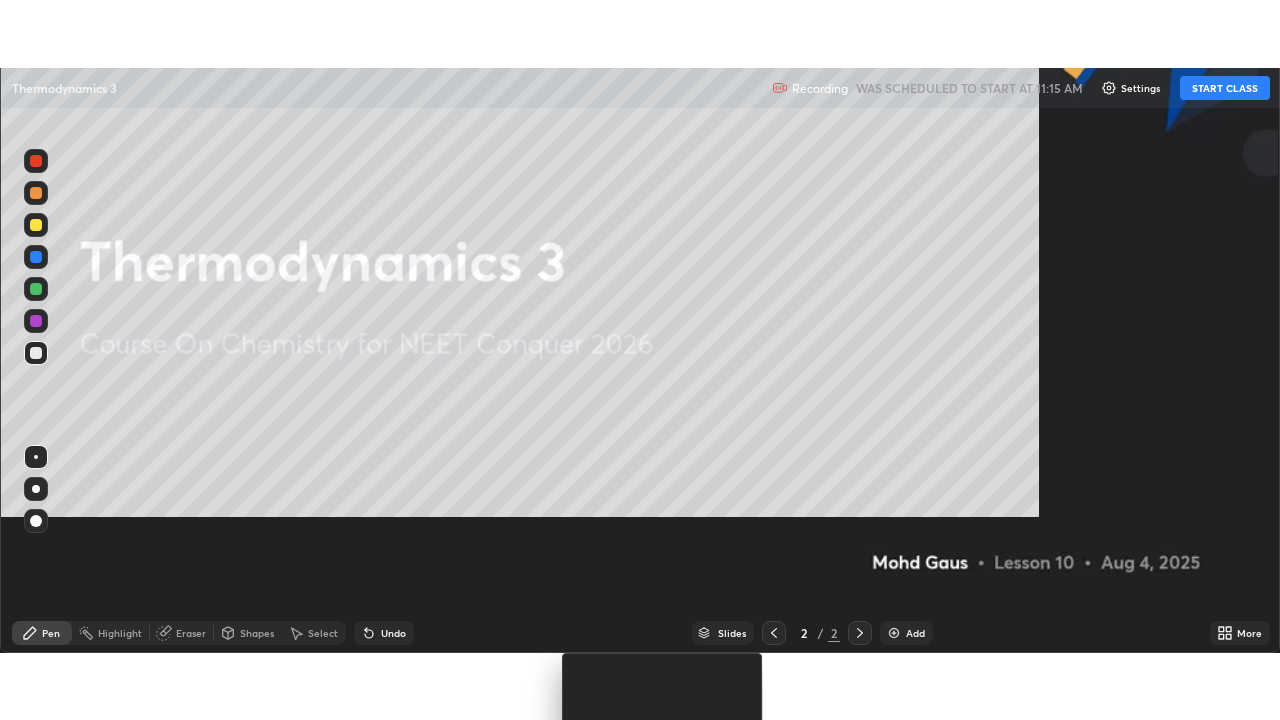 scroll, scrollTop: 99280, scrollLeft: 98720, axis: both 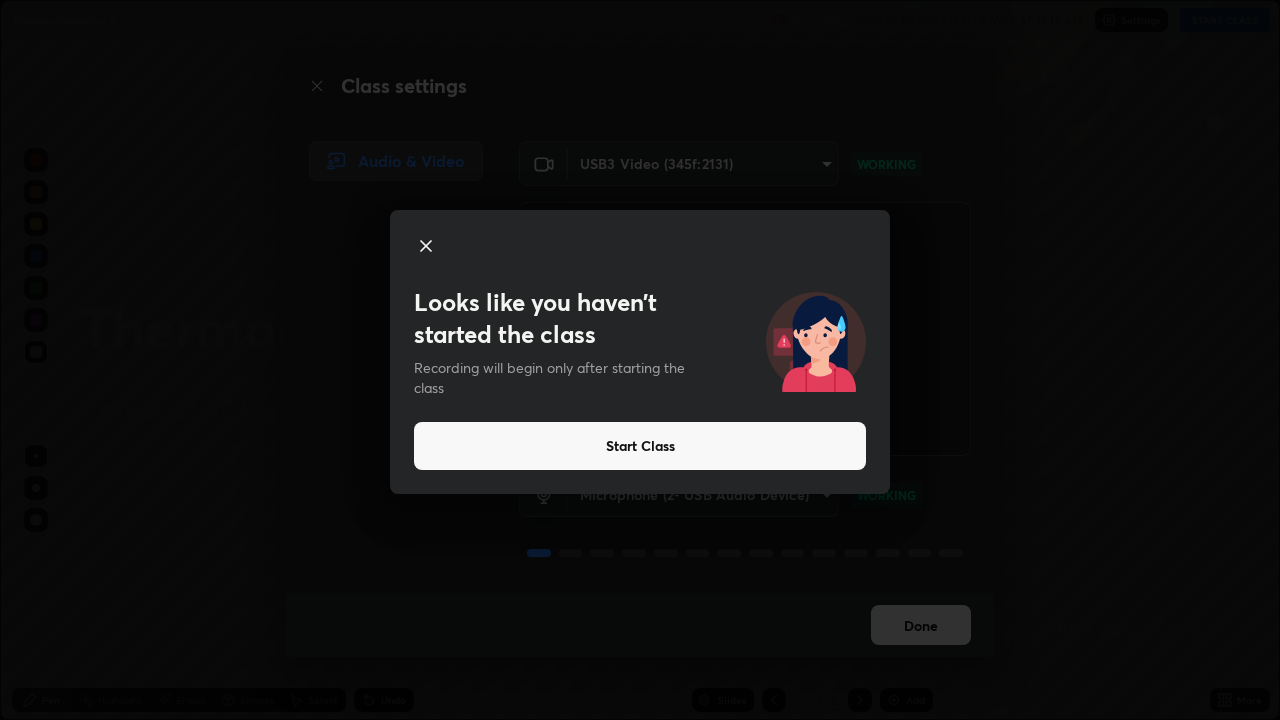 click on "Start Class" at bounding box center [640, 446] 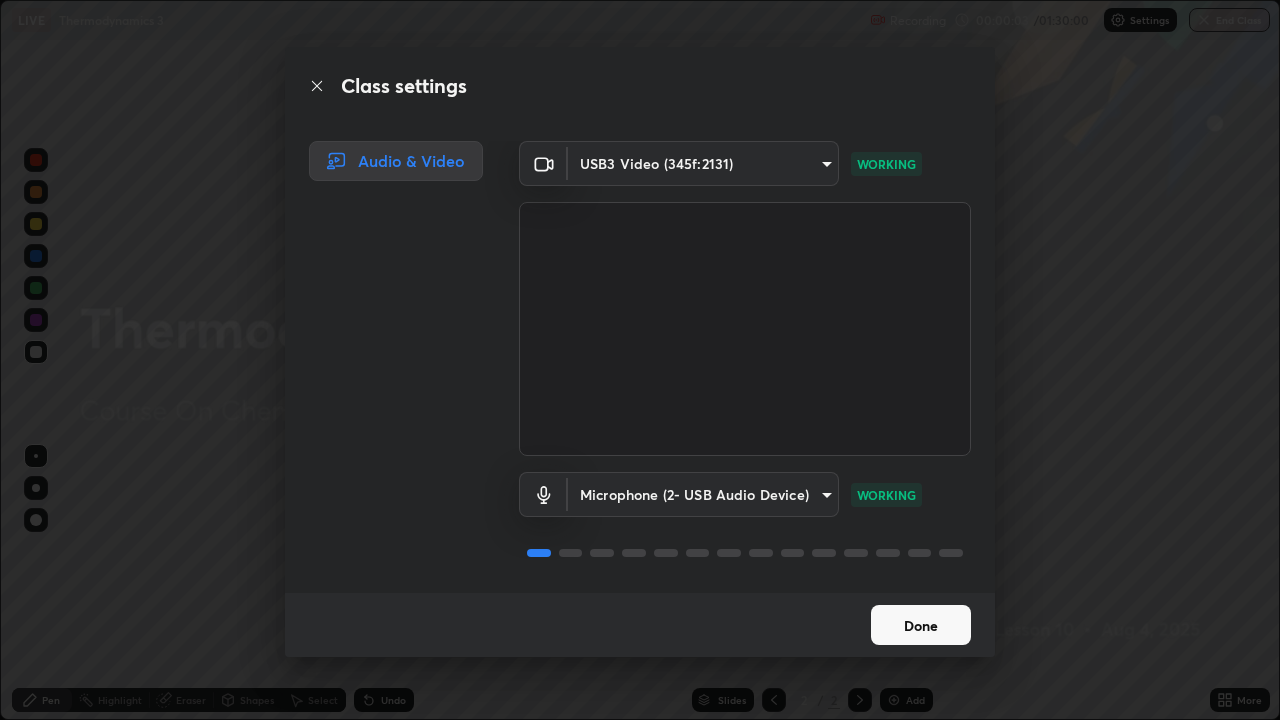 click on "Done" at bounding box center [921, 625] 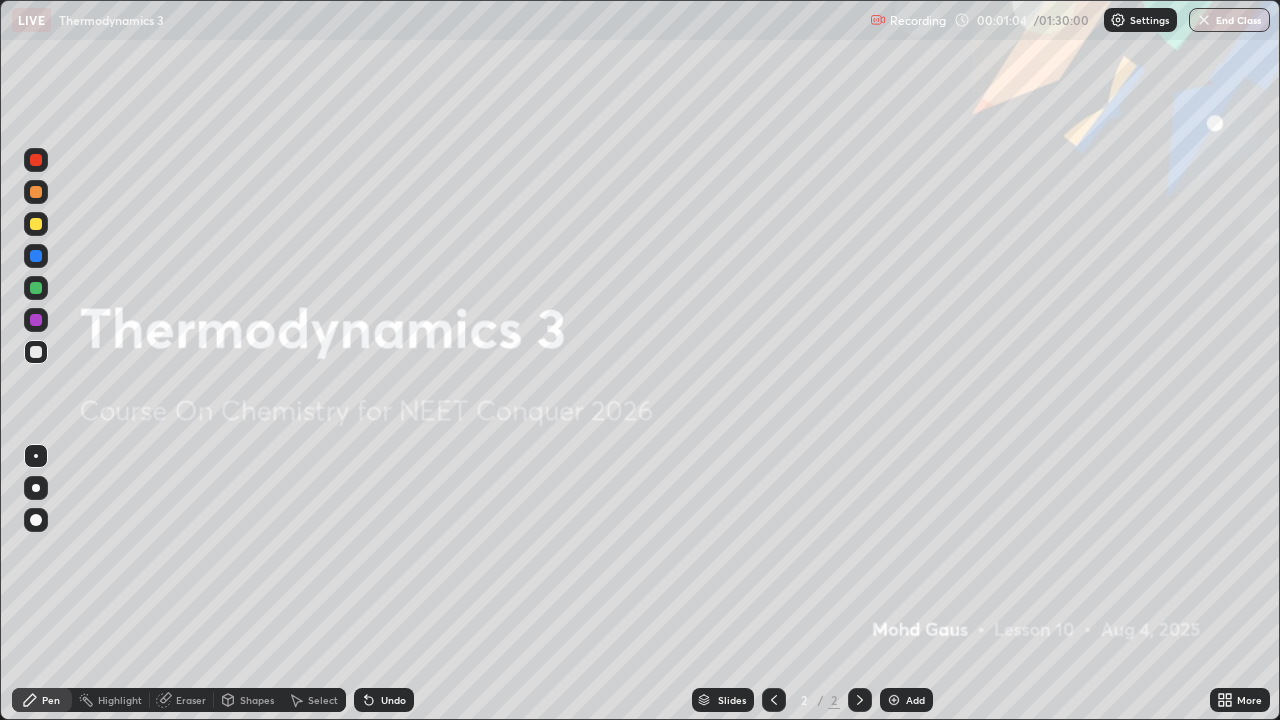 click on "Add" at bounding box center [906, 700] 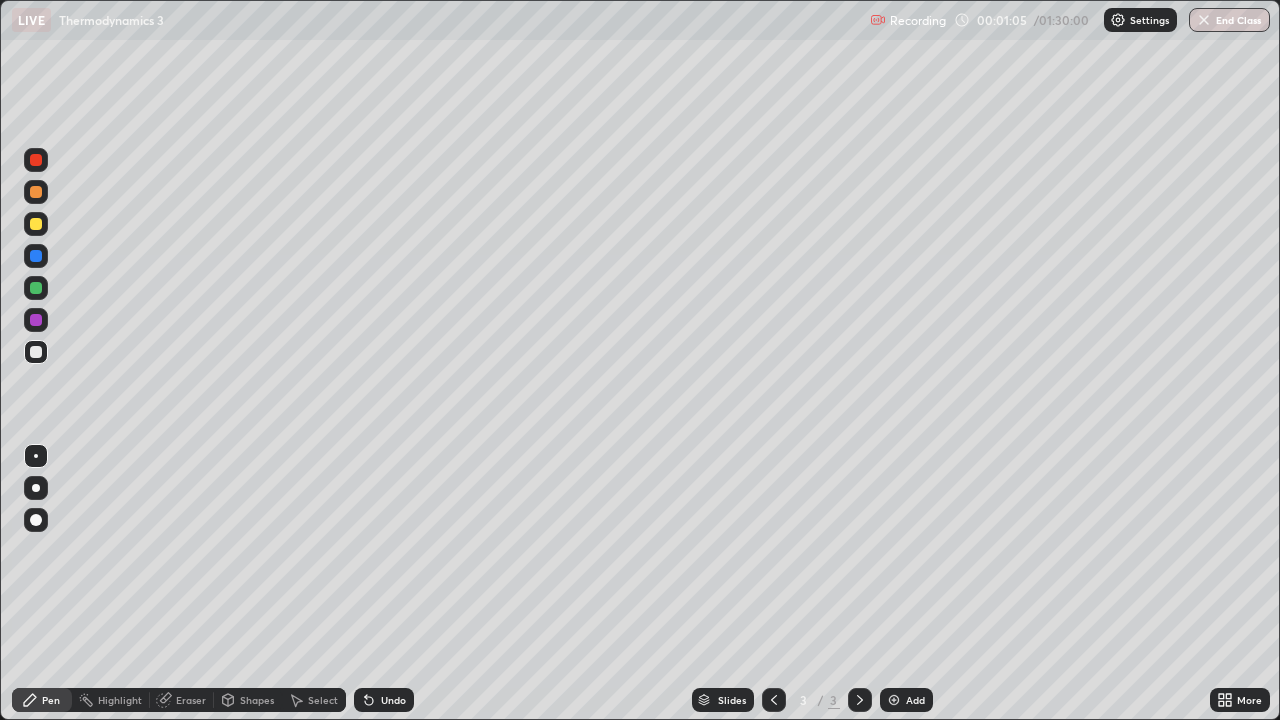 click on "Pen" at bounding box center [42, 700] 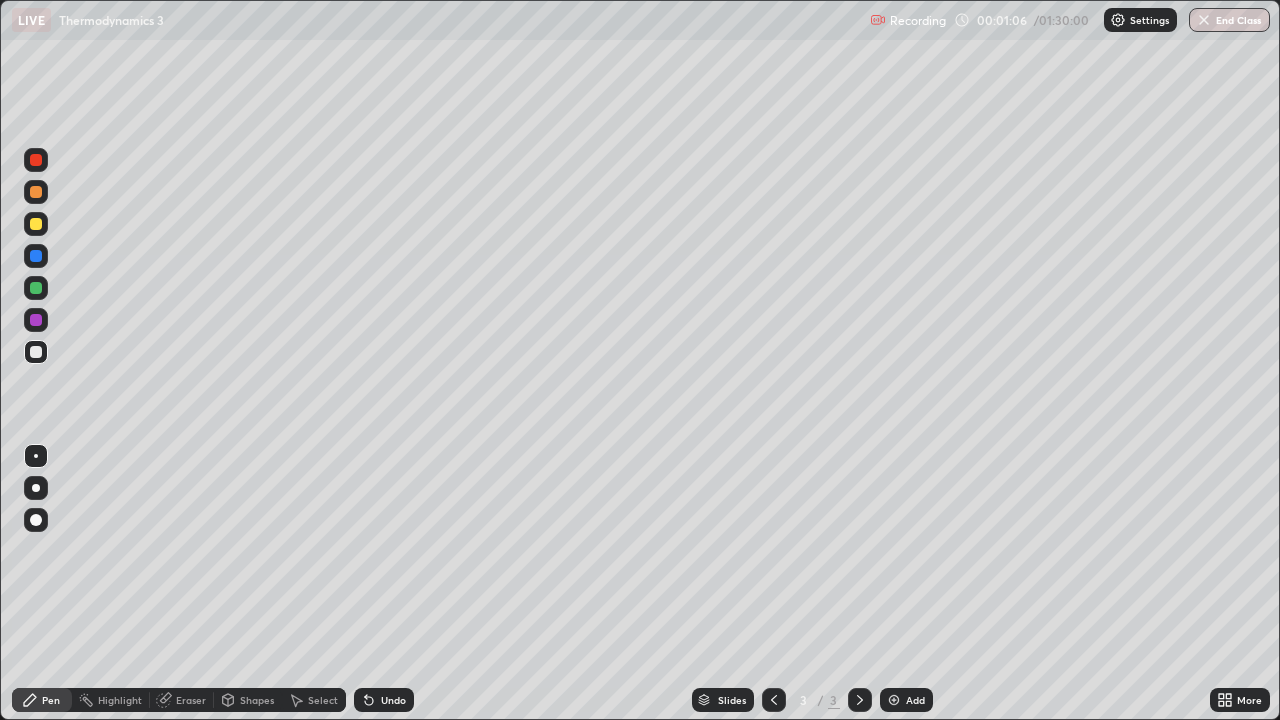 click at bounding box center (36, 488) 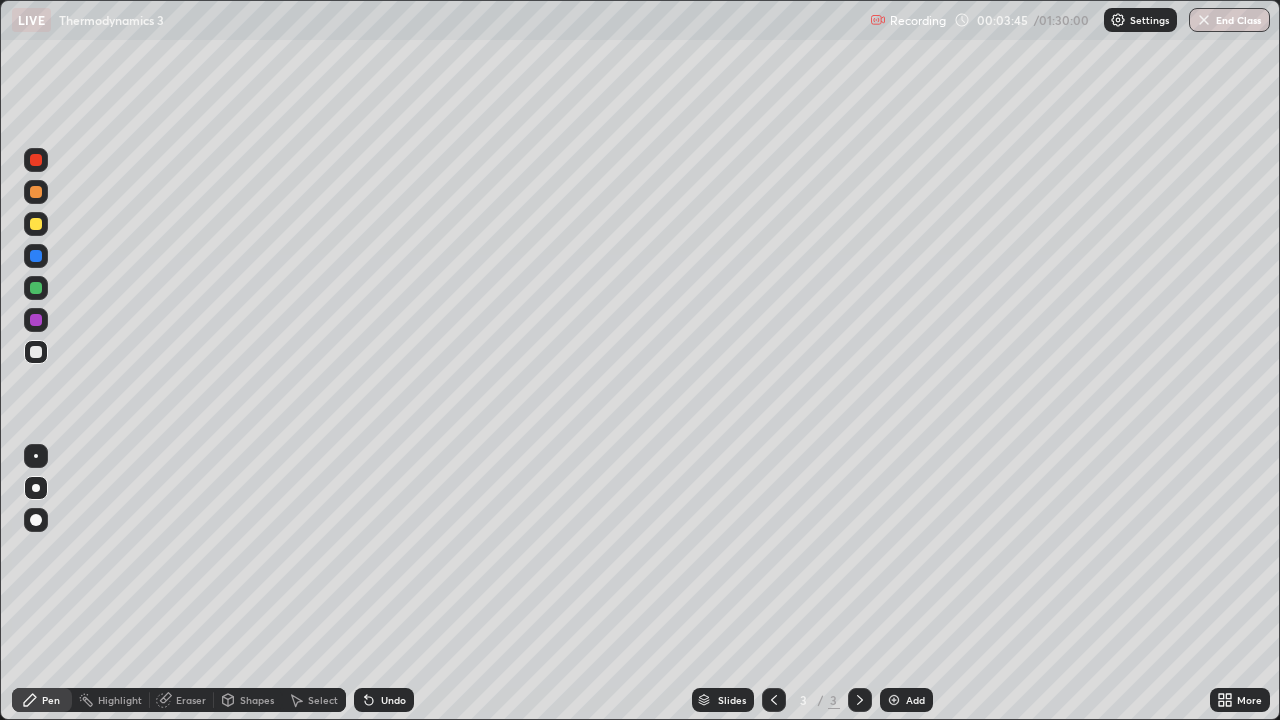 click at bounding box center (36, 352) 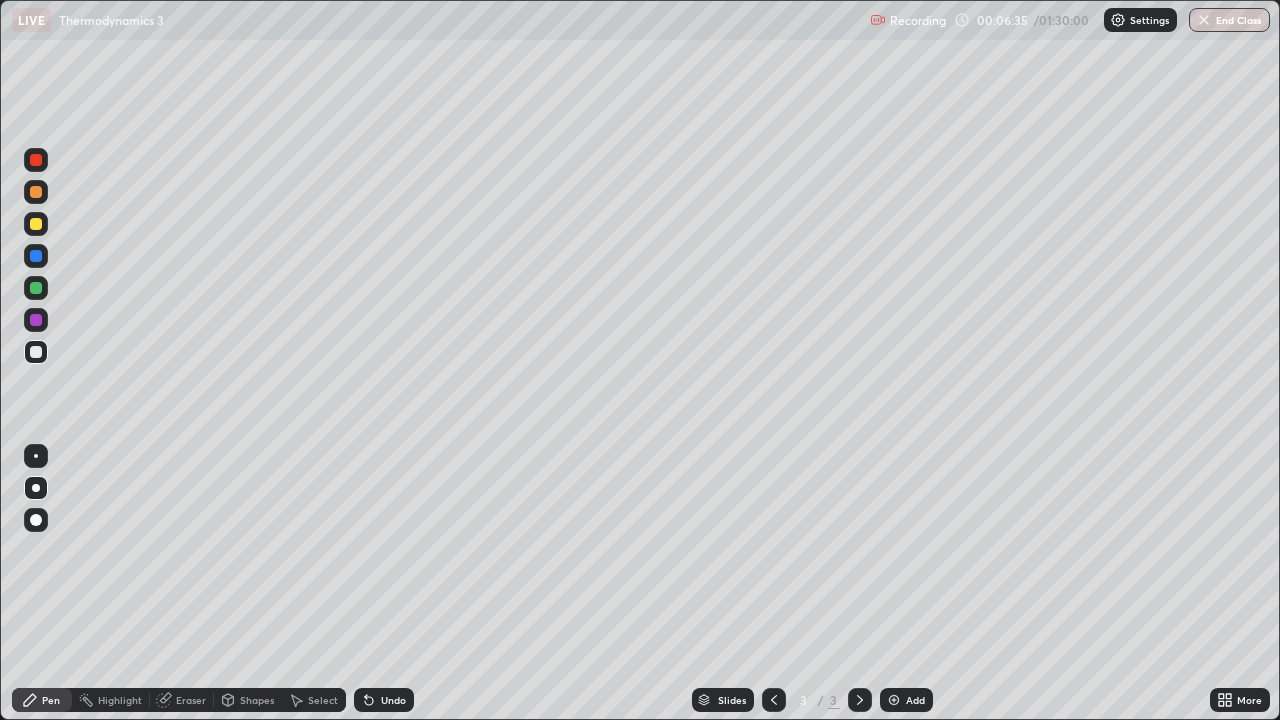 click at bounding box center [36, 352] 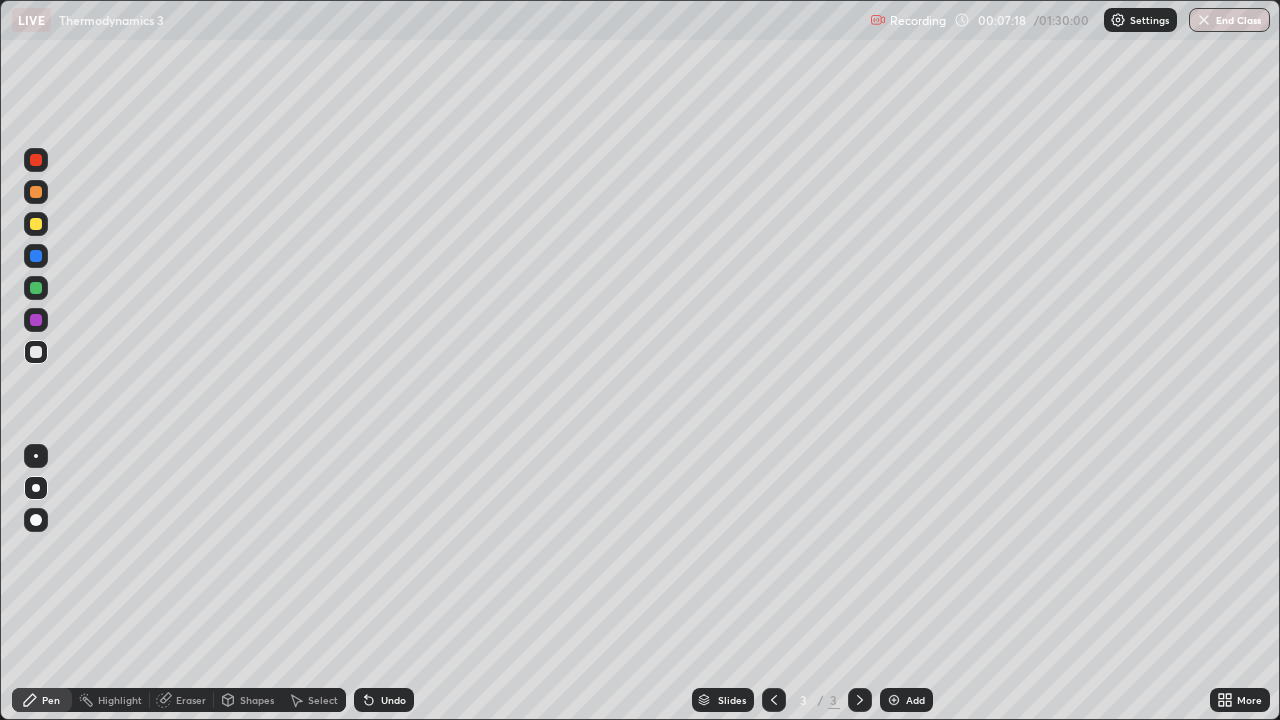 click on "Eraser" at bounding box center (191, 700) 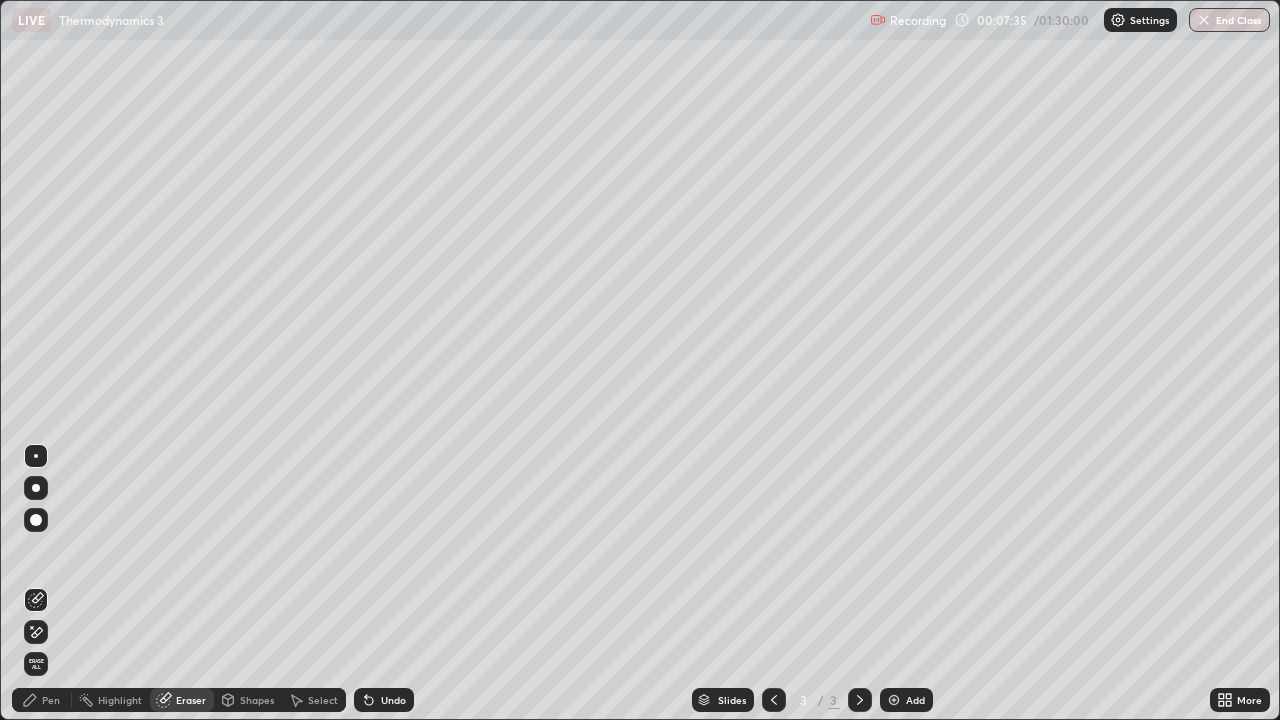 click on "Eraser" at bounding box center [191, 700] 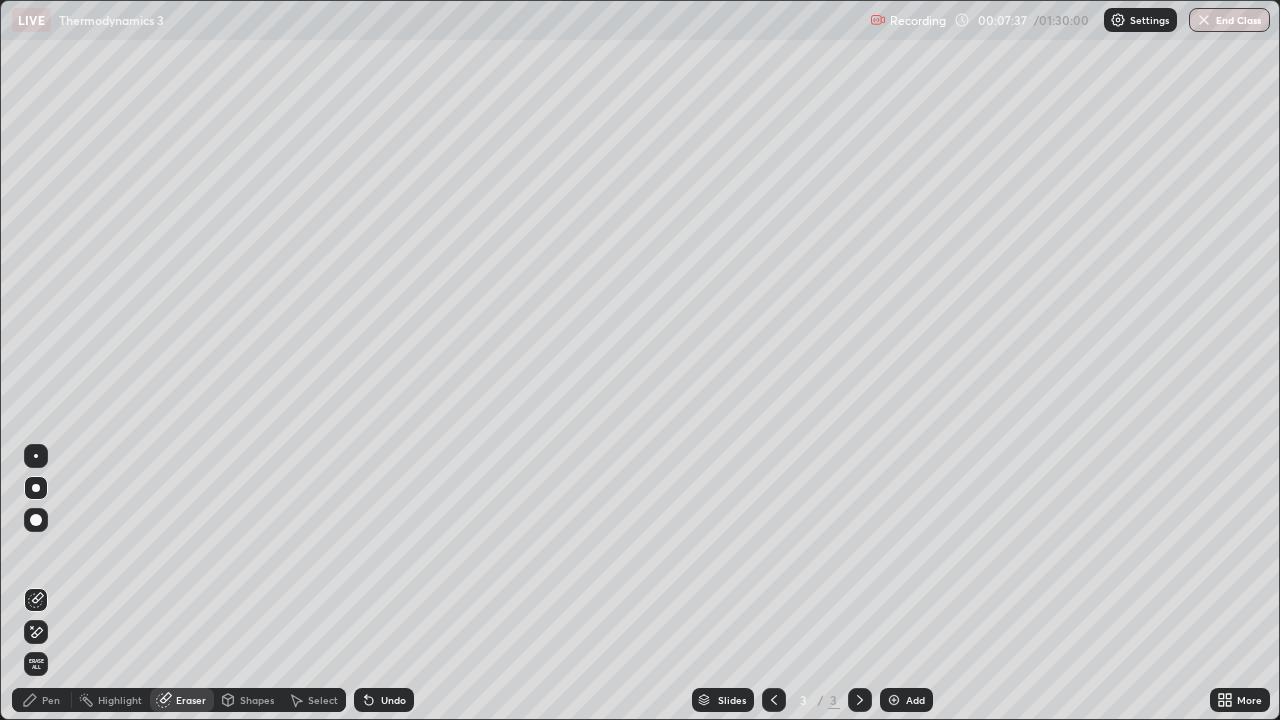 click on "Shapes" at bounding box center (257, 700) 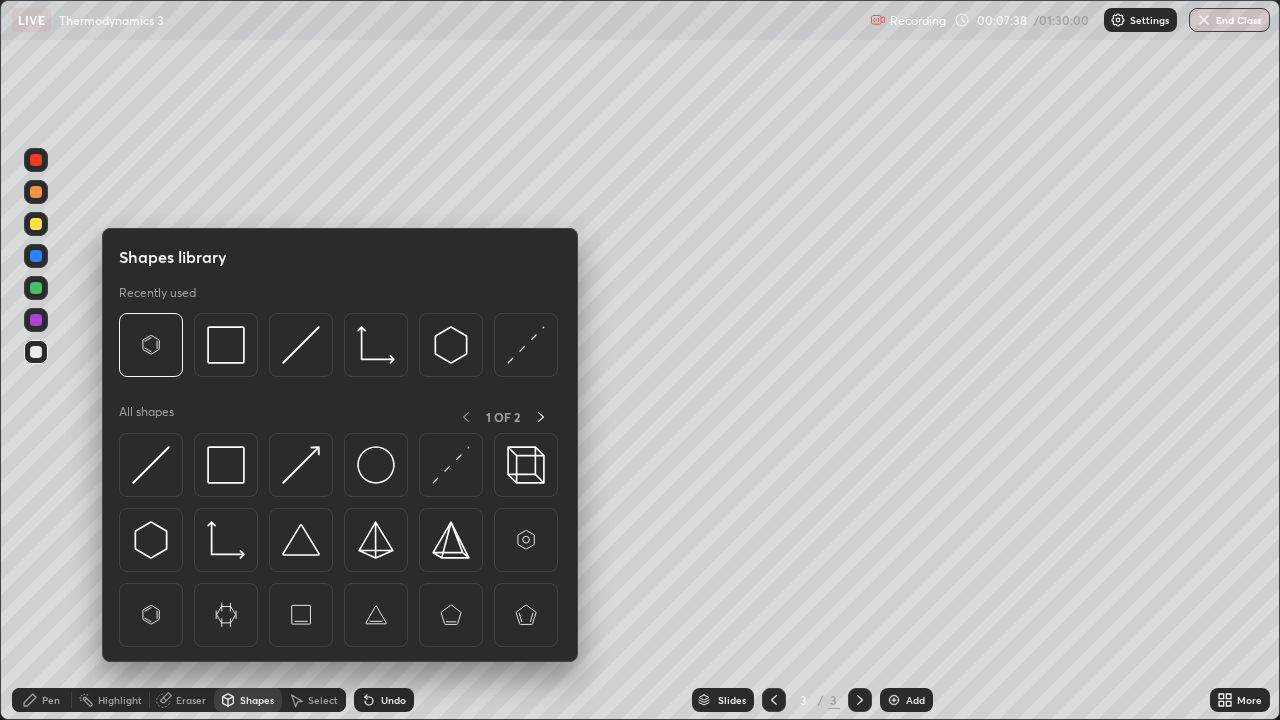 click on "Eraser" at bounding box center [191, 700] 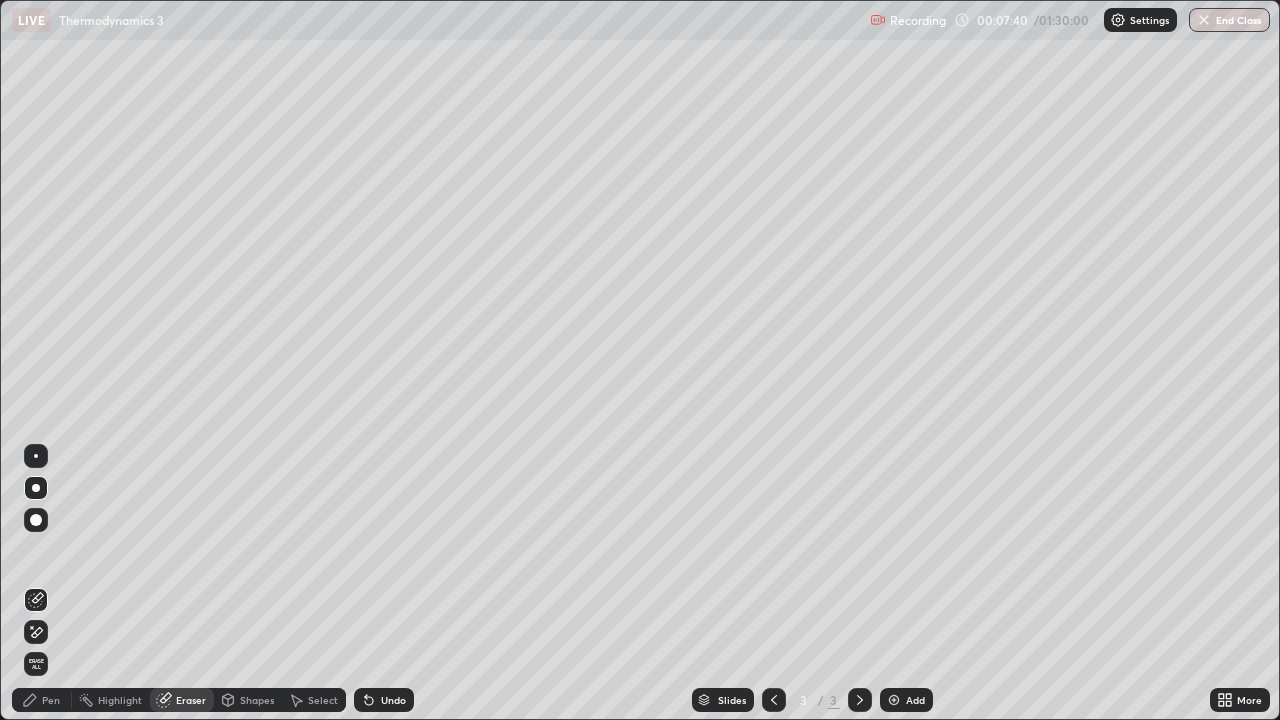 click on "Pen" at bounding box center [51, 700] 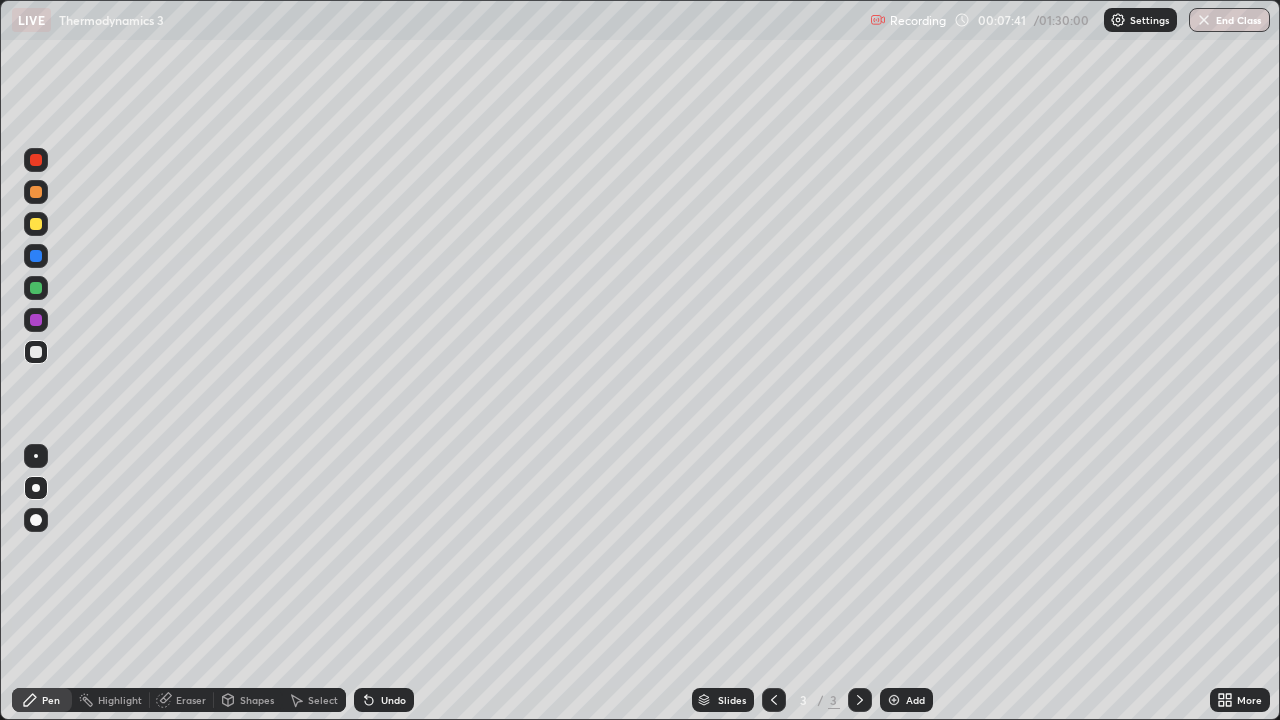 click on "Eraser" at bounding box center [191, 700] 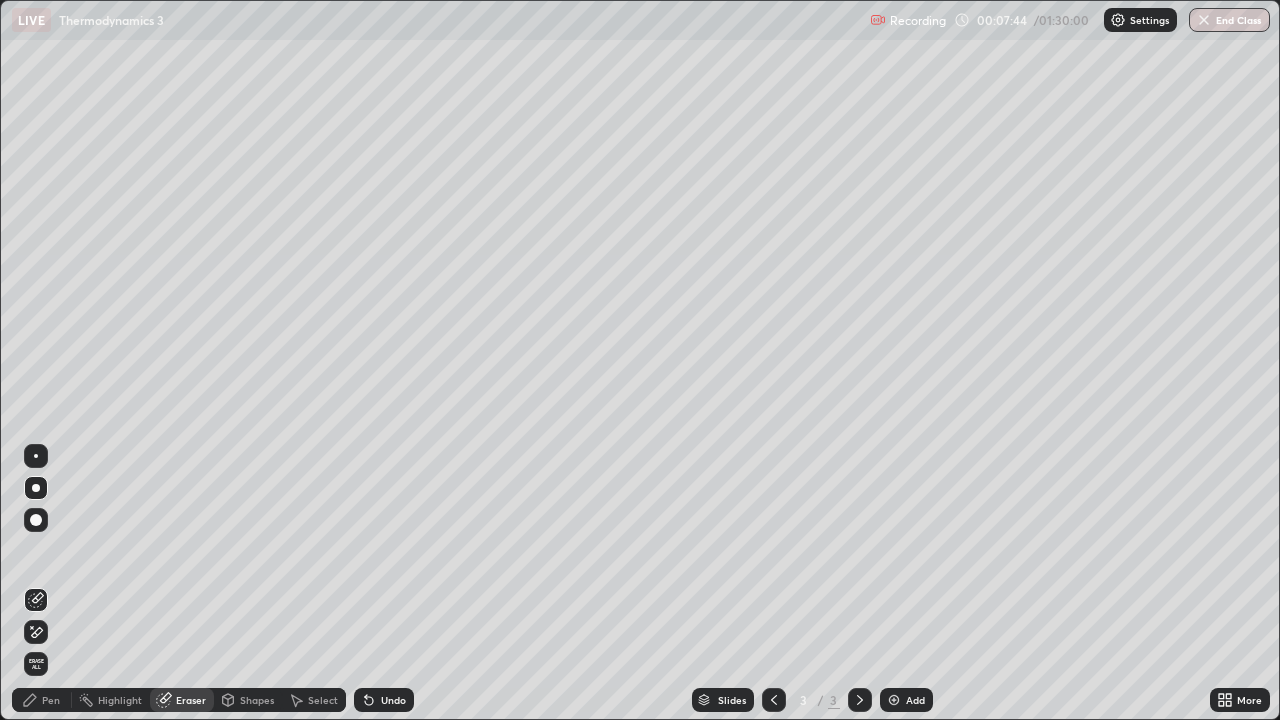 click on "Pen" at bounding box center [51, 700] 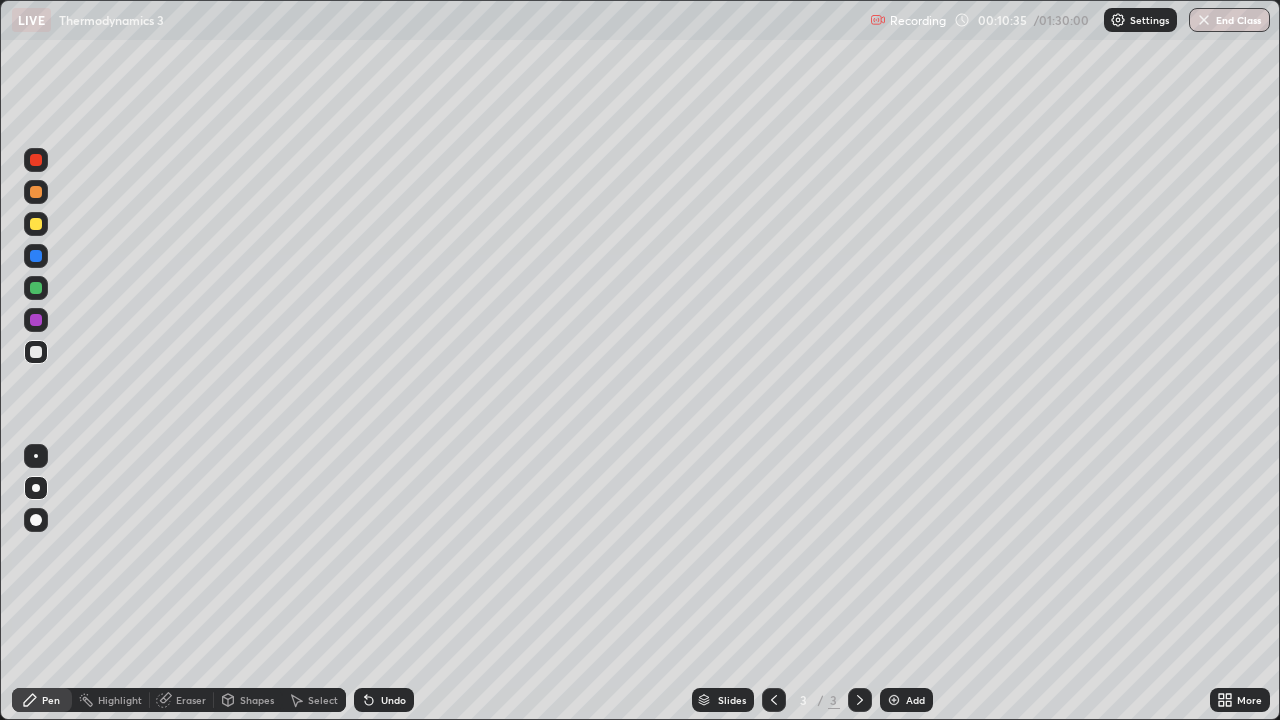 click on "Add" at bounding box center (915, 700) 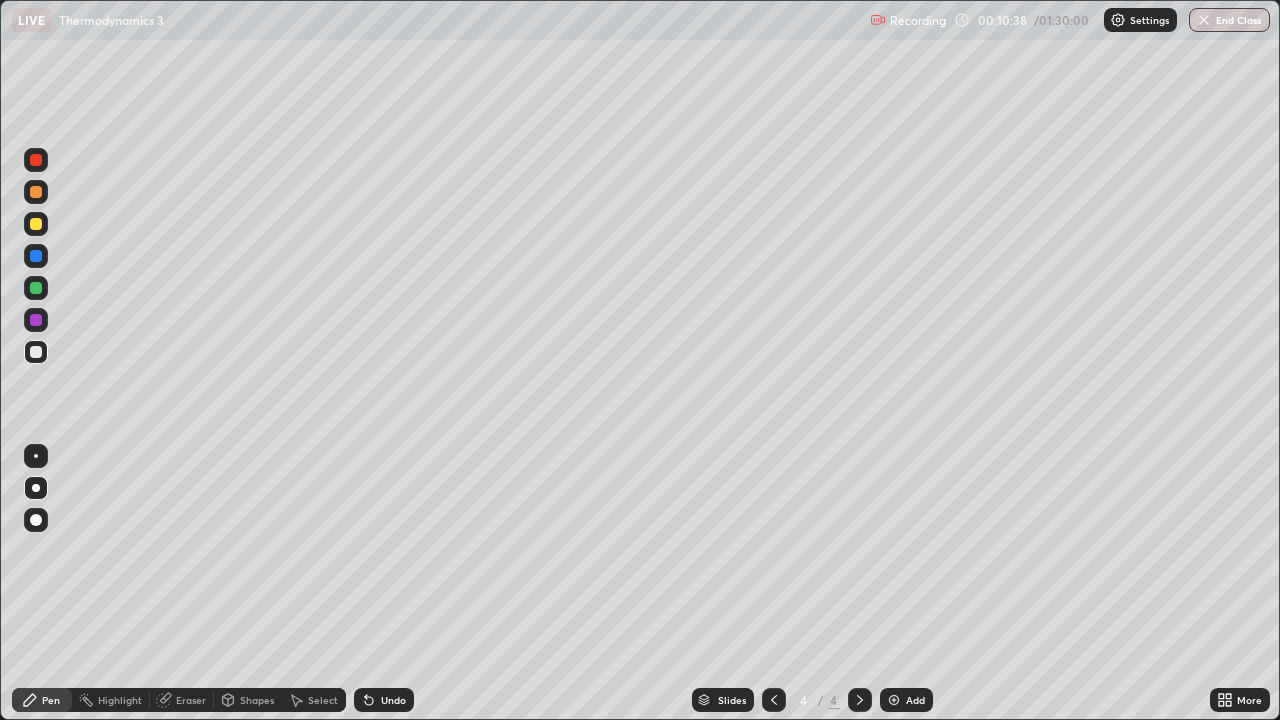 click 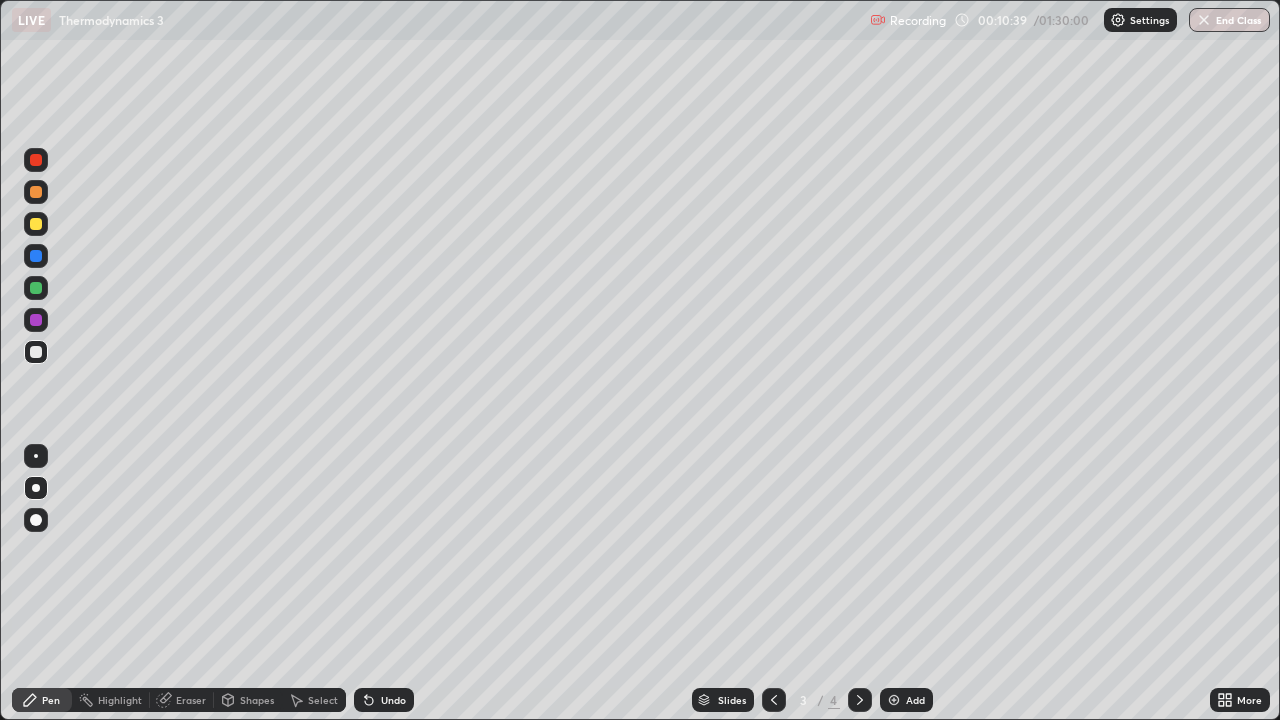 click 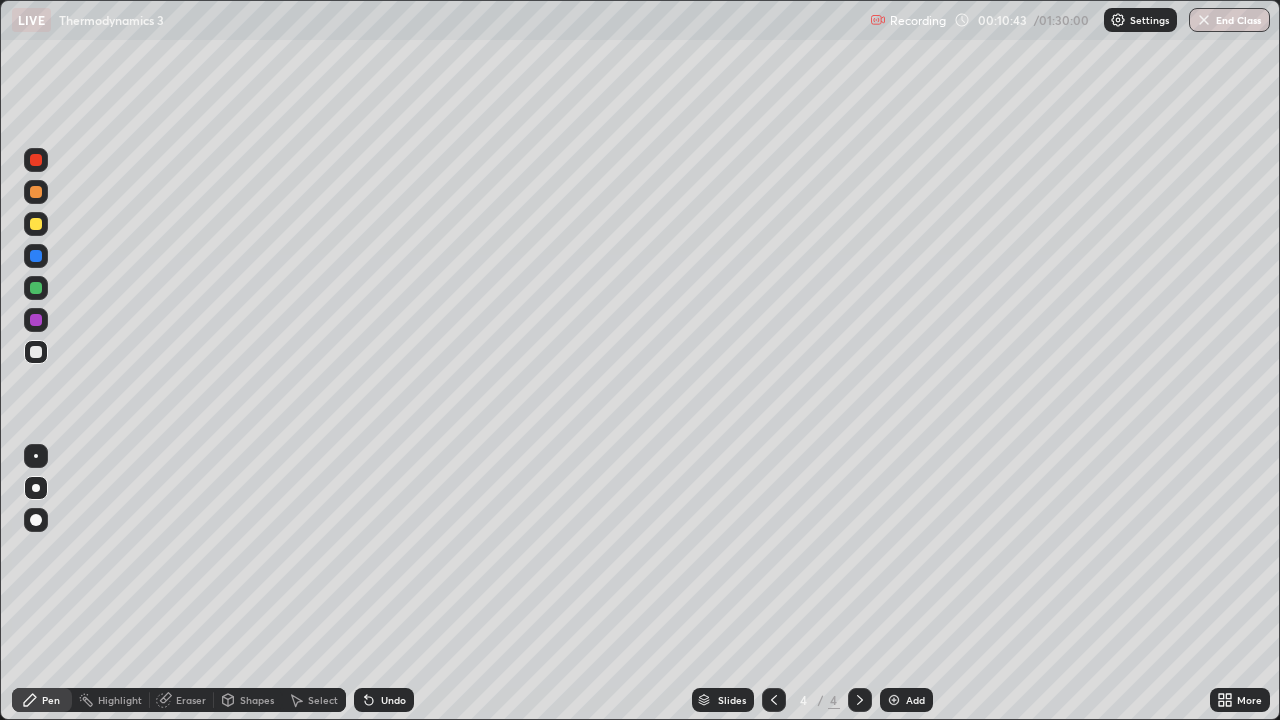 click 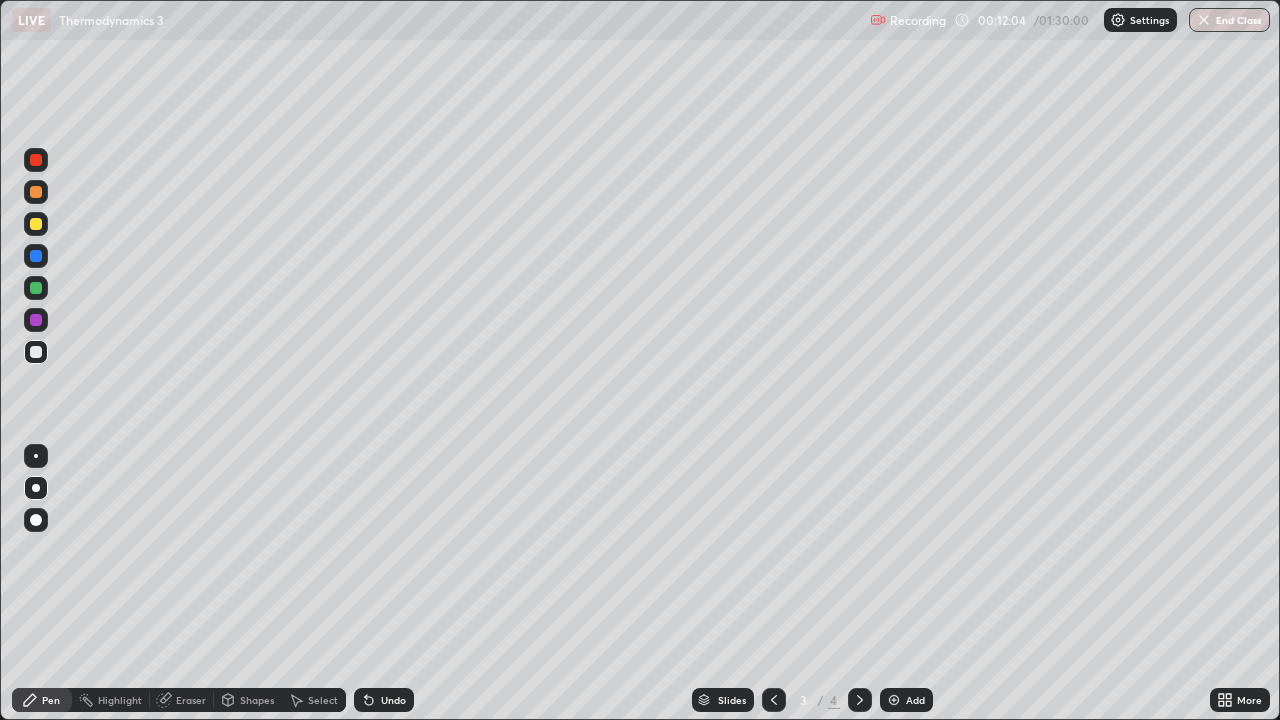 click on "Add" at bounding box center (906, 700) 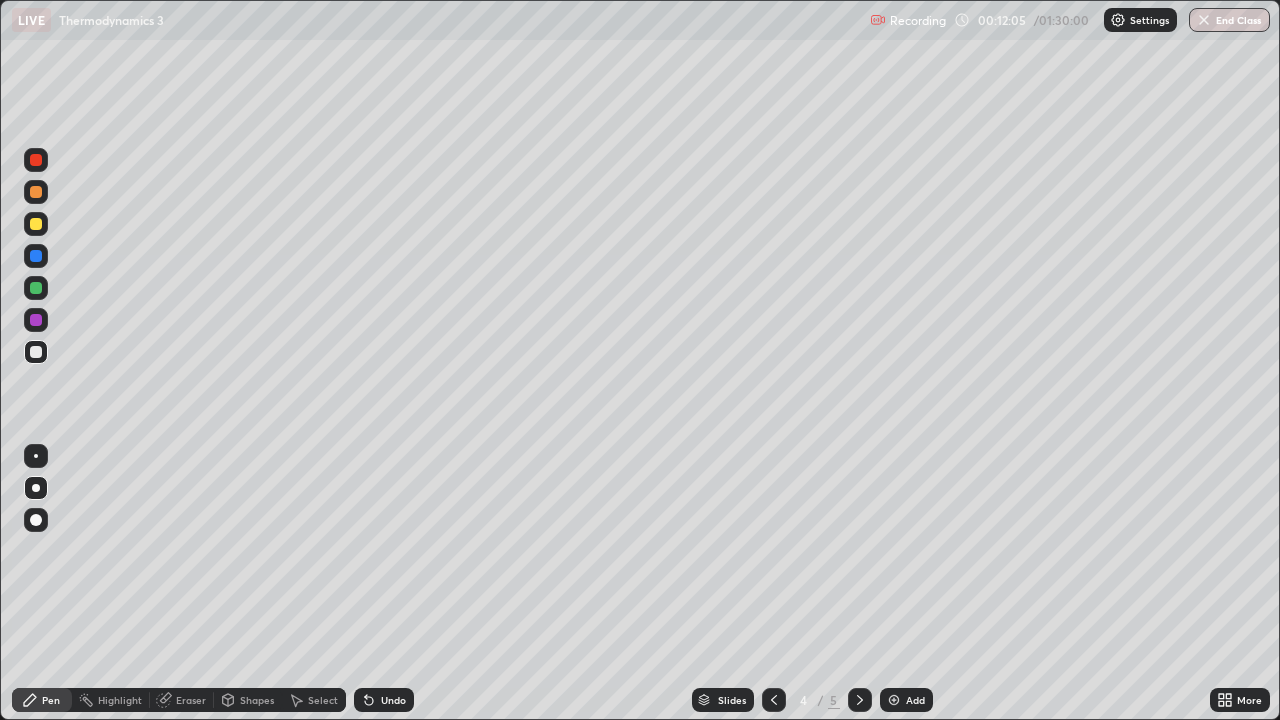 click on "Pen" at bounding box center [51, 700] 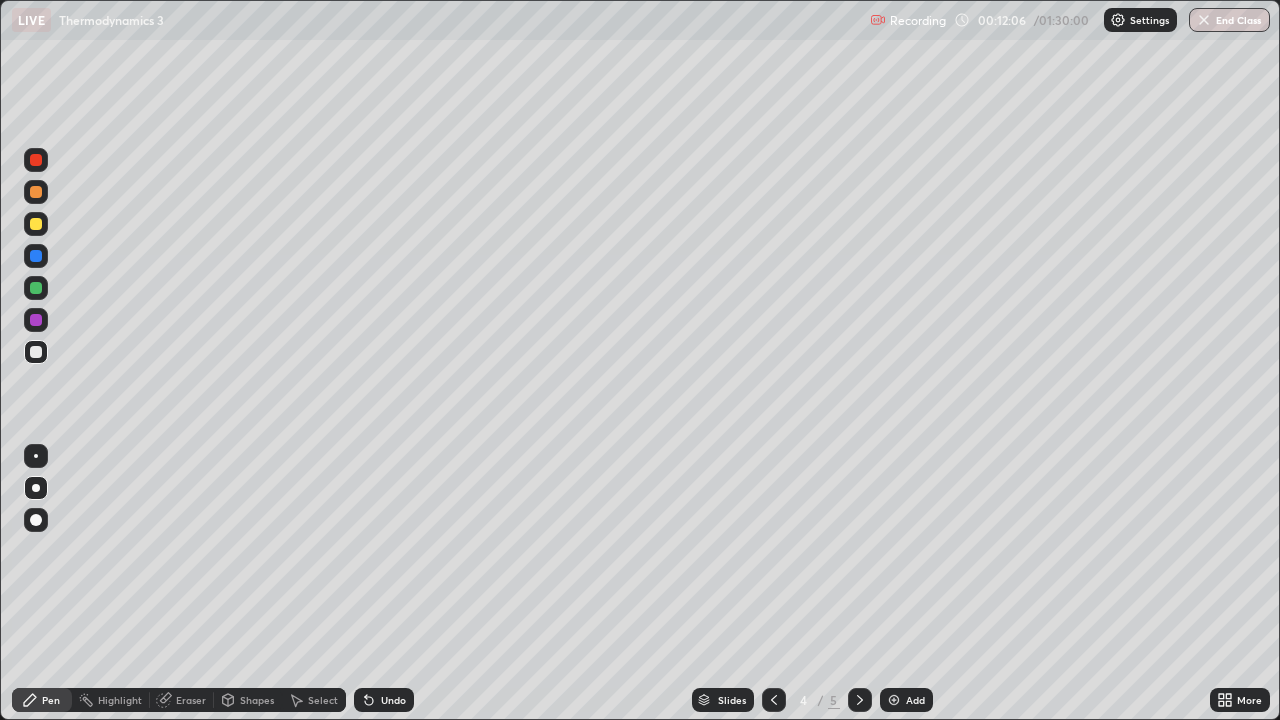 click at bounding box center [36, 352] 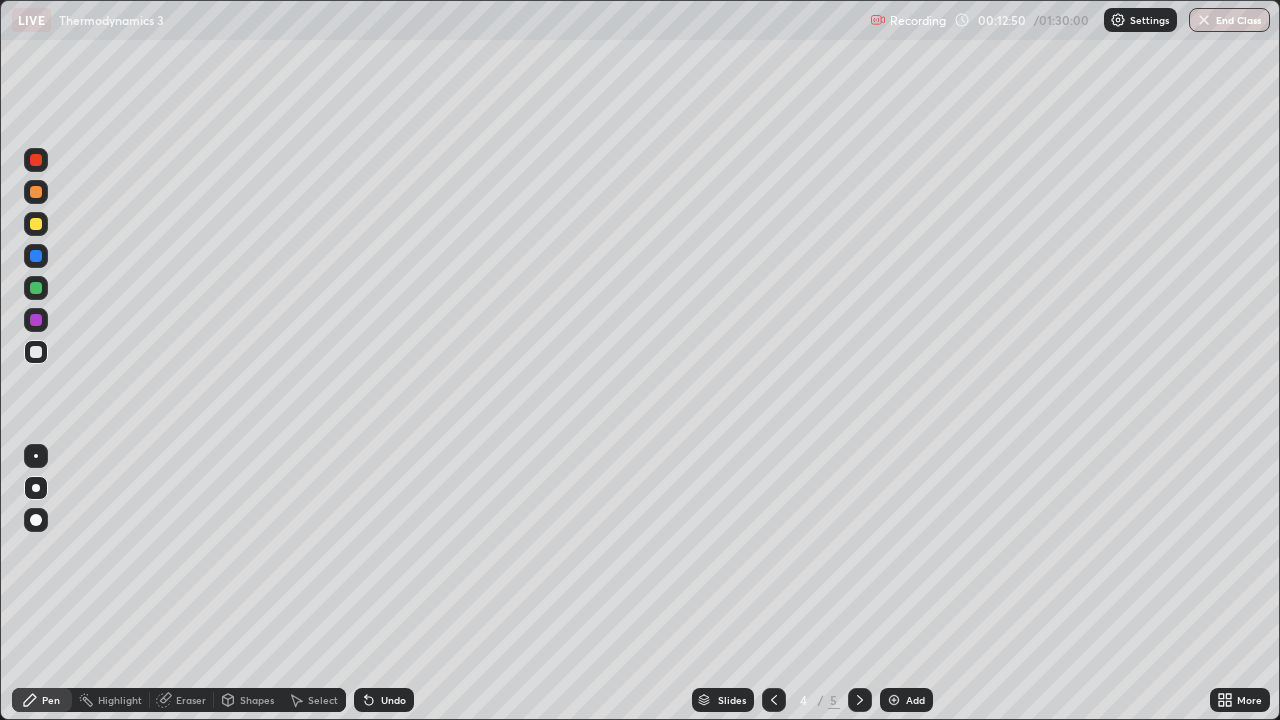 click on "Shapes" at bounding box center [257, 700] 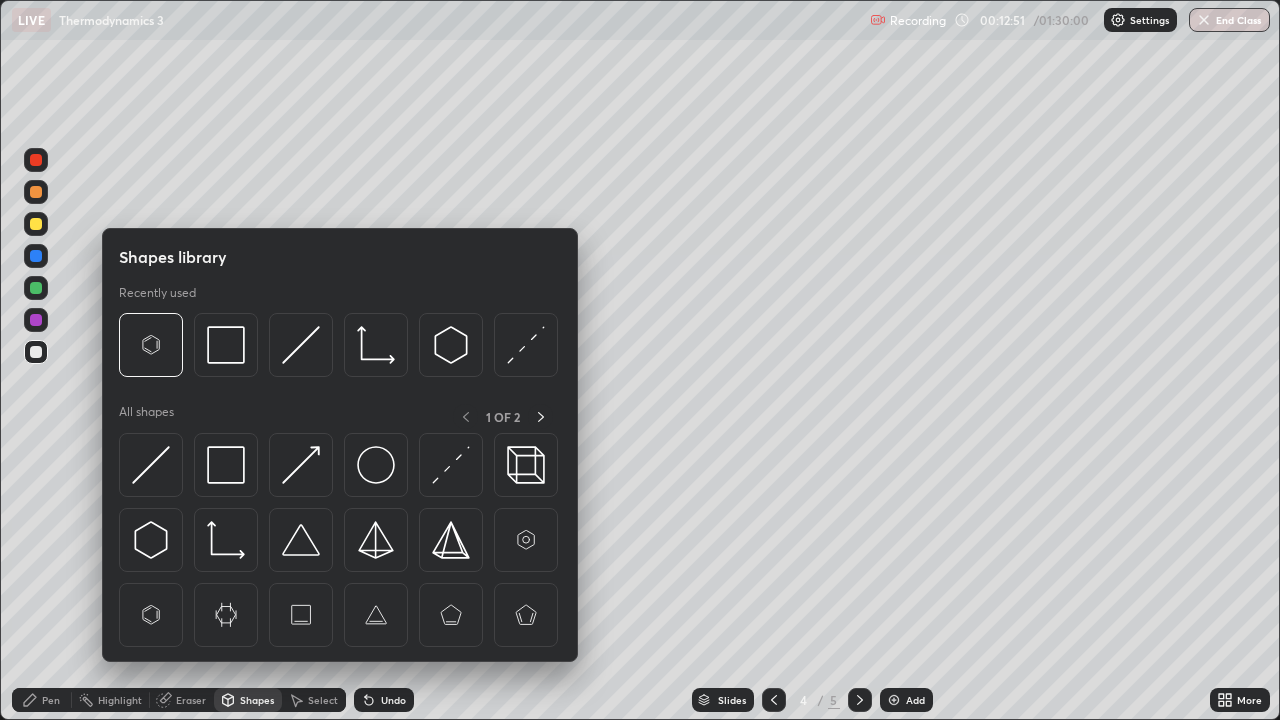 click on "Eraser" at bounding box center (191, 700) 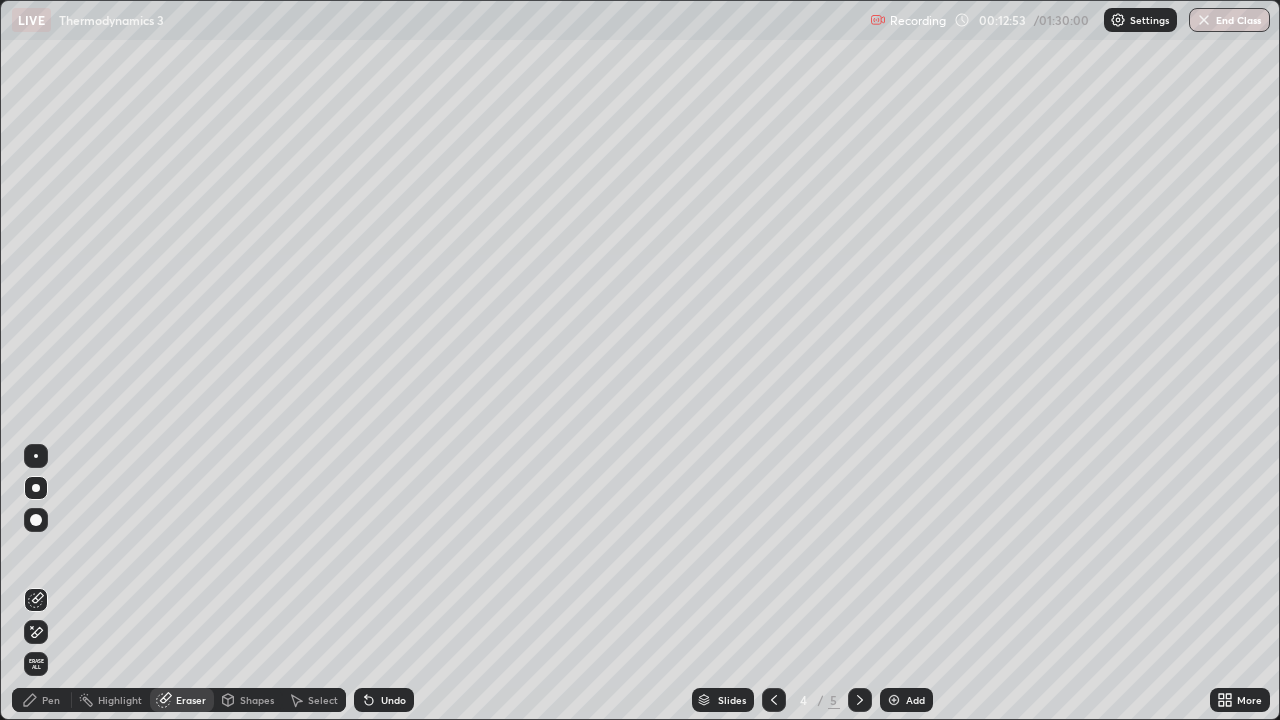 click on "Pen" at bounding box center [42, 700] 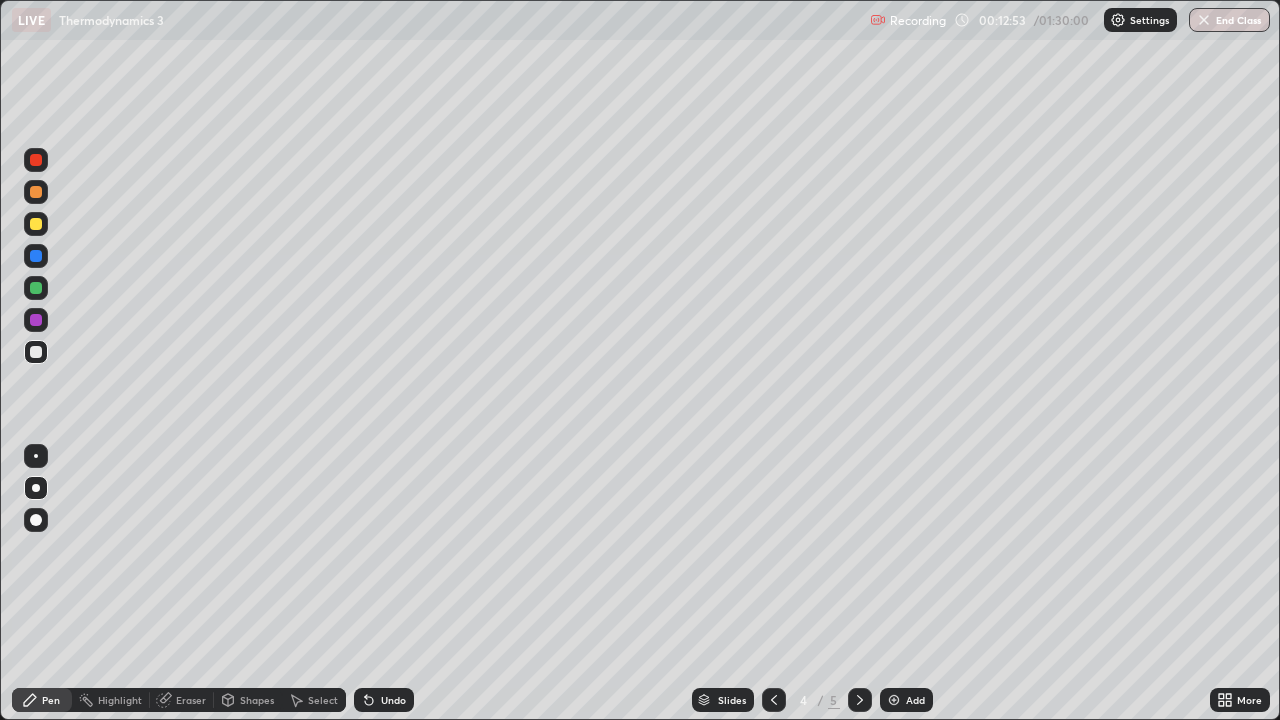click at bounding box center (36, 352) 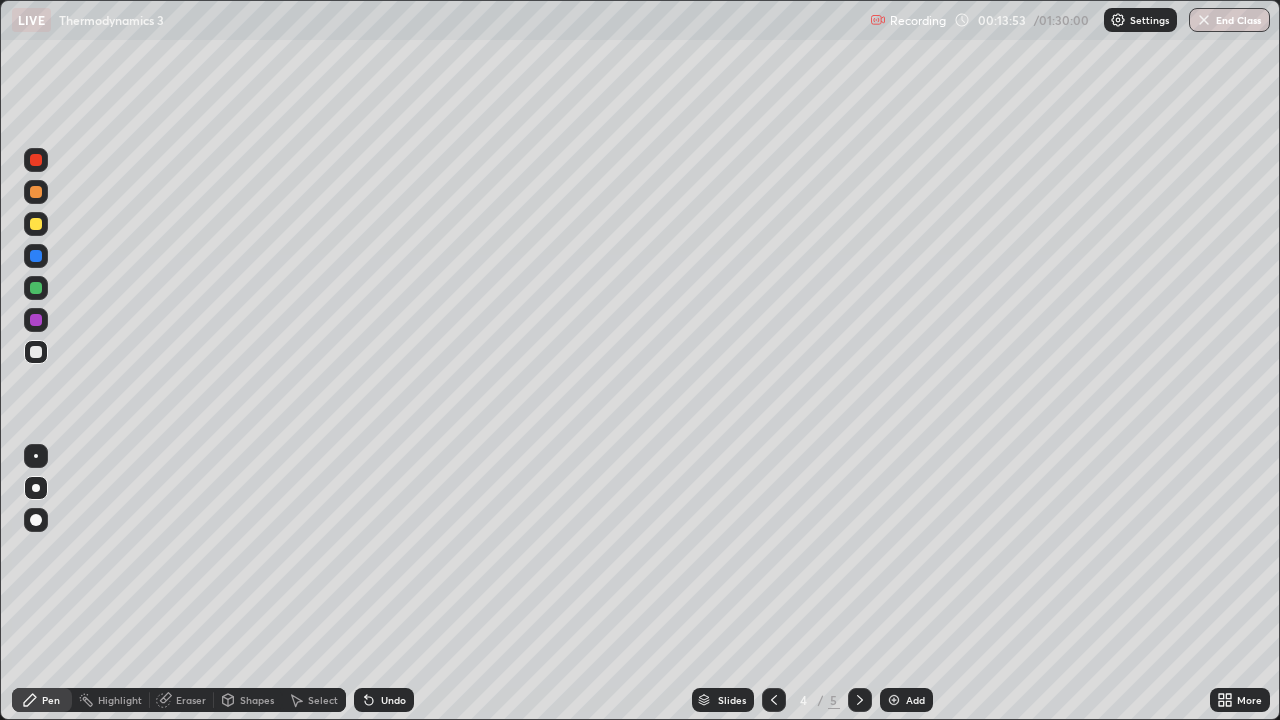 click at bounding box center (36, 352) 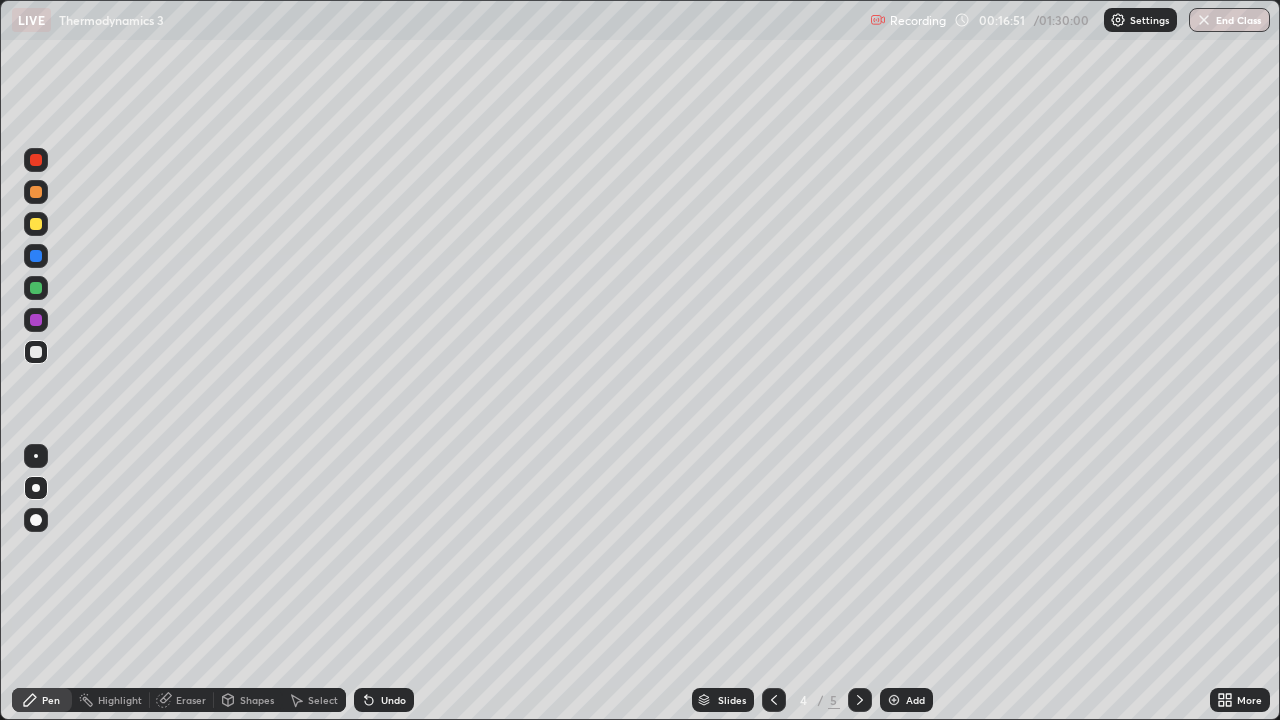 click on "Eraser" at bounding box center [182, 700] 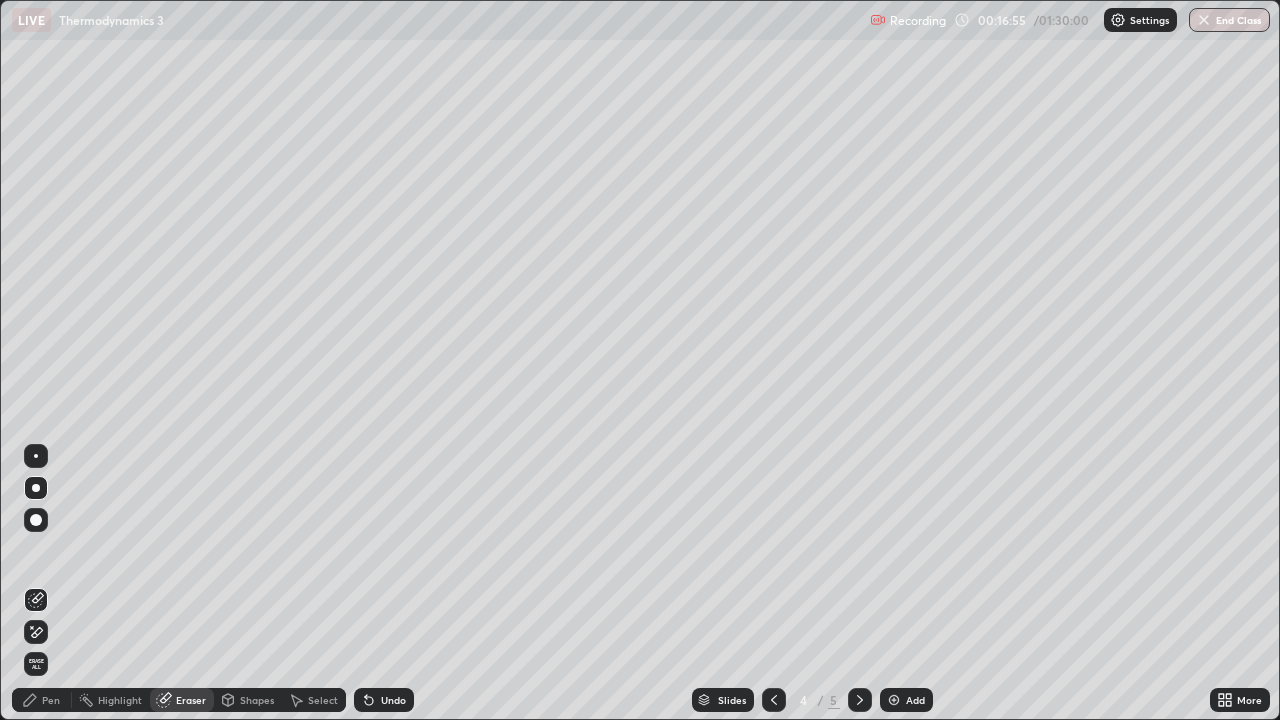 click 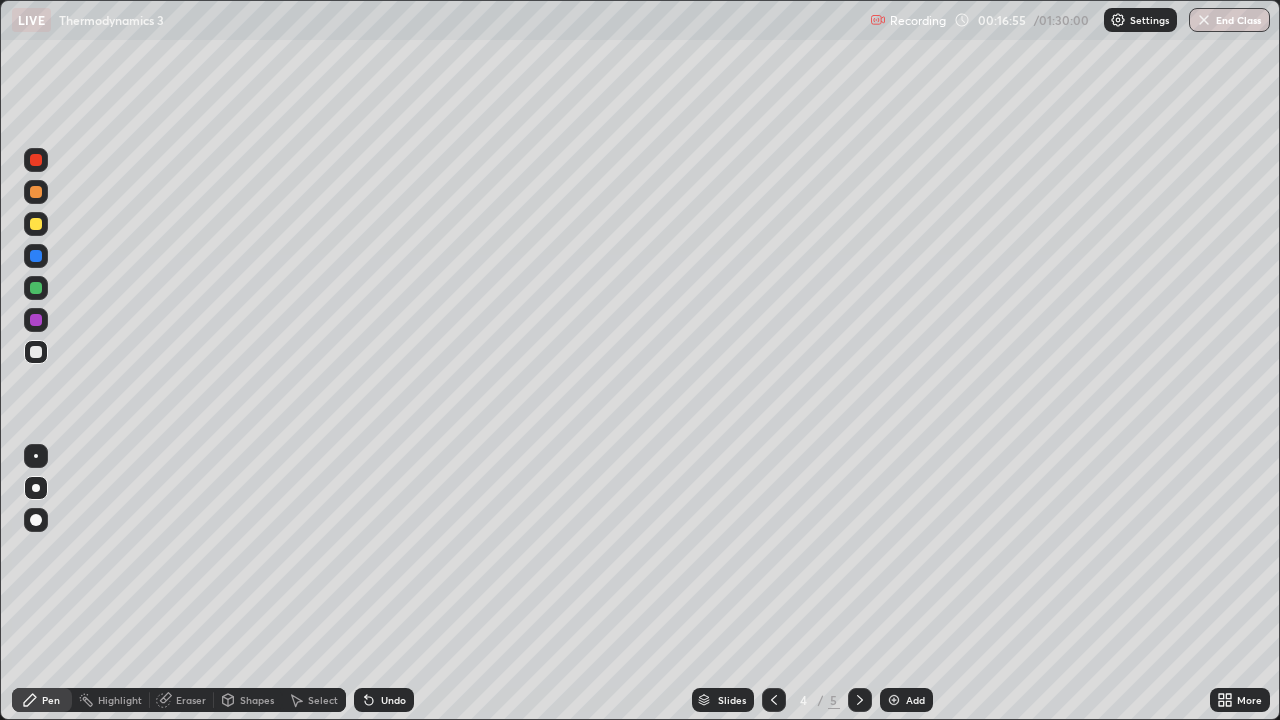 click at bounding box center (36, 488) 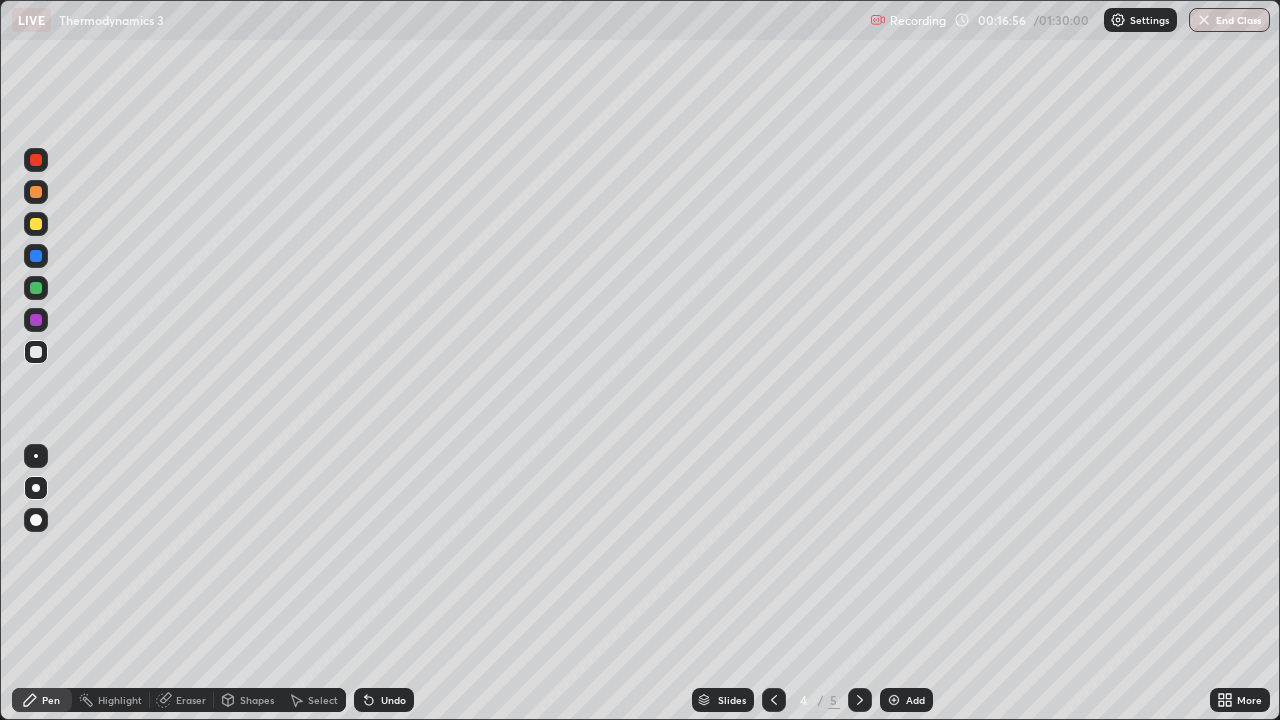 click at bounding box center [36, 352] 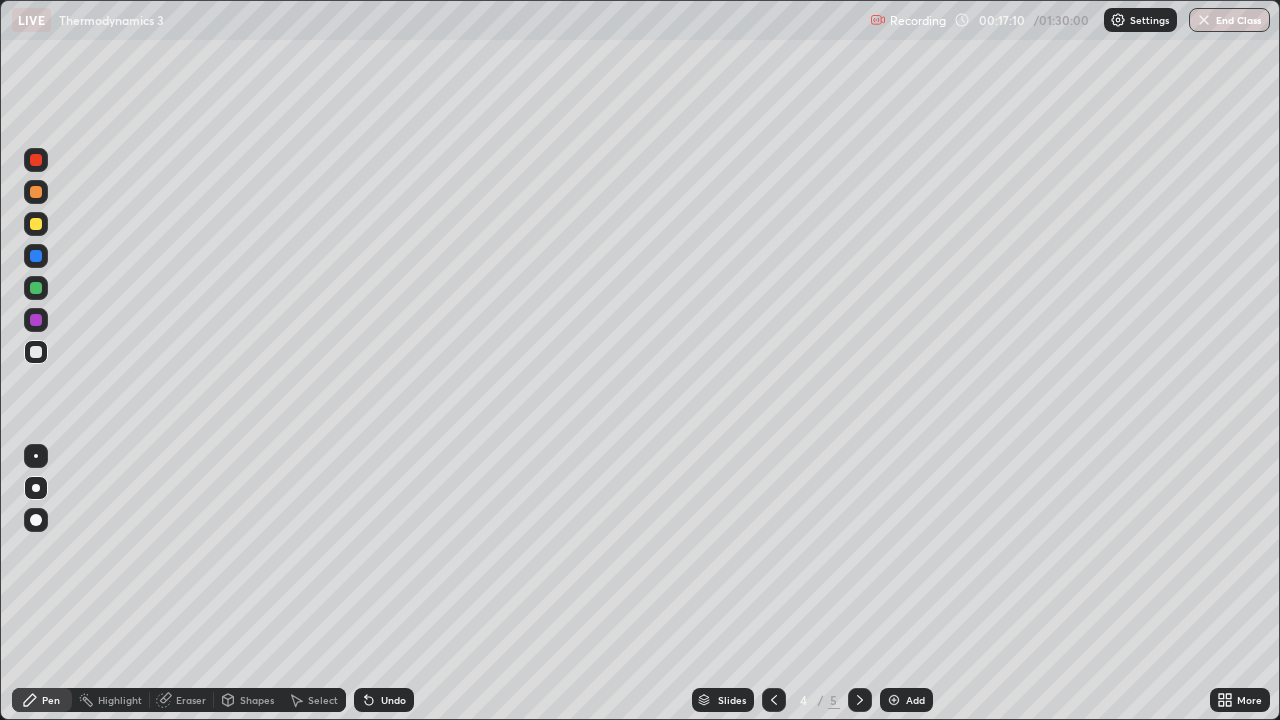 click 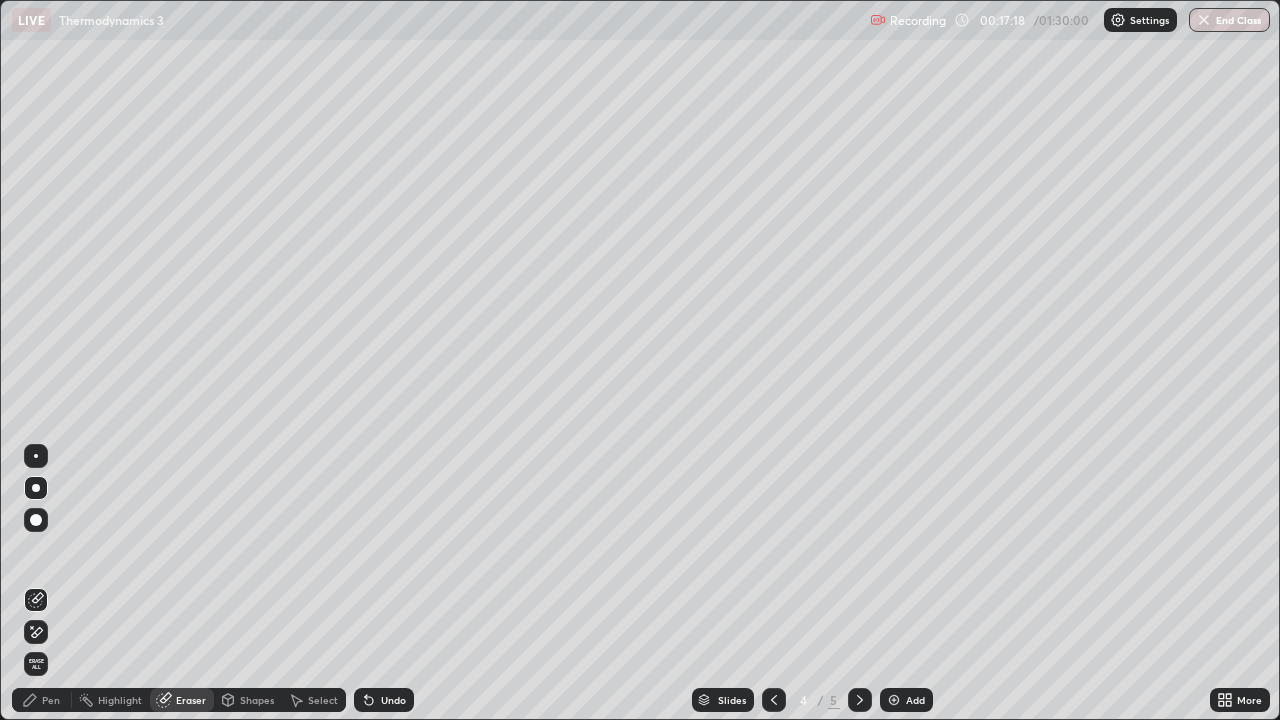 click on "Pen" at bounding box center [42, 700] 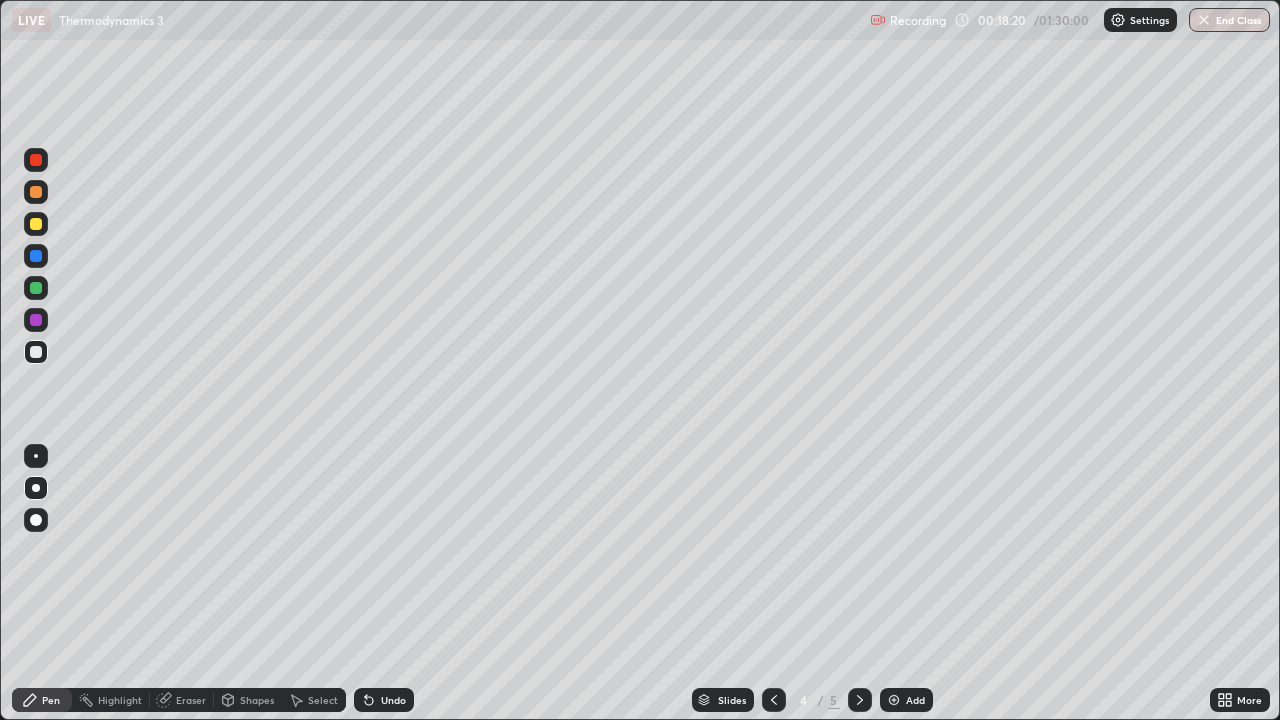 click 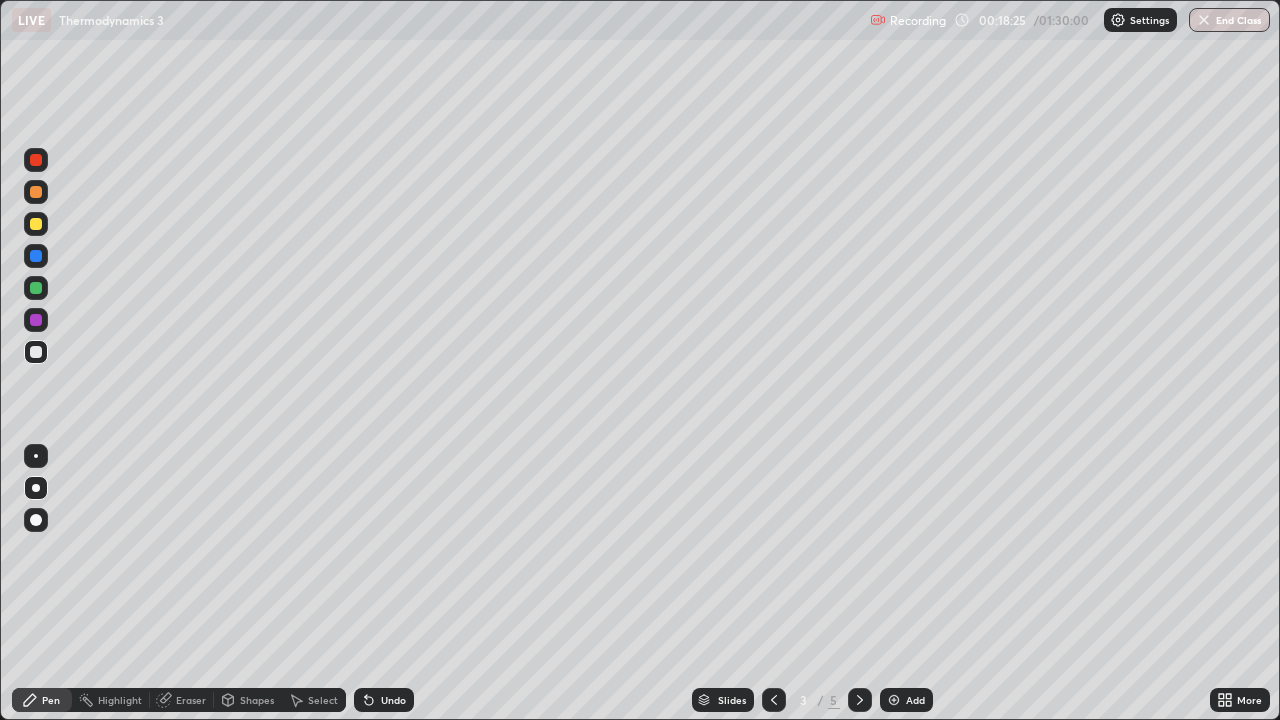 click 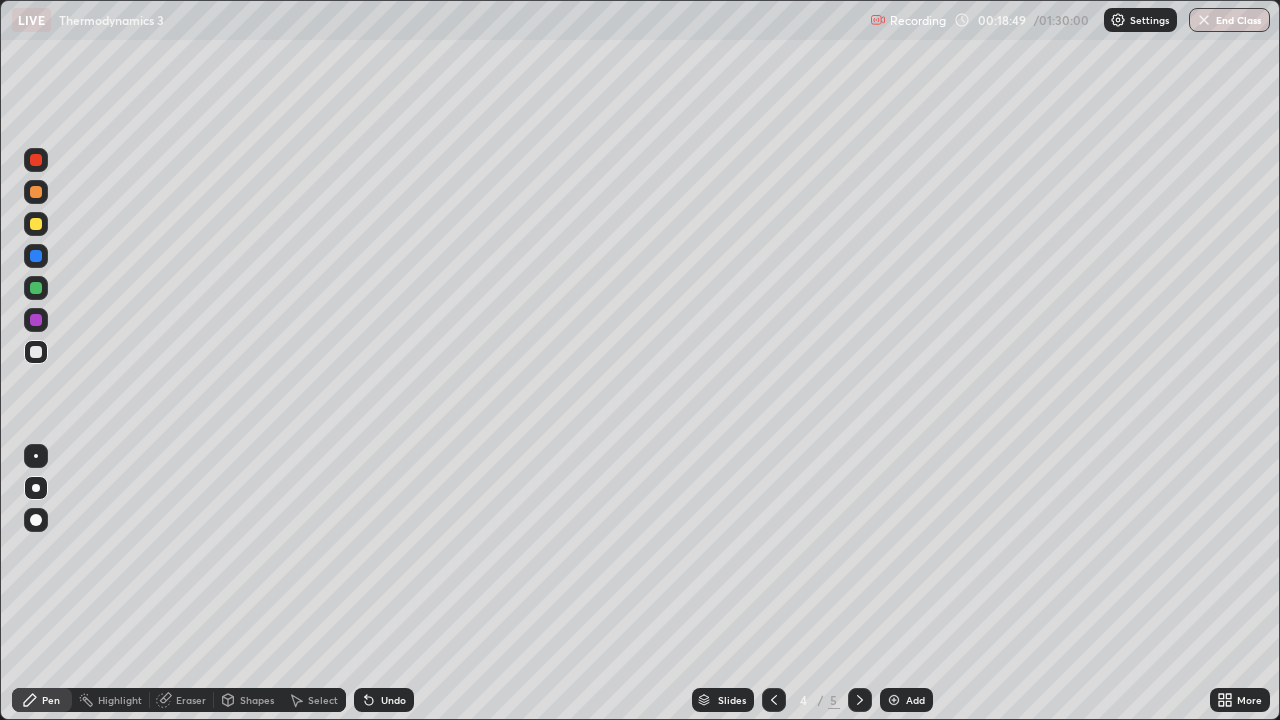click at bounding box center [36, 352] 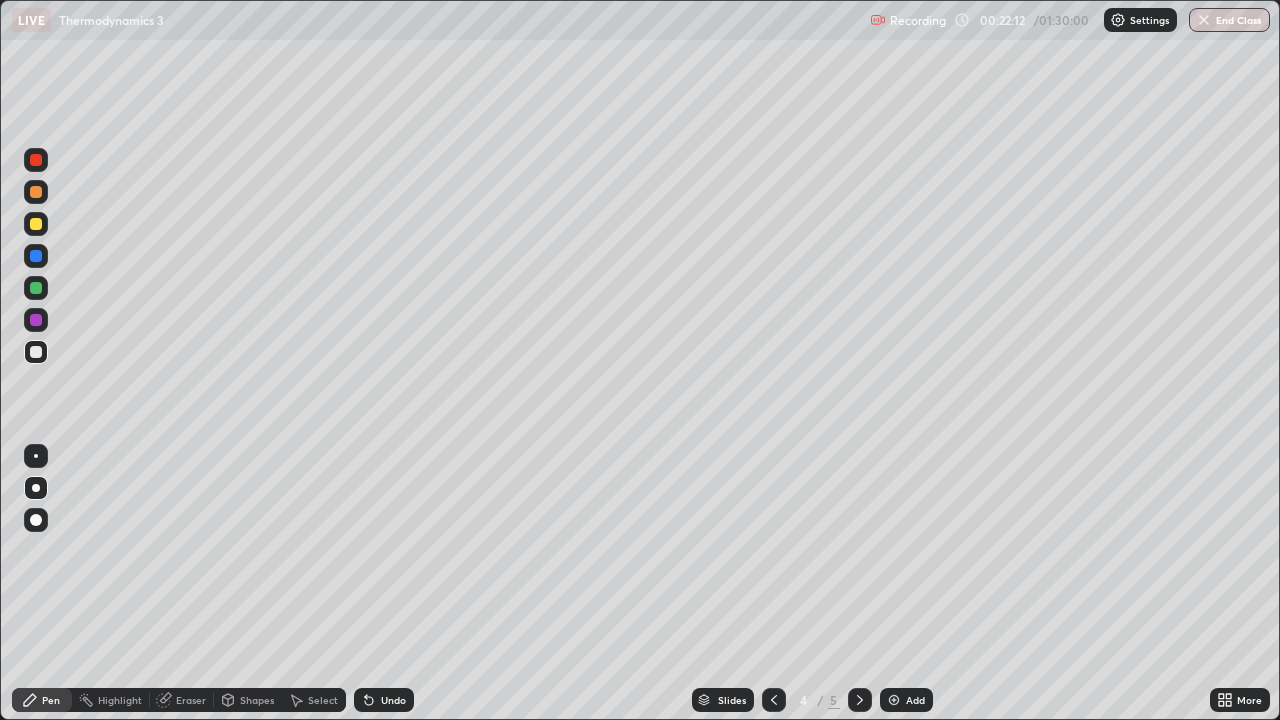 click on "Add" at bounding box center [906, 700] 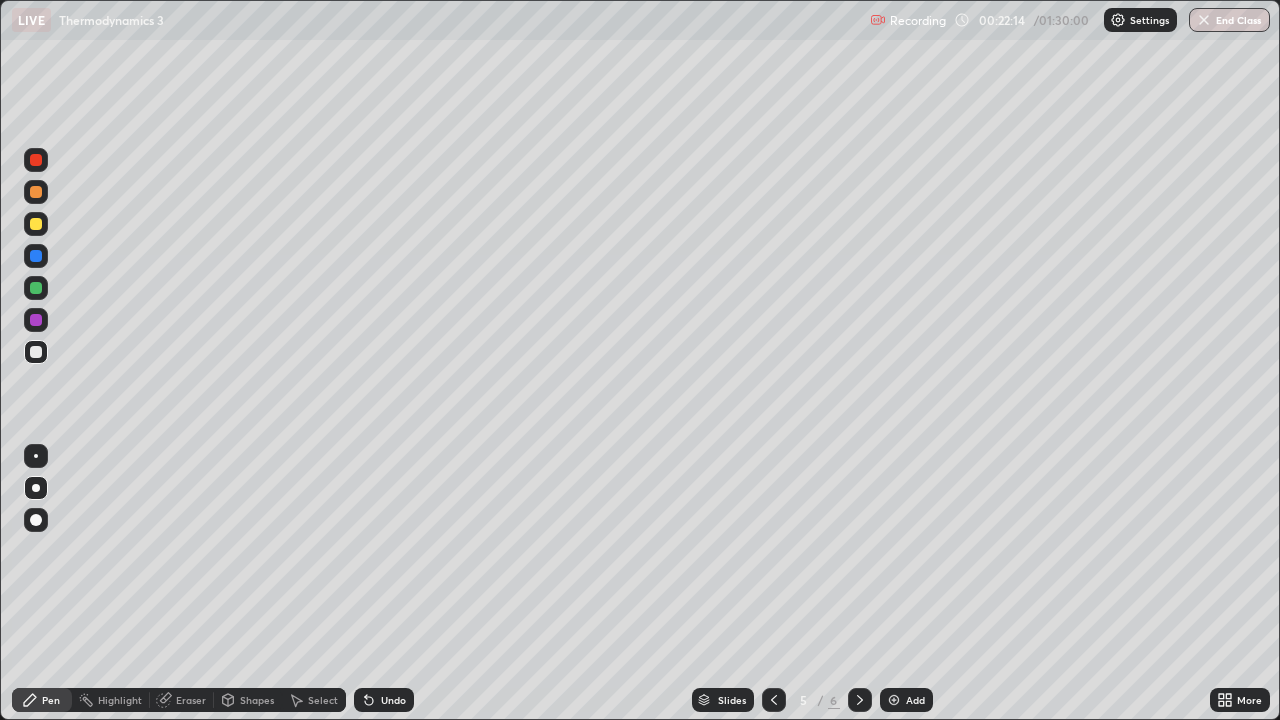 click at bounding box center [36, 352] 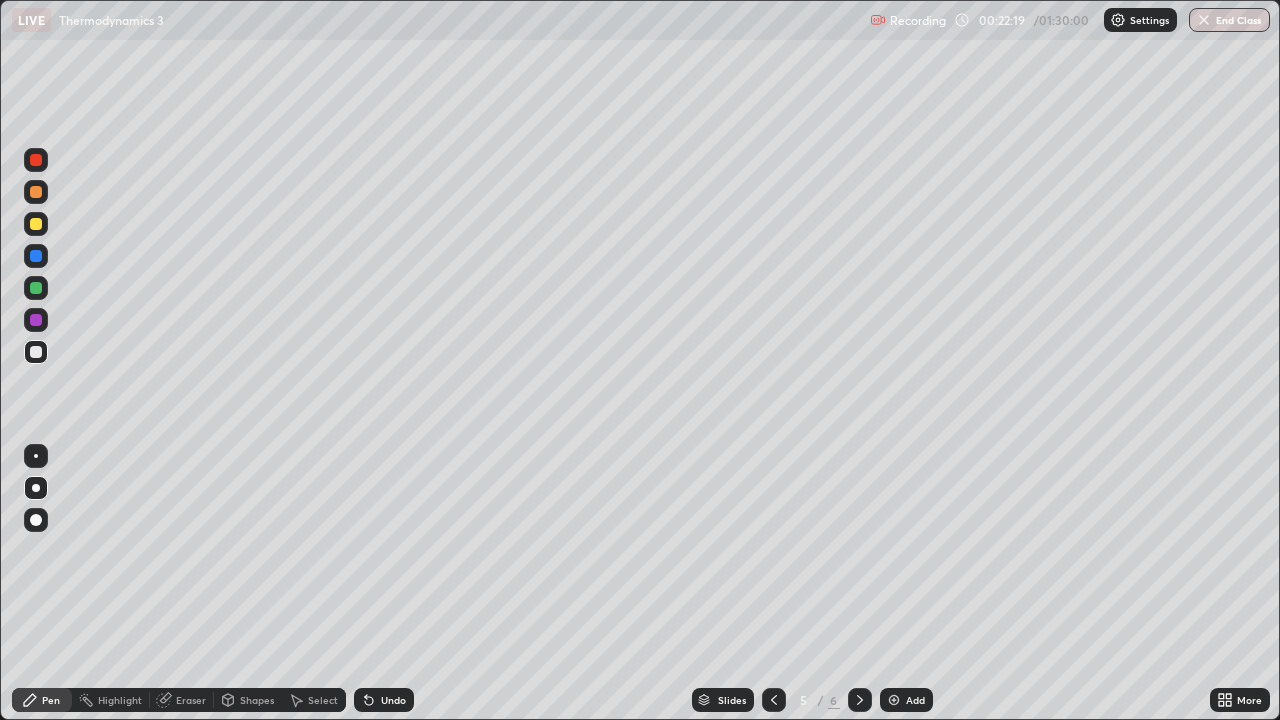 click at bounding box center [36, 352] 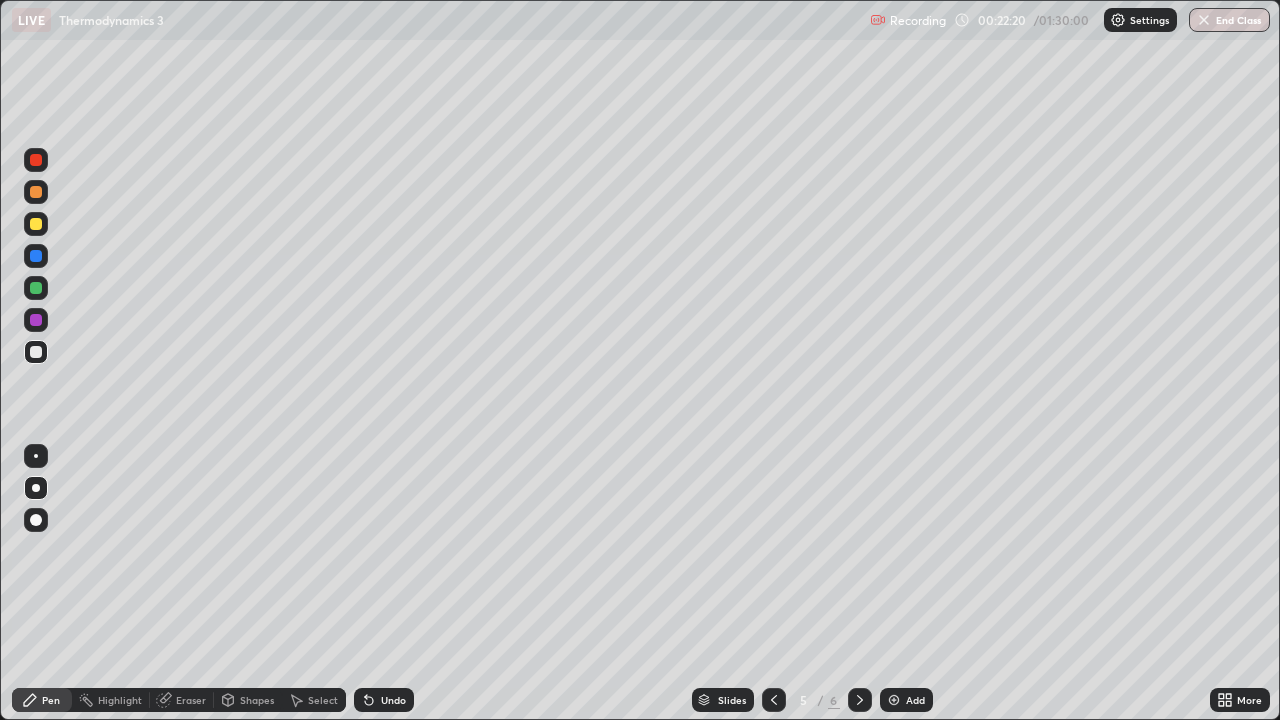click on "Pen" at bounding box center [42, 700] 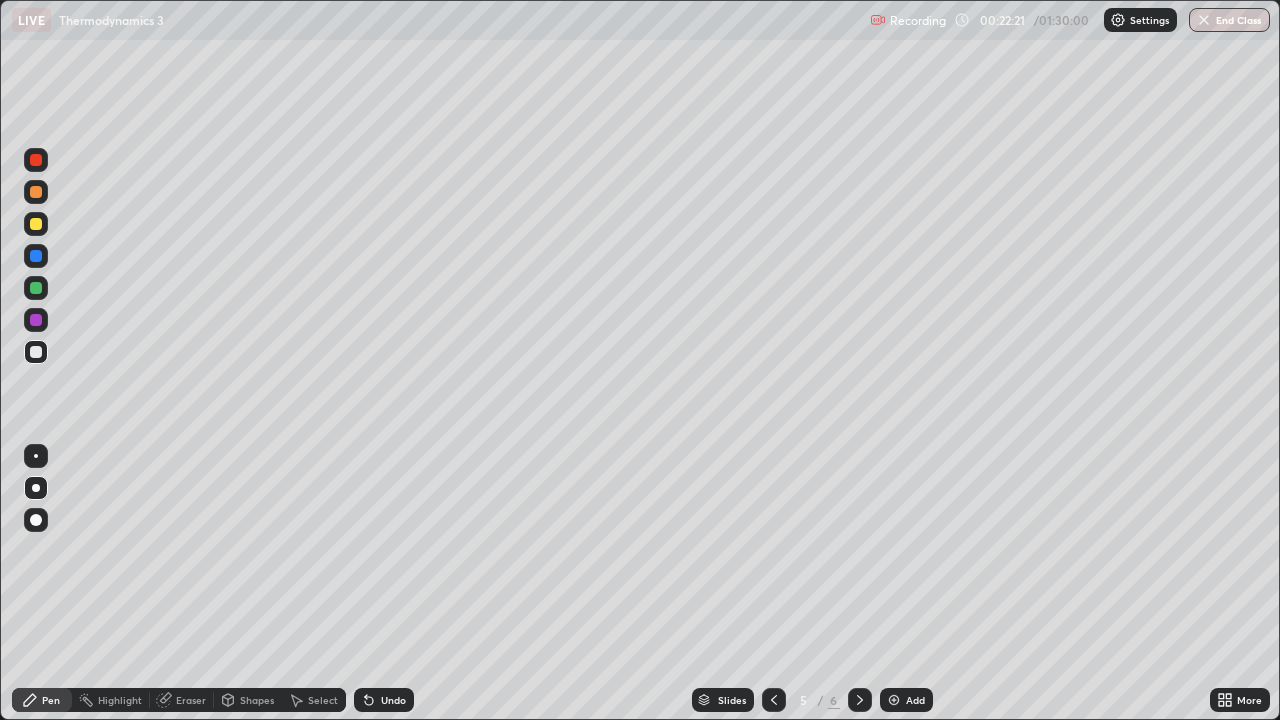 click at bounding box center [36, 288] 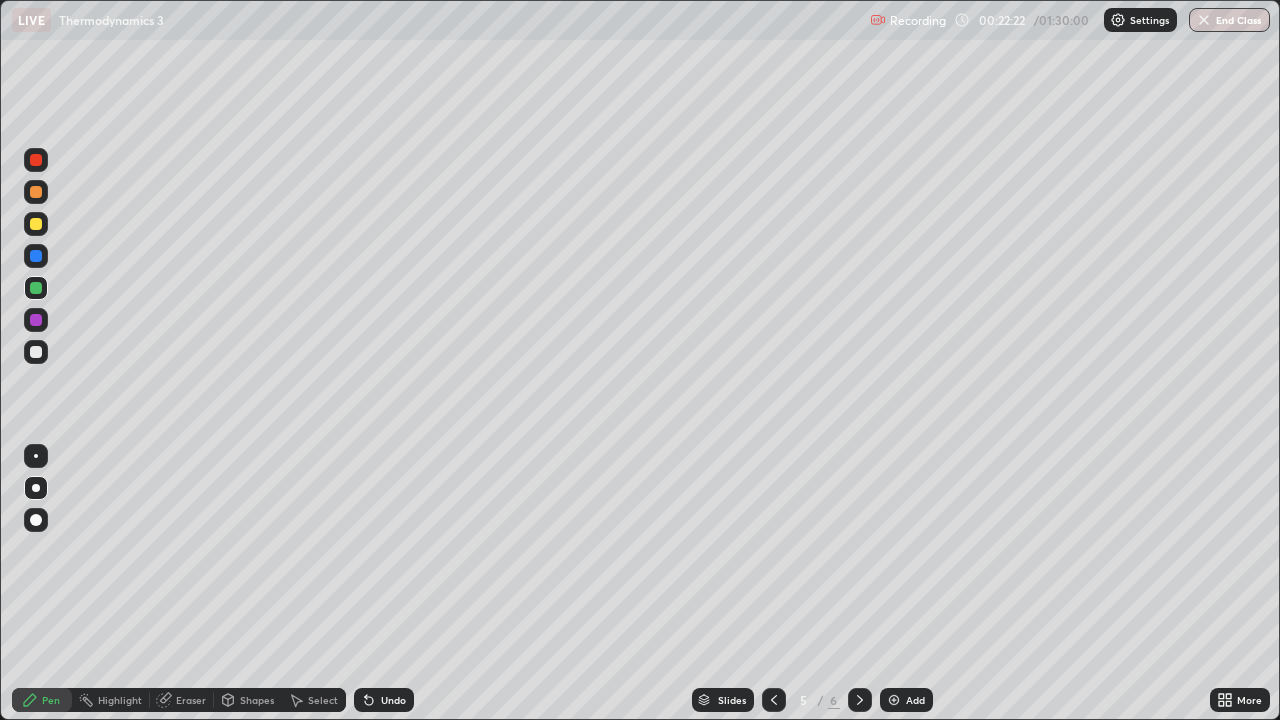 click at bounding box center [36, 288] 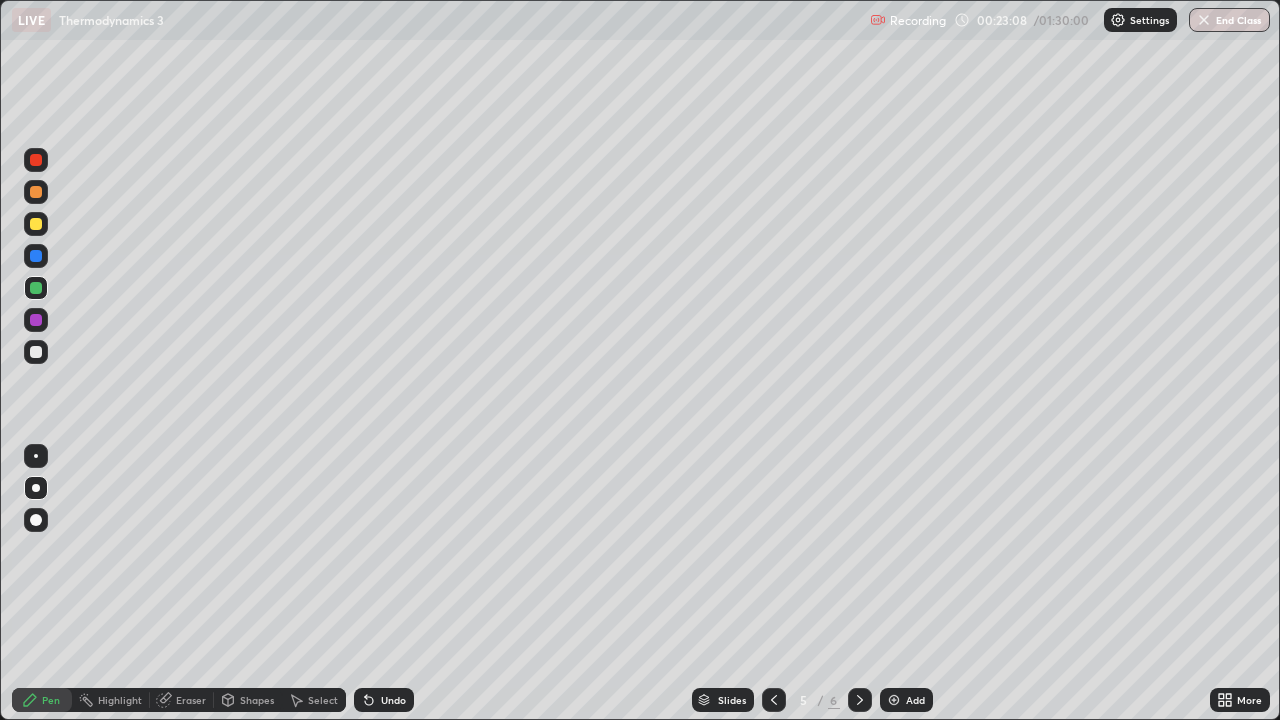 click on "Eraser" at bounding box center (191, 700) 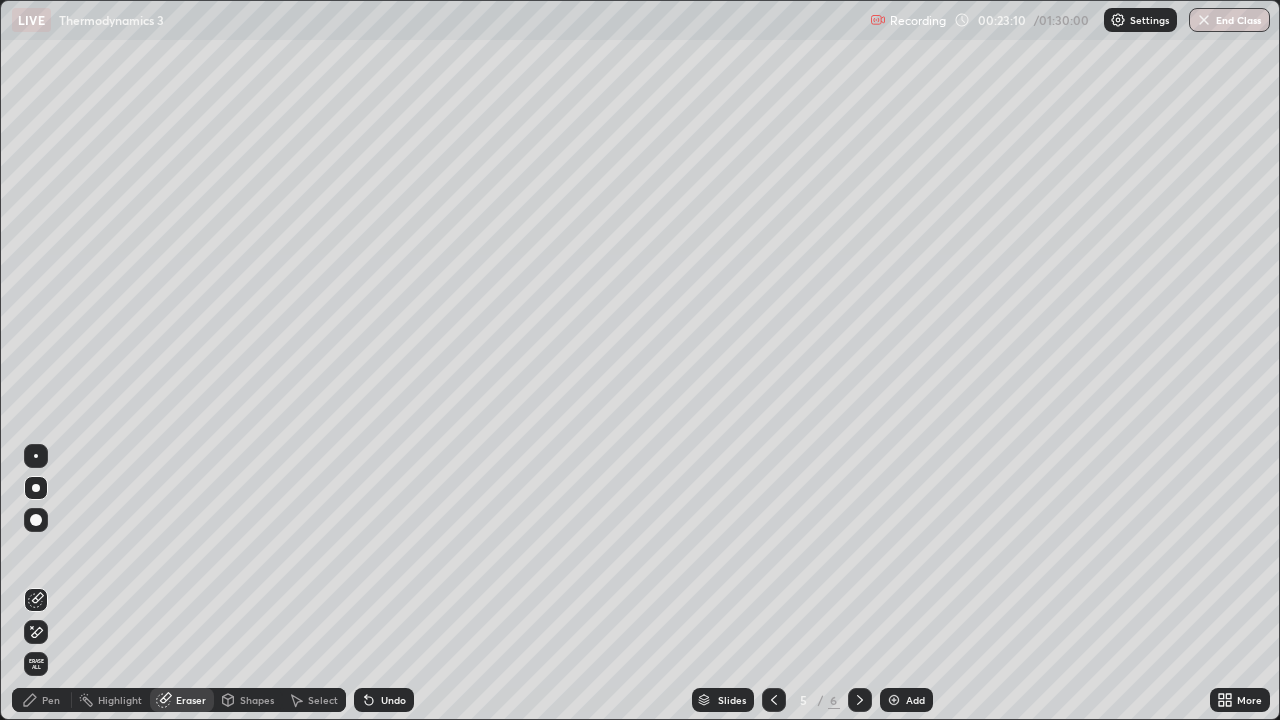 click on "Pen" at bounding box center [42, 700] 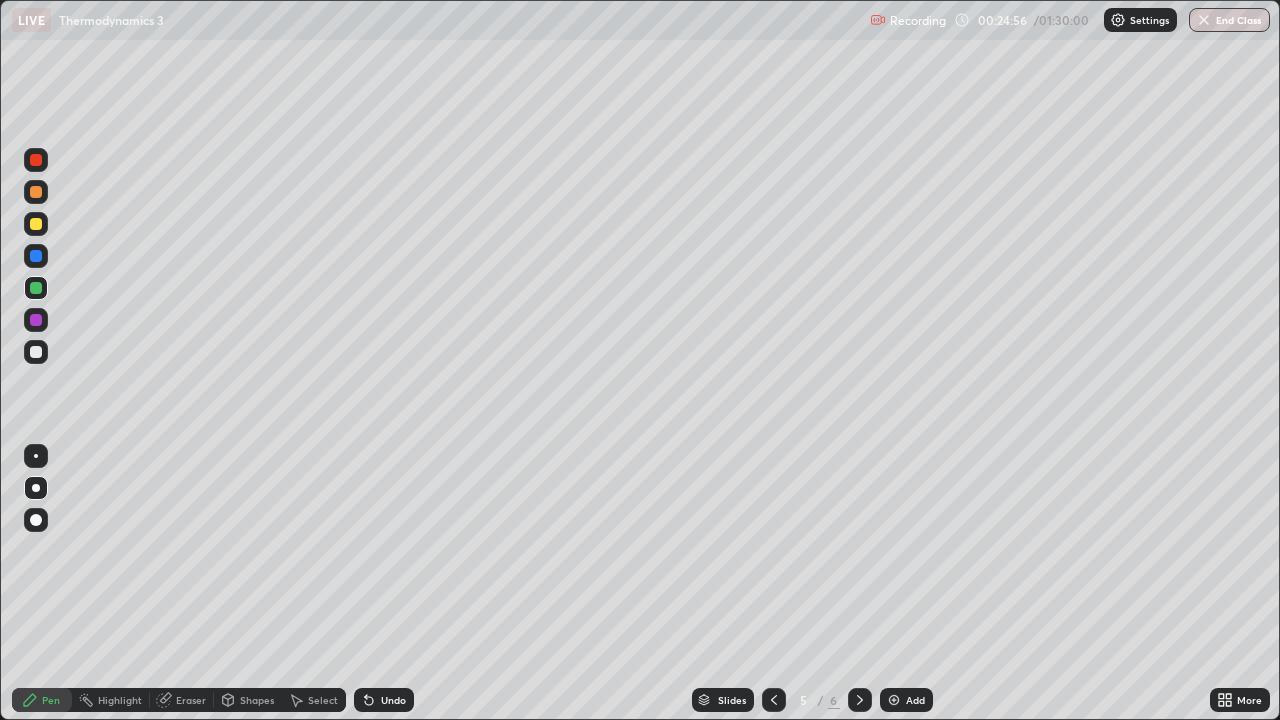 click on "Eraser" at bounding box center (191, 700) 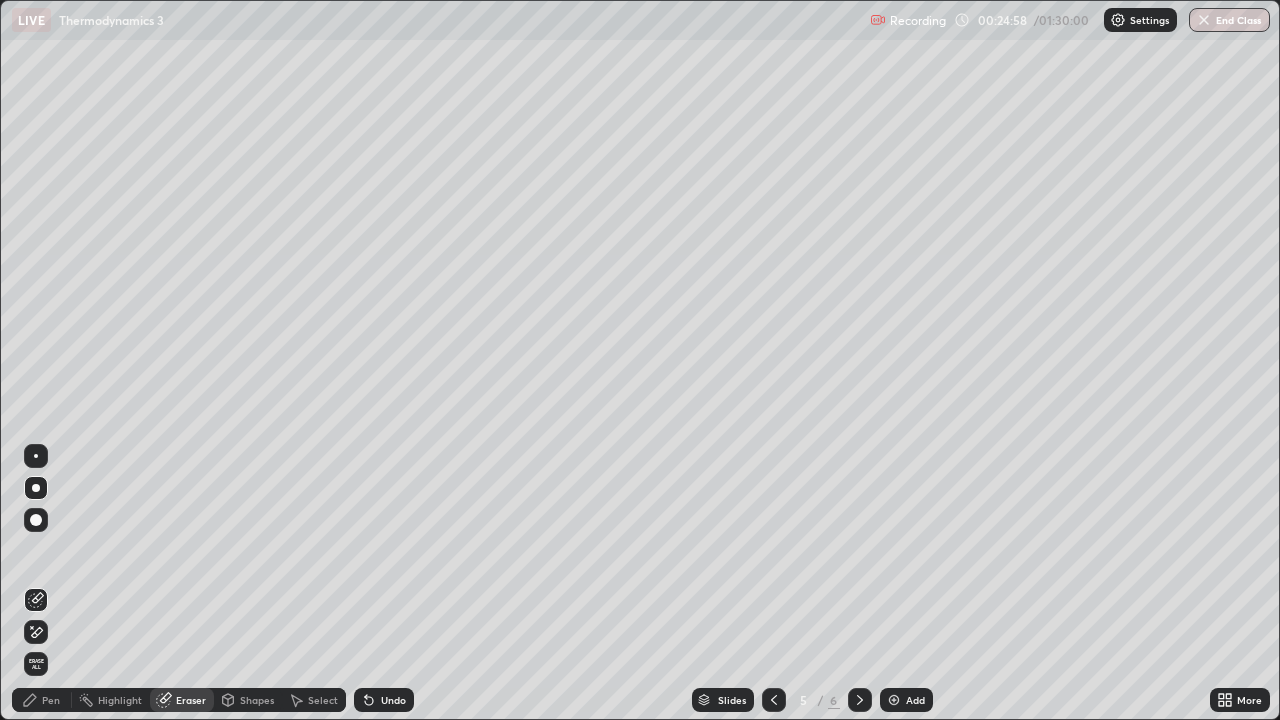 click on "Pen" at bounding box center (51, 700) 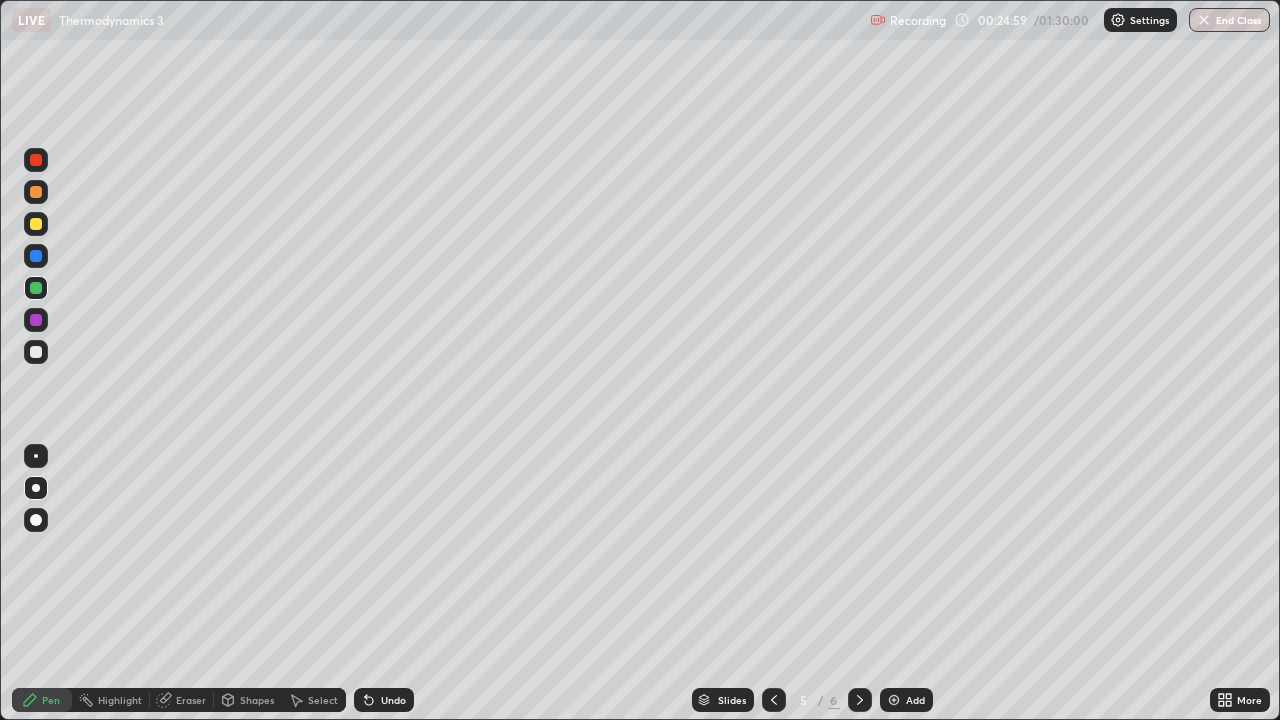 click at bounding box center (36, 352) 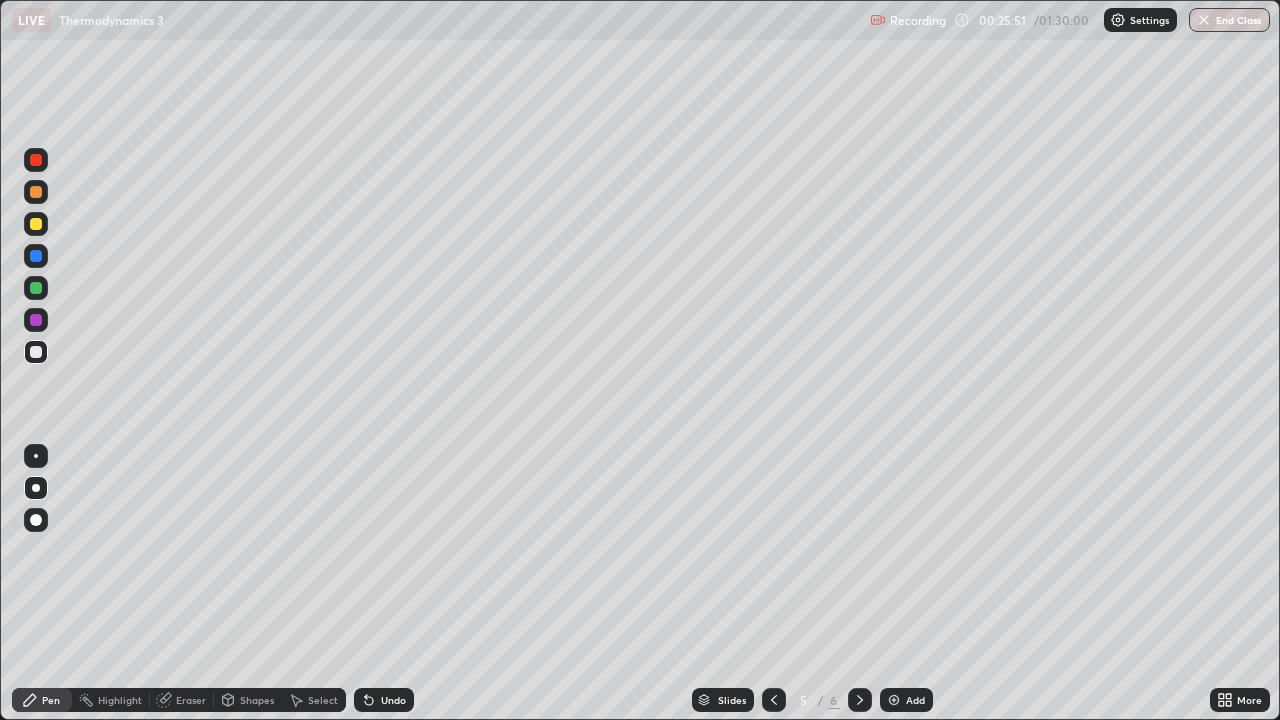 click on "Eraser" at bounding box center (191, 700) 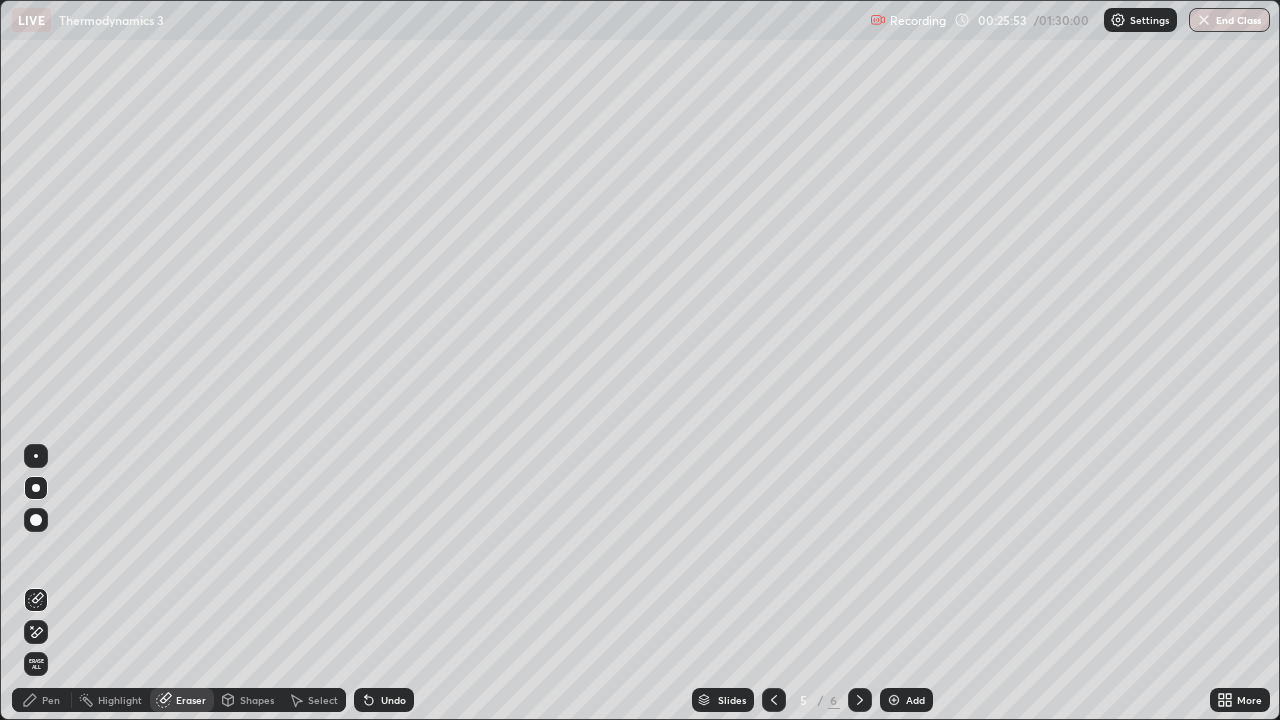 click on "Pen" at bounding box center [51, 700] 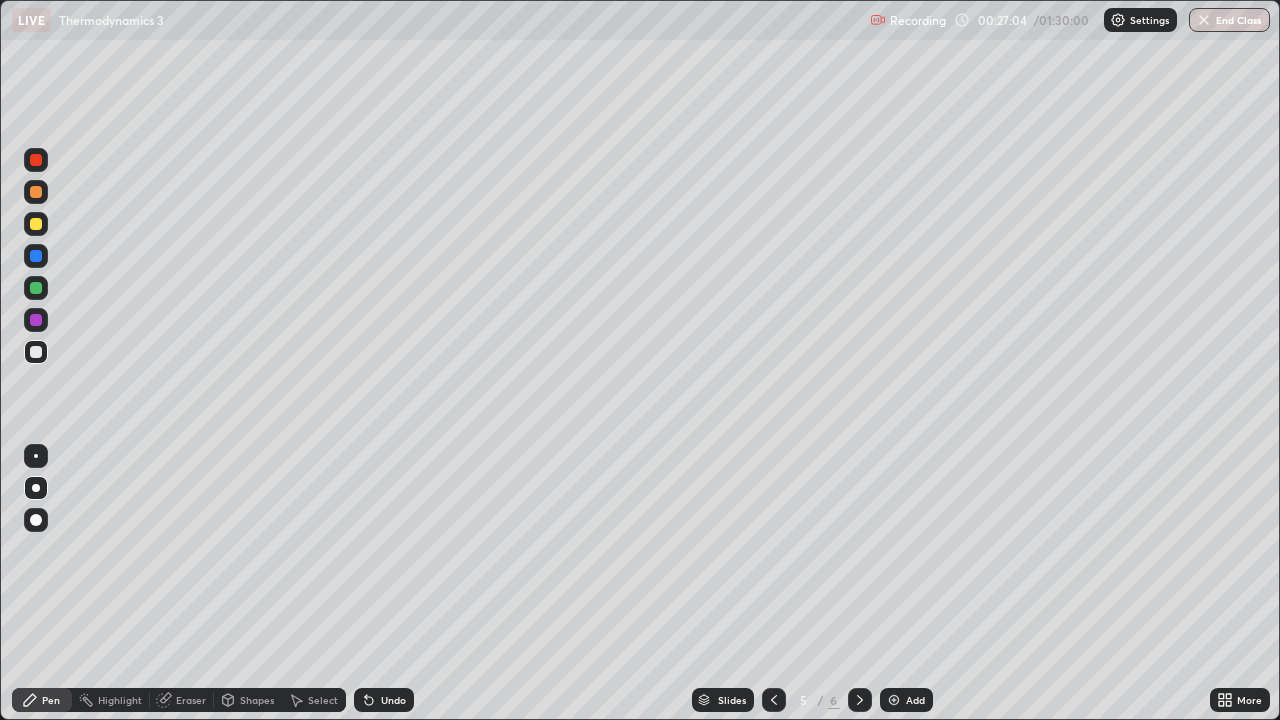 click at bounding box center [36, 352] 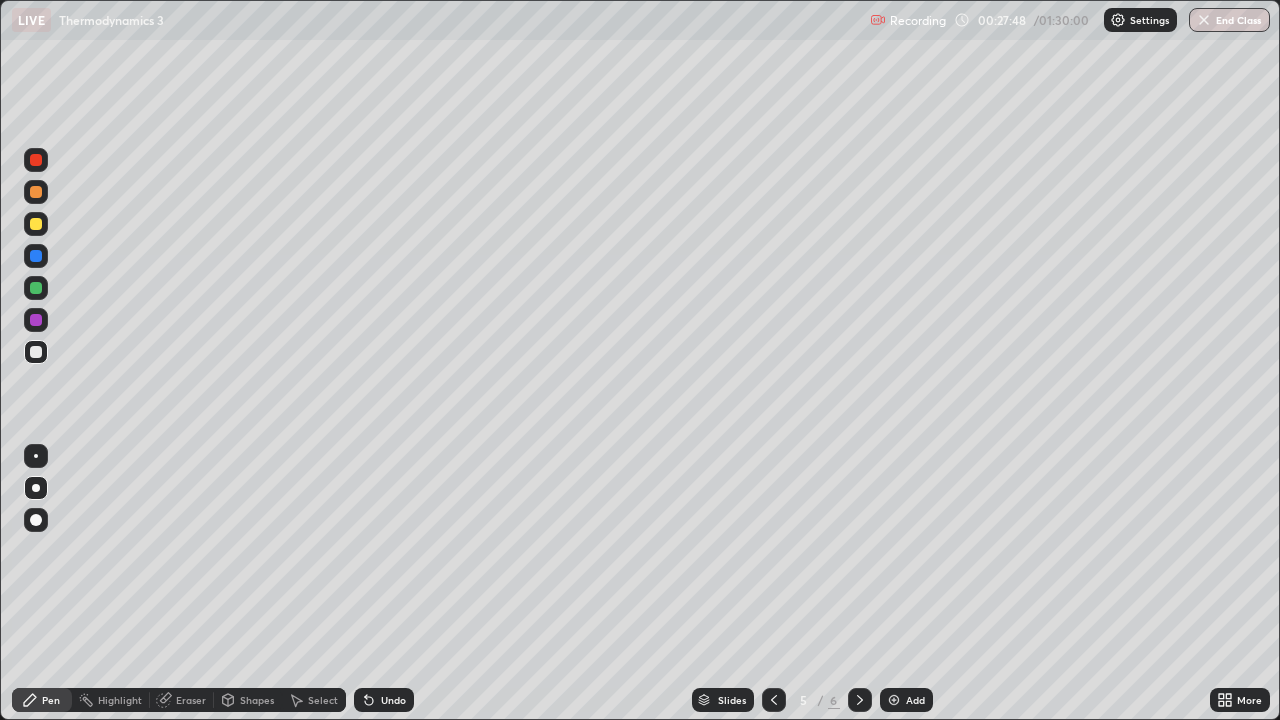 click on "Eraser" at bounding box center (191, 700) 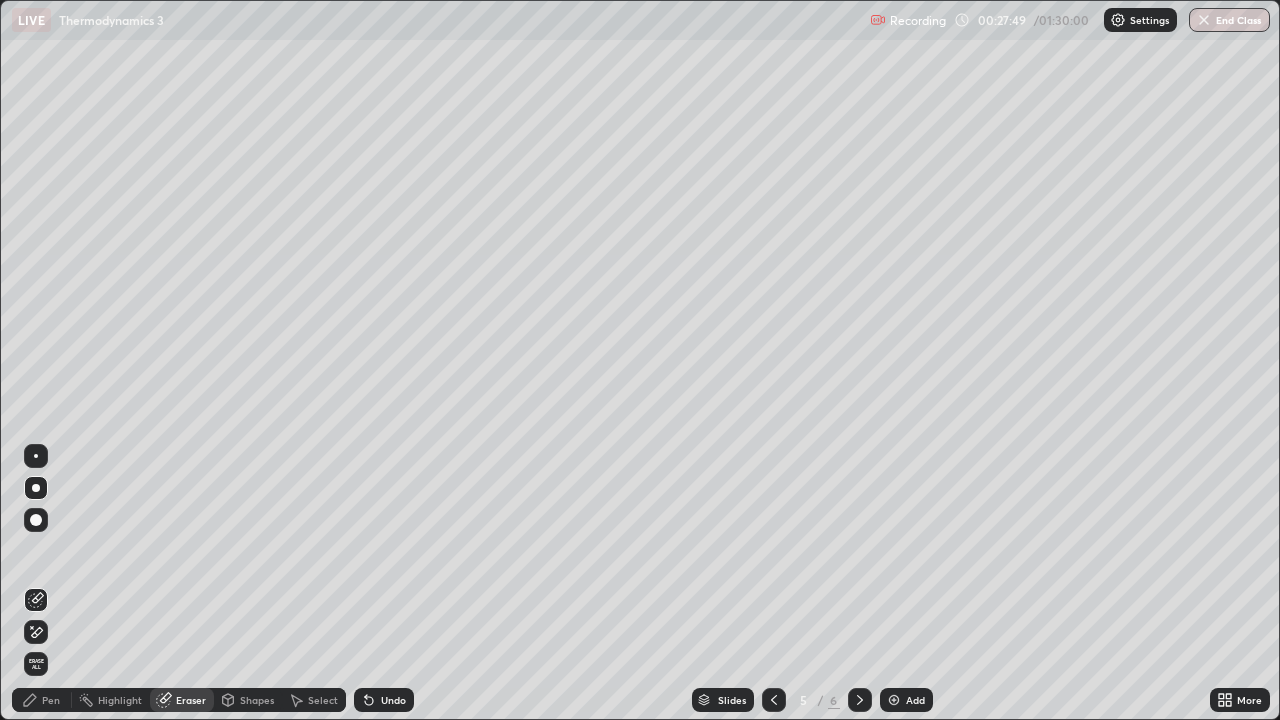 click on "Pen" at bounding box center (51, 700) 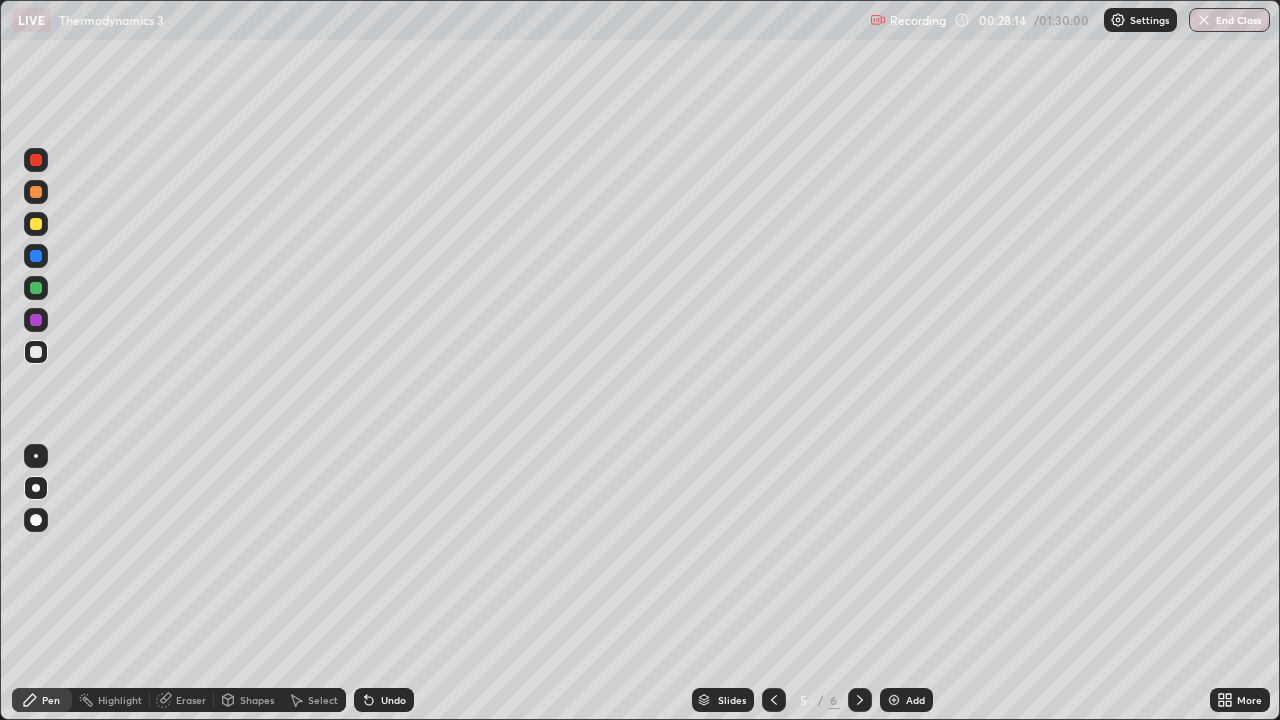 click on "Eraser" at bounding box center (182, 700) 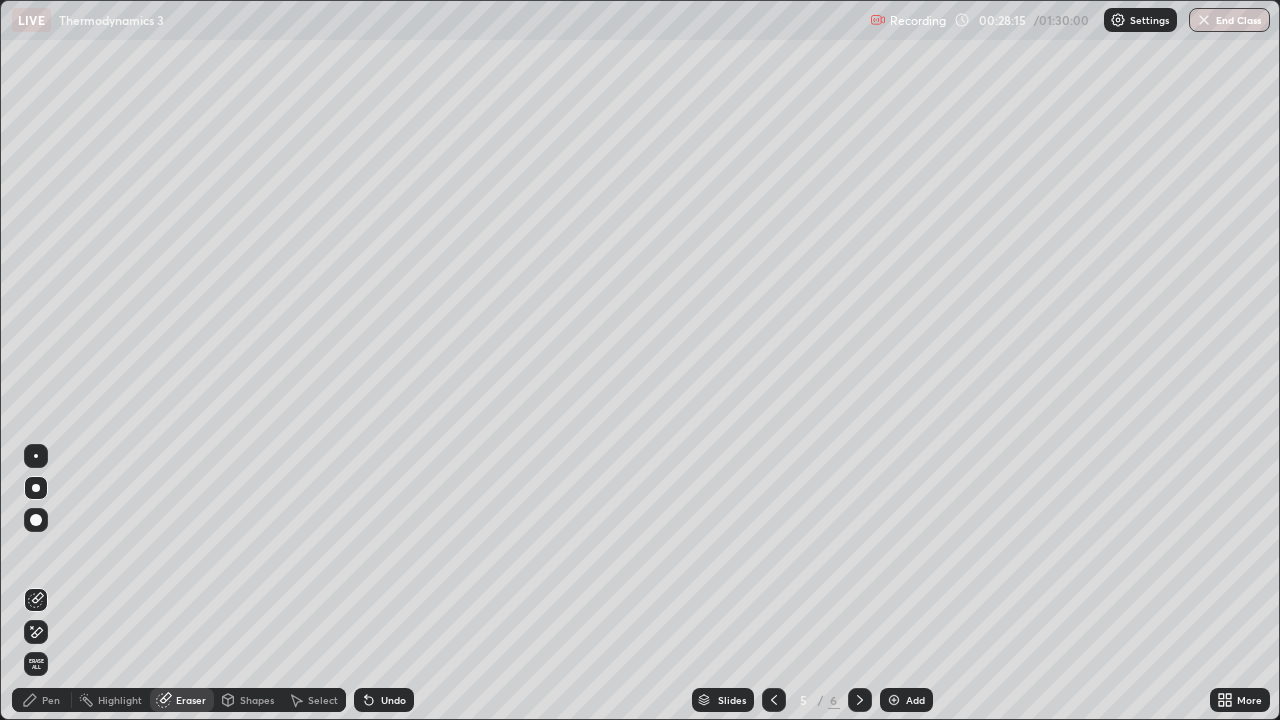 click on "Pen" at bounding box center (51, 700) 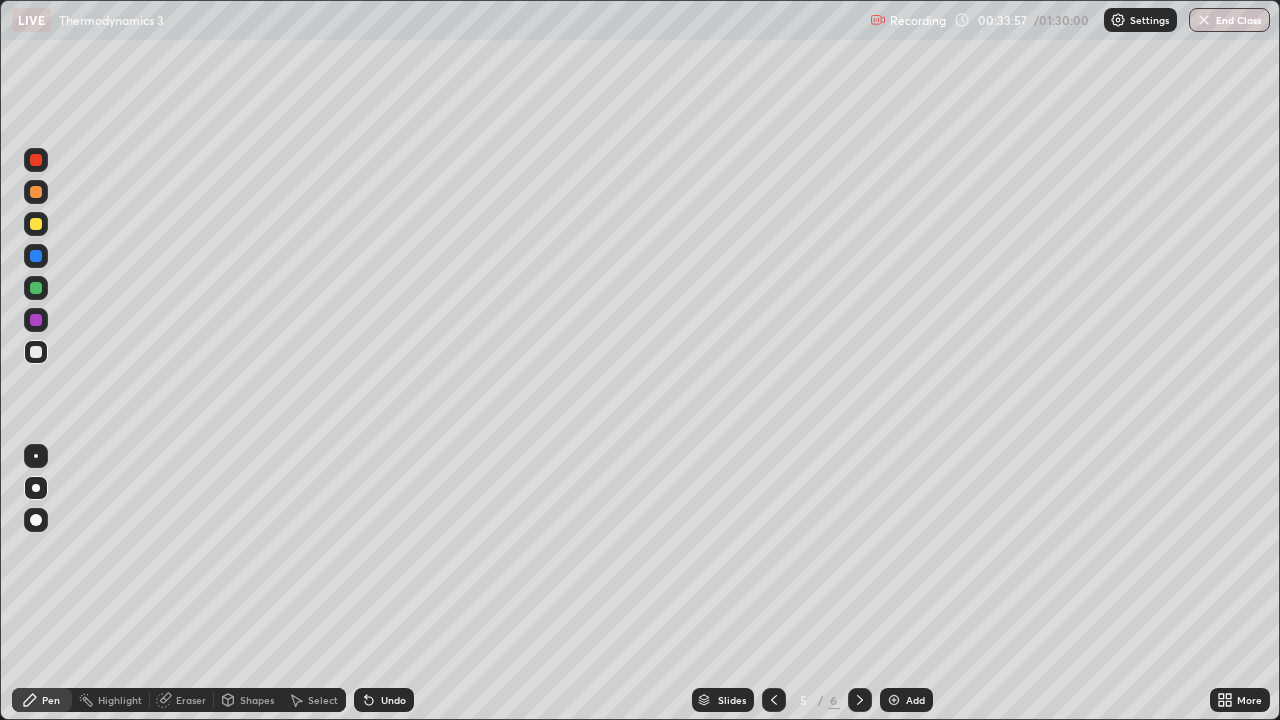click on "Add" at bounding box center [915, 700] 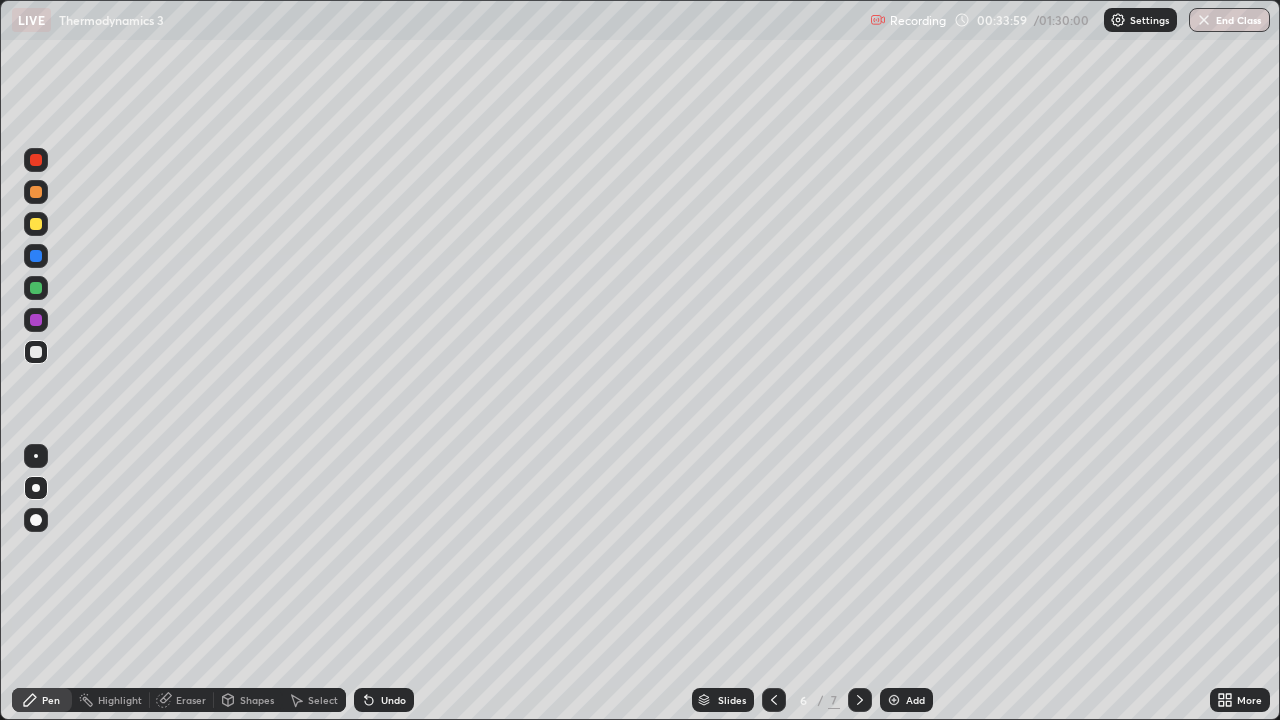click at bounding box center (36, 352) 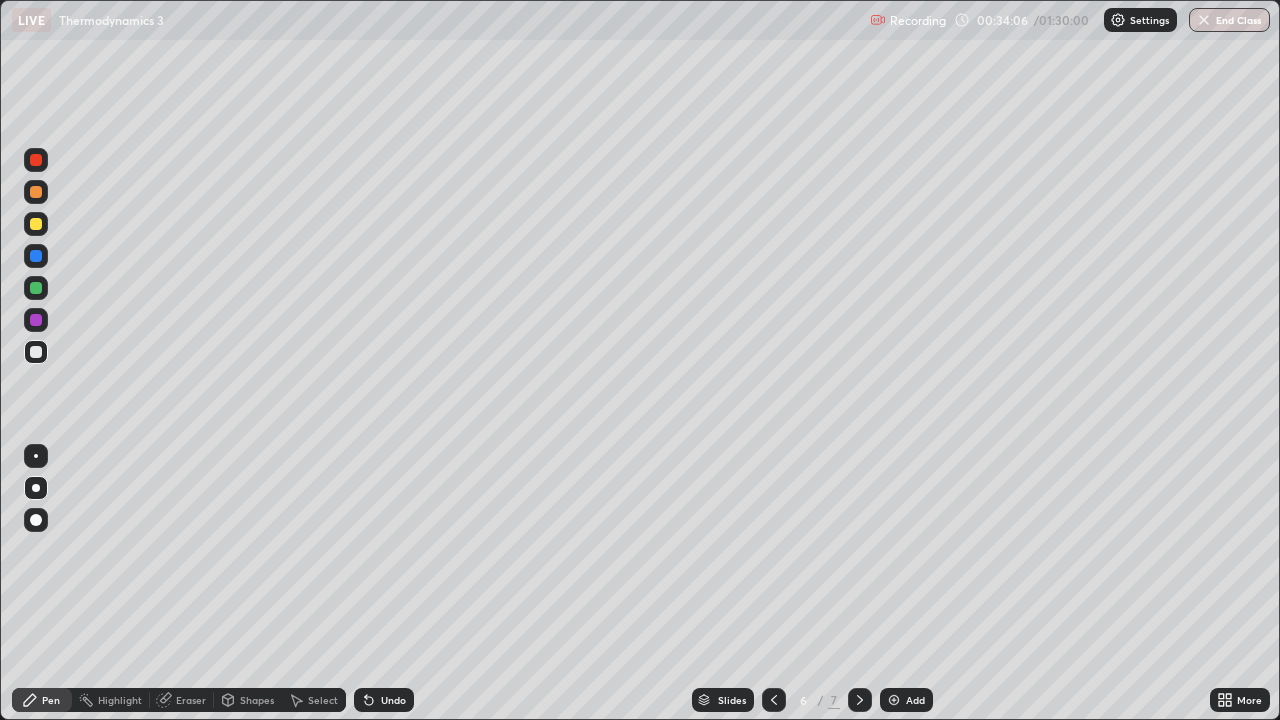 click at bounding box center (36, 224) 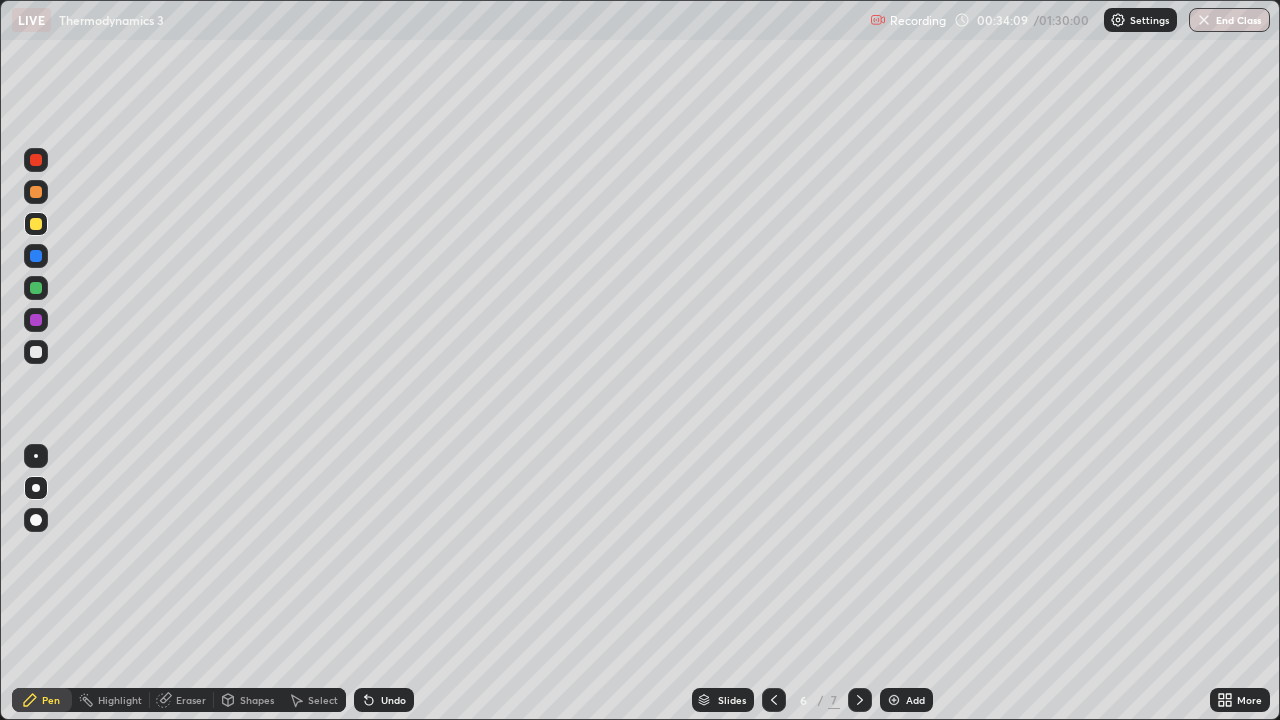 click 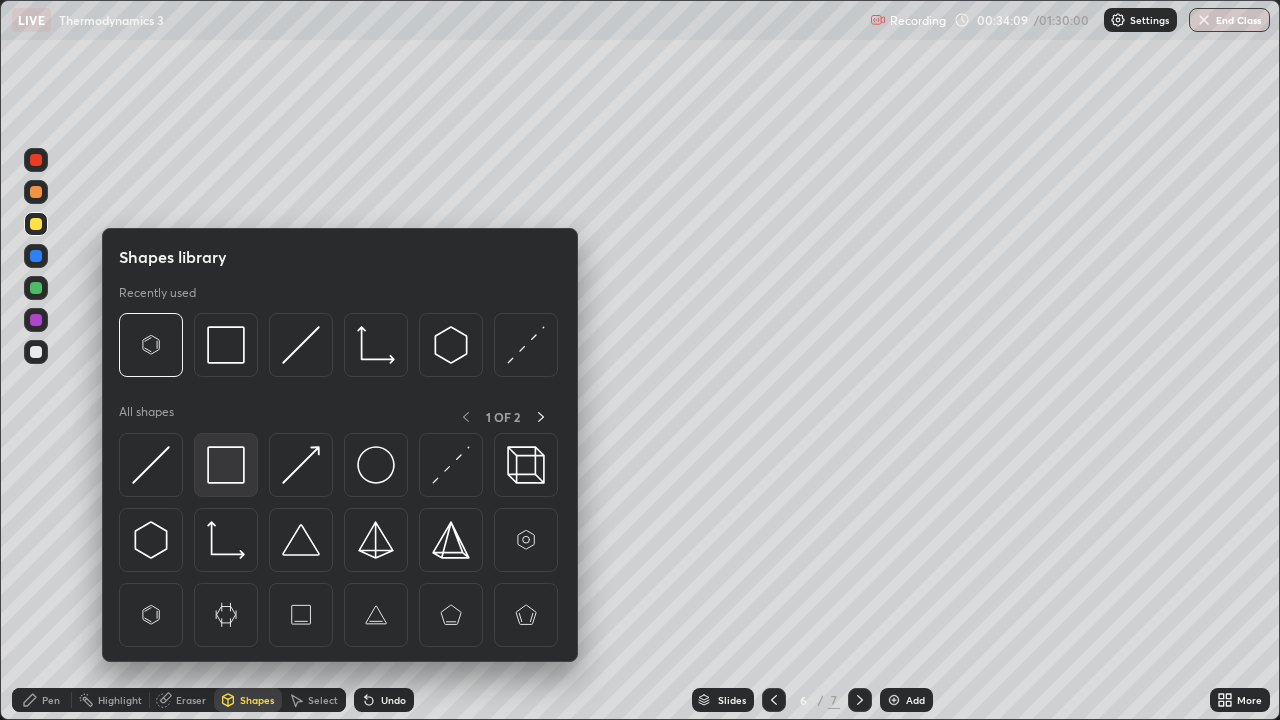 click at bounding box center (226, 465) 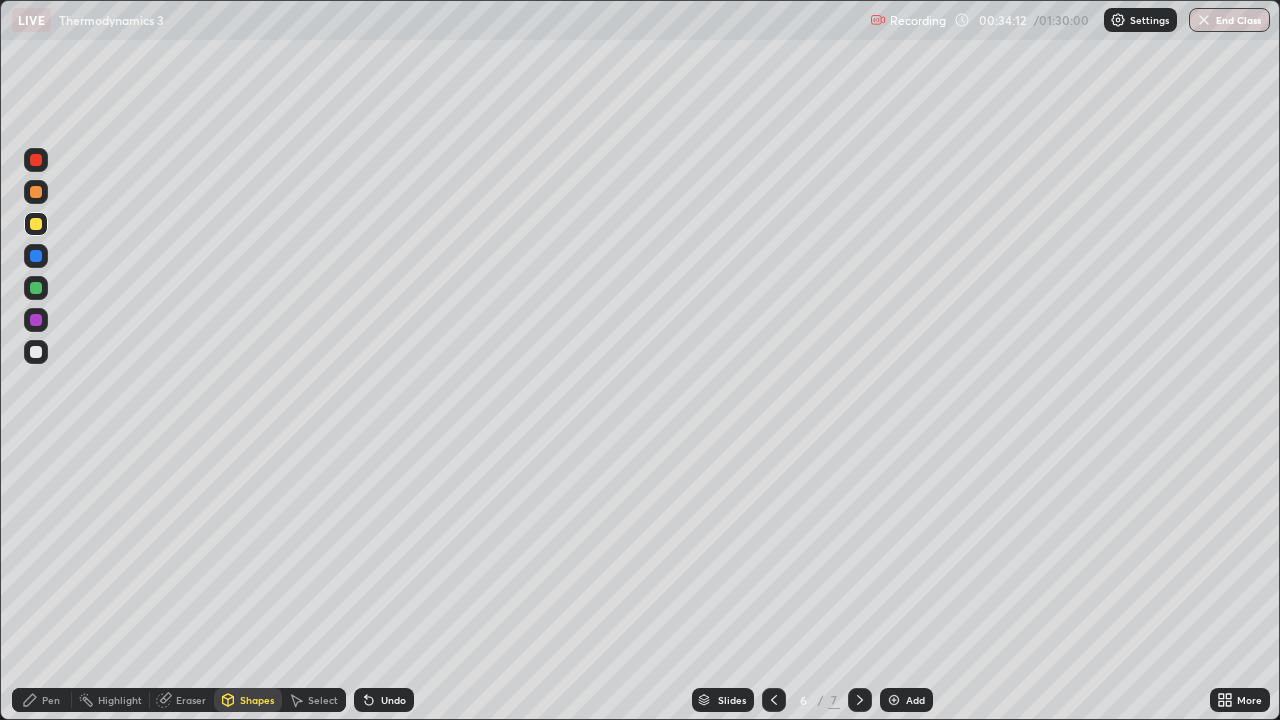 click on "Pen" at bounding box center [42, 700] 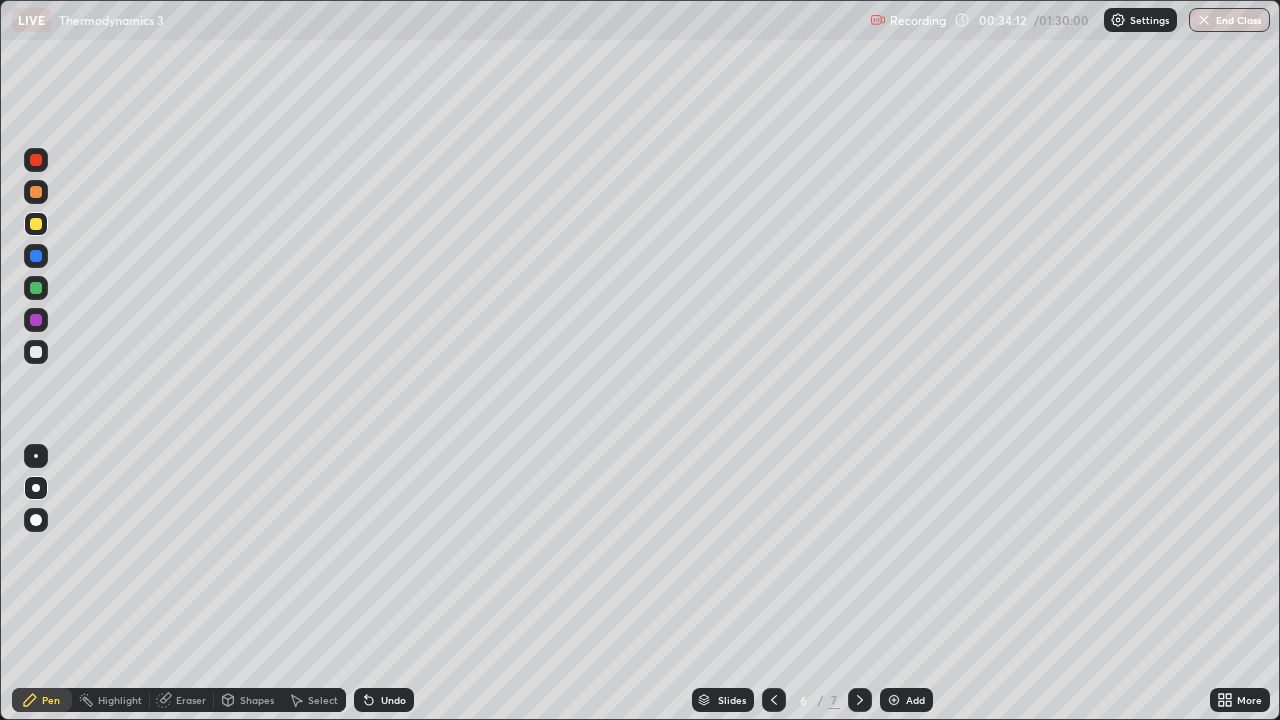 click at bounding box center [36, 488] 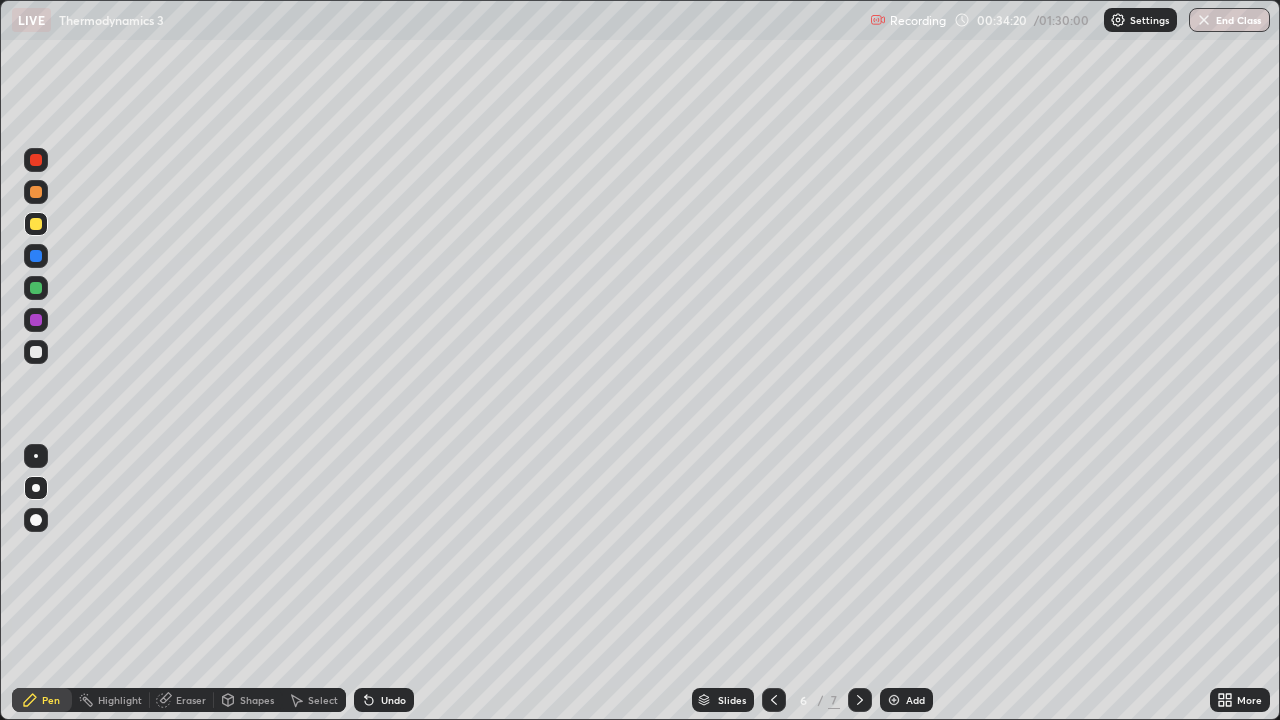 click at bounding box center [36, 352] 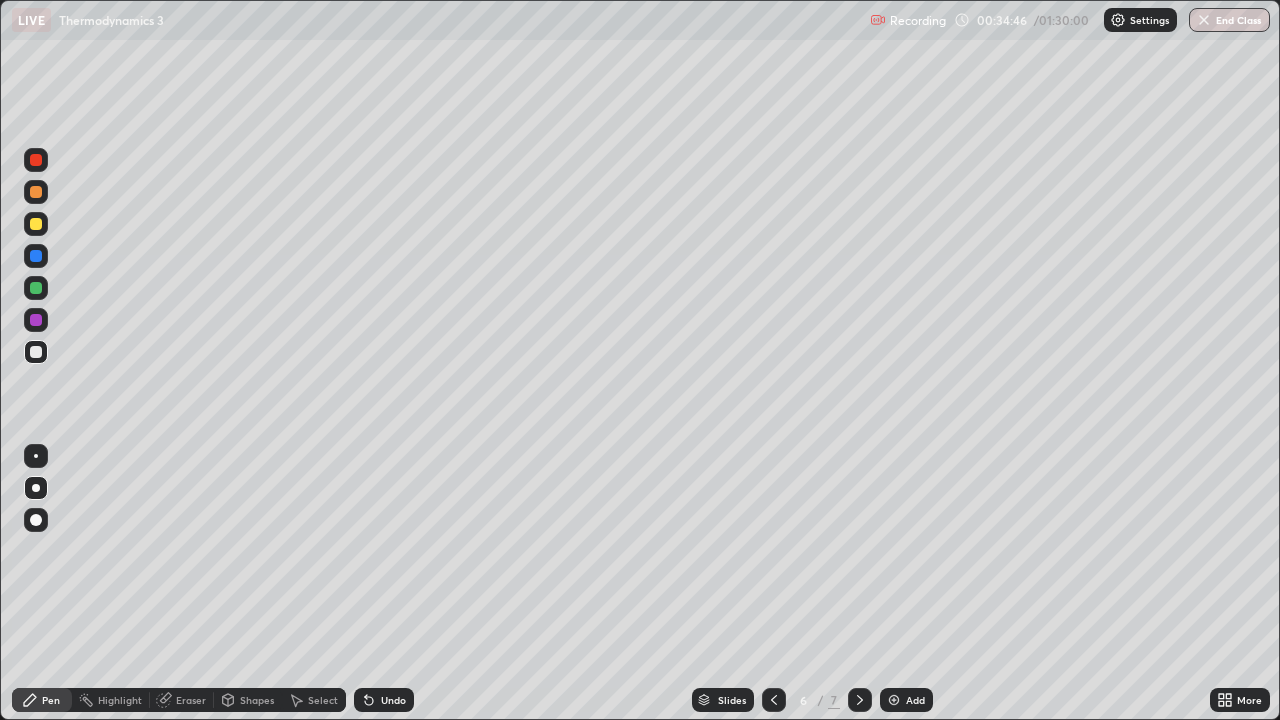 click on "Eraser" at bounding box center (191, 700) 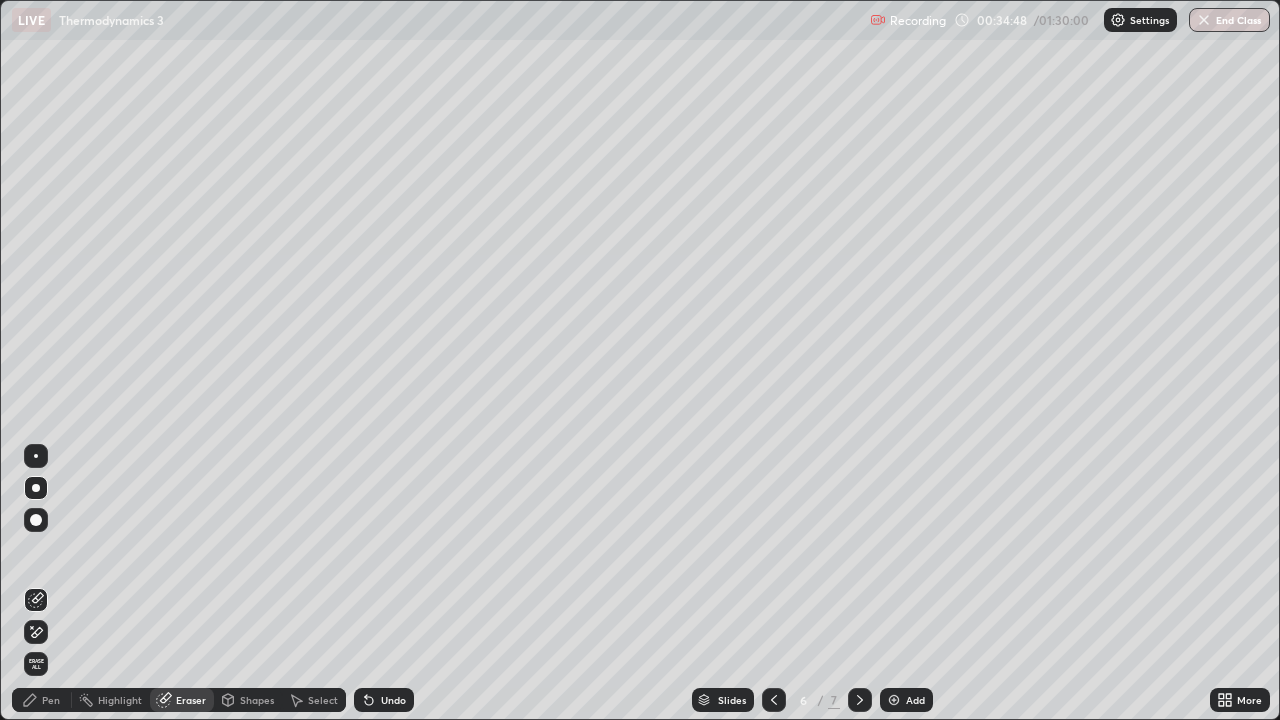 click on "Pen" at bounding box center [51, 700] 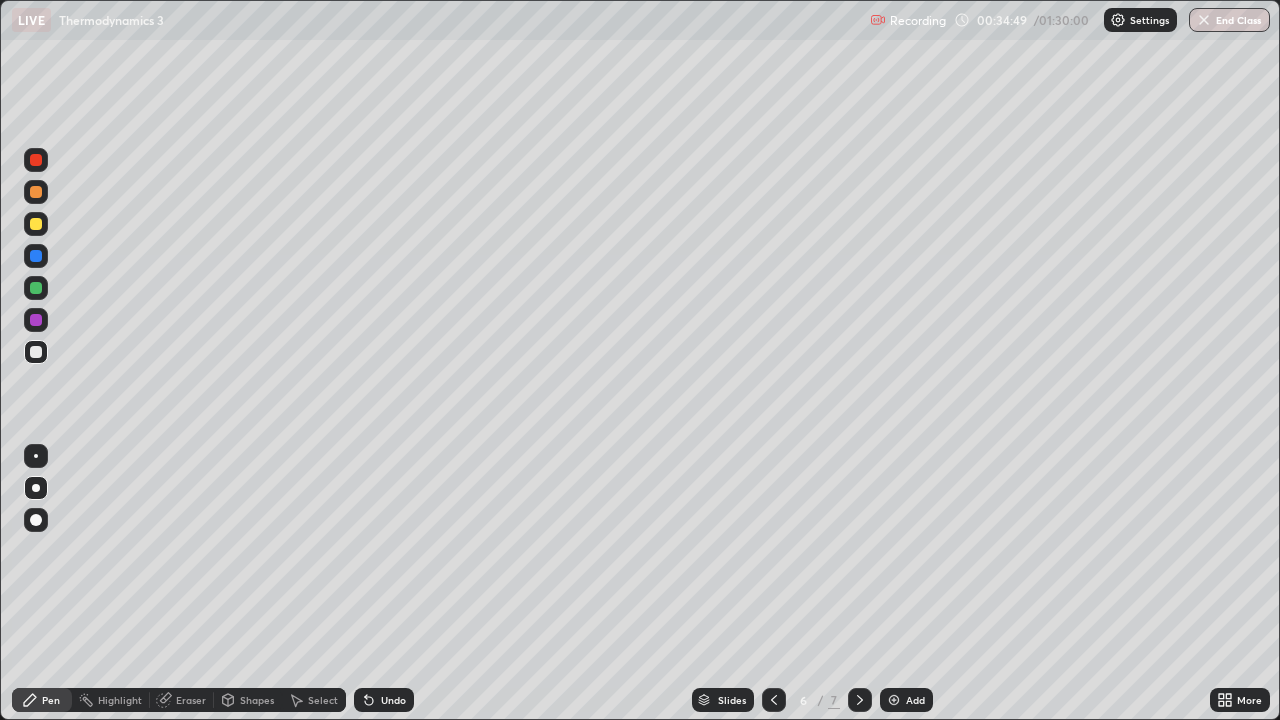 click at bounding box center (36, 352) 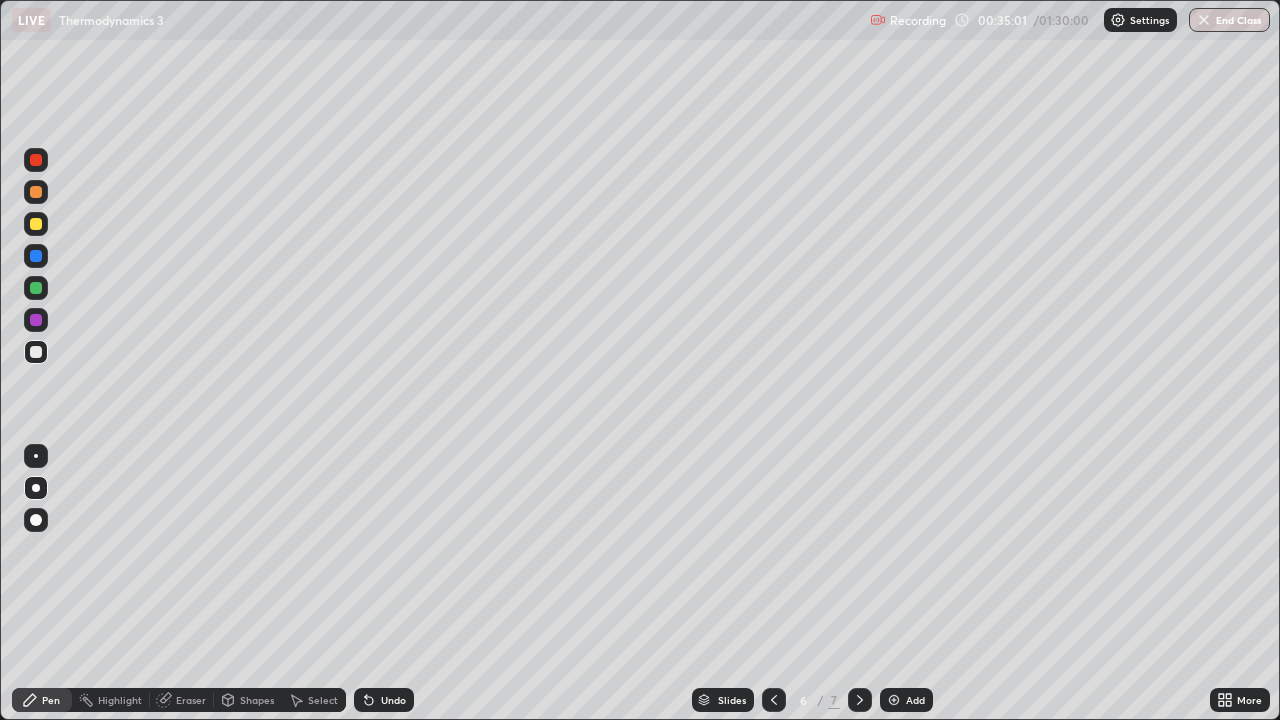 click on "Eraser" at bounding box center [191, 700] 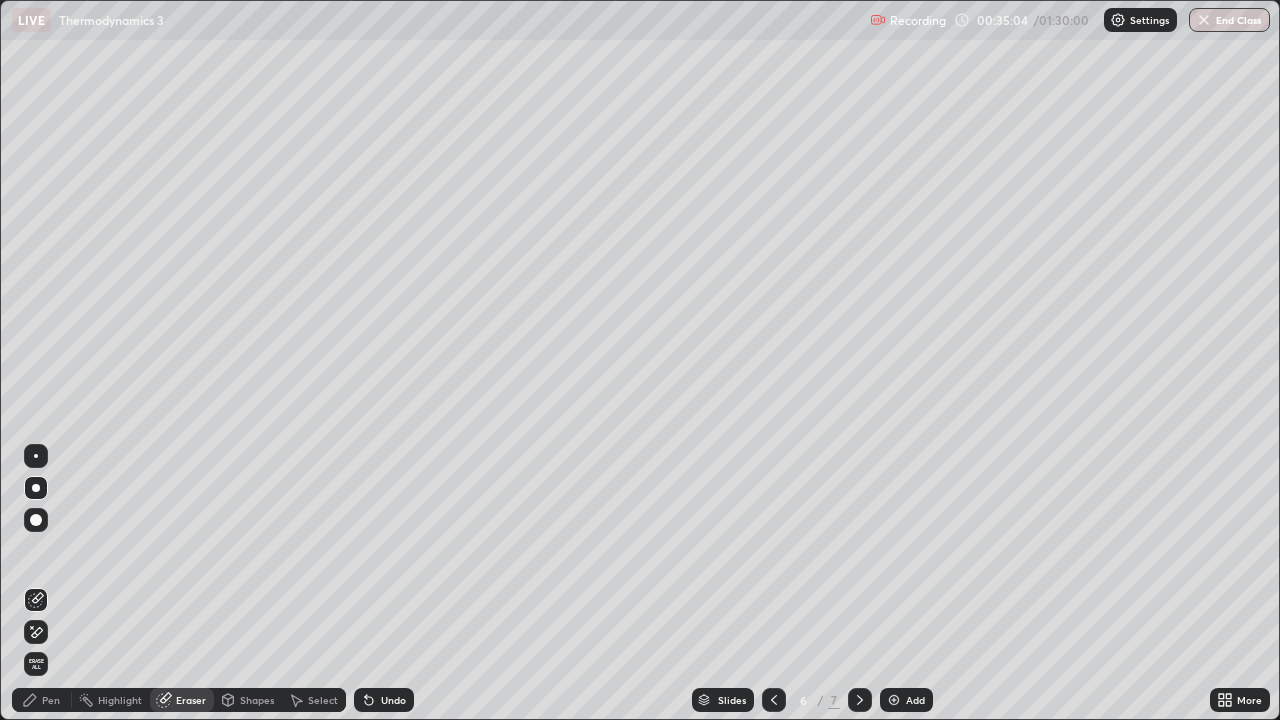 click on "Pen" at bounding box center [42, 700] 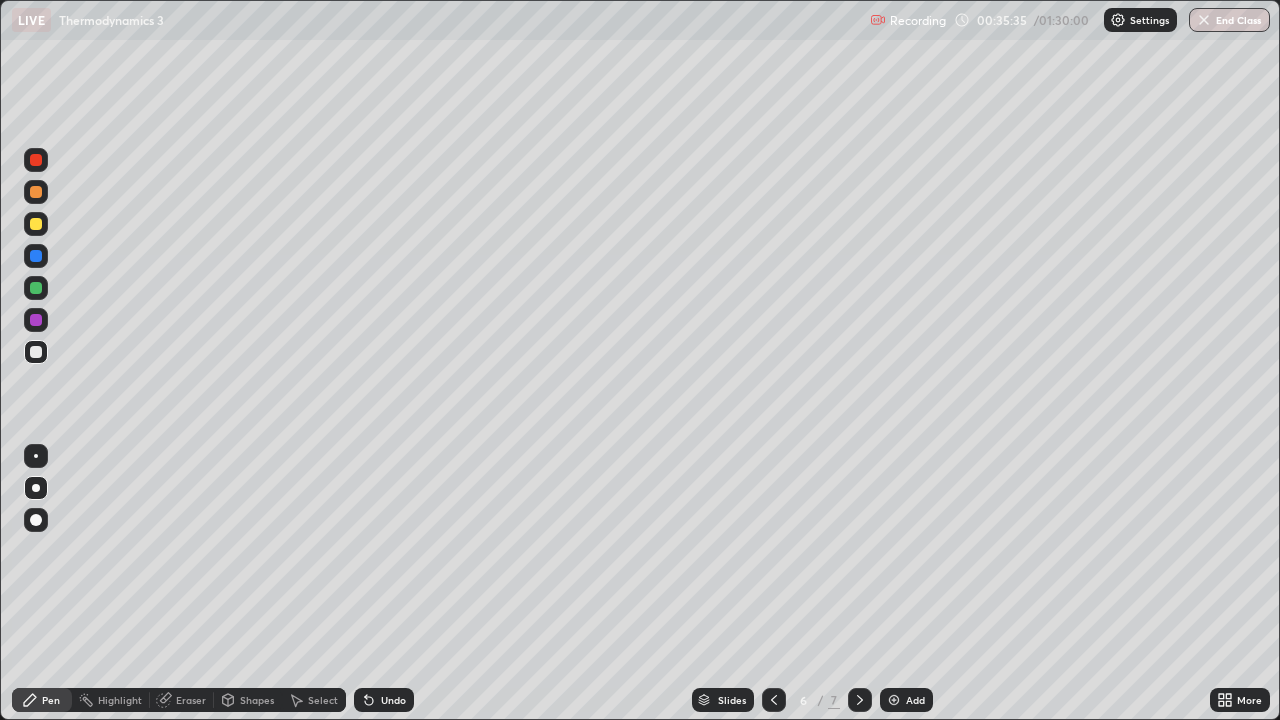 click on "Eraser" at bounding box center [191, 700] 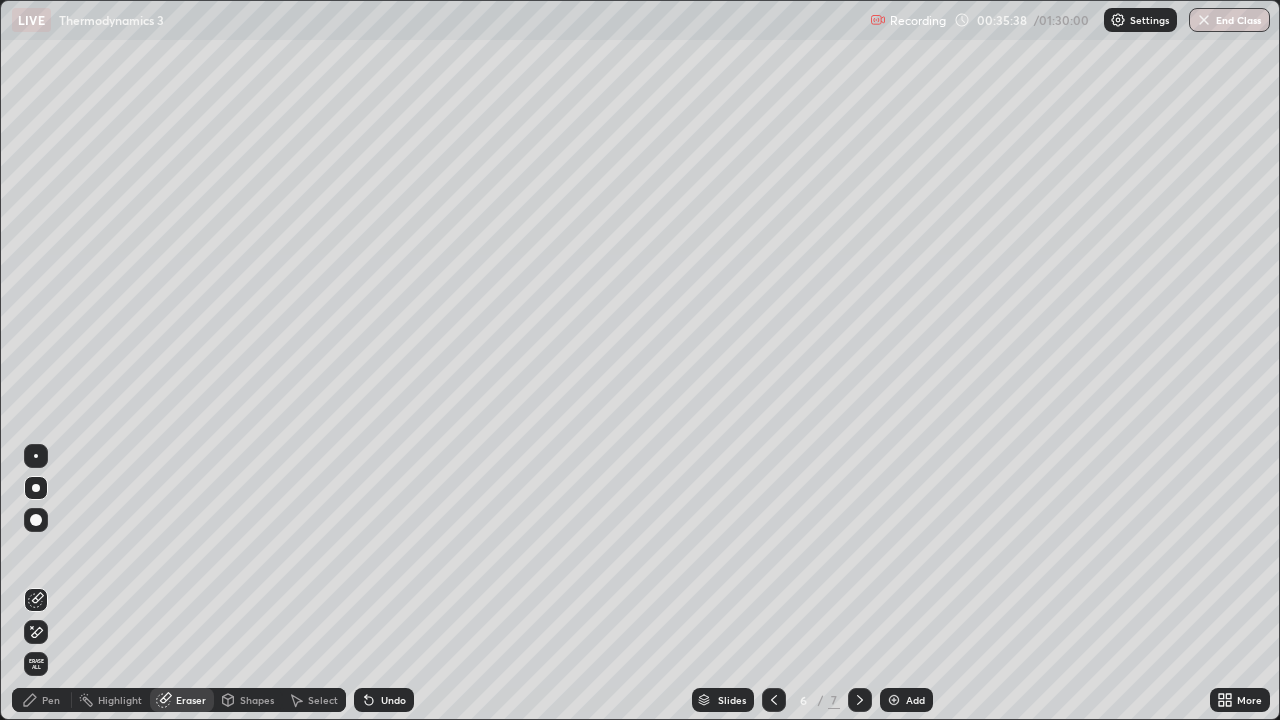 click on "Pen" at bounding box center [42, 700] 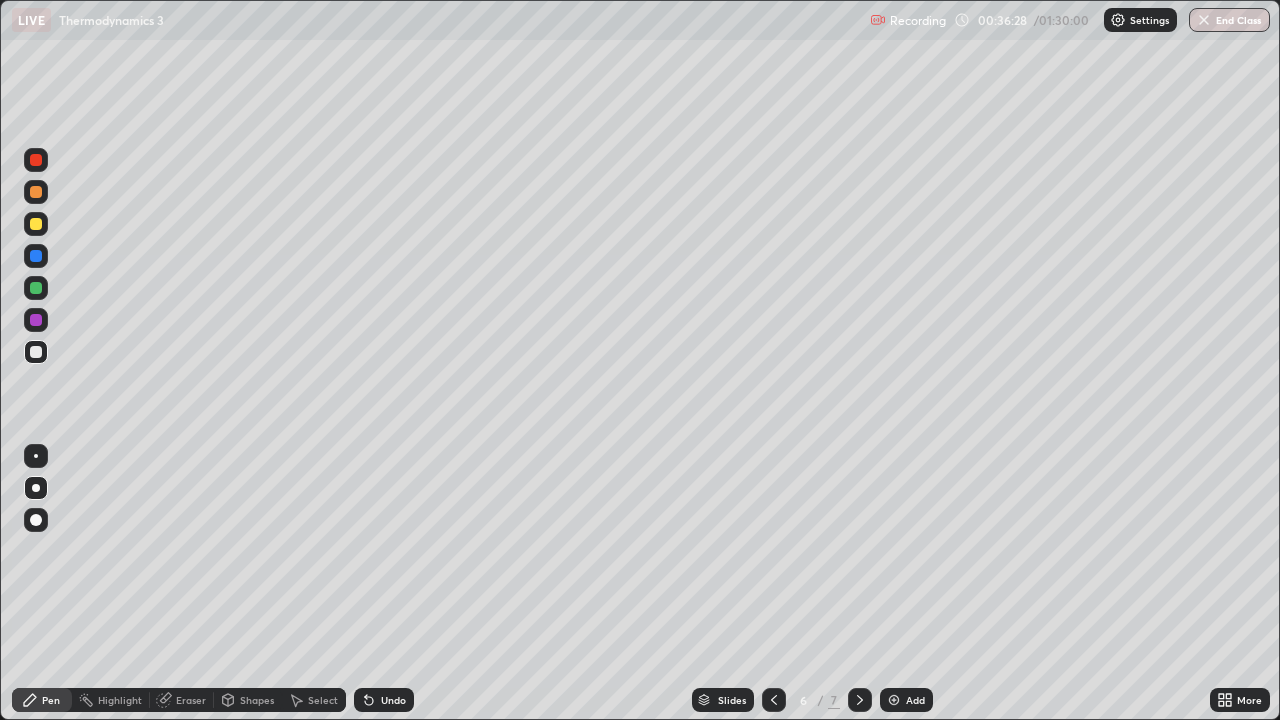 click on "Eraser" at bounding box center (191, 700) 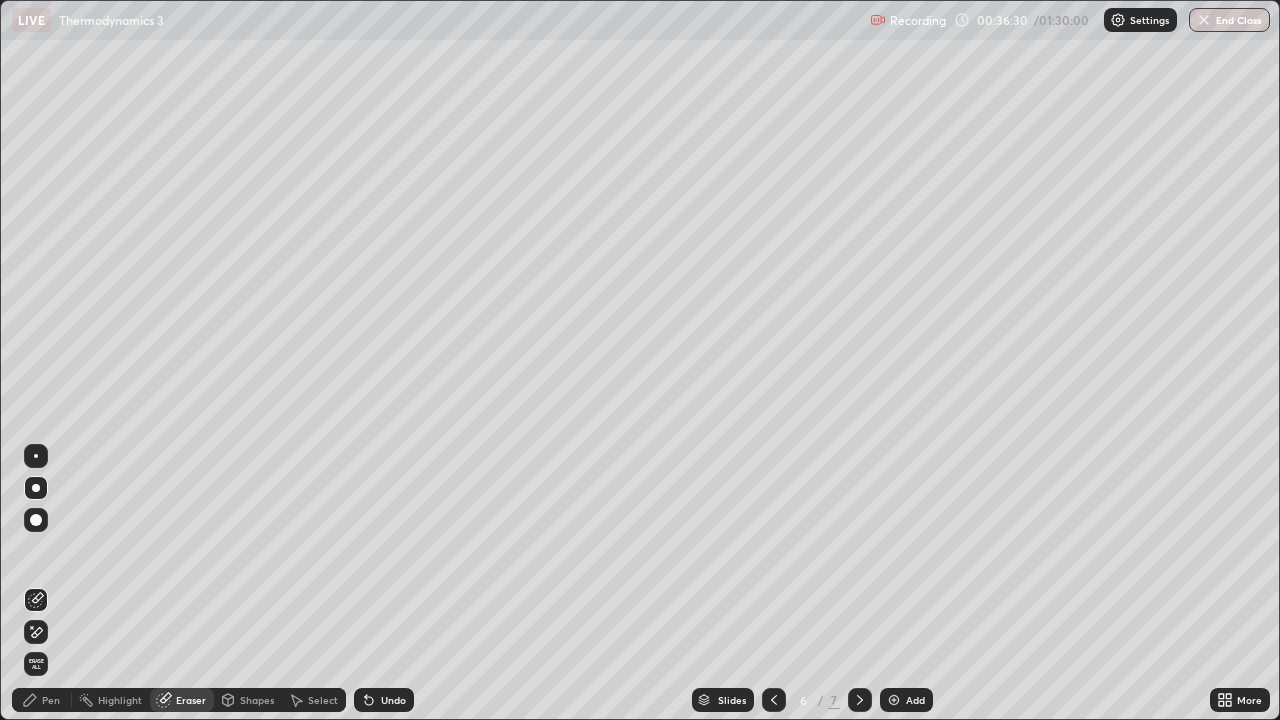 click on "Pen" at bounding box center [51, 700] 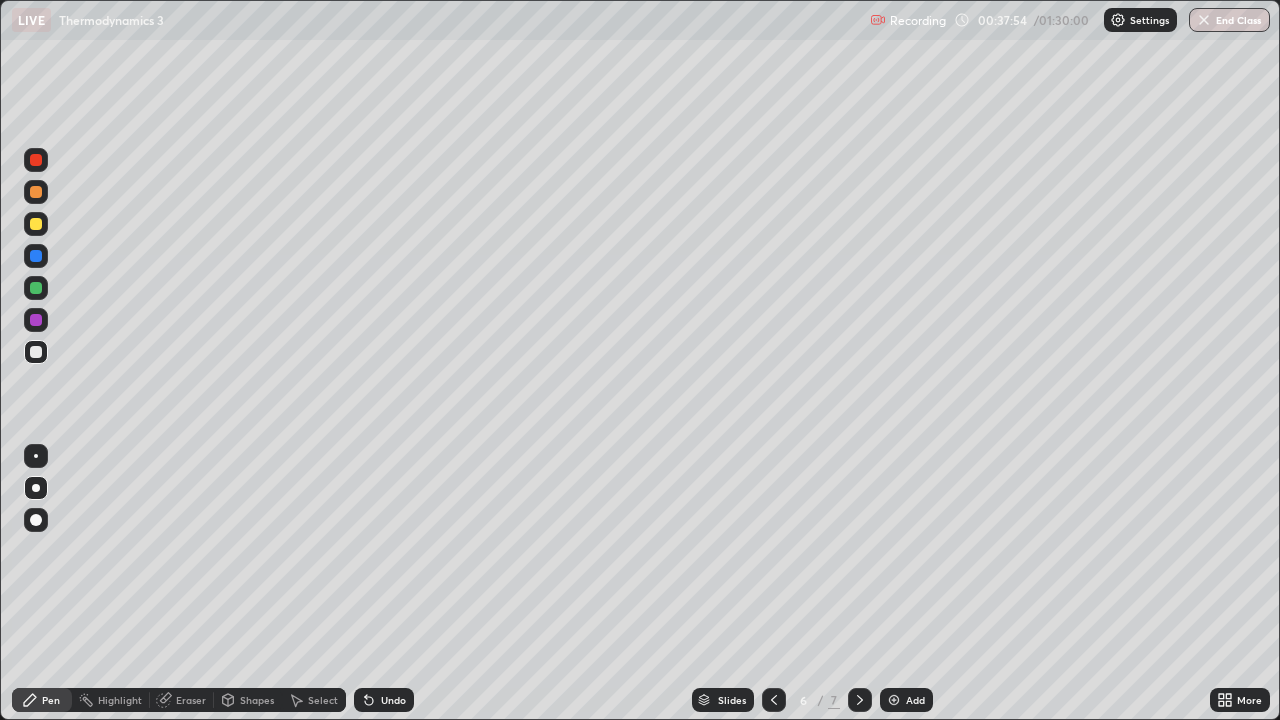 click on "Shapes" at bounding box center (248, 700) 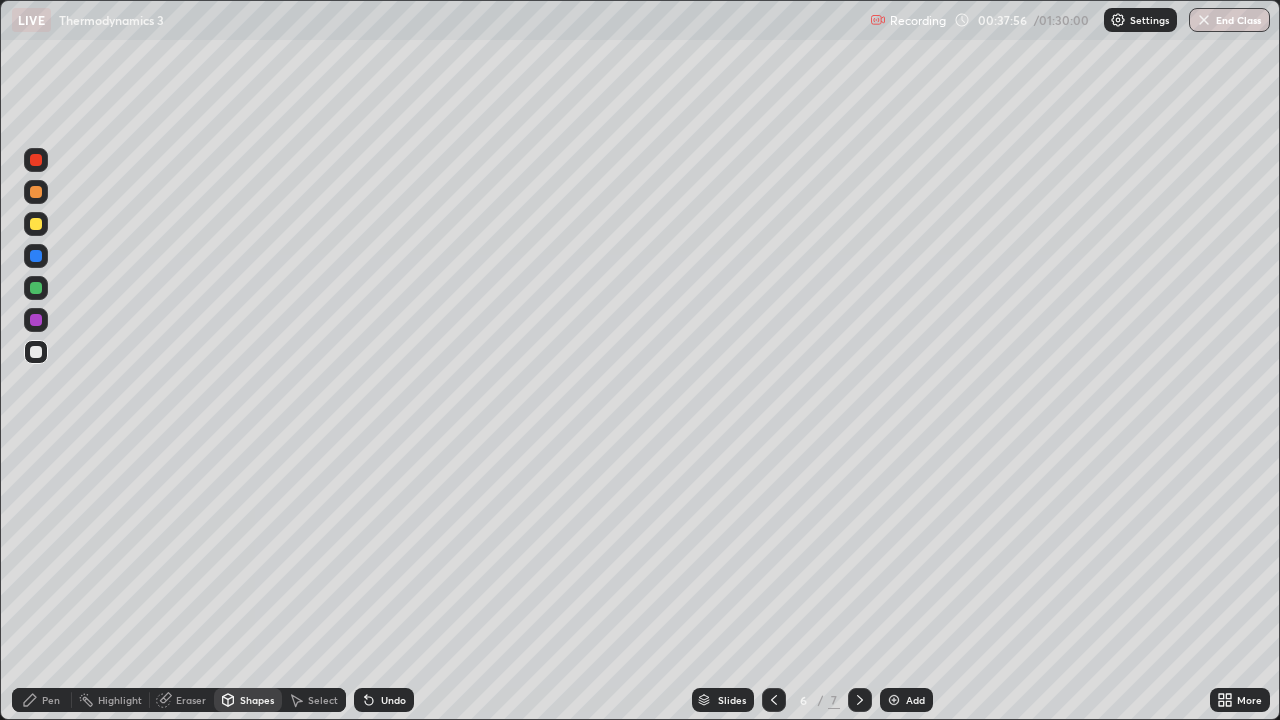 click on "Eraser" at bounding box center (191, 700) 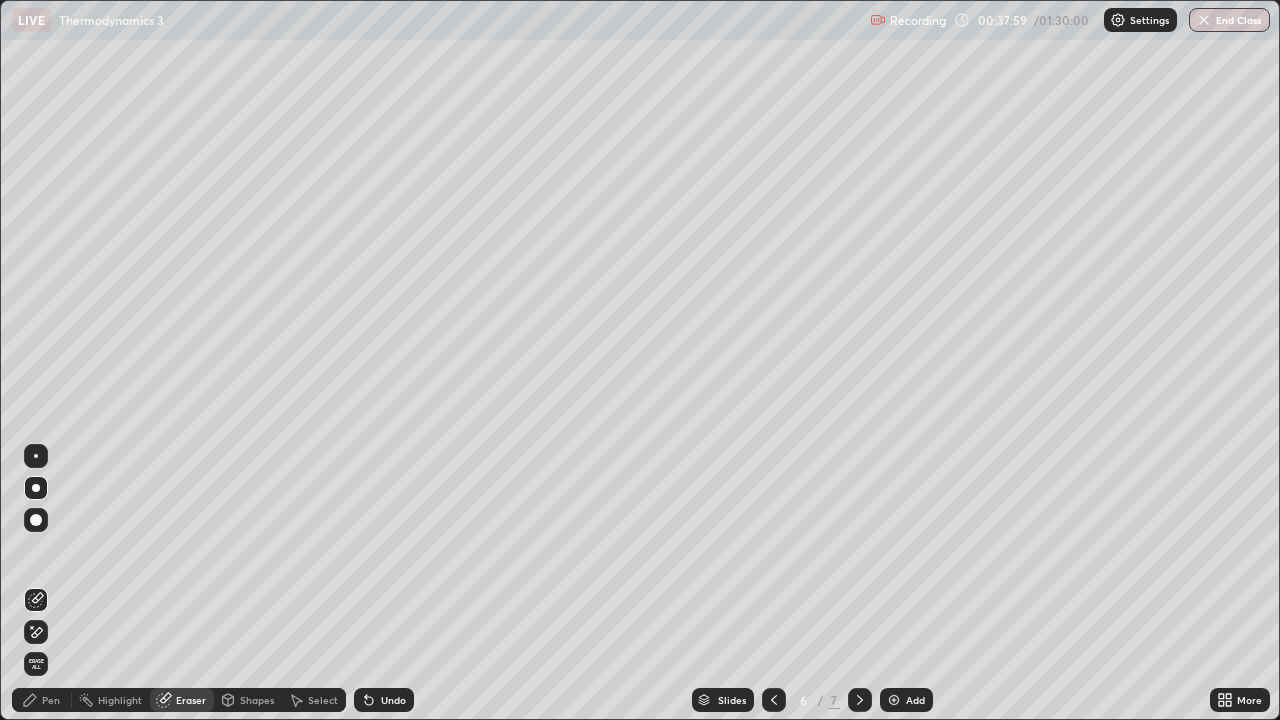 click on "Pen" at bounding box center (51, 700) 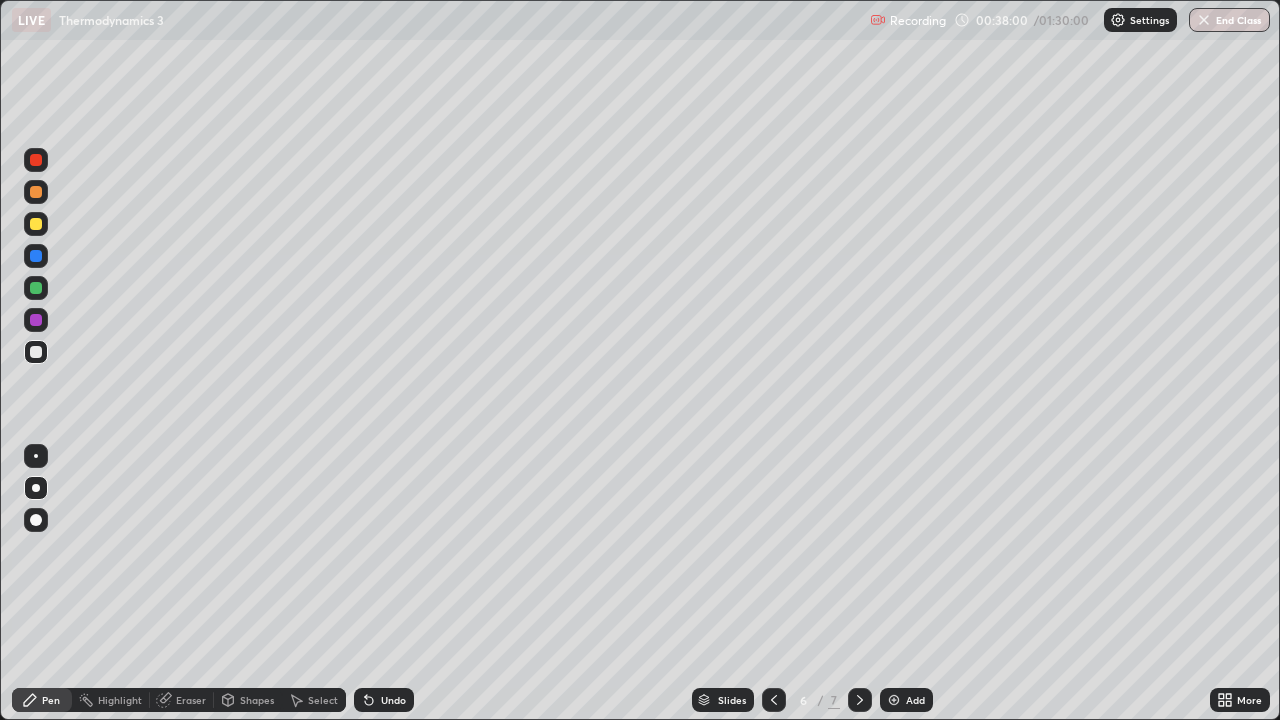 click at bounding box center [36, 352] 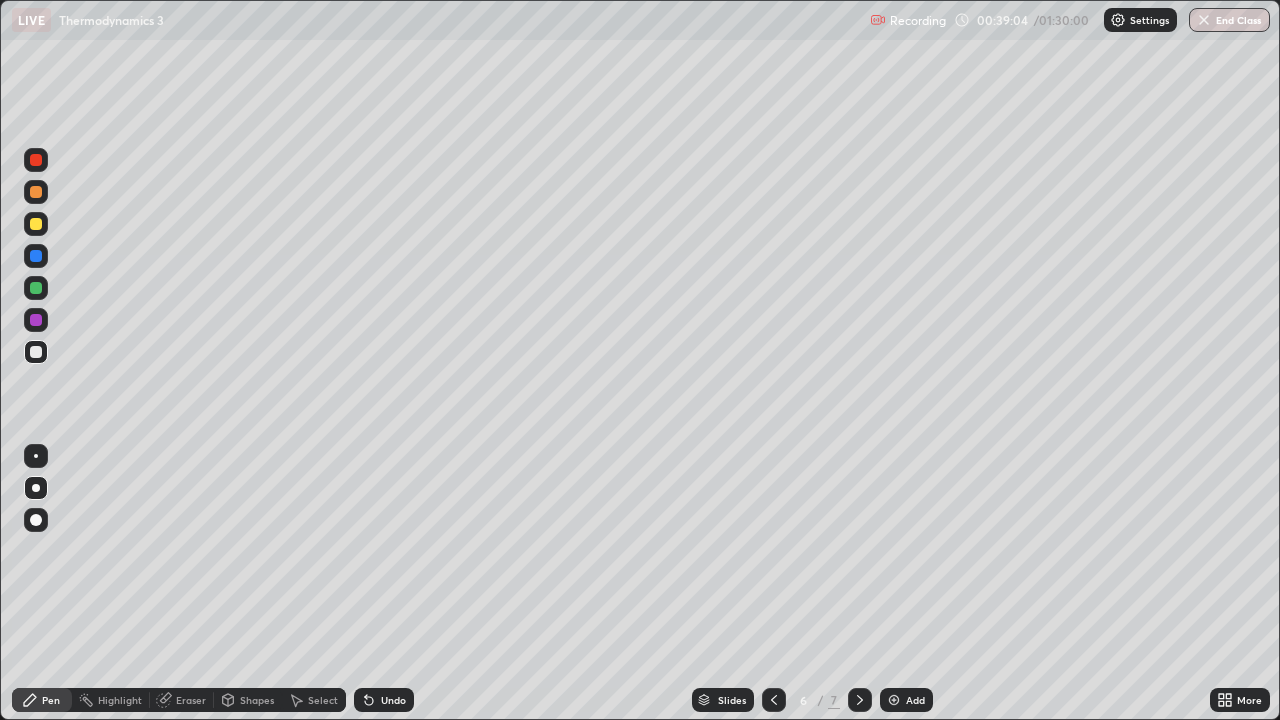 click on "Eraser" at bounding box center (191, 700) 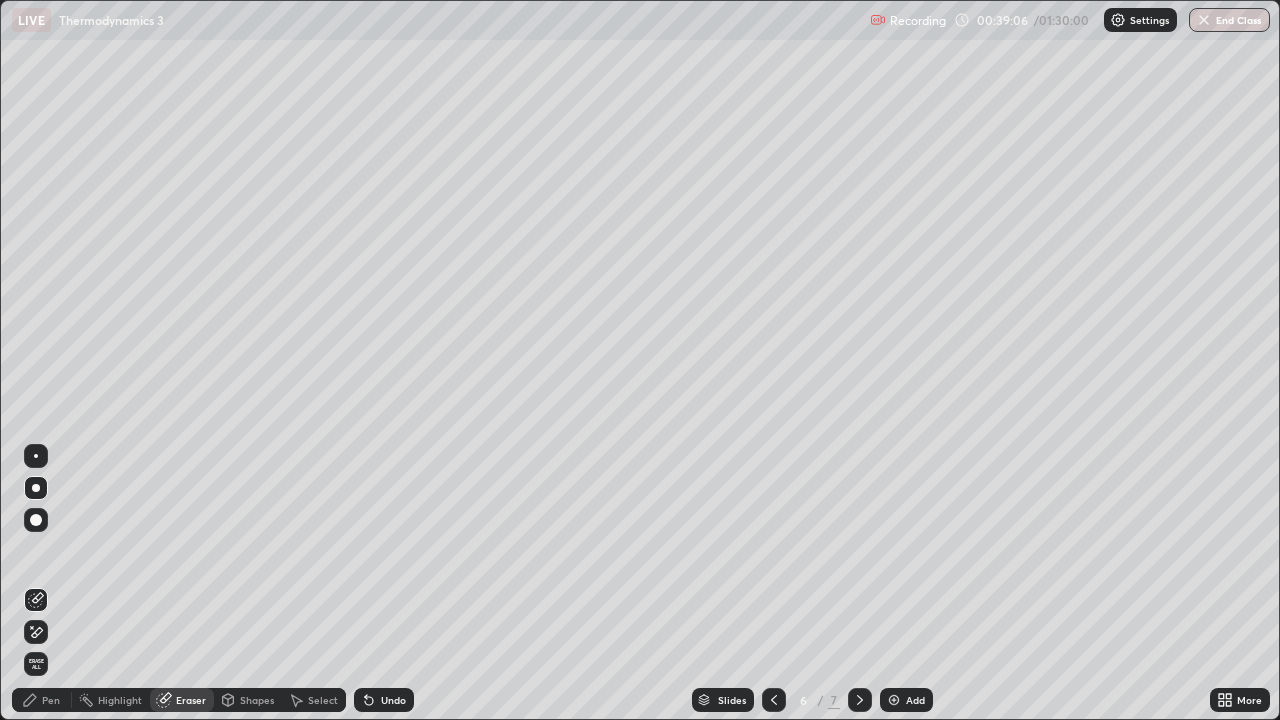 click on "Pen" at bounding box center [51, 700] 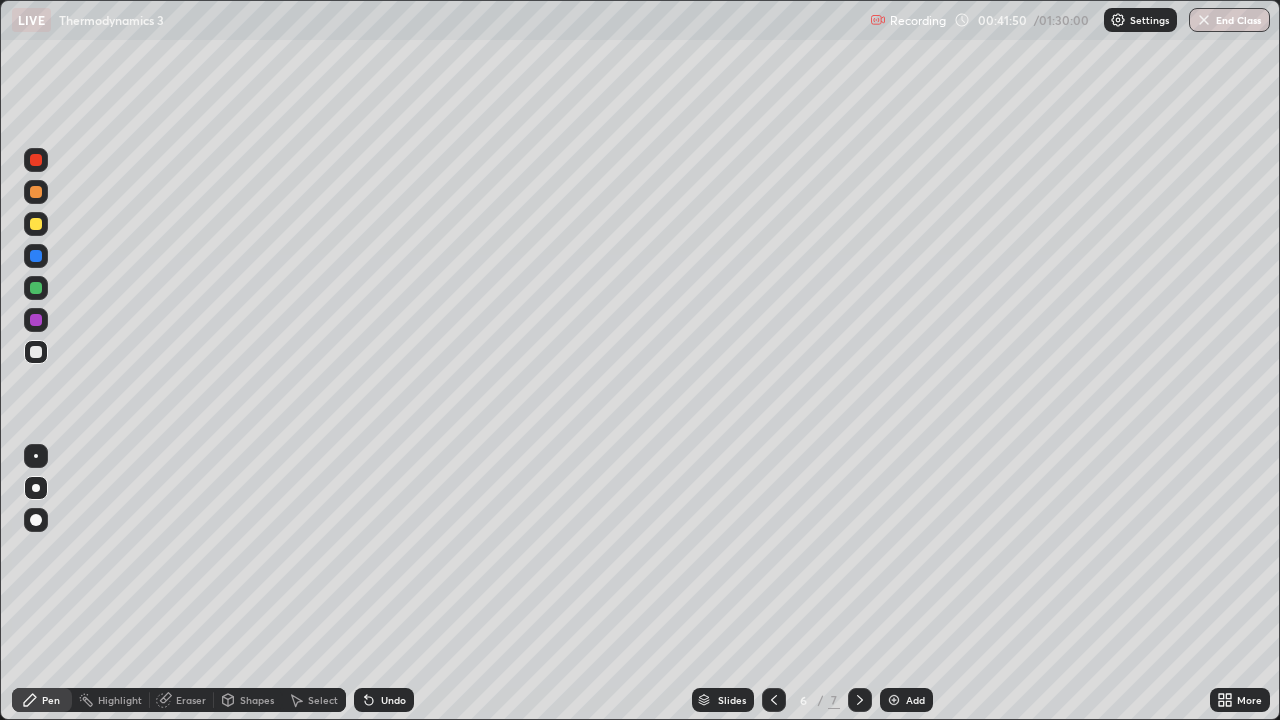 click on "Eraser" at bounding box center [191, 700] 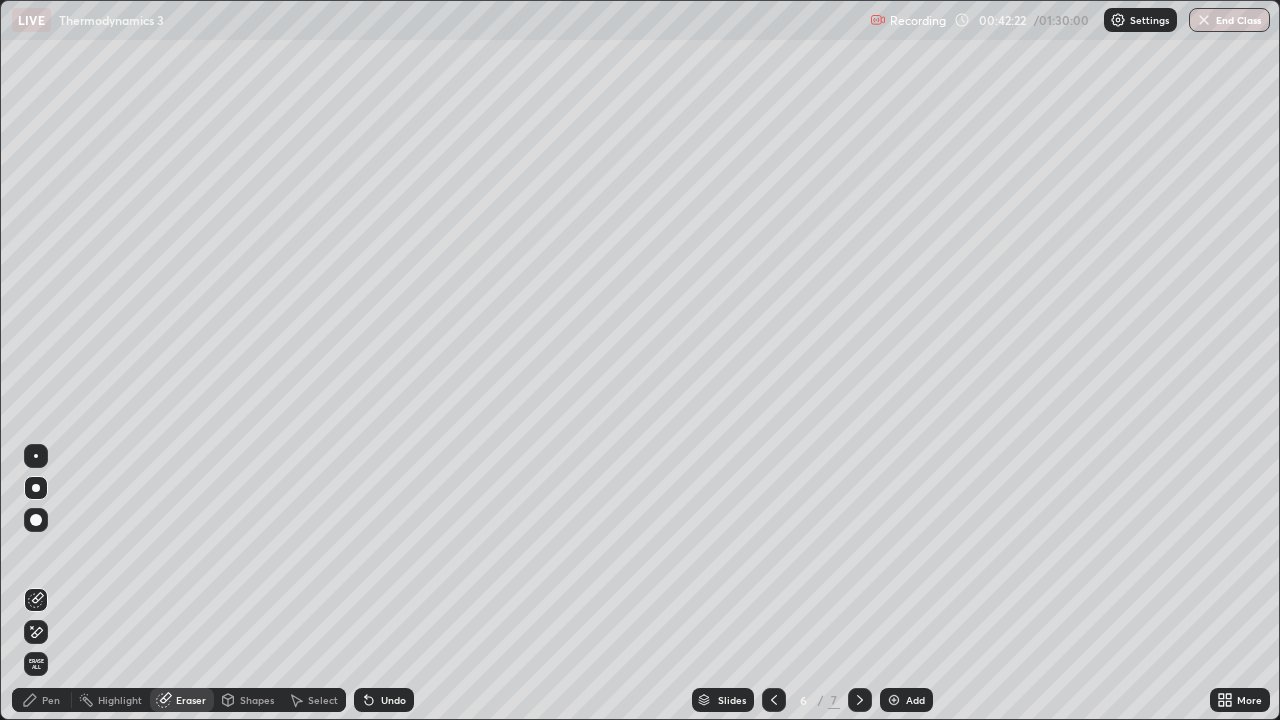 click on "Pen" at bounding box center (42, 700) 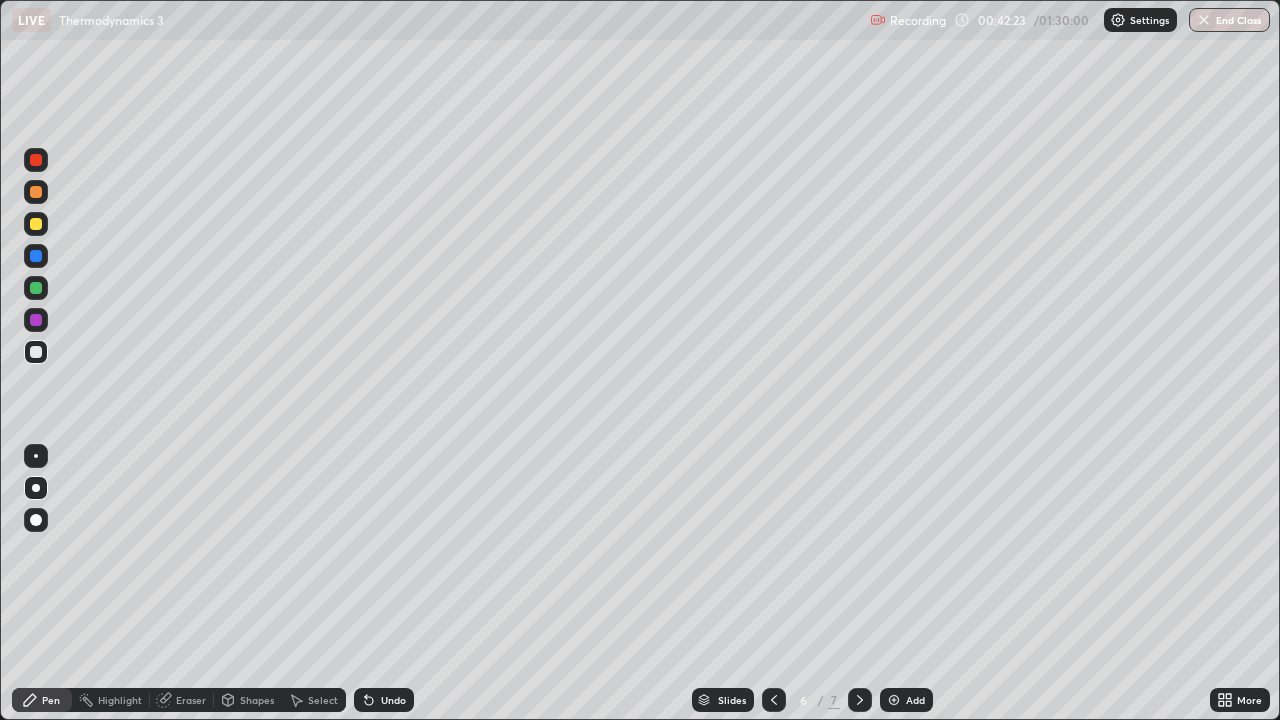 click at bounding box center (36, 352) 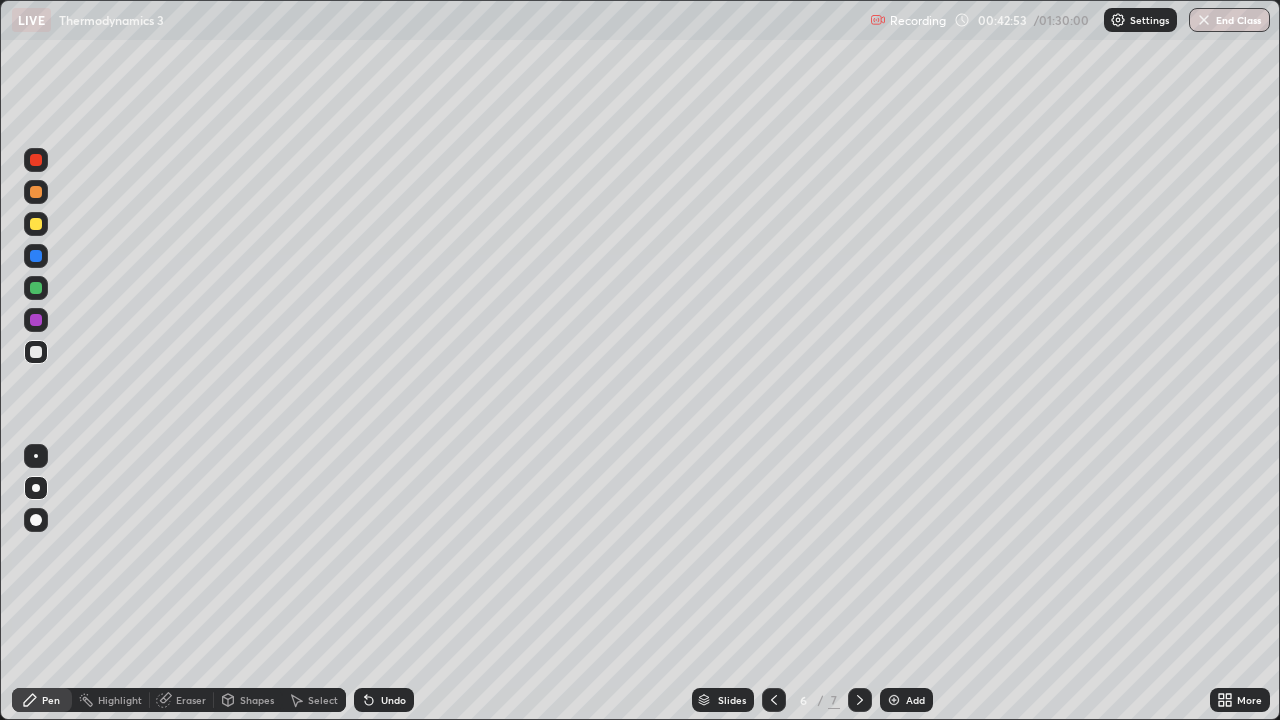 click on "Eraser" at bounding box center (182, 700) 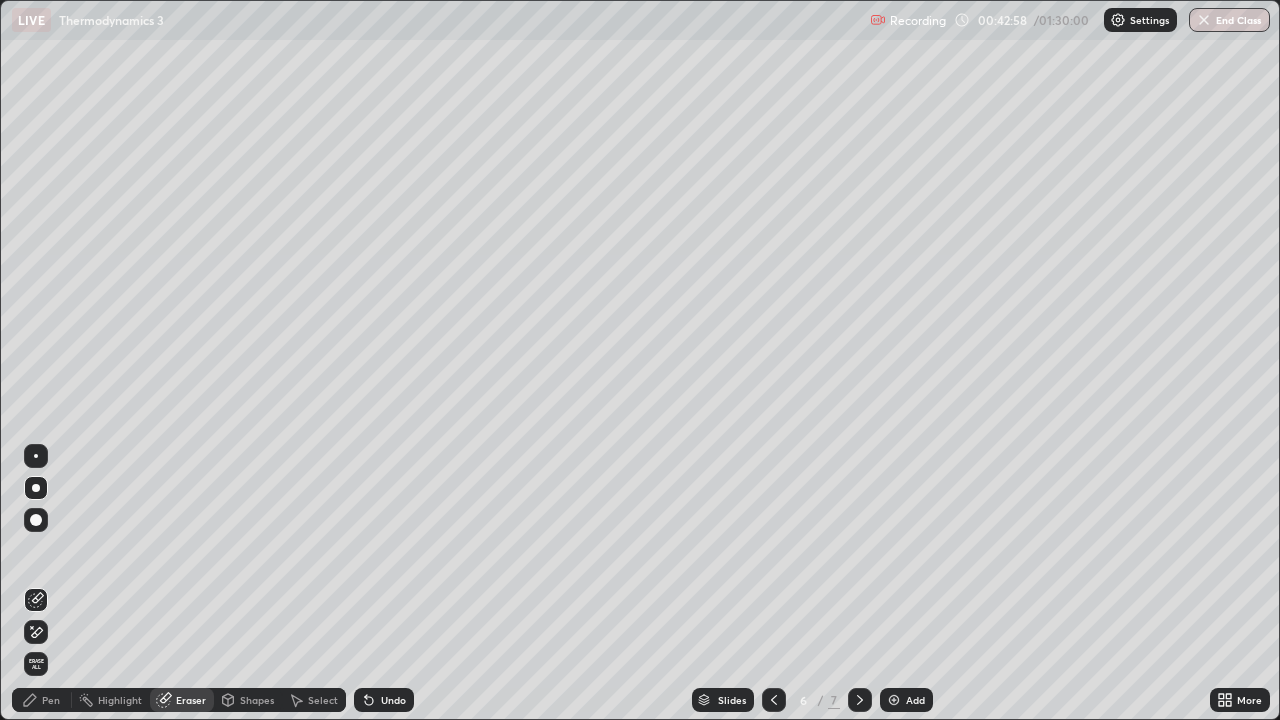 click on "Pen" at bounding box center [51, 700] 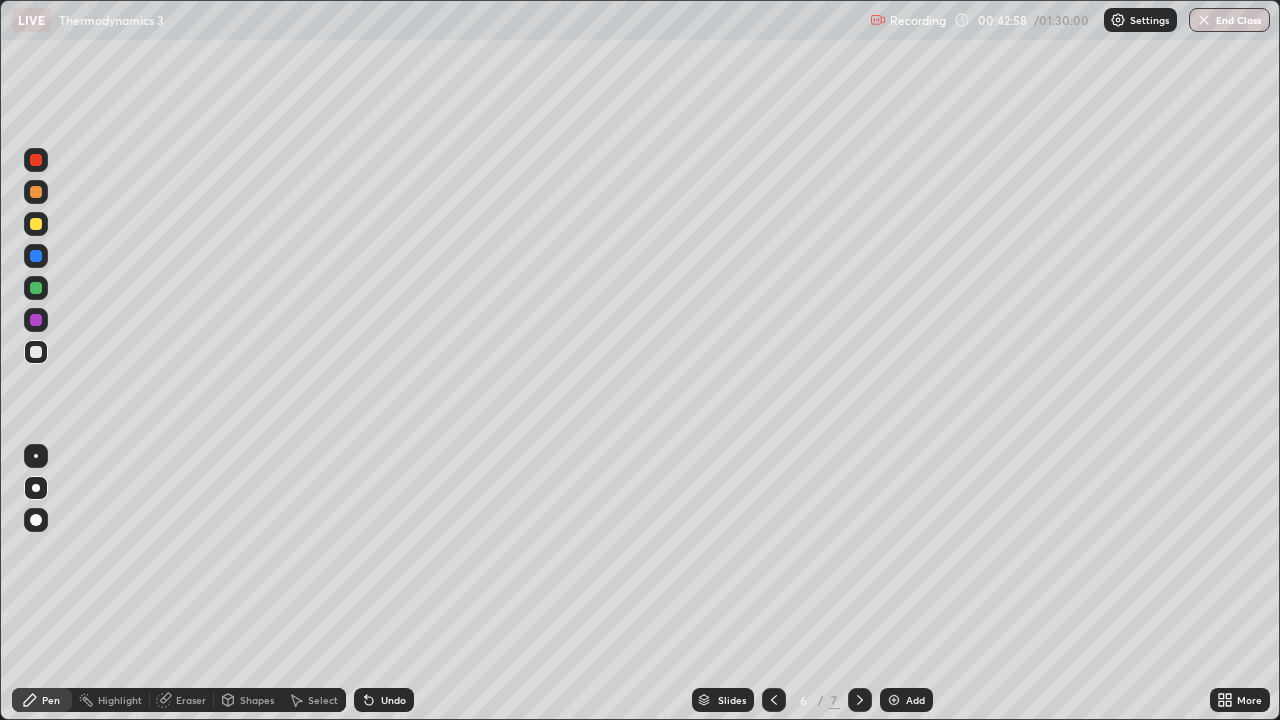 click at bounding box center (36, 352) 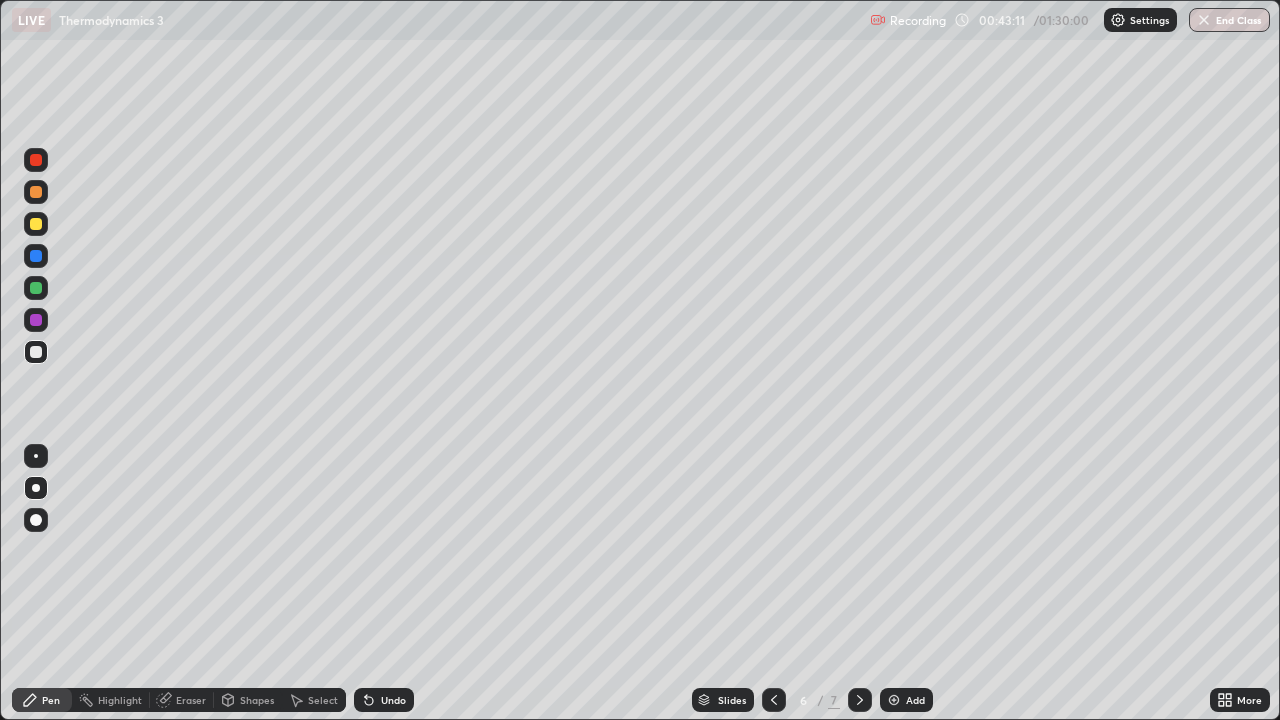 click at bounding box center [36, 352] 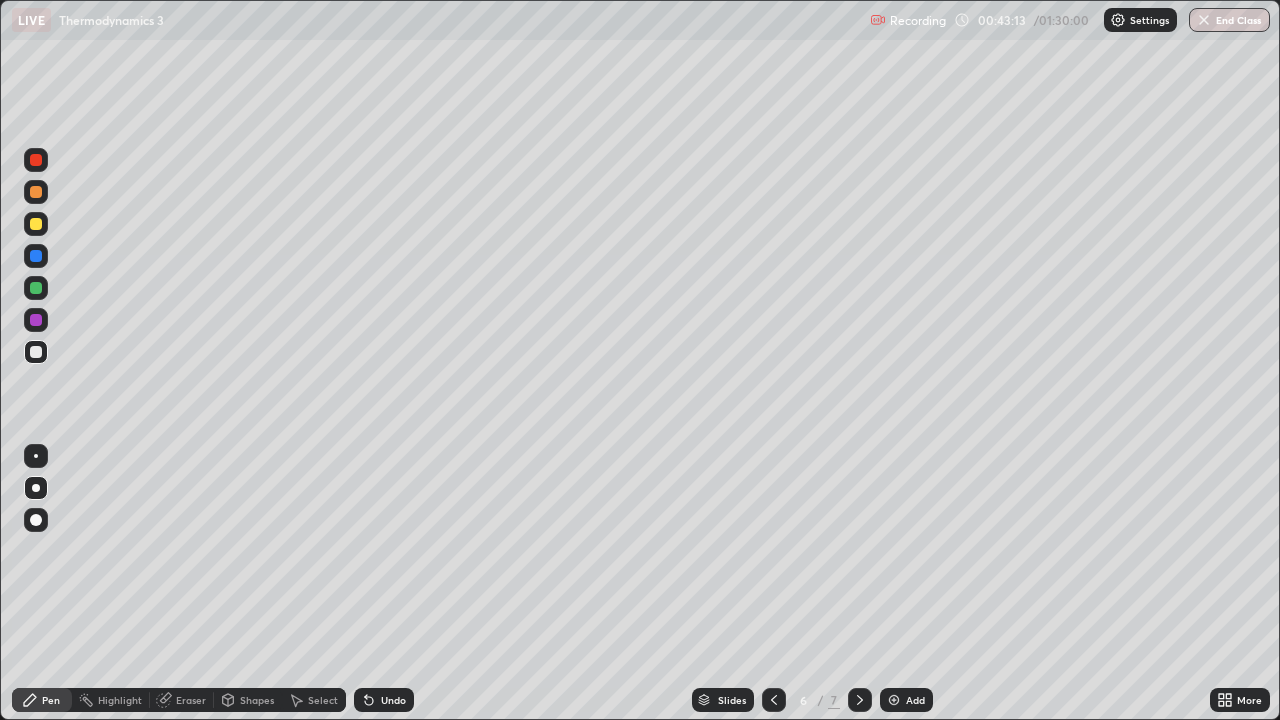 click at bounding box center [36, 352] 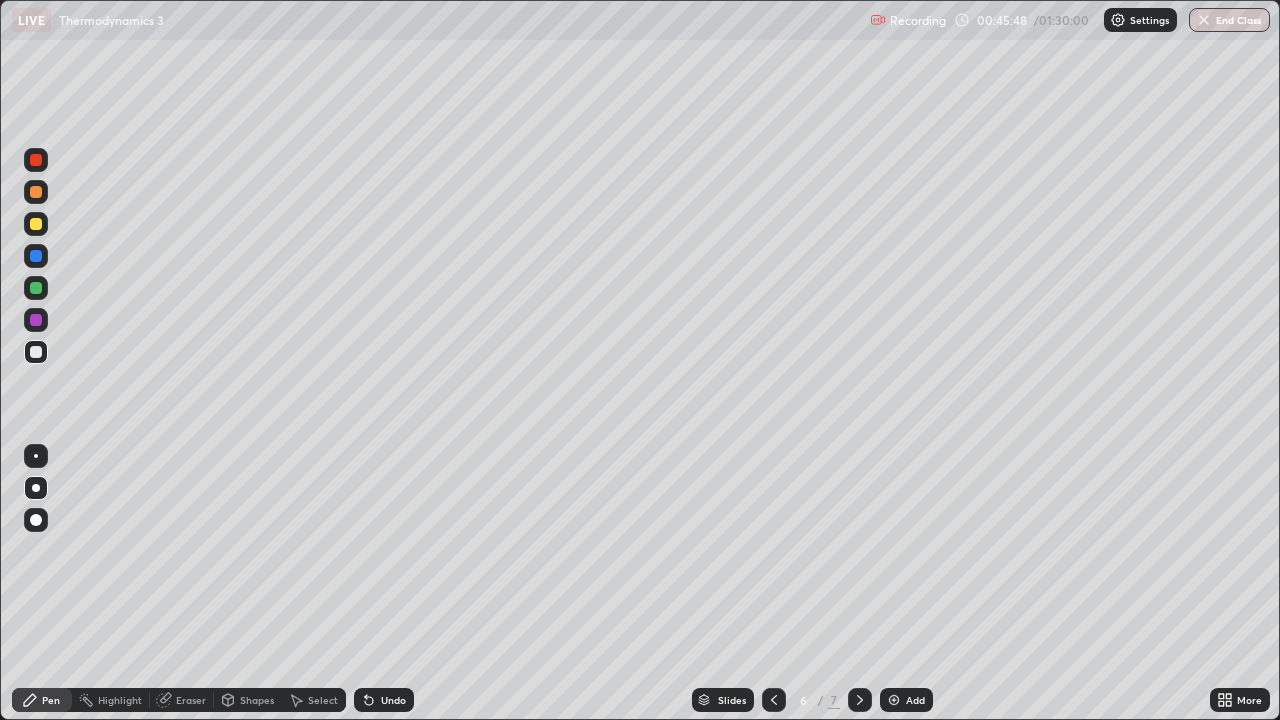 click at bounding box center (894, 700) 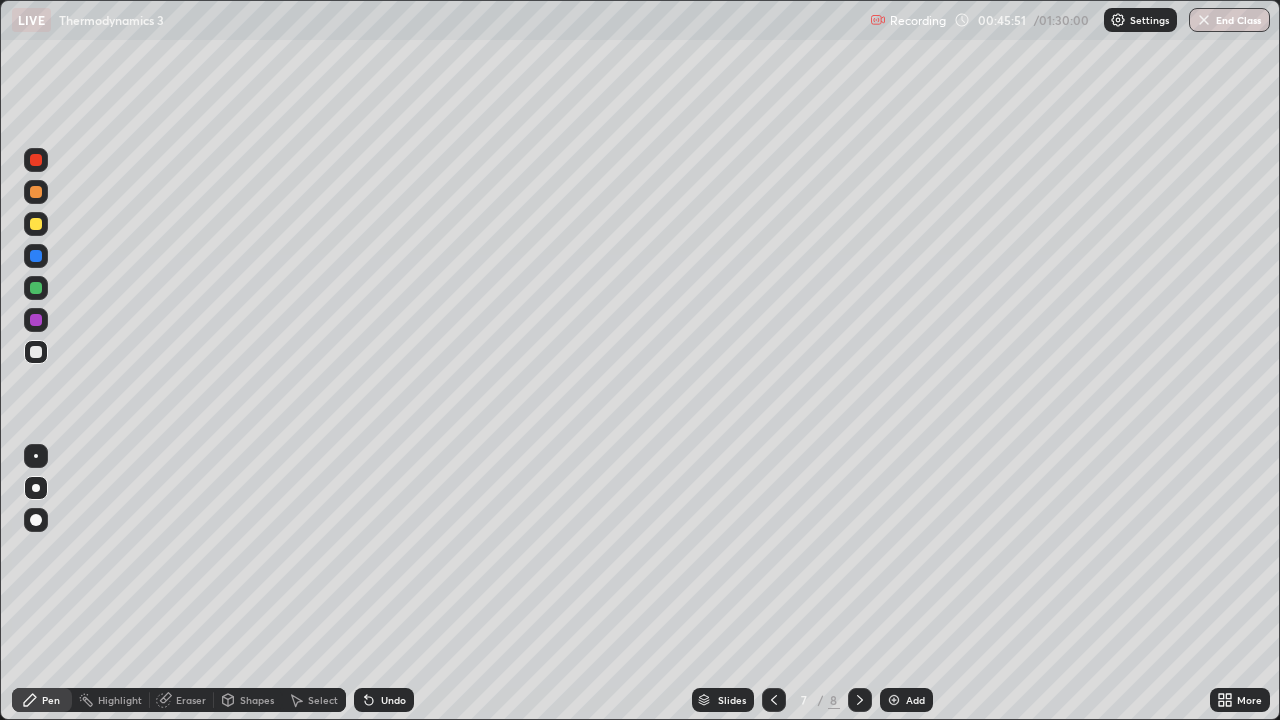 click at bounding box center (36, 352) 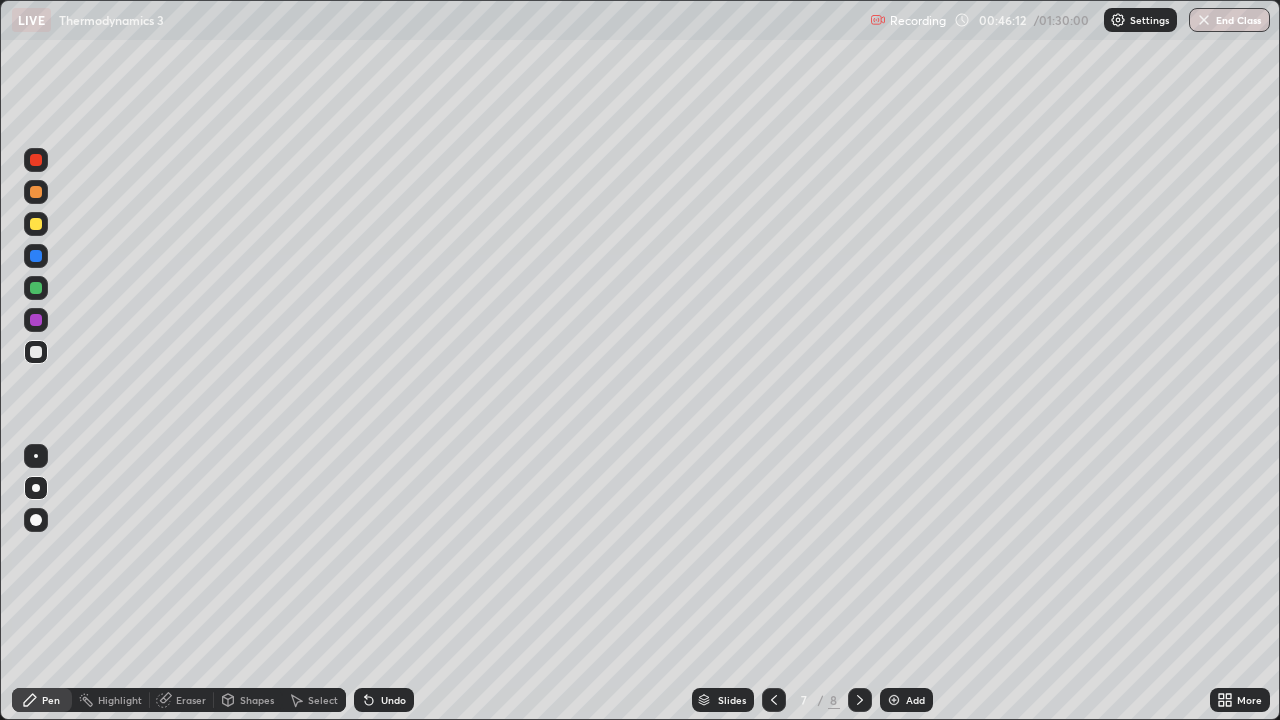 click 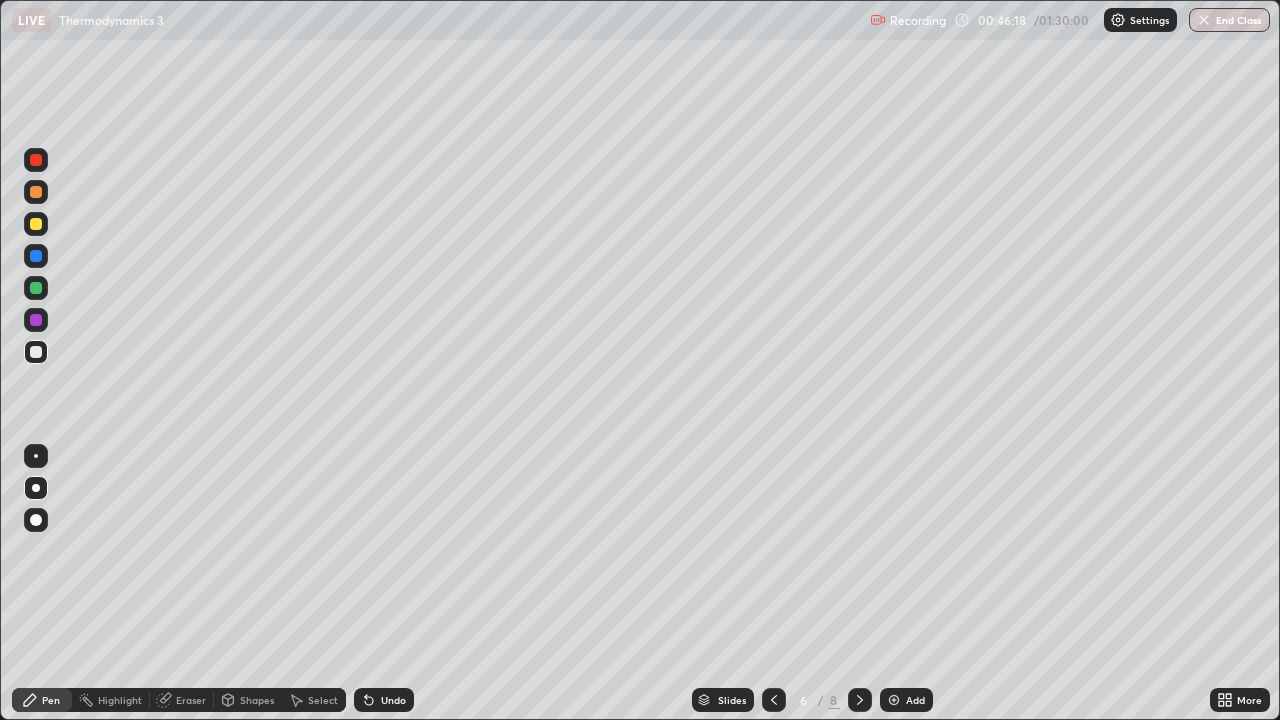 click 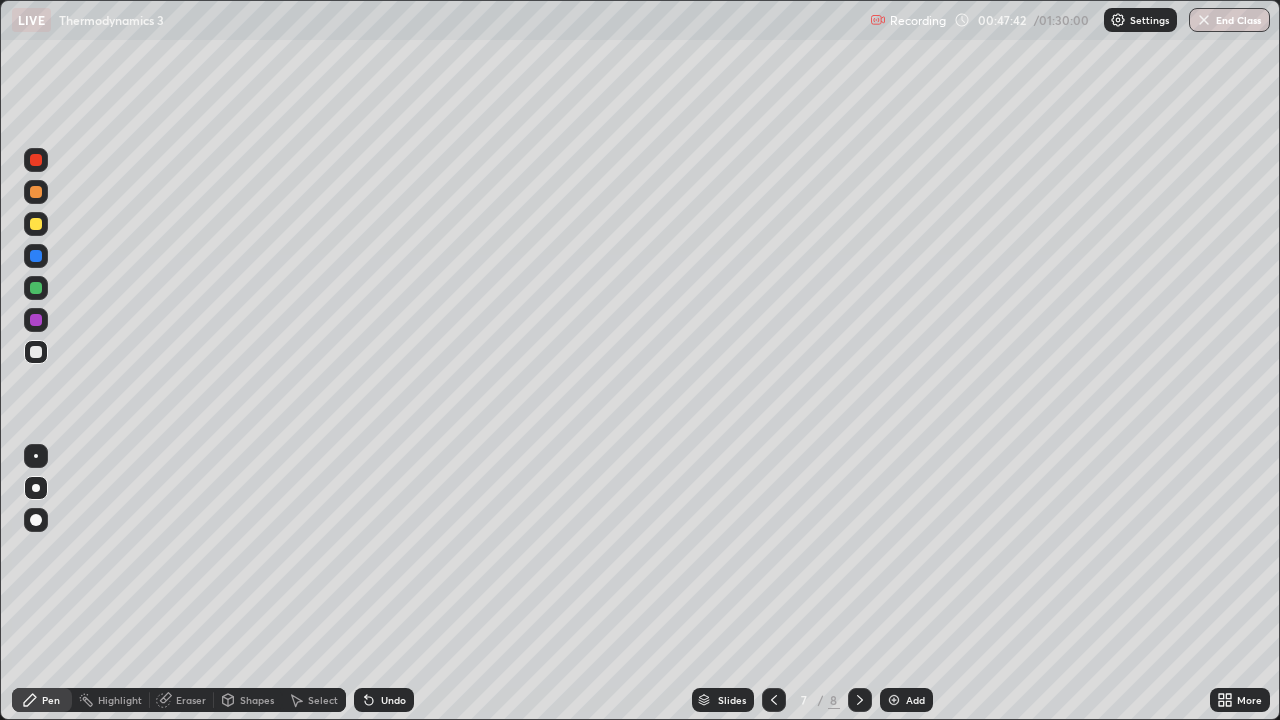 click at bounding box center [36, 224] 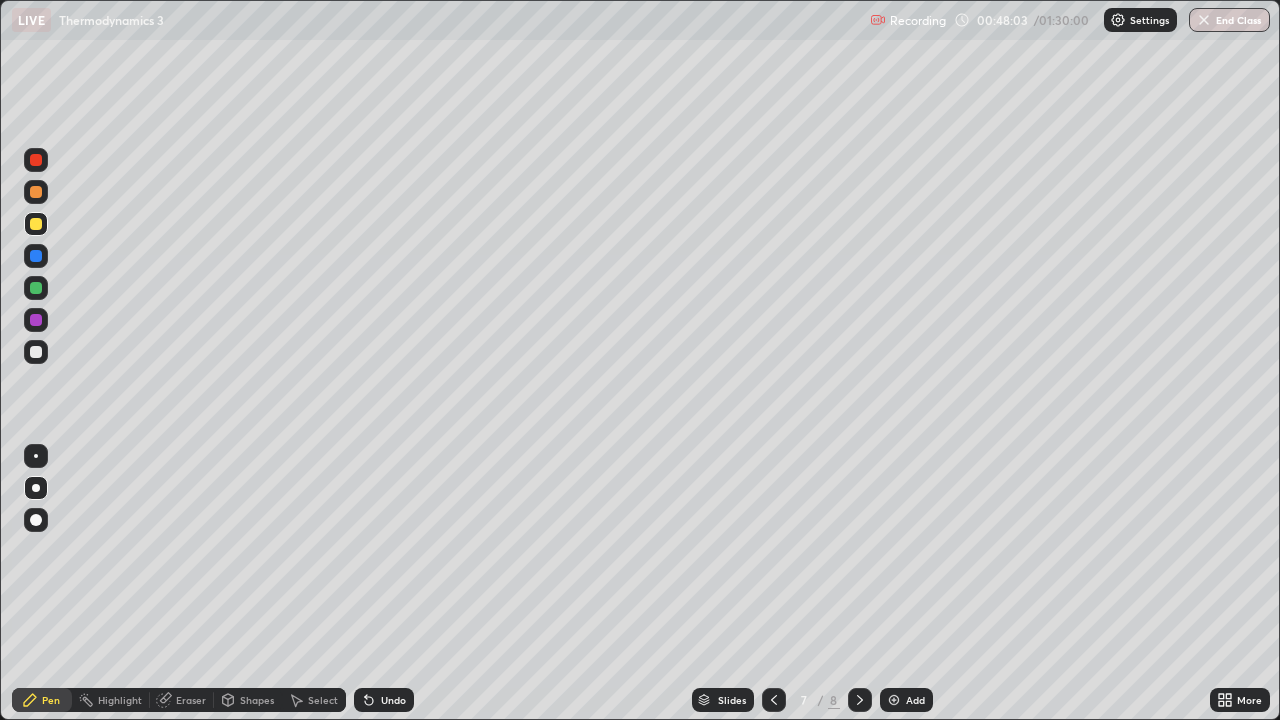 click on "Eraser" at bounding box center [191, 700] 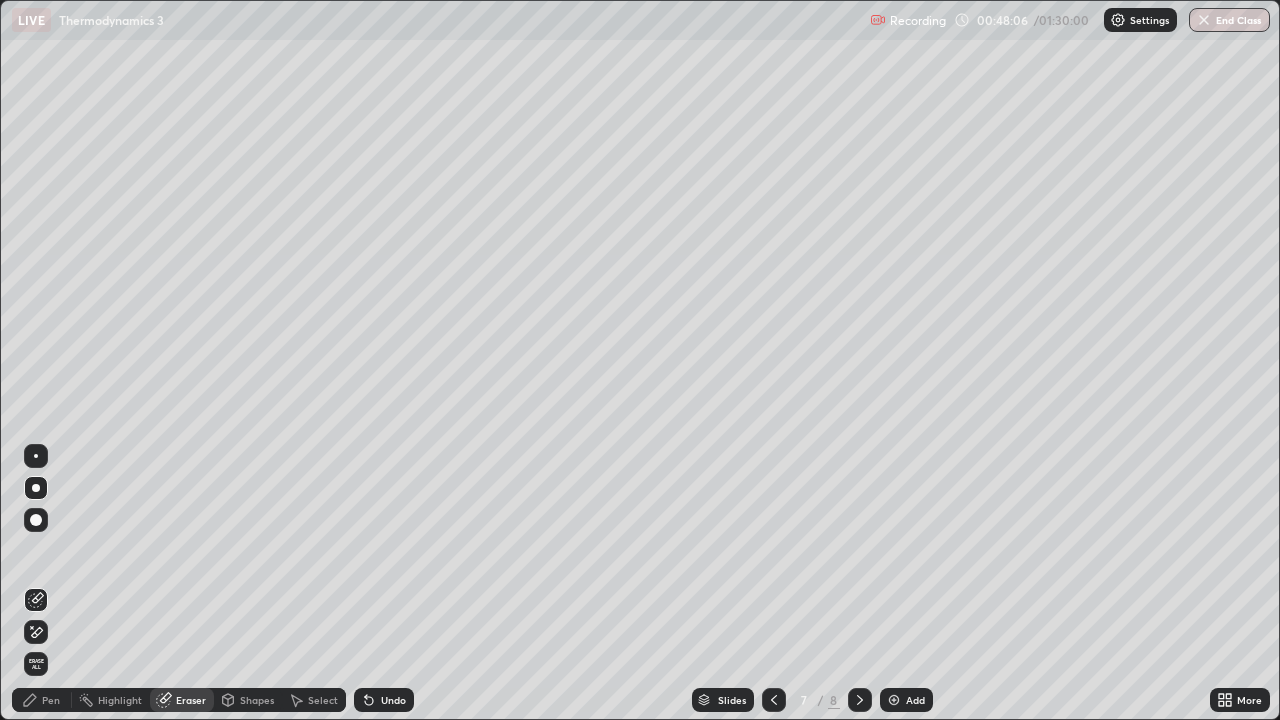 click on "Pen" at bounding box center (51, 700) 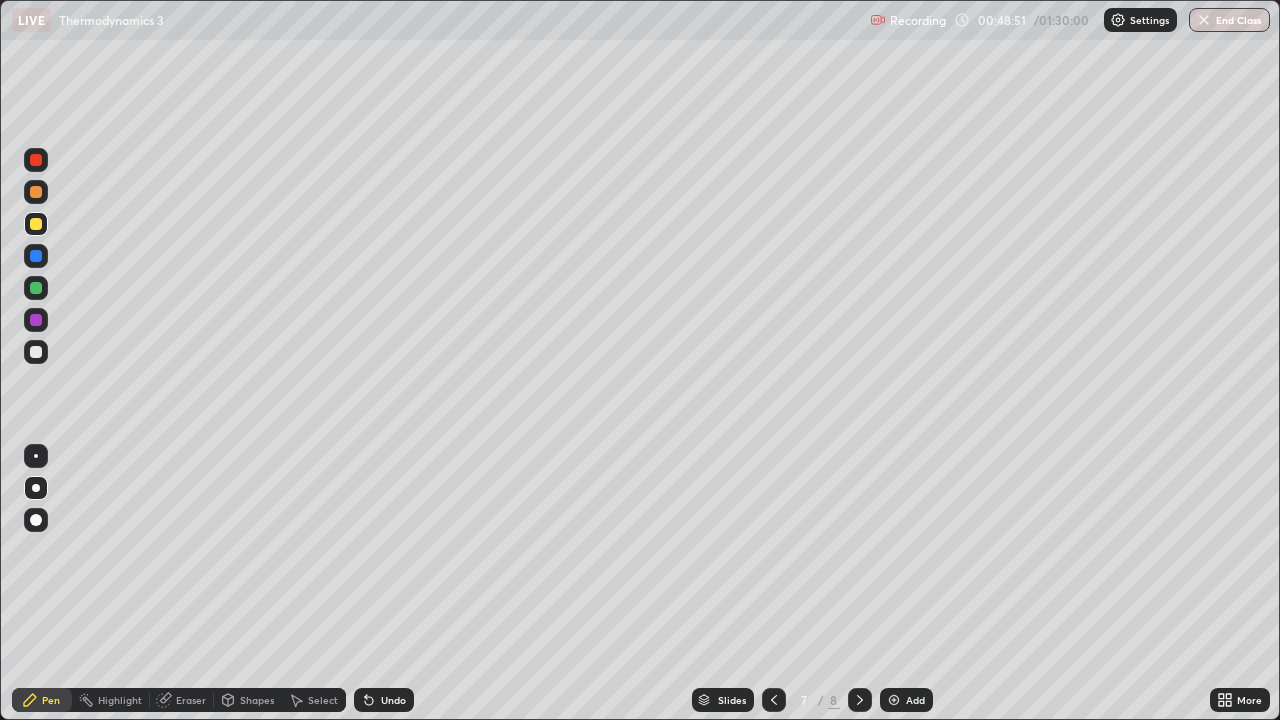 click on "Eraser" at bounding box center [191, 700] 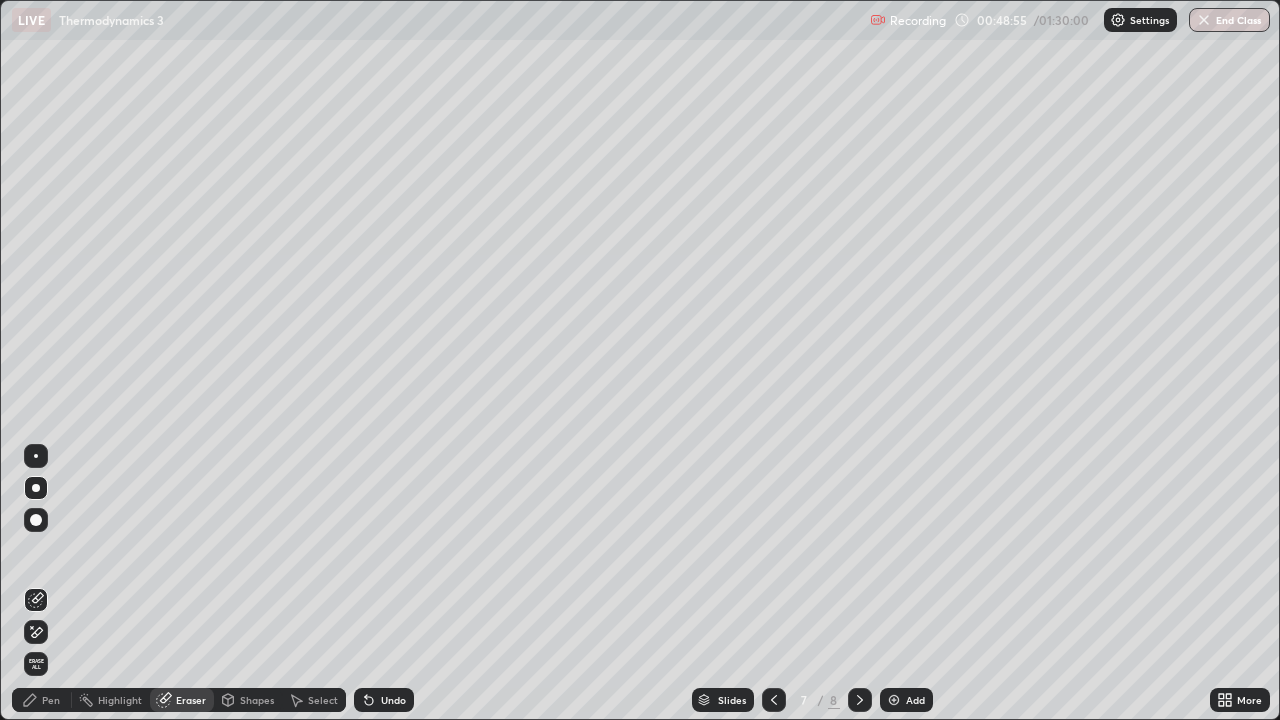 click on "Pen" at bounding box center [42, 700] 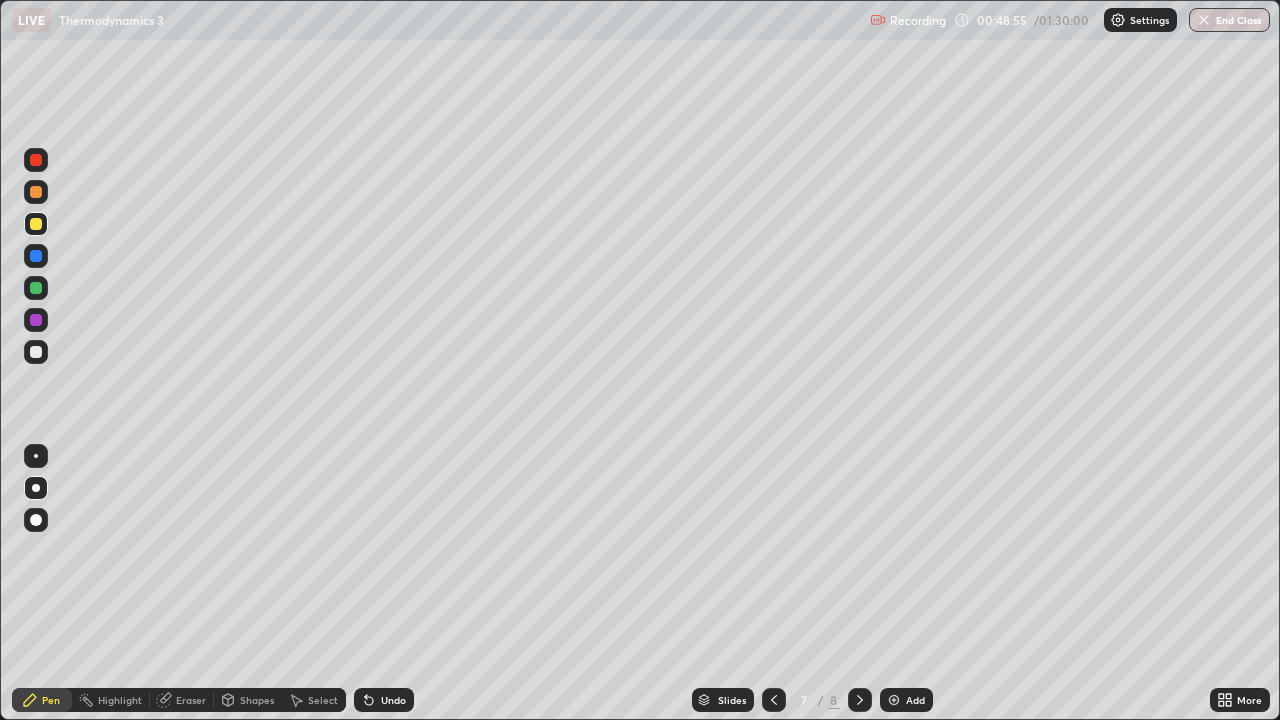 click on "Eraser" at bounding box center [191, 700] 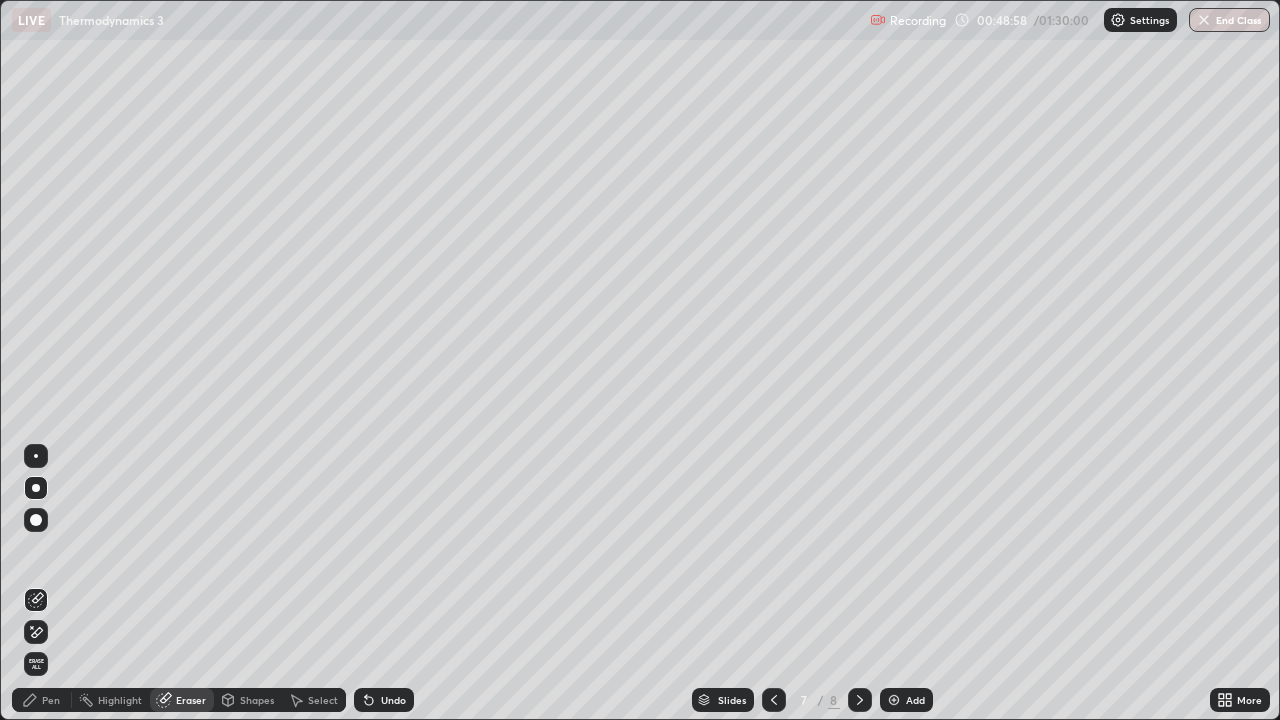 click 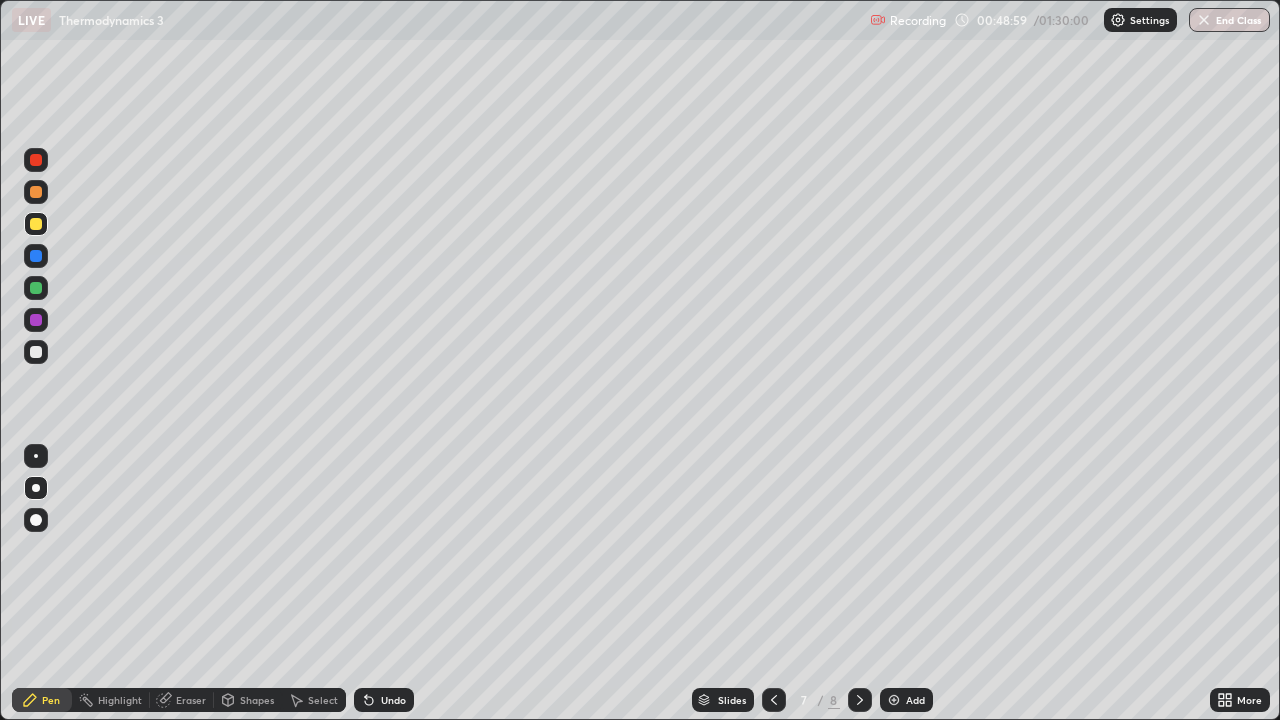 click at bounding box center (36, 352) 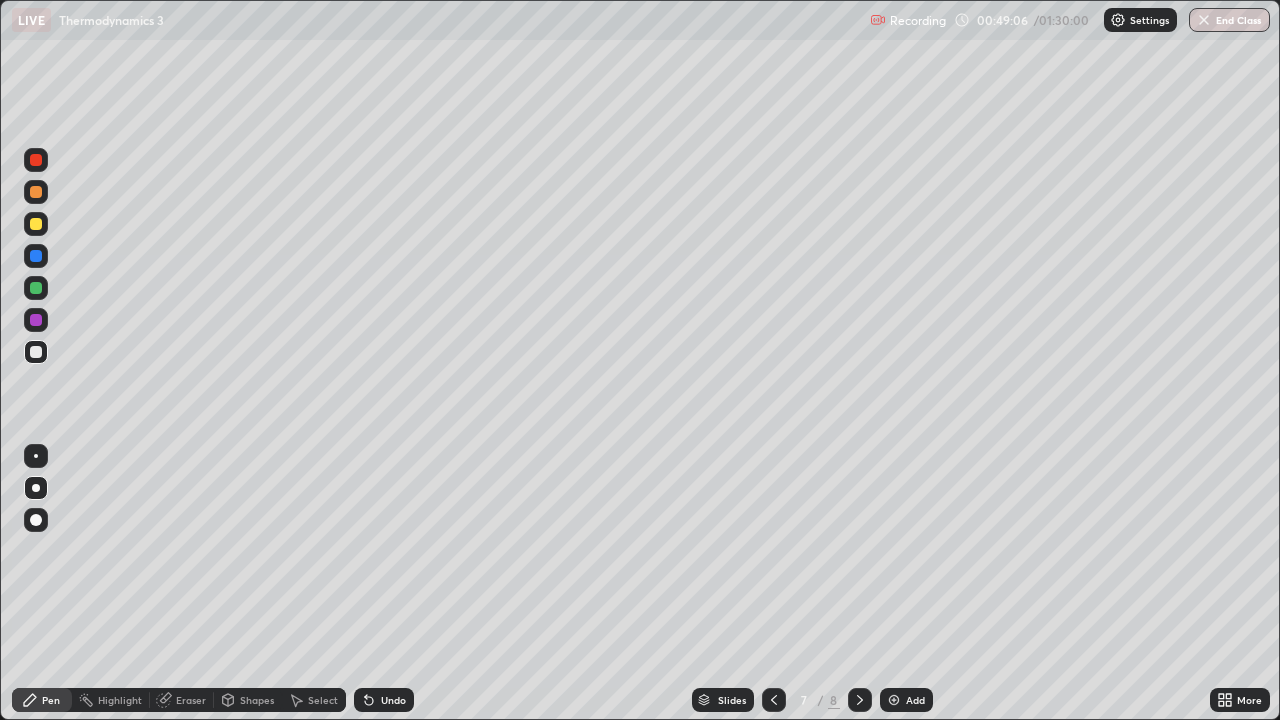 click at bounding box center [36, 256] 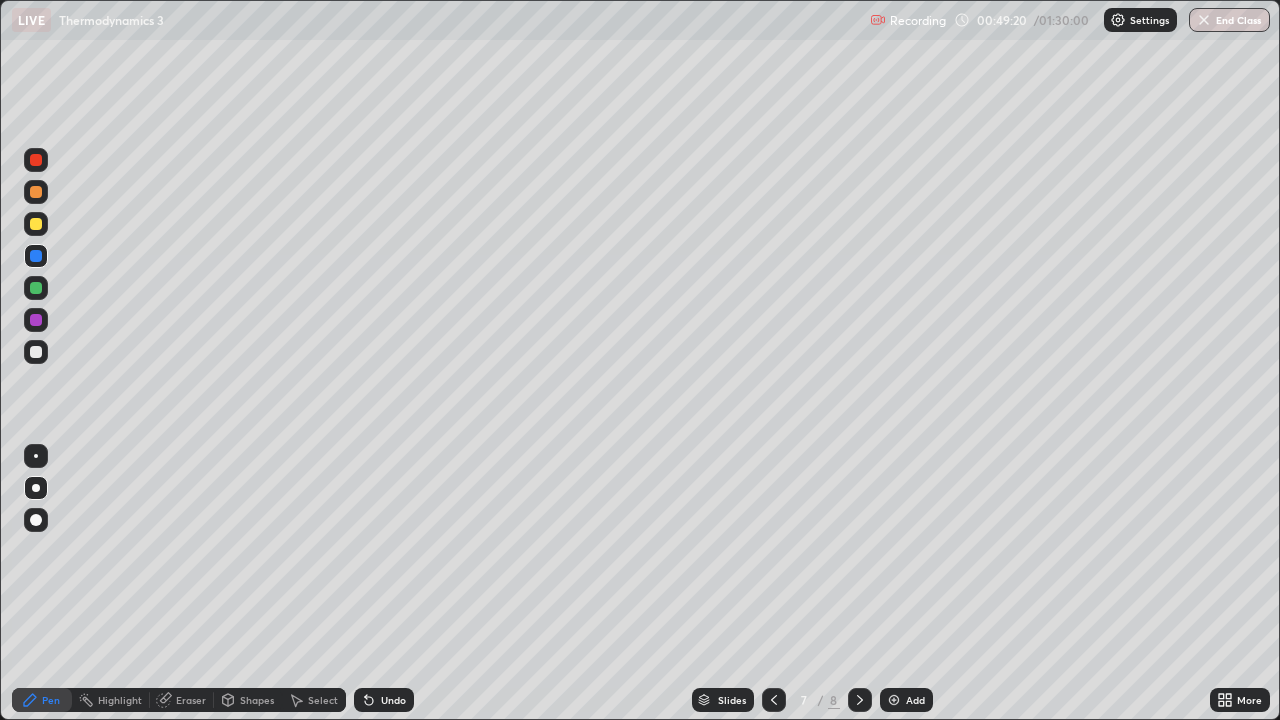 click at bounding box center [36, 352] 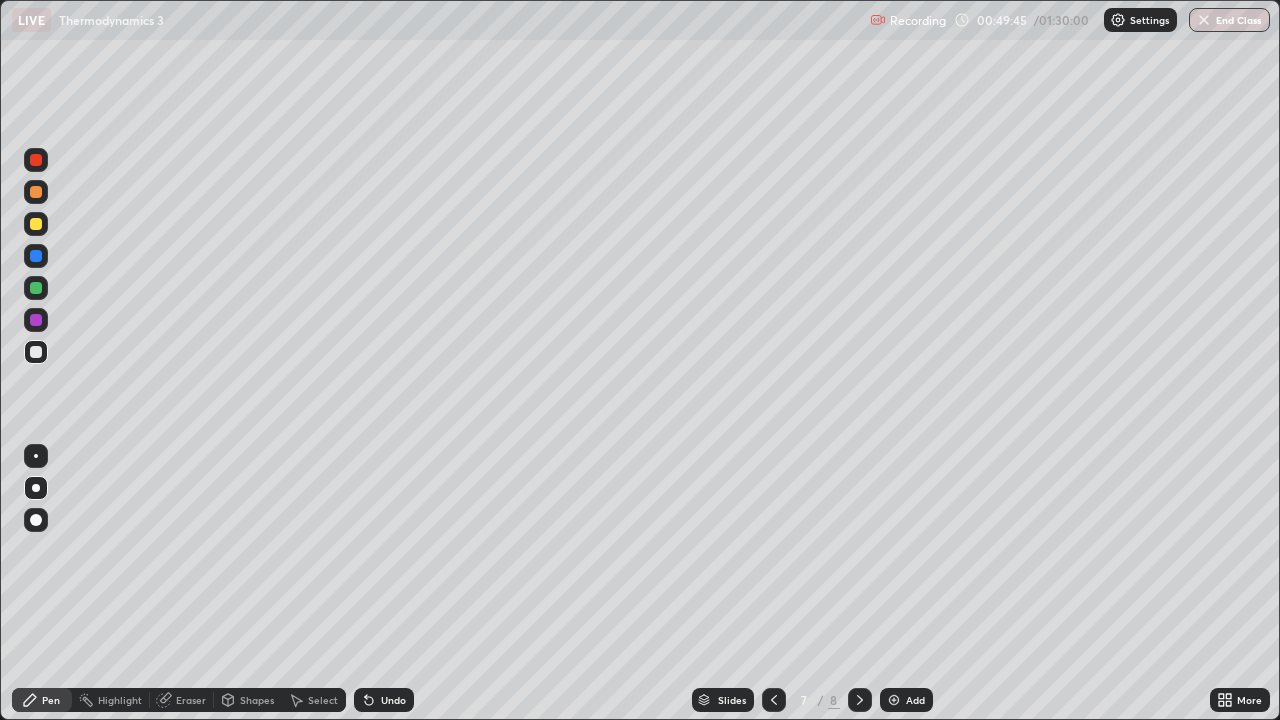 click at bounding box center [36, 352] 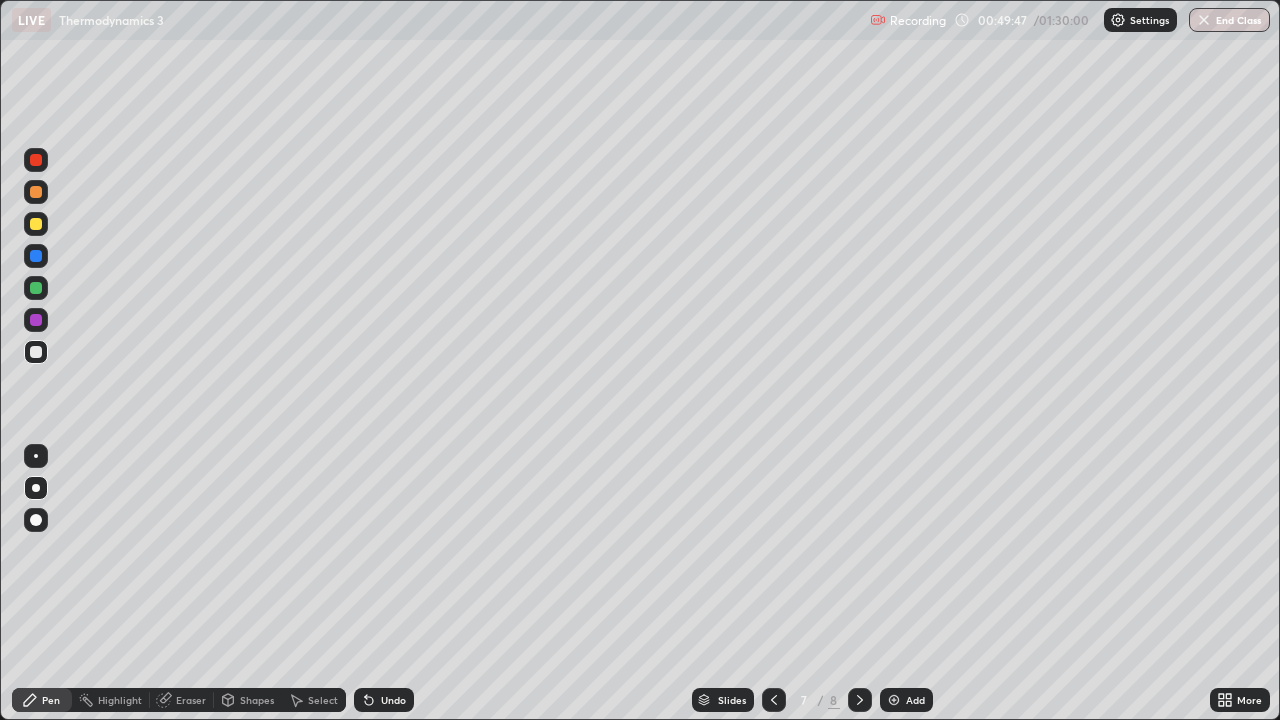 click at bounding box center [36, 224] 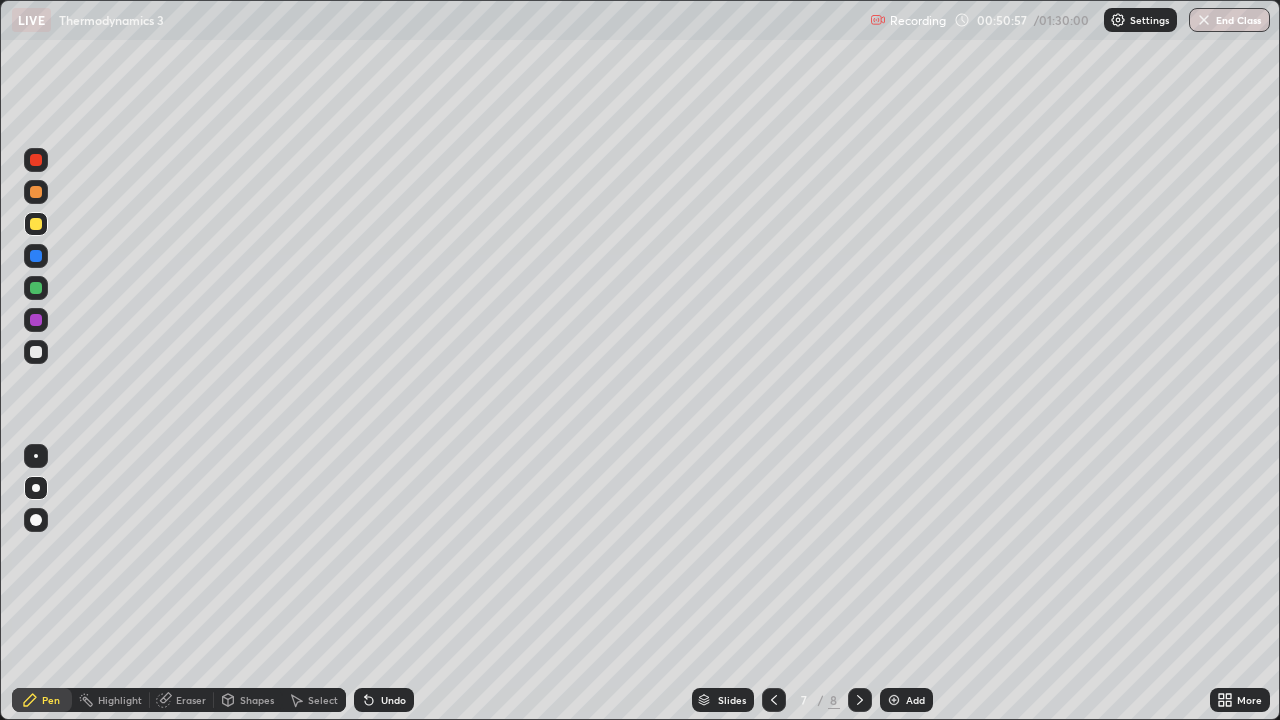 click at bounding box center [894, 700] 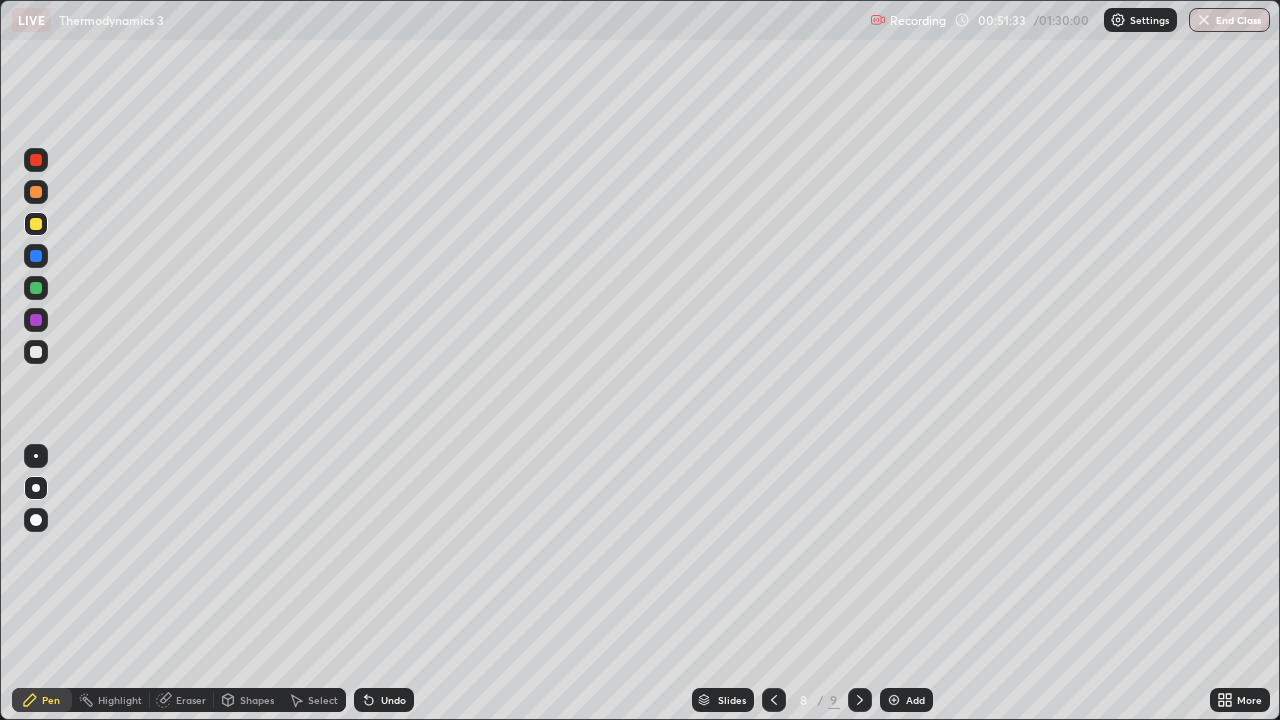 click 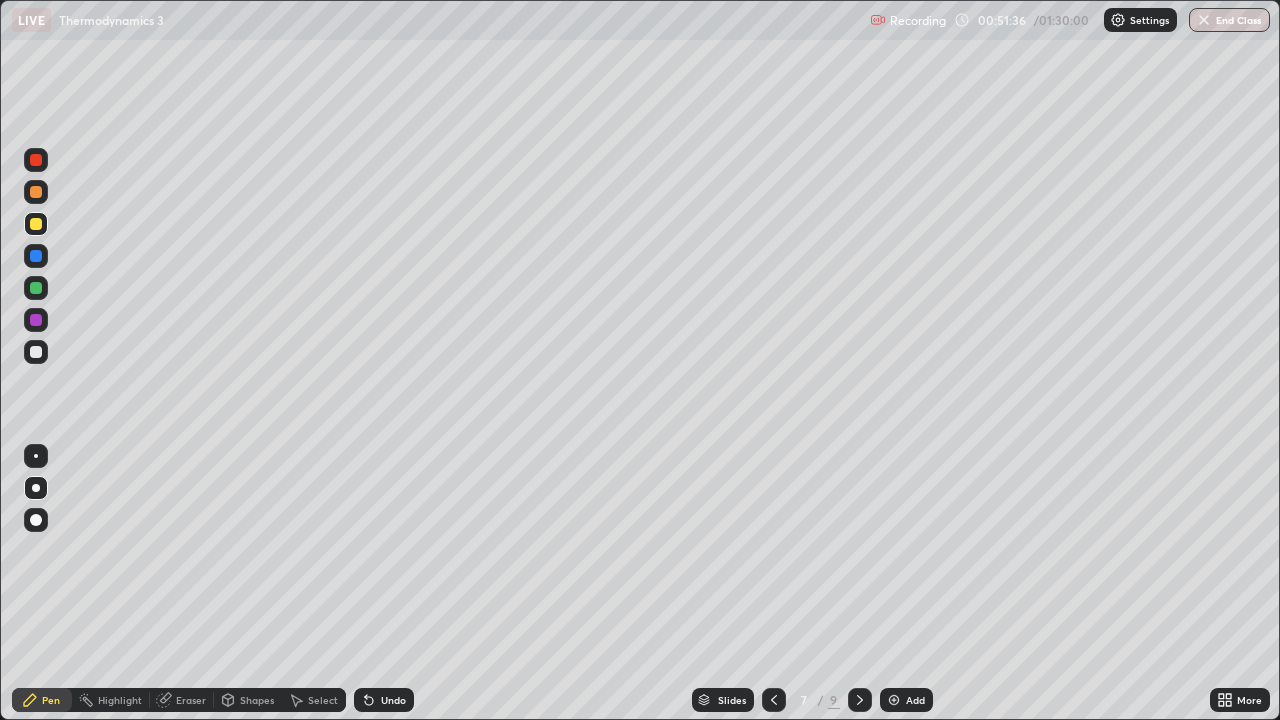 click 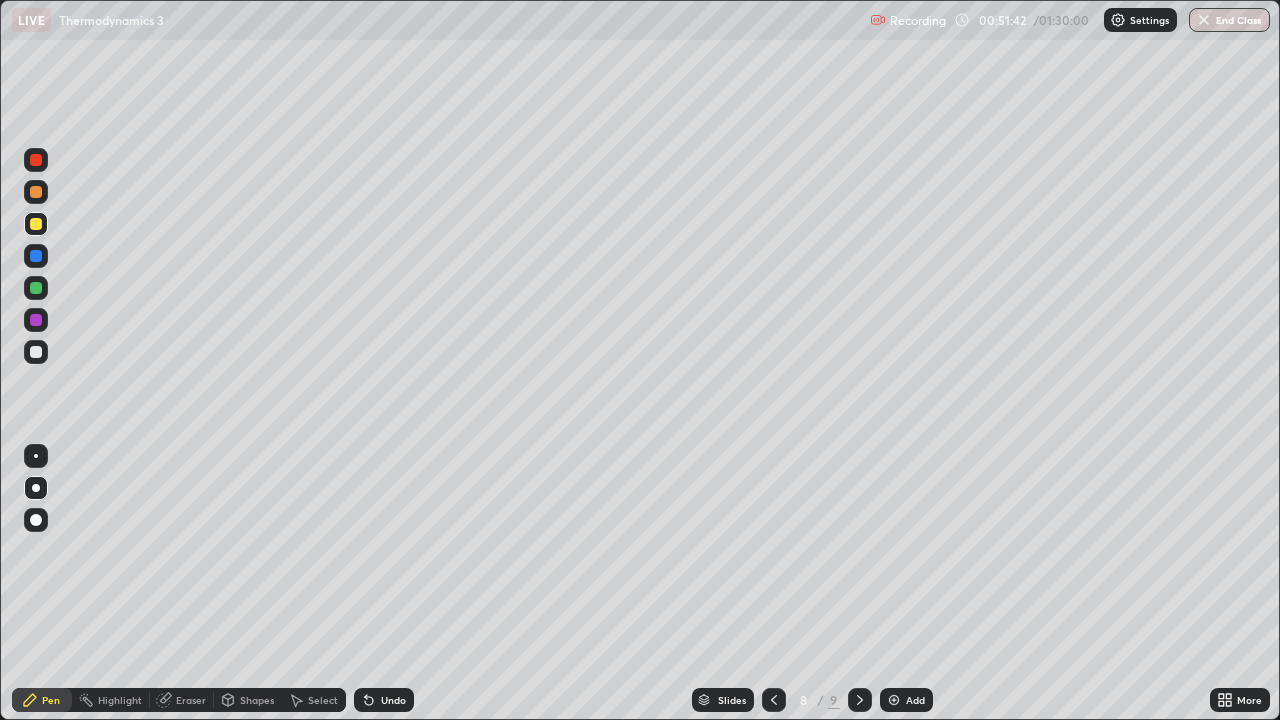 click at bounding box center (36, 352) 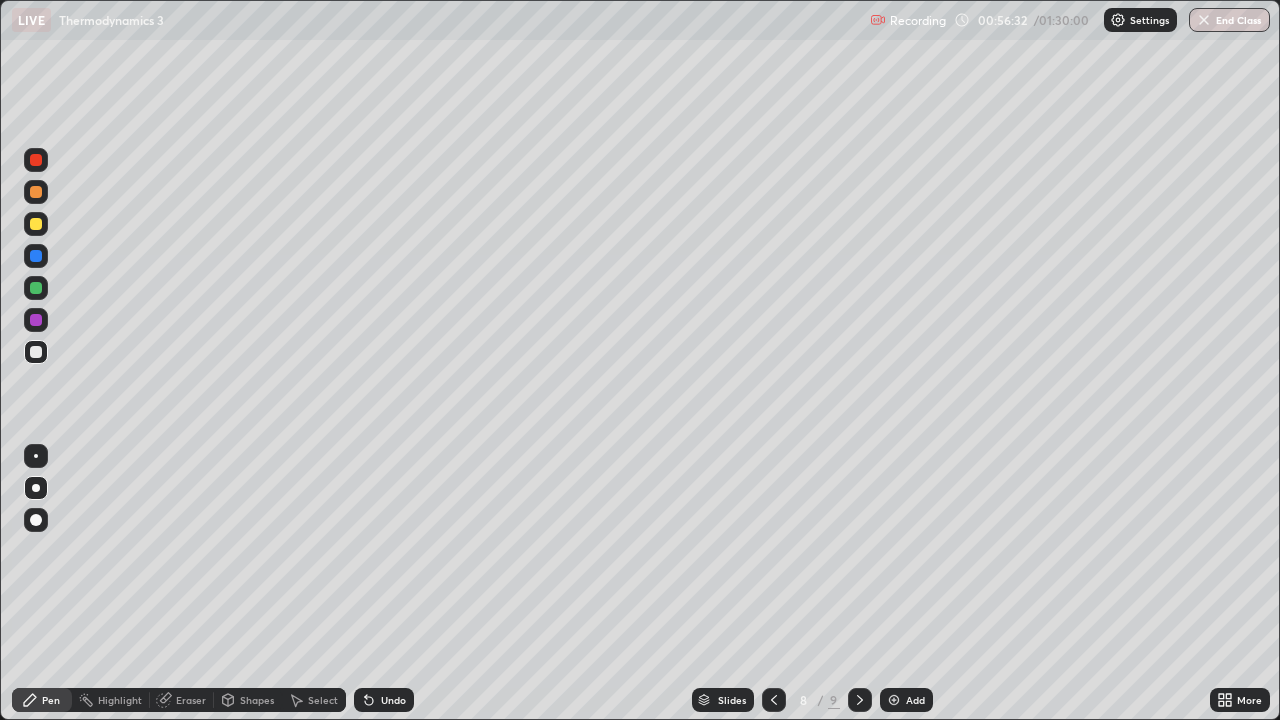 click 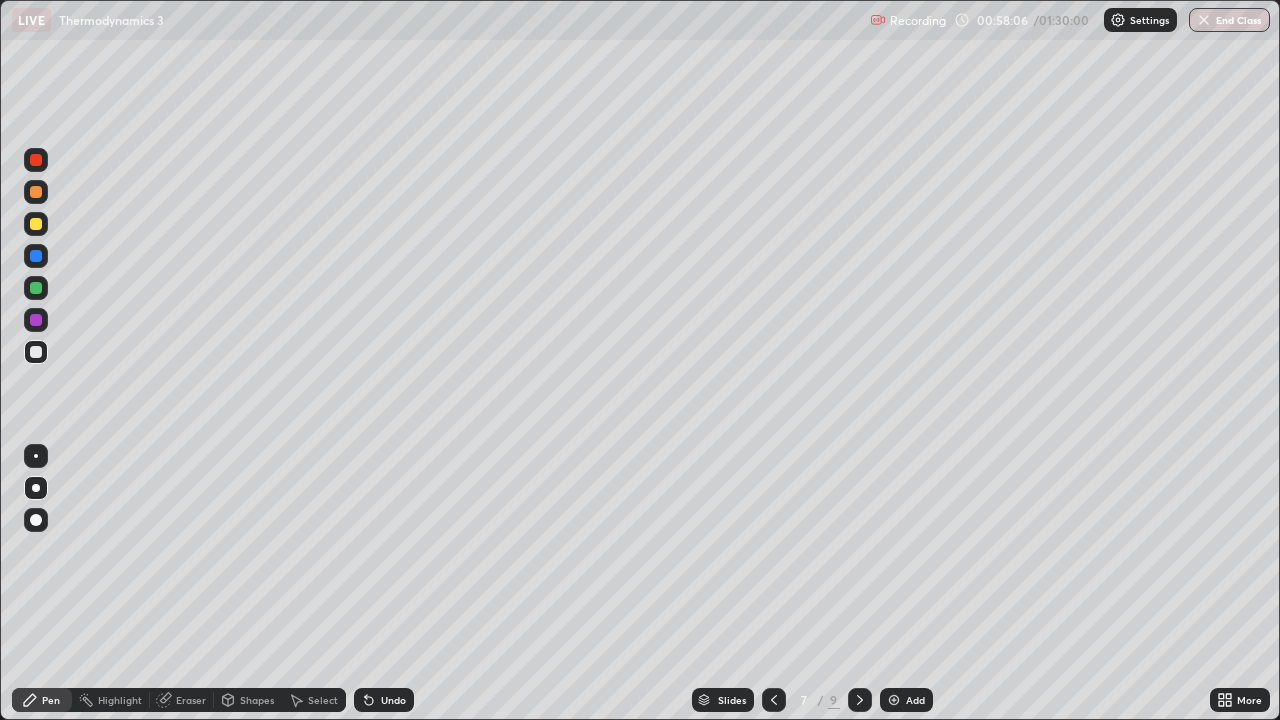 click on "Add" at bounding box center (915, 700) 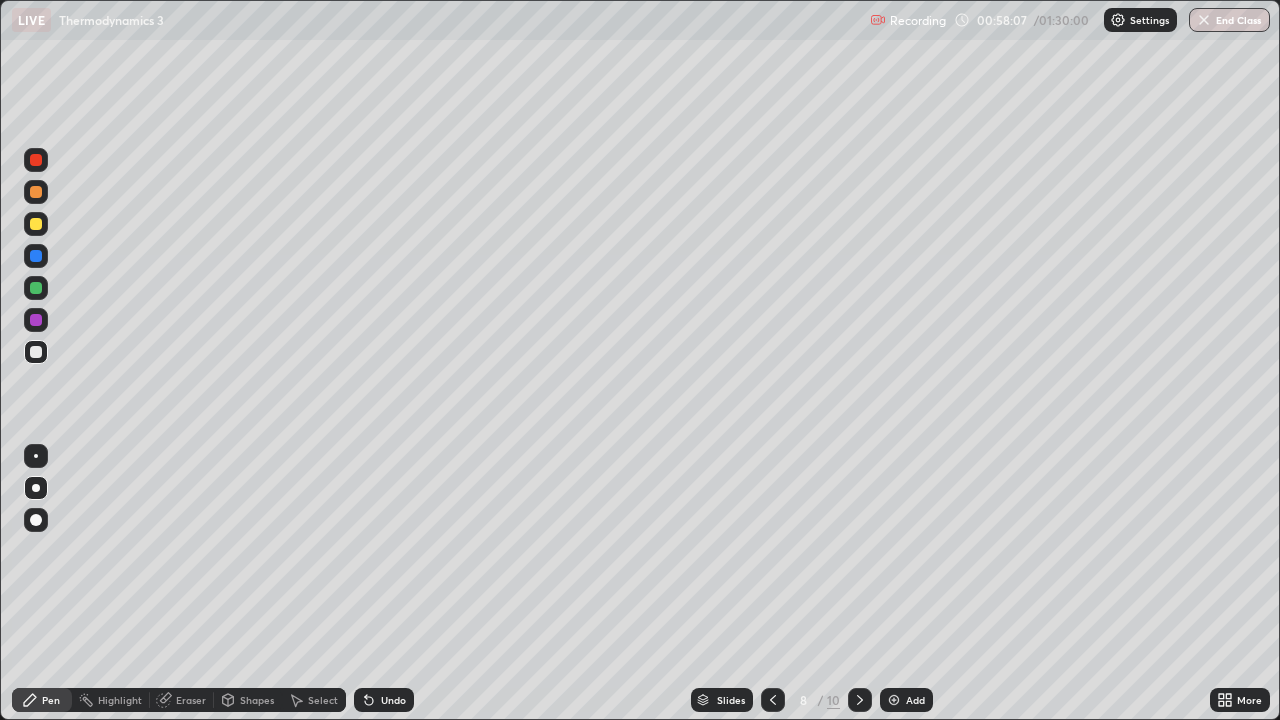 click at bounding box center [36, 352] 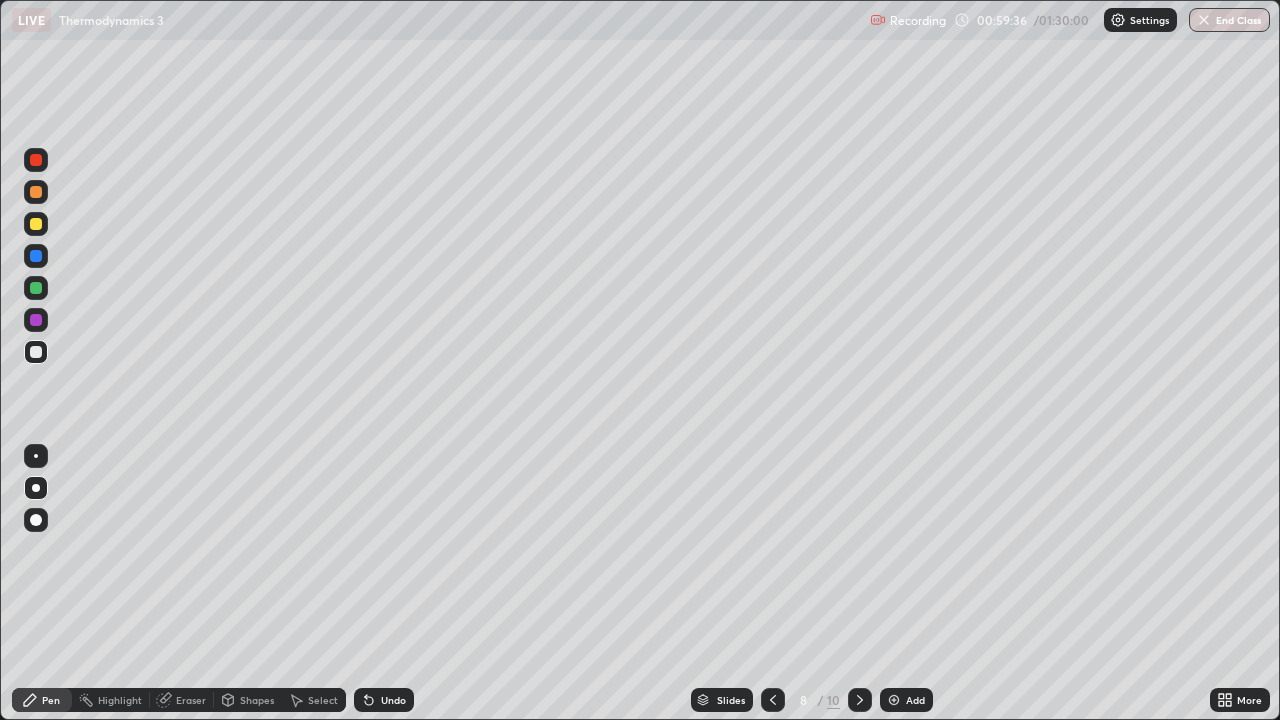 click on "Eraser" at bounding box center [191, 700] 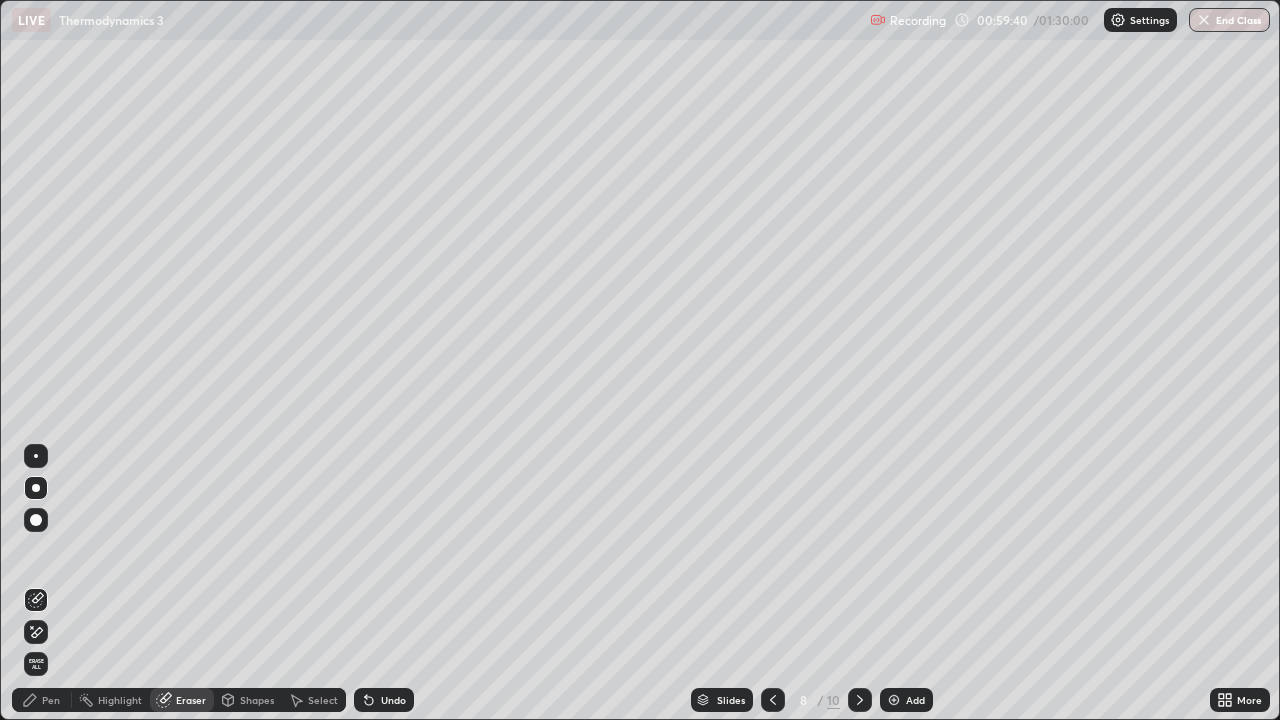 click on "Erase all" at bounding box center (36, 664) 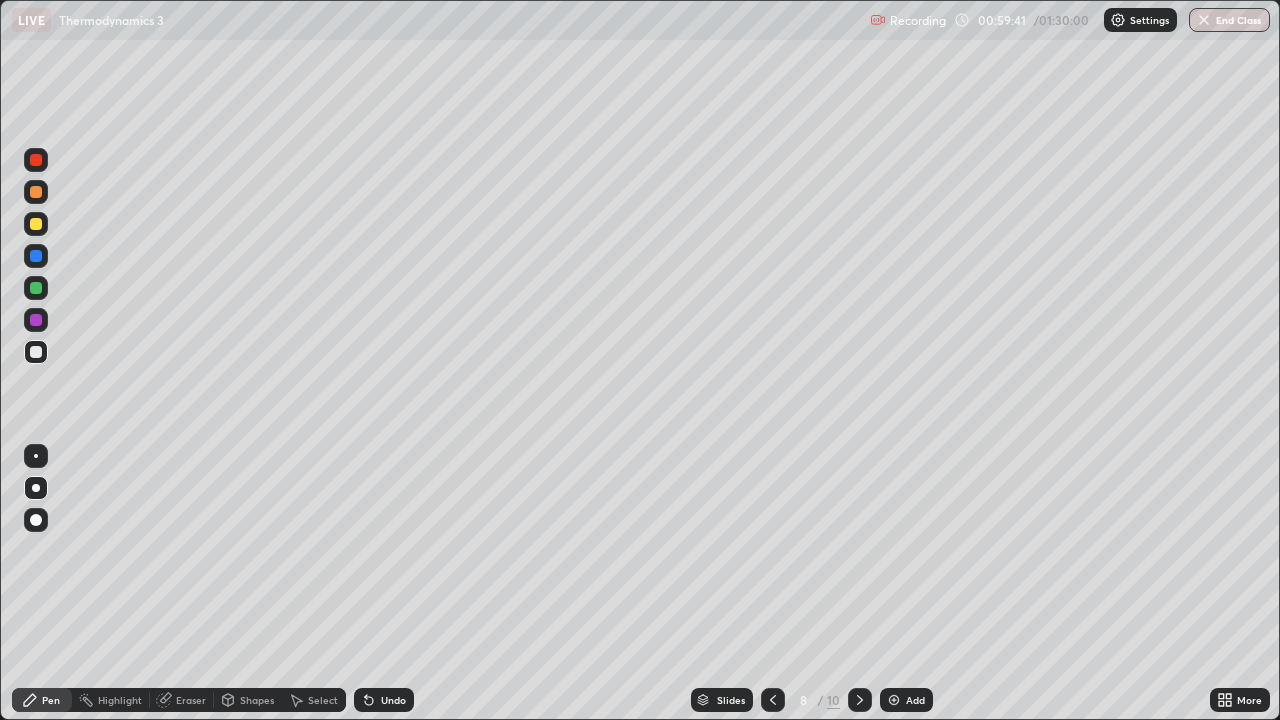 click at bounding box center (36, 352) 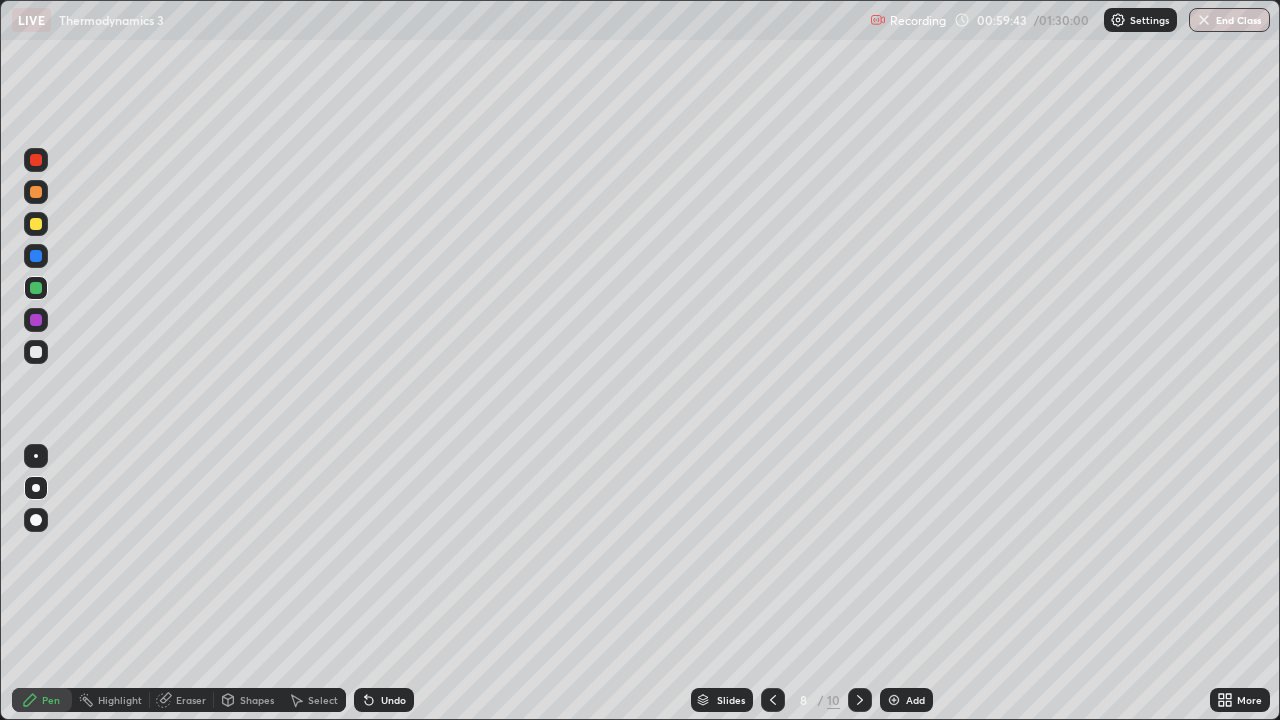 click 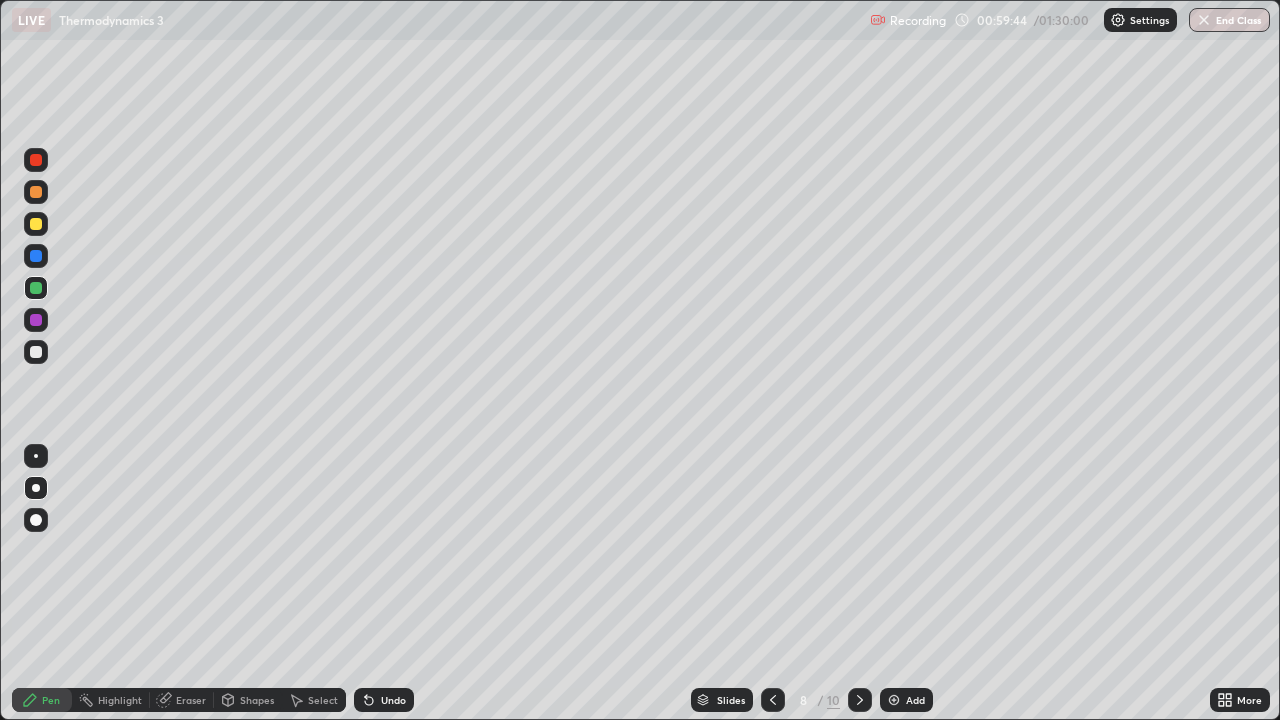 click at bounding box center [36, 488] 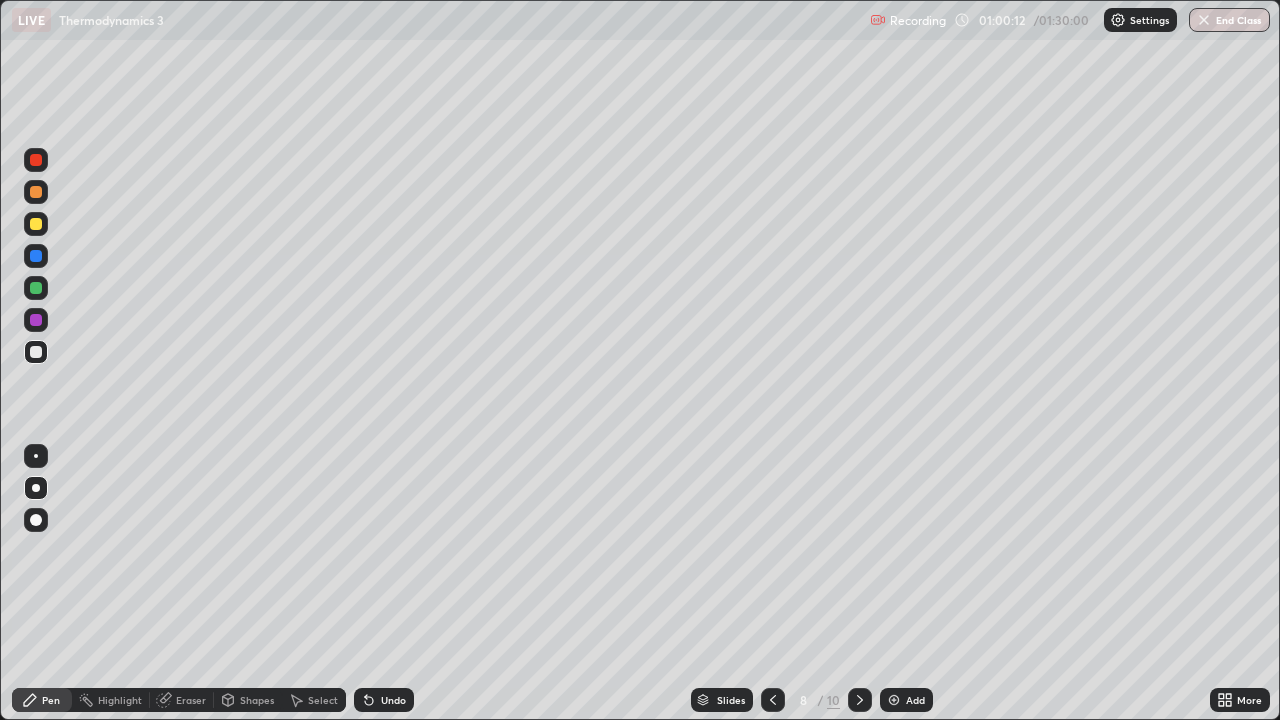 click at bounding box center [36, 352] 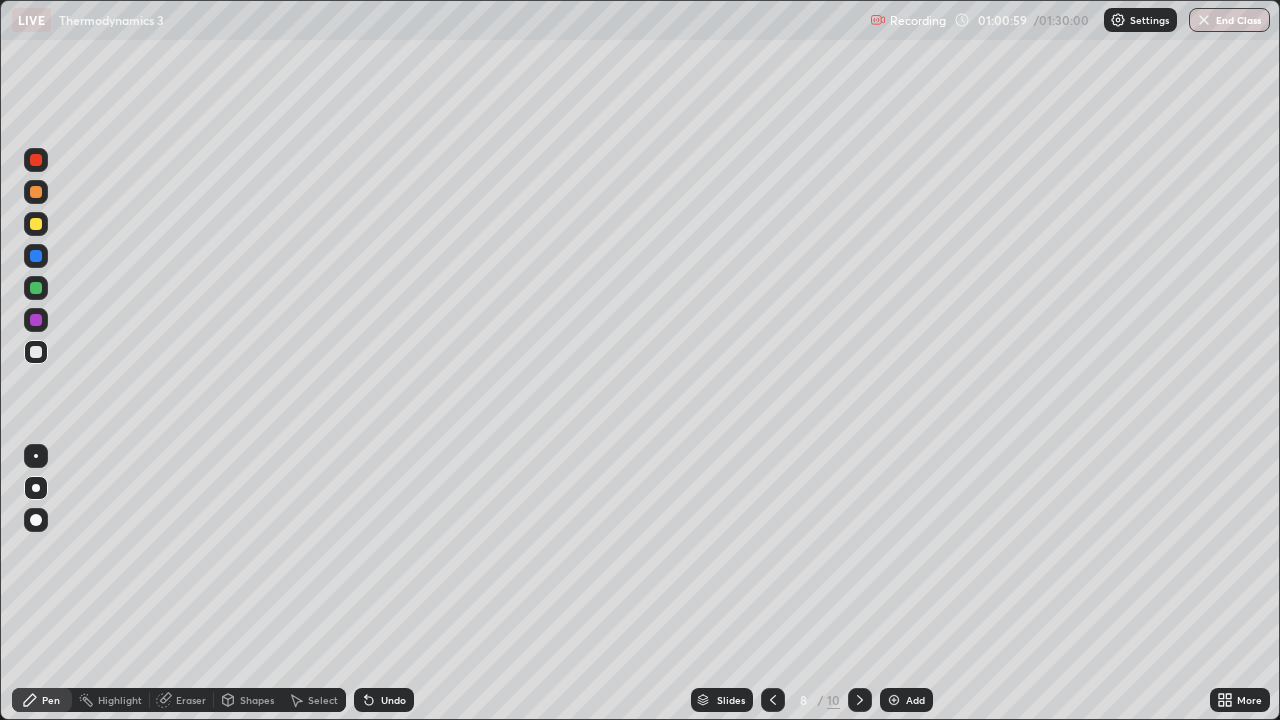 click 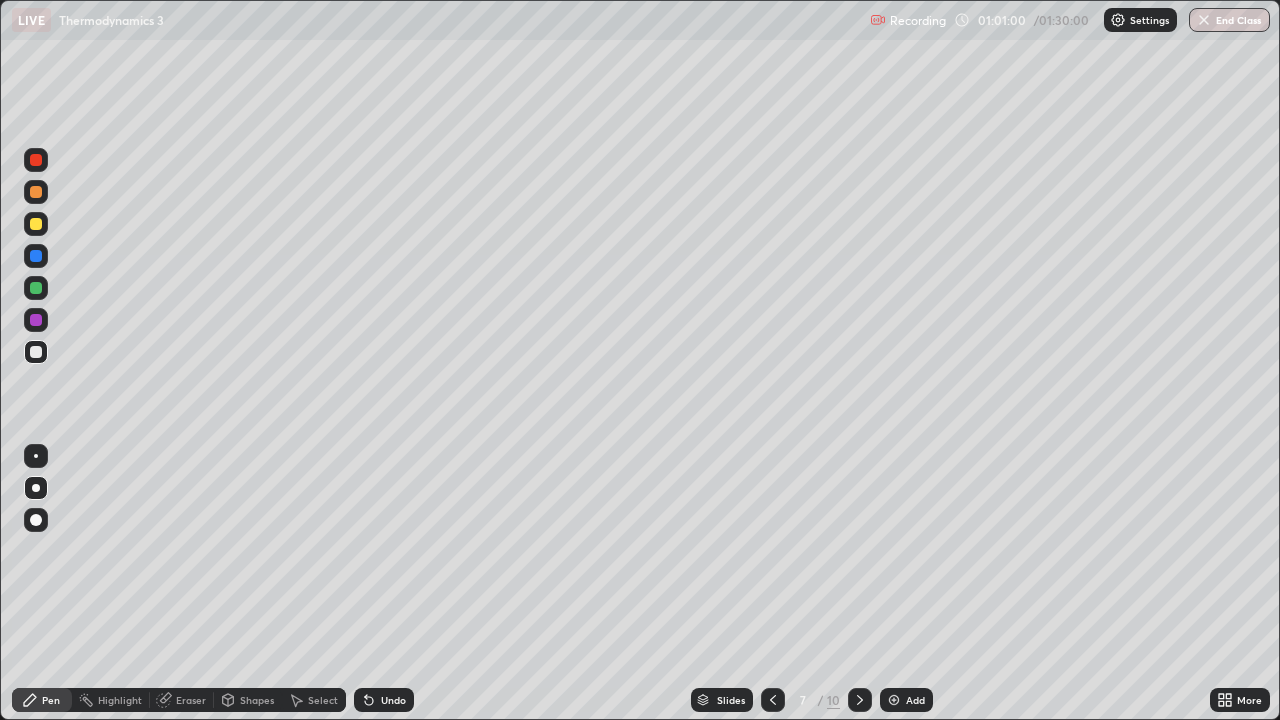 click 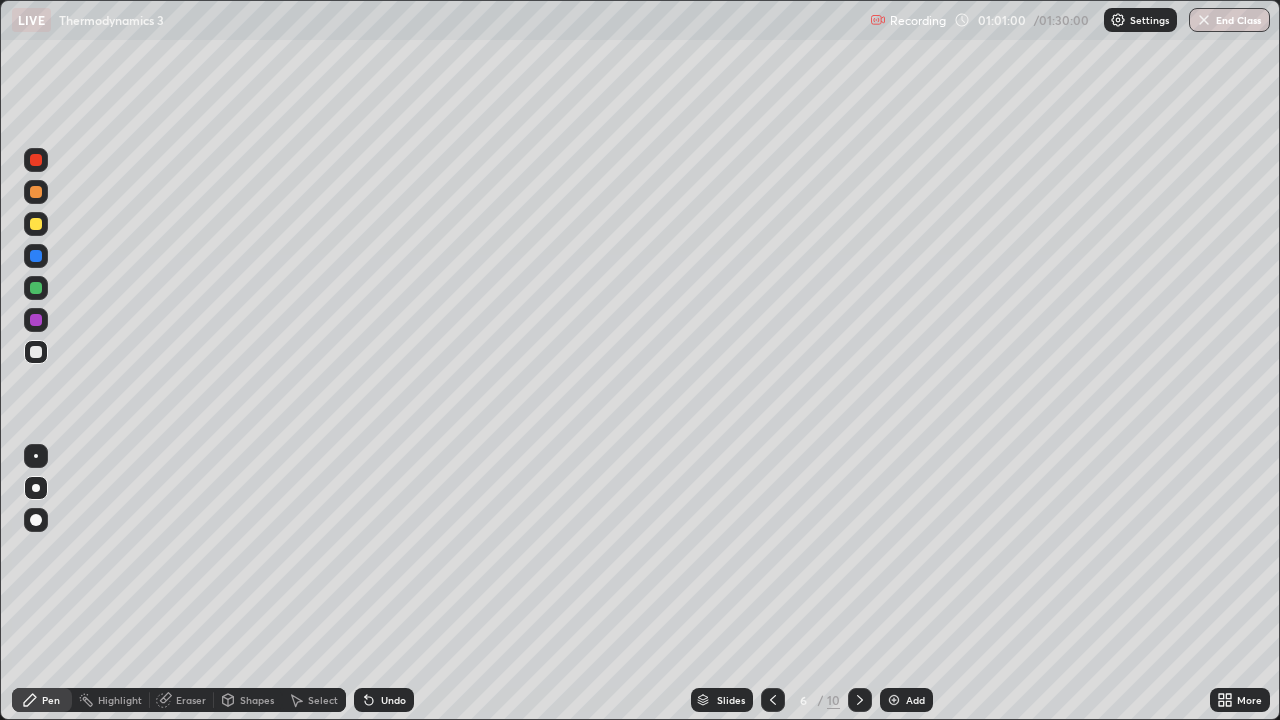 click 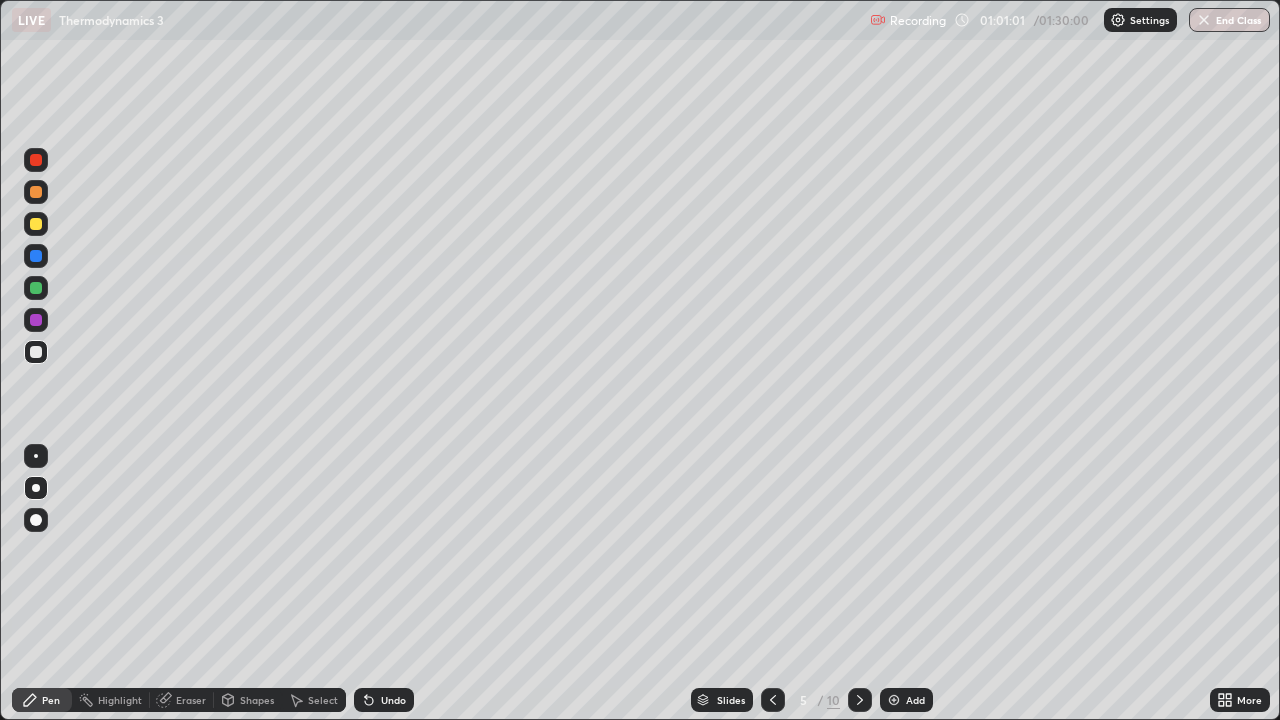 click 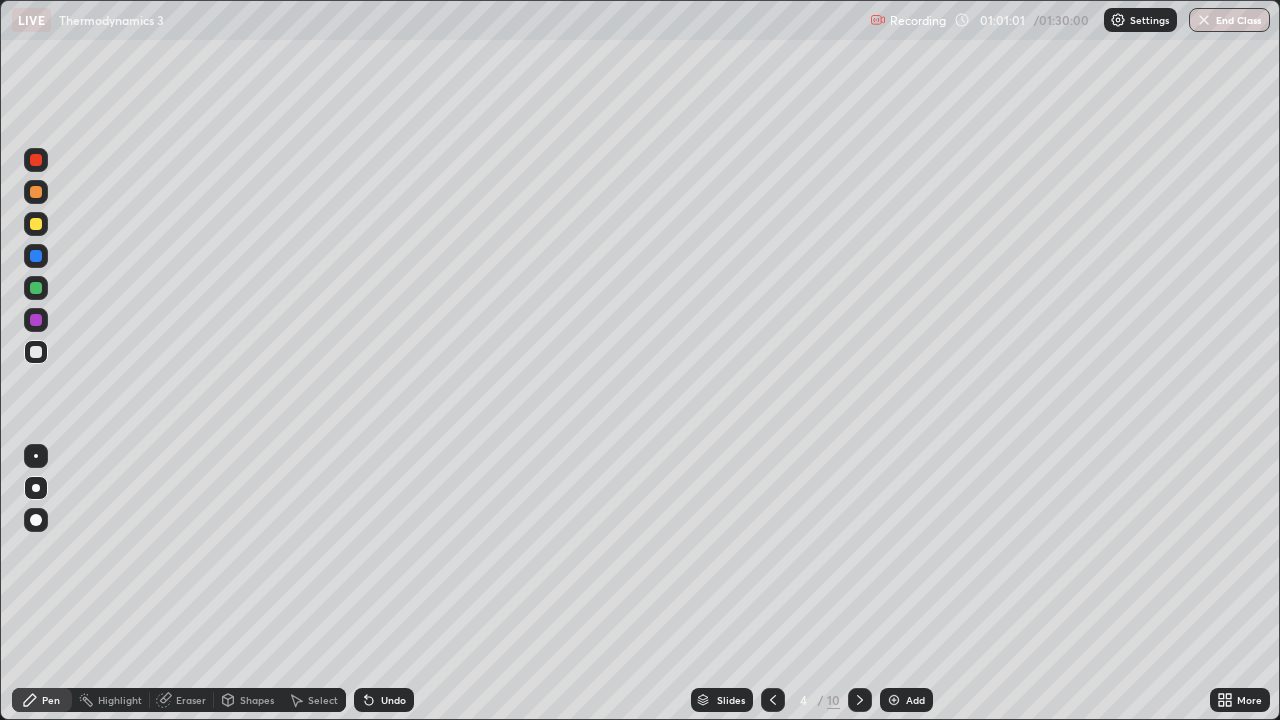 click 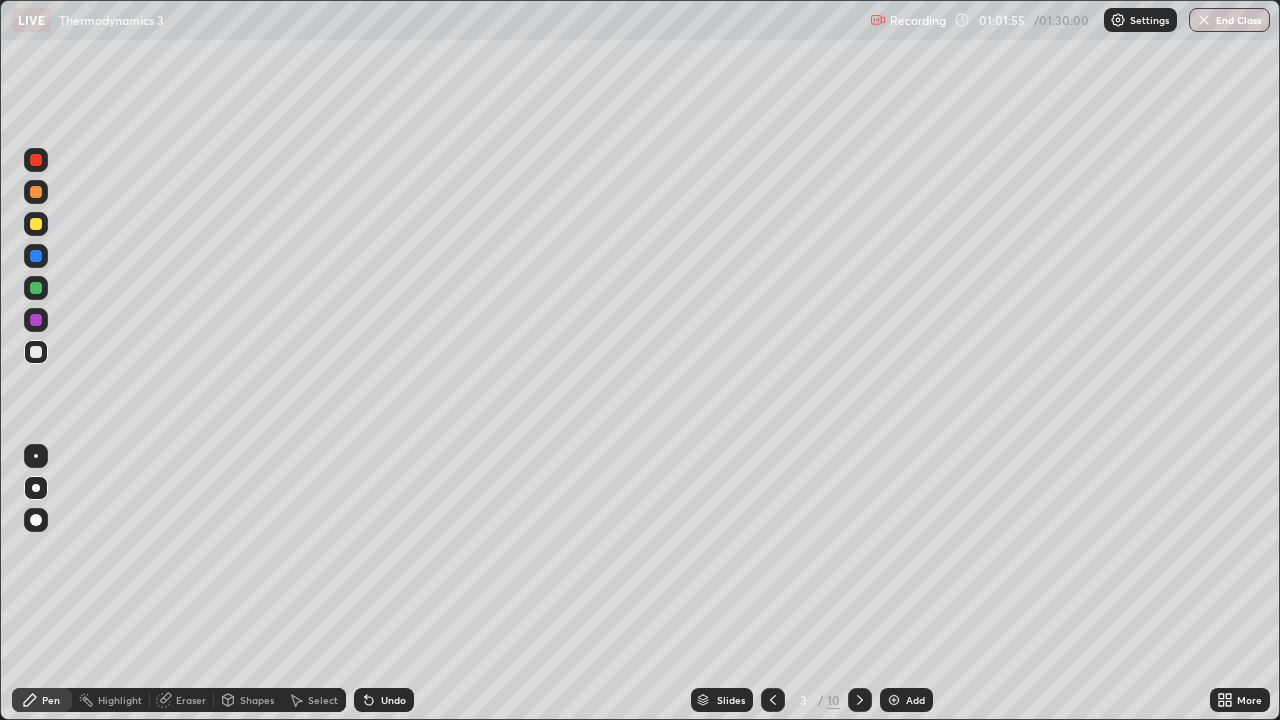 click on "Add" at bounding box center [915, 700] 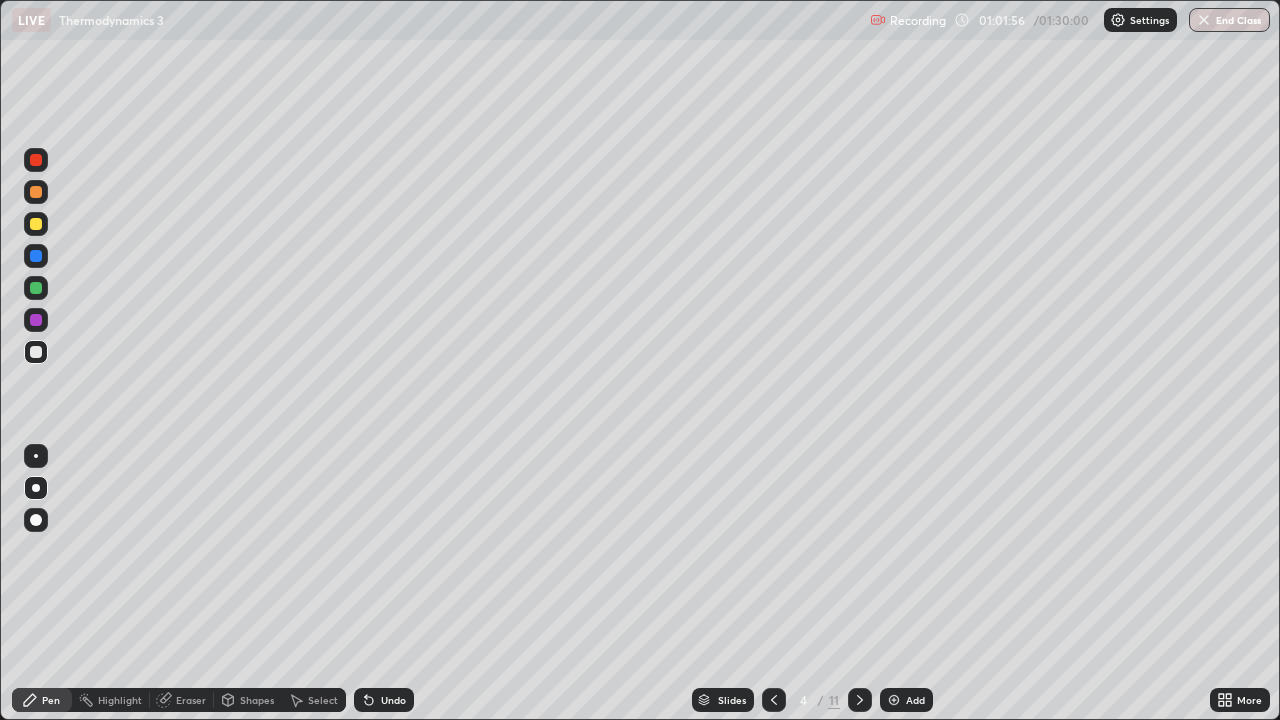 click at bounding box center [36, 488] 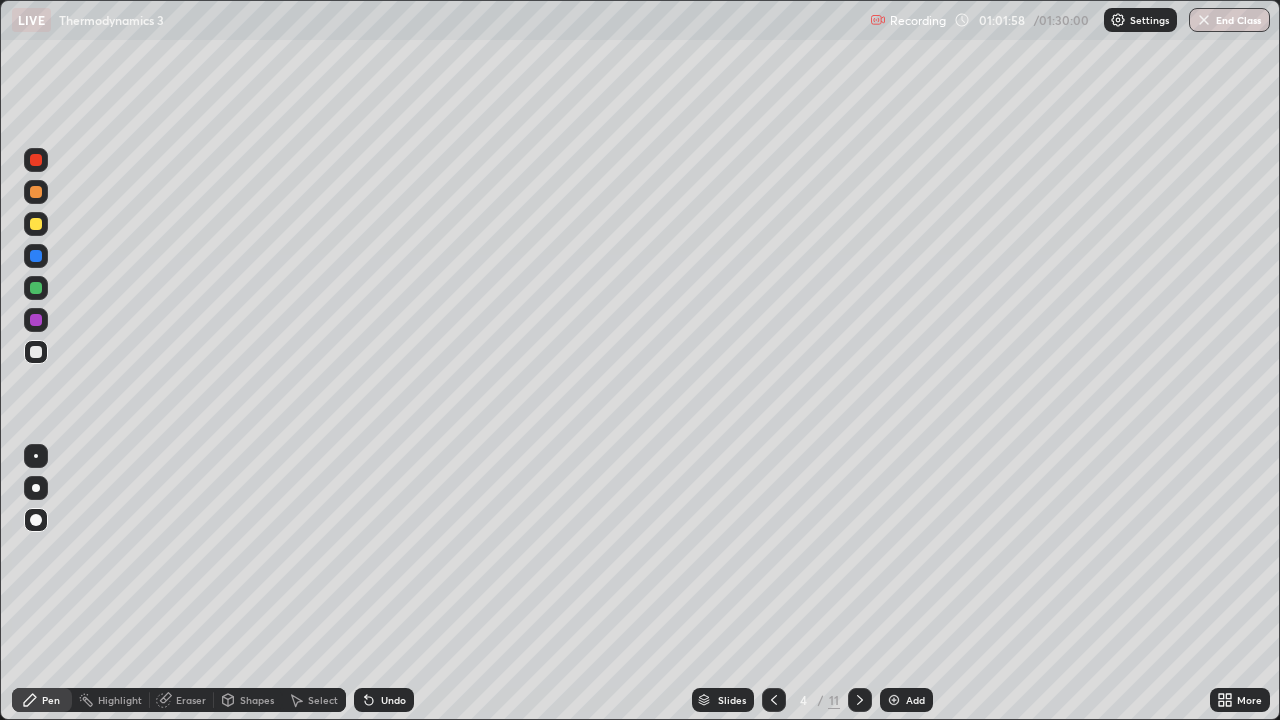 click 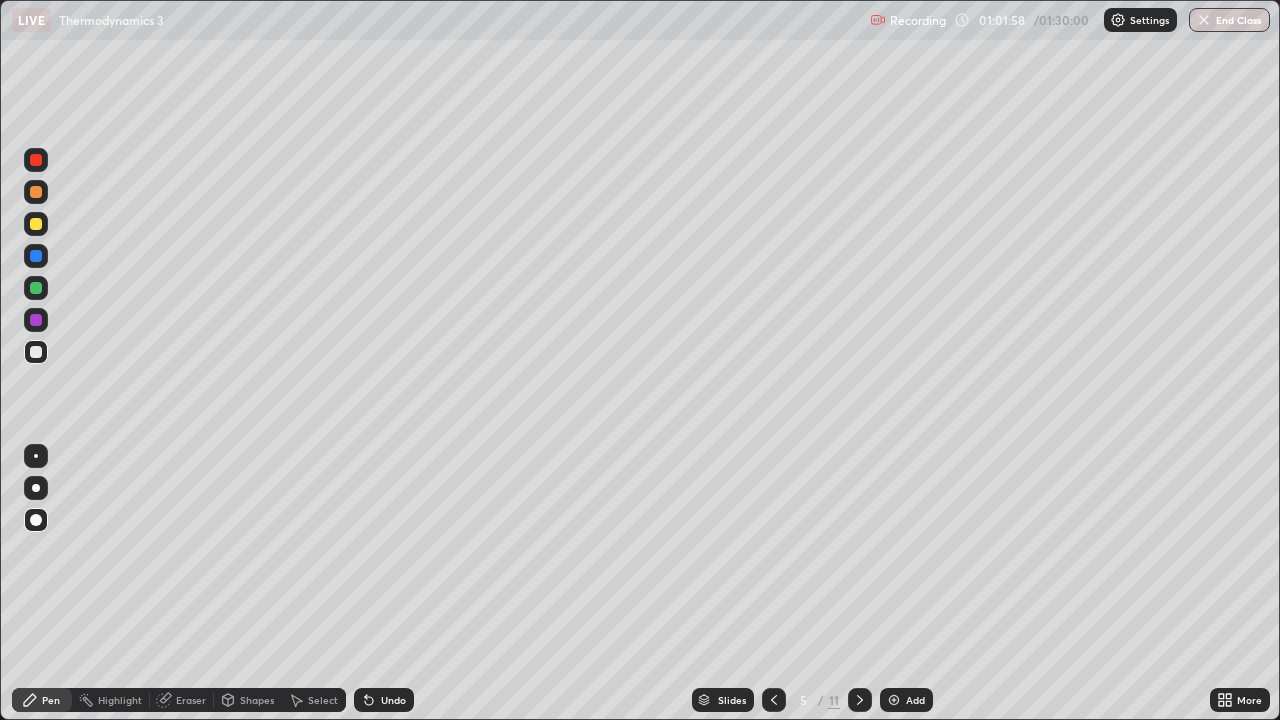 click 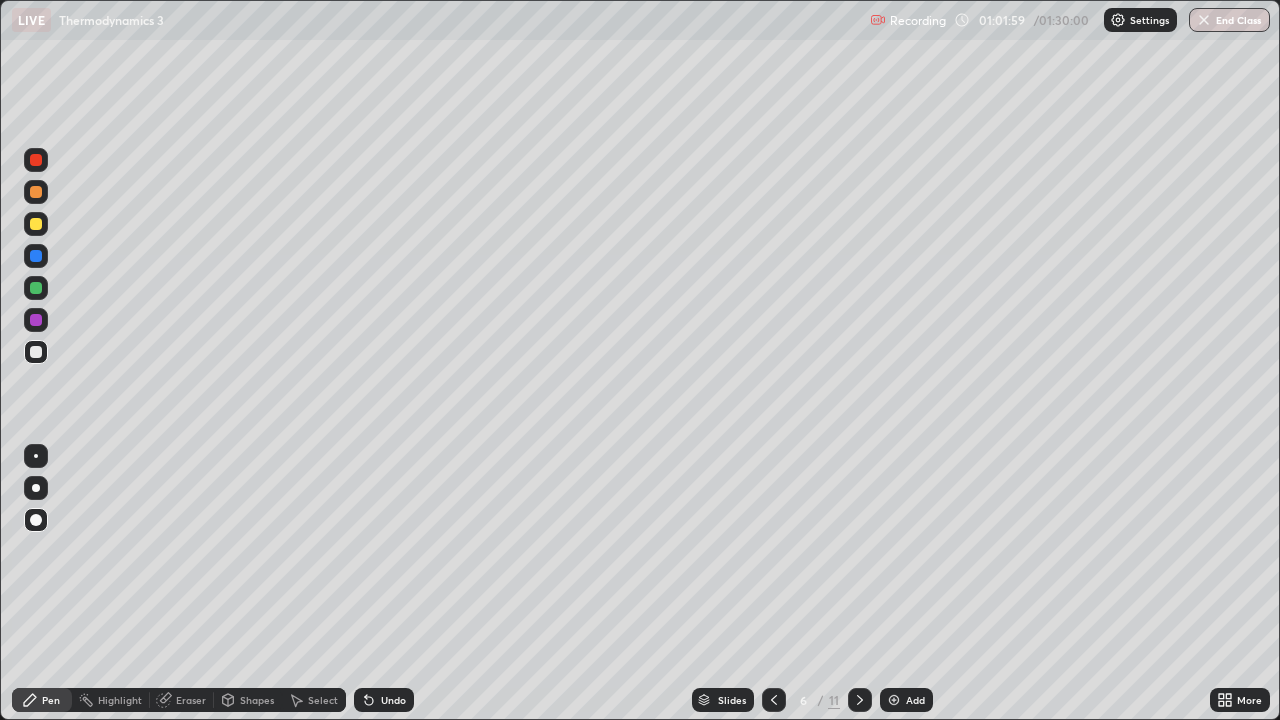 click 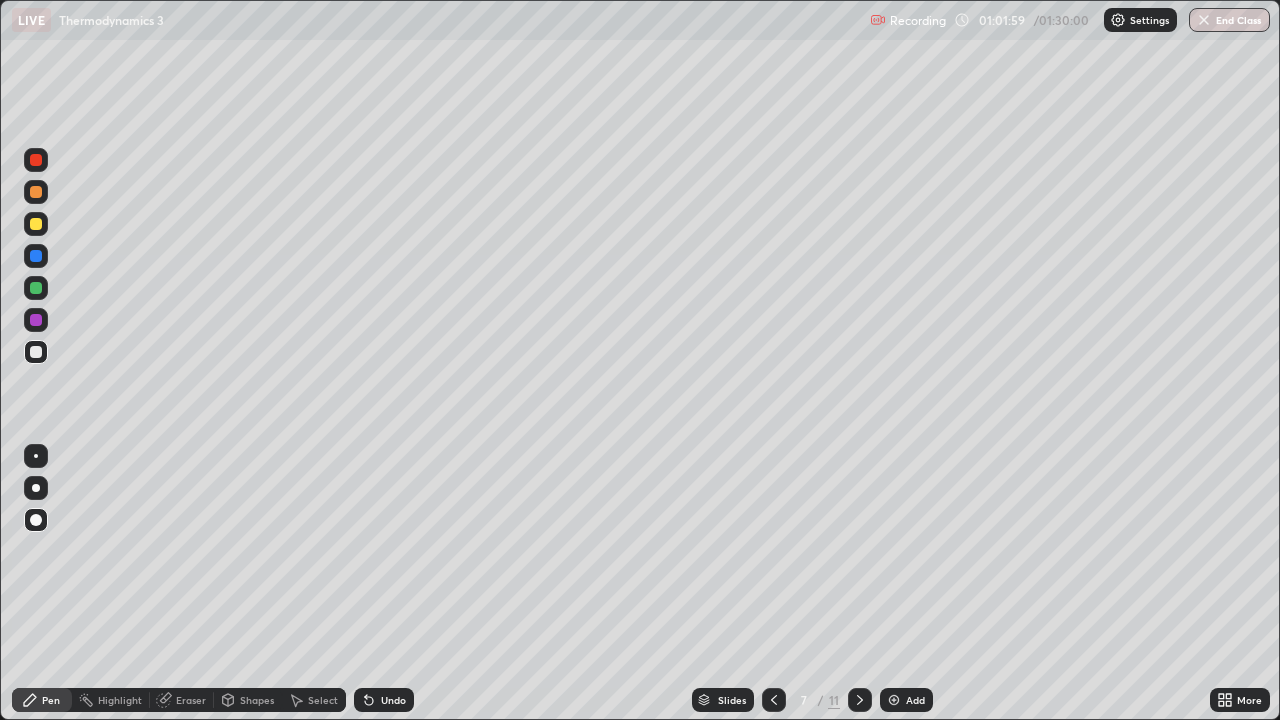 click 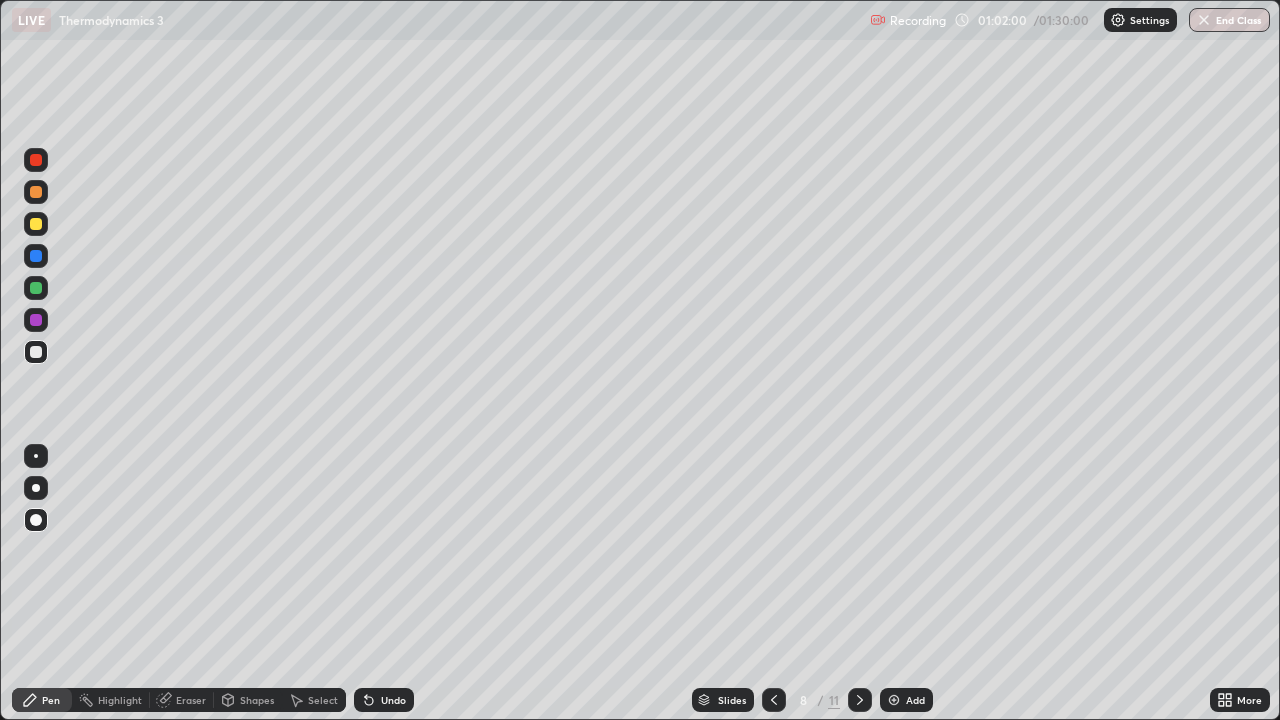 click at bounding box center [860, 700] 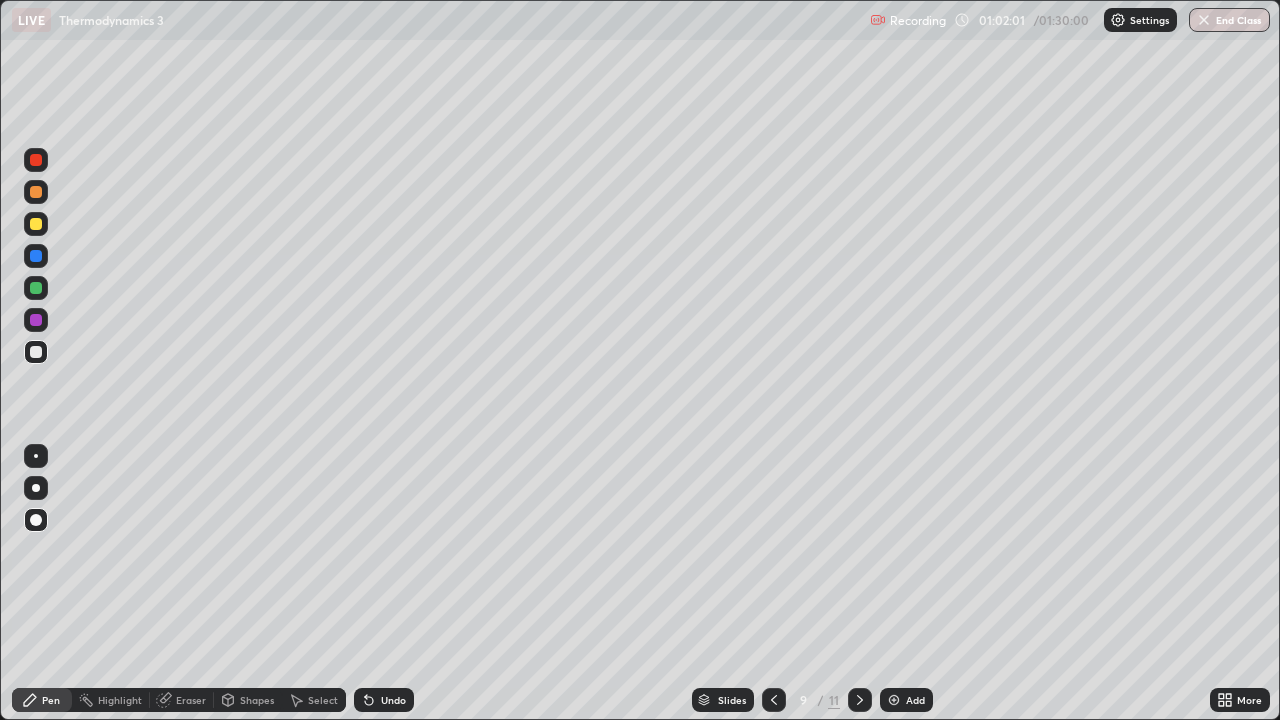 click at bounding box center (860, 700) 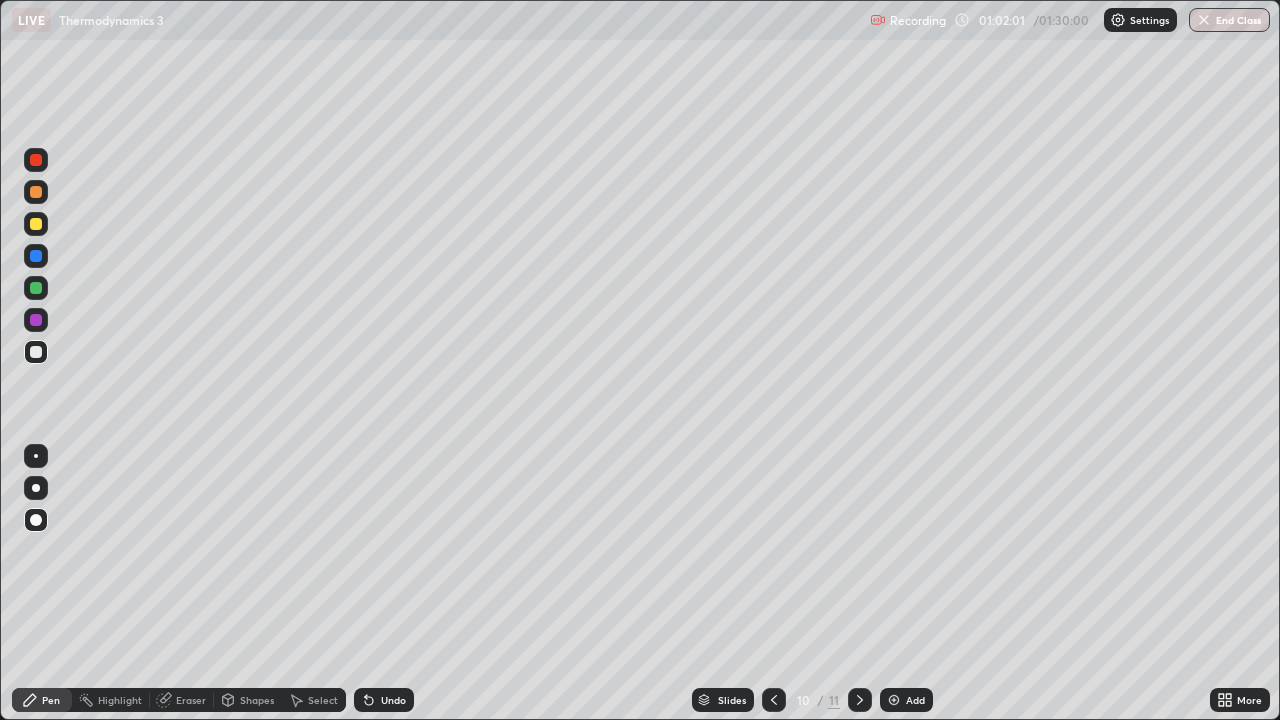 click 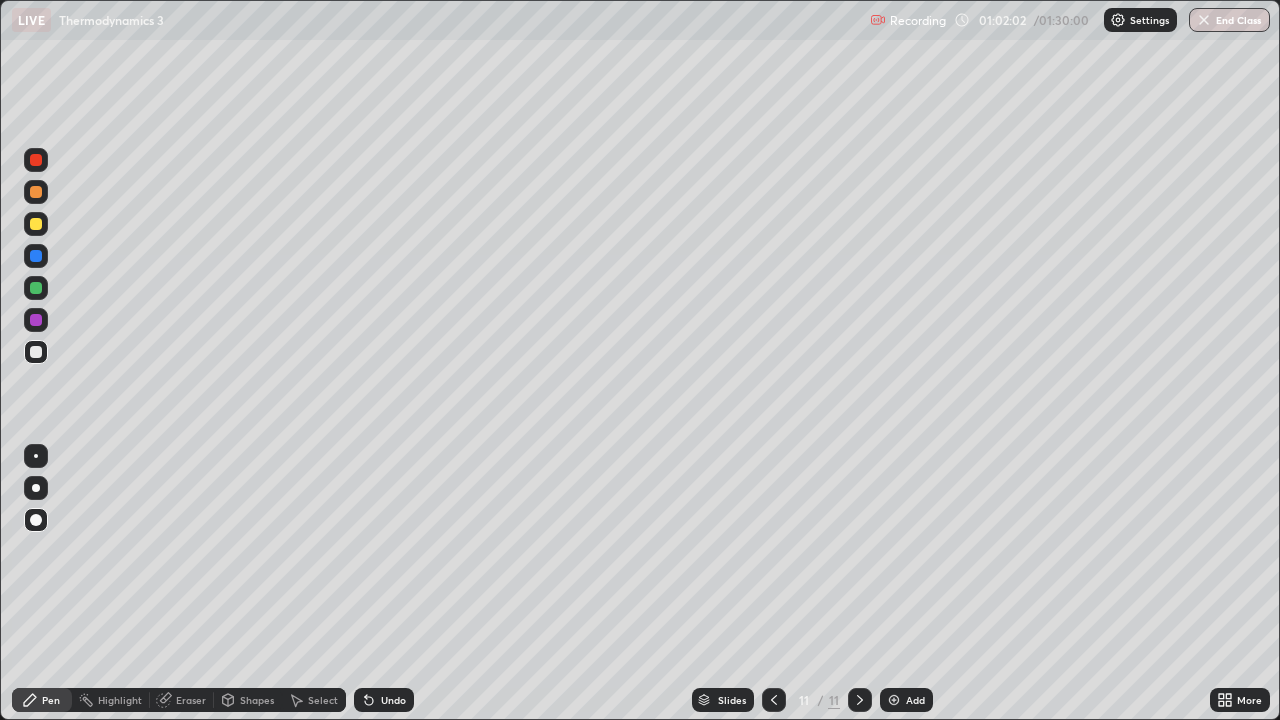 click 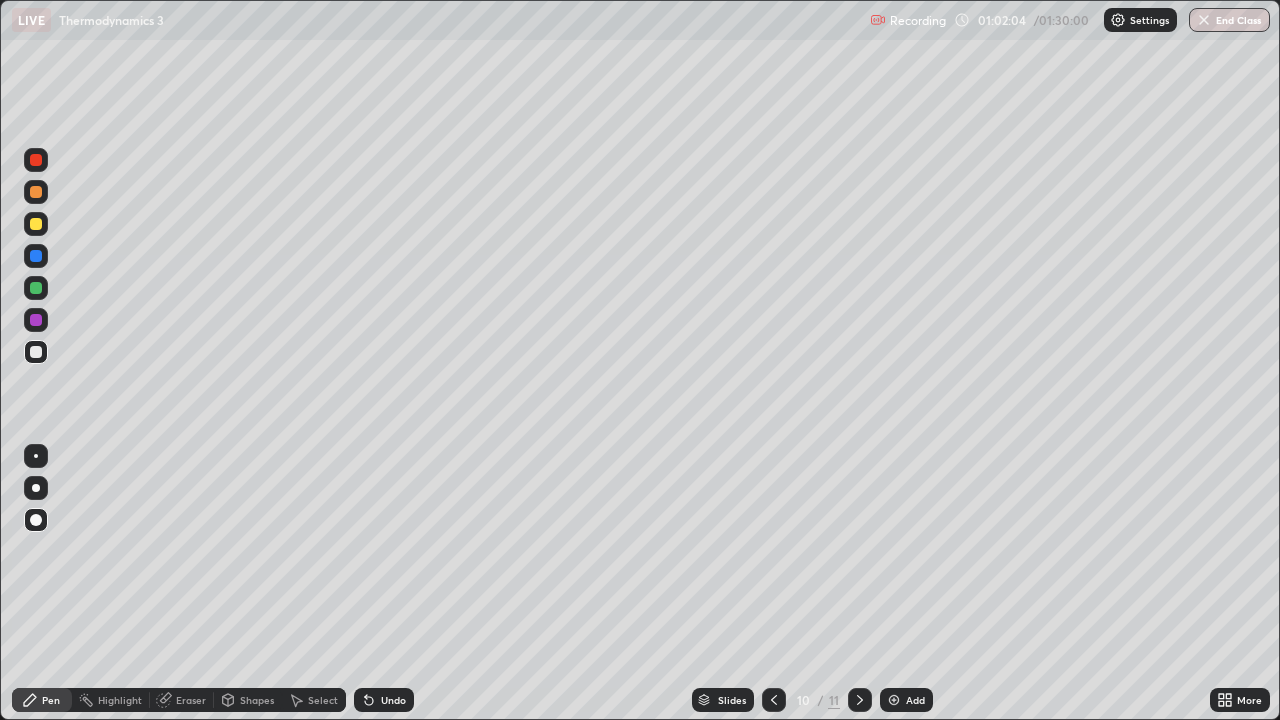 click 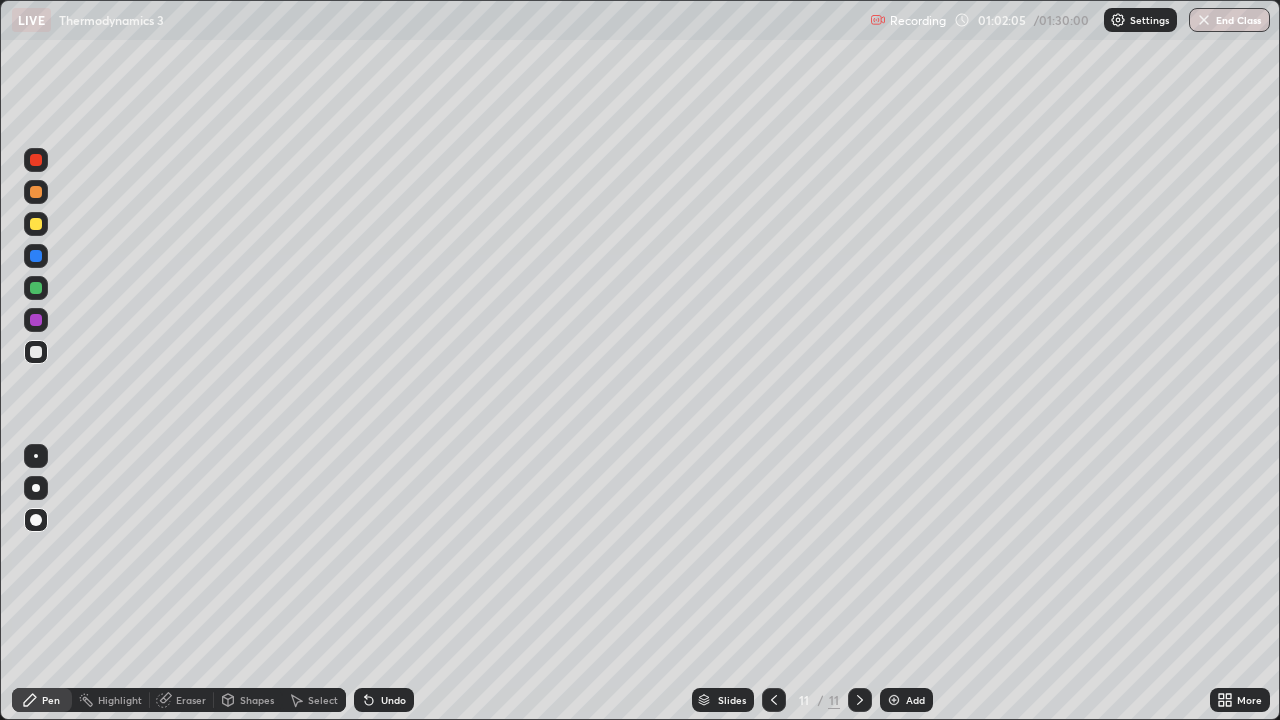 click at bounding box center (36, 352) 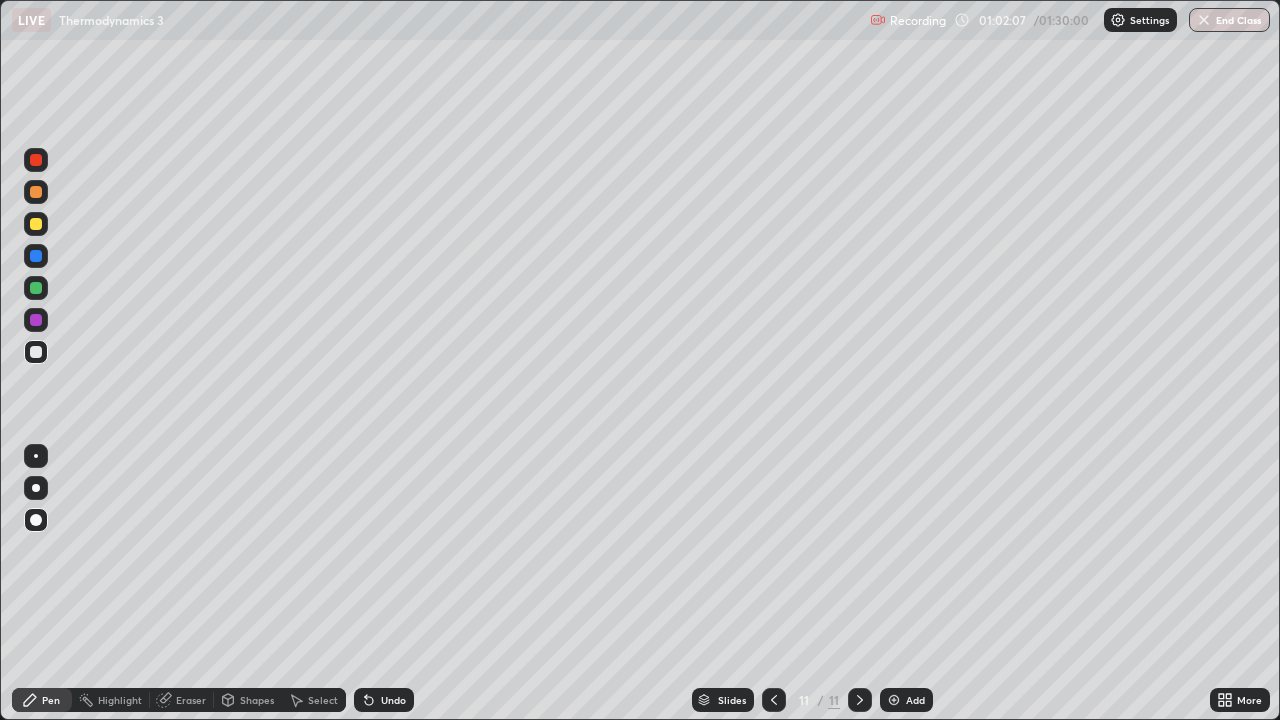click at bounding box center [36, 352] 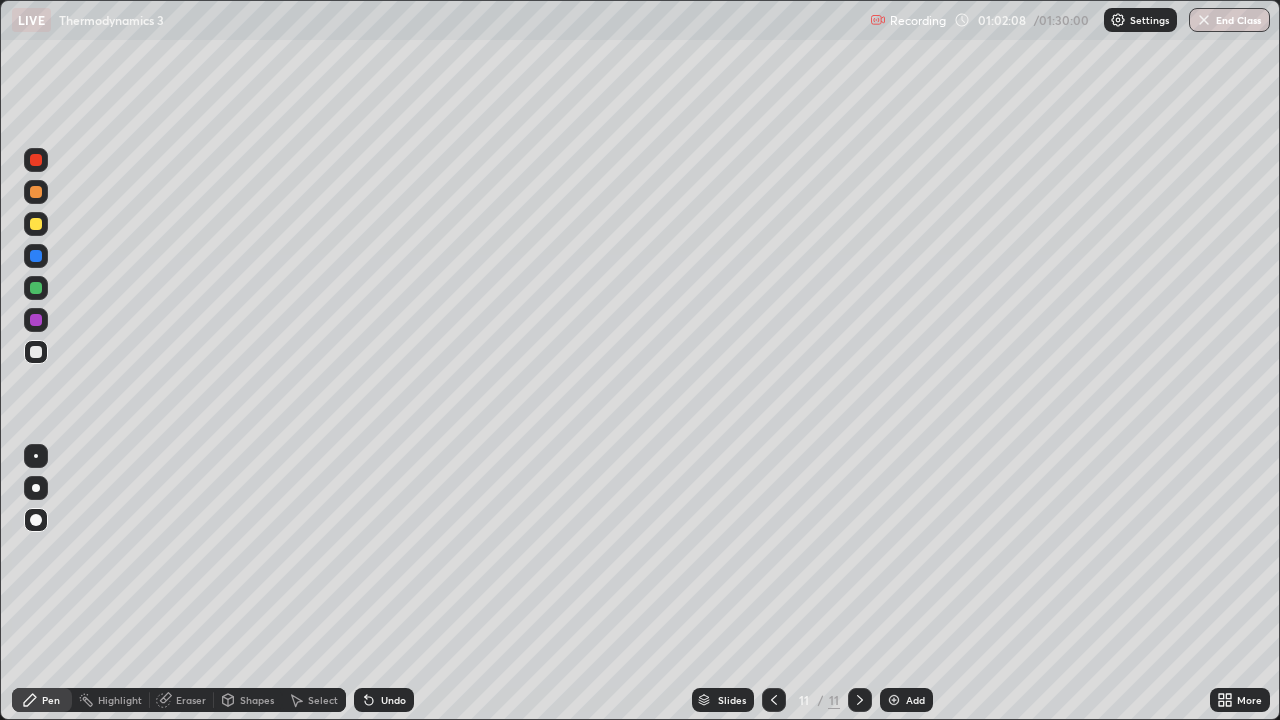 click at bounding box center [36, 488] 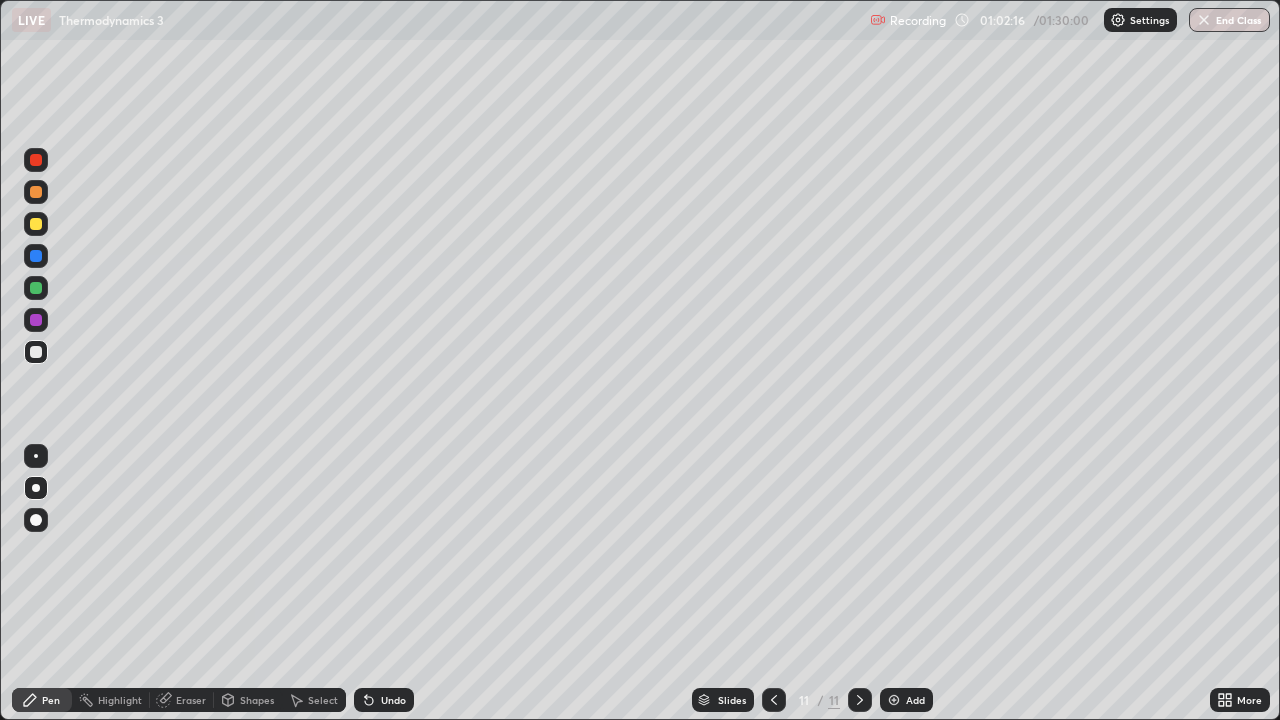 click on "Shapes" at bounding box center [248, 700] 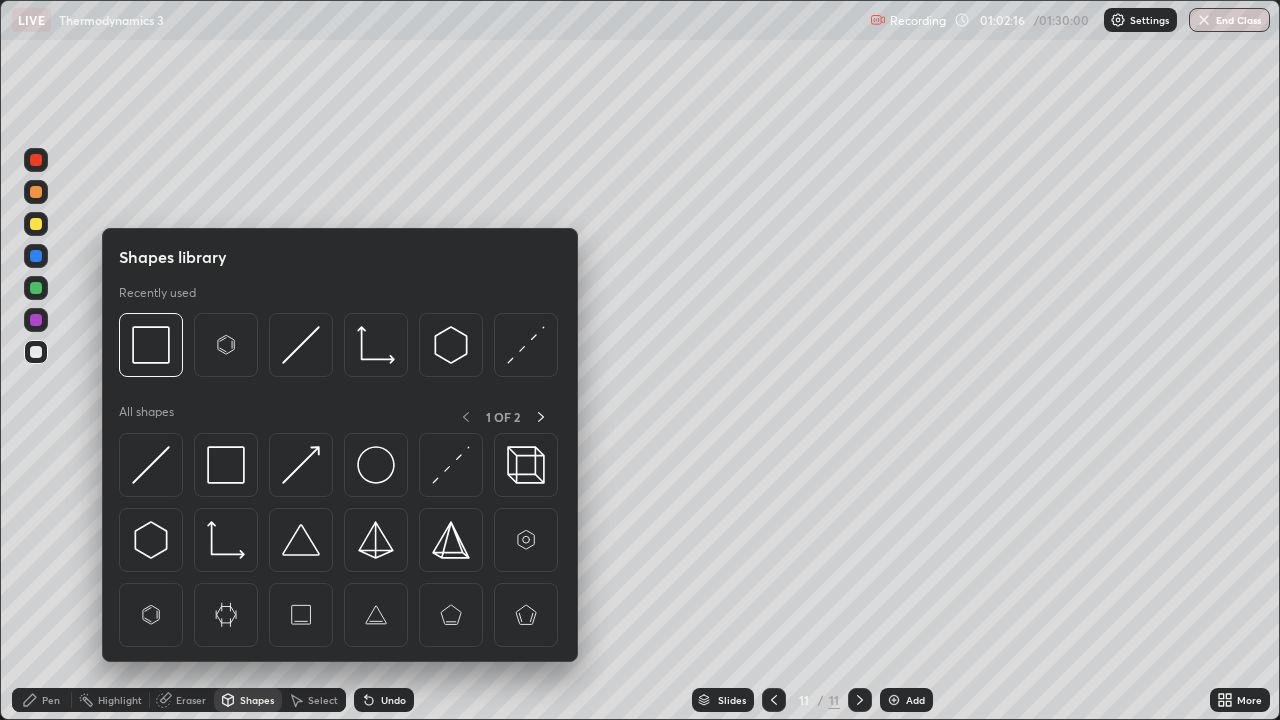 click on "Eraser" at bounding box center (191, 700) 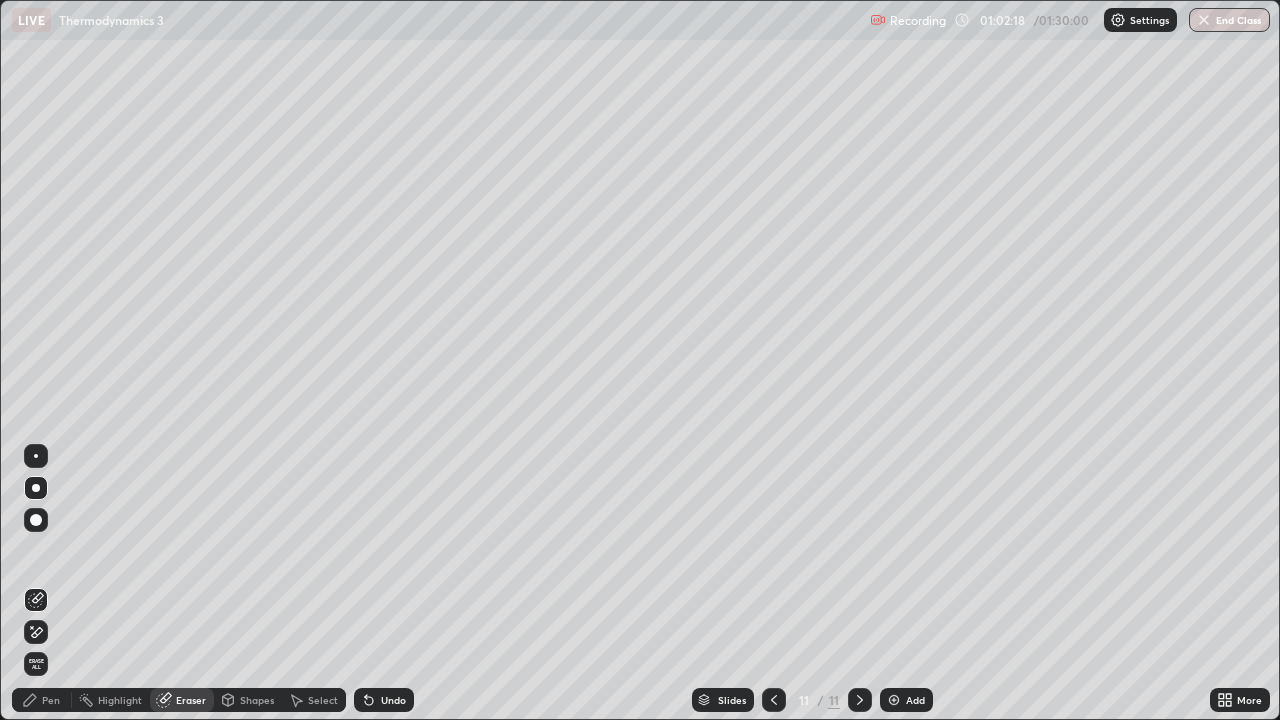 click on "Pen" at bounding box center [51, 700] 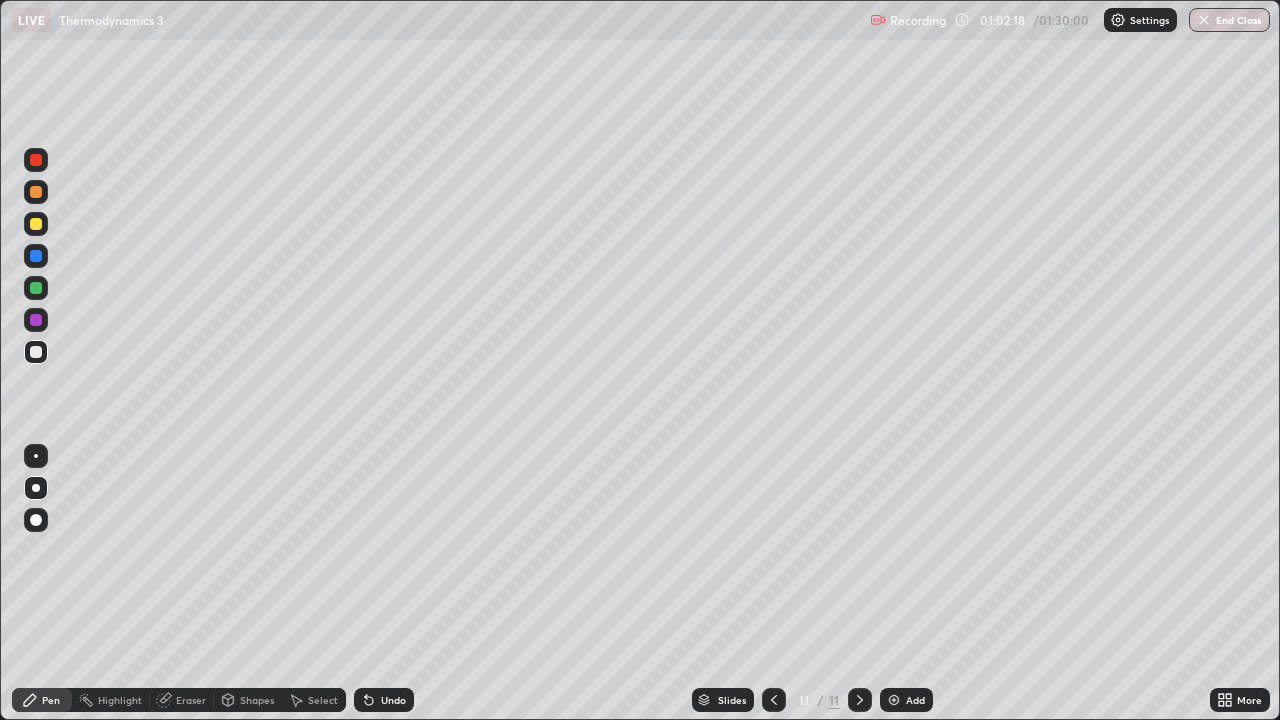 click at bounding box center [36, 352] 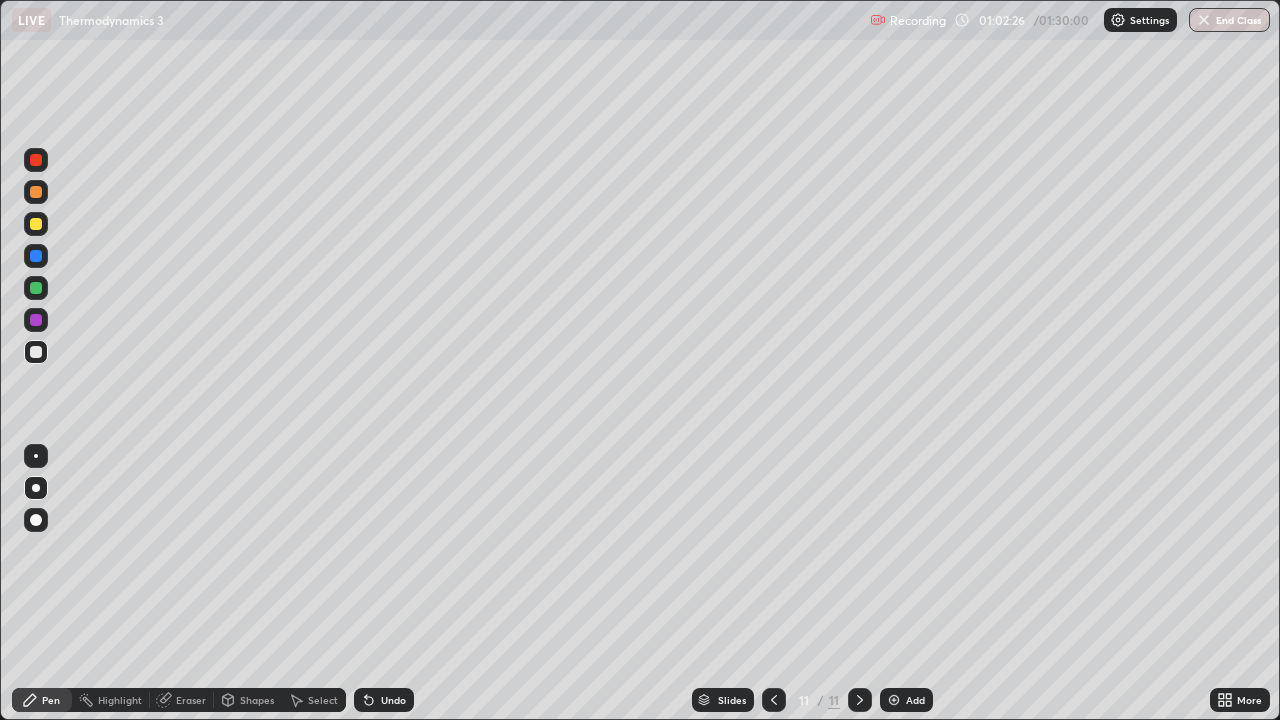 click at bounding box center (36, 352) 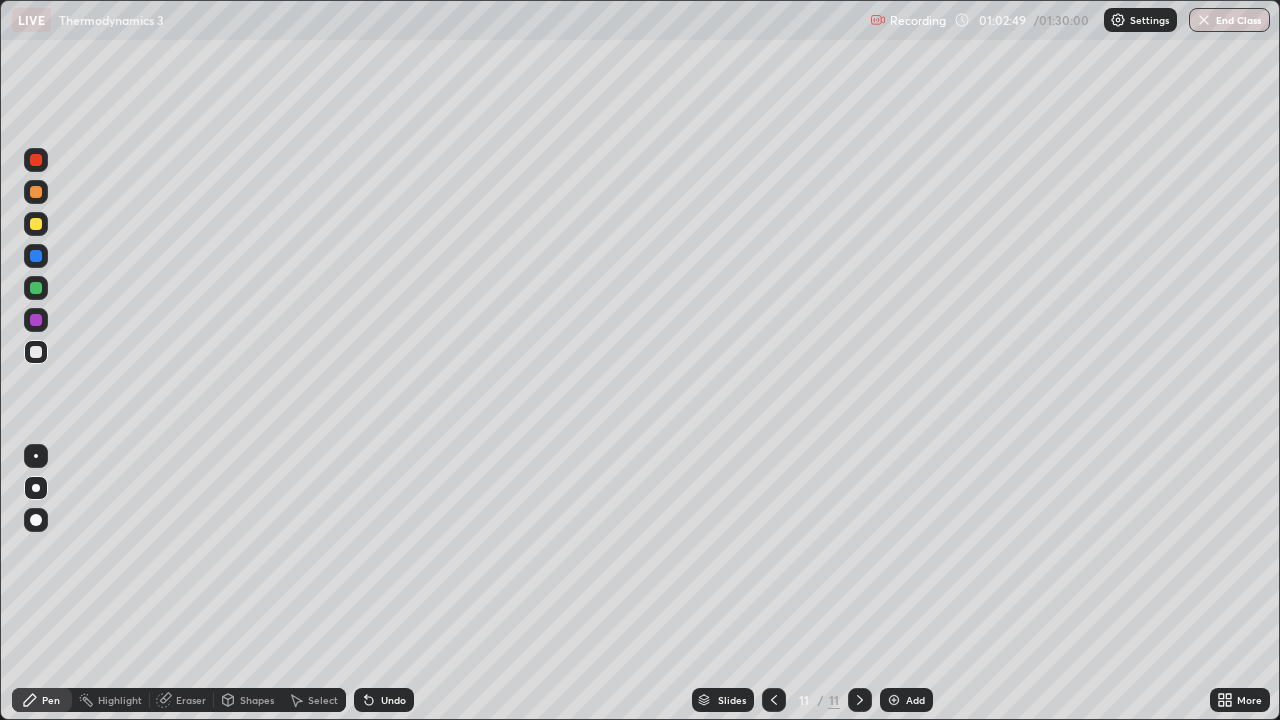 click on "Shapes" at bounding box center (257, 700) 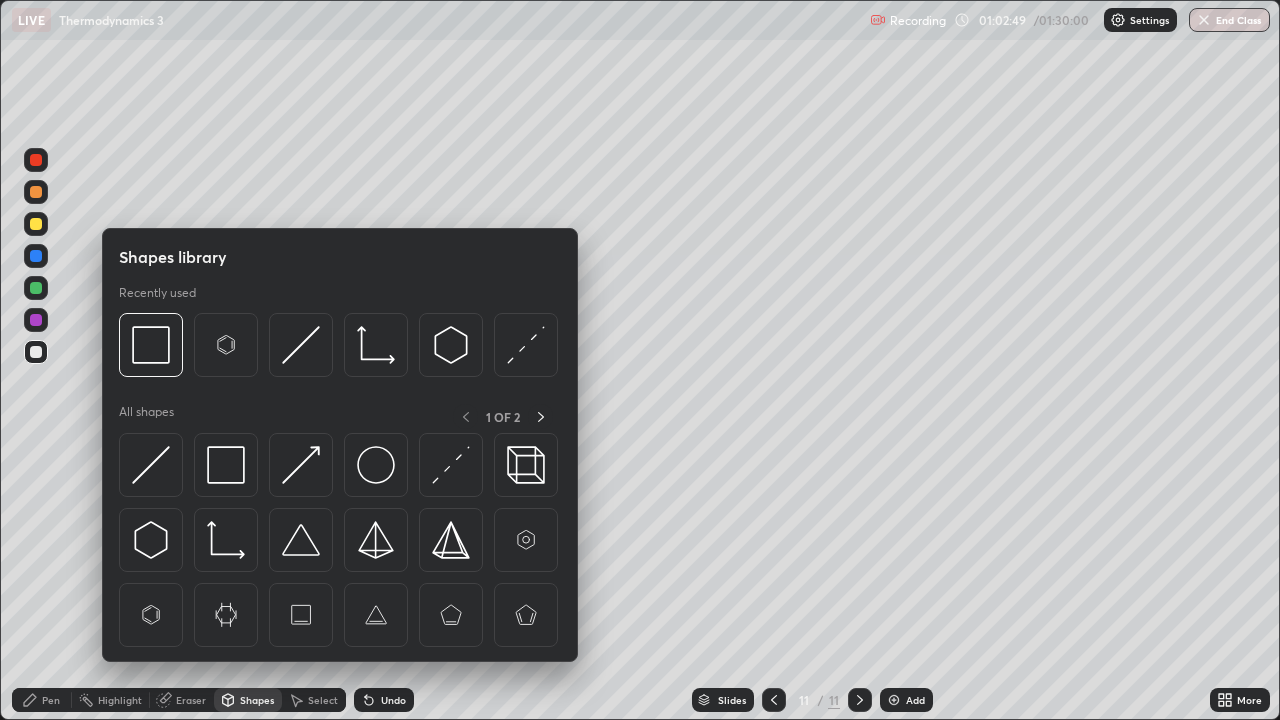 click on "Eraser" at bounding box center (191, 700) 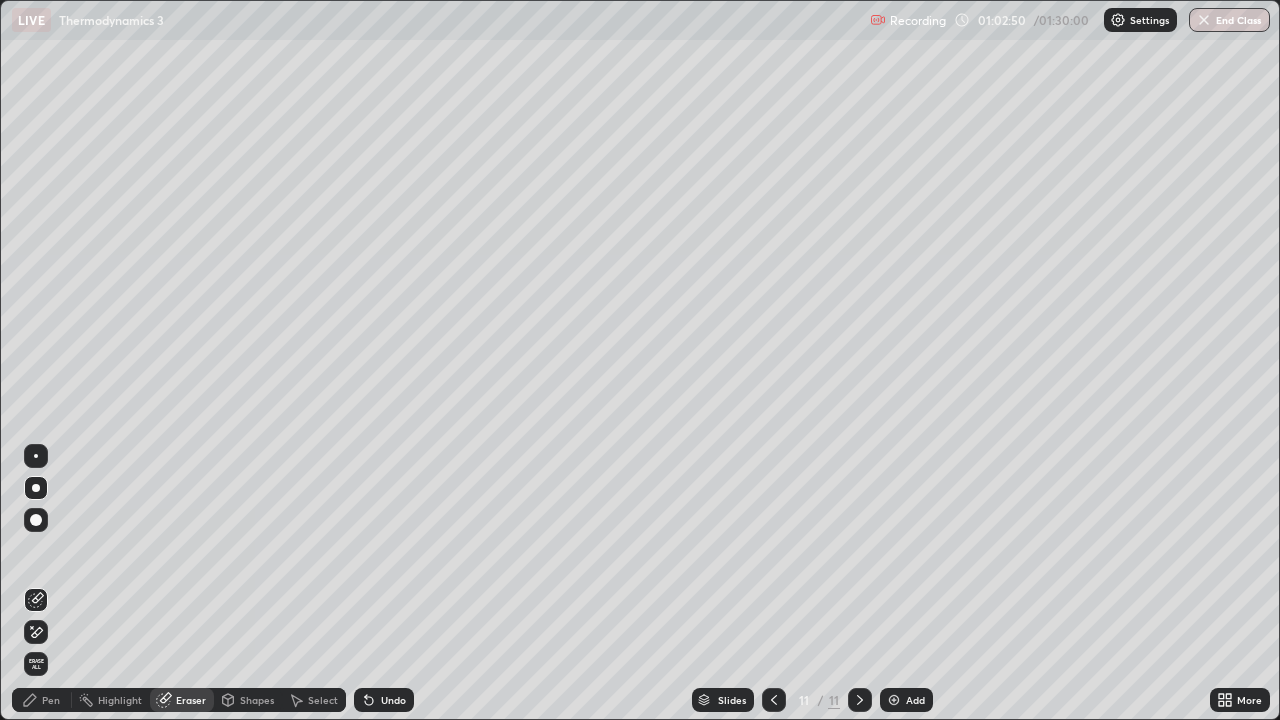 click 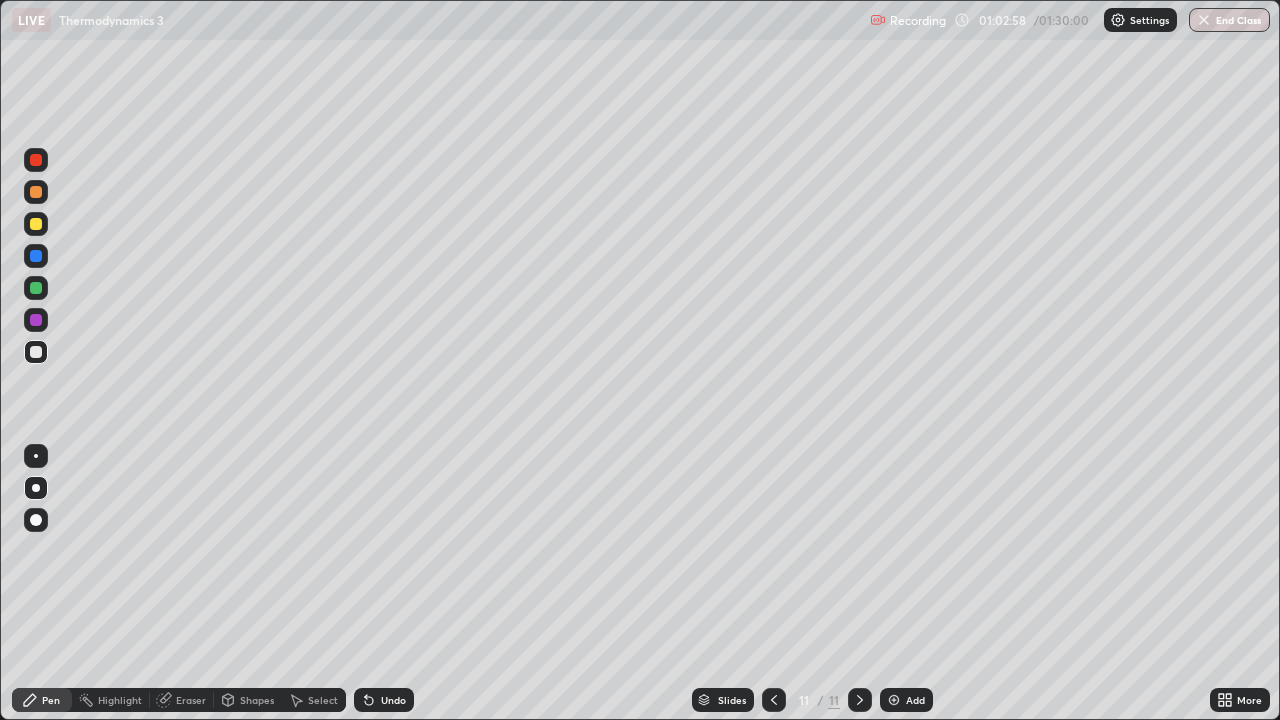 click on "Eraser" at bounding box center [191, 700] 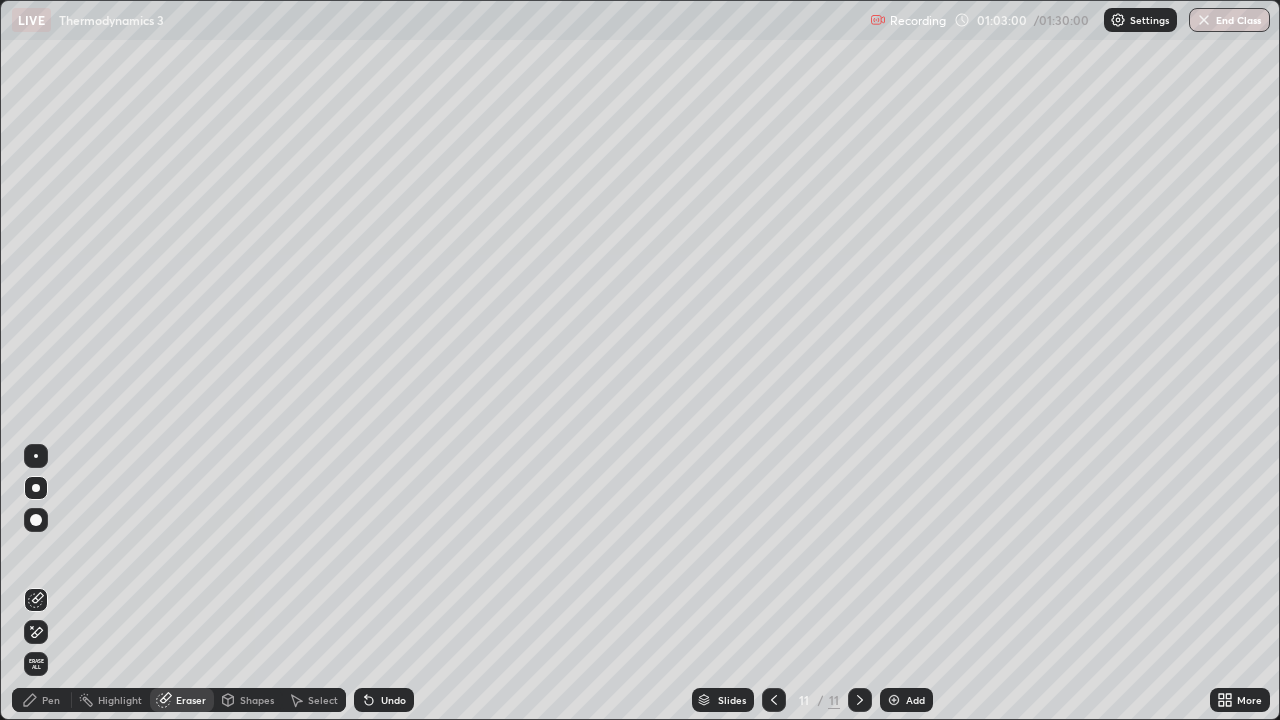 click 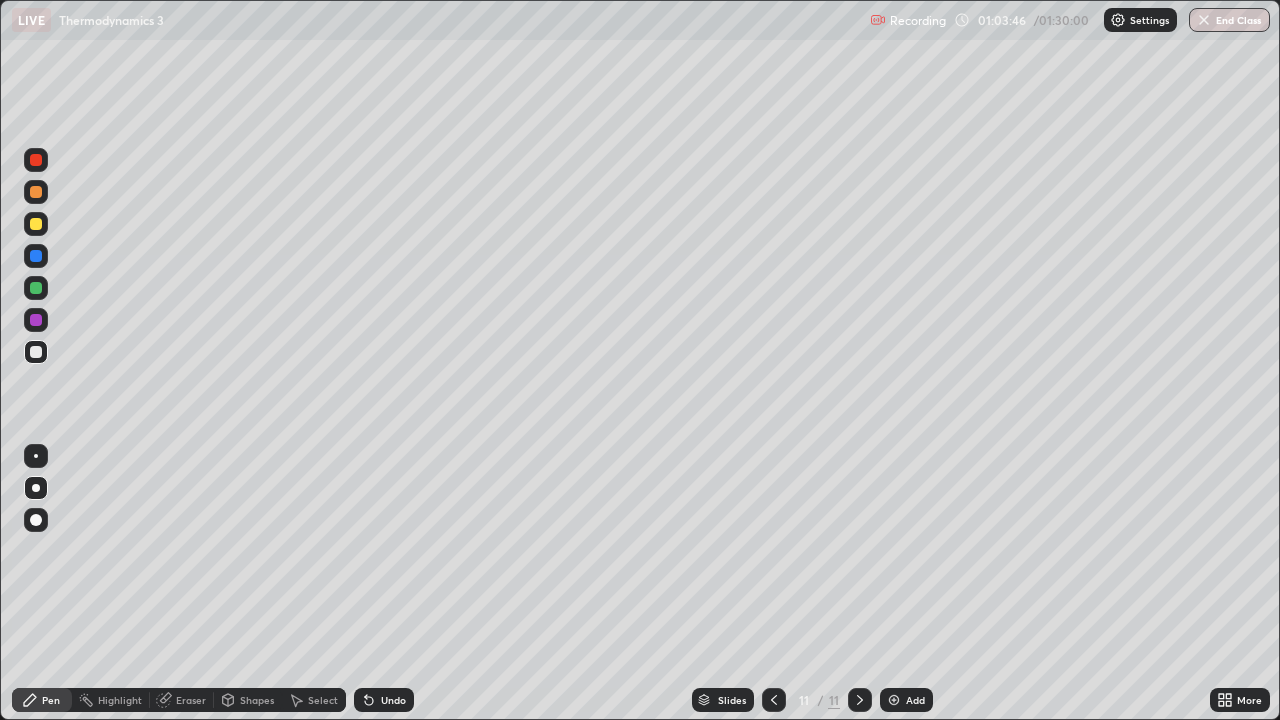 click on "Eraser" at bounding box center [191, 700] 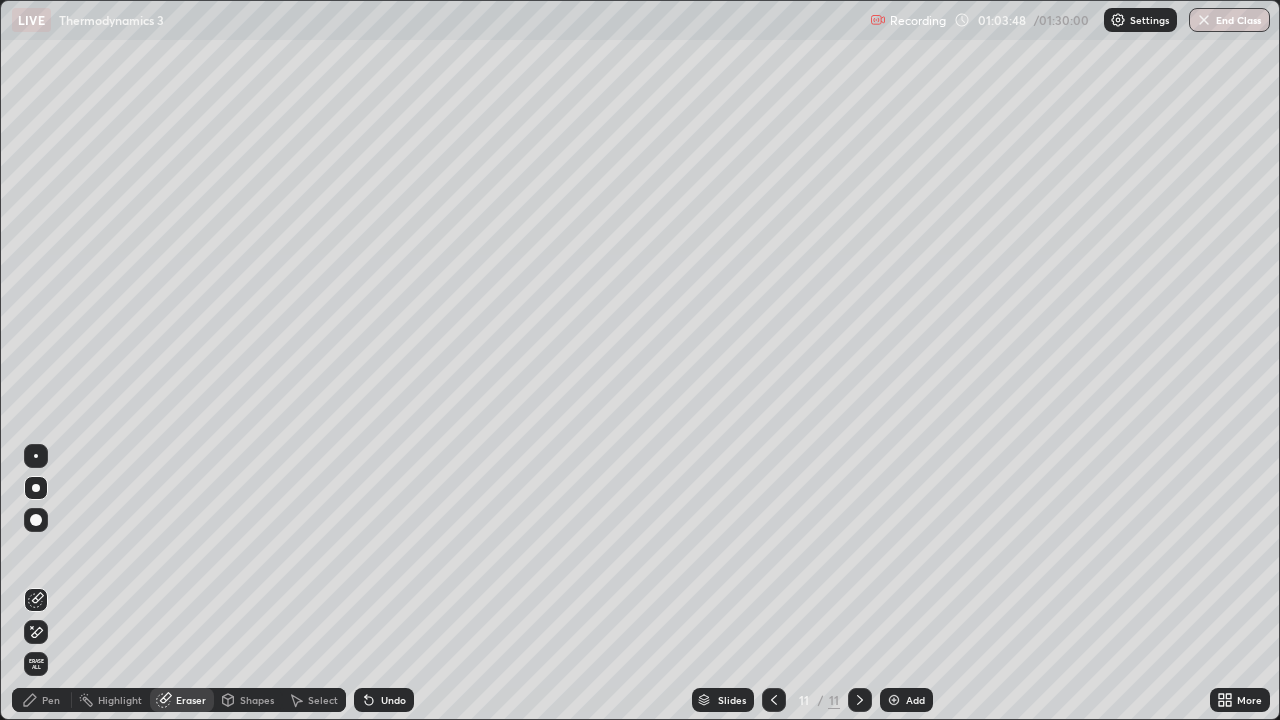 click on "Eraser" at bounding box center (182, 700) 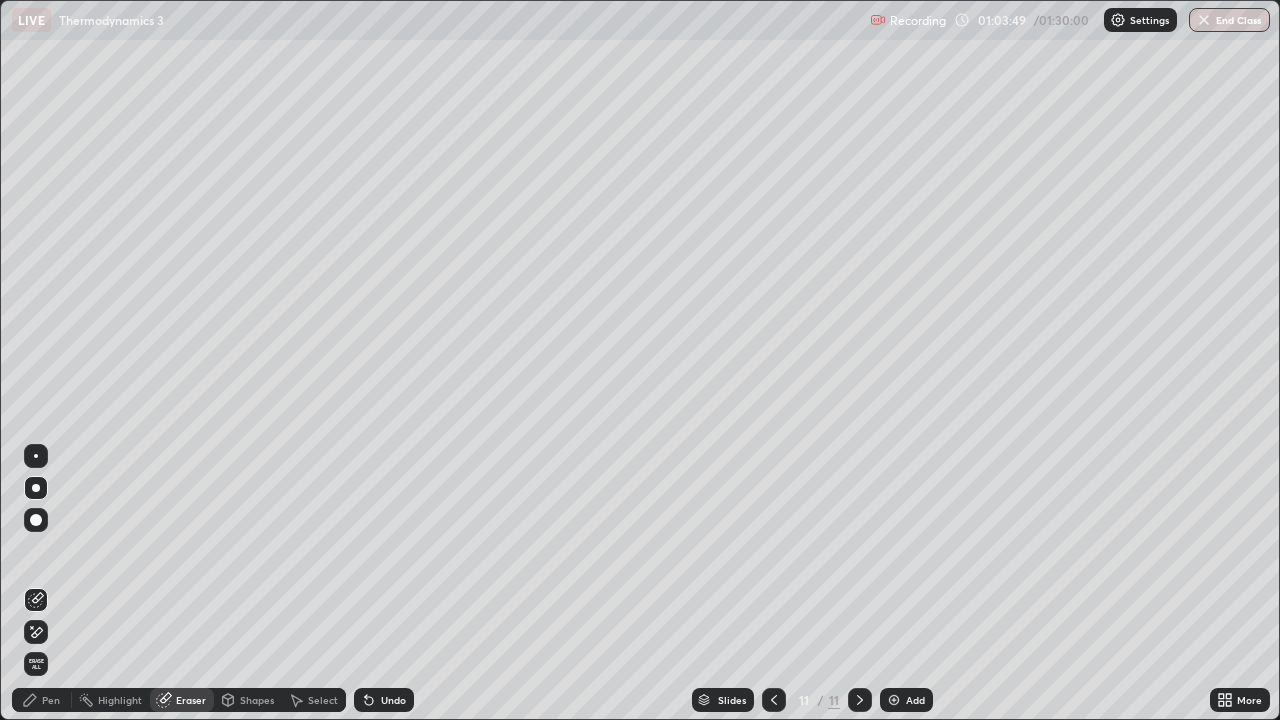 click on "Pen" at bounding box center (42, 700) 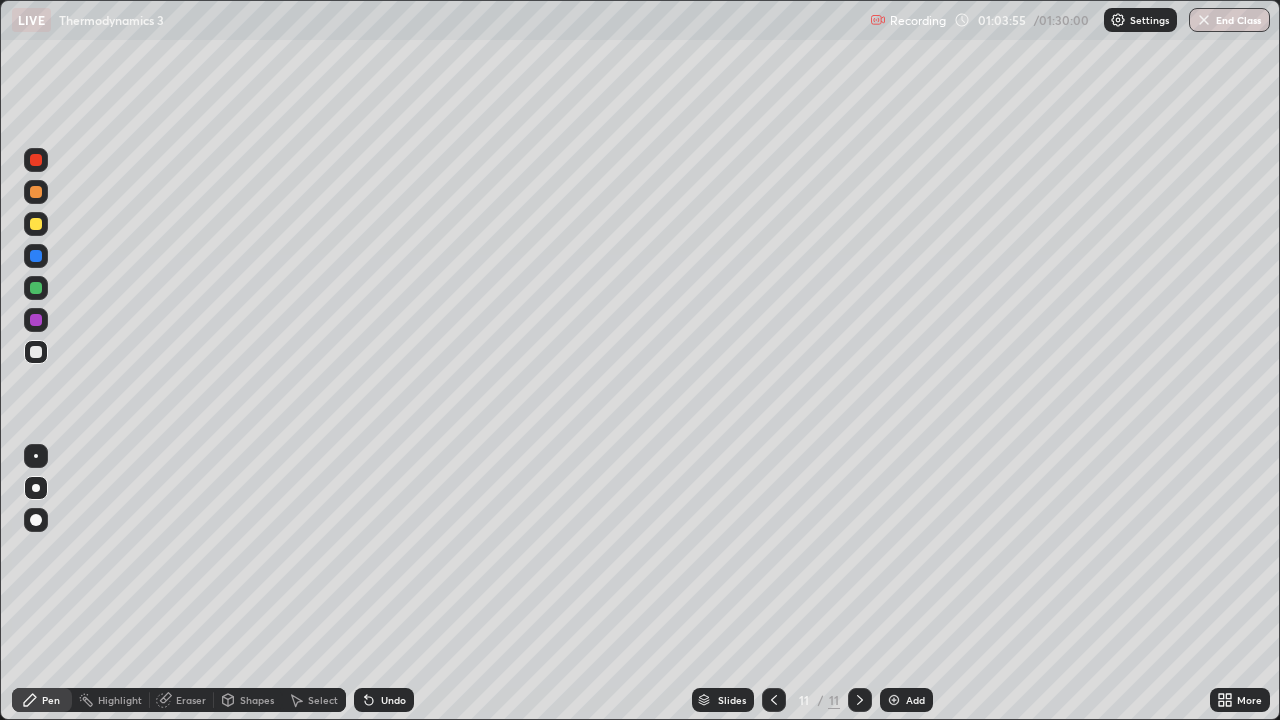 click on "Eraser" at bounding box center [191, 700] 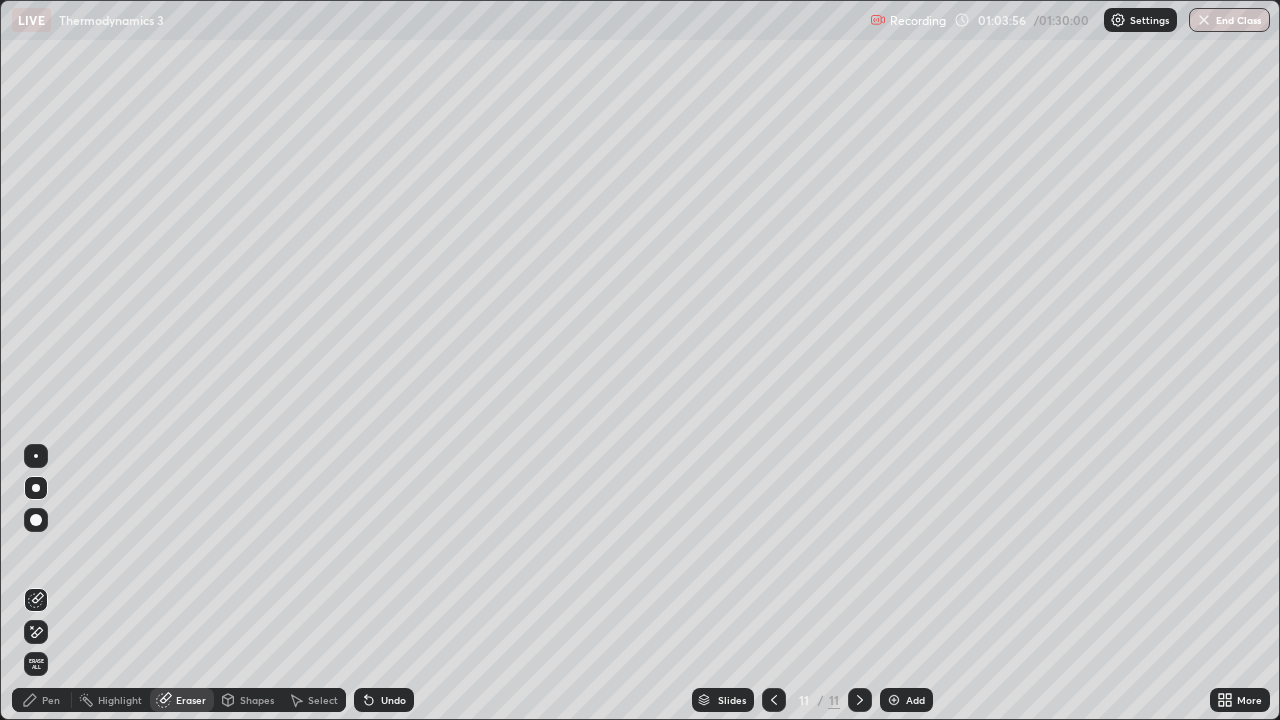 click on "Pen" at bounding box center (42, 700) 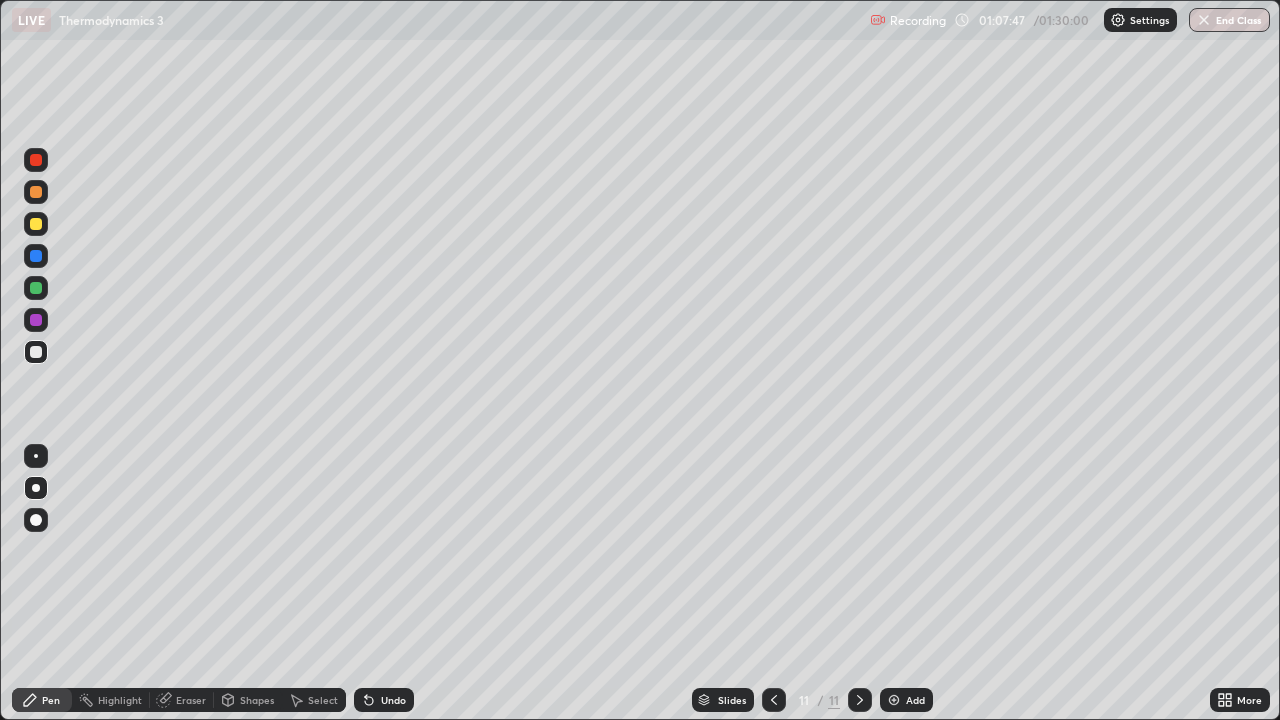 click on "Add" at bounding box center [915, 700] 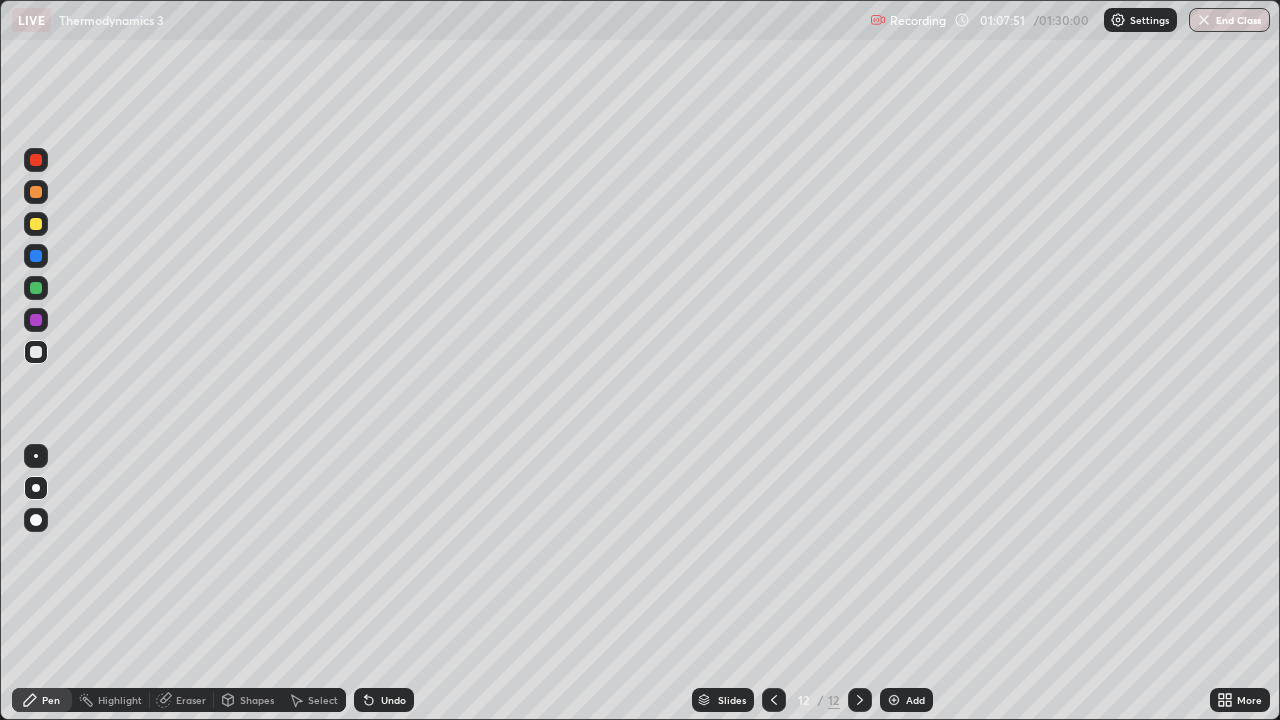 click at bounding box center (860, 700) 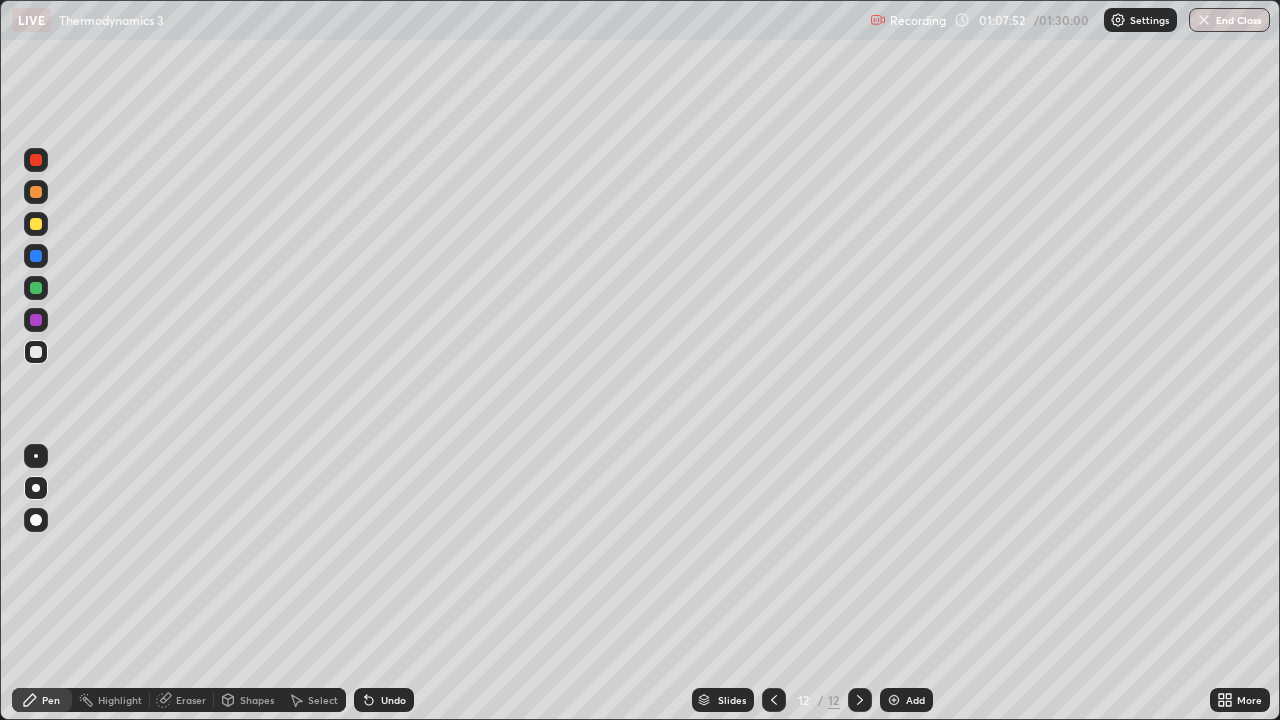 click 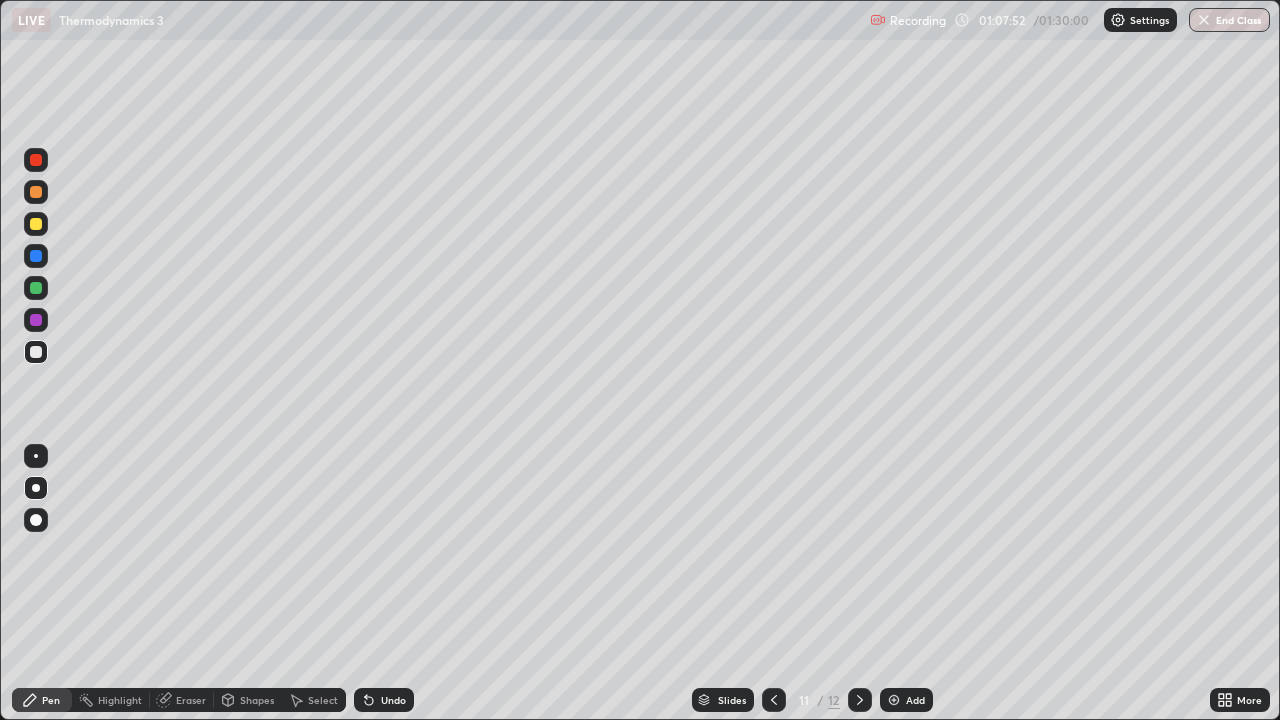 click 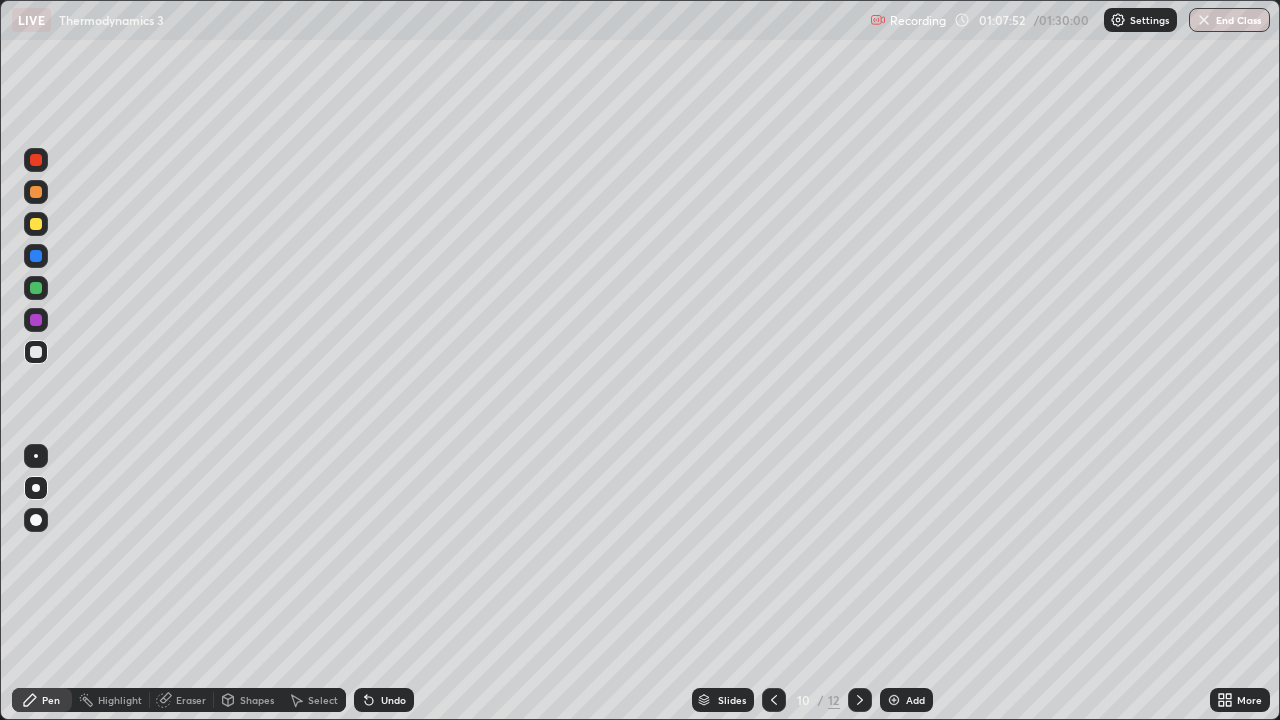 click 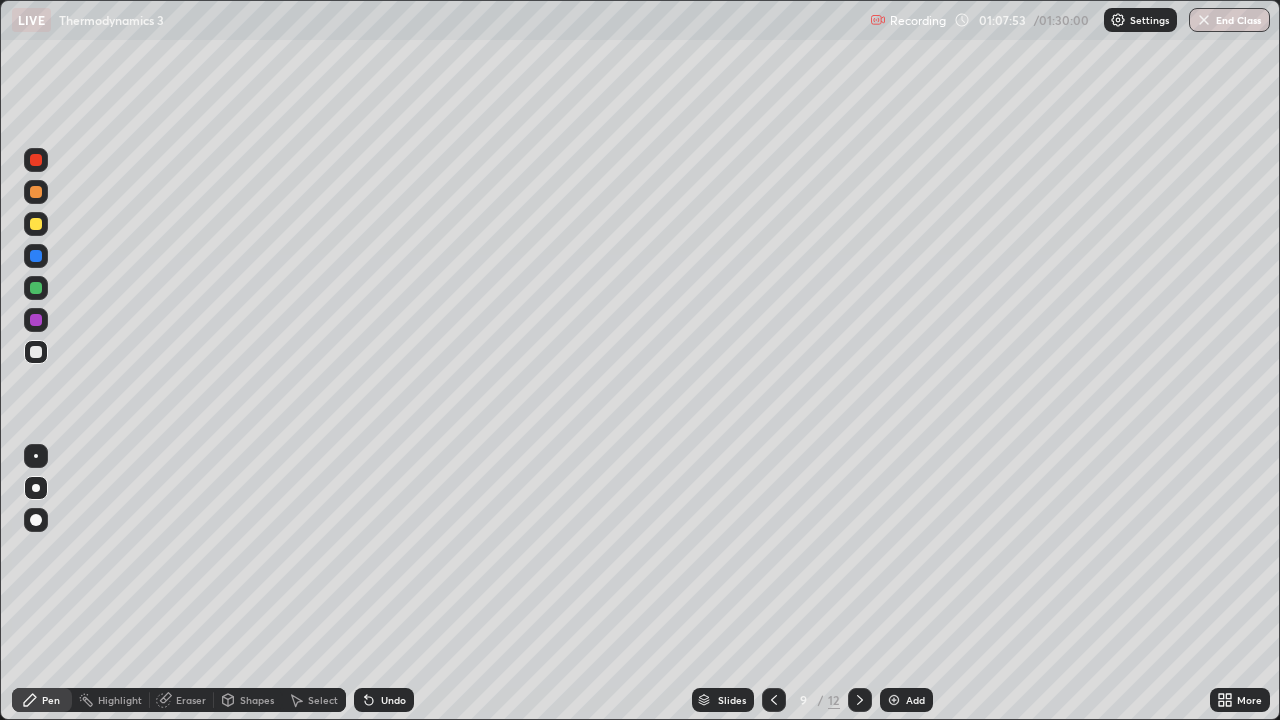 click 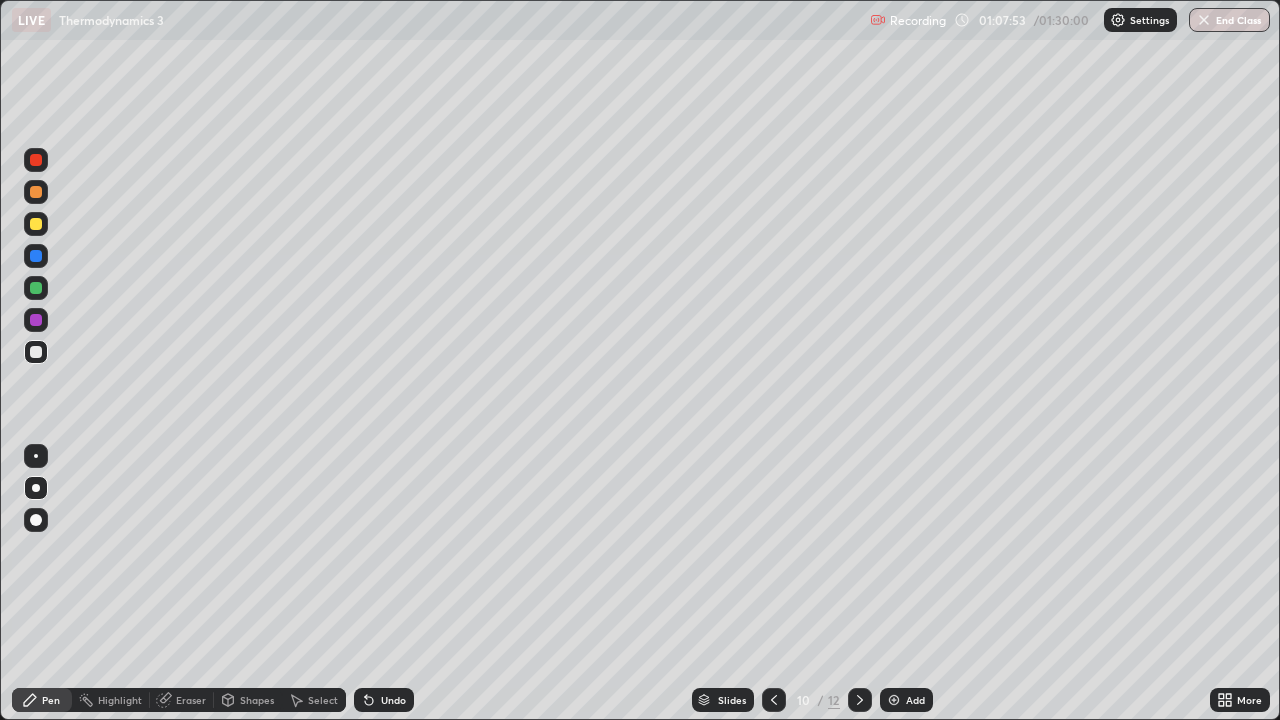click 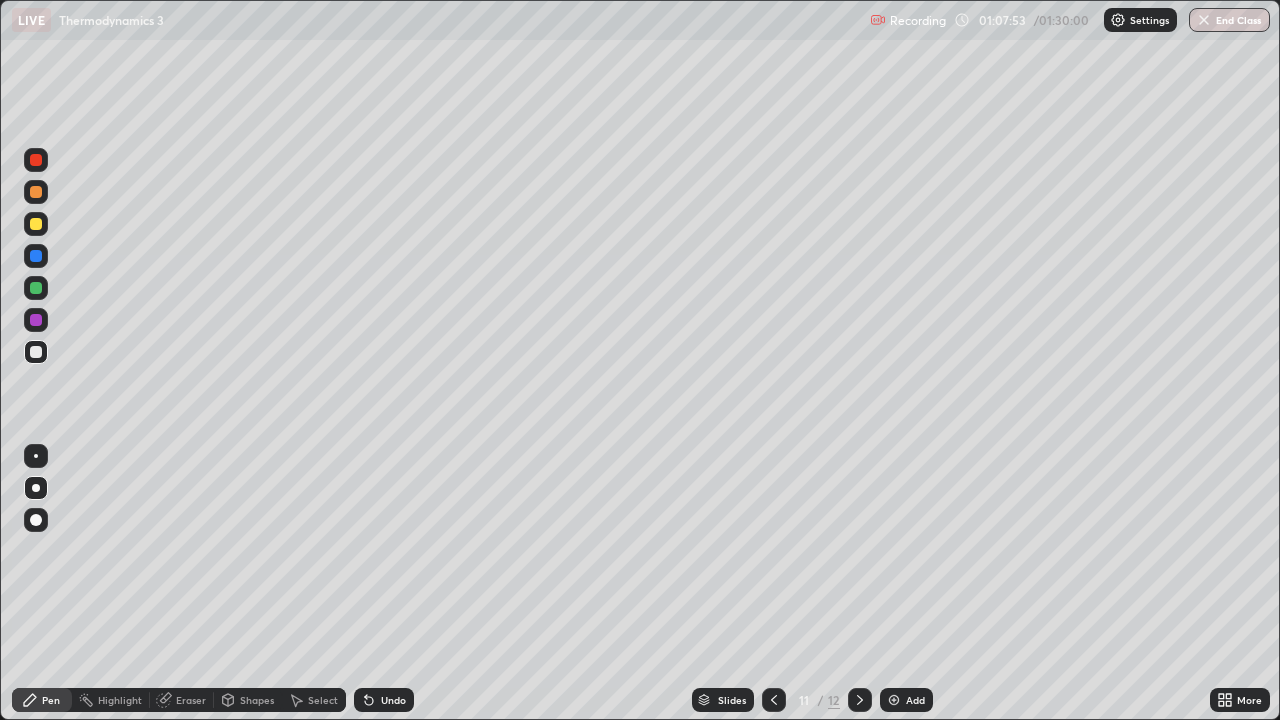 click 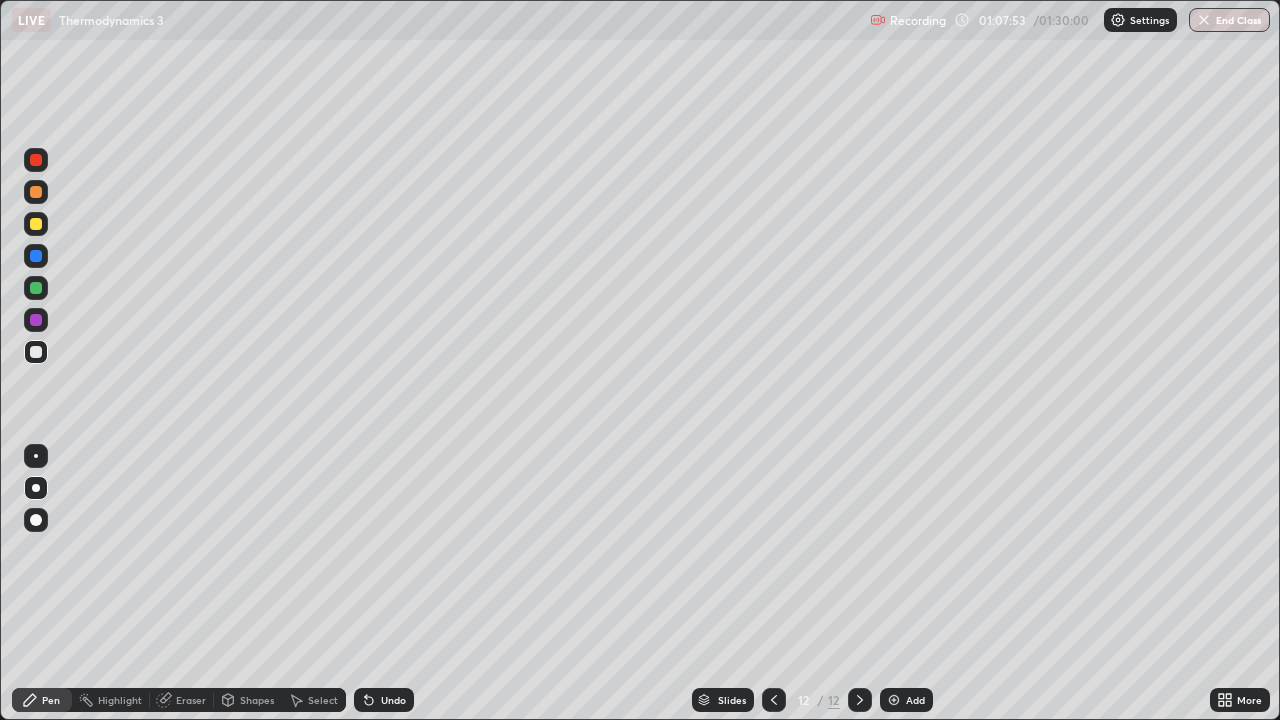 click 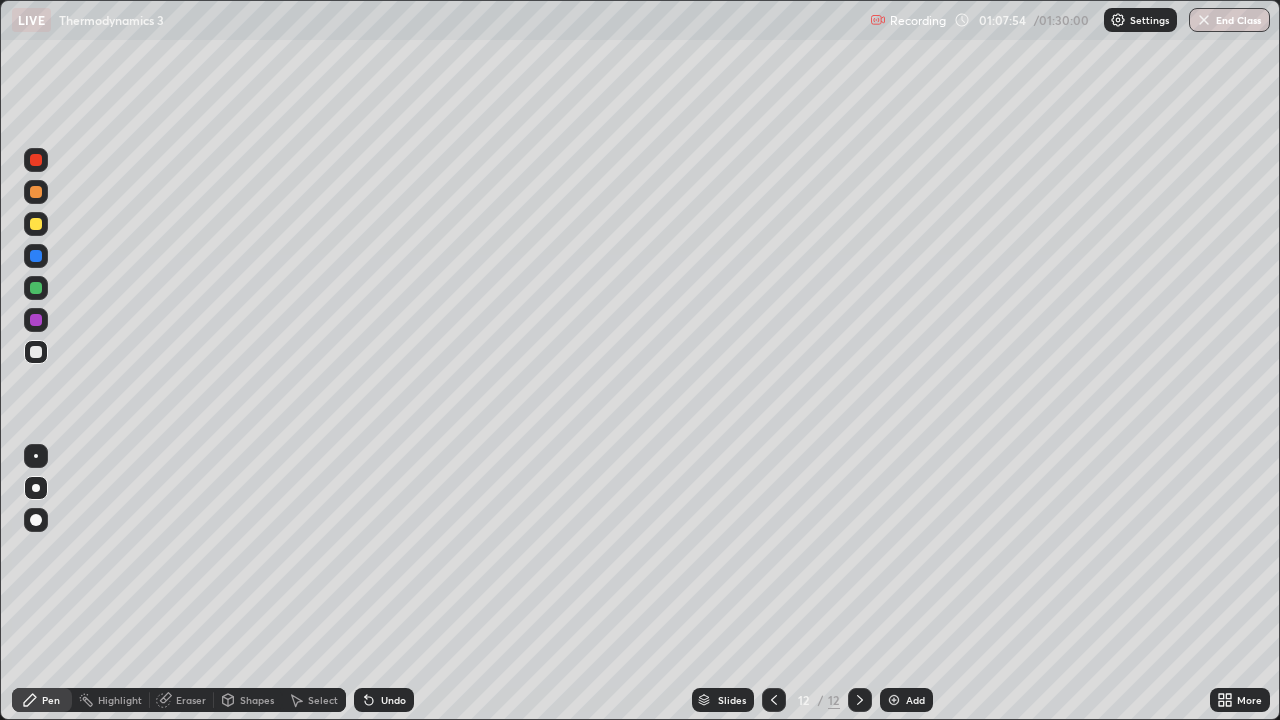 click 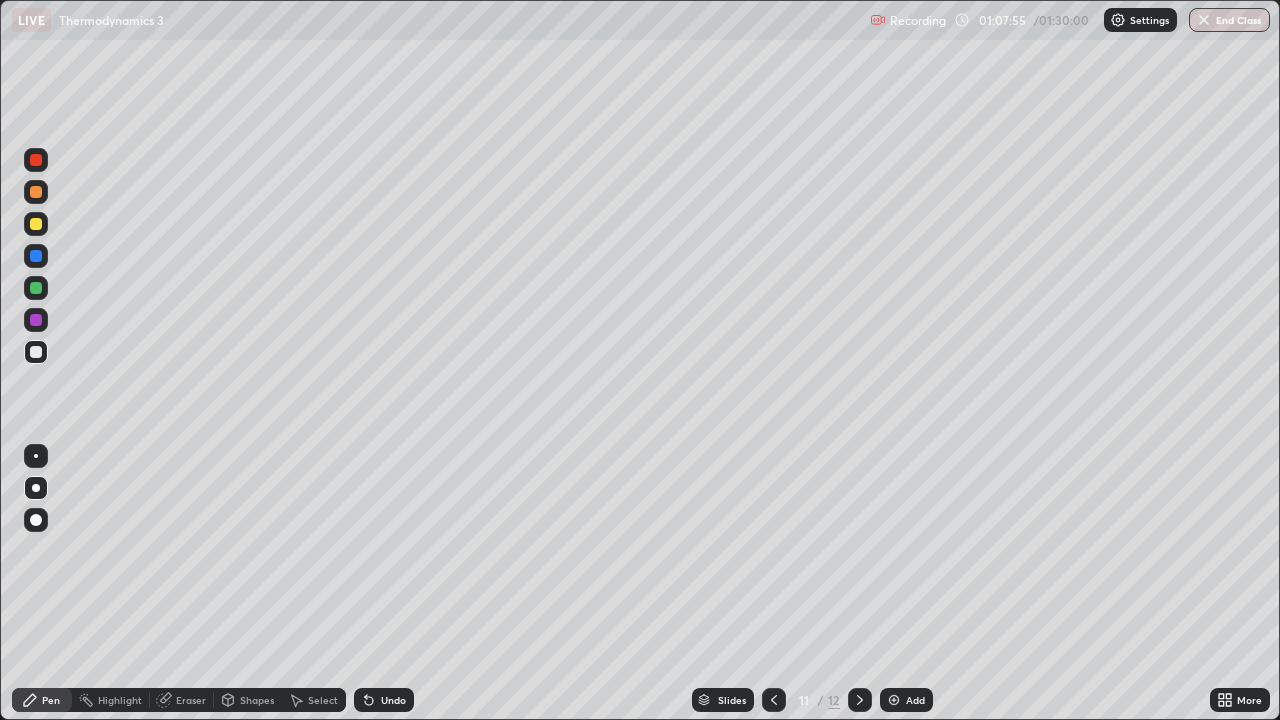 click 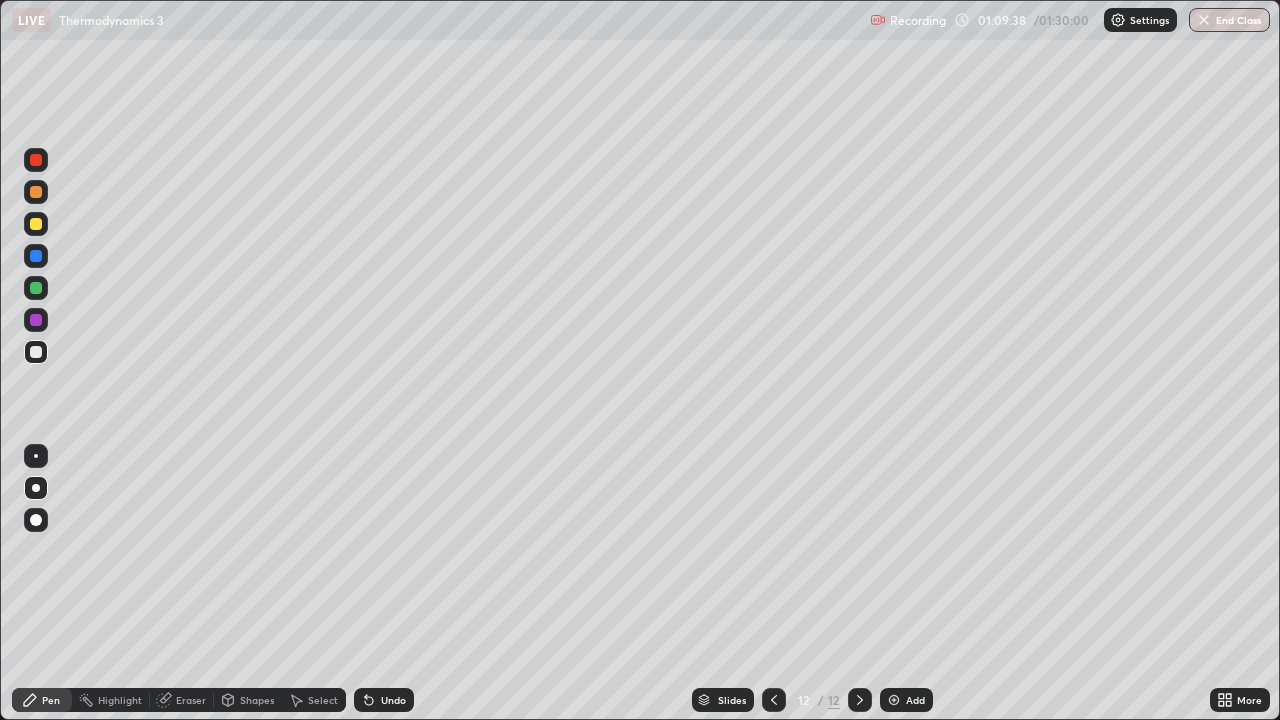 click on "Eraser" at bounding box center (191, 700) 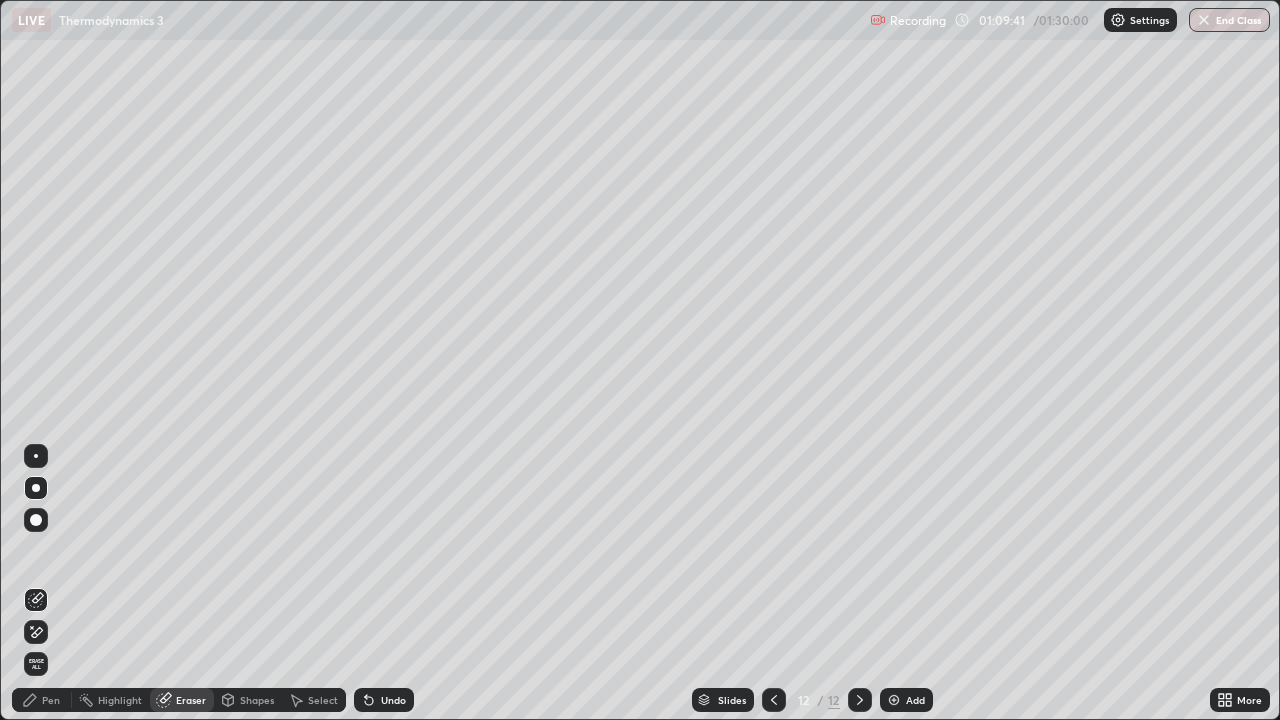 click on "Pen" at bounding box center (51, 700) 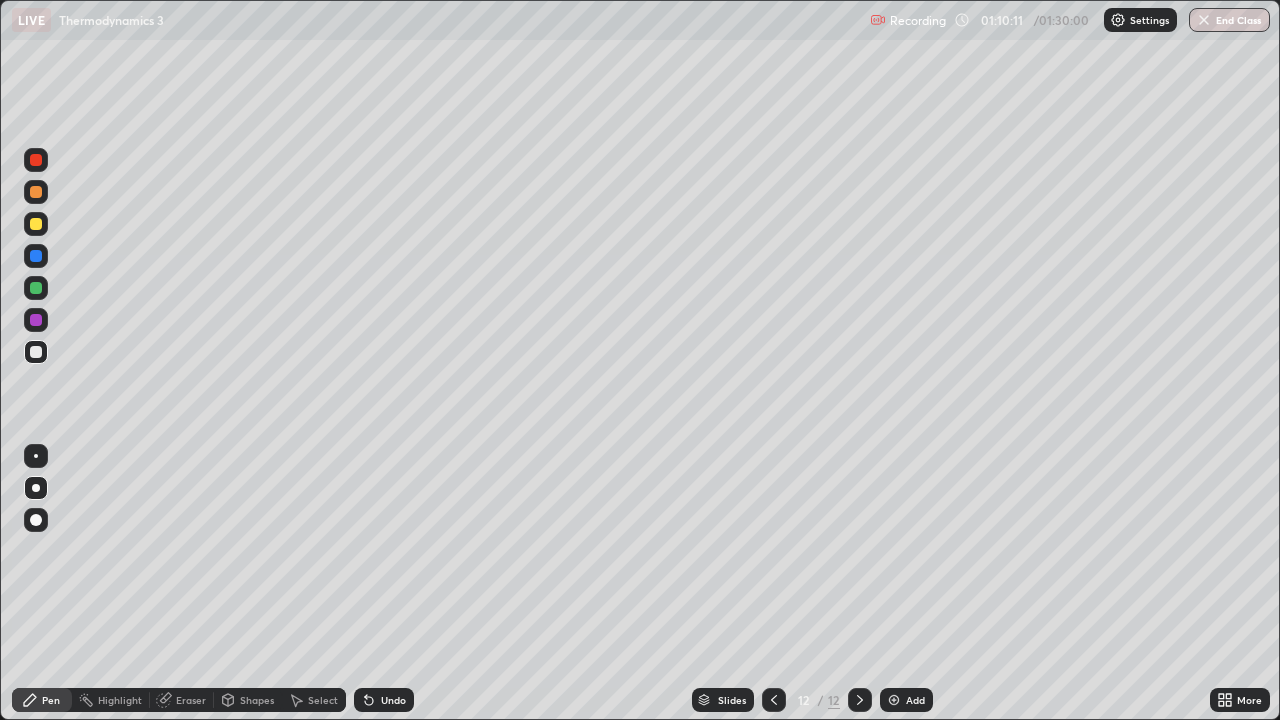 click at bounding box center (36, 352) 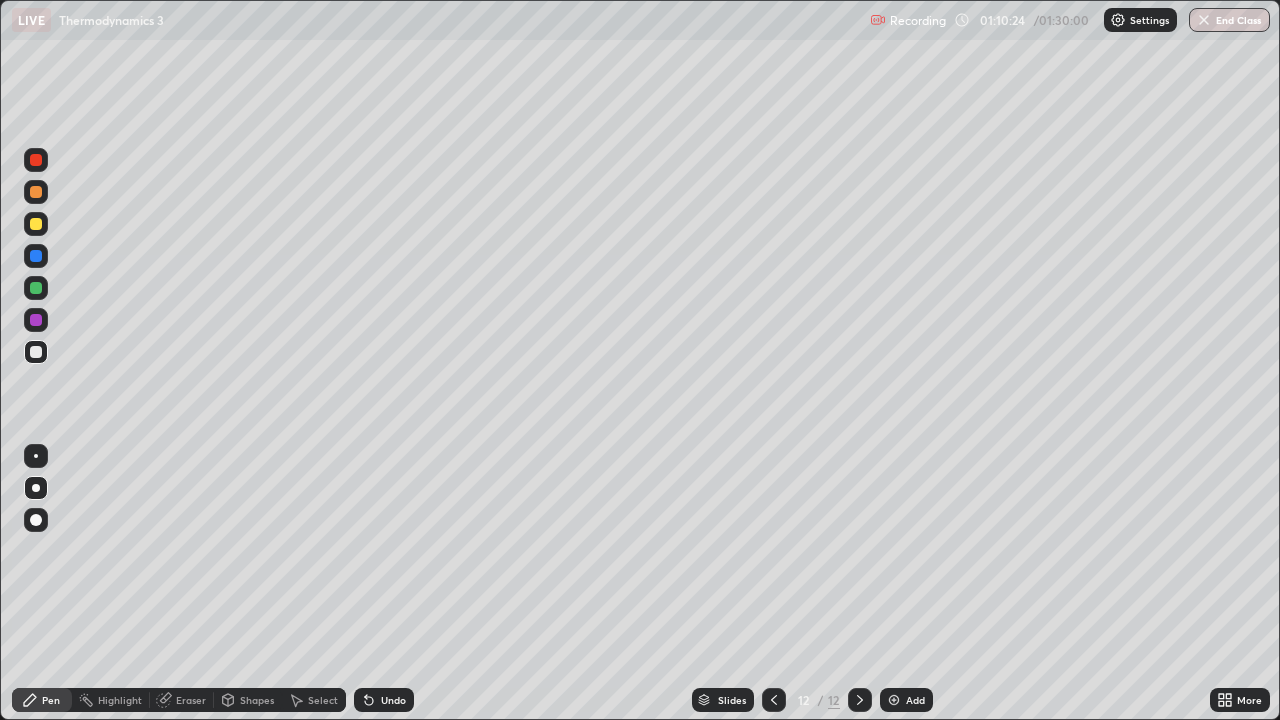 click at bounding box center (36, 224) 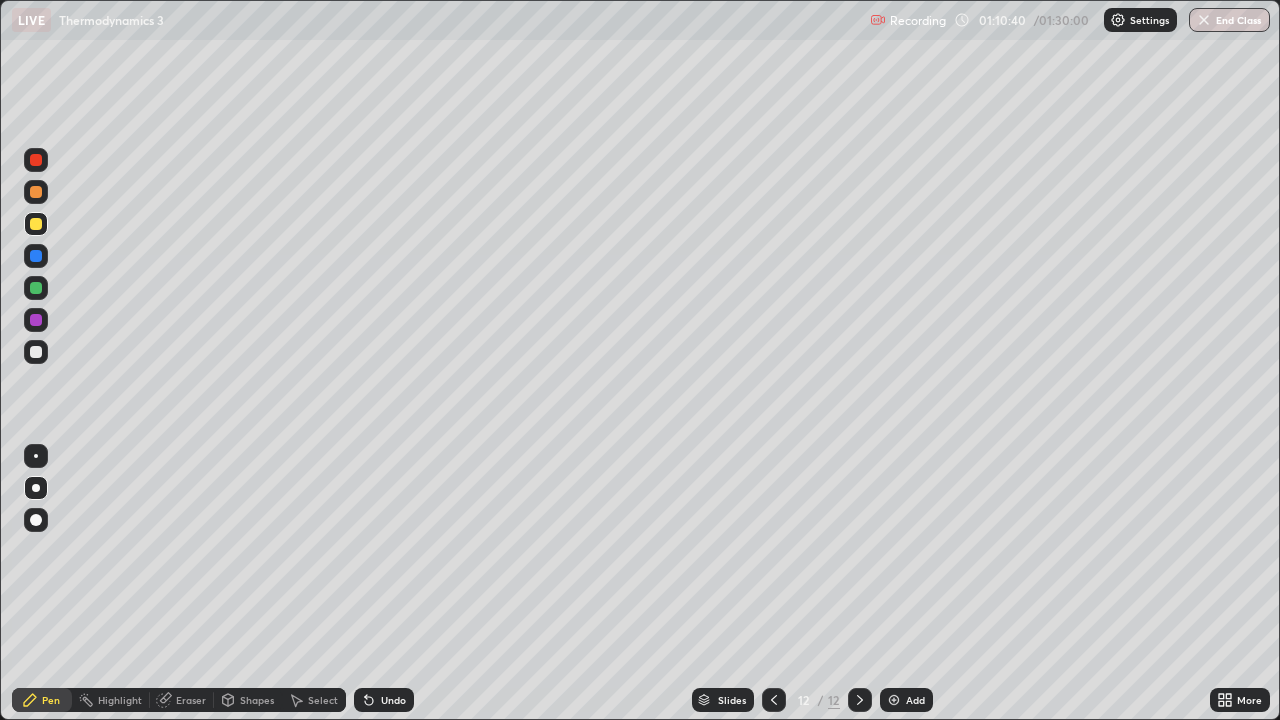 click on "Eraser" at bounding box center (191, 700) 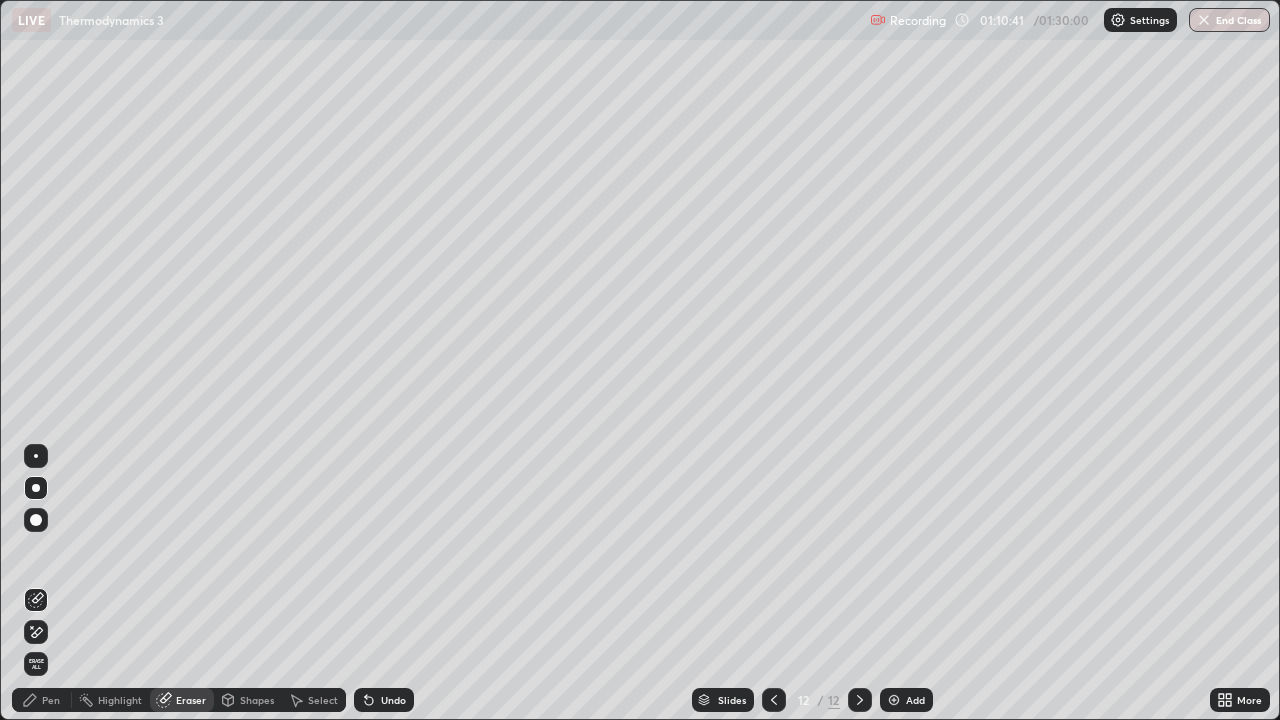 click on "Pen" at bounding box center (51, 700) 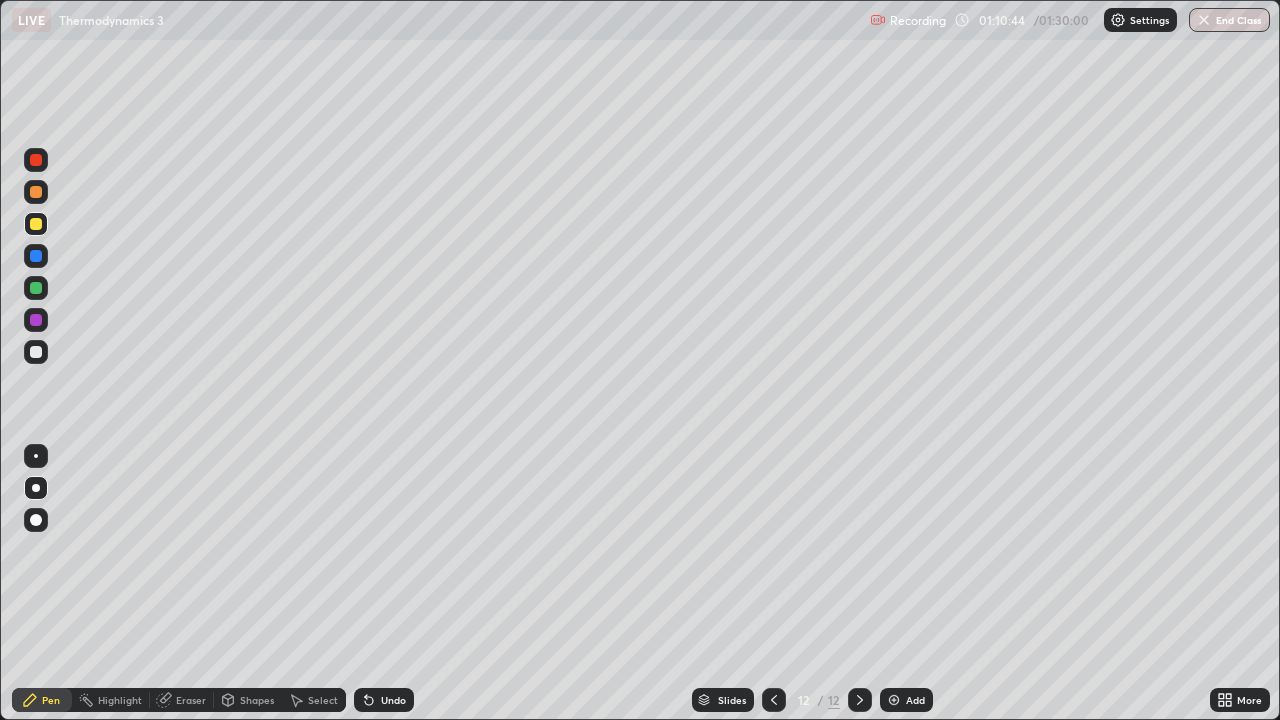click at bounding box center (36, 352) 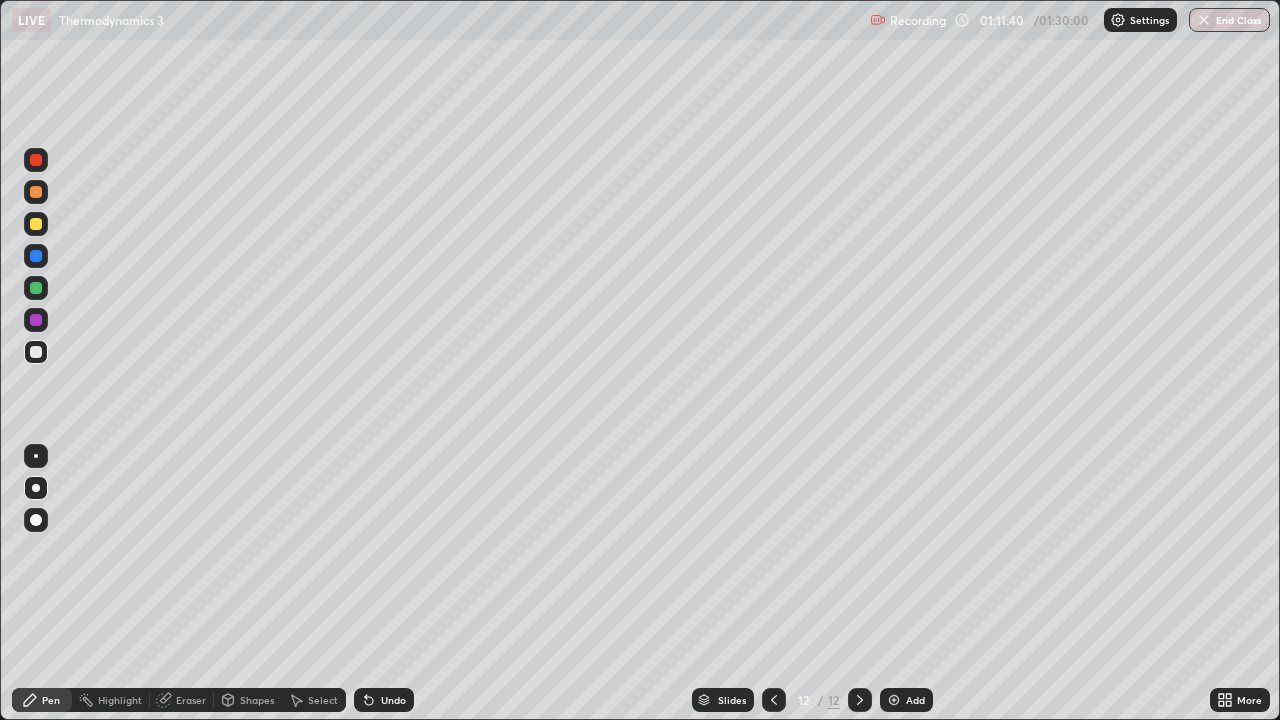 click 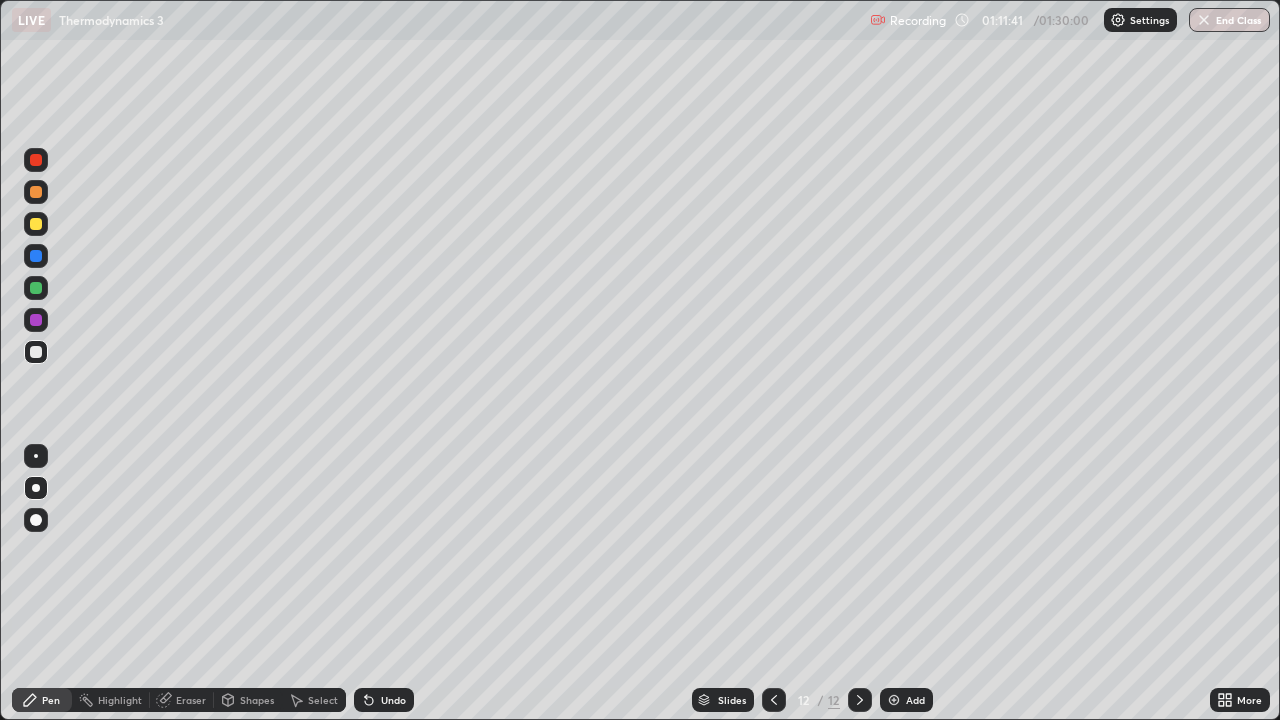 click at bounding box center [36, 352] 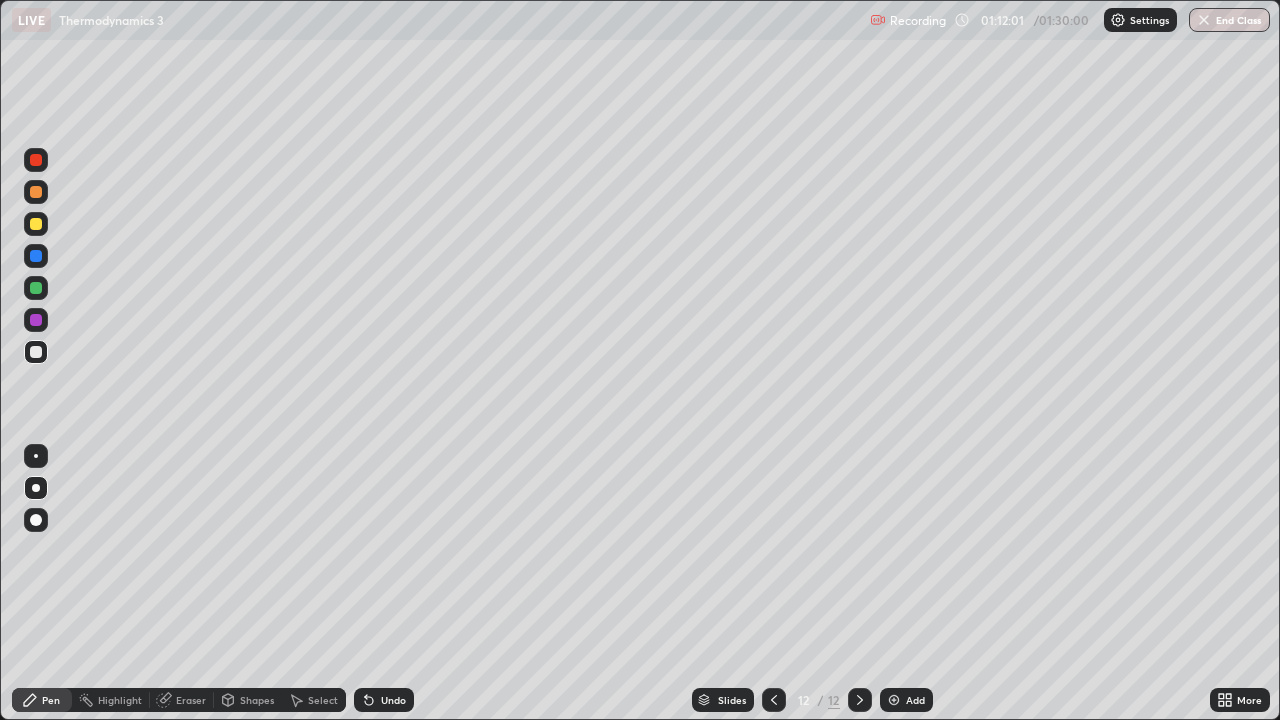 click on "Eraser" at bounding box center [191, 700] 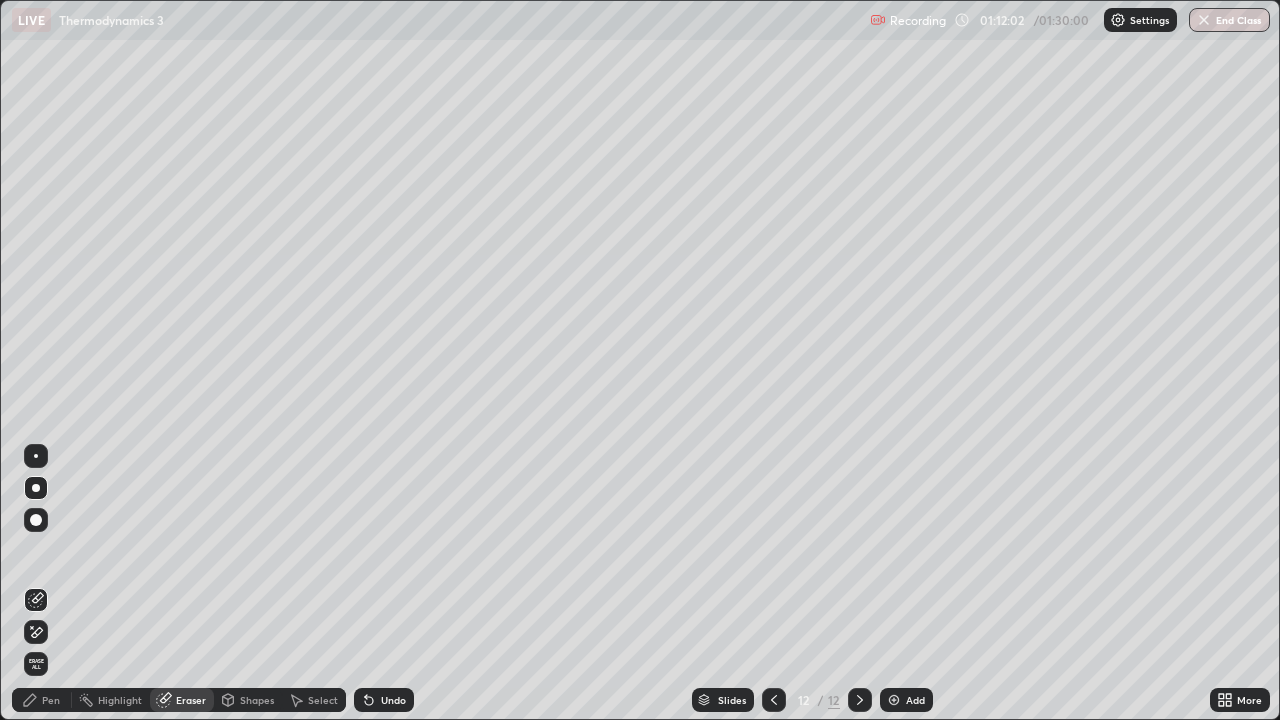 click on "Eraser" at bounding box center [191, 700] 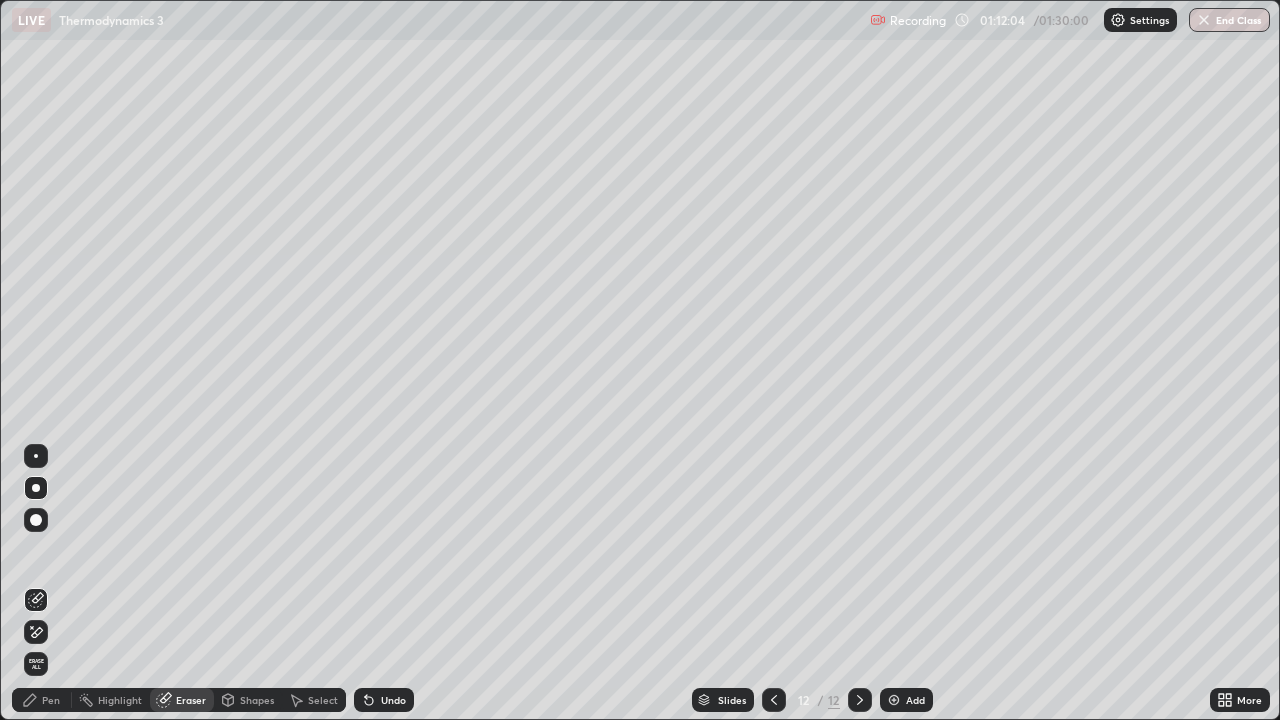 click 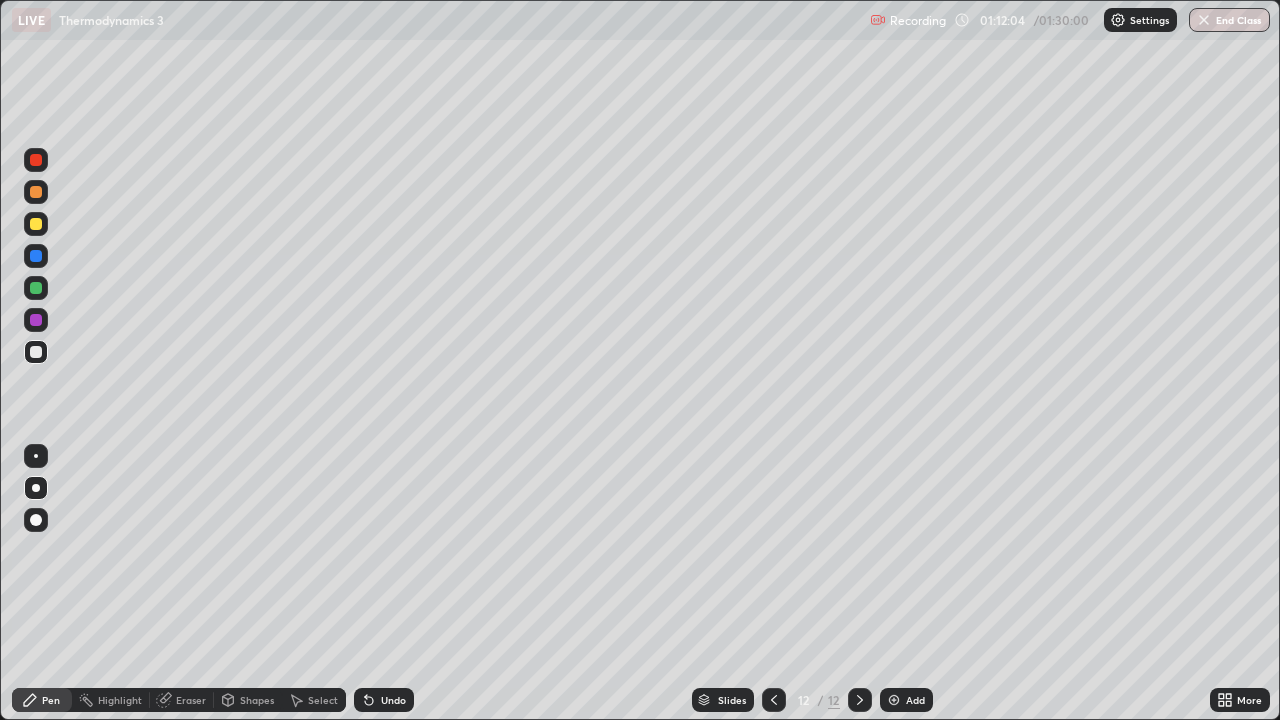 click at bounding box center (36, 352) 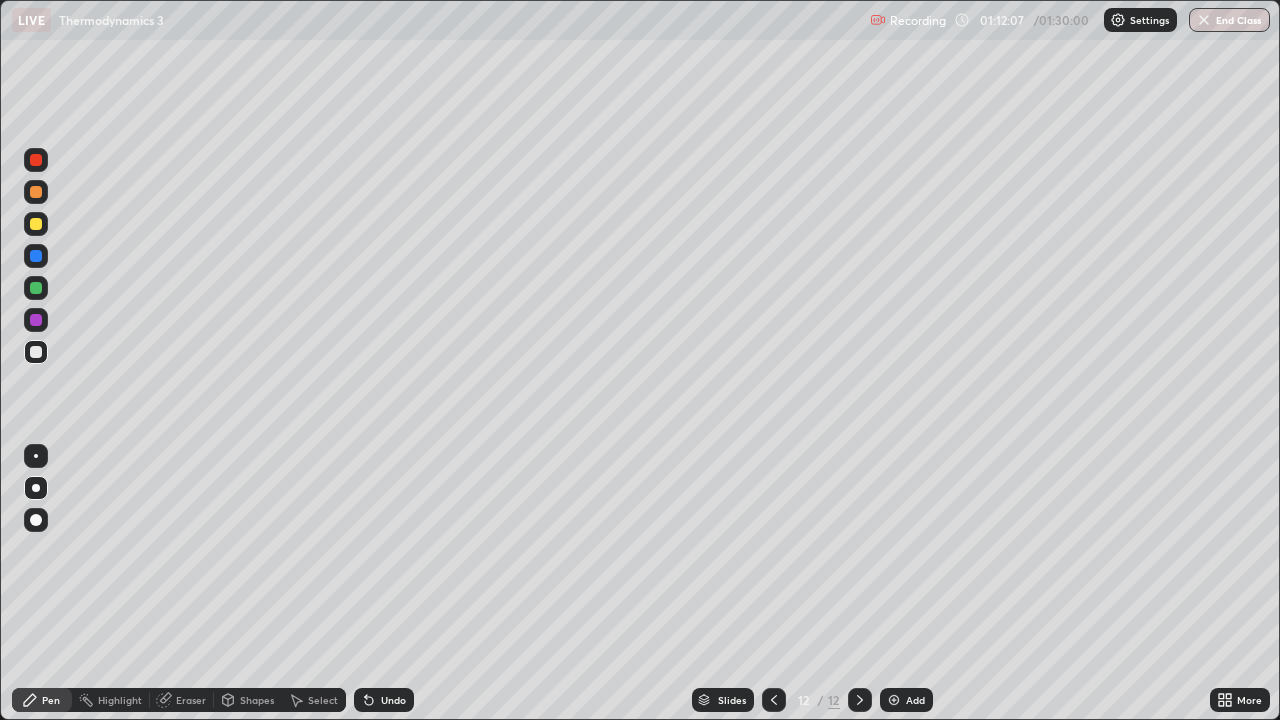 click at bounding box center [36, 224] 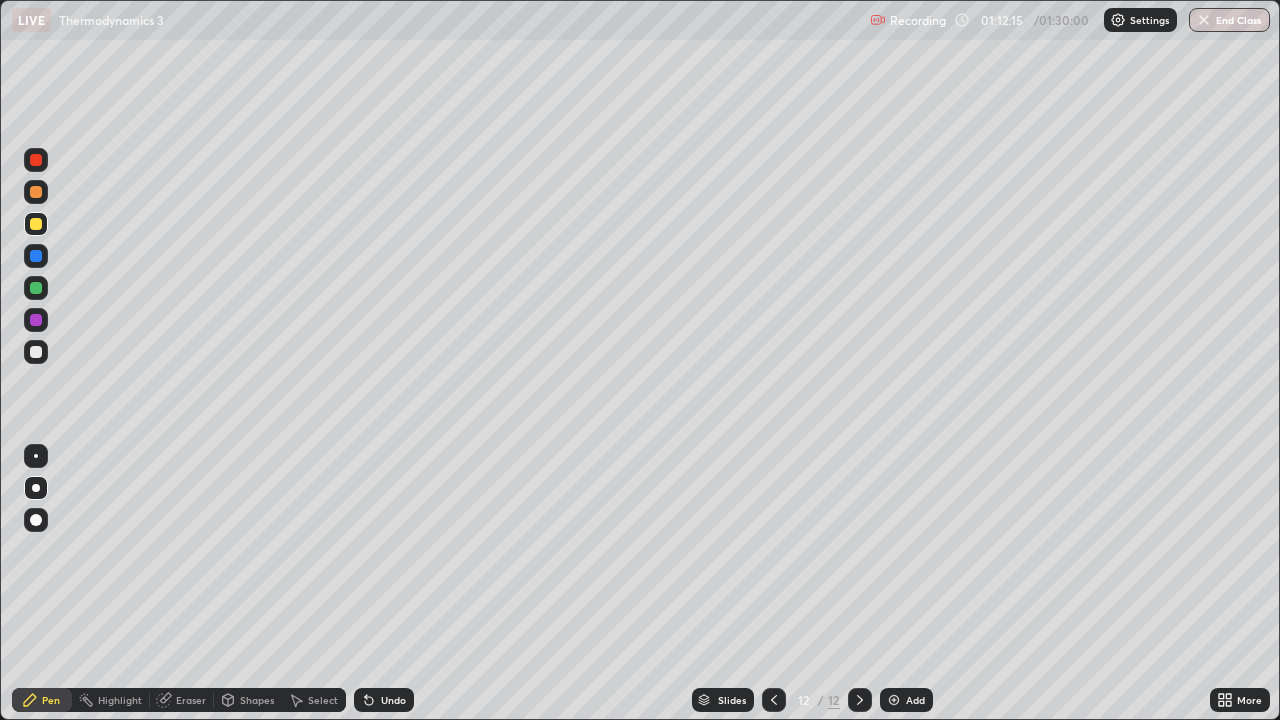 click at bounding box center [36, 320] 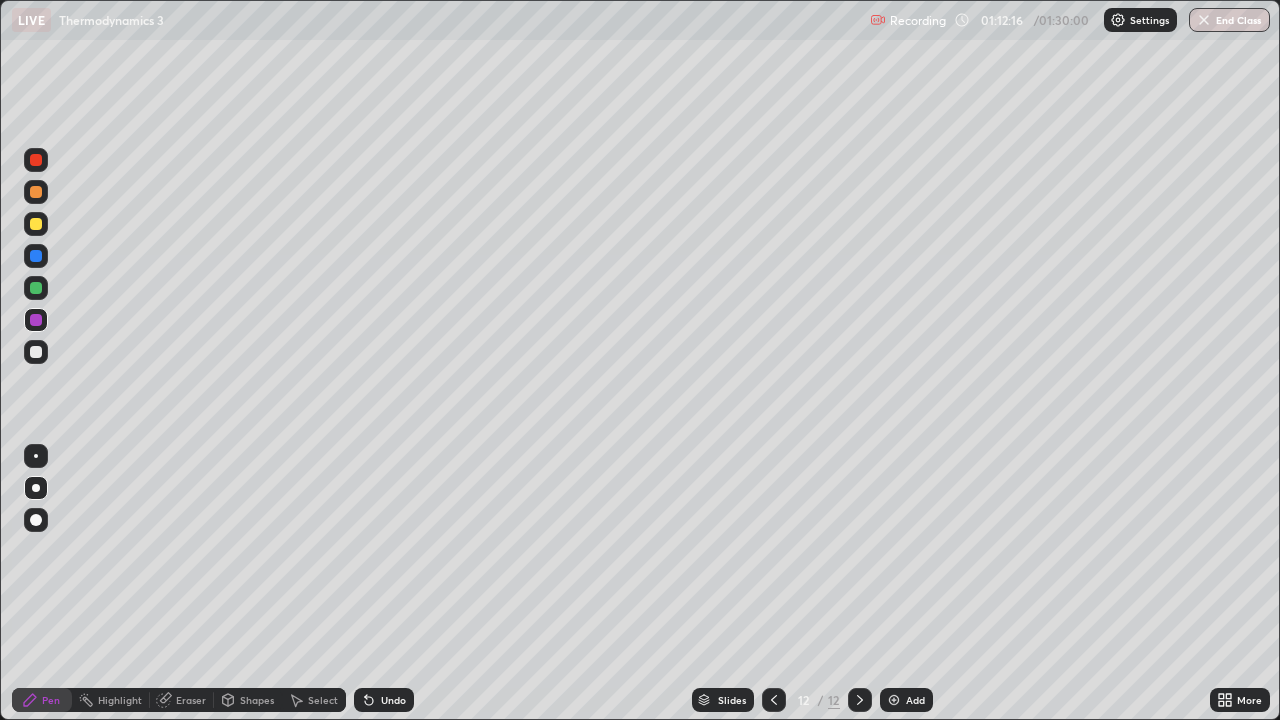 click at bounding box center (36, 352) 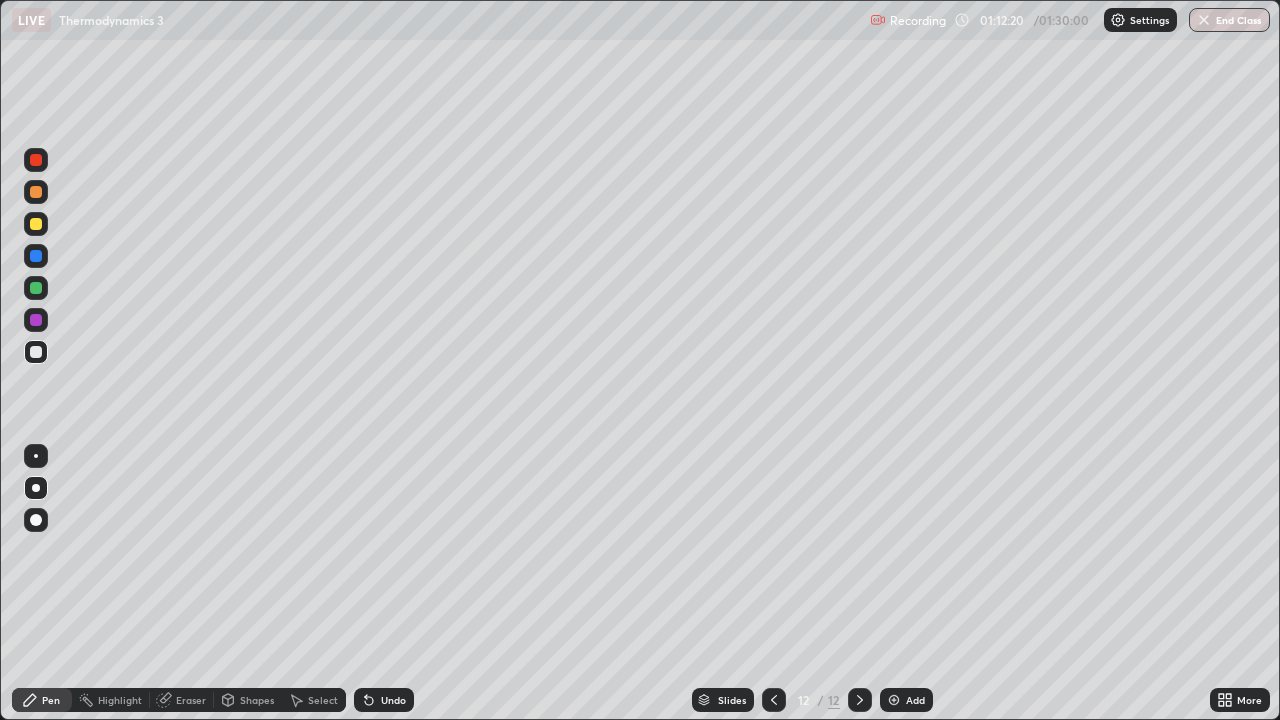 click 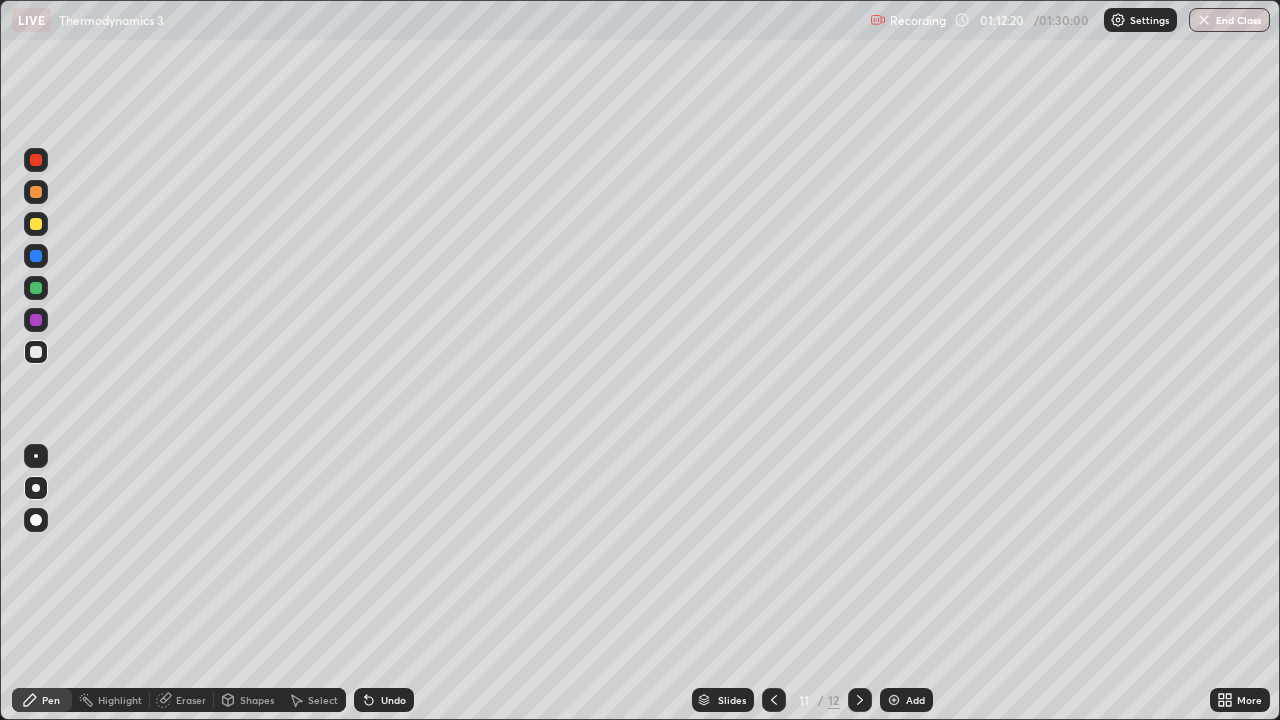 click at bounding box center [774, 700] 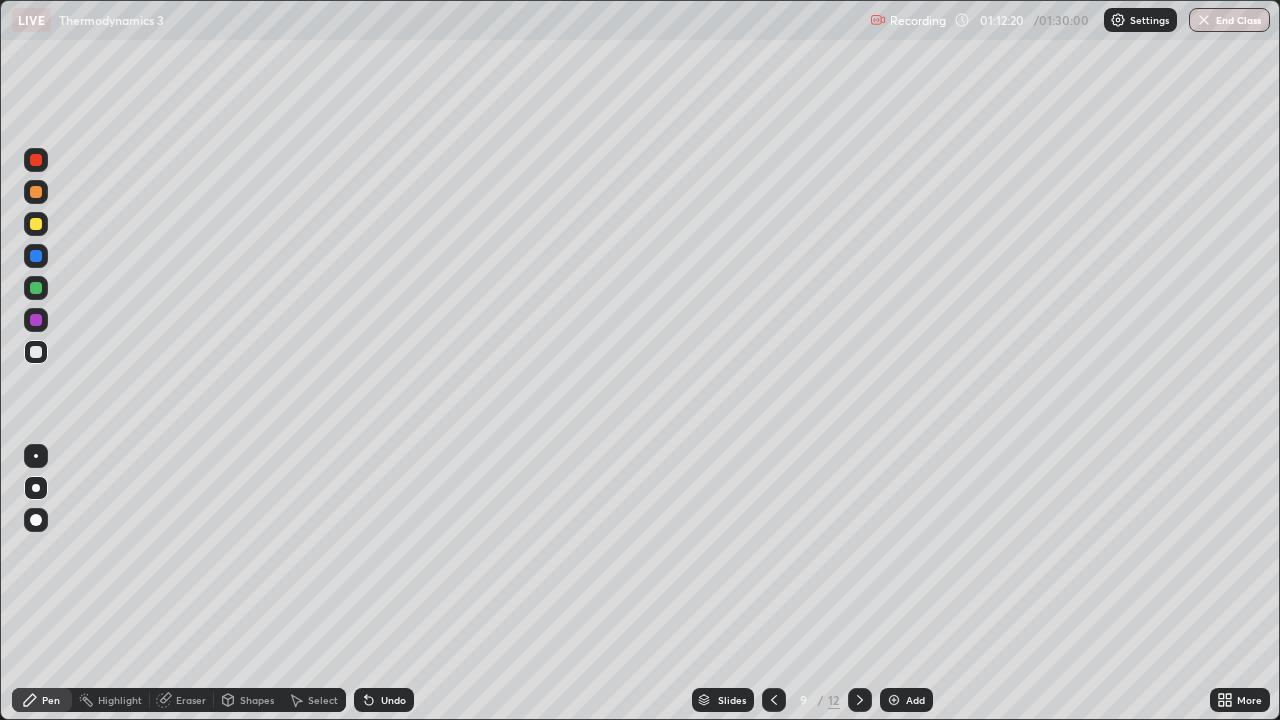 click 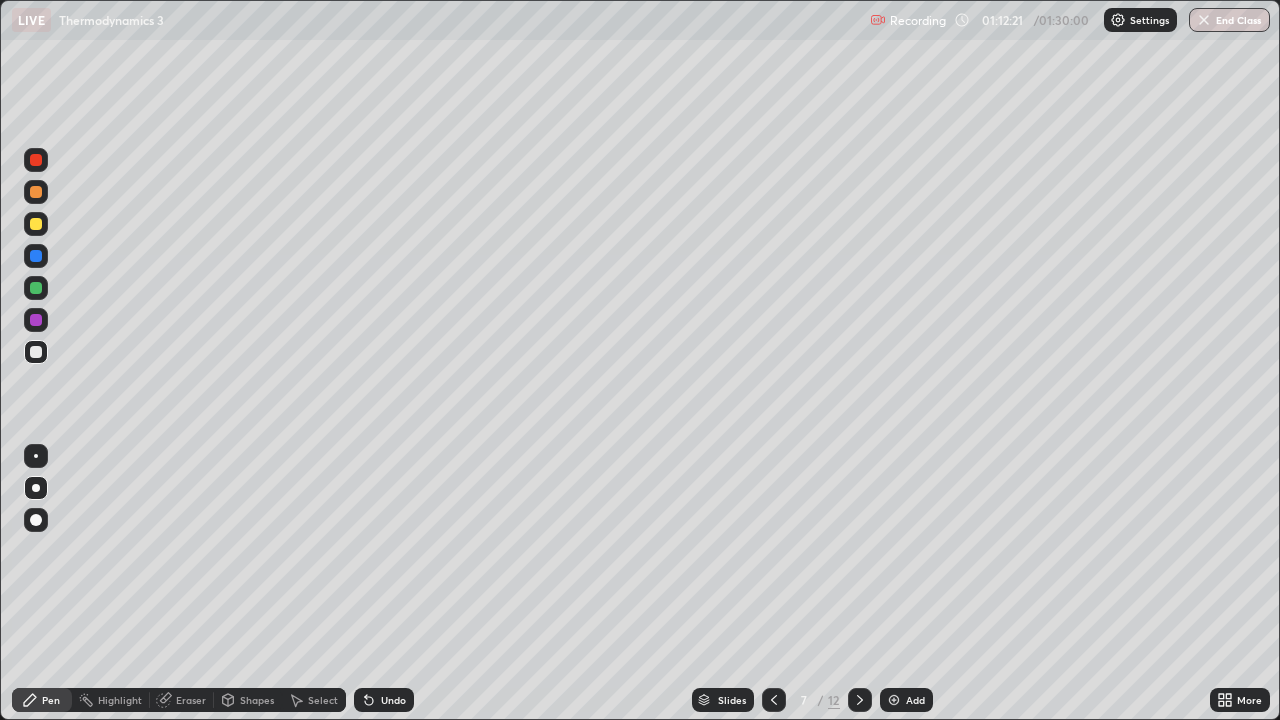click 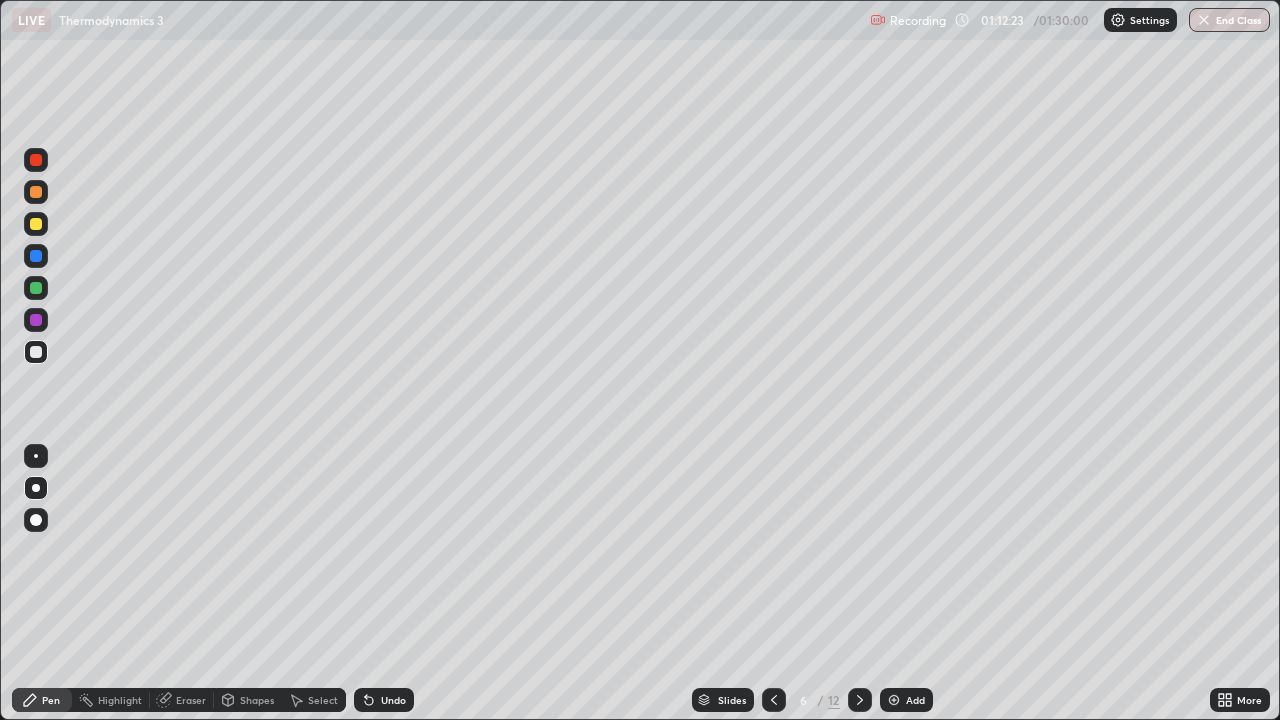 click 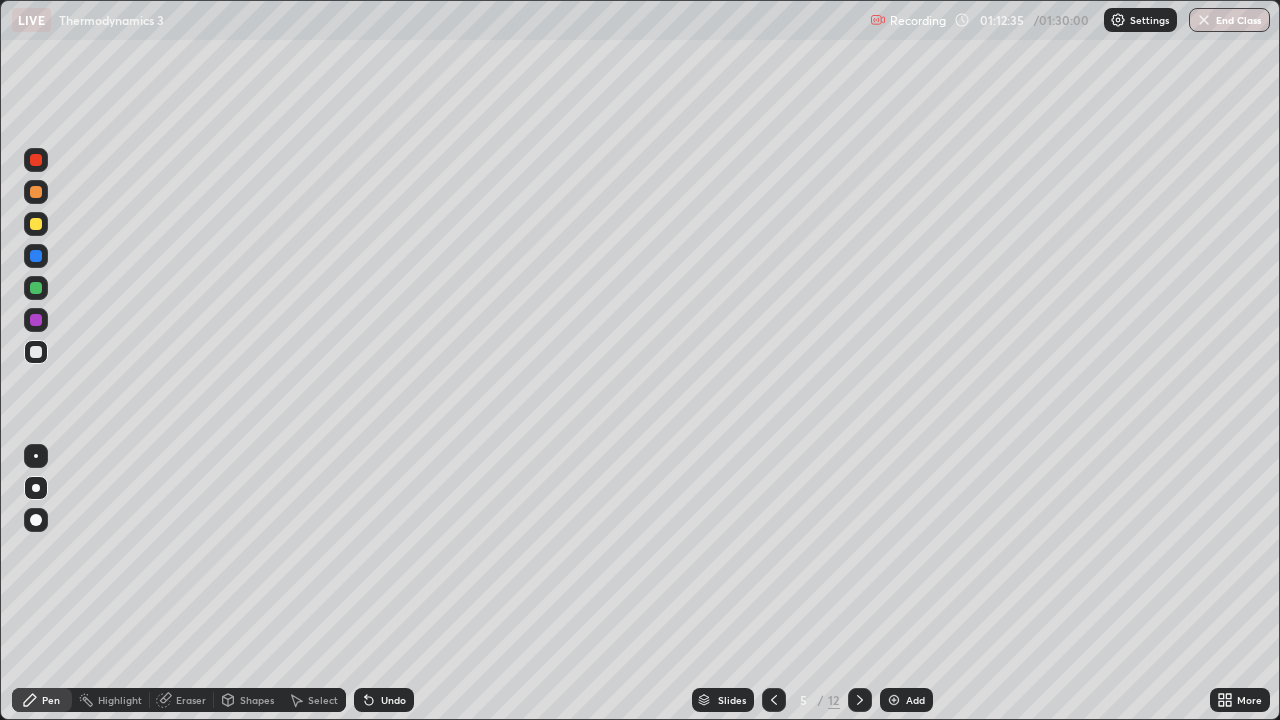 click 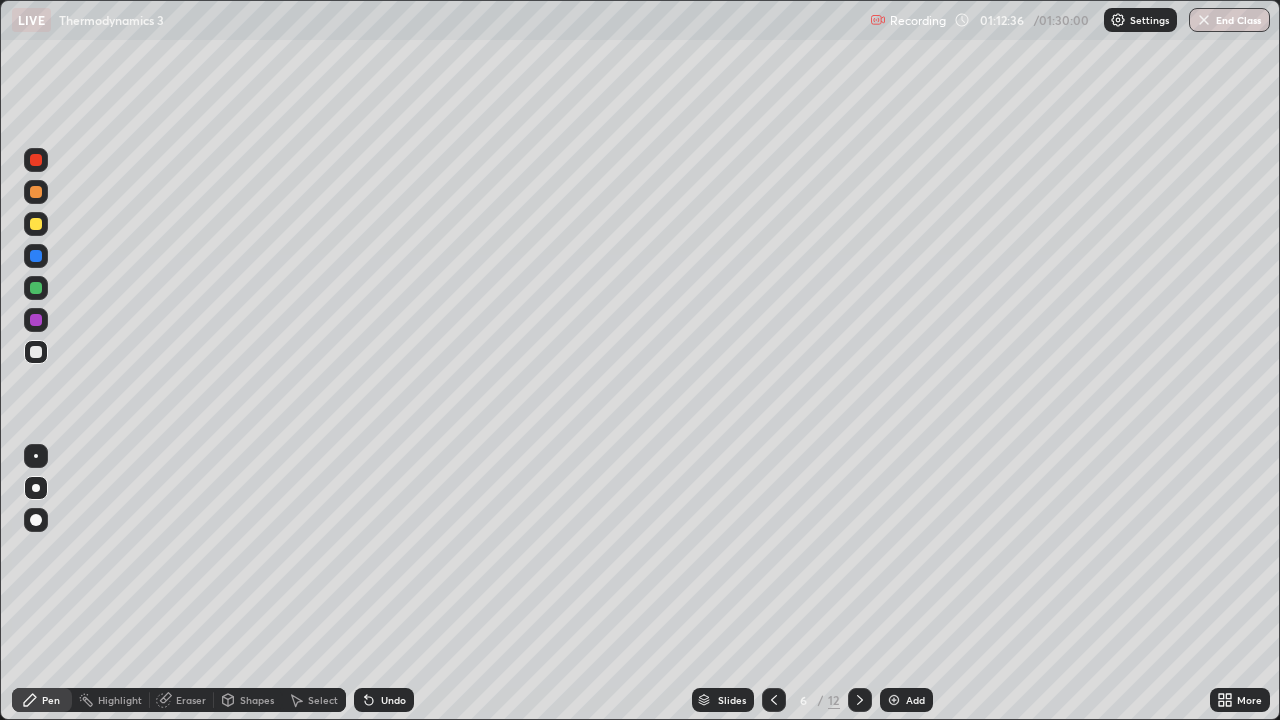 click 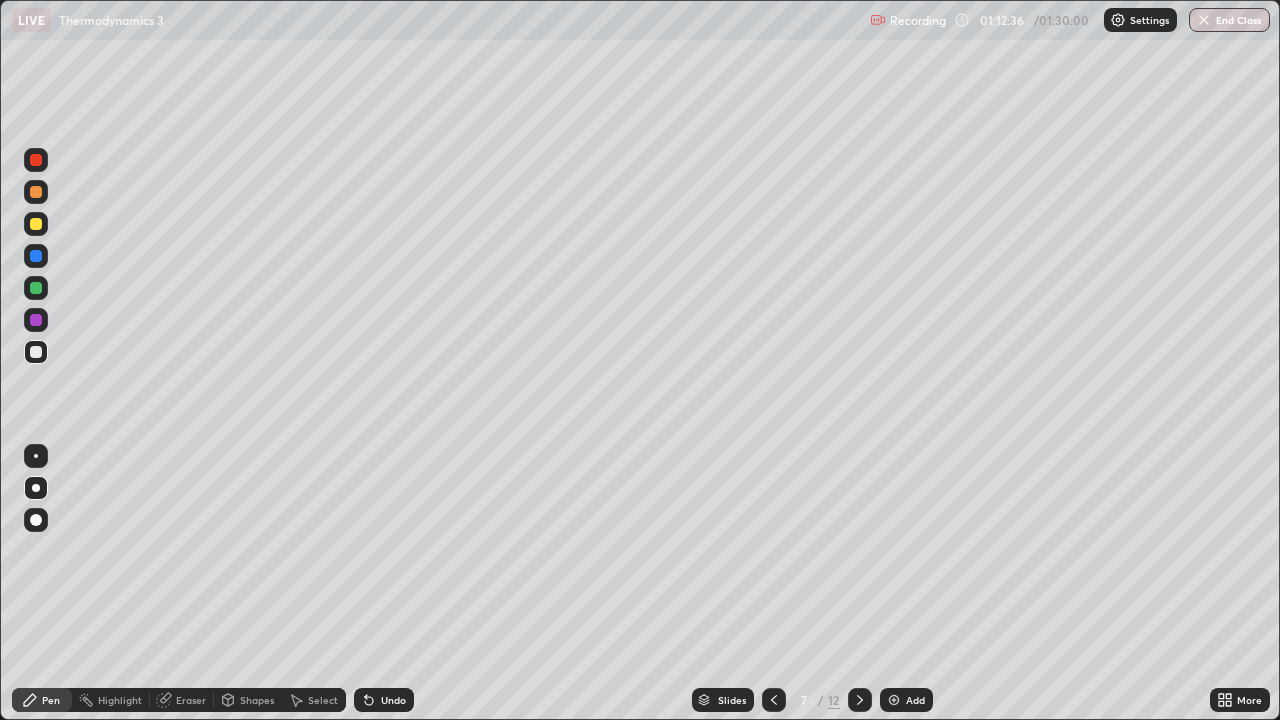 click at bounding box center (860, 700) 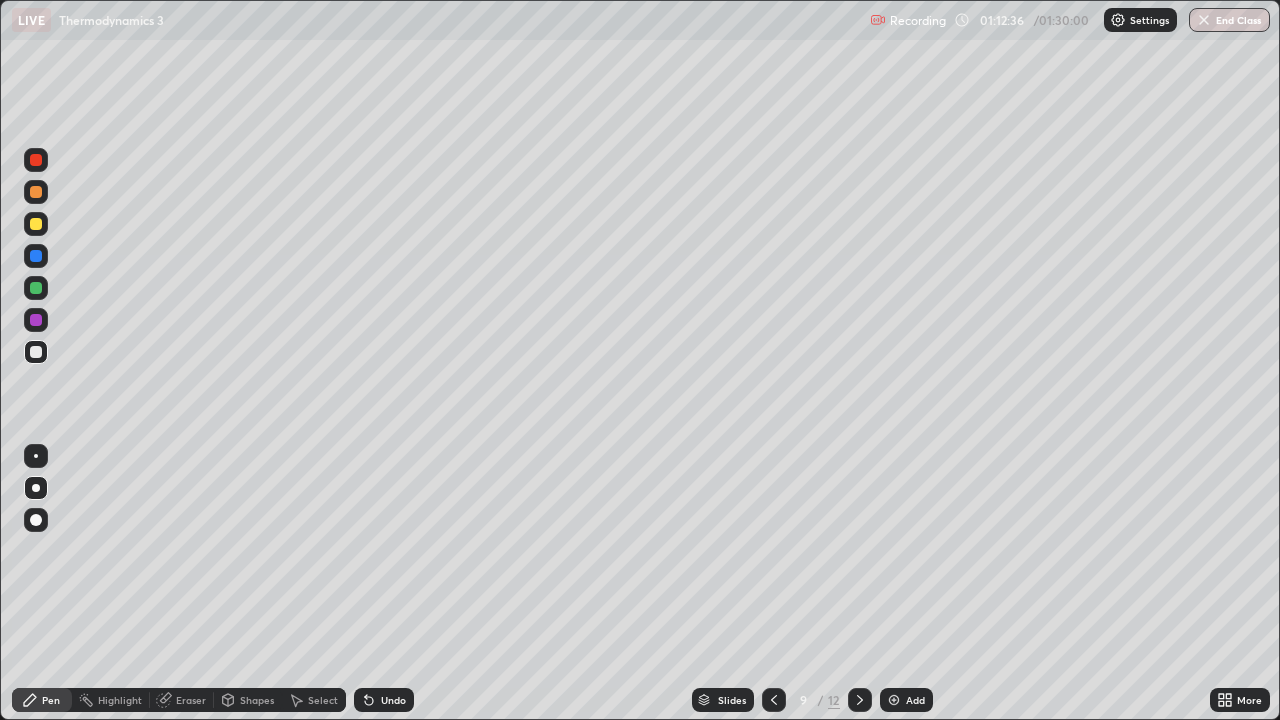 click 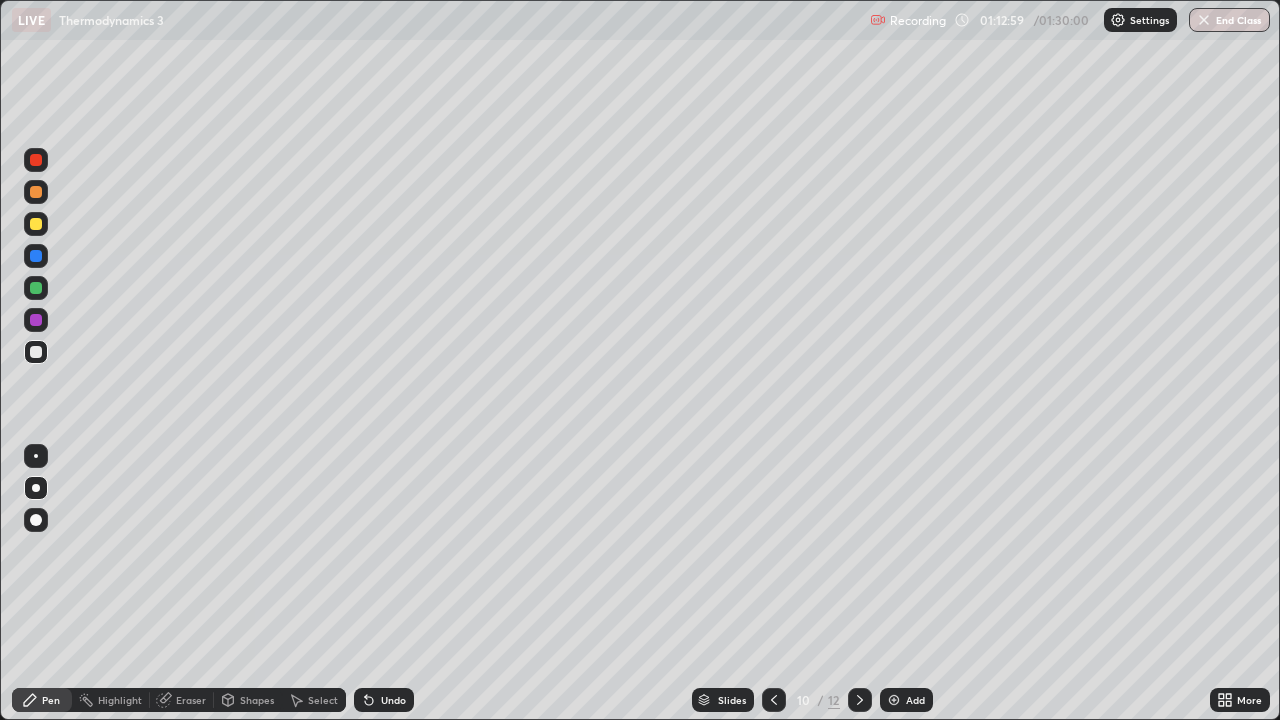 click 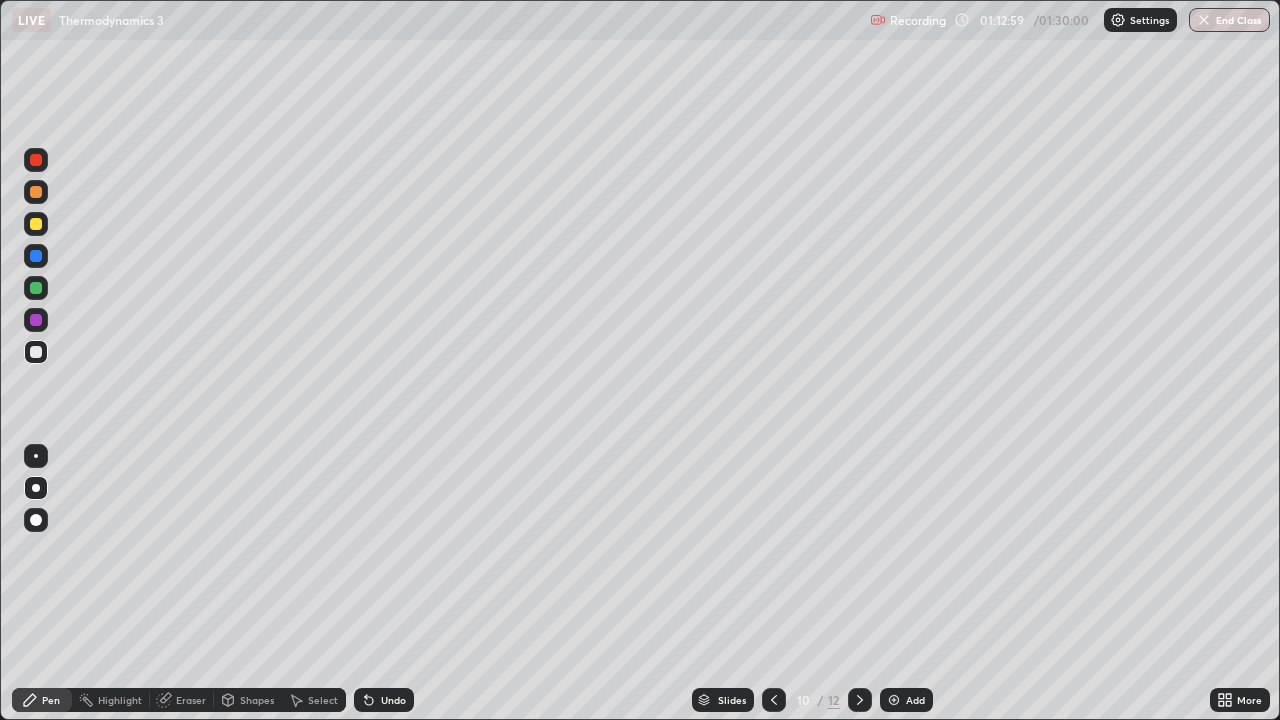 click 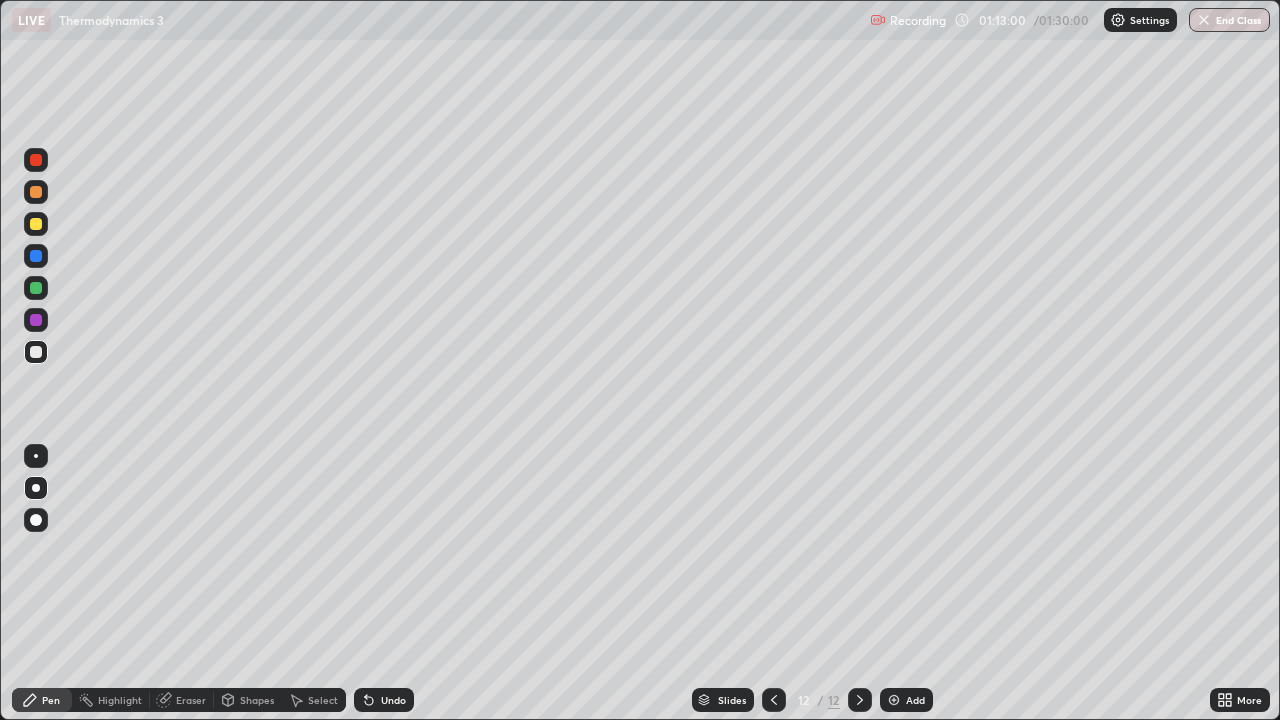 click 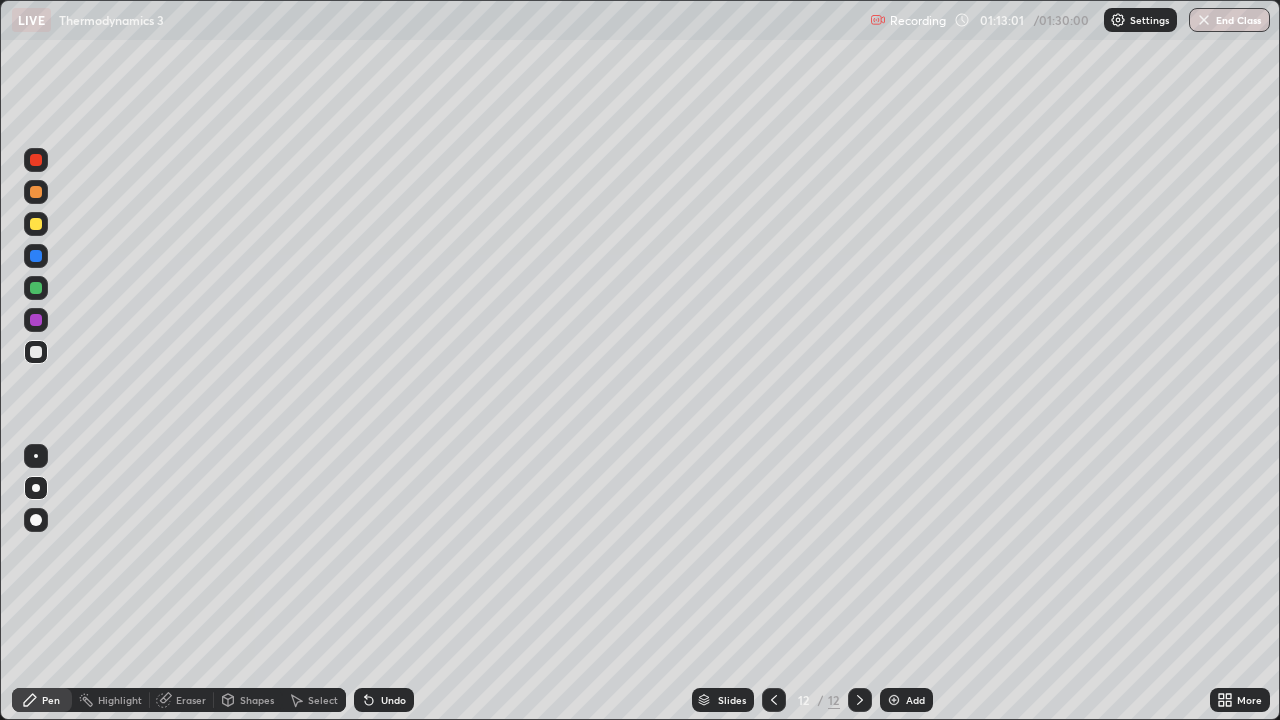 click at bounding box center (36, 352) 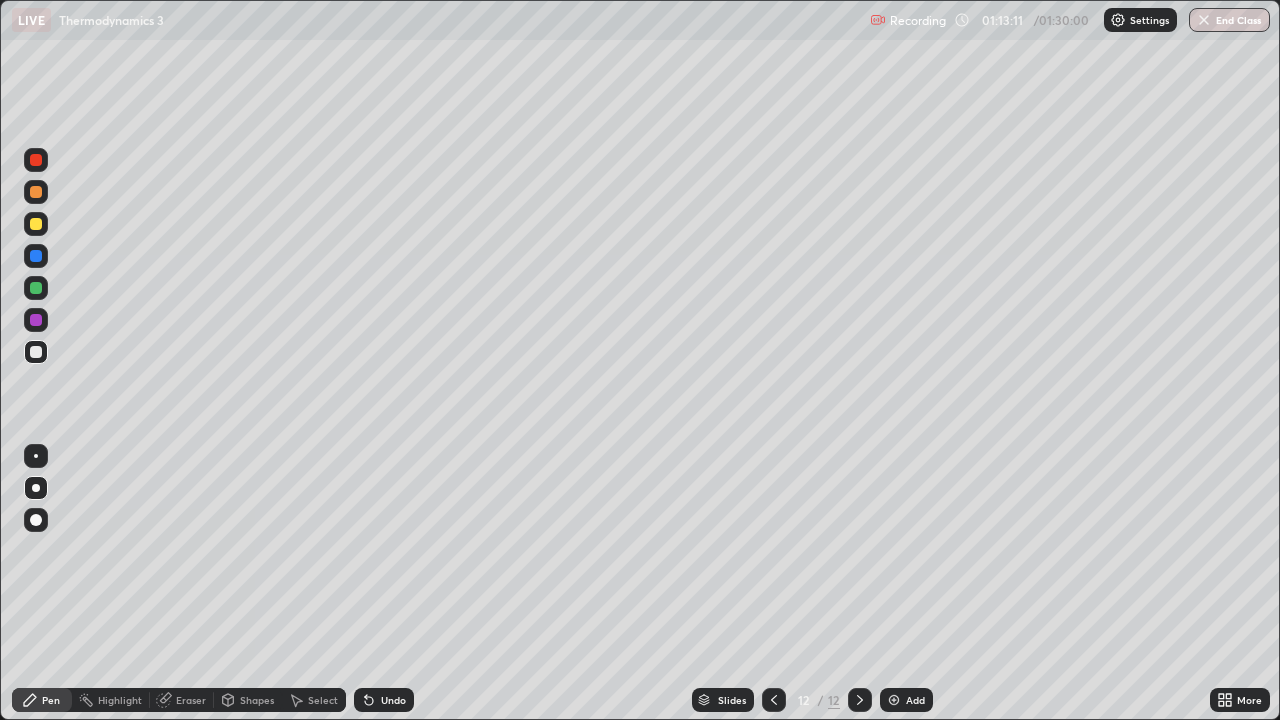 click on "Eraser" at bounding box center [191, 700] 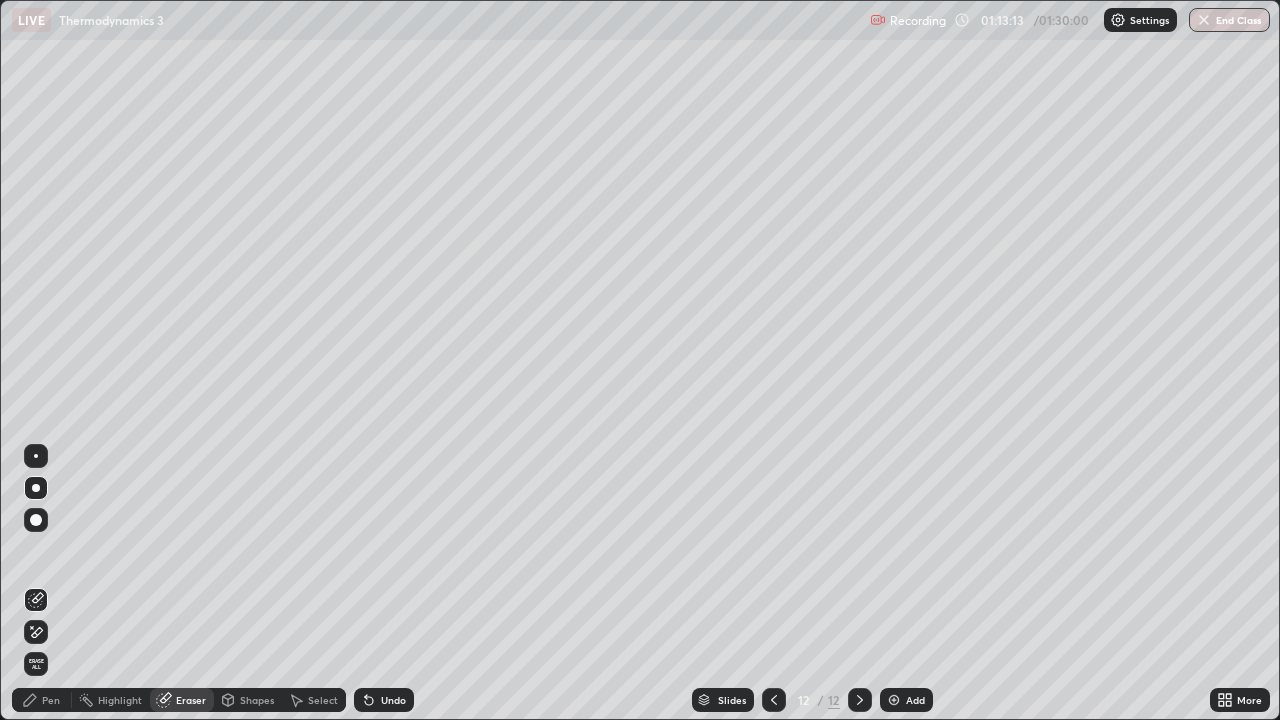 click on "Pen" at bounding box center [51, 700] 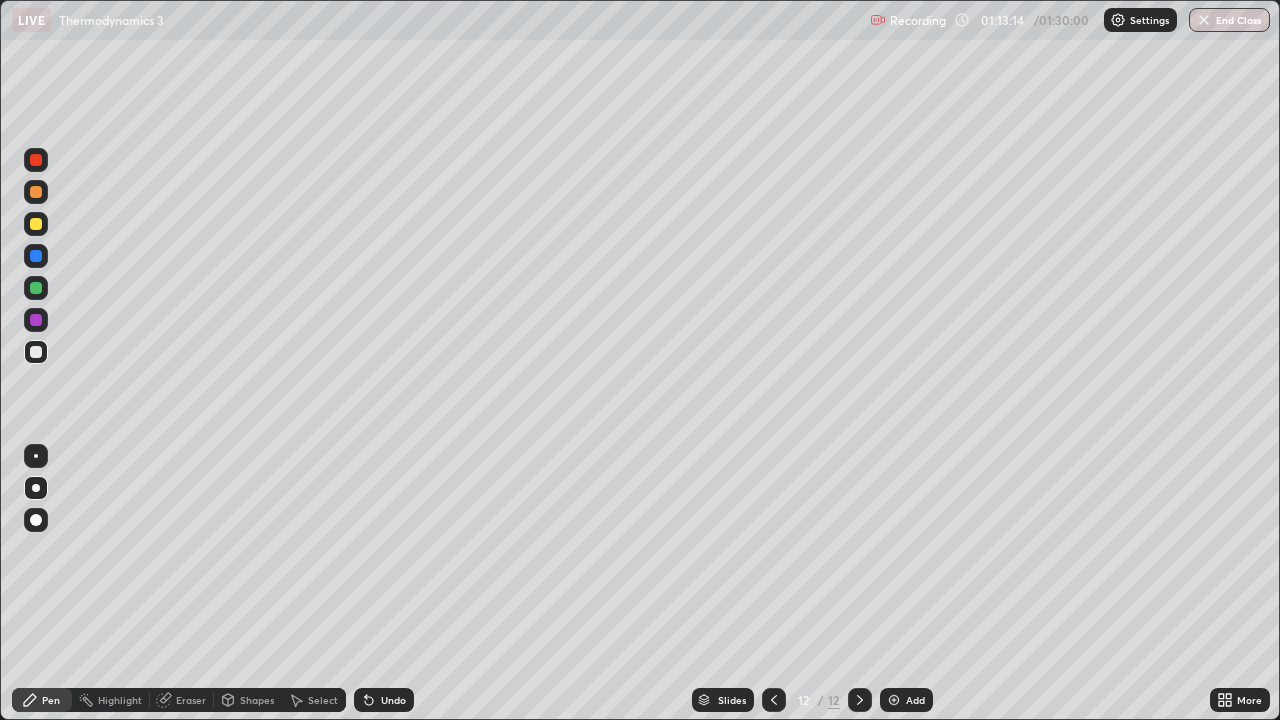 click at bounding box center (36, 352) 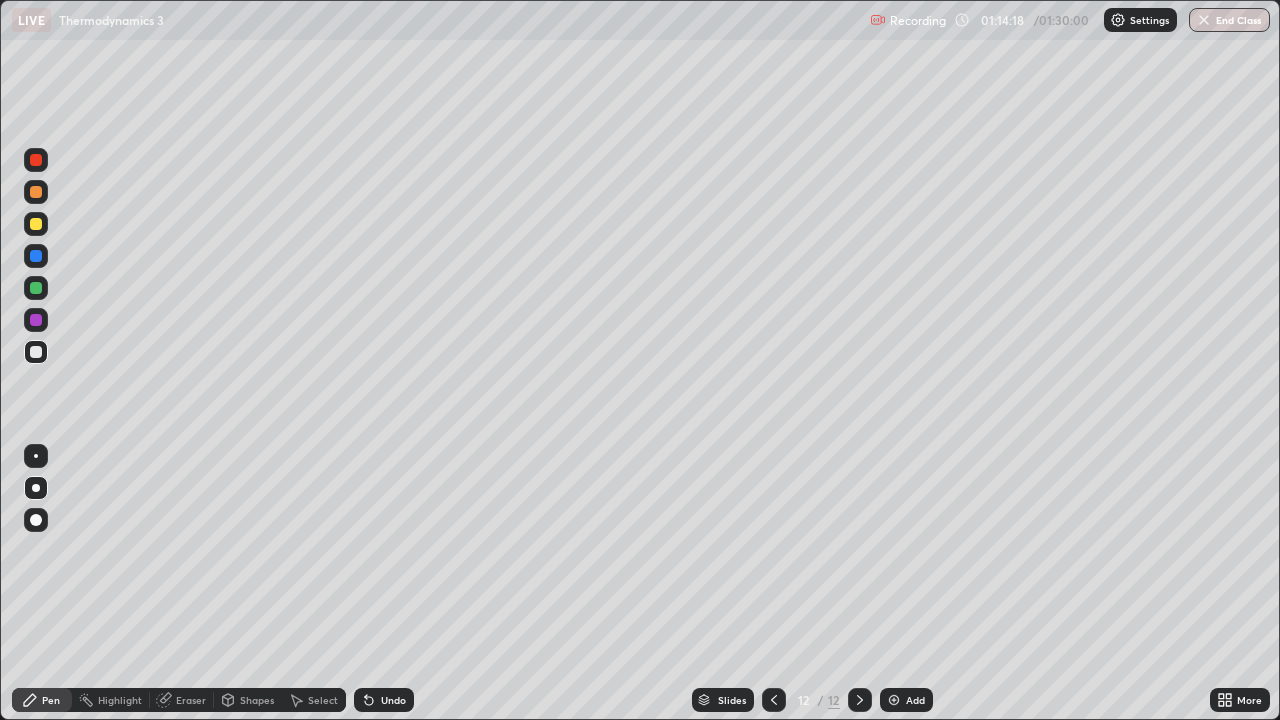click on "Eraser" at bounding box center (191, 700) 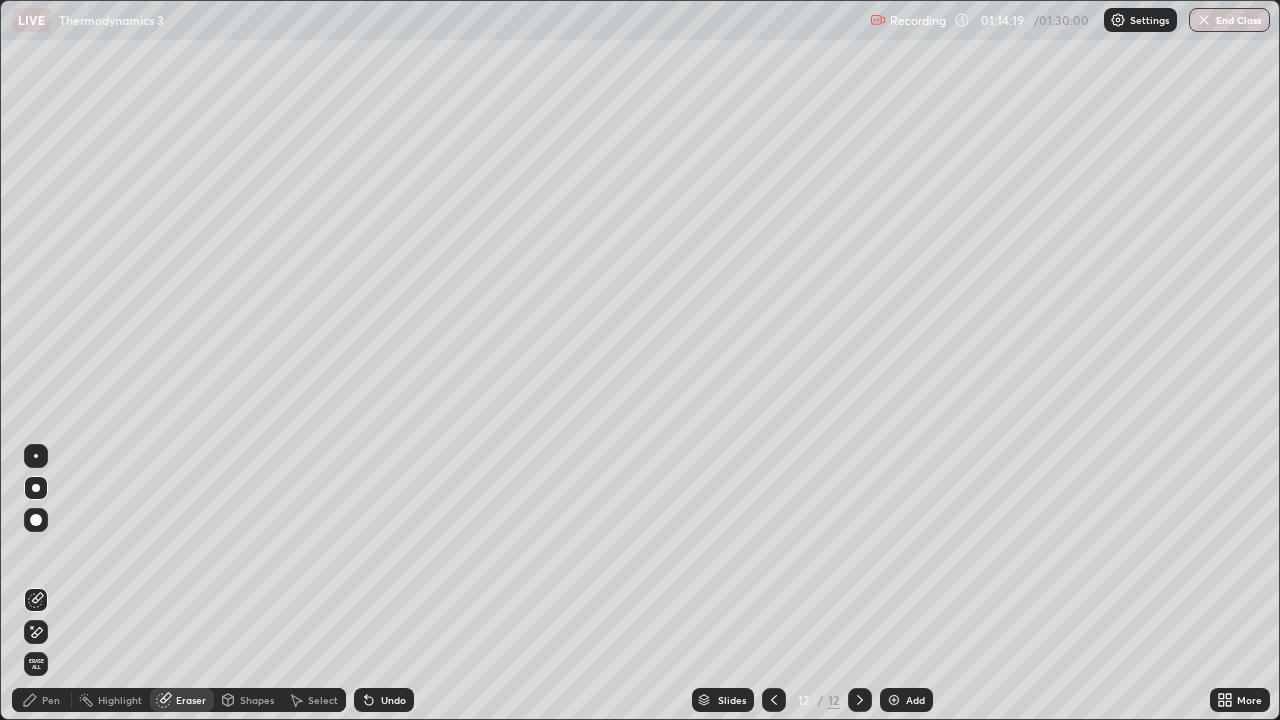 click on "Pen" at bounding box center [51, 700] 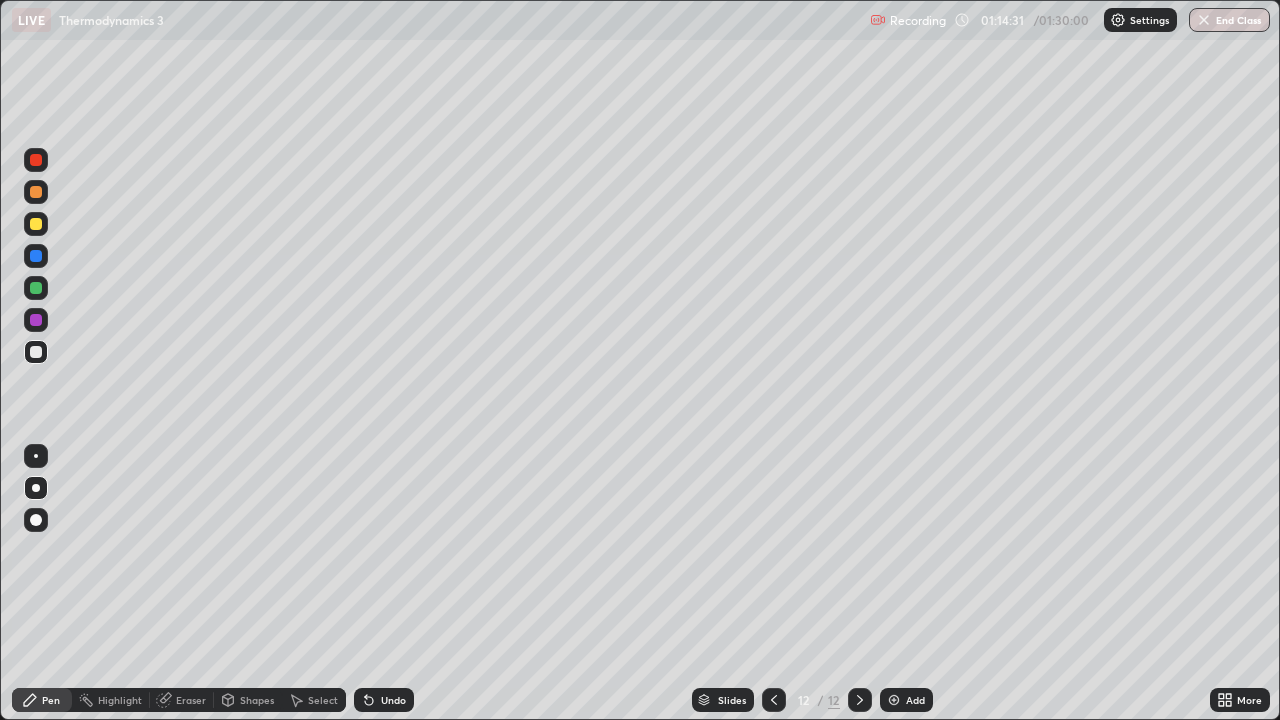 click at bounding box center (36, 352) 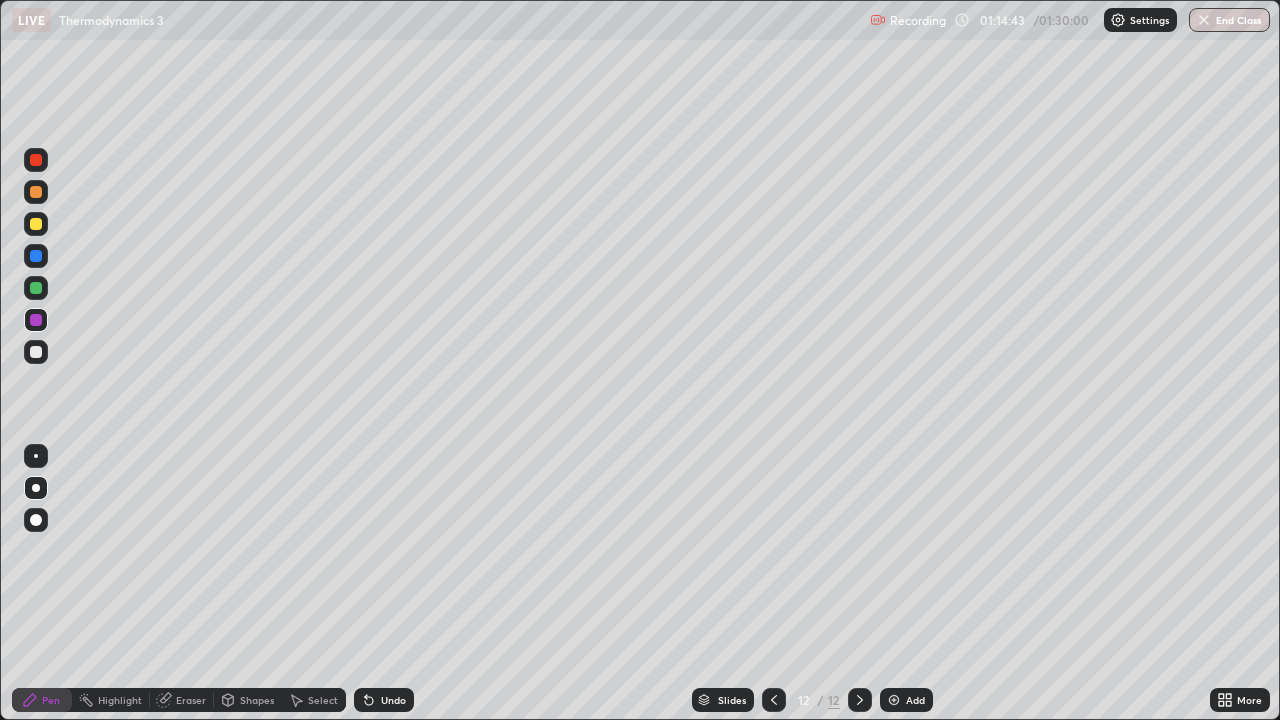 click on "Eraser" at bounding box center (191, 700) 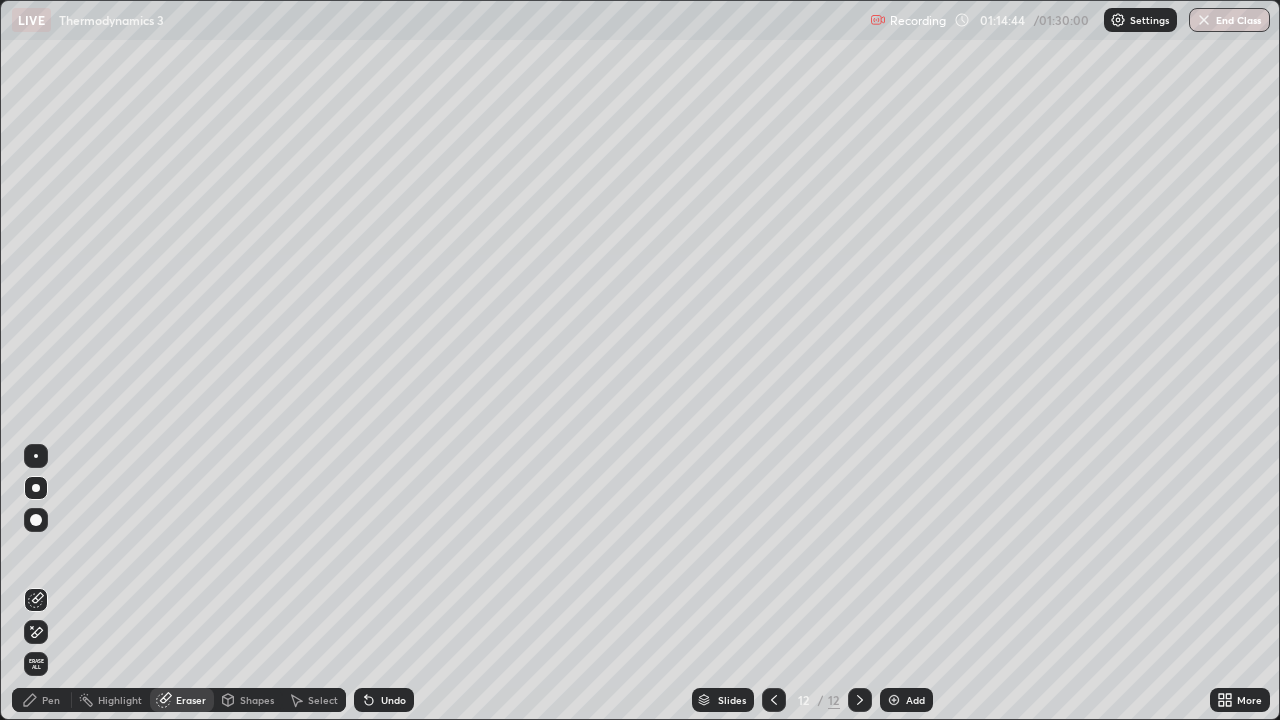 click on "Pen" at bounding box center (51, 700) 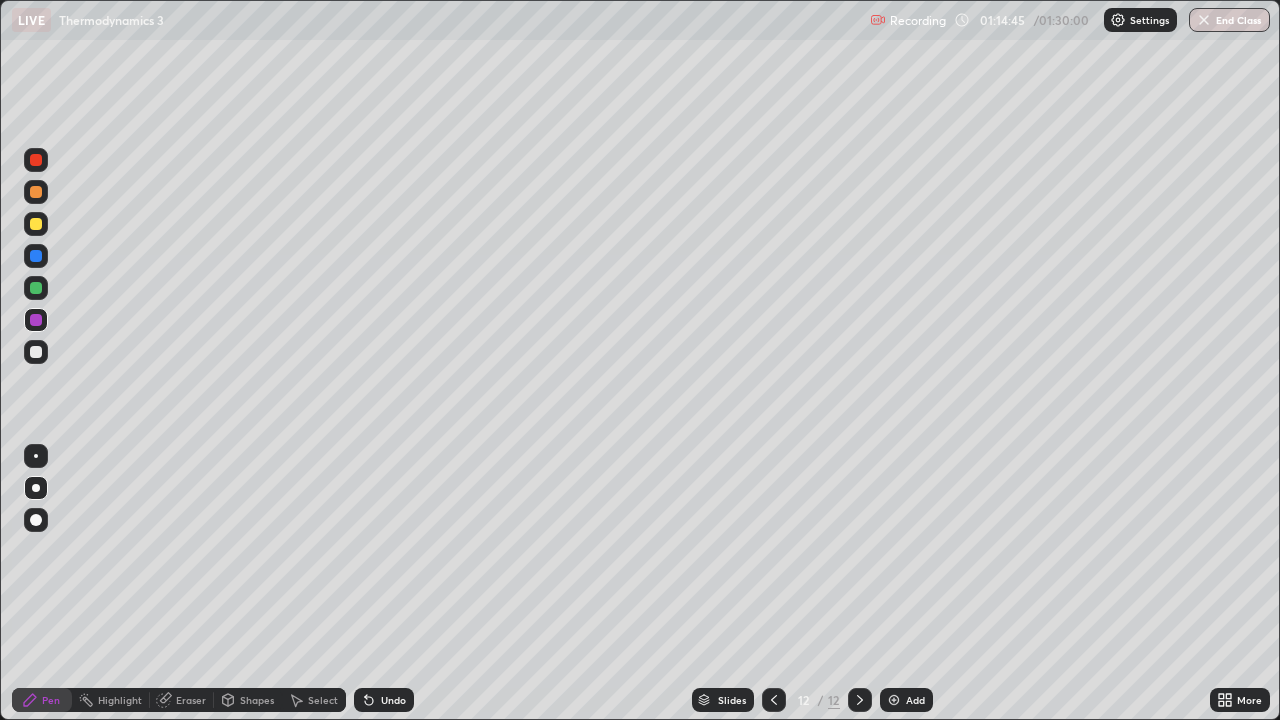 click at bounding box center [36, 352] 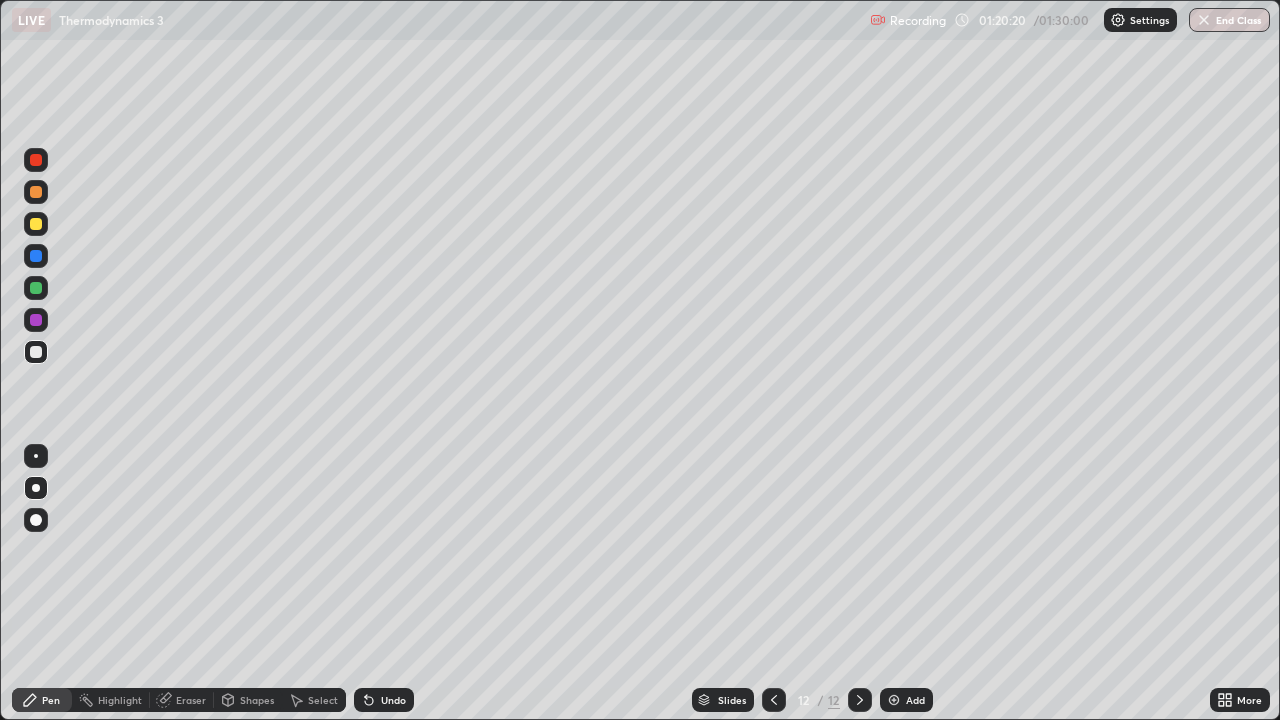 click on "End Class" at bounding box center [1229, 20] 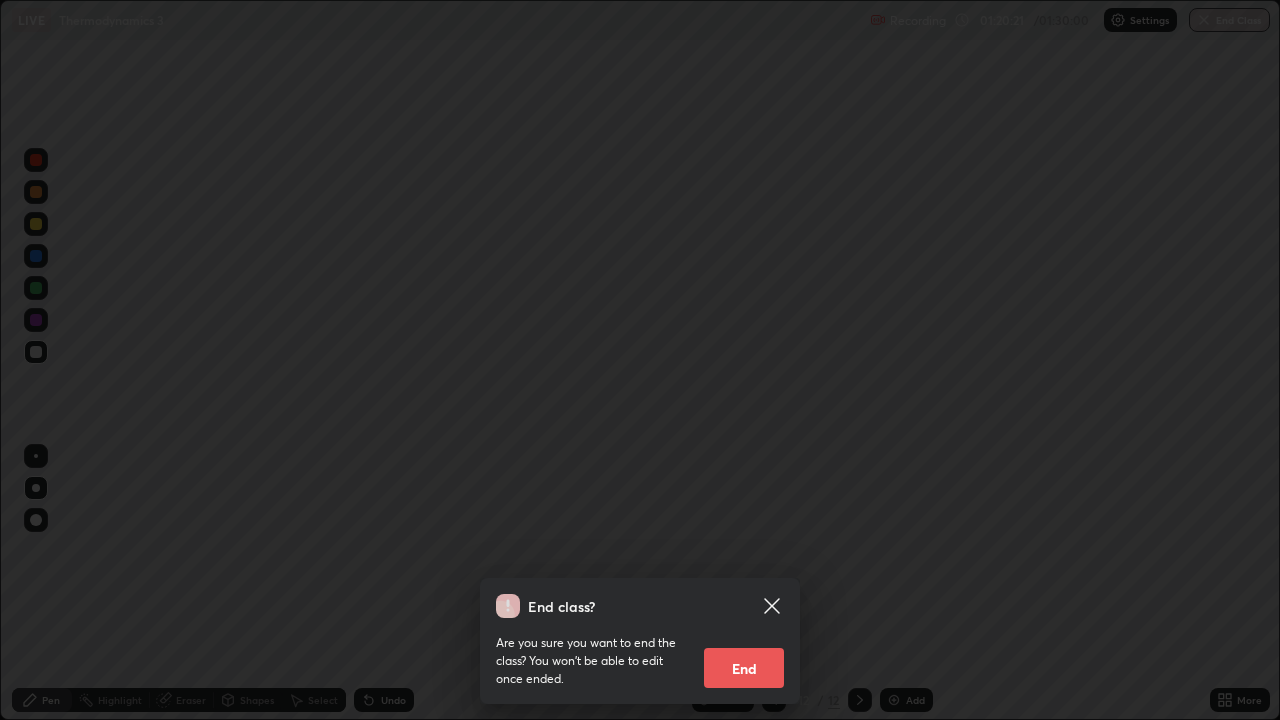 click on "End" at bounding box center [744, 668] 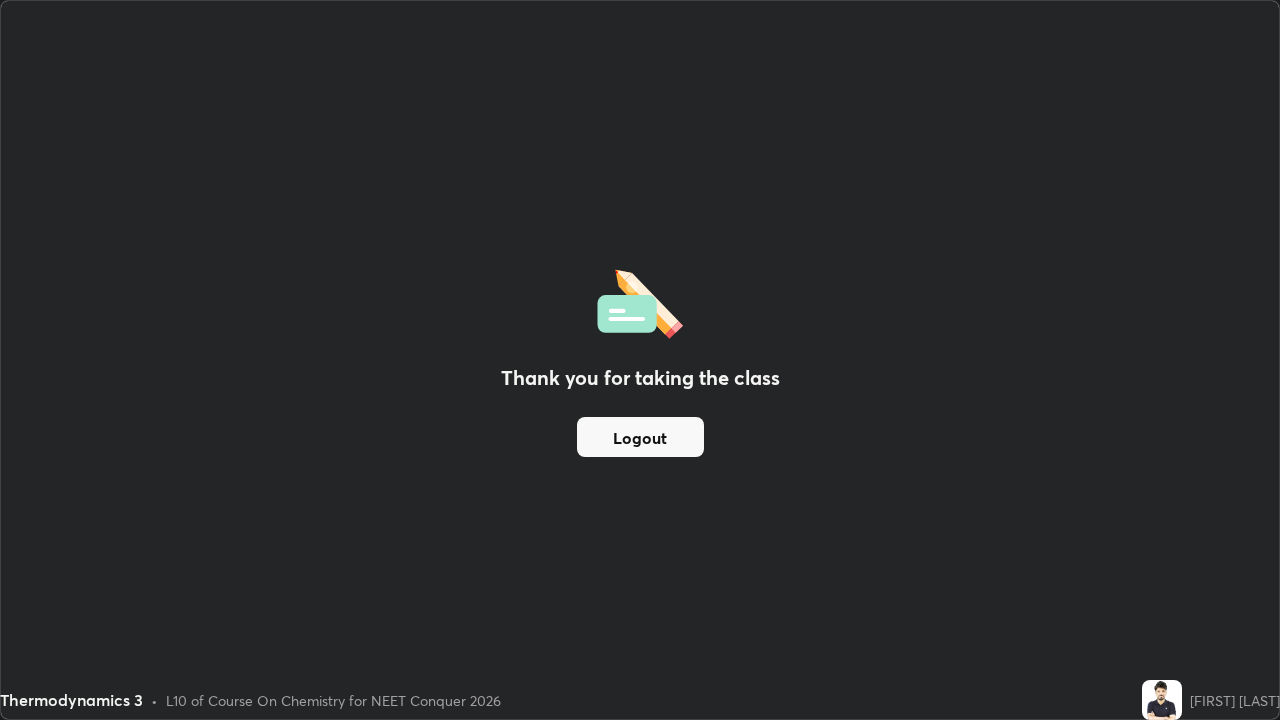 click on "Logout" at bounding box center (640, 437) 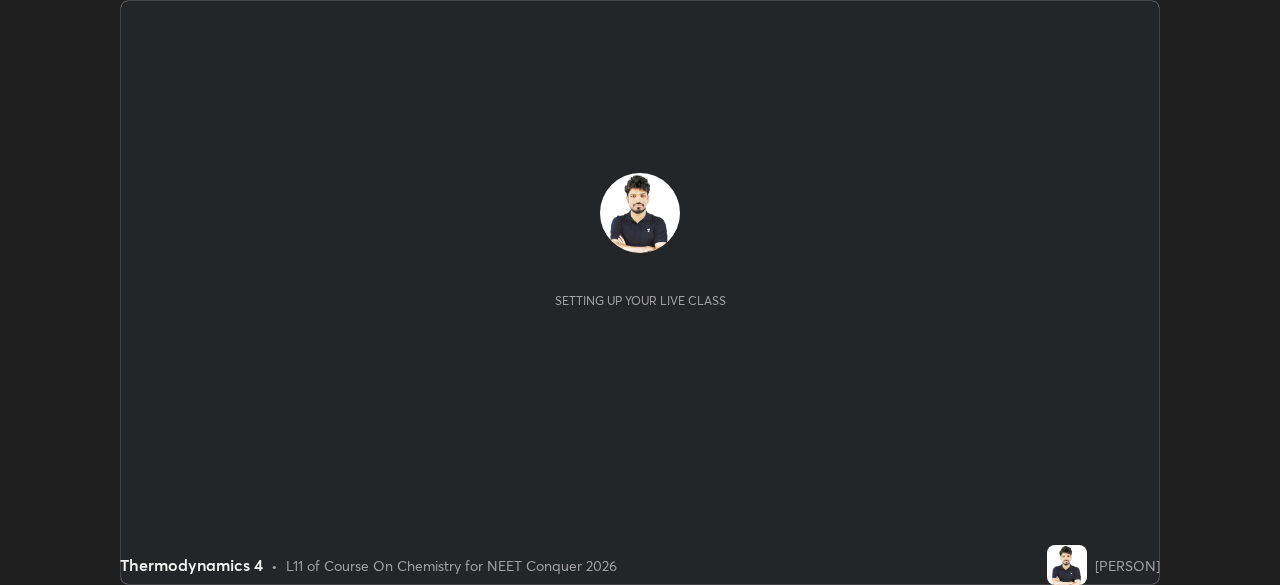 scroll, scrollTop: 0, scrollLeft: 0, axis: both 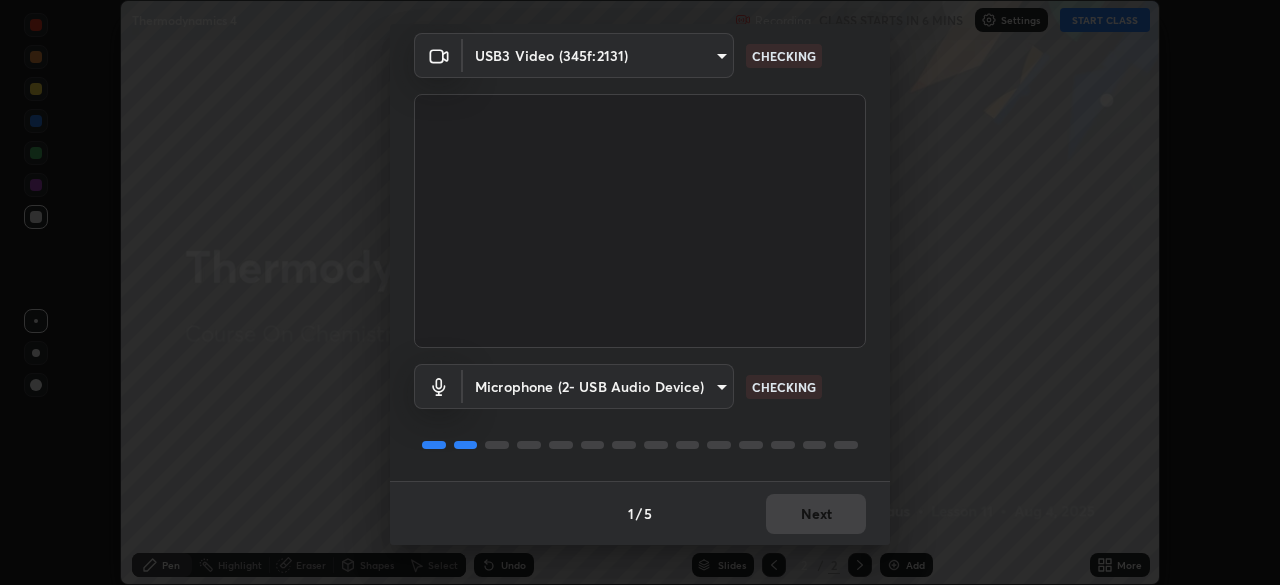 click on "1 / 5 Next" at bounding box center [640, 513] 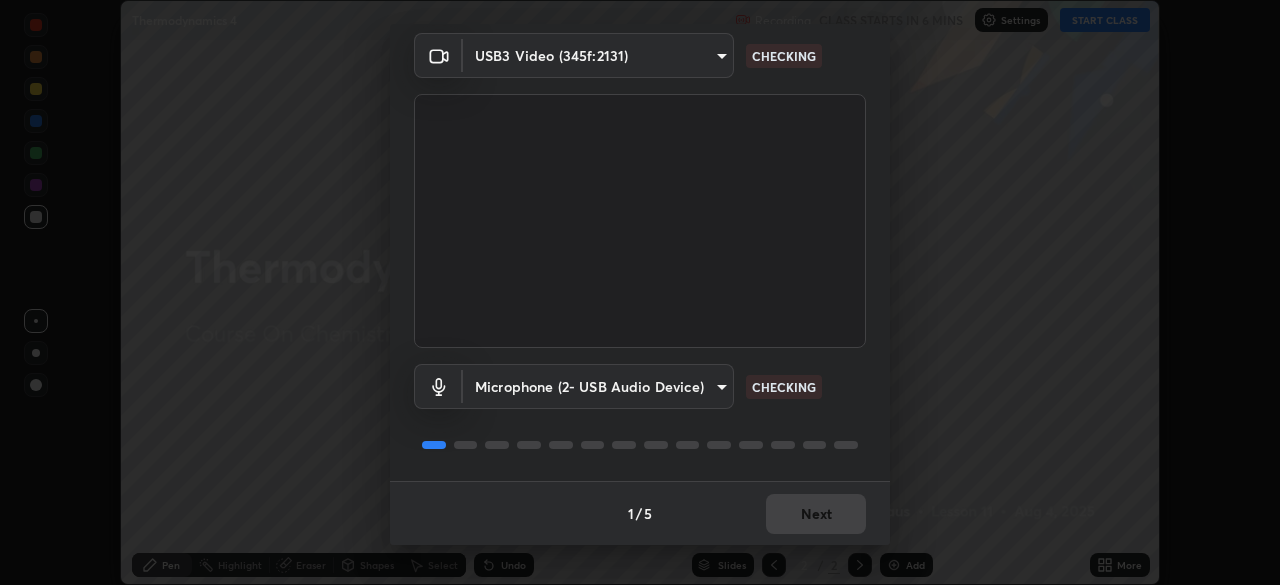 click on "1 / 5 Next" at bounding box center (640, 513) 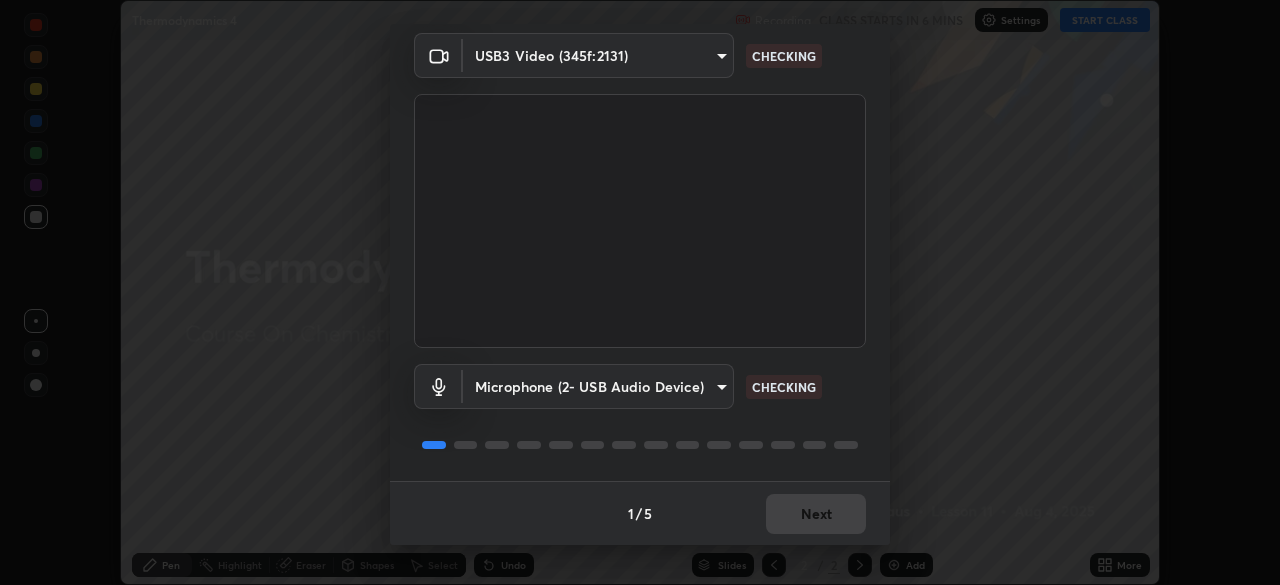 click on "Next" at bounding box center (816, 514) 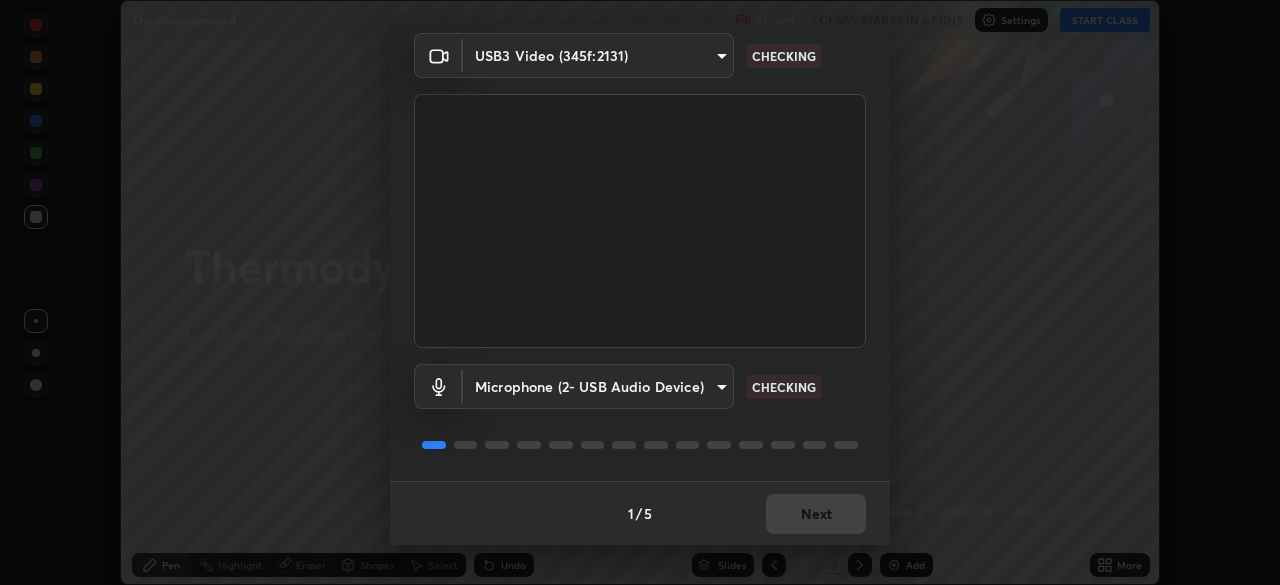 scroll, scrollTop: 0, scrollLeft: 0, axis: both 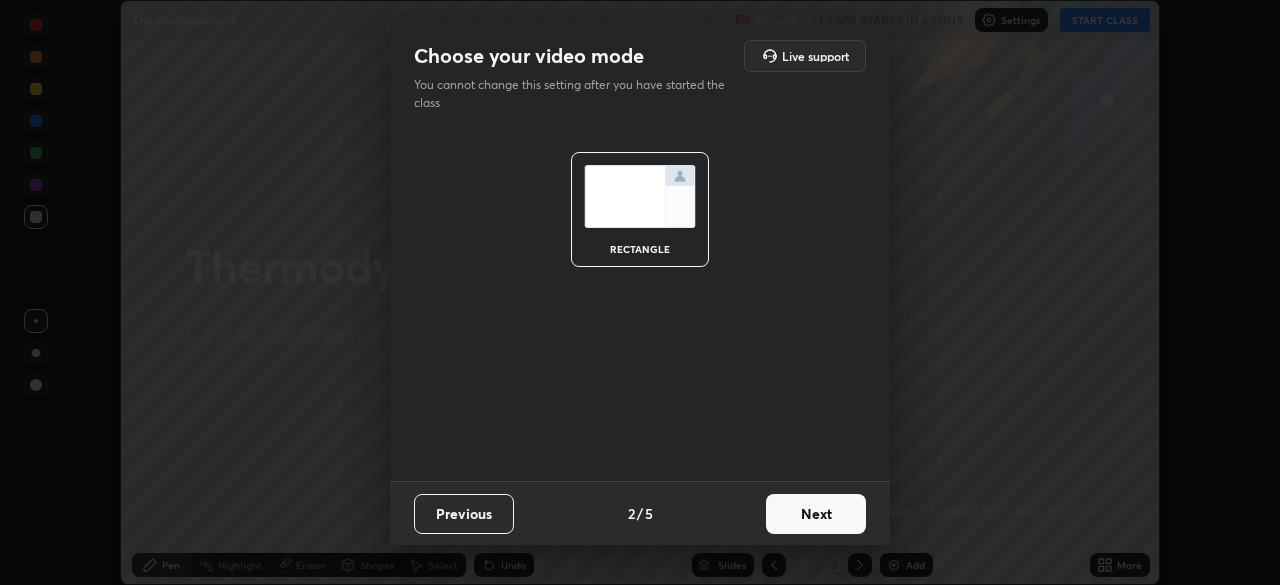 click on "Next" at bounding box center (816, 514) 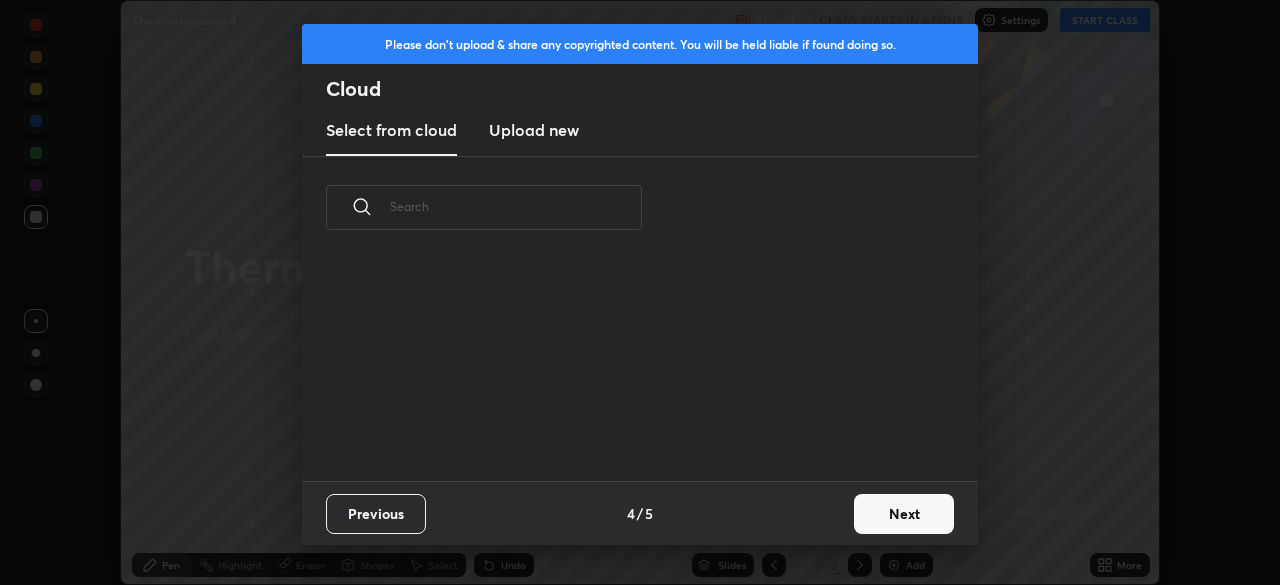 click on "Previous 4 / 5 Next" at bounding box center (640, 513) 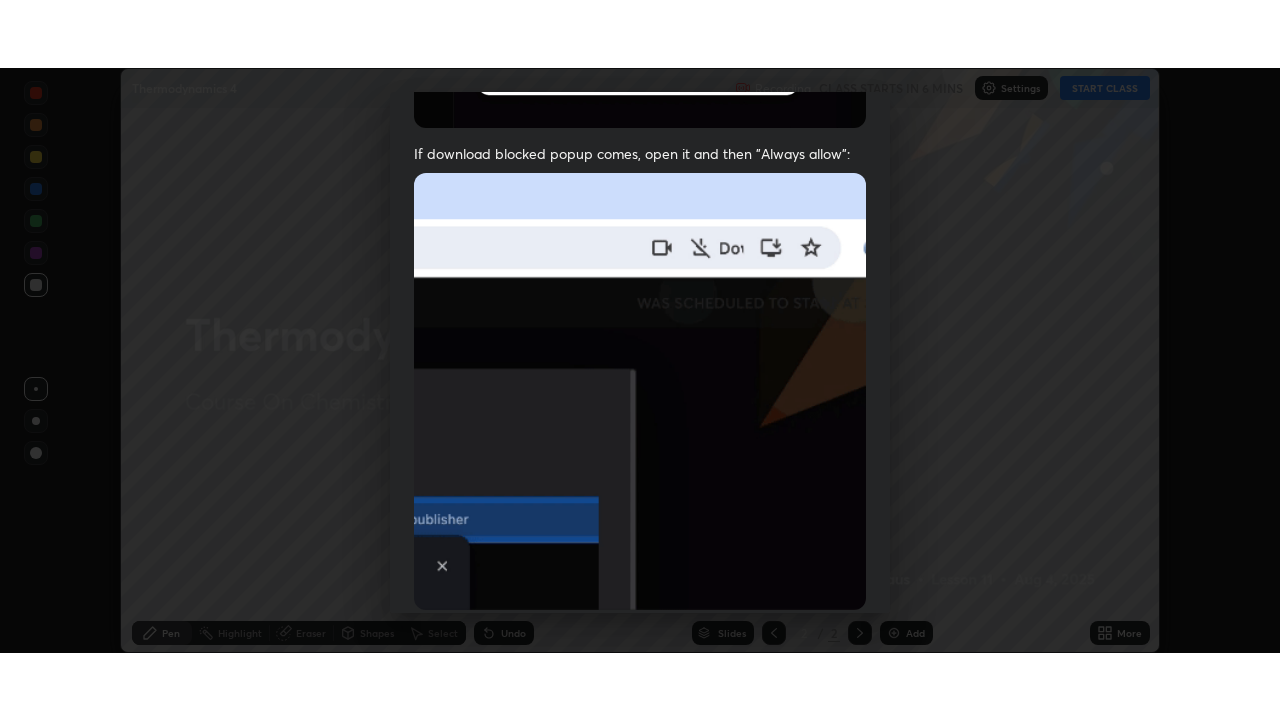 scroll, scrollTop: 479, scrollLeft: 0, axis: vertical 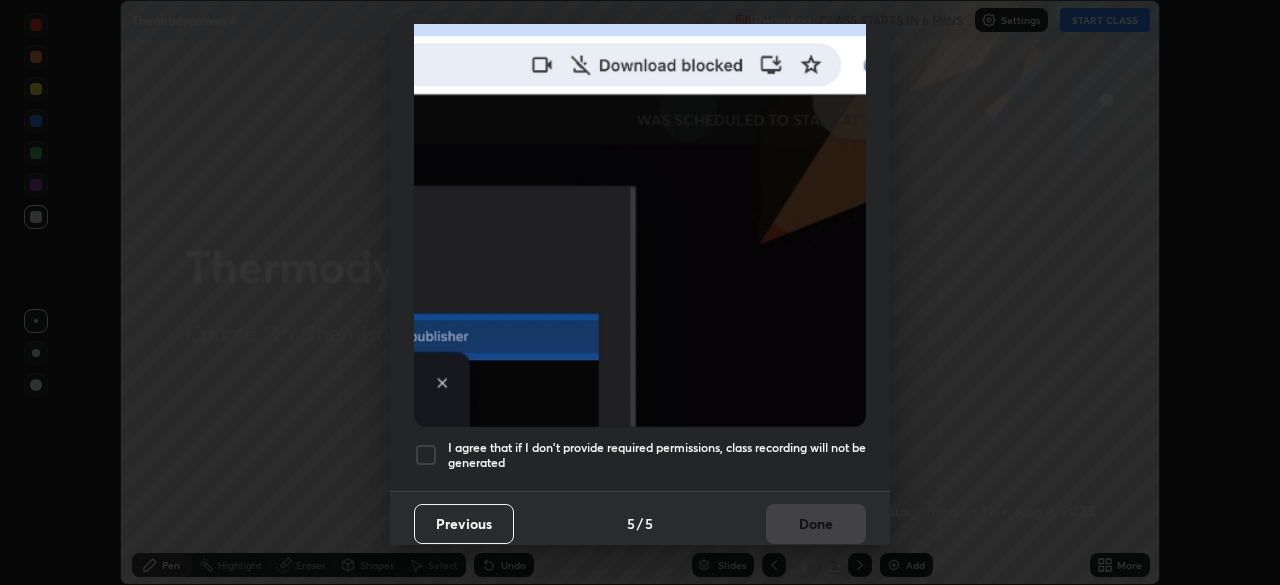 click at bounding box center [426, 455] 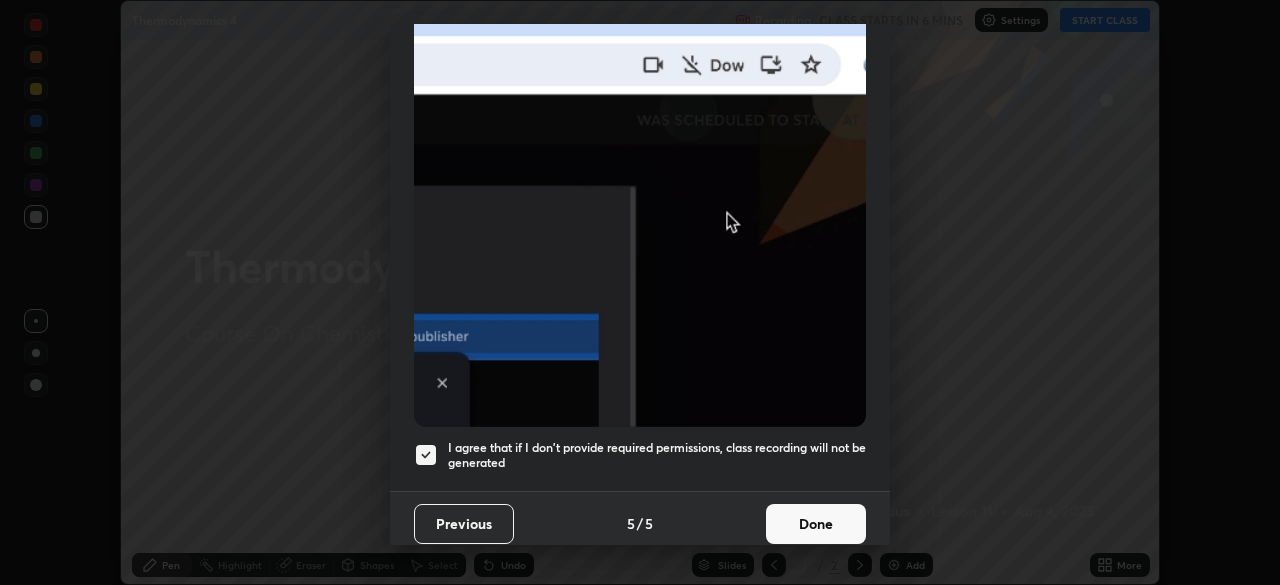 click on "Done" at bounding box center (816, 524) 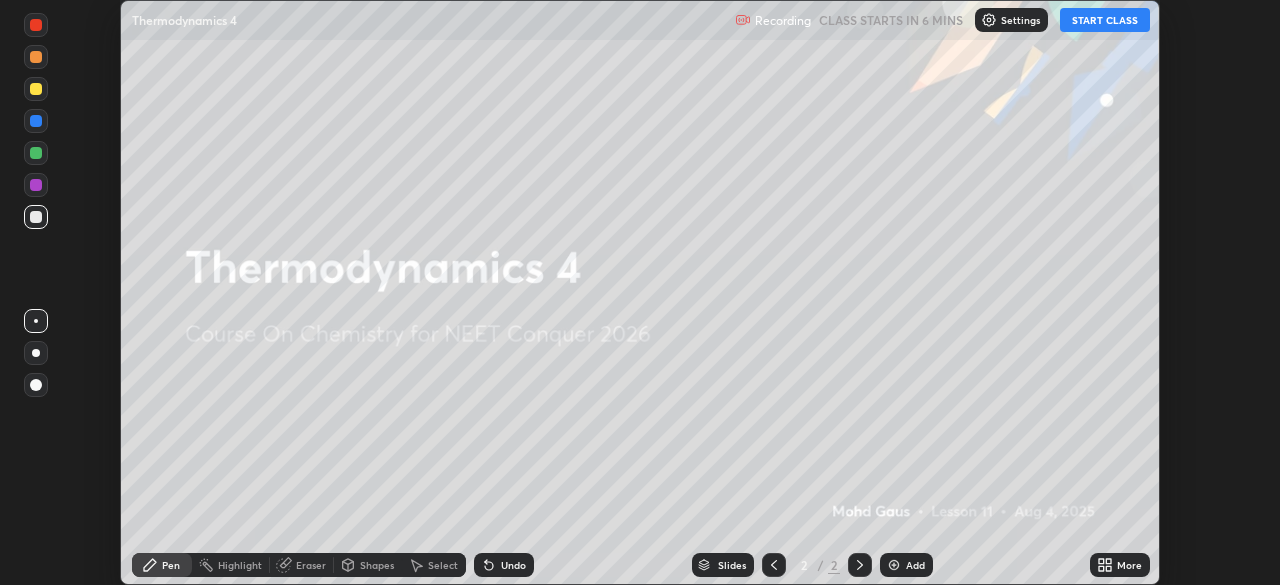 click 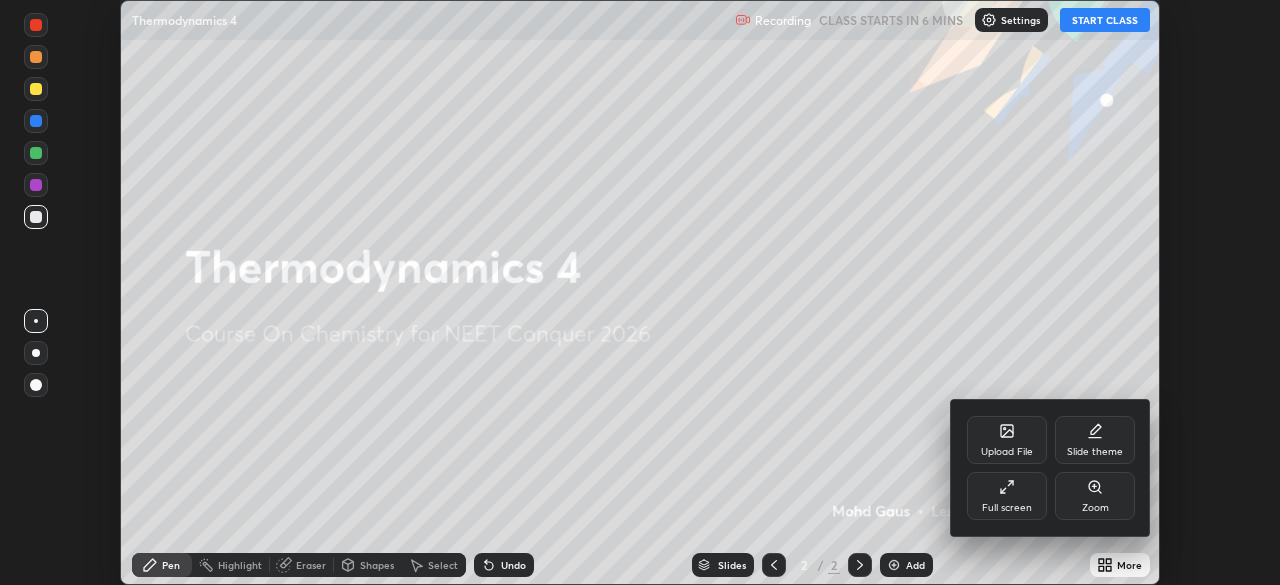 click on "Full screen" at bounding box center (1007, 508) 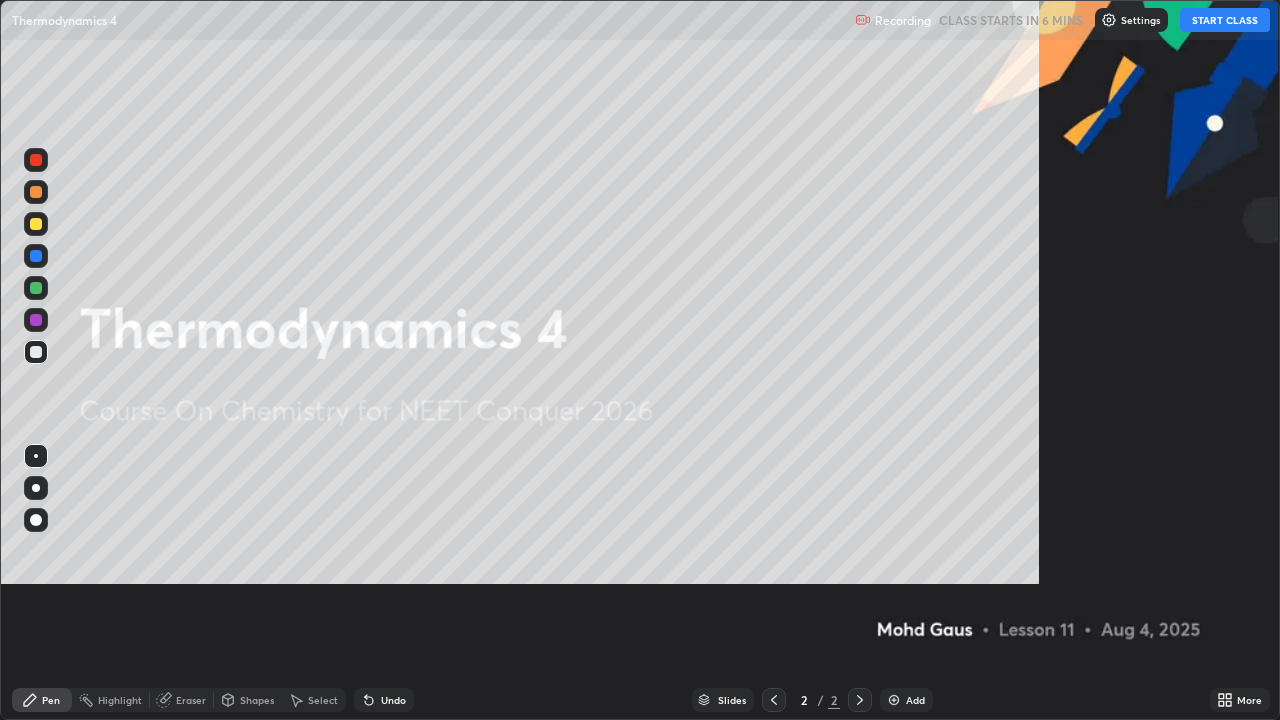 scroll, scrollTop: 99280, scrollLeft: 98720, axis: both 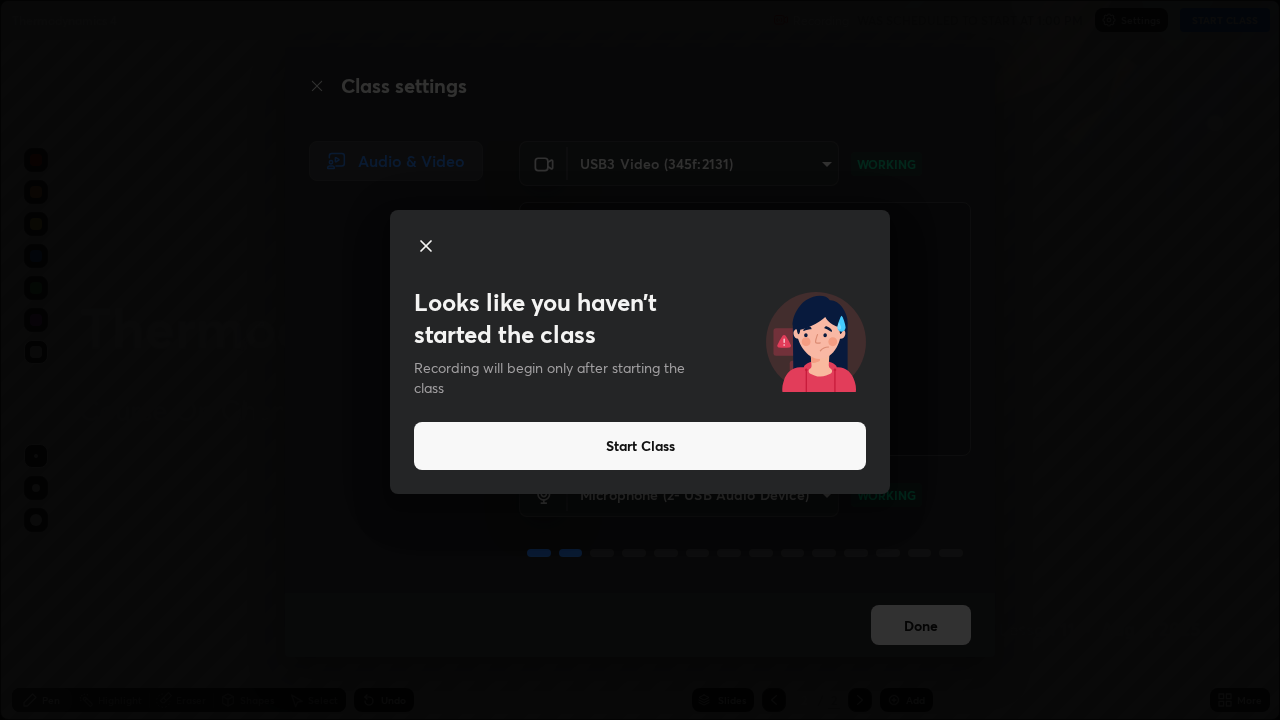 click on "Start Class" at bounding box center [640, 446] 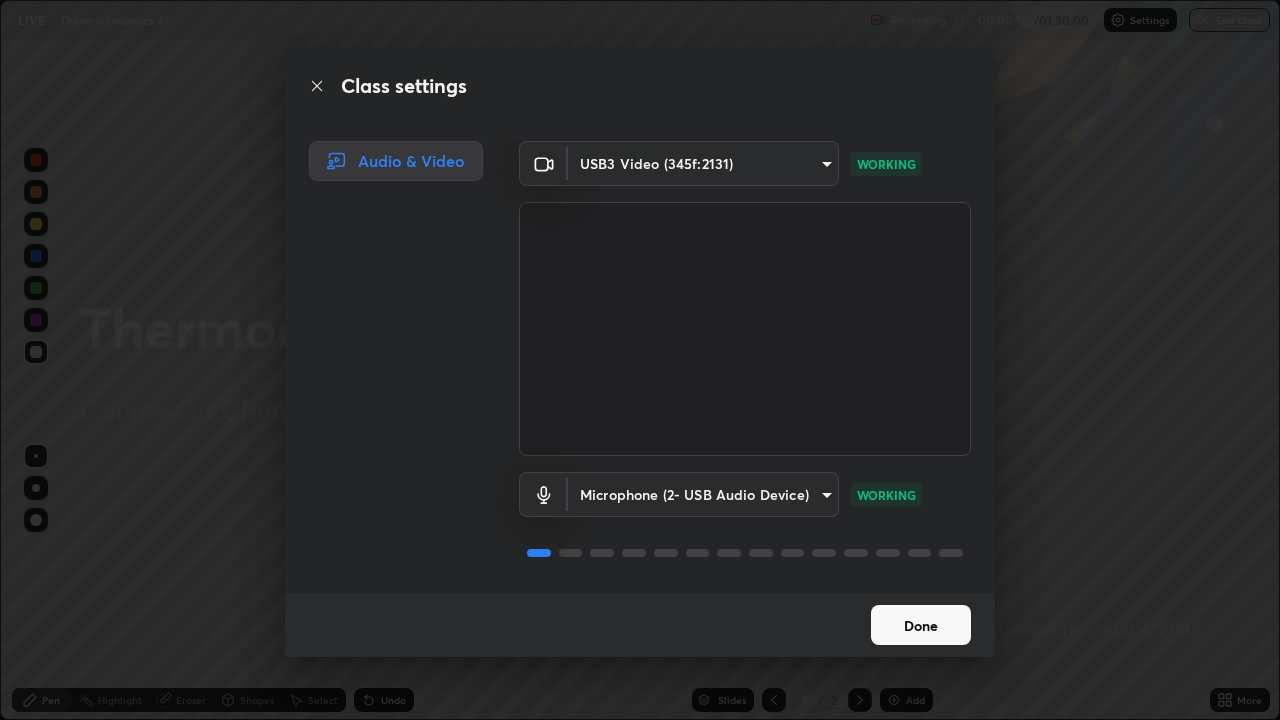 click on "Done" at bounding box center [921, 625] 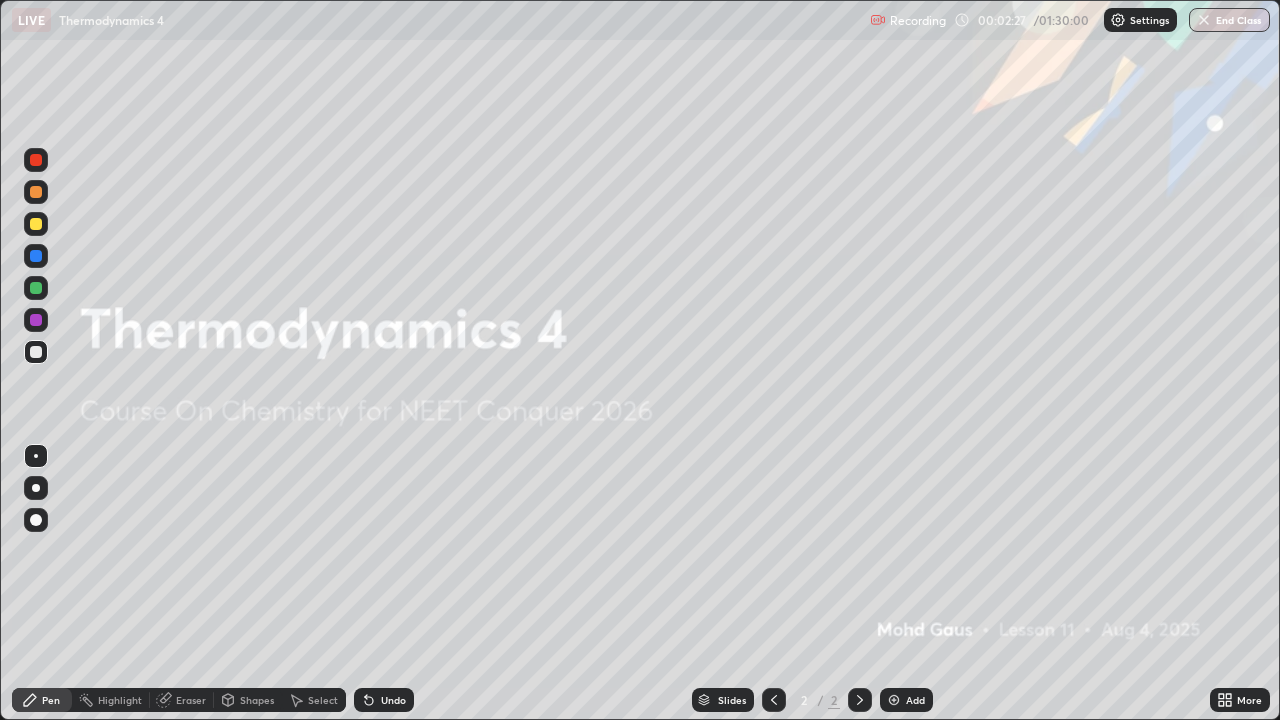 click at bounding box center [894, 700] 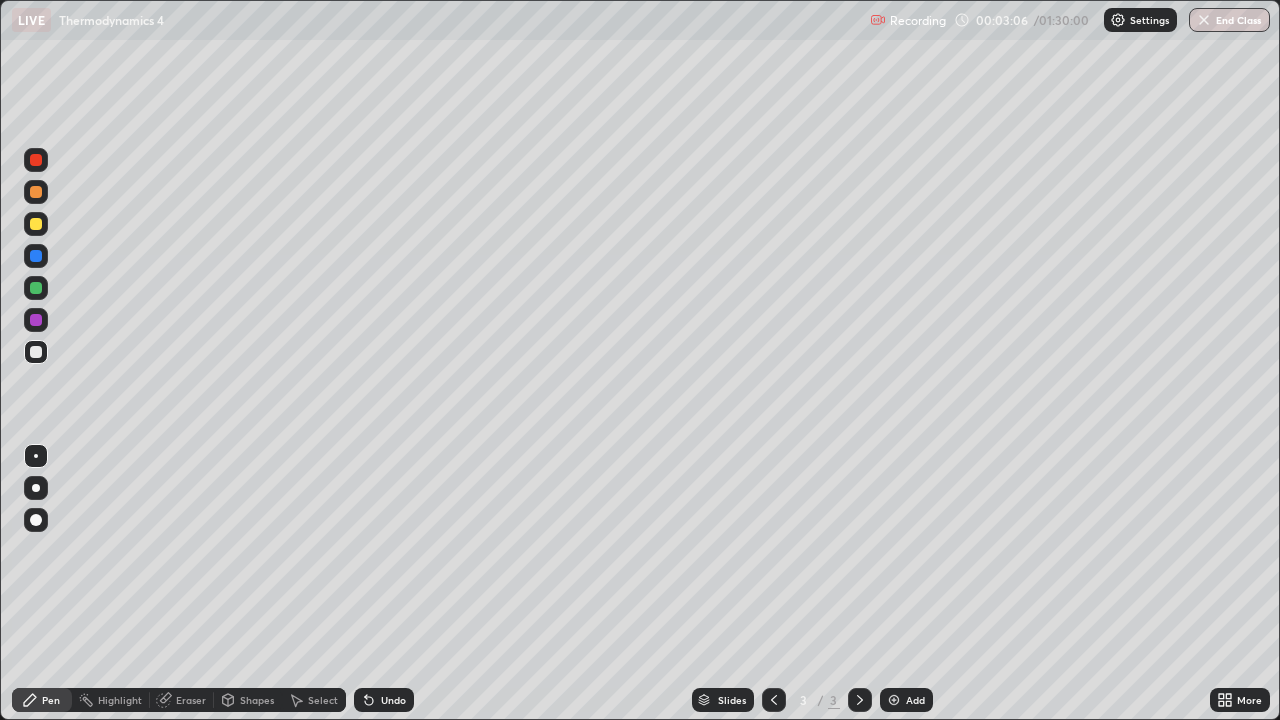 click at bounding box center [36, 488] 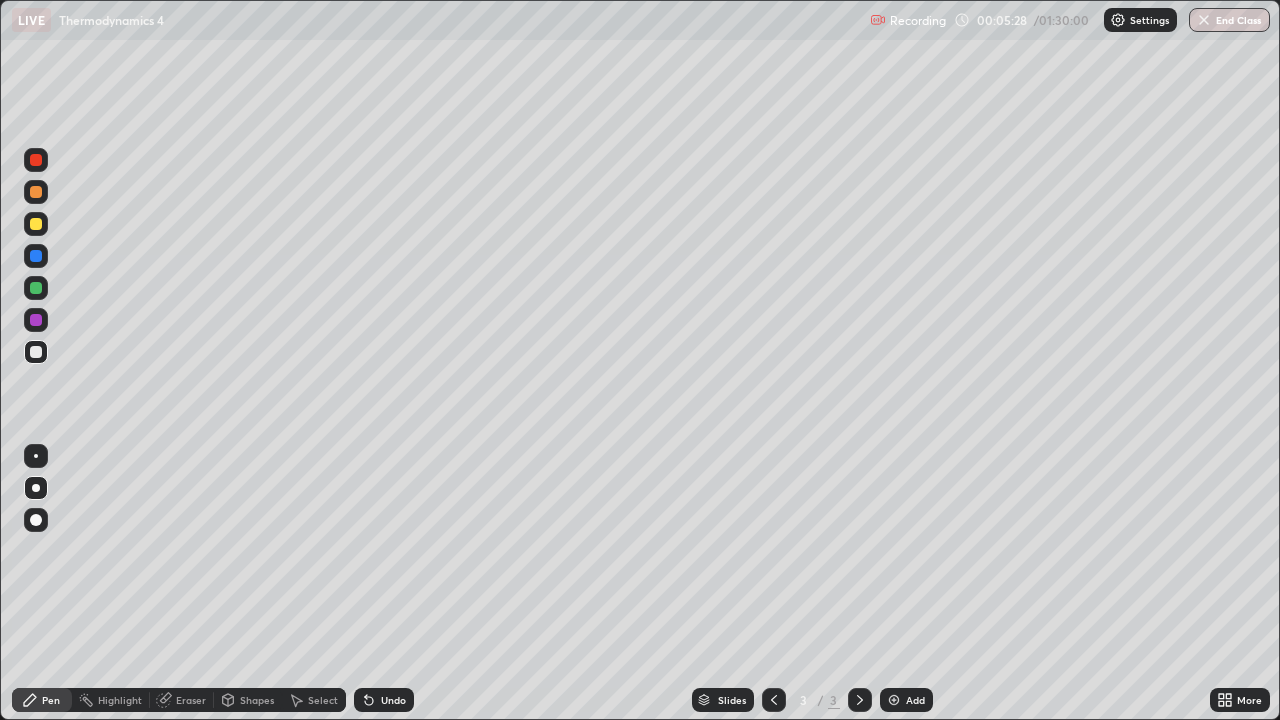 click at bounding box center [36, 488] 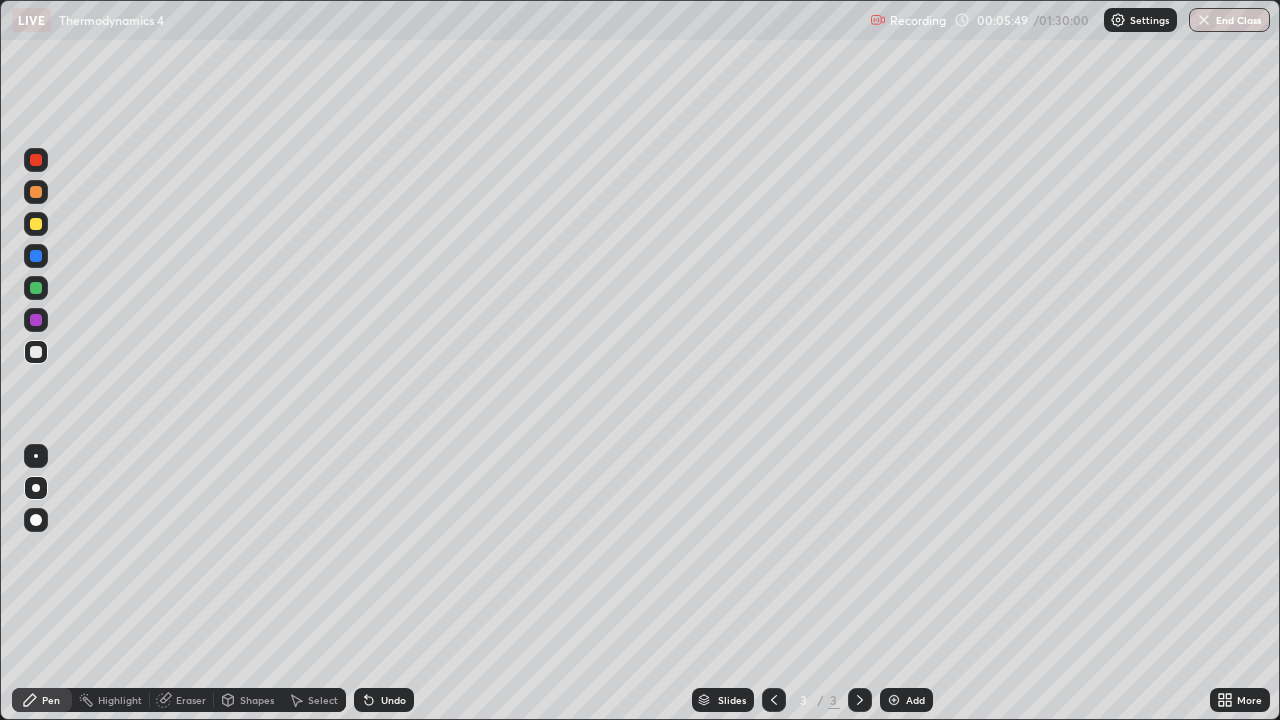 click at bounding box center (36, 352) 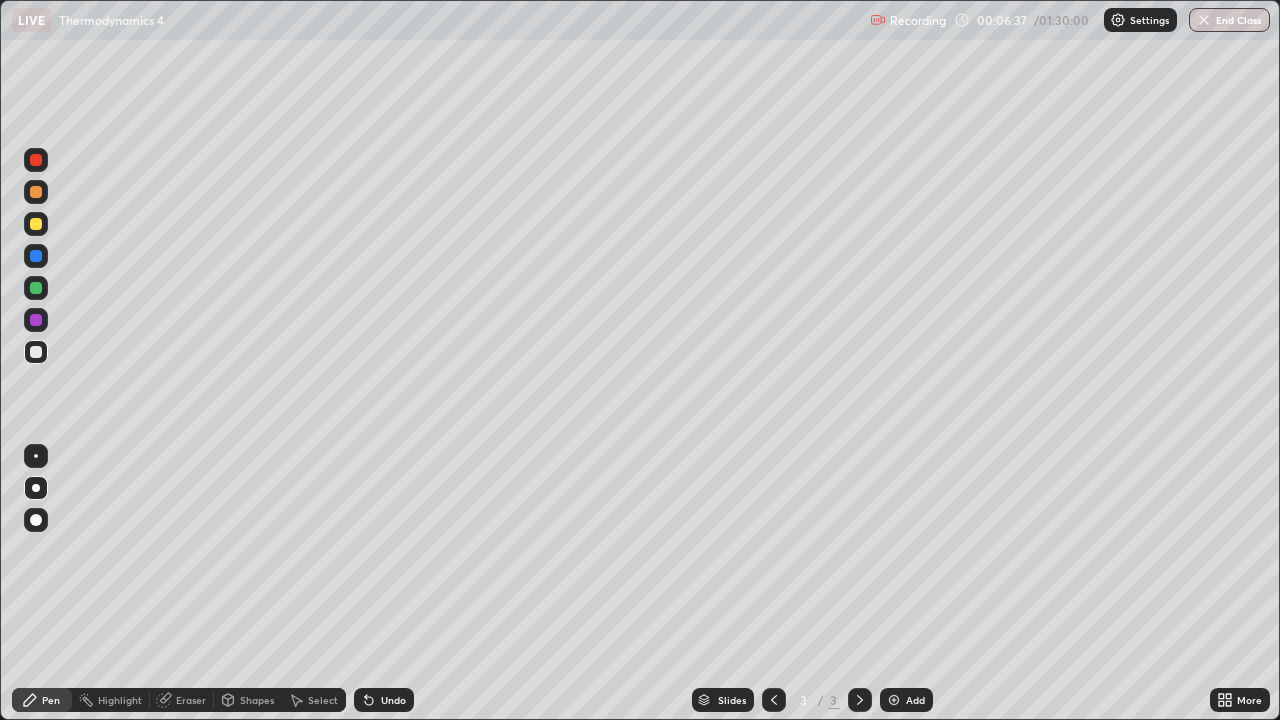 click at bounding box center [36, 488] 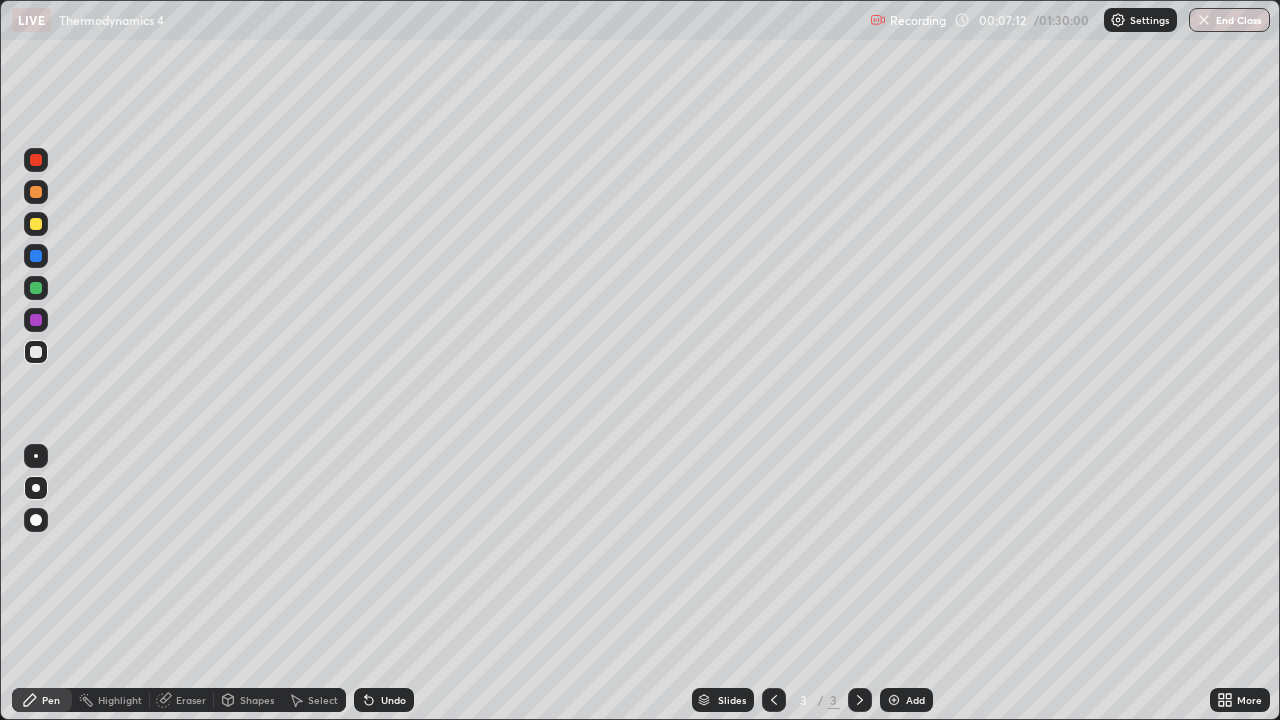 click on "Shapes" at bounding box center [257, 700] 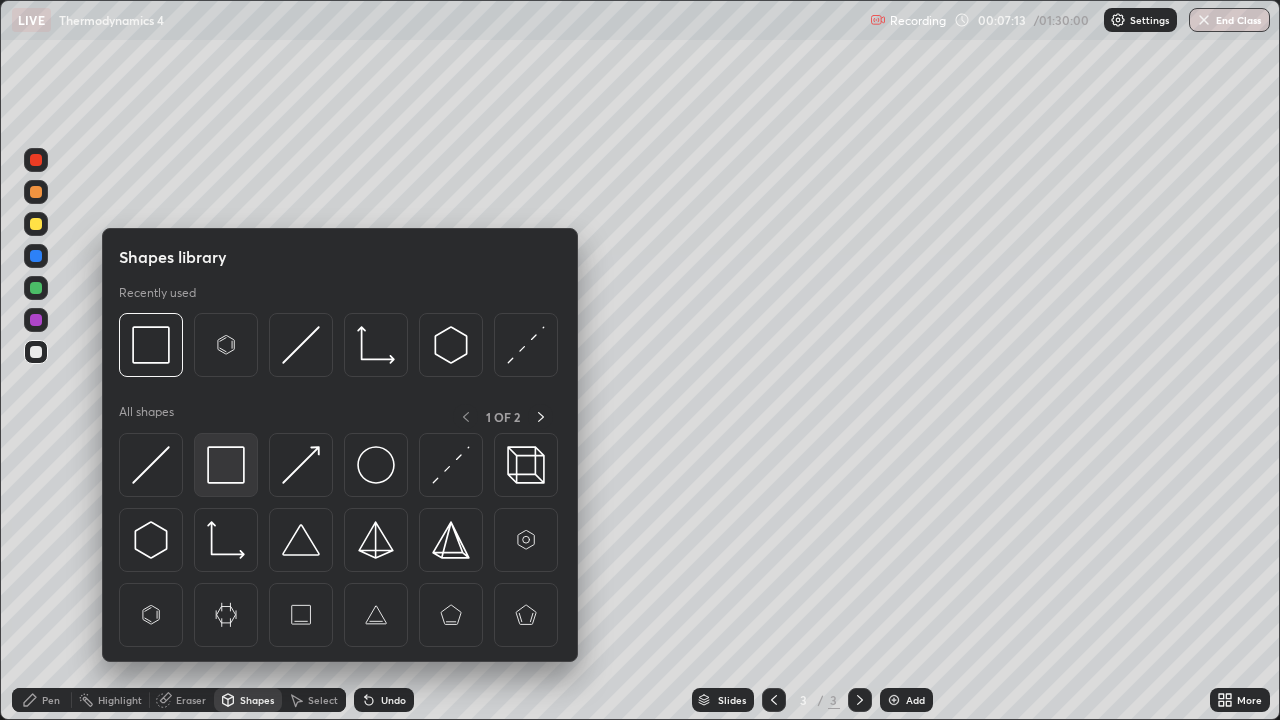 click at bounding box center [226, 465] 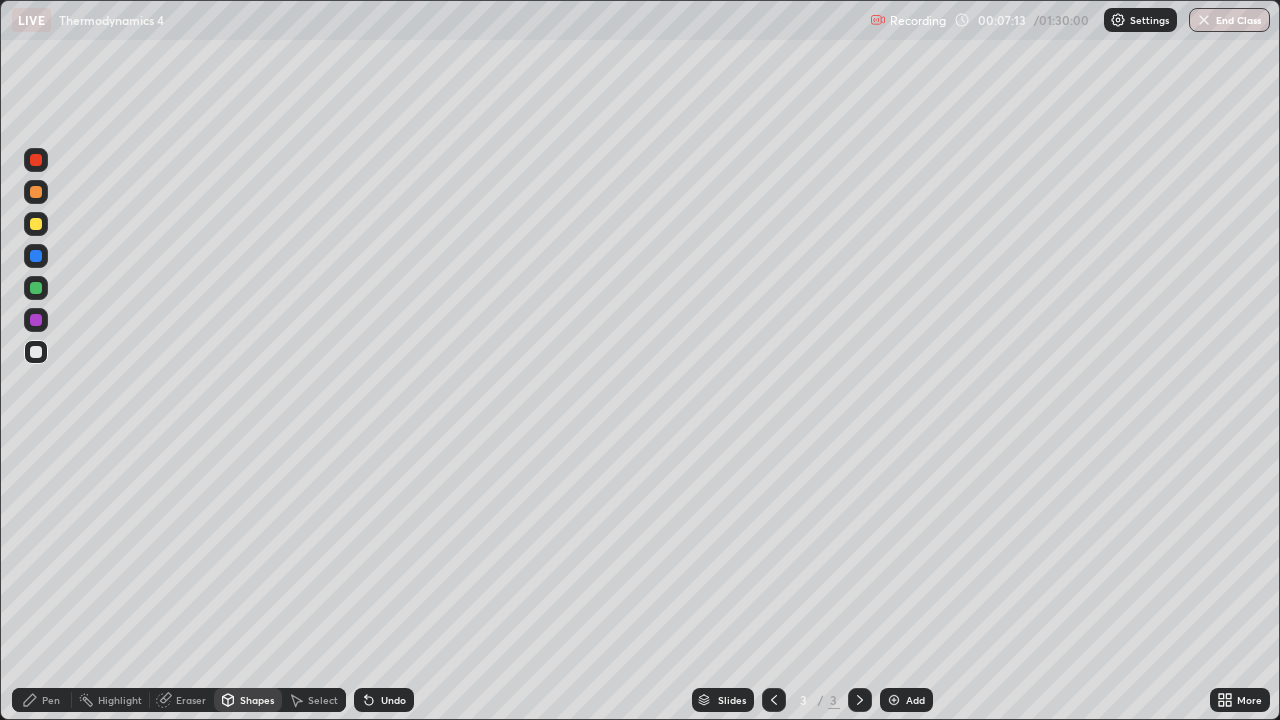 click at bounding box center [36, 320] 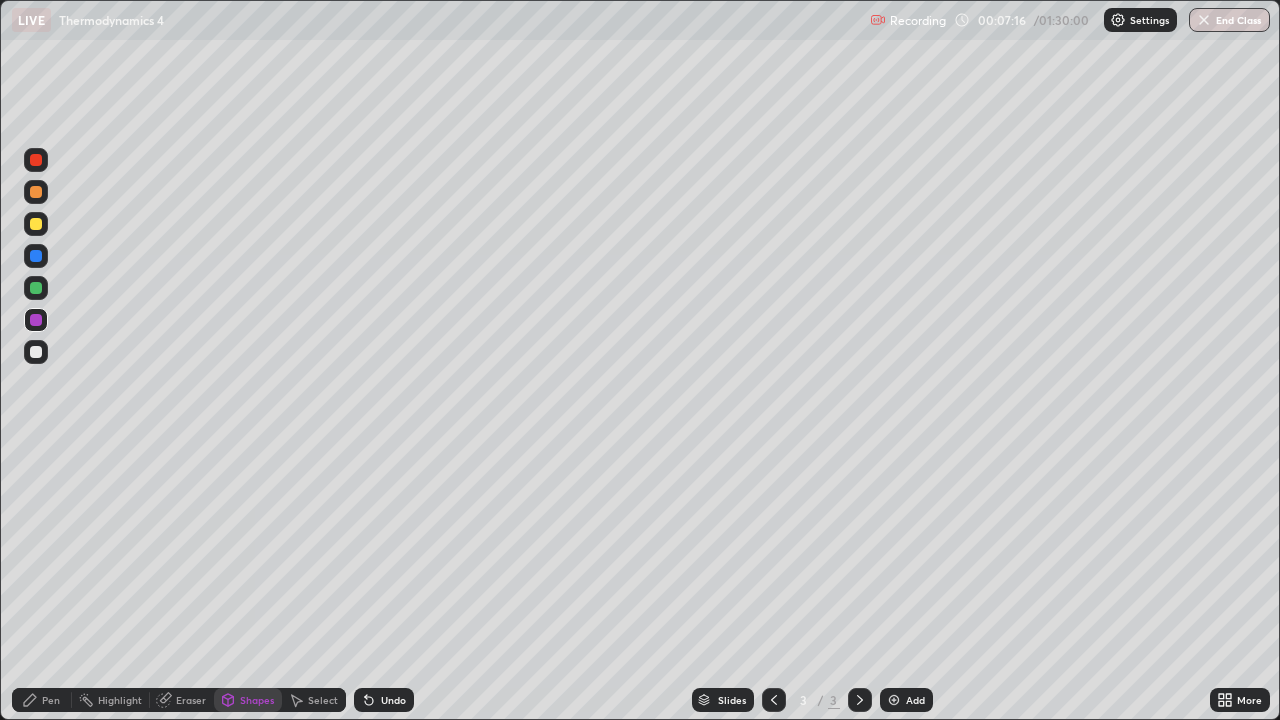 click on "Pen" at bounding box center (42, 700) 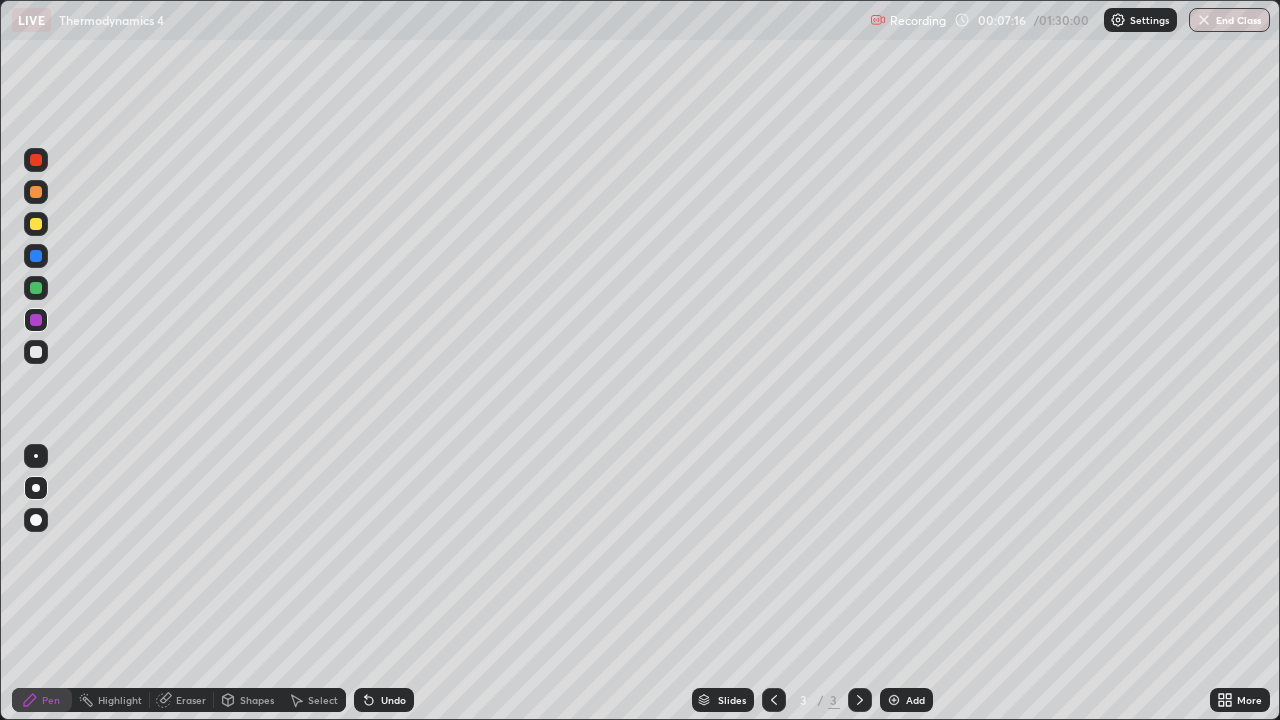 click at bounding box center (36, 352) 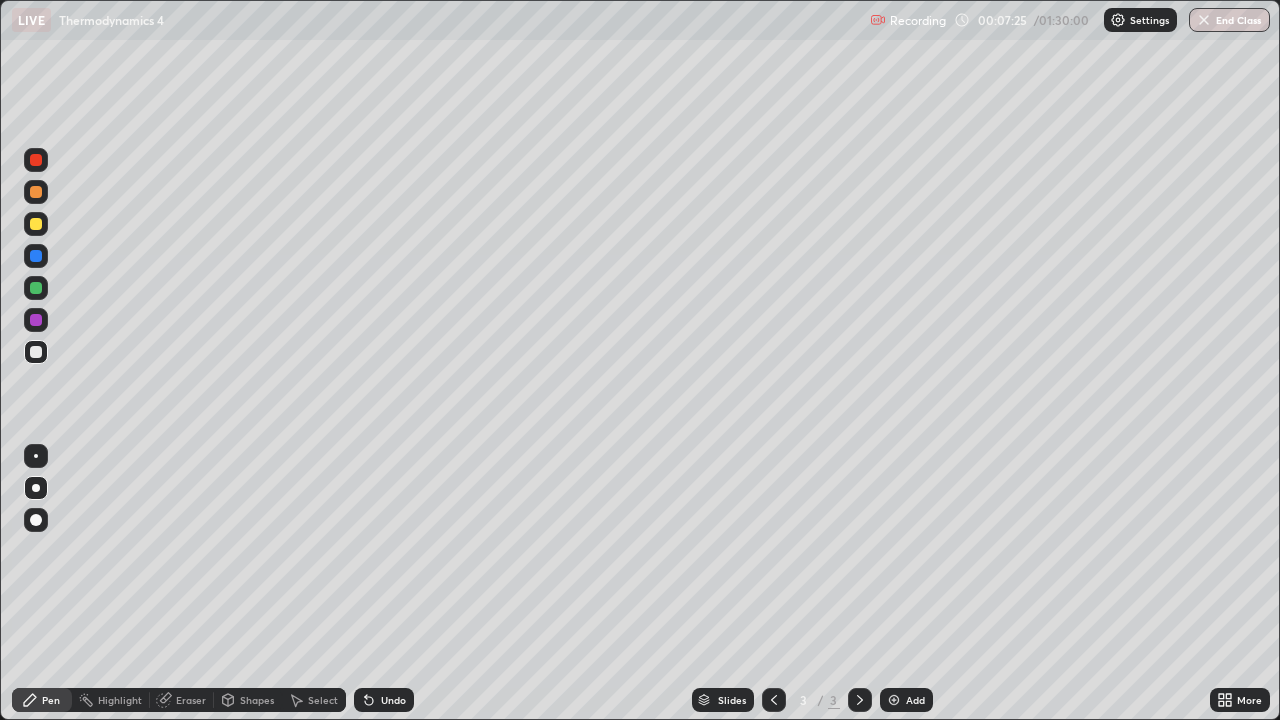 click on "Shapes" at bounding box center (257, 700) 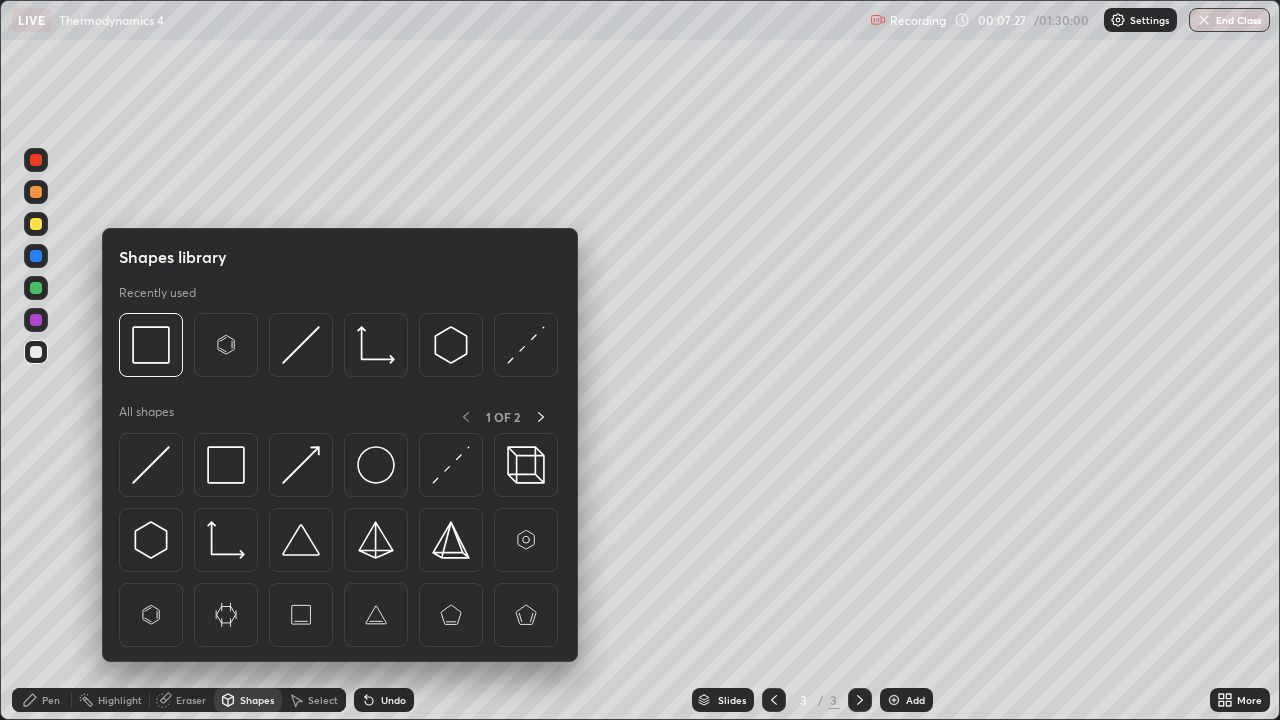 click on "Eraser" at bounding box center (191, 700) 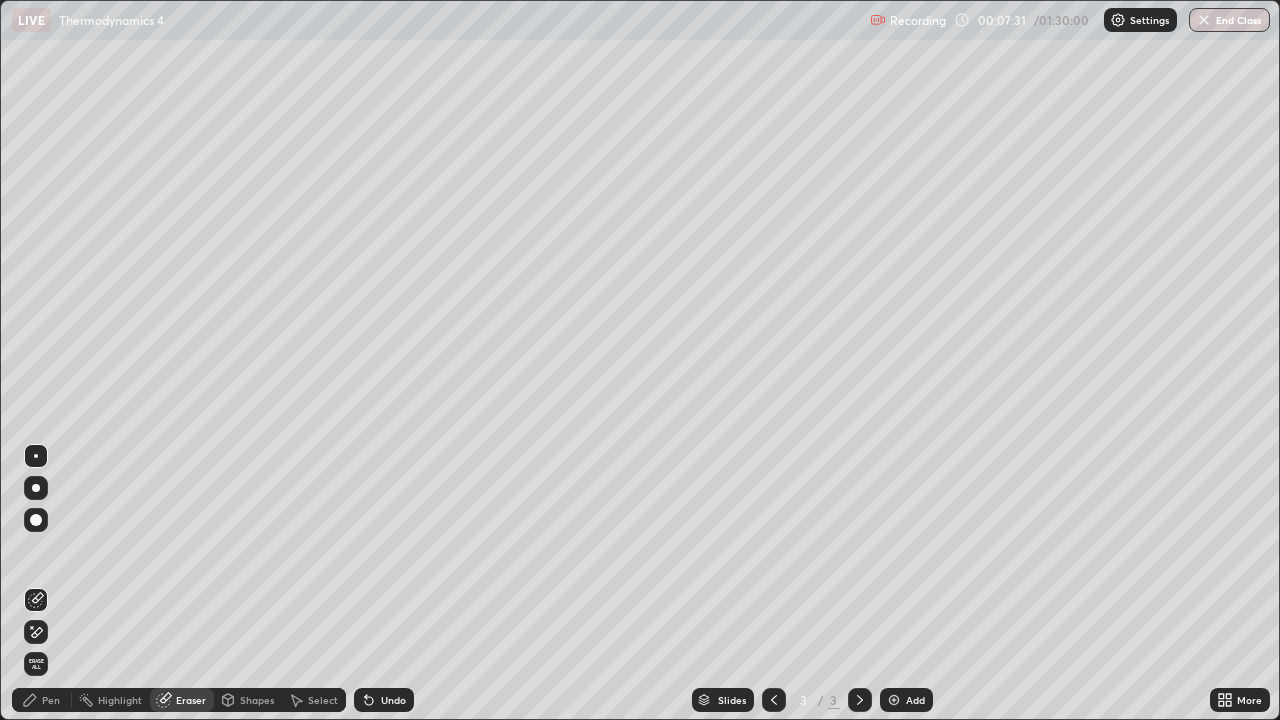 click on "Pen" at bounding box center (51, 700) 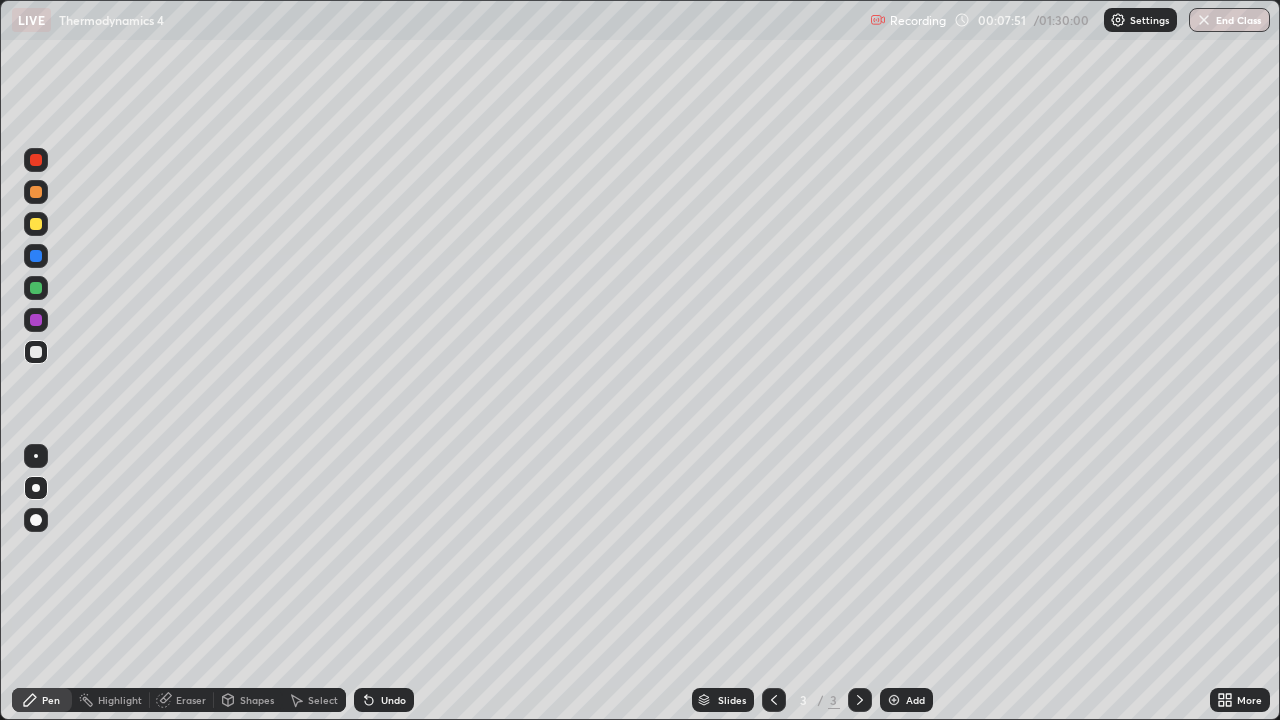 click on "Eraser" at bounding box center [182, 700] 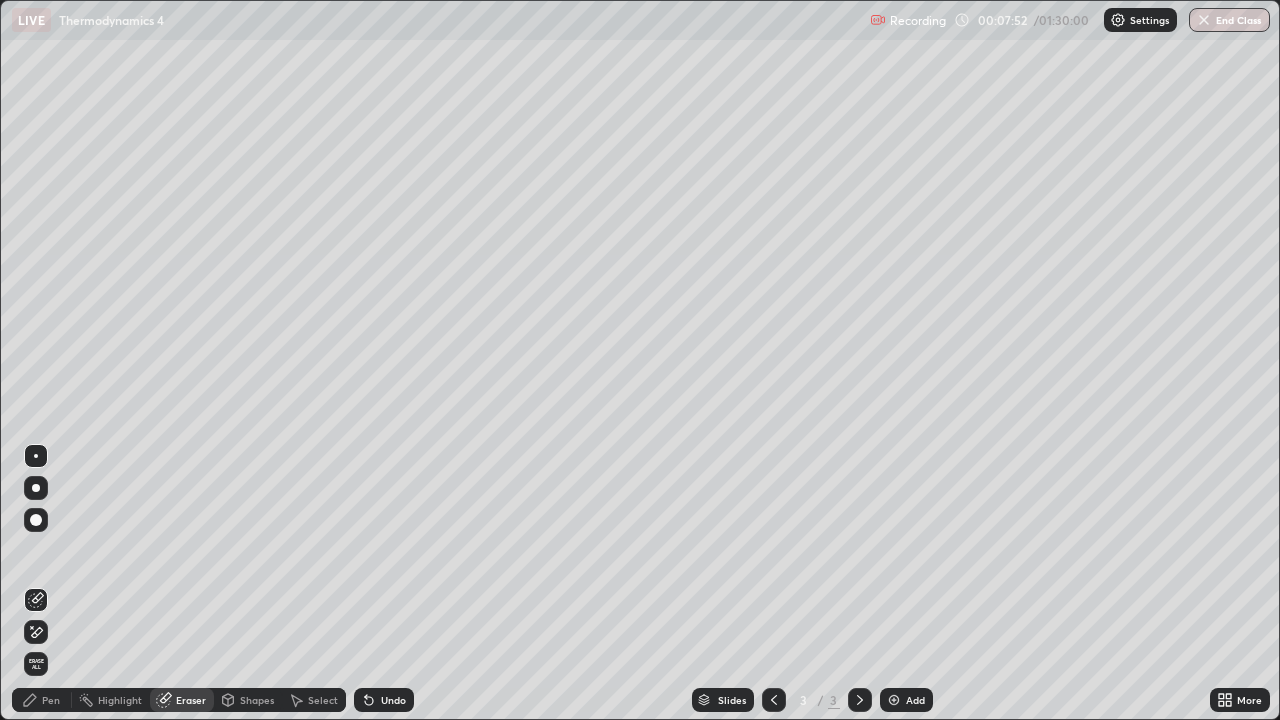 click 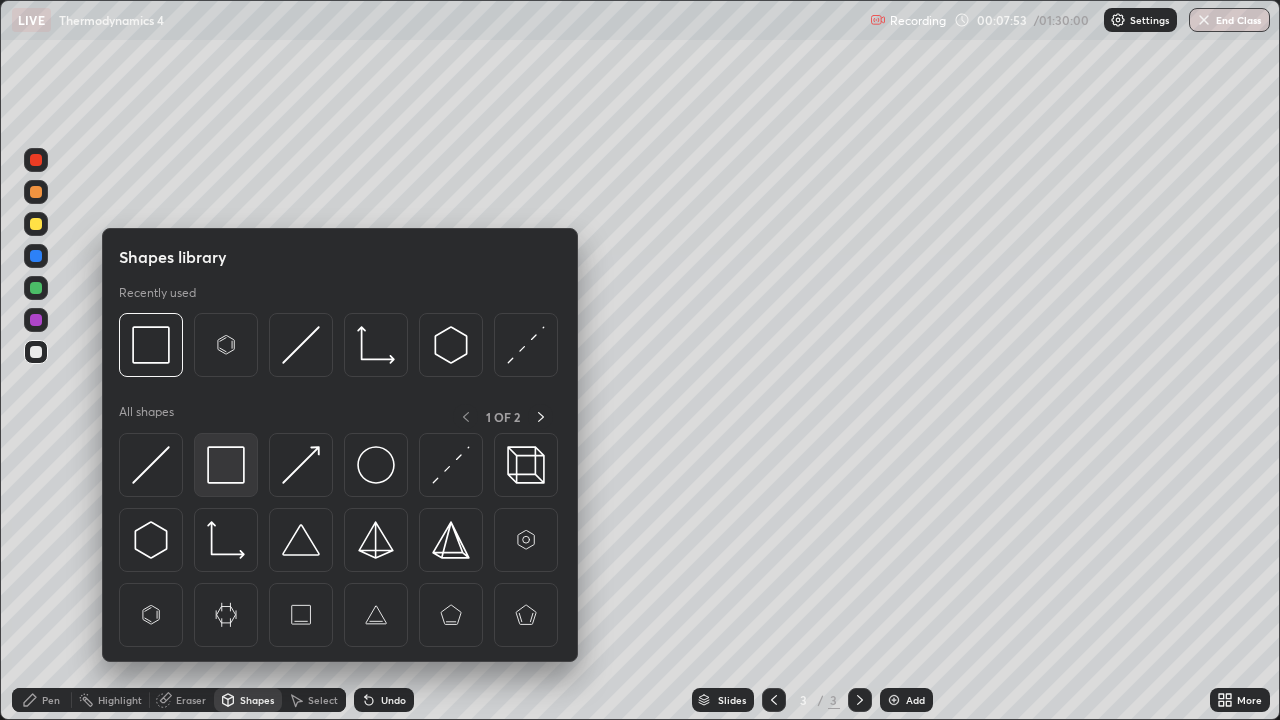 click at bounding box center (226, 465) 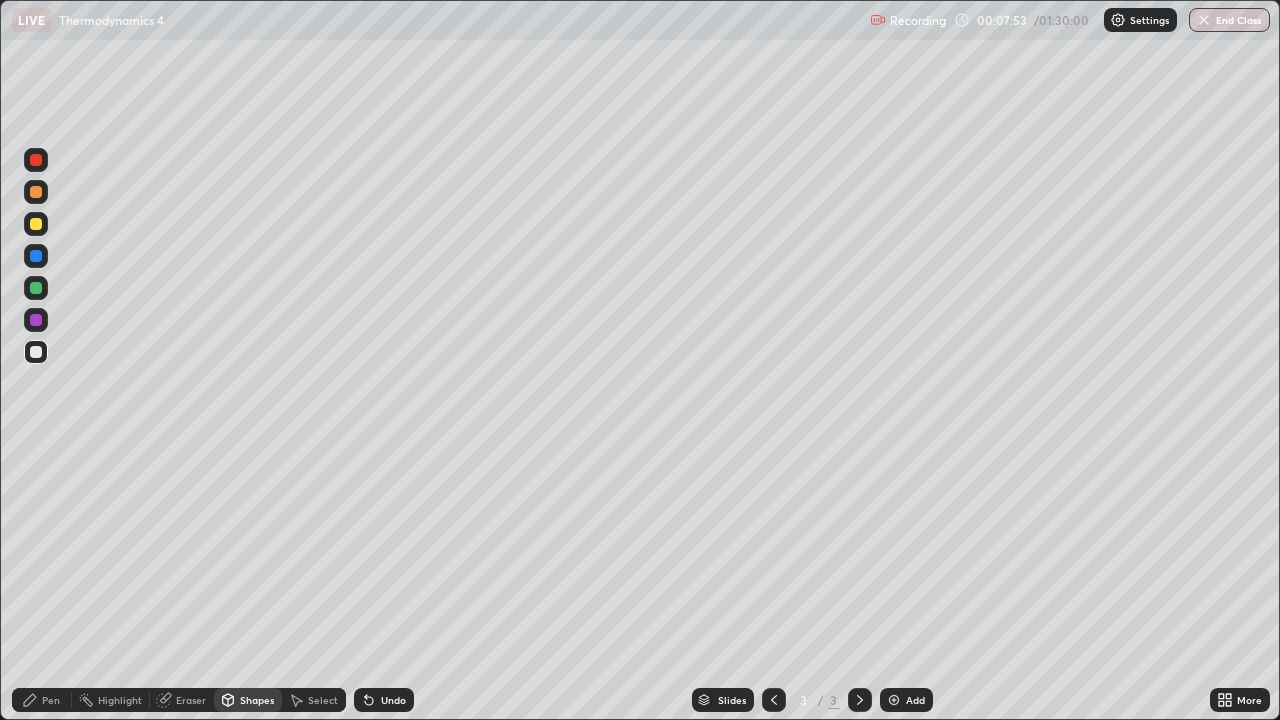 click at bounding box center (36, 352) 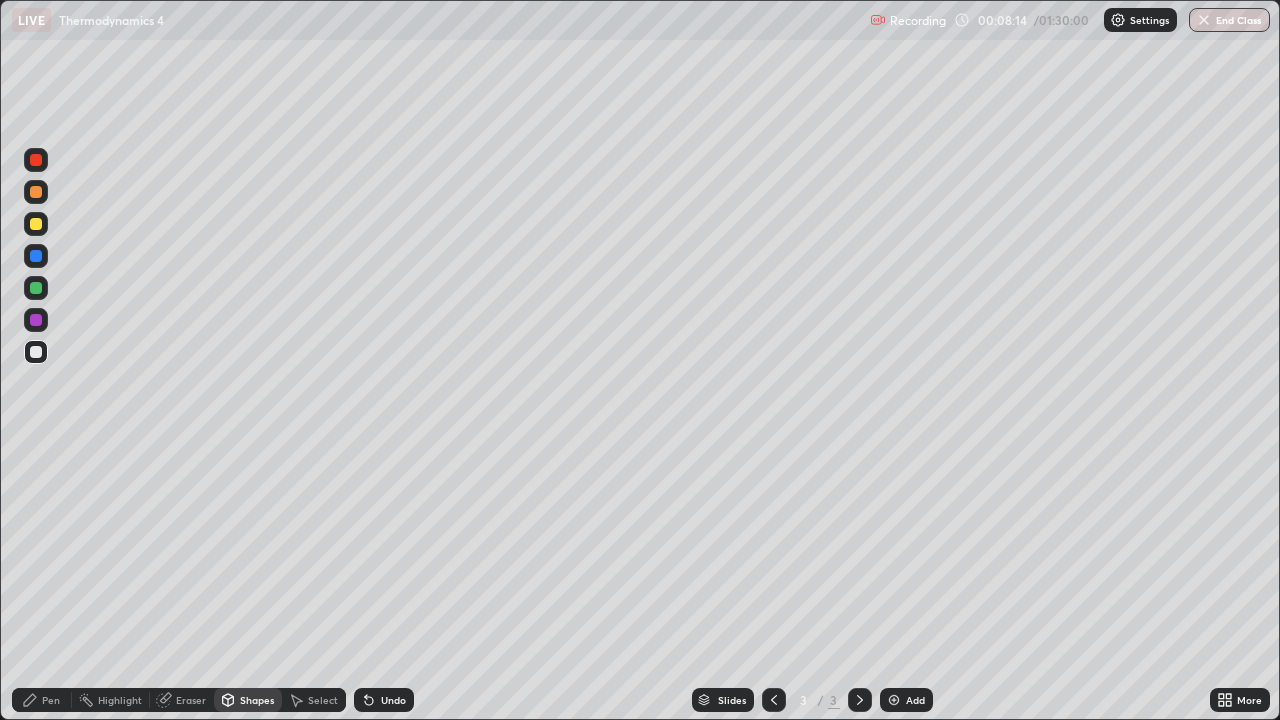 click at bounding box center (894, 700) 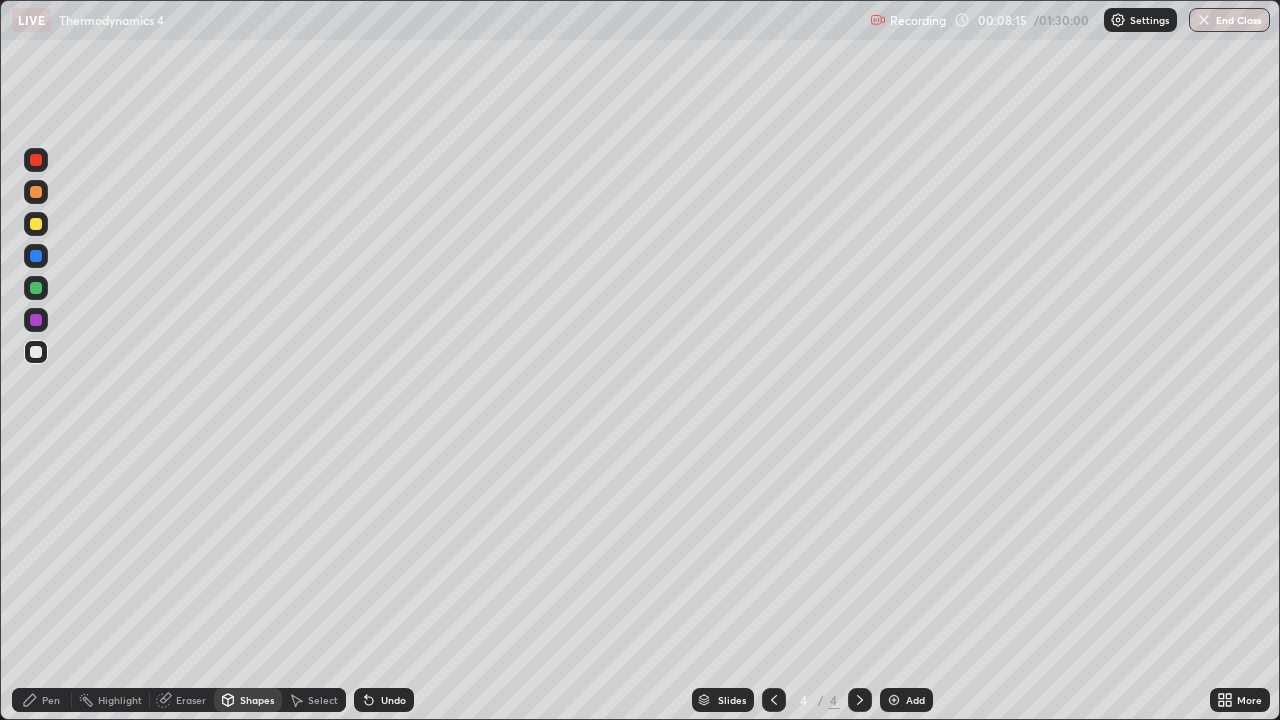 click 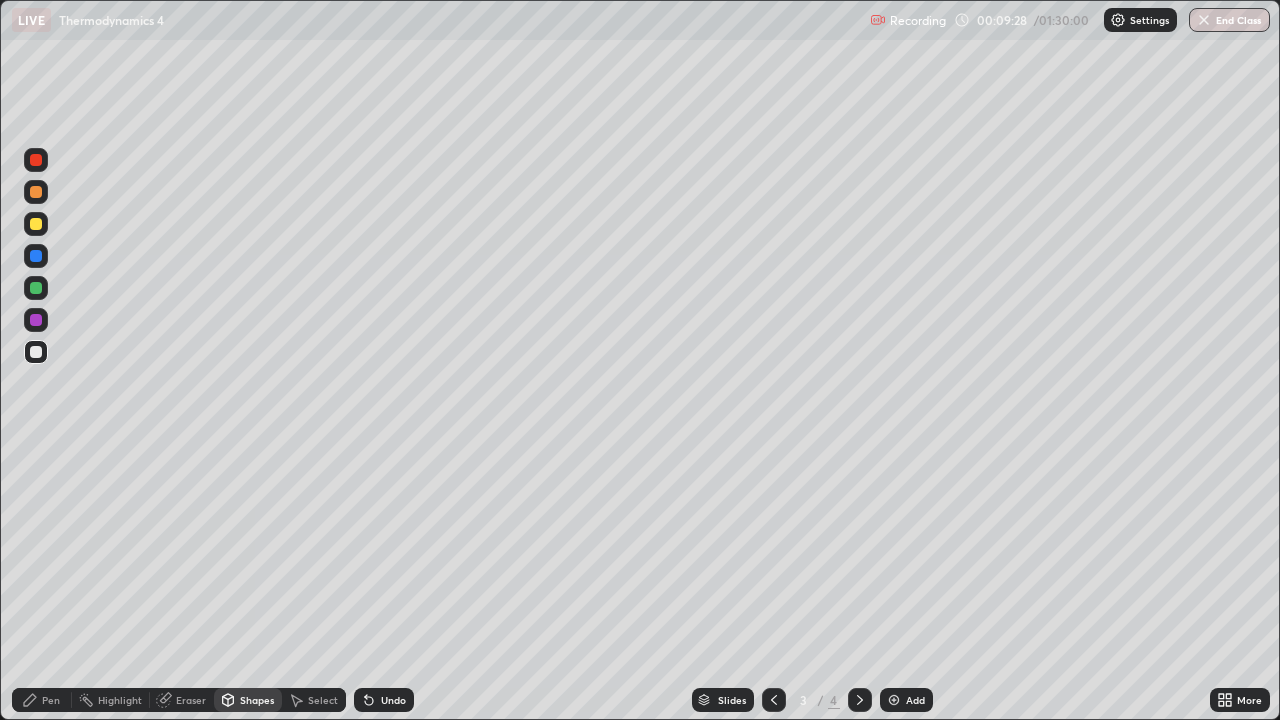 click on "Eraser" at bounding box center [191, 700] 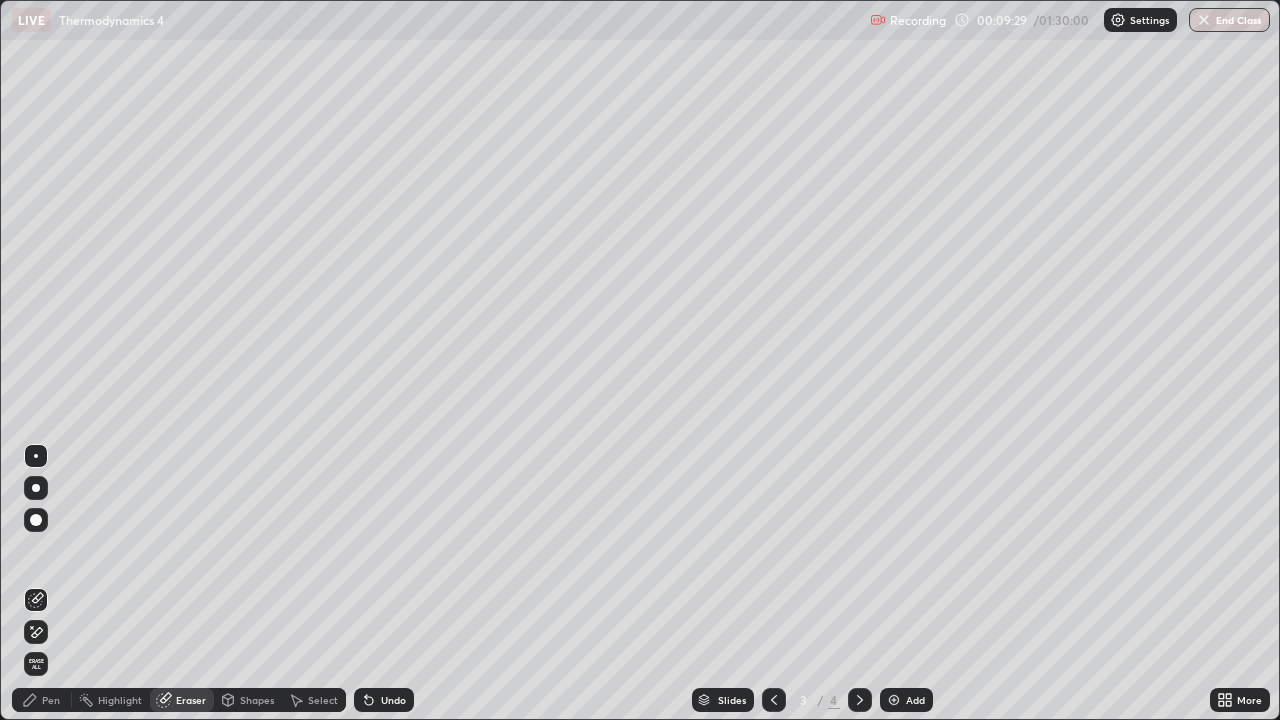 click on "Pen" at bounding box center (51, 700) 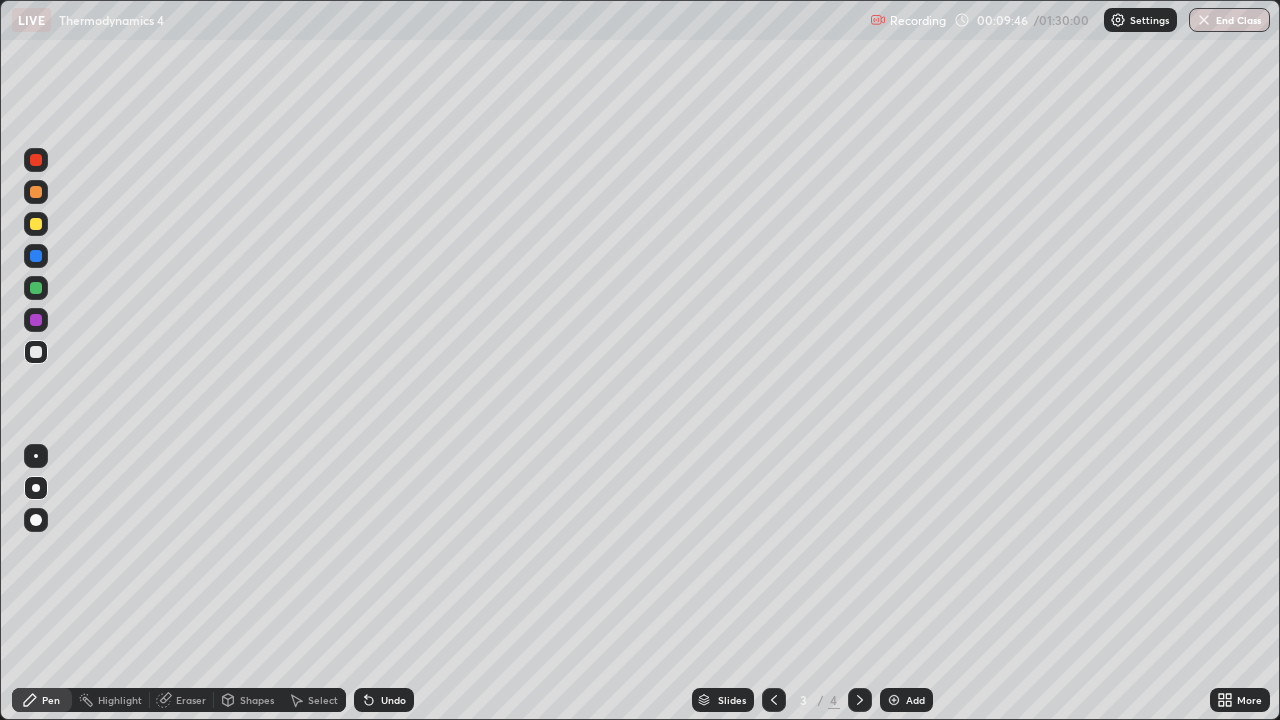 click on "Add" at bounding box center [906, 700] 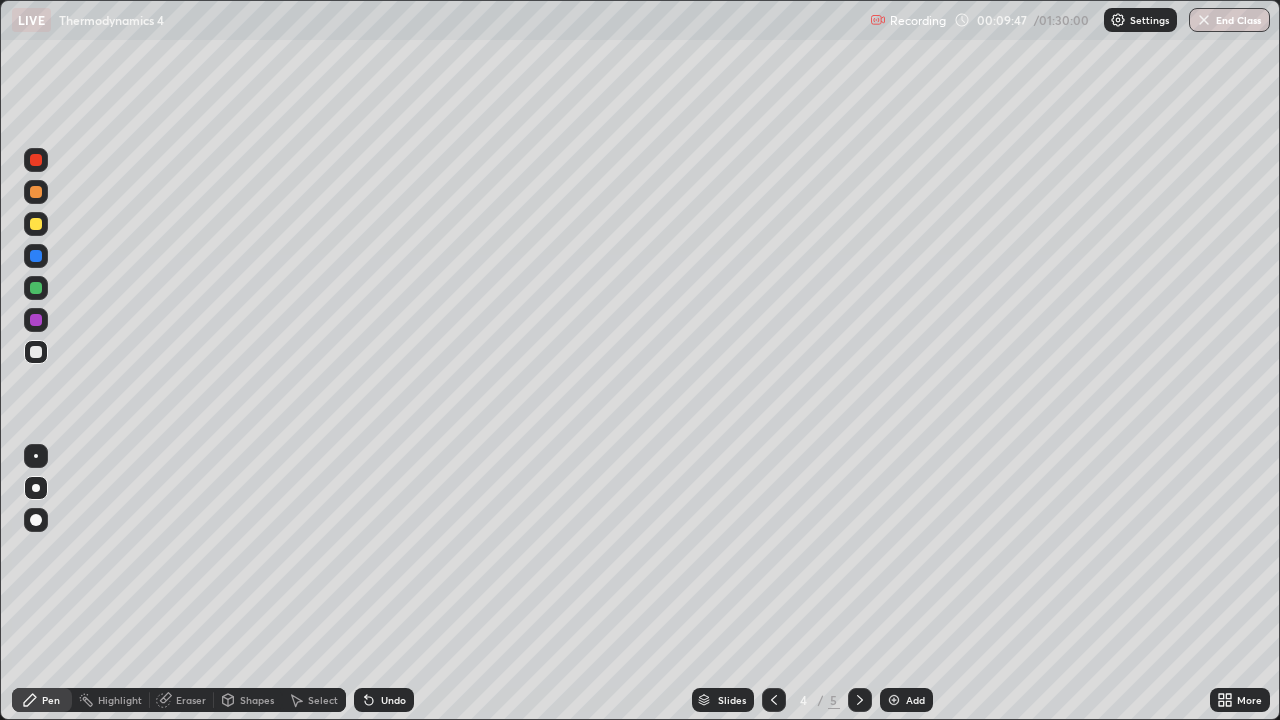 click at bounding box center (36, 488) 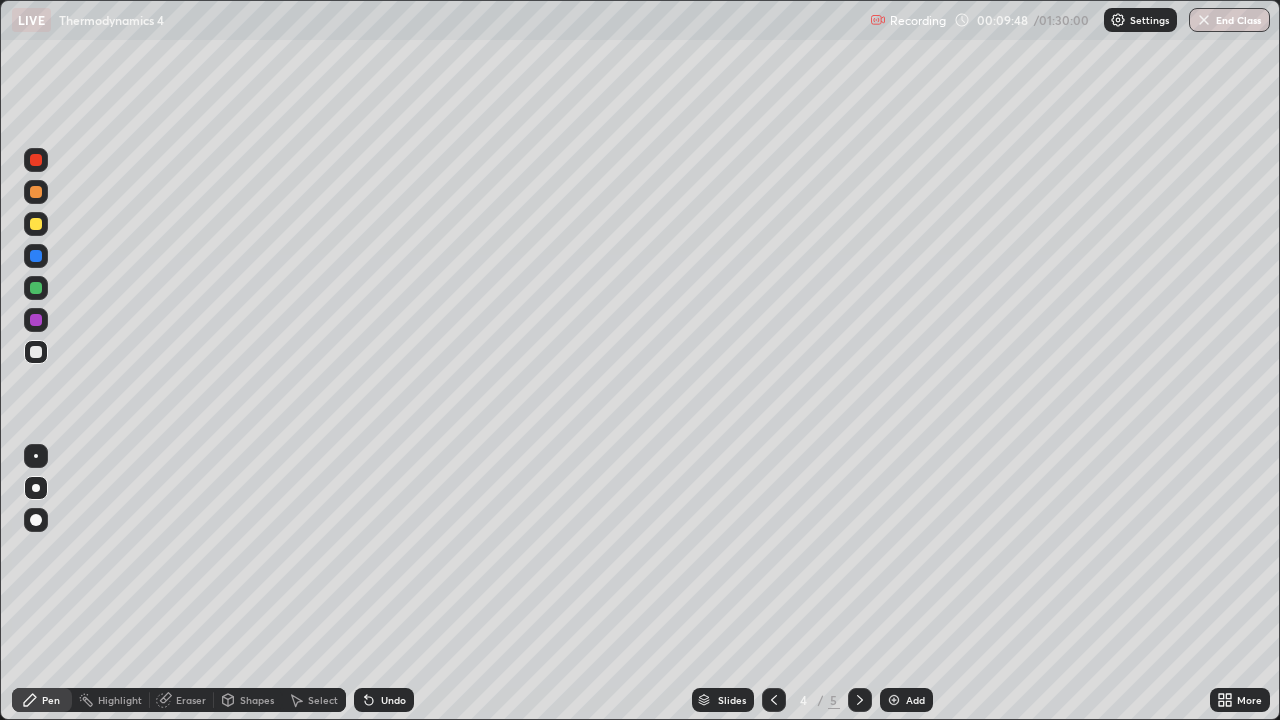 click at bounding box center (36, 352) 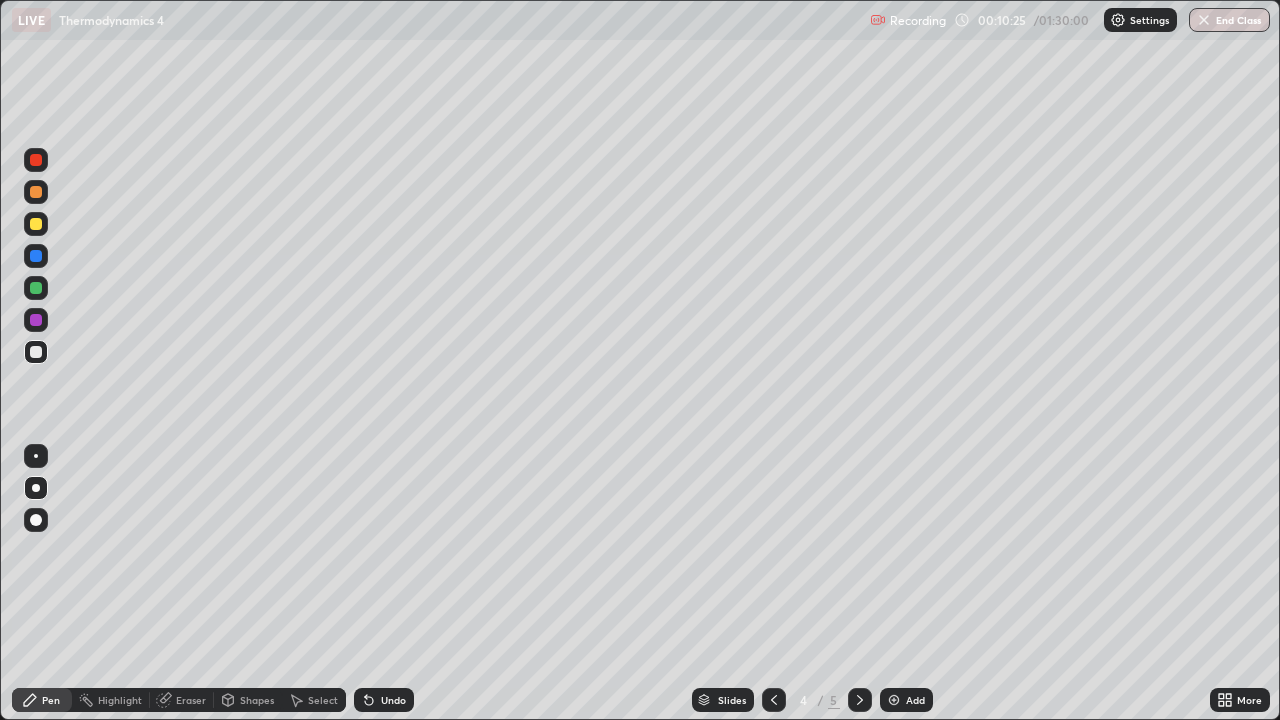 click on "Shapes" at bounding box center (257, 700) 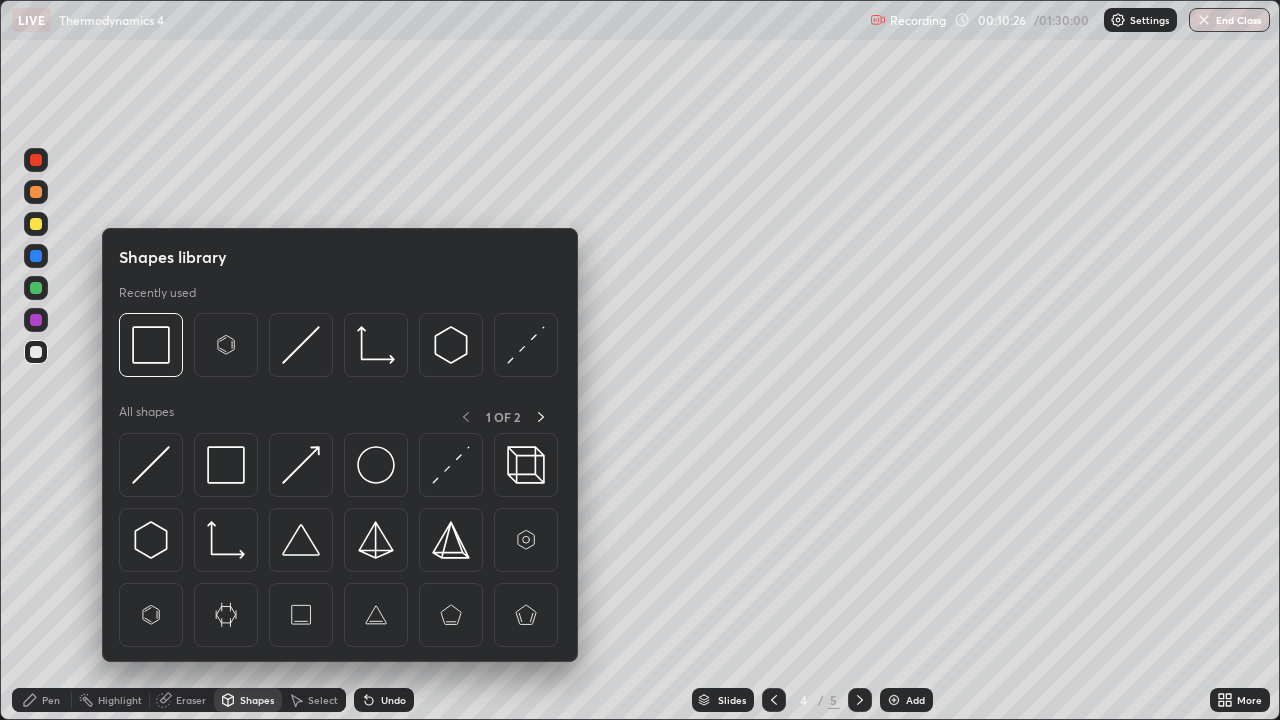 click on "Eraser" at bounding box center (191, 700) 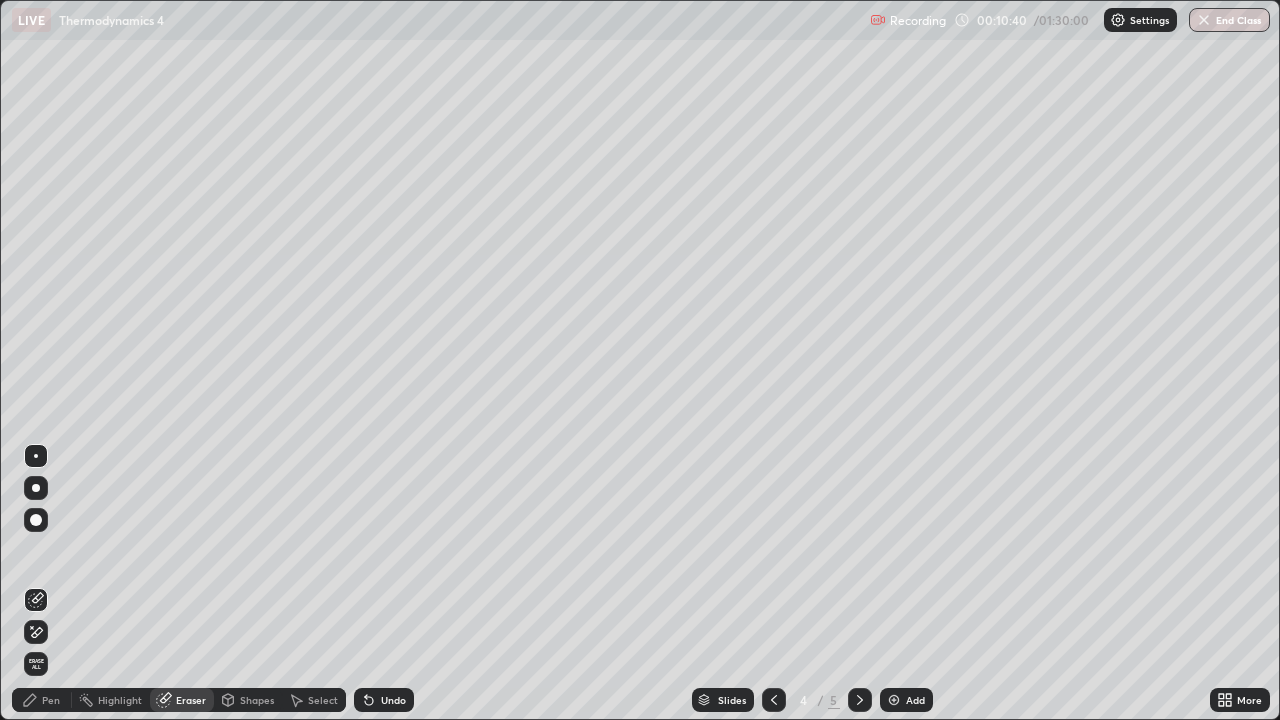 click on "Eraser" at bounding box center [191, 700] 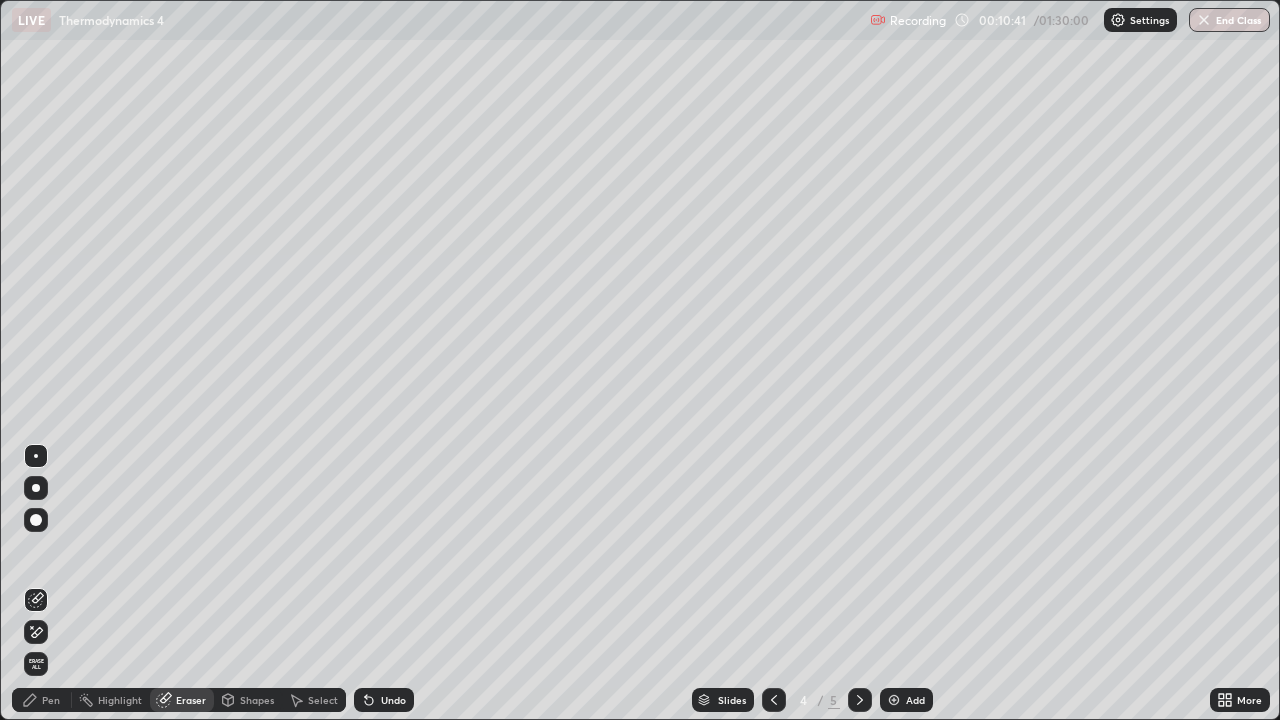 click on "Pen" at bounding box center [51, 700] 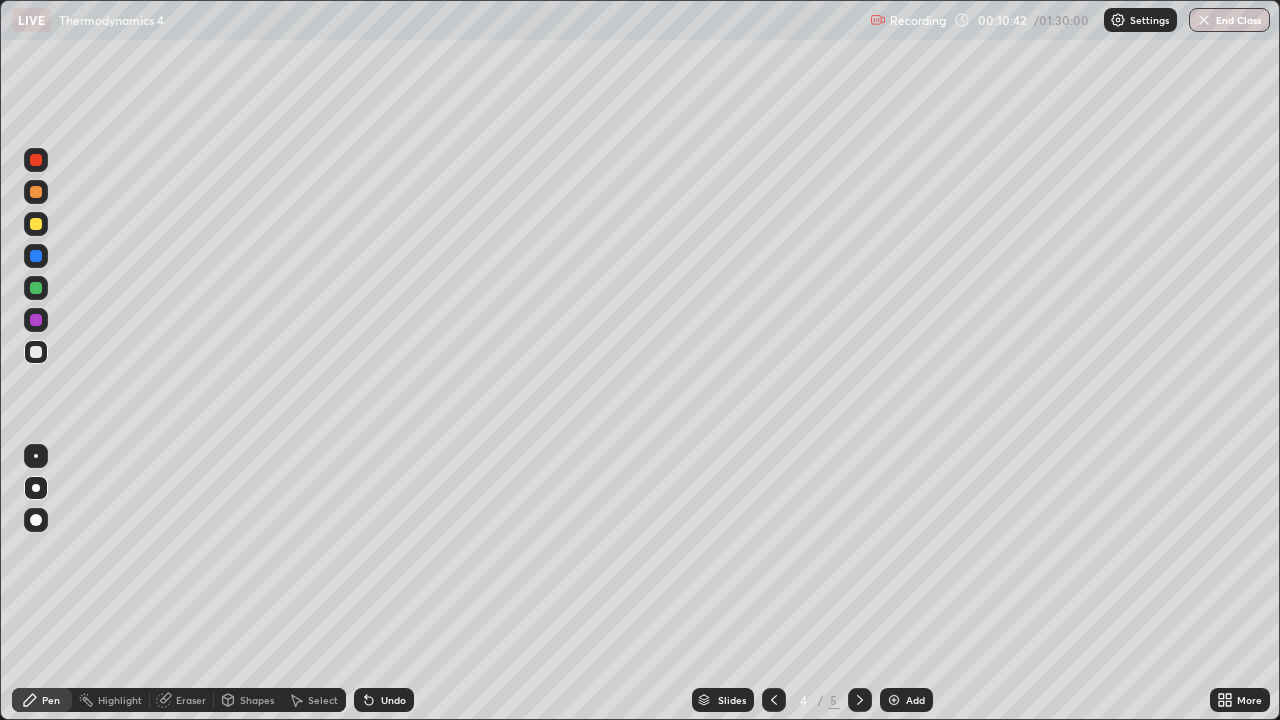 click at bounding box center [36, 352] 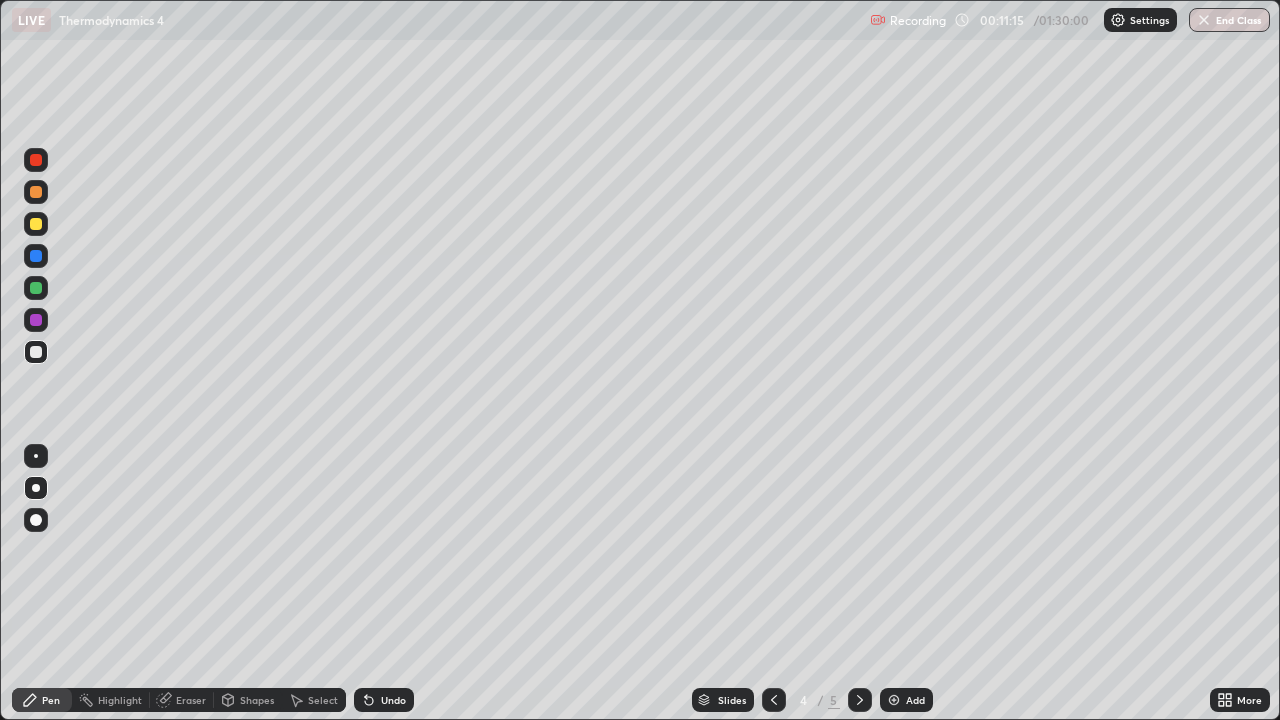 click on "Eraser" at bounding box center [182, 700] 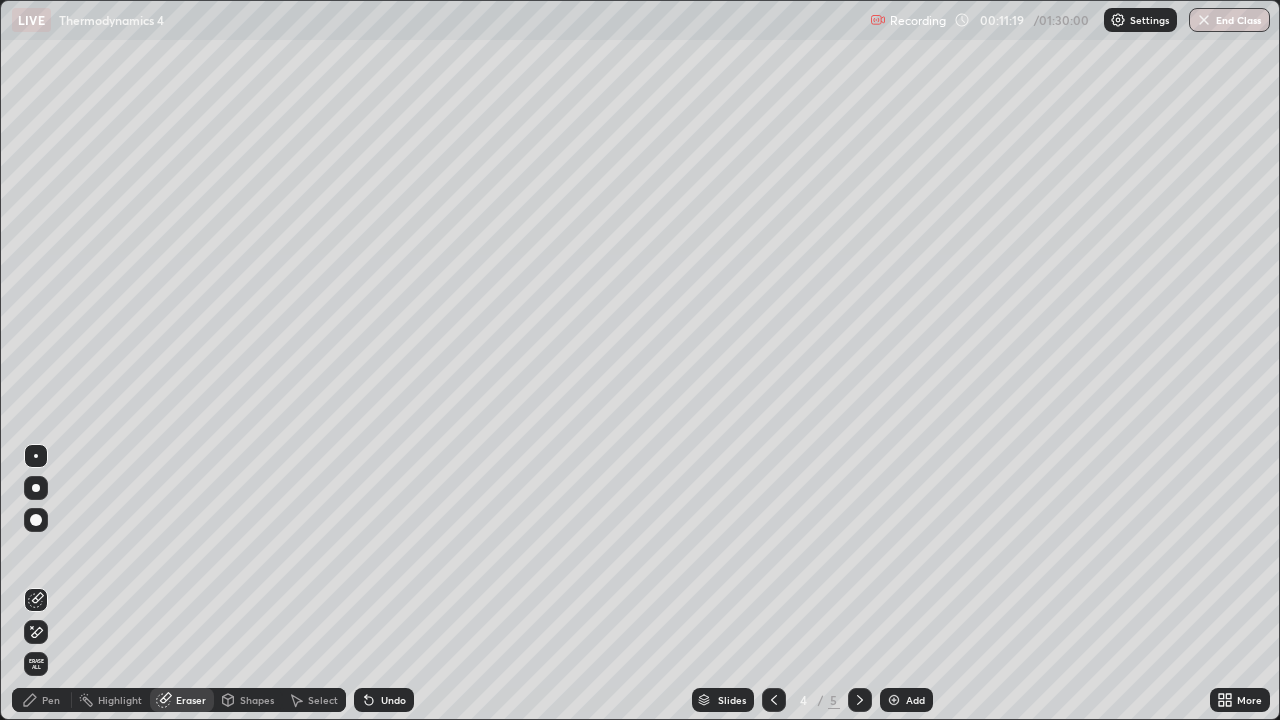 click on "Pen" at bounding box center [42, 700] 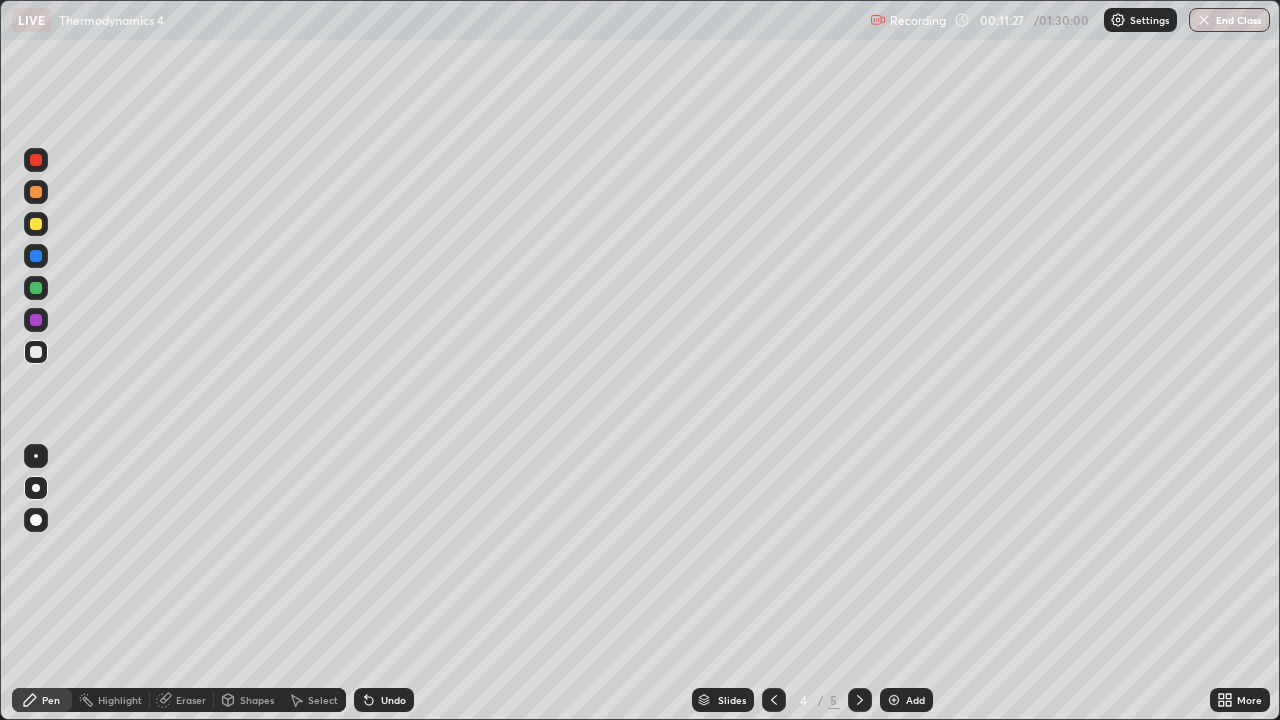 click 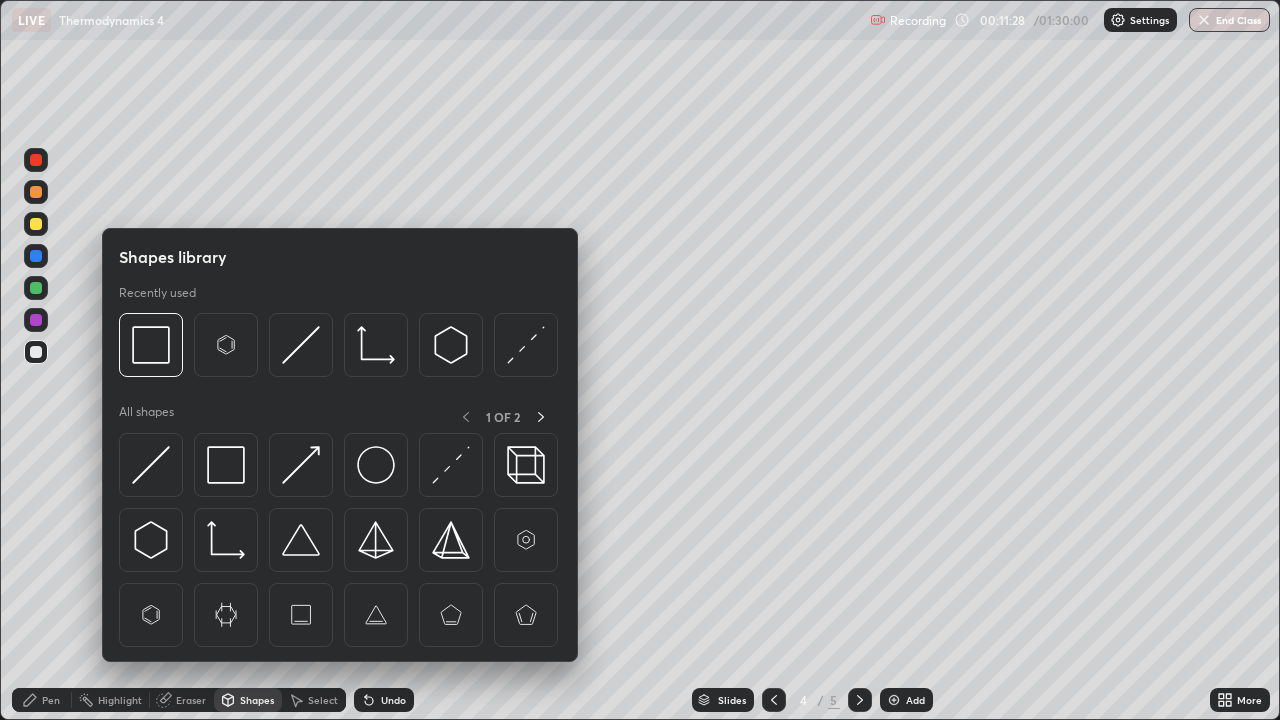 click on "Eraser" at bounding box center (191, 700) 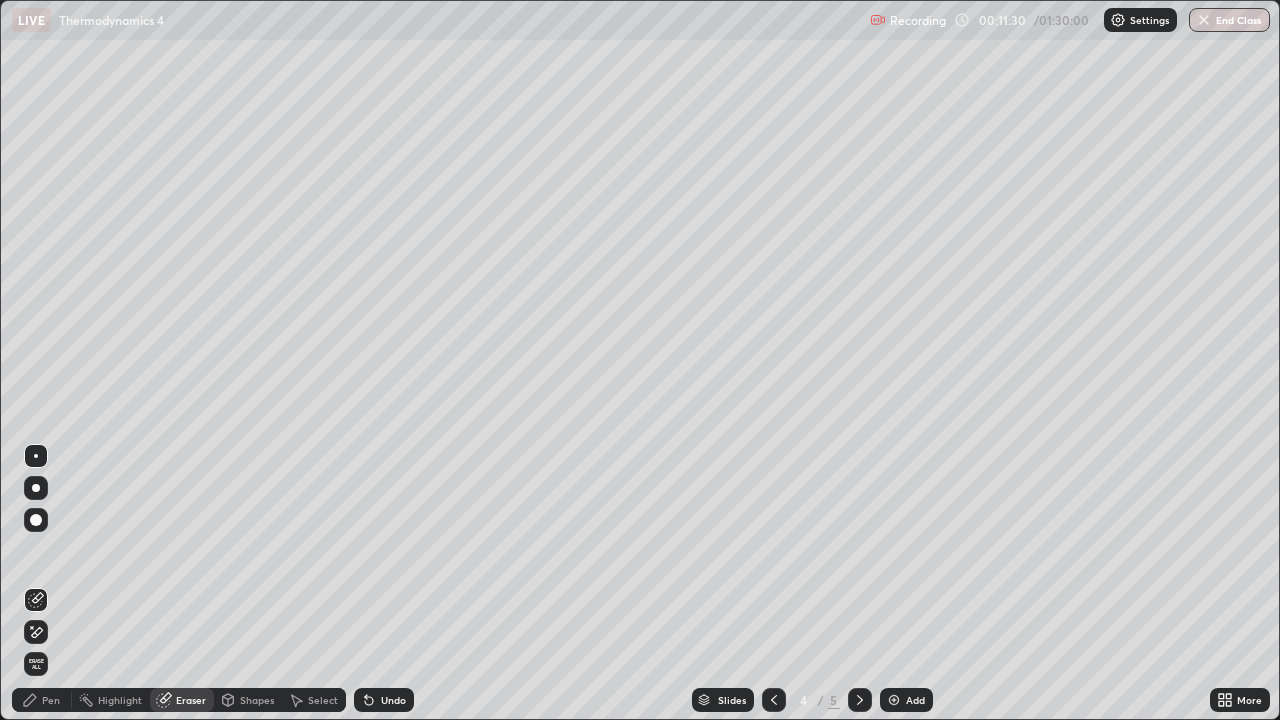 click on "Pen" at bounding box center [51, 700] 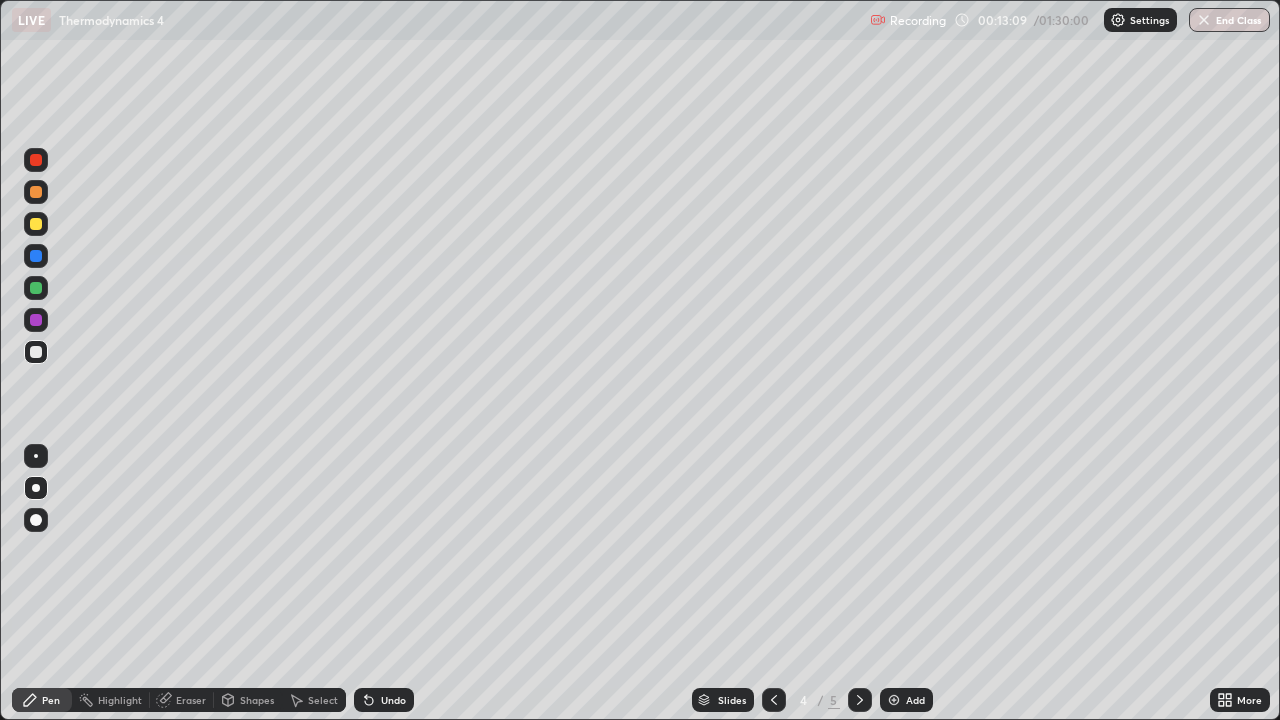 click 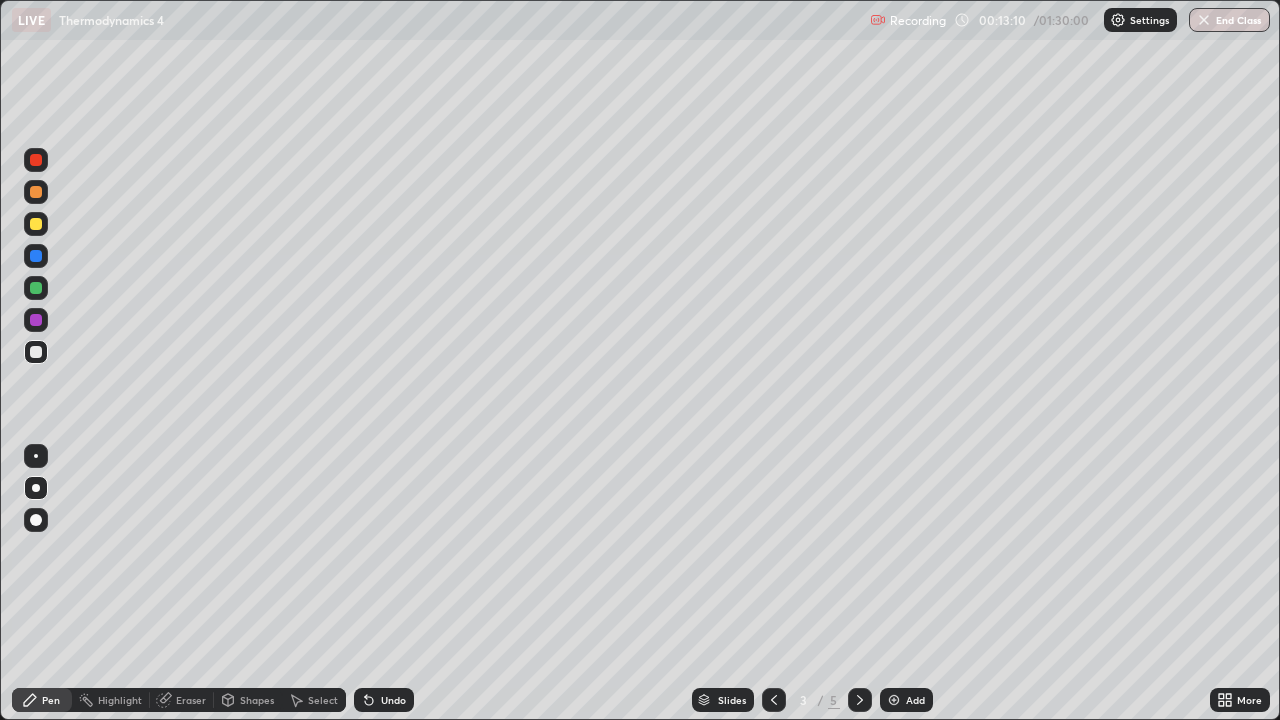 click at bounding box center (860, 700) 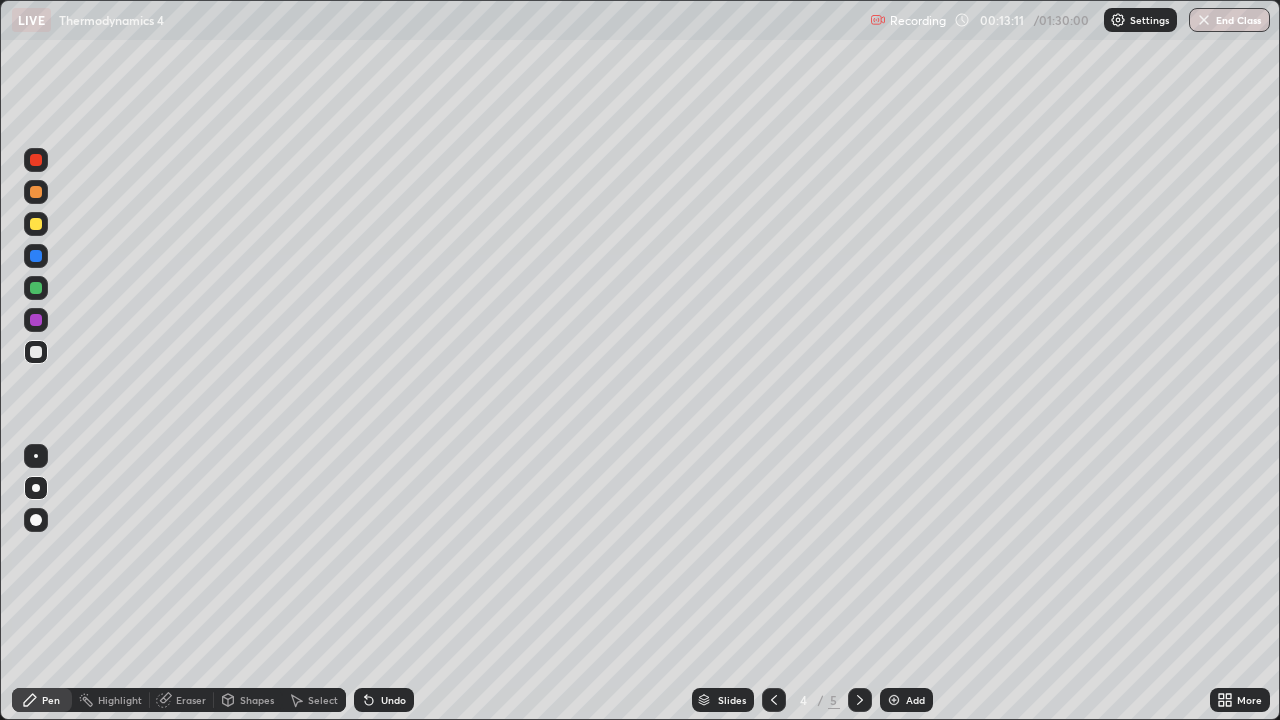 click at bounding box center [36, 488] 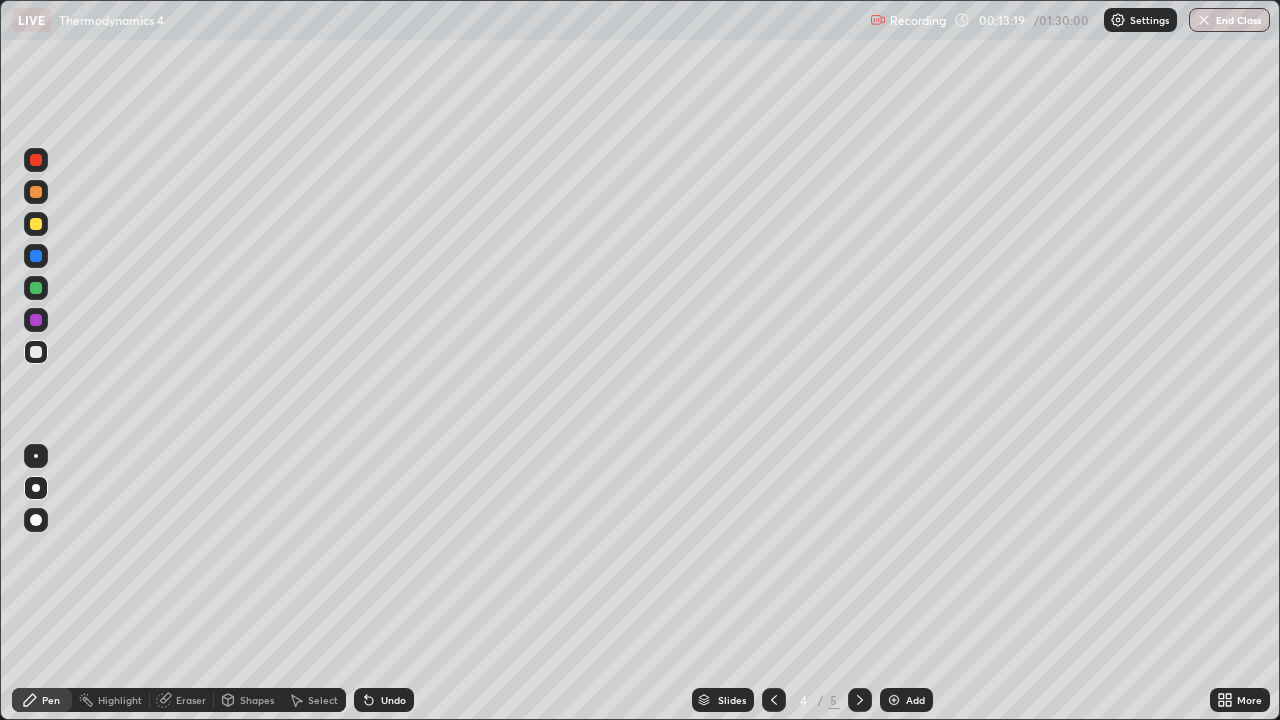 click 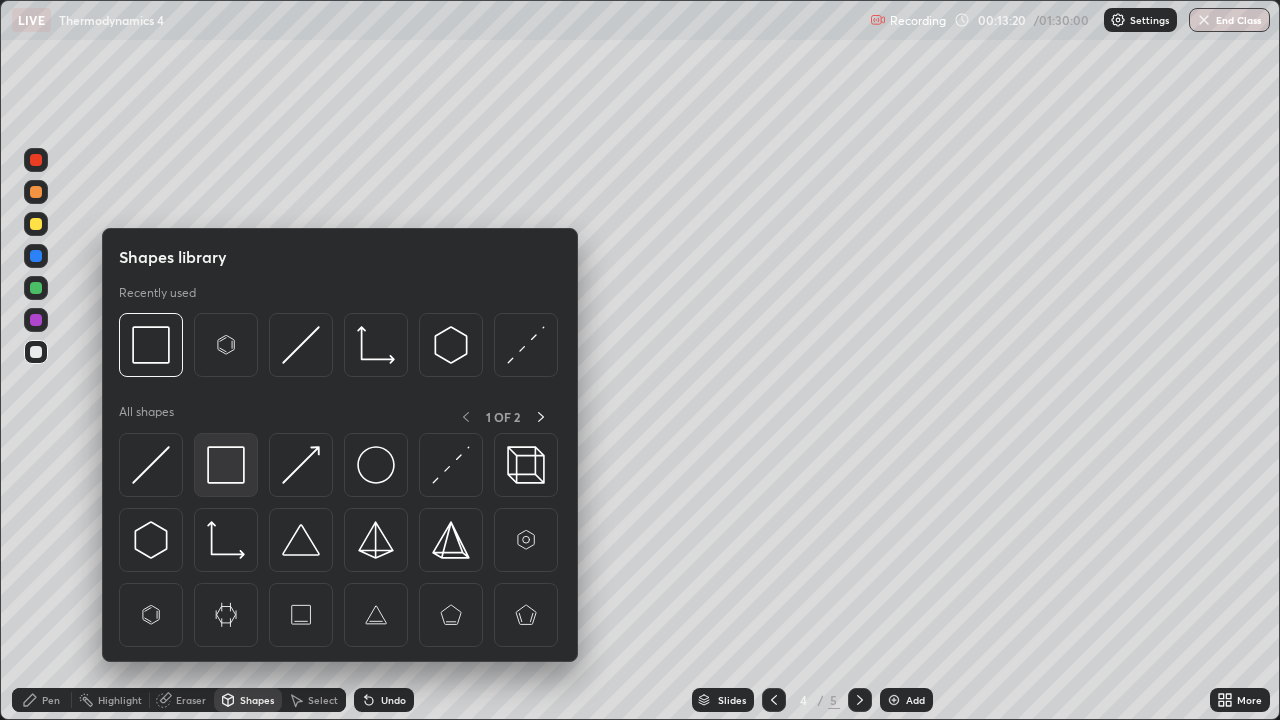 click at bounding box center (226, 465) 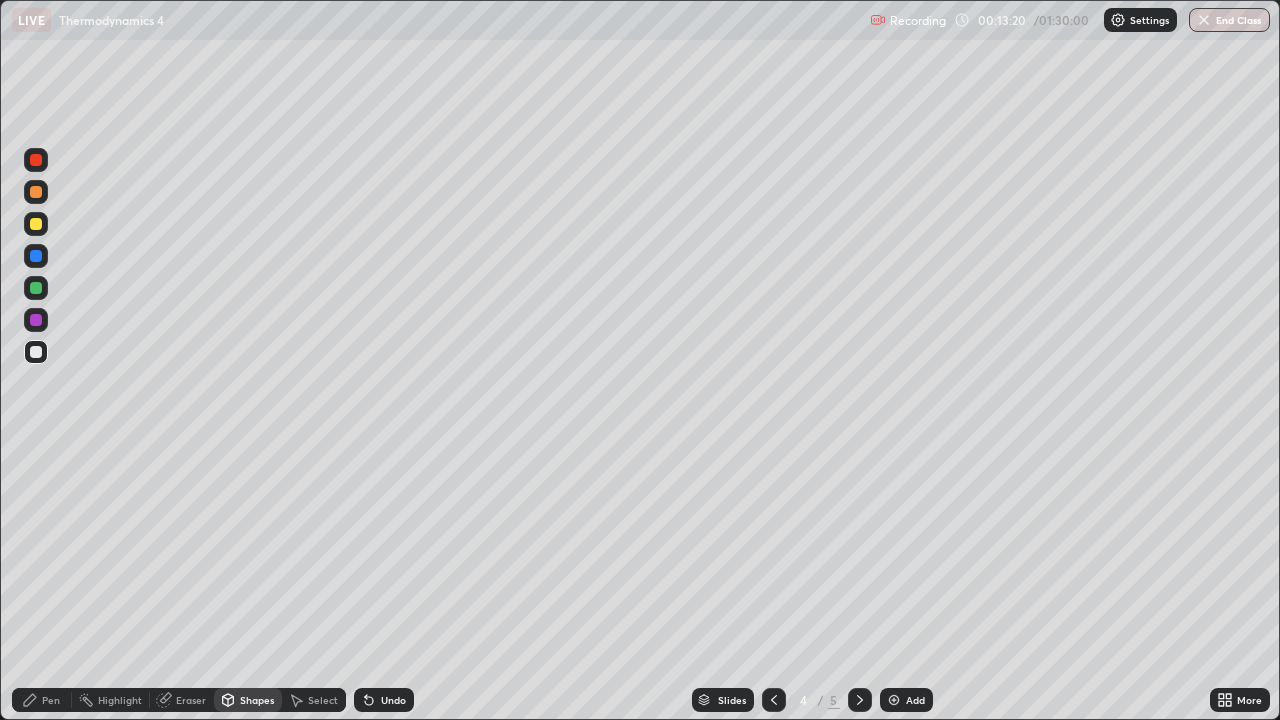 click at bounding box center (36, 352) 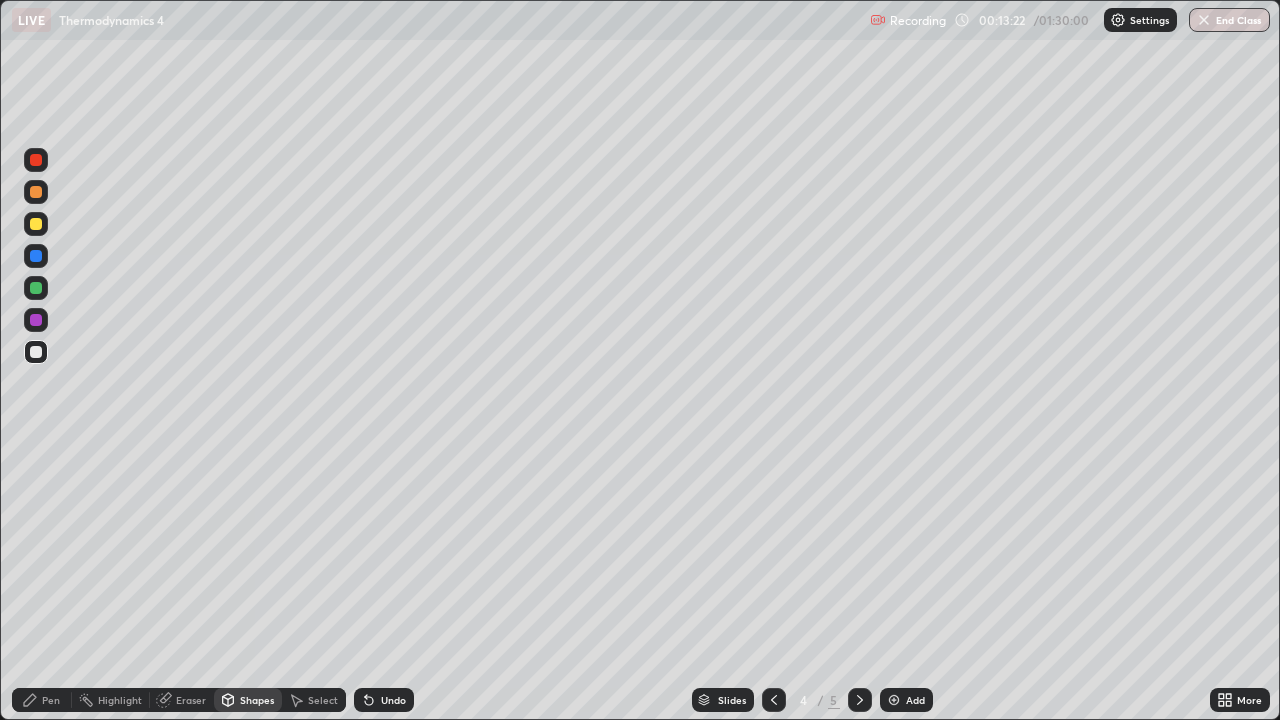 click on "Eraser" at bounding box center [191, 700] 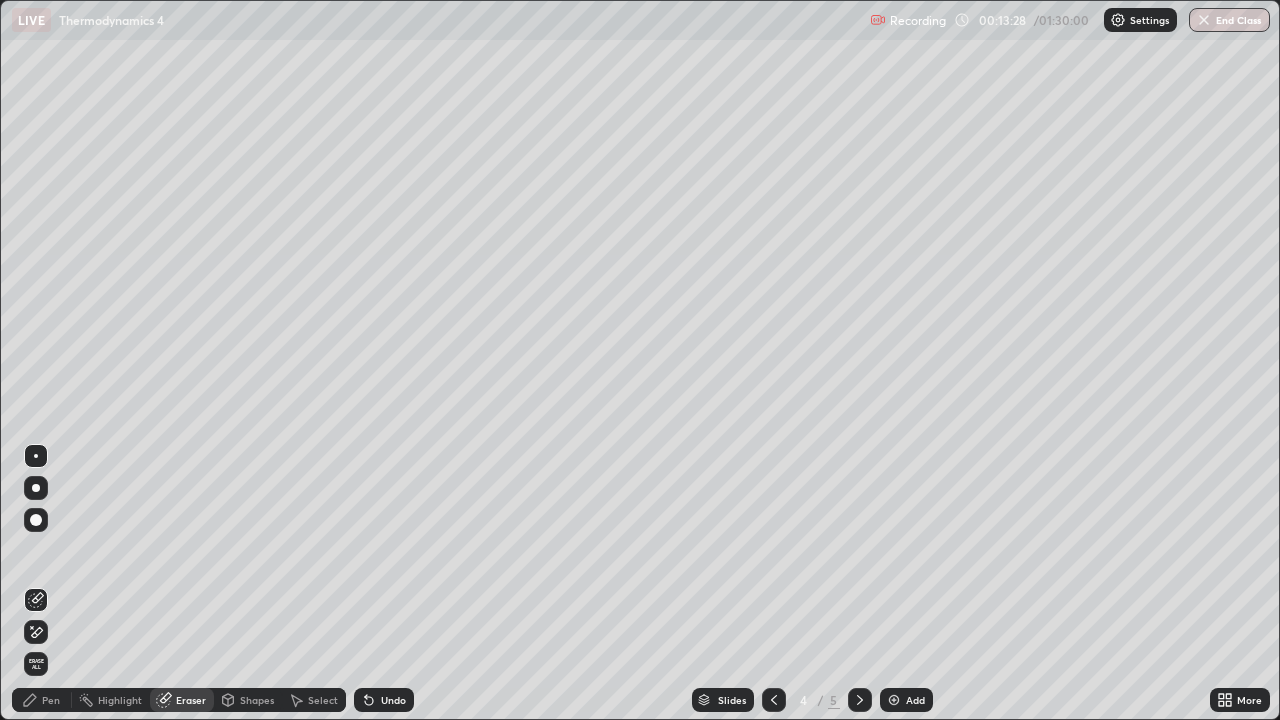 click 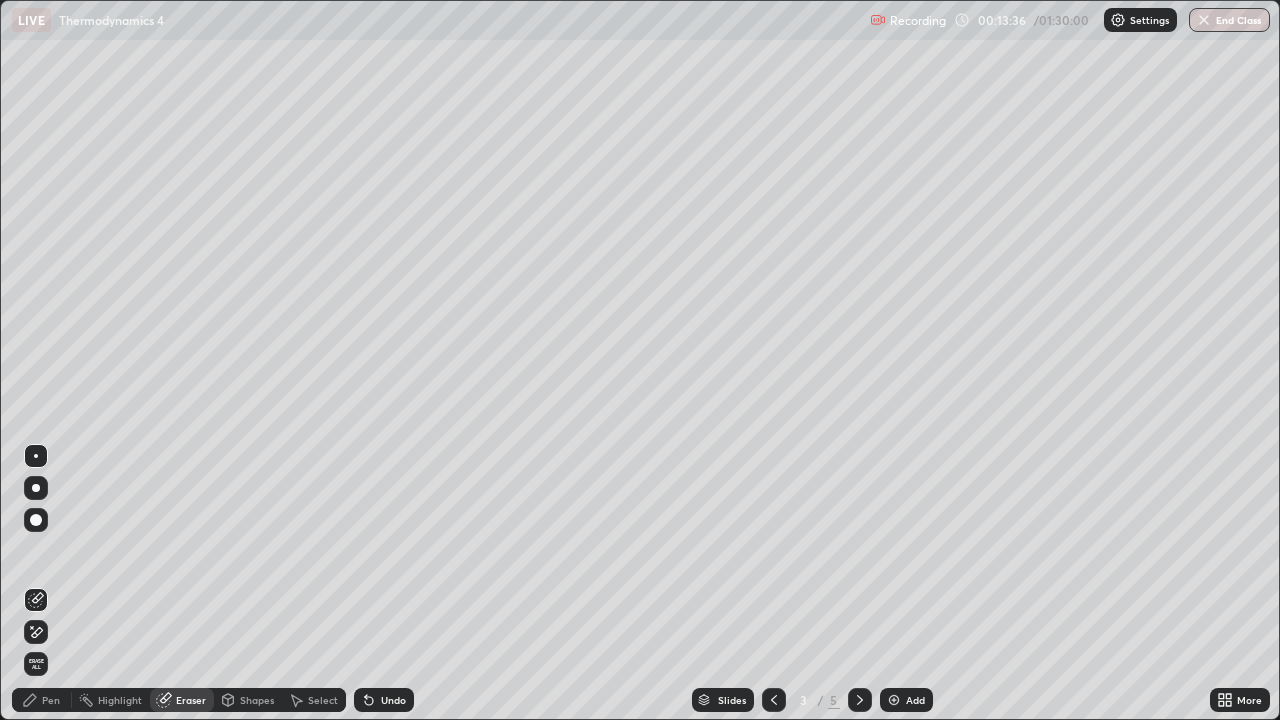 click at bounding box center (860, 700) 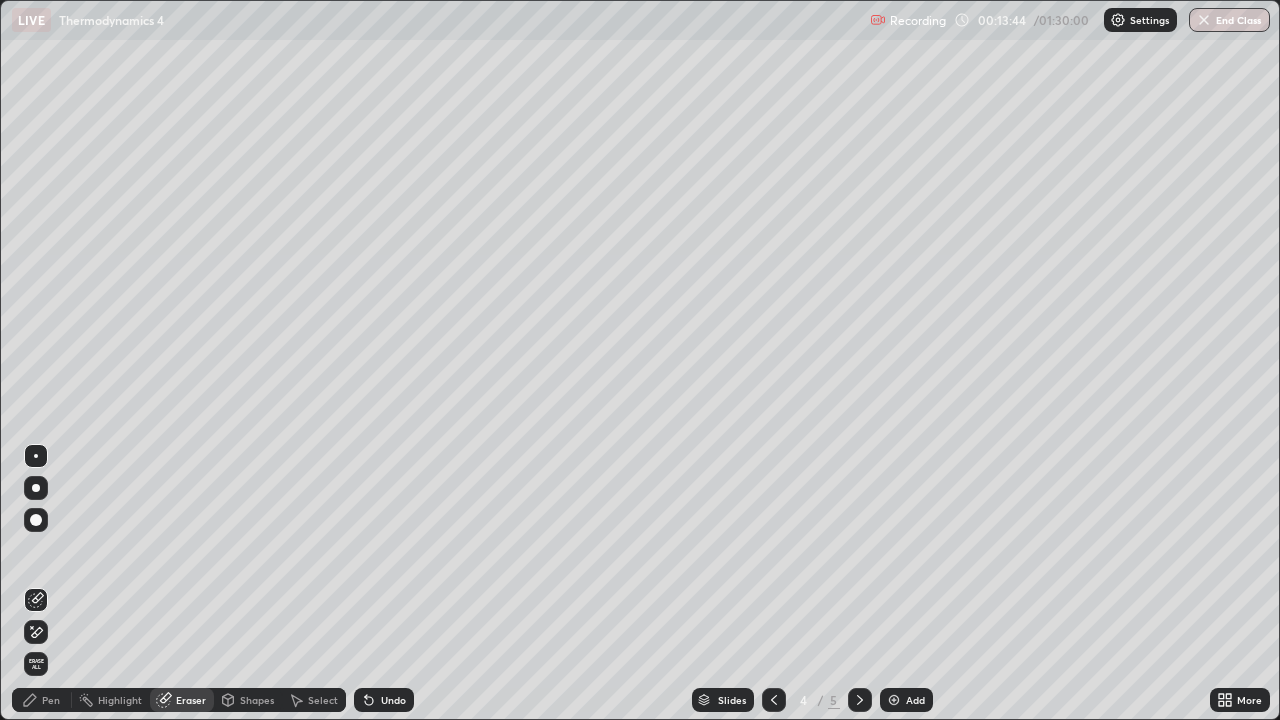 click at bounding box center (860, 700) 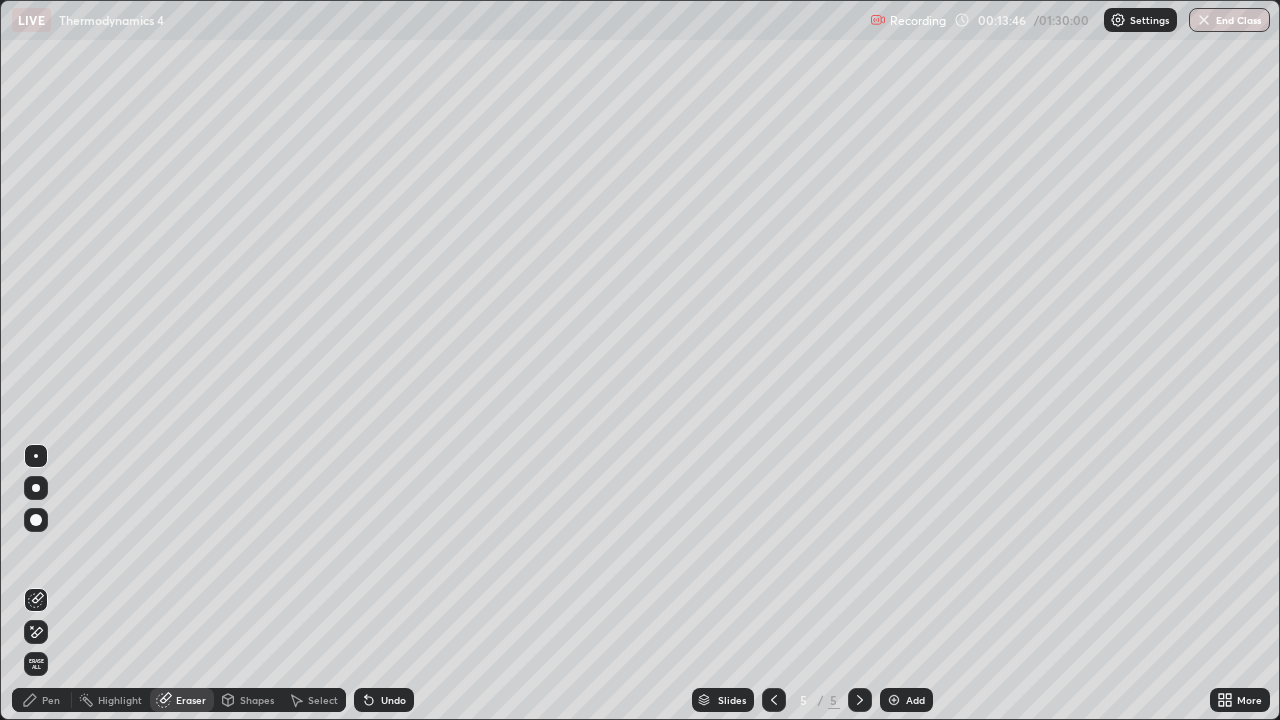 click at bounding box center (36, 488) 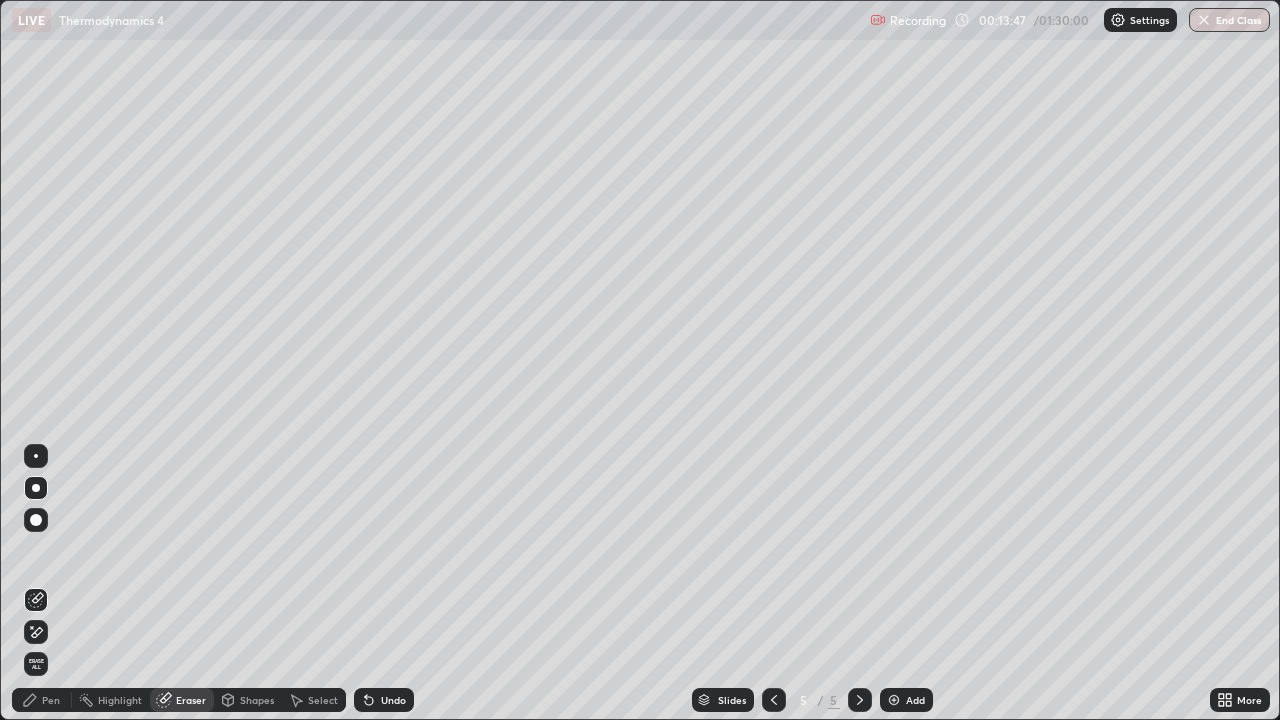 click on "Pen" at bounding box center [42, 700] 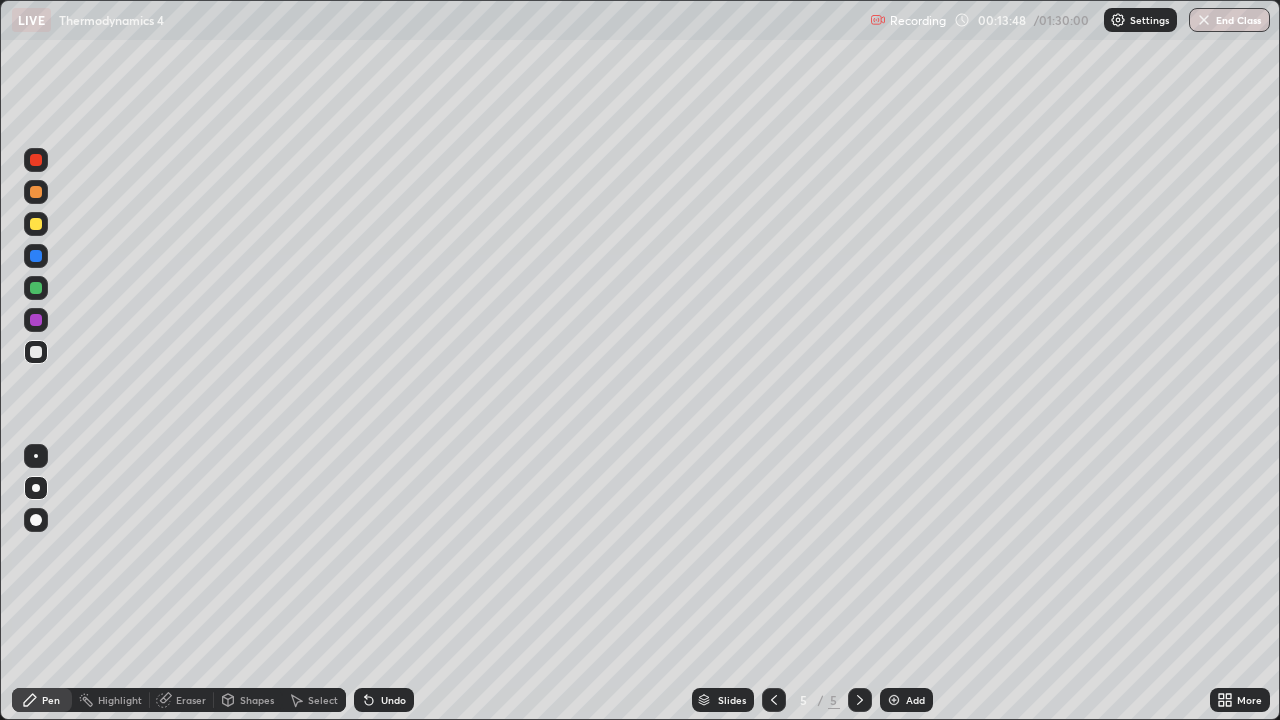 click on "Pen" at bounding box center (42, 700) 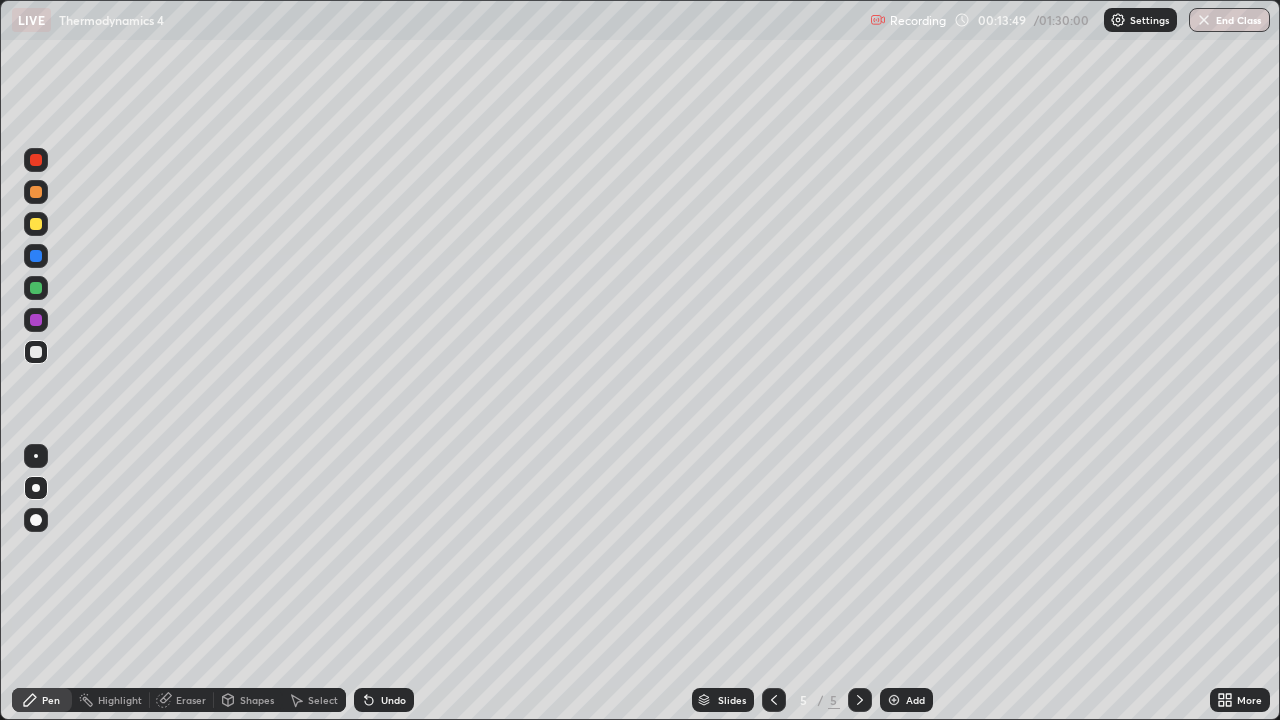 click at bounding box center [36, 488] 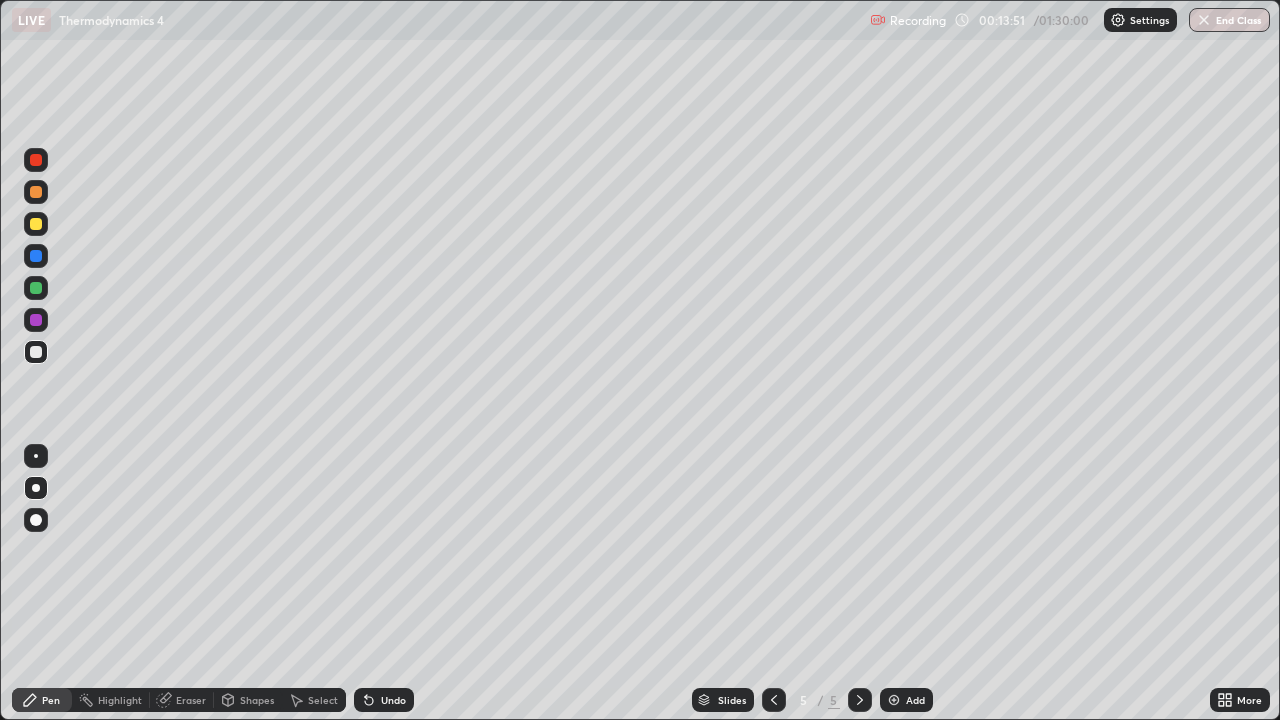 click 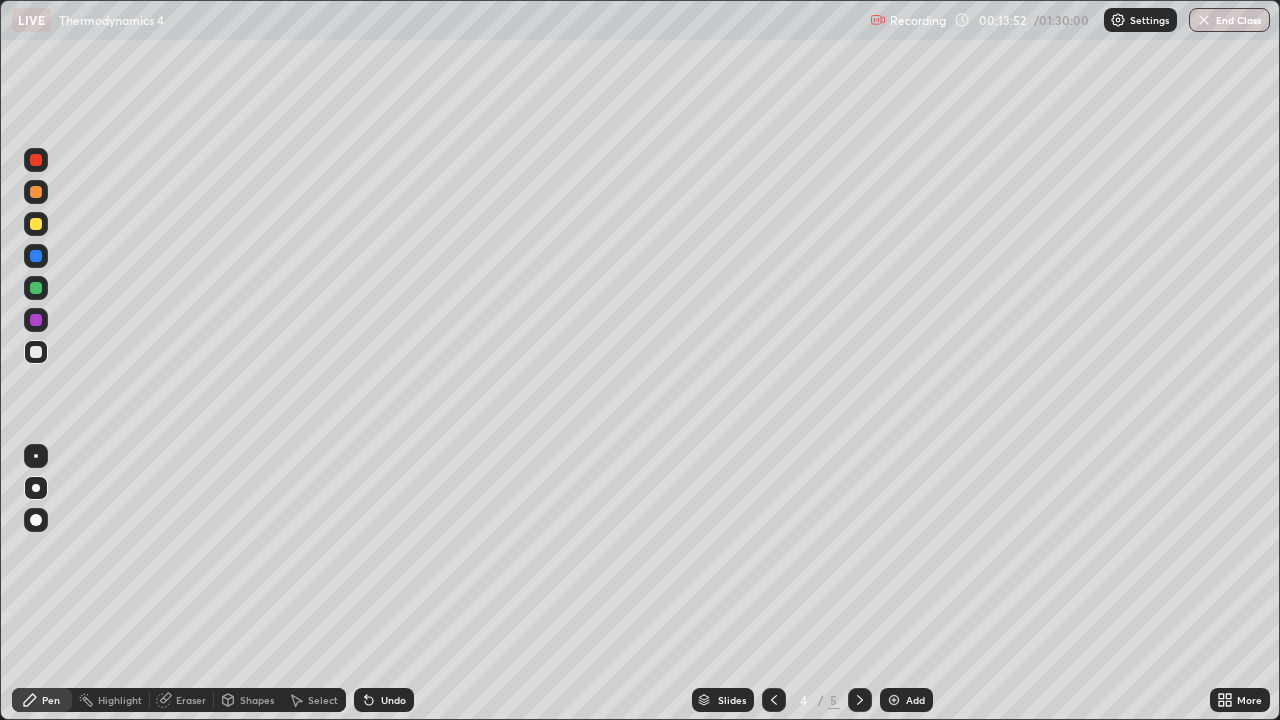 click 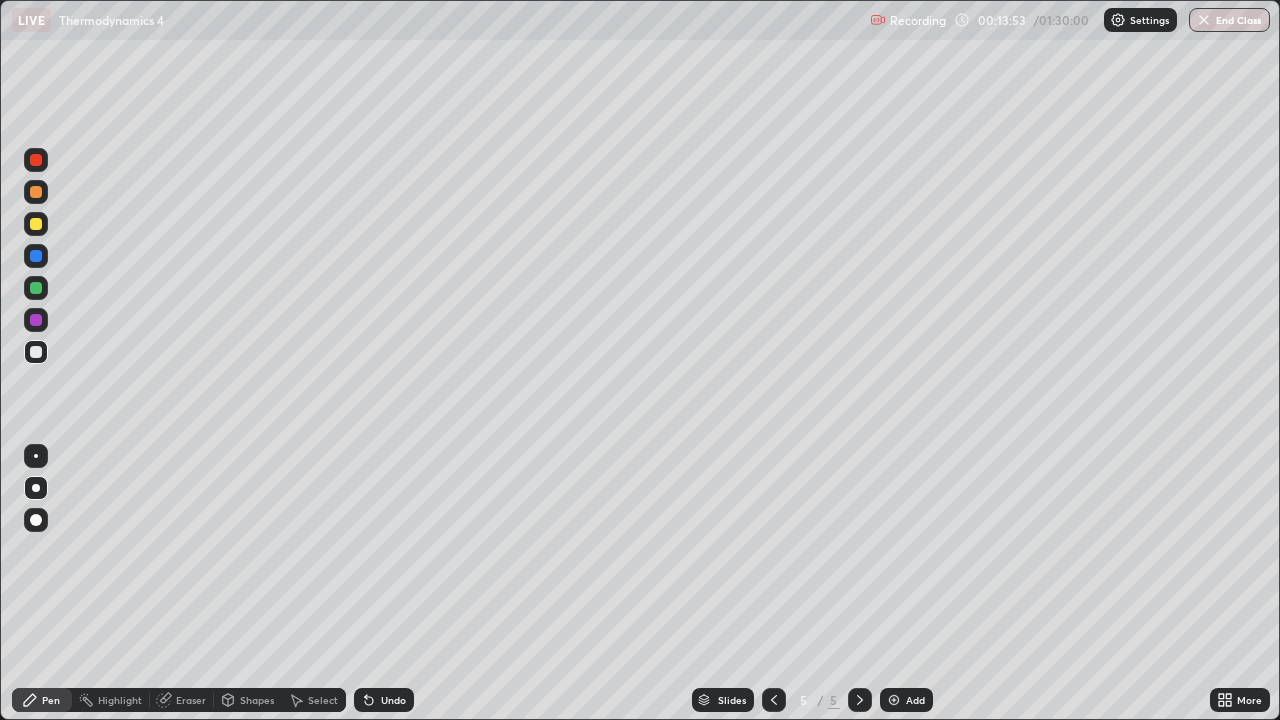 click at bounding box center (36, 352) 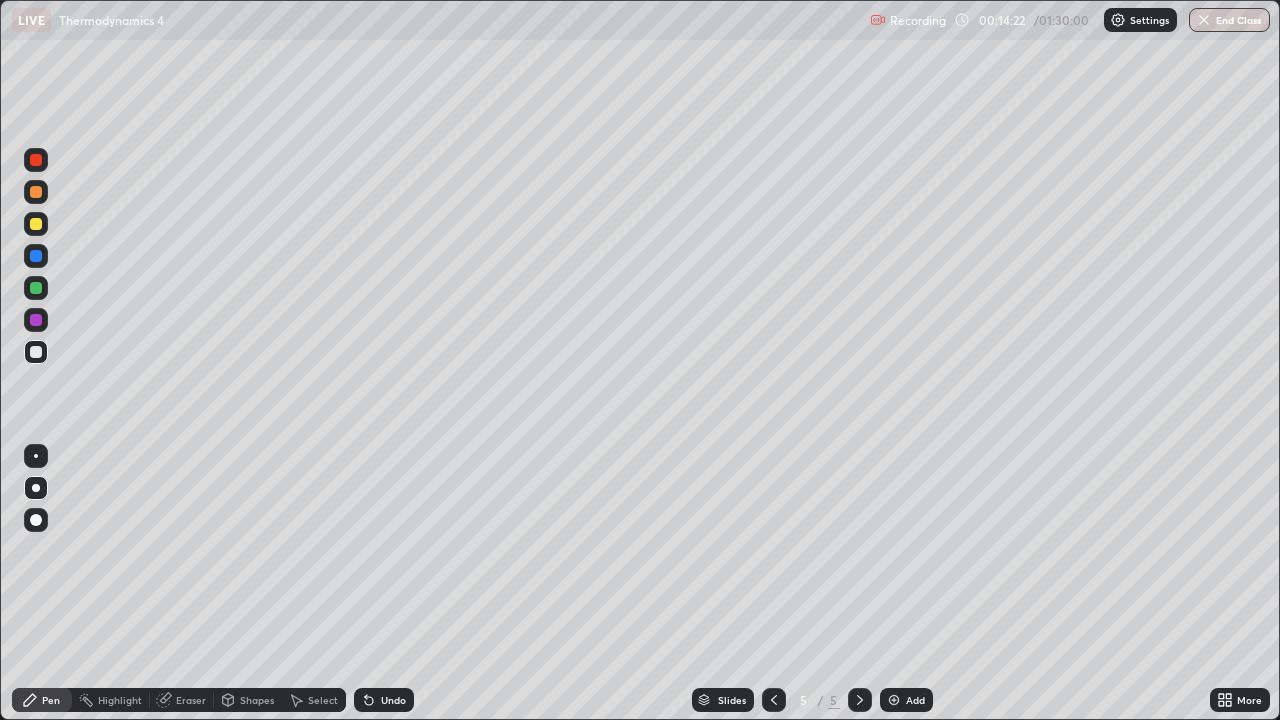 click on "Shapes" at bounding box center [257, 700] 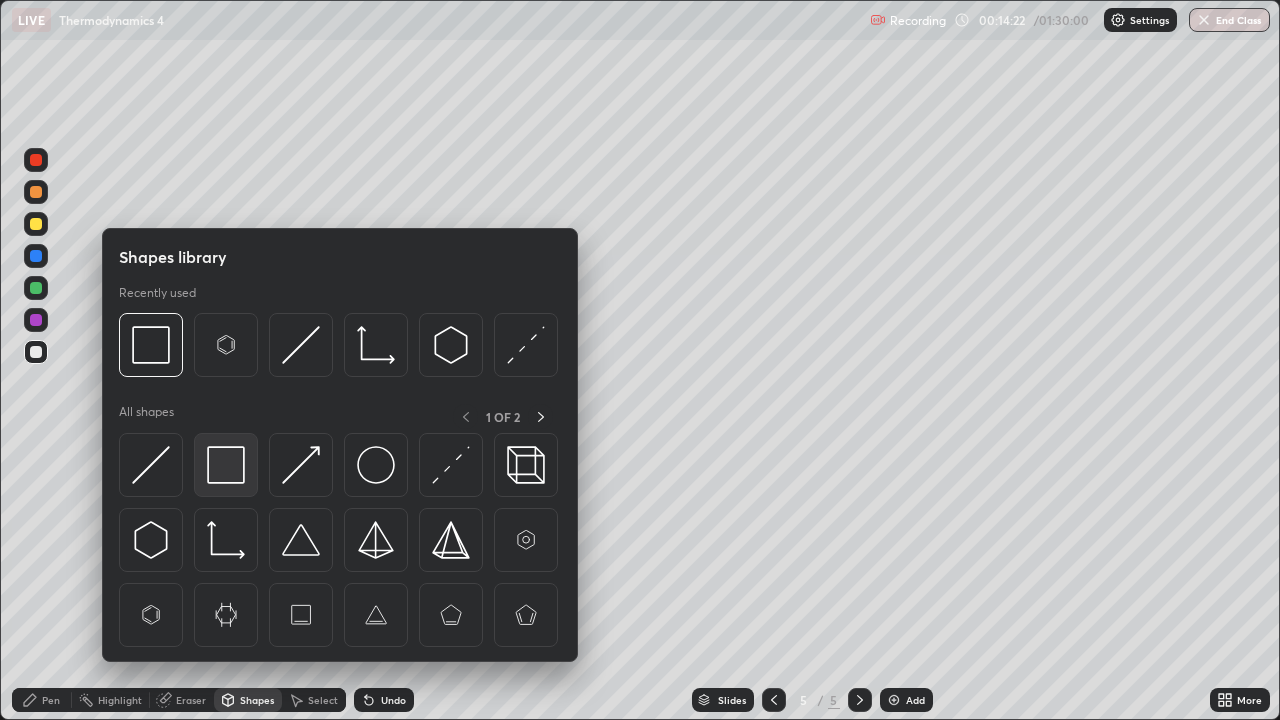 click at bounding box center (226, 465) 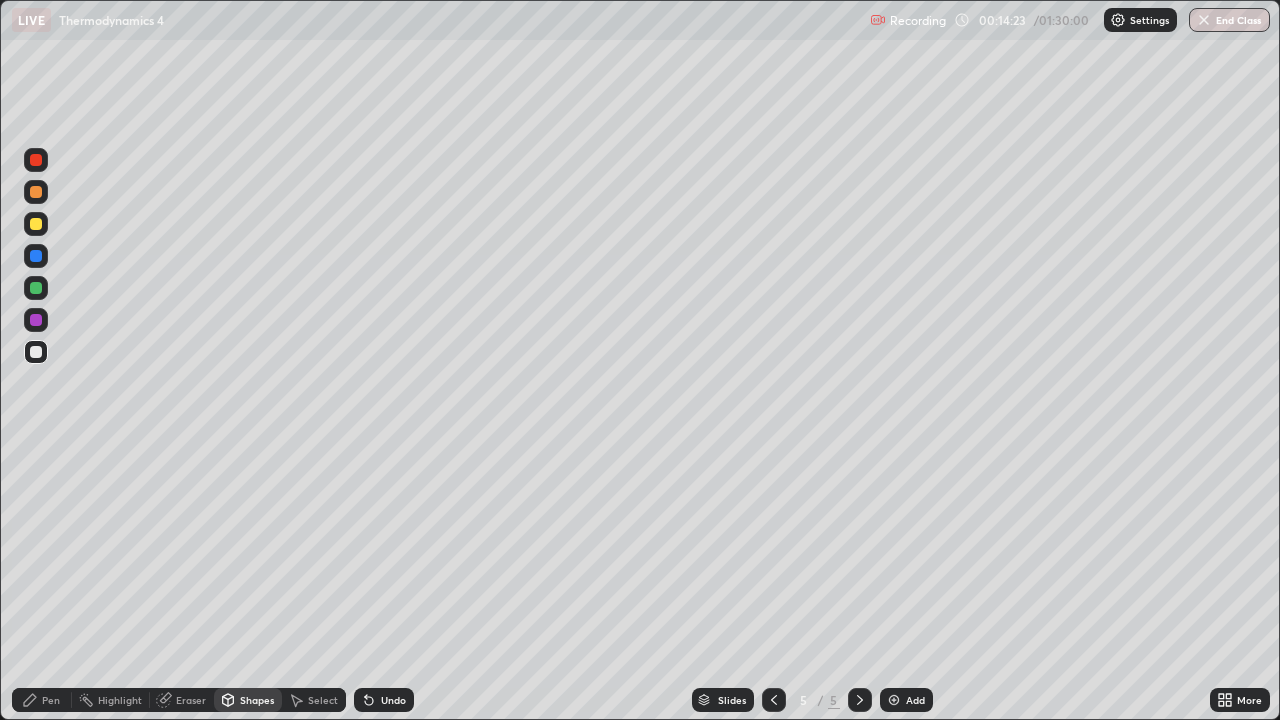 click at bounding box center (36, 320) 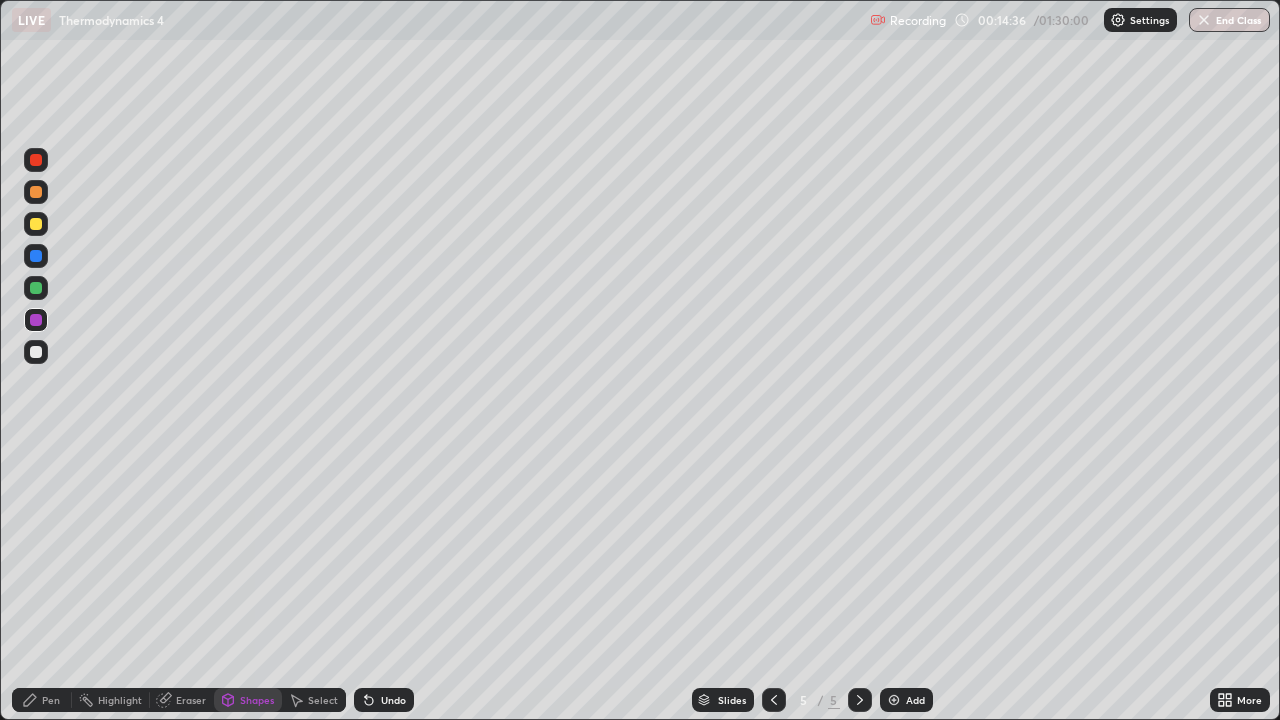 click at bounding box center (36, 352) 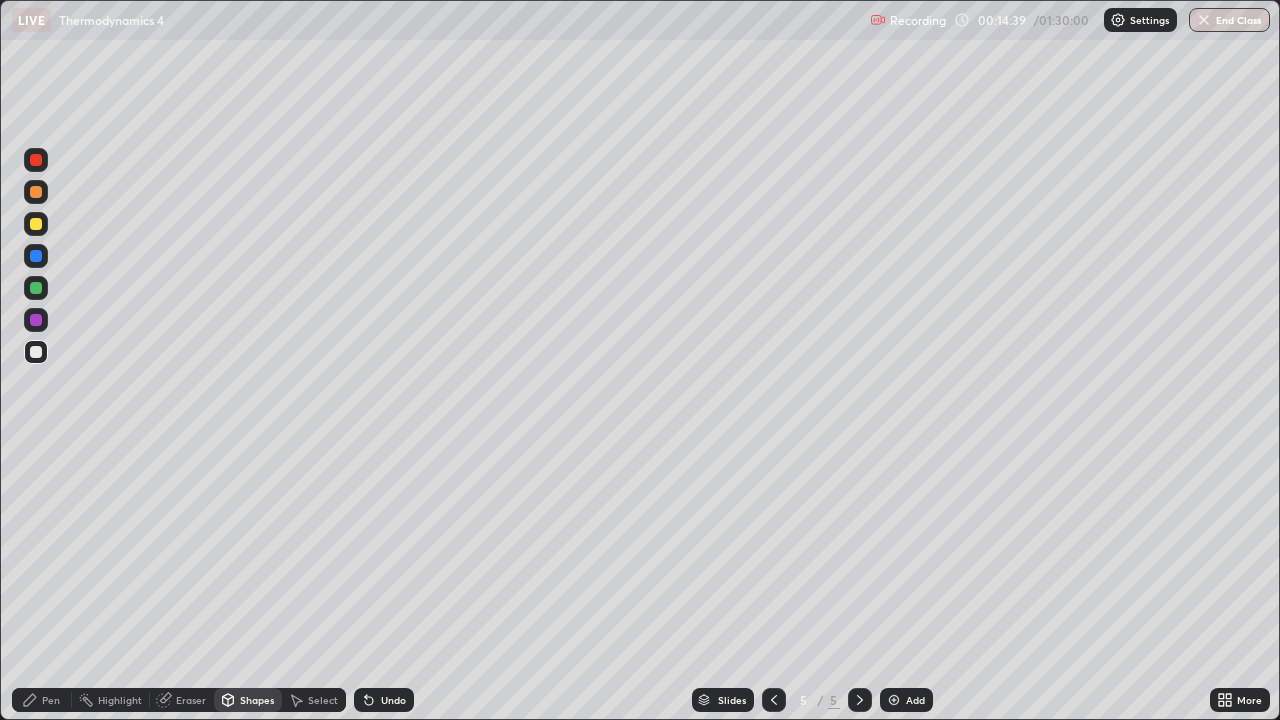 click on "Pen" at bounding box center (51, 700) 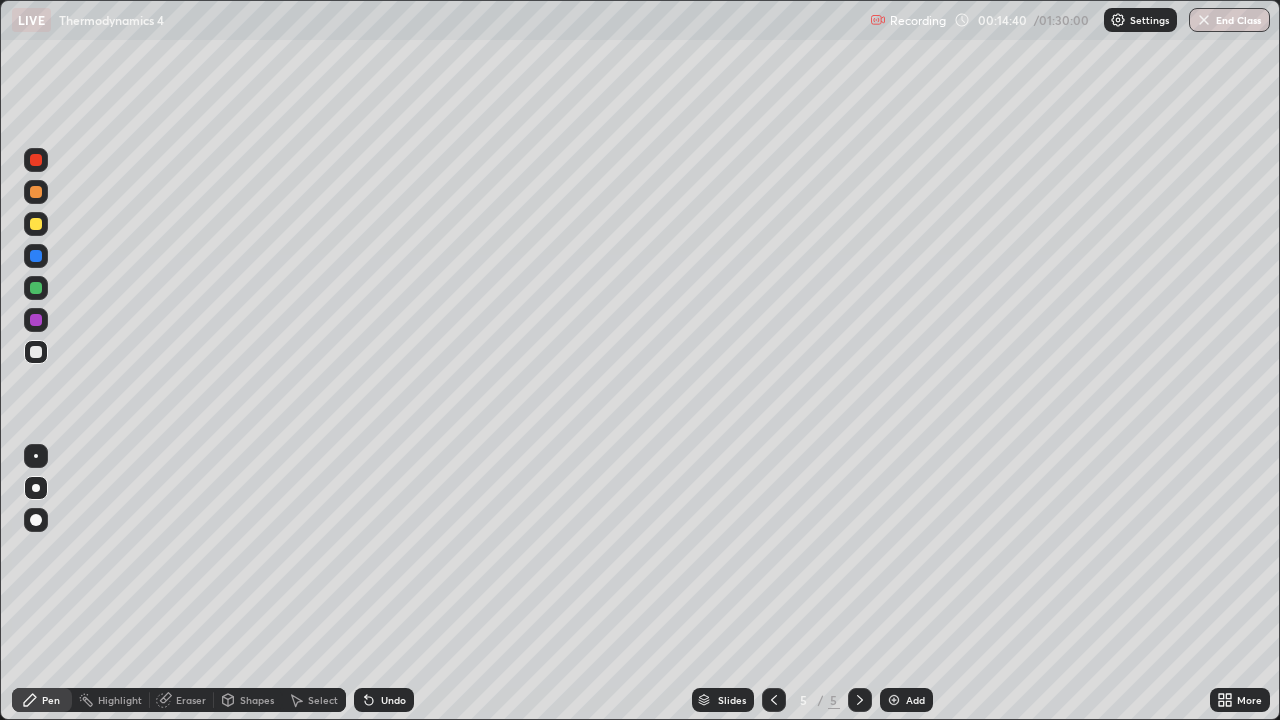 click at bounding box center (36, 352) 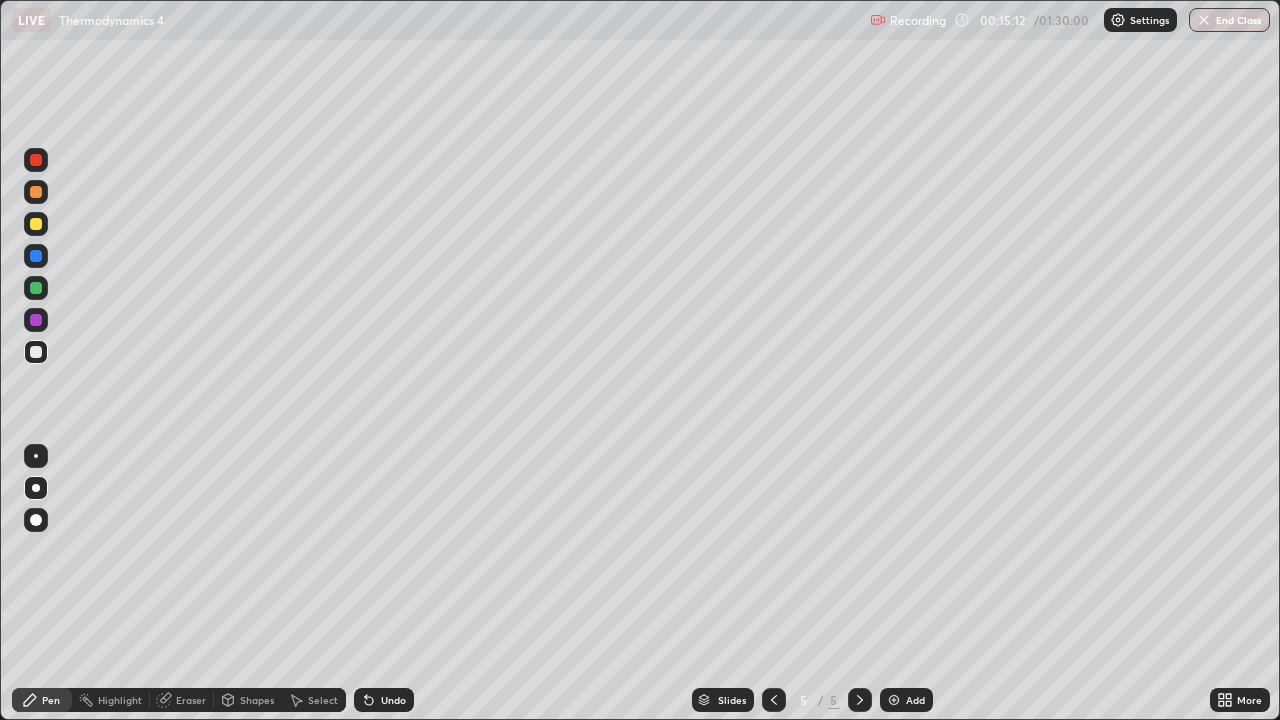 click at bounding box center [36, 488] 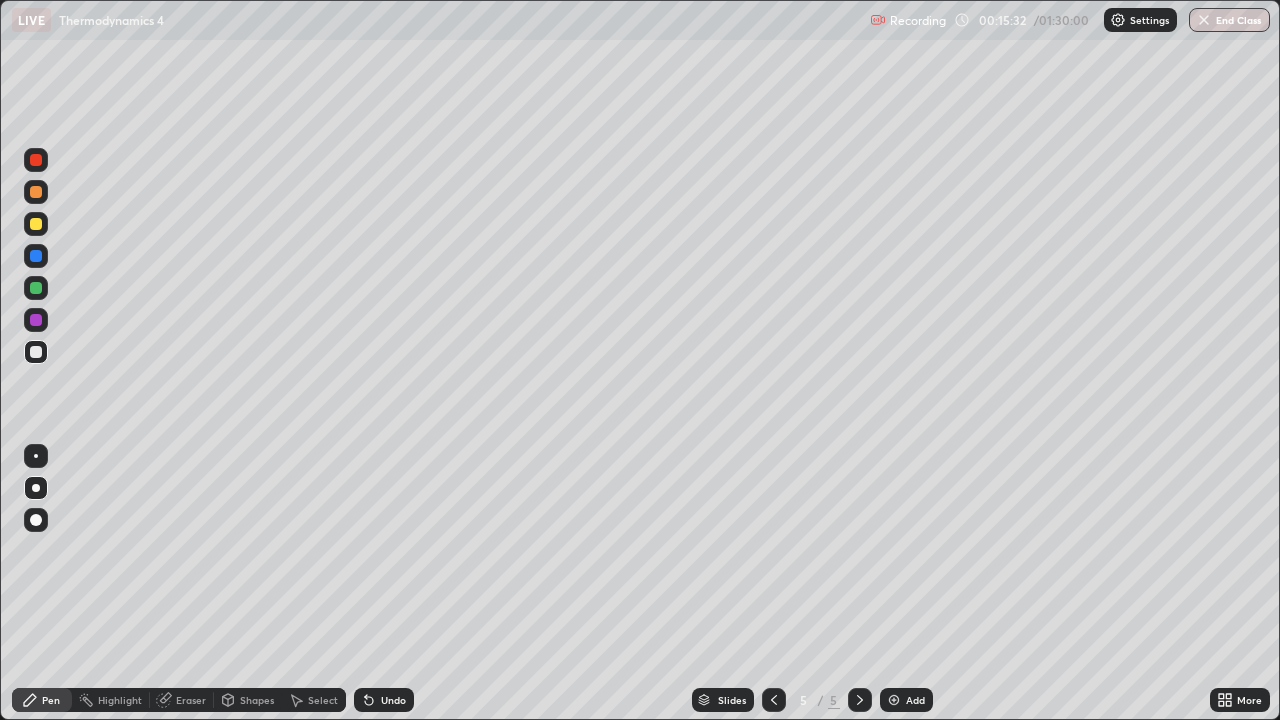 click on "Shapes" at bounding box center (257, 700) 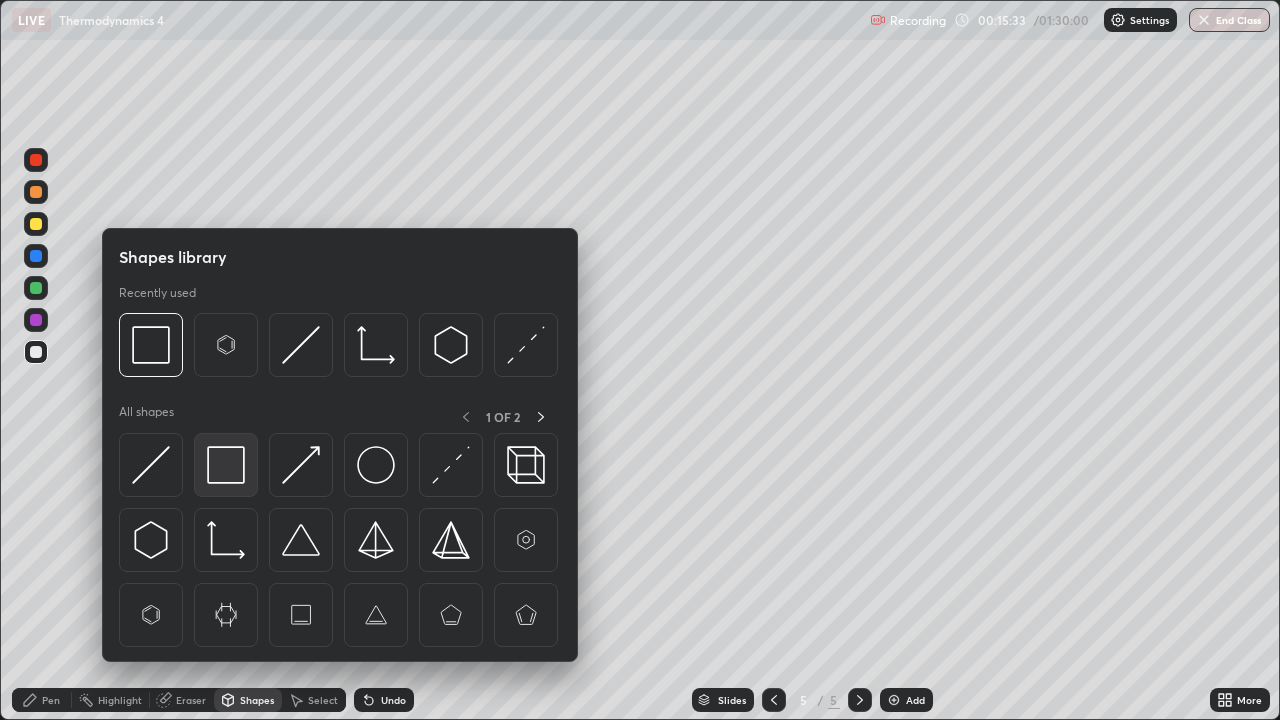 click at bounding box center (226, 465) 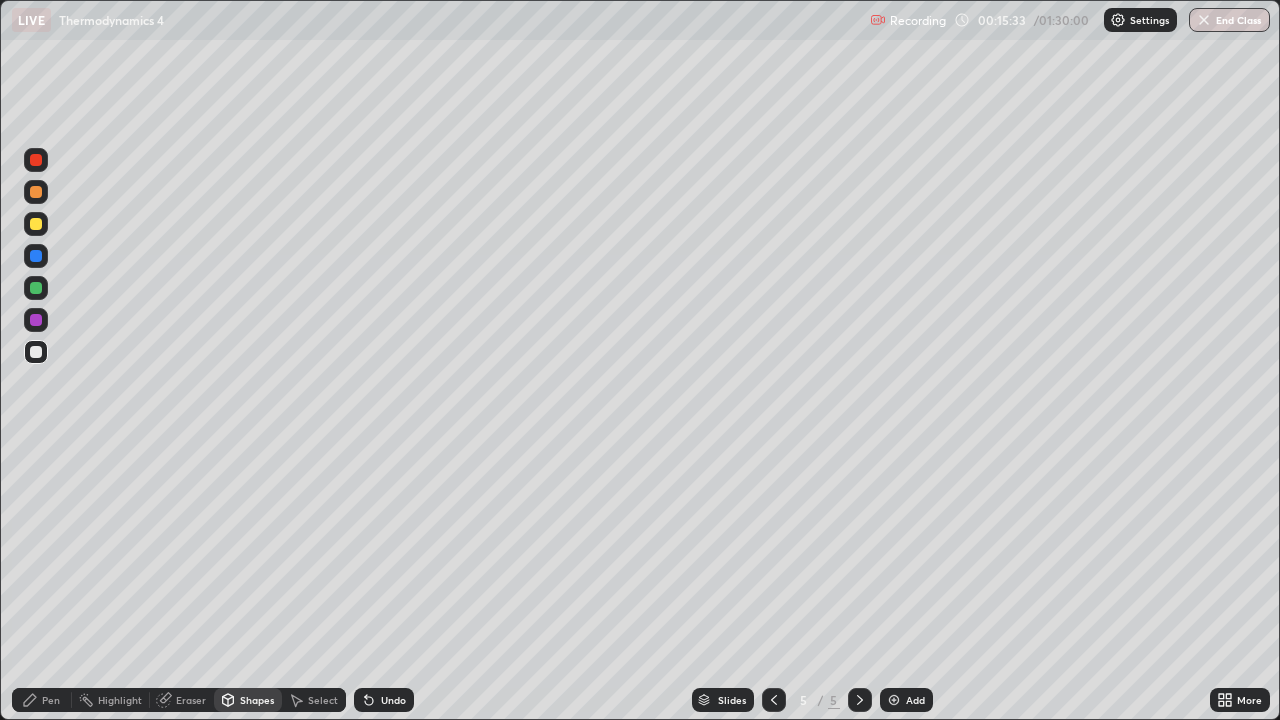 click at bounding box center [36, 288] 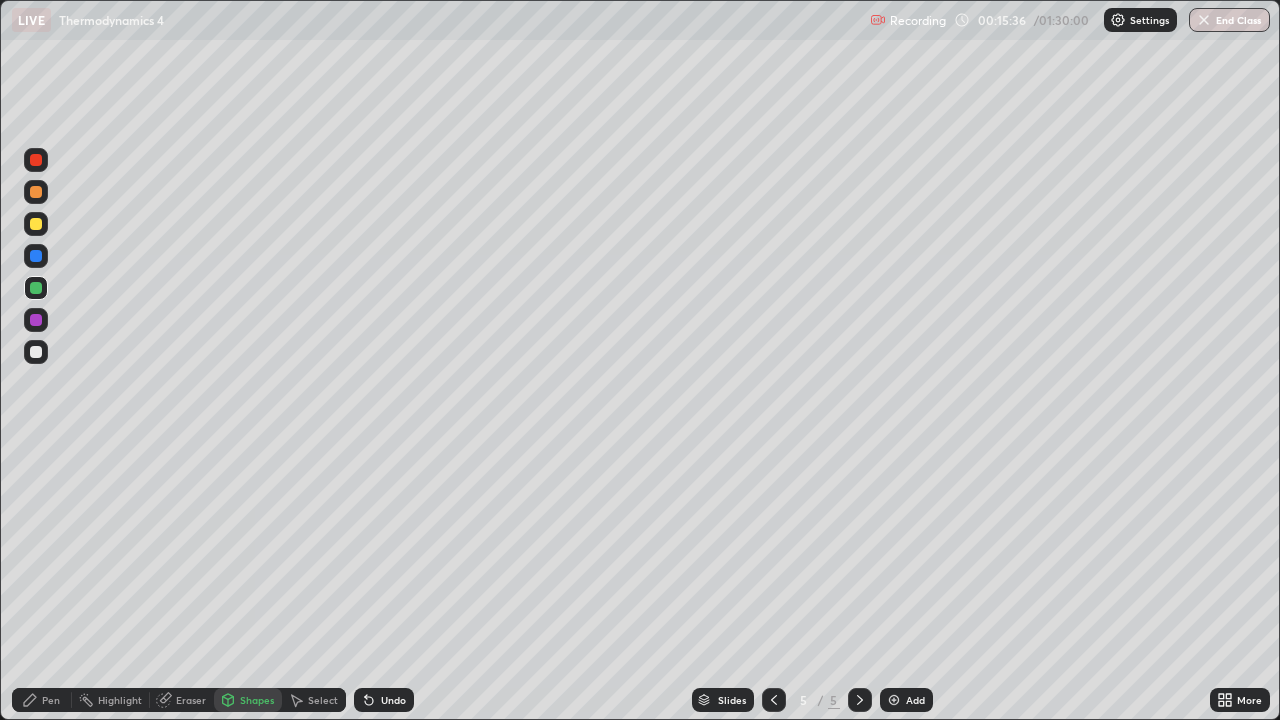 click on "Pen" at bounding box center (51, 700) 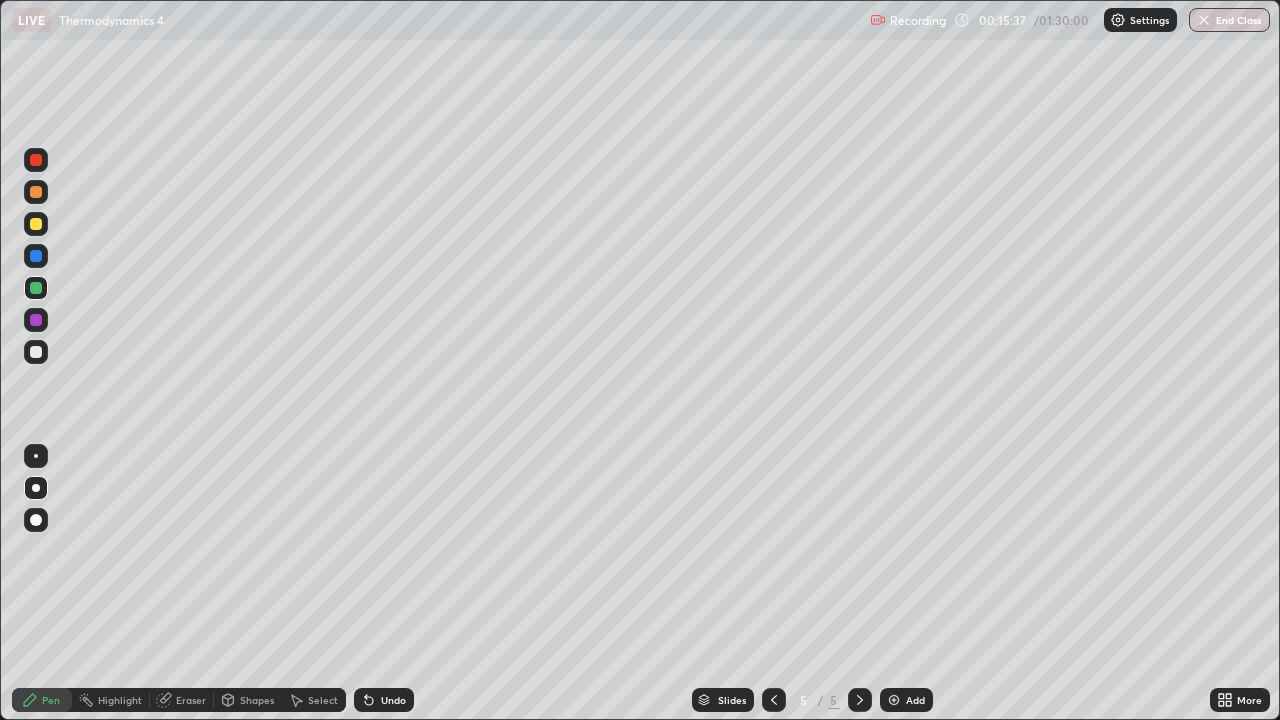 click at bounding box center [36, 352] 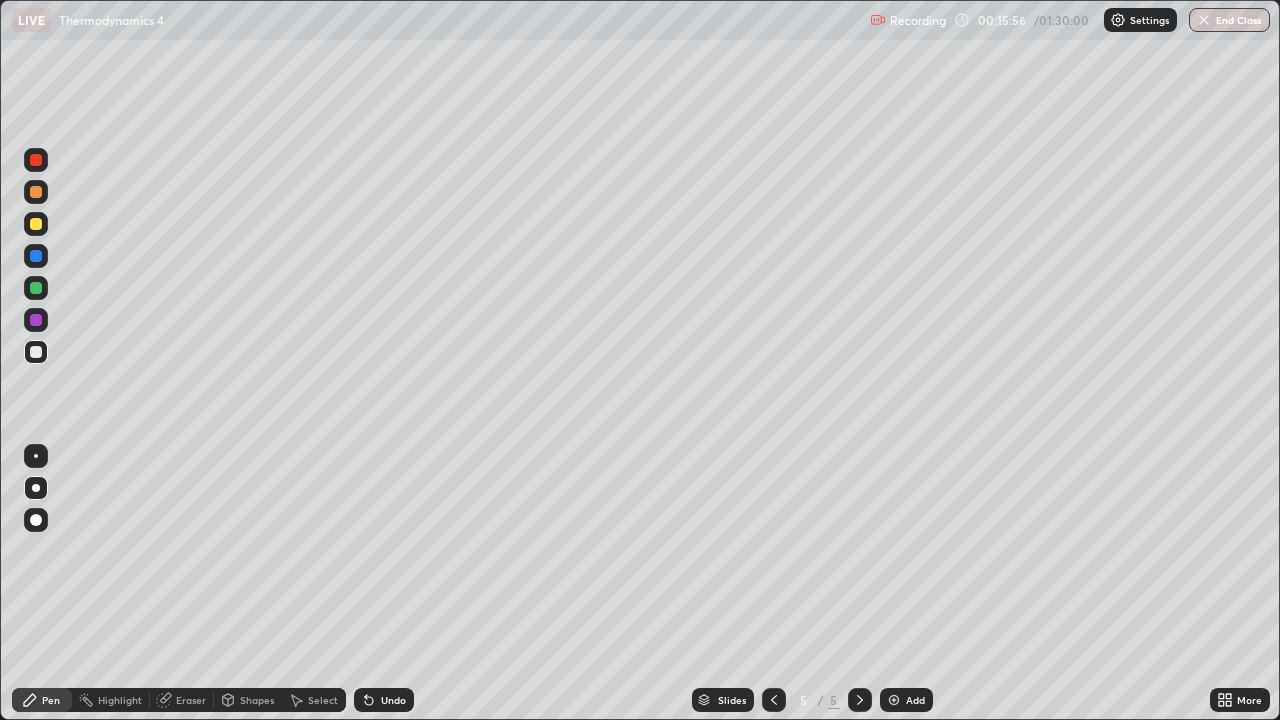 click at bounding box center (36, 352) 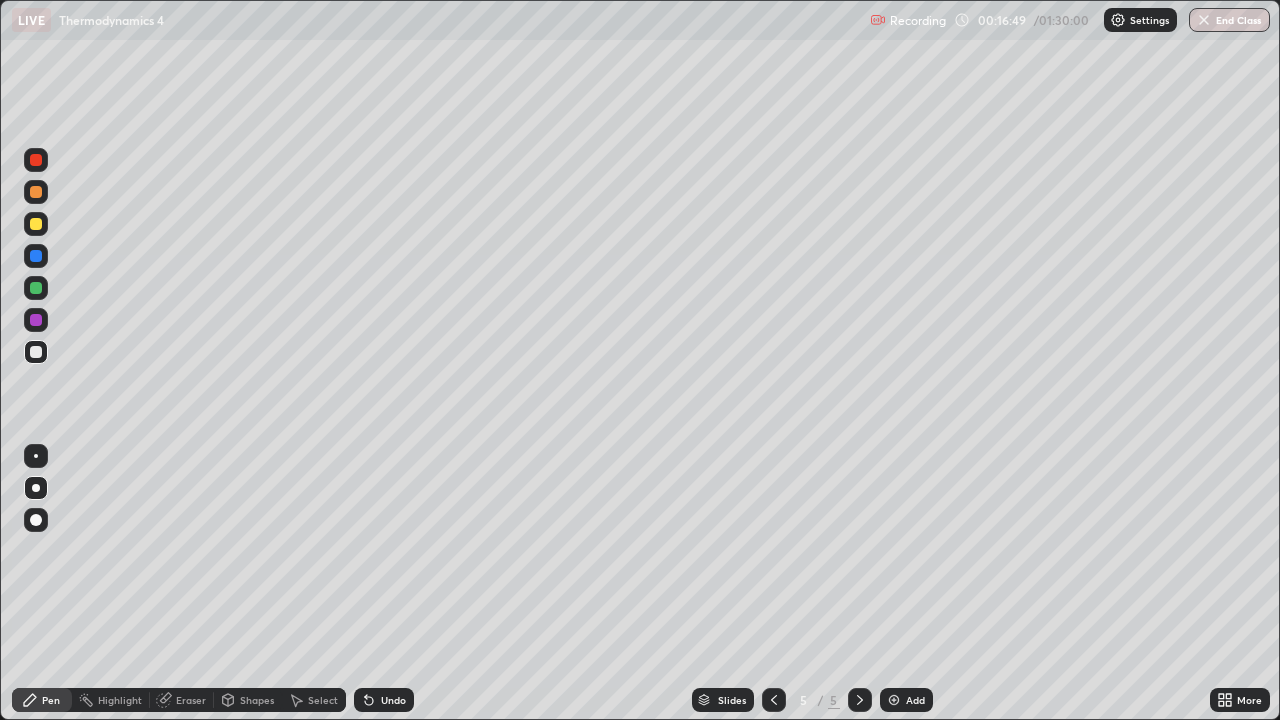 click on "Eraser" at bounding box center (191, 700) 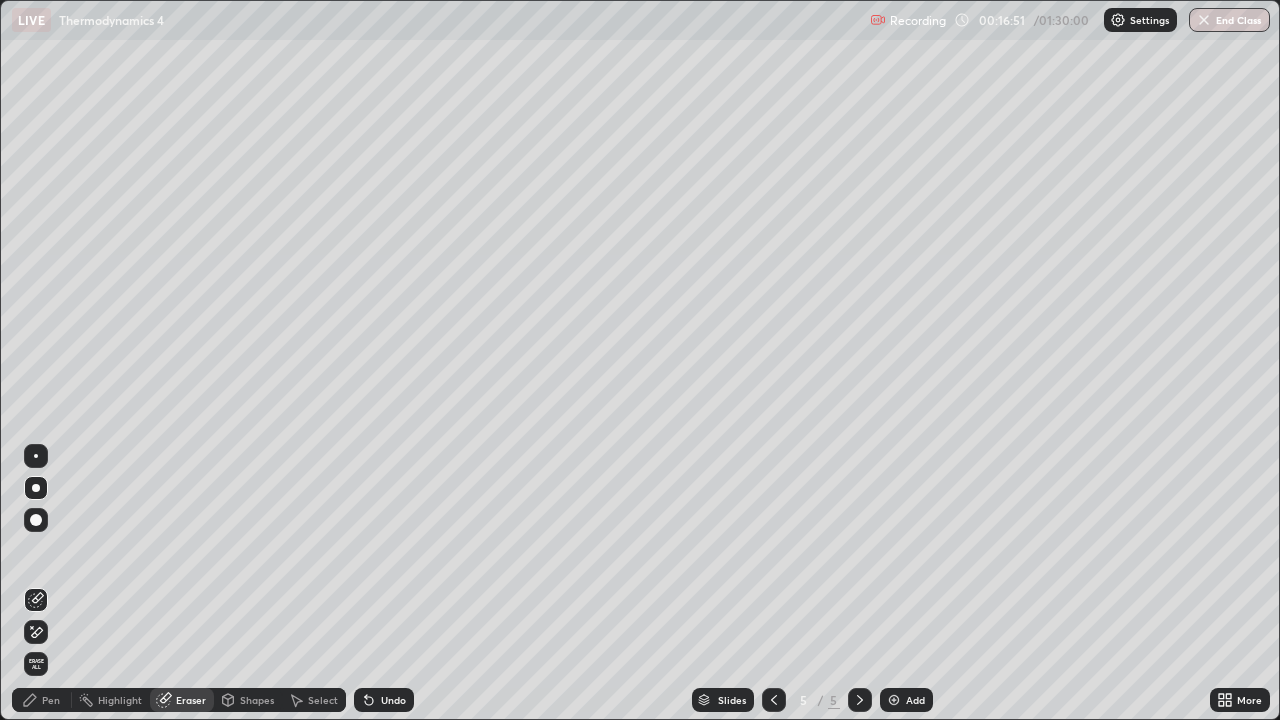 click on "Pen" at bounding box center (42, 700) 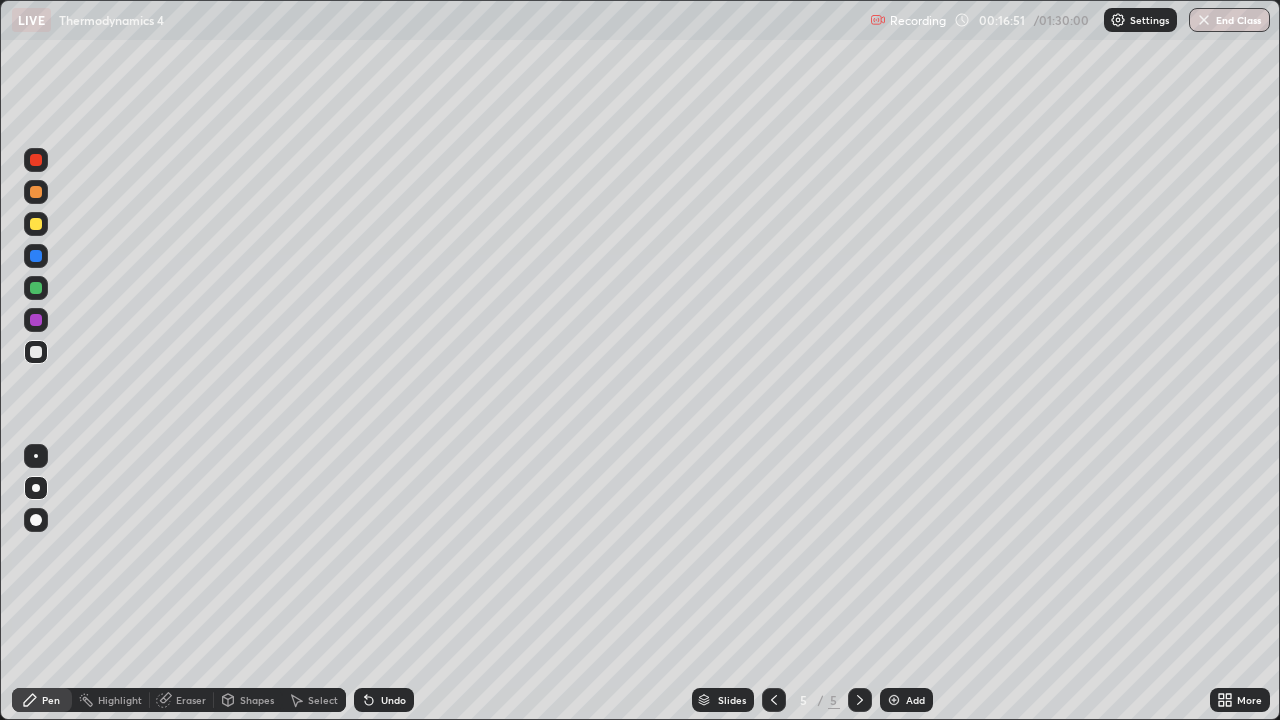 click at bounding box center [36, 352] 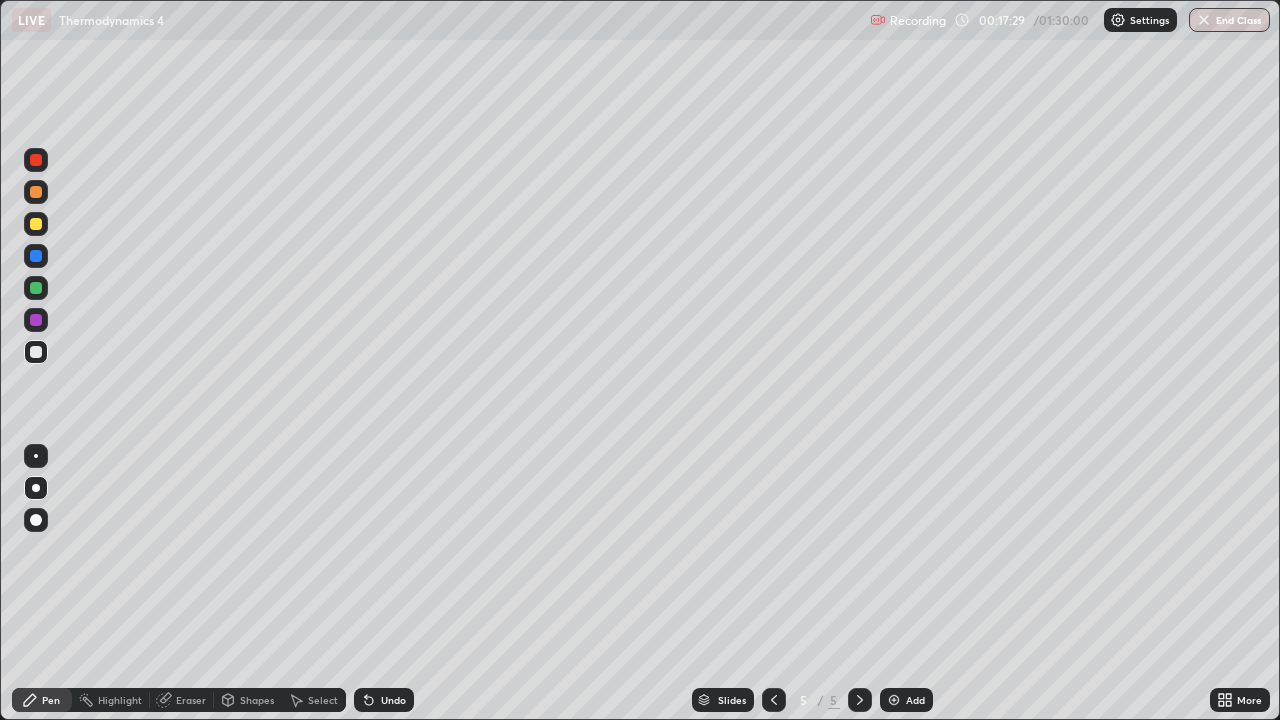 click at bounding box center (36, 288) 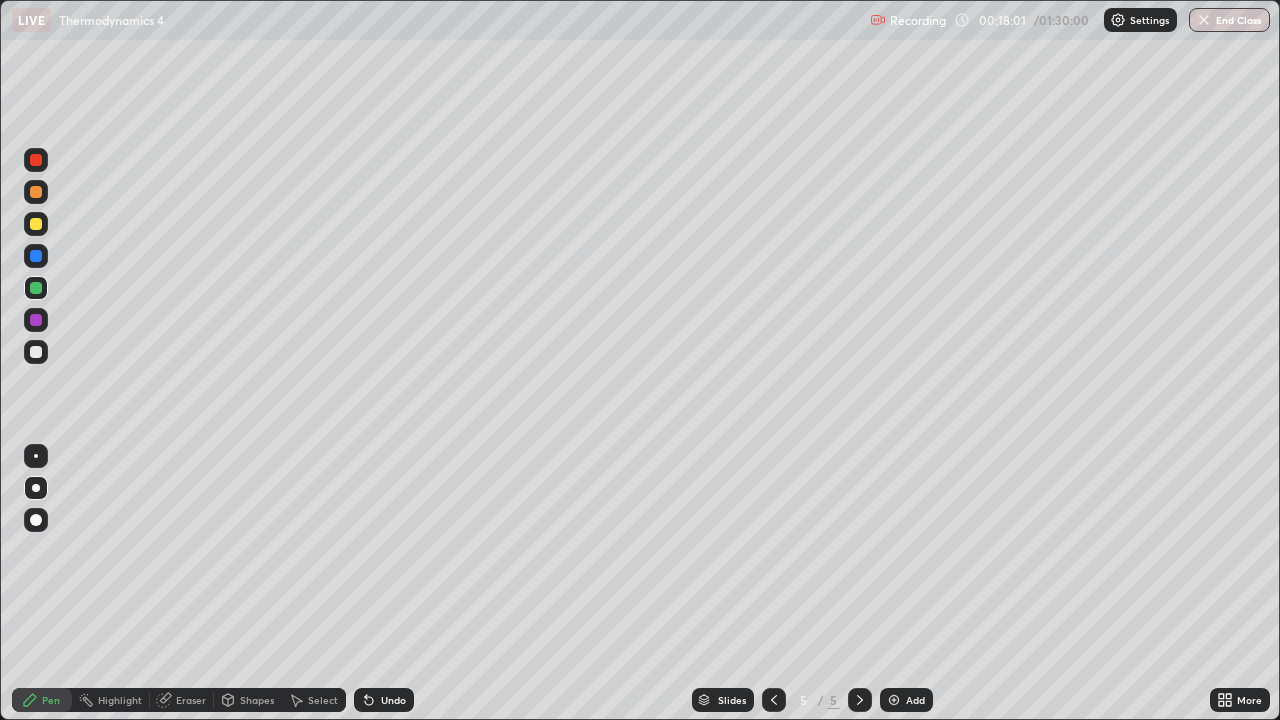 click on "Eraser" at bounding box center [191, 700] 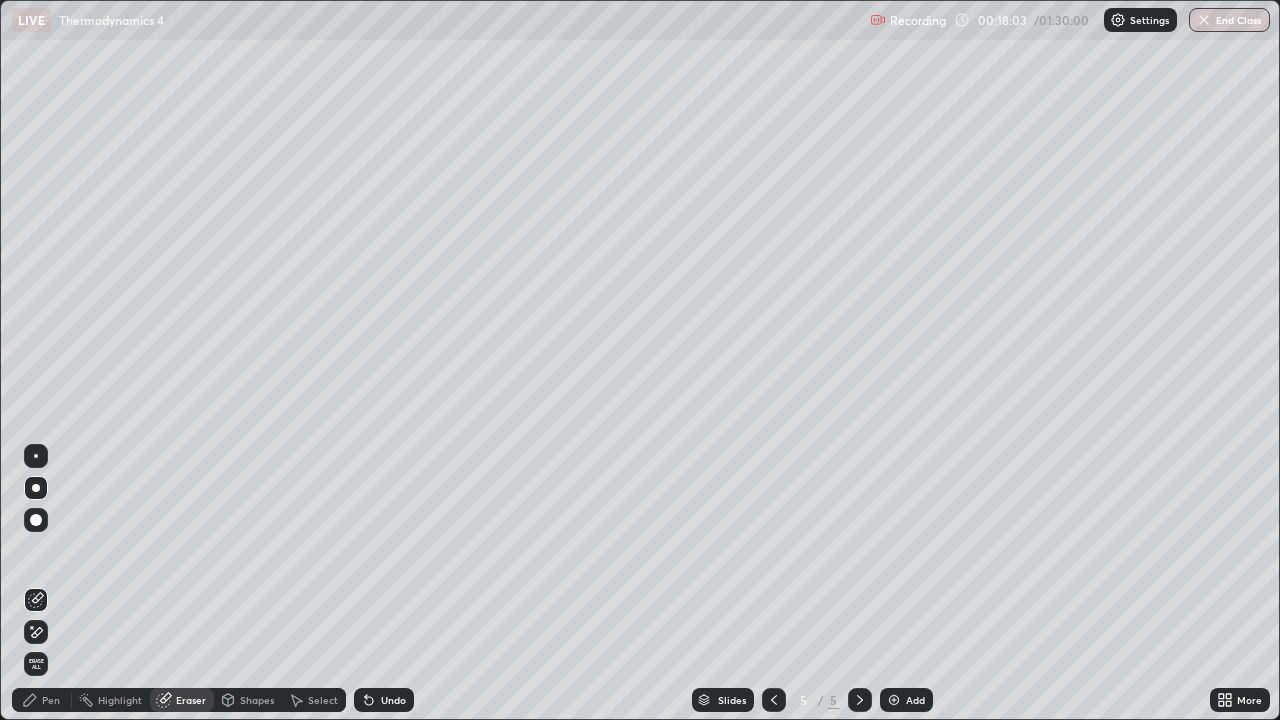 click on "Pen" at bounding box center [42, 700] 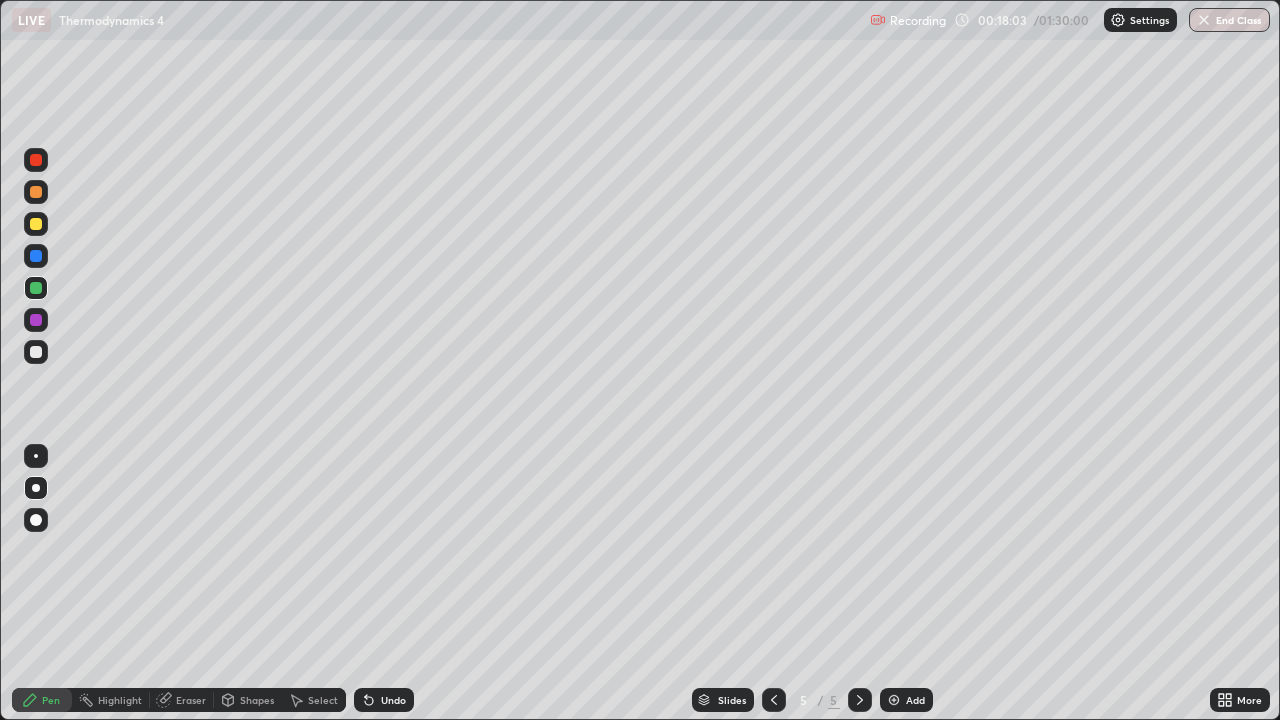 click at bounding box center [36, 352] 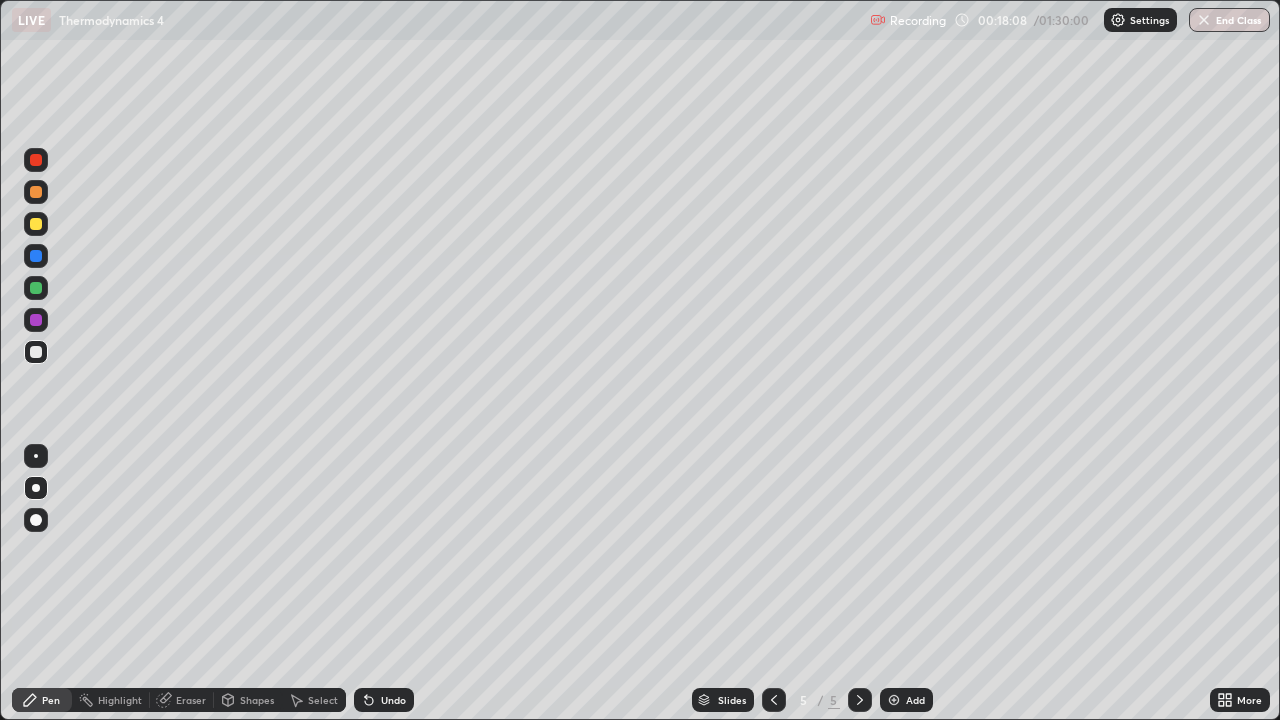 click on "Eraser" at bounding box center (191, 700) 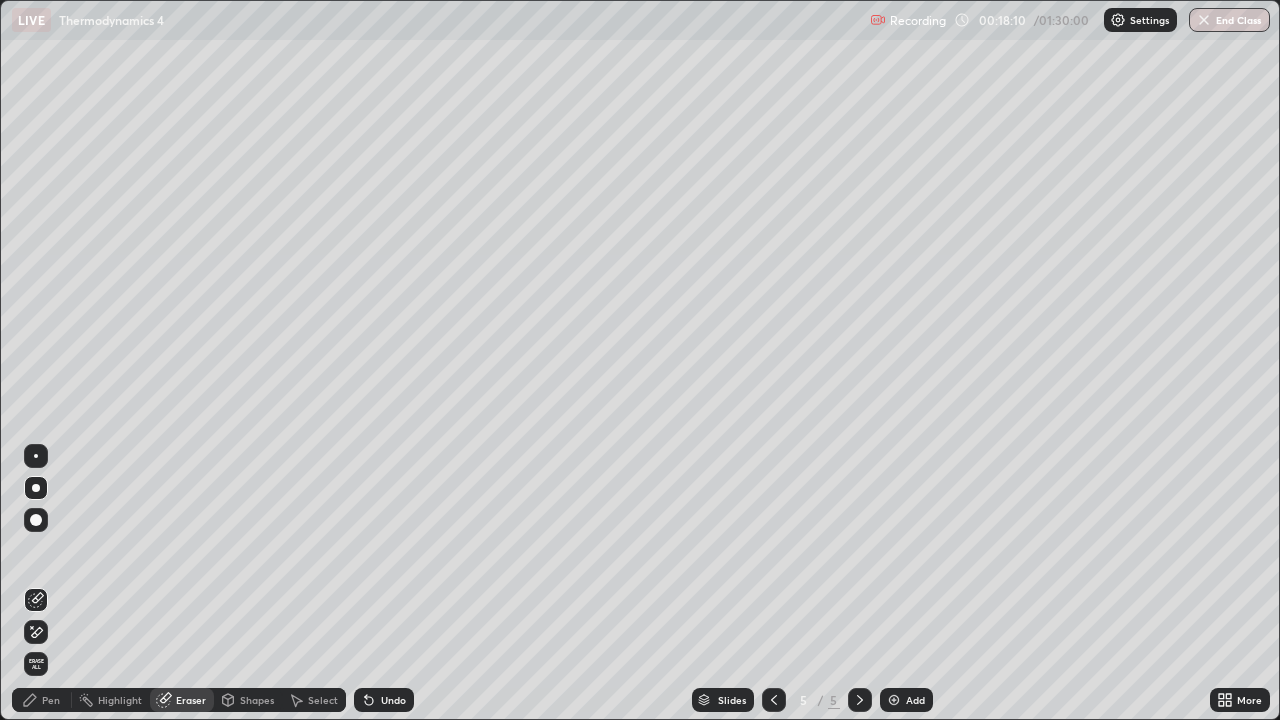 click on "Pen" at bounding box center (42, 700) 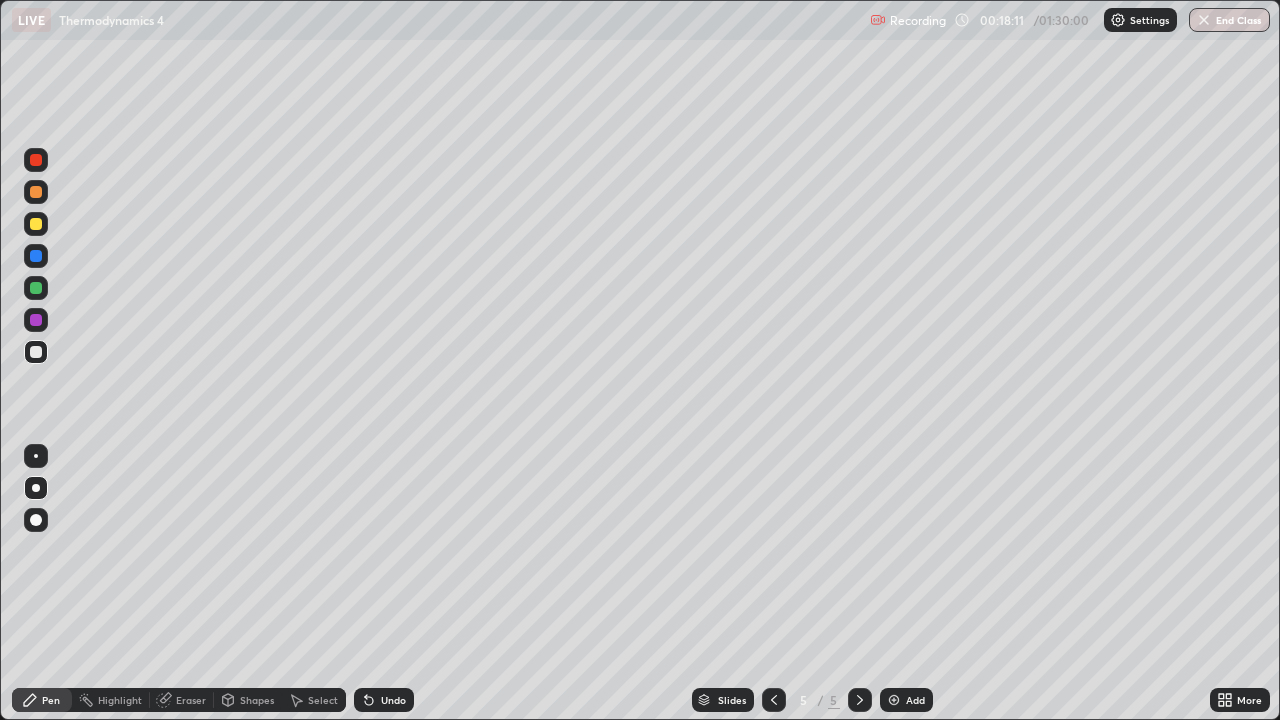 click on "Pen" at bounding box center (51, 700) 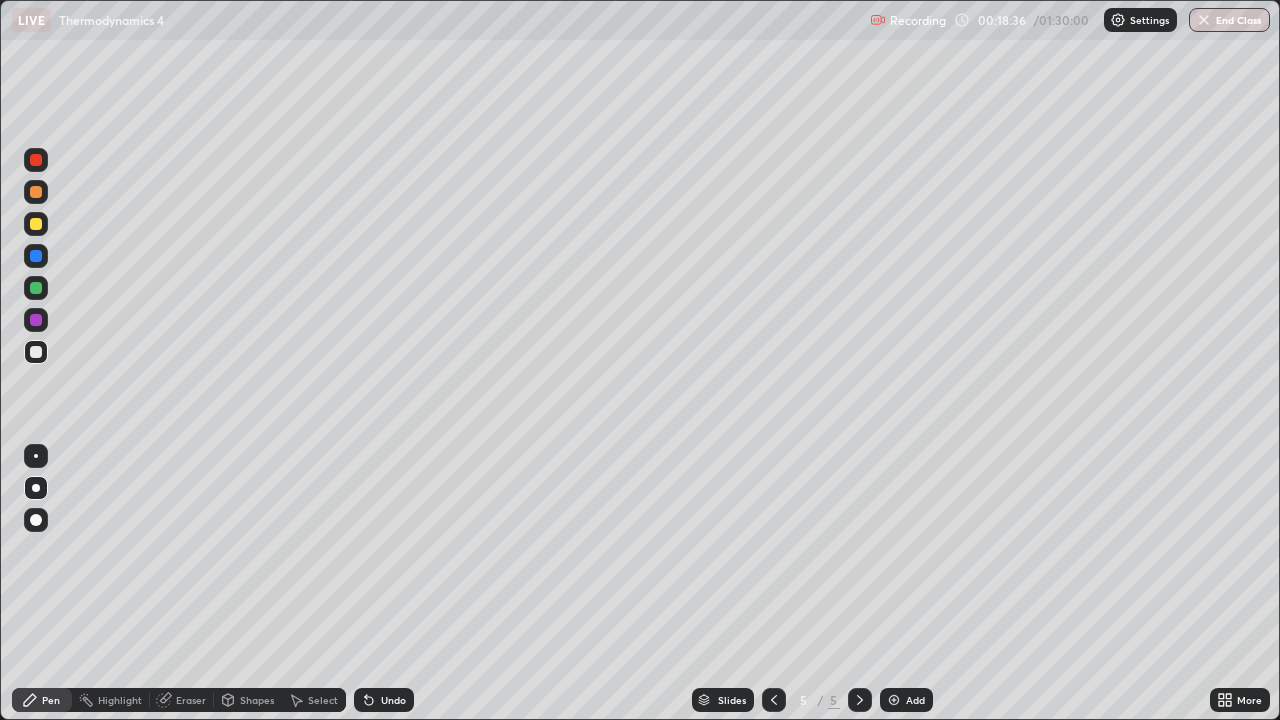 click on "Shapes" at bounding box center [257, 700] 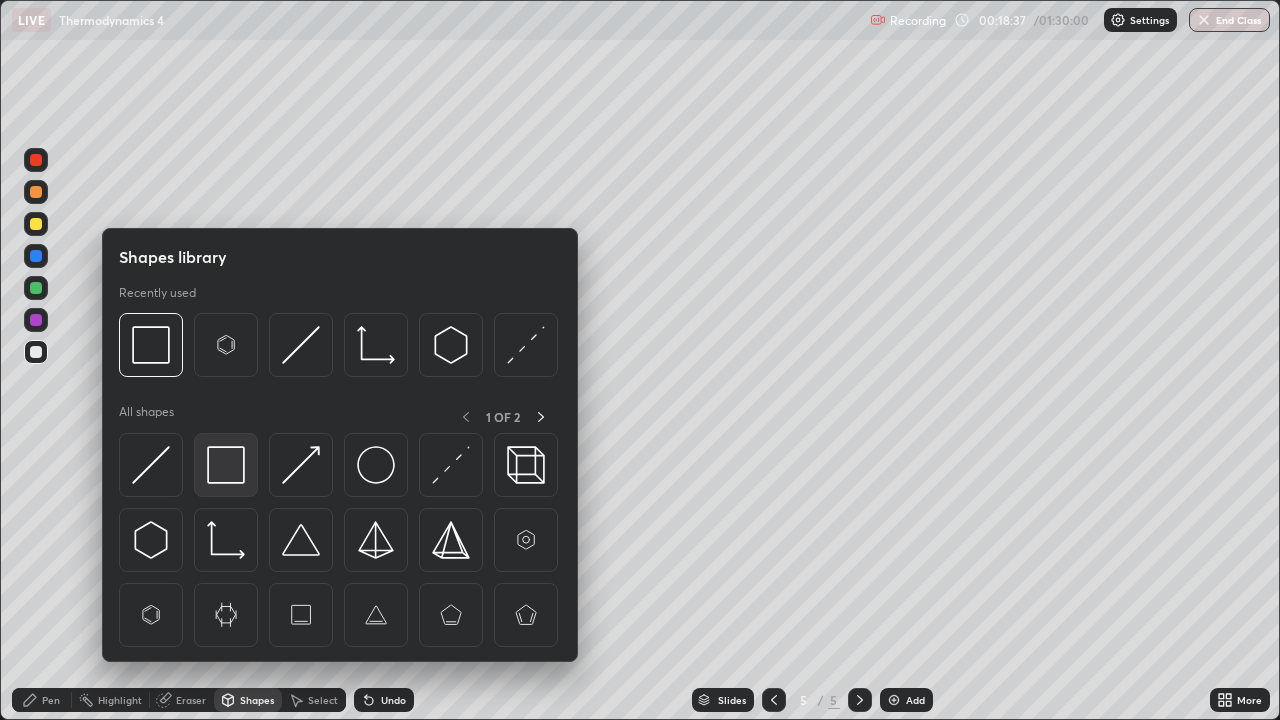 click at bounding box center [226, 465] 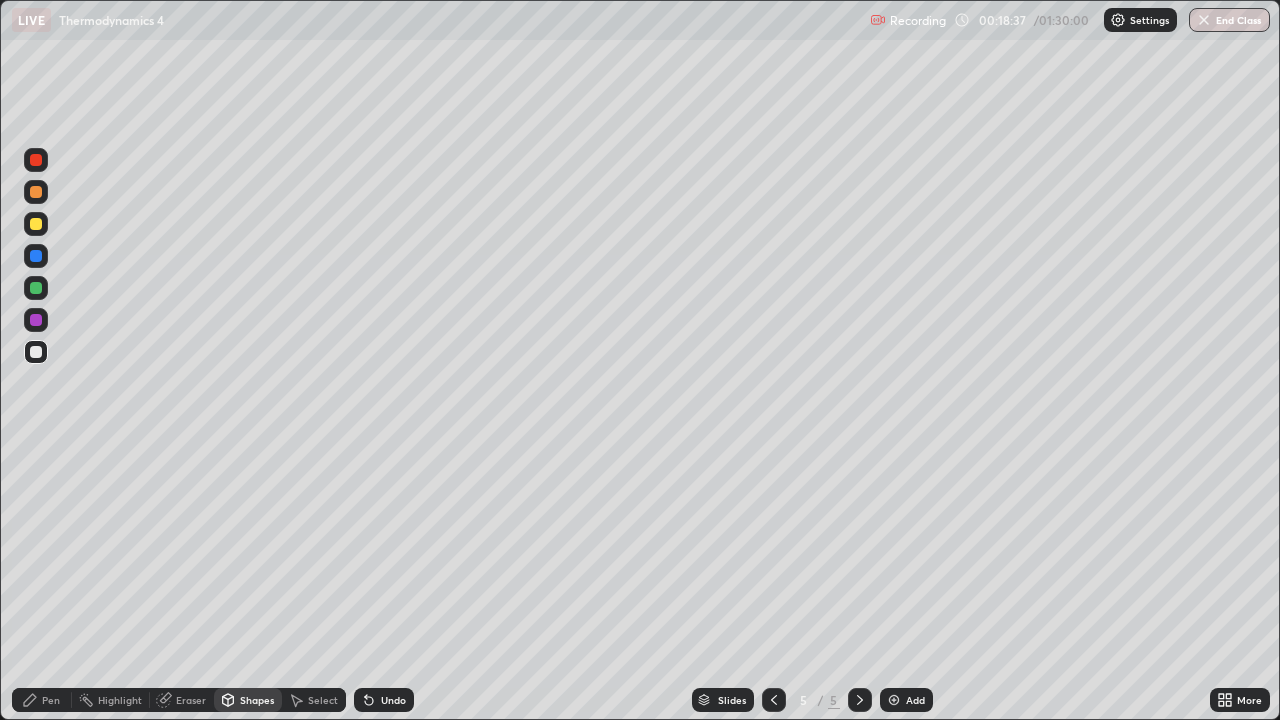 click at bounding box center (36, 288) 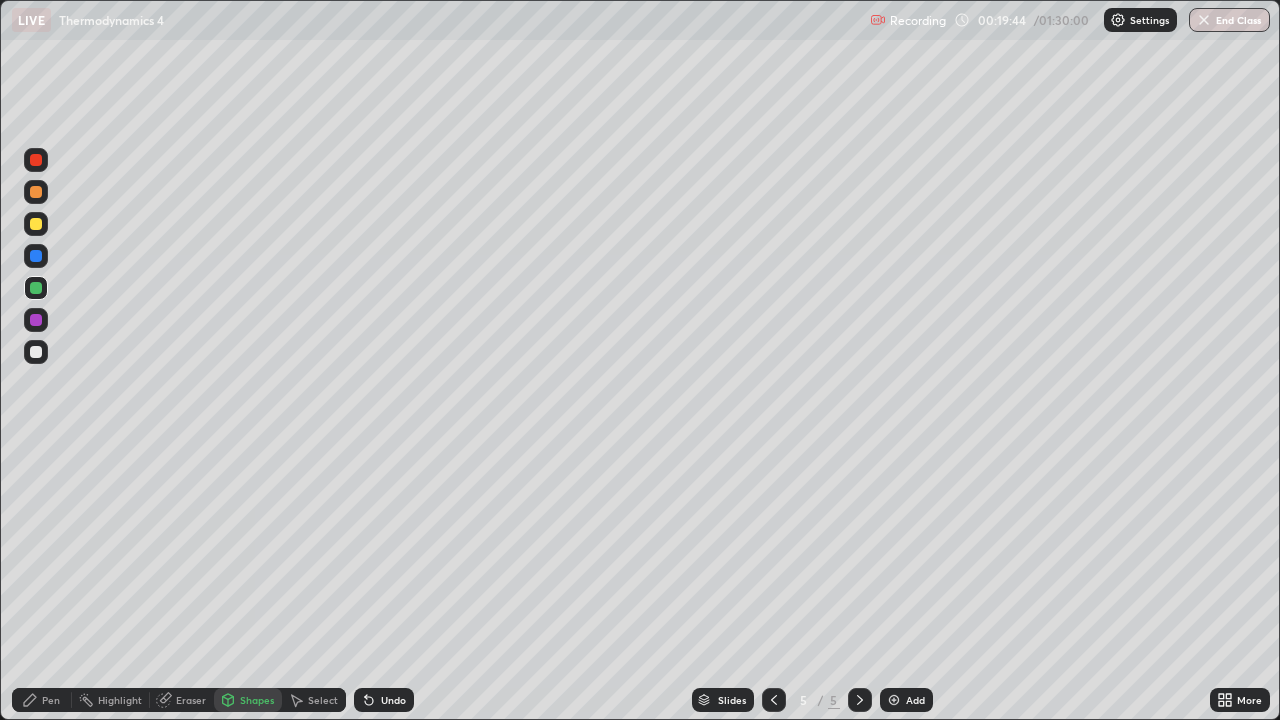 click on "Add" at bounding box center (906, 700) 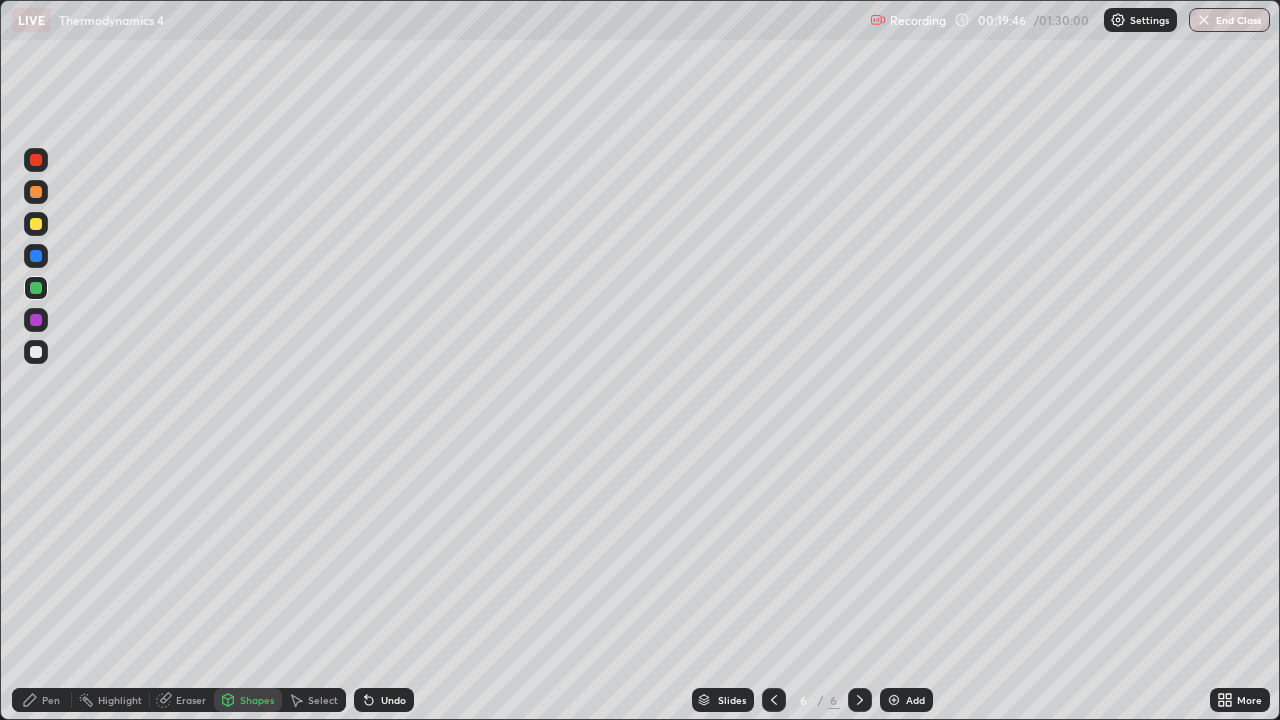 click at bounding box center (36, 352) 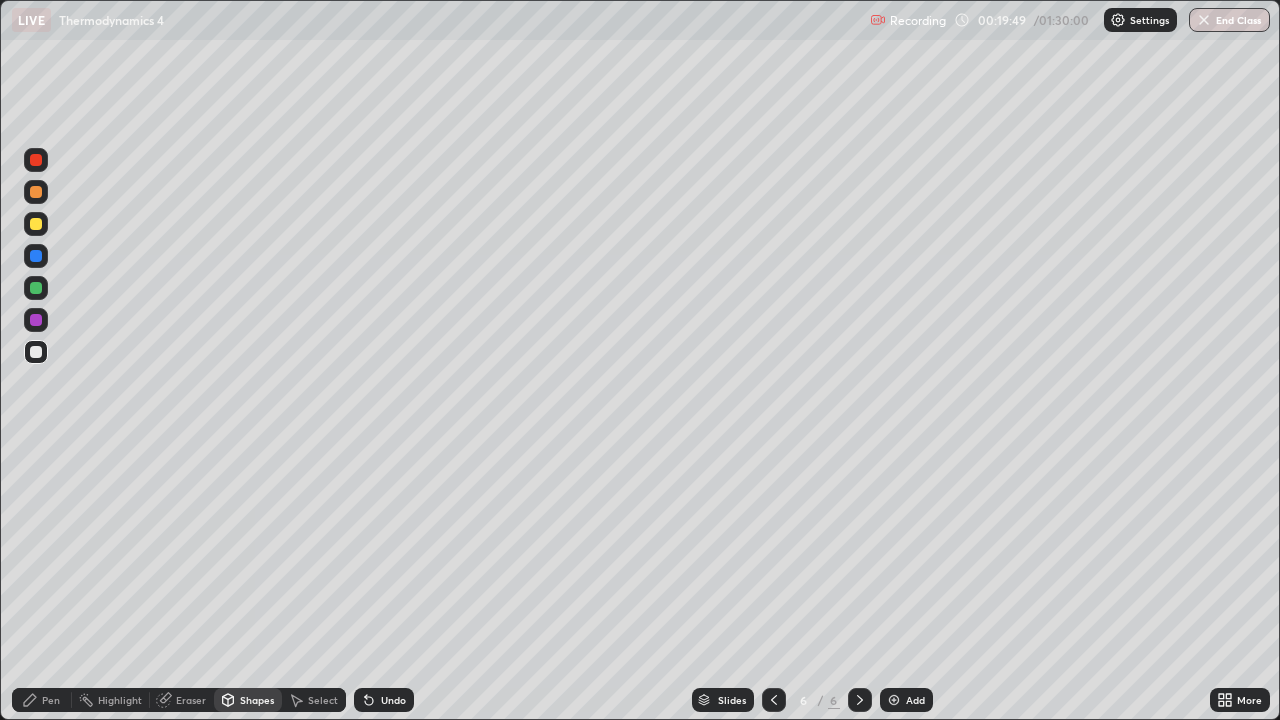 click on "Eraser" at bounding box center [191, 700] 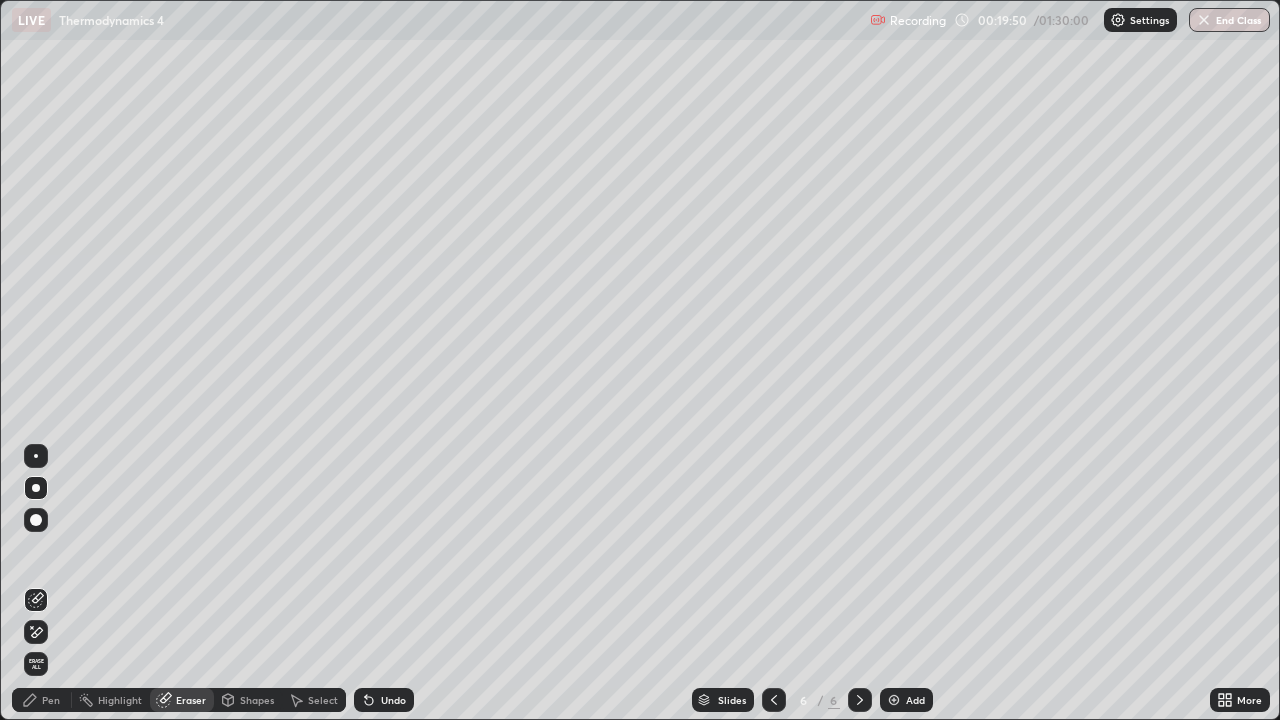 click 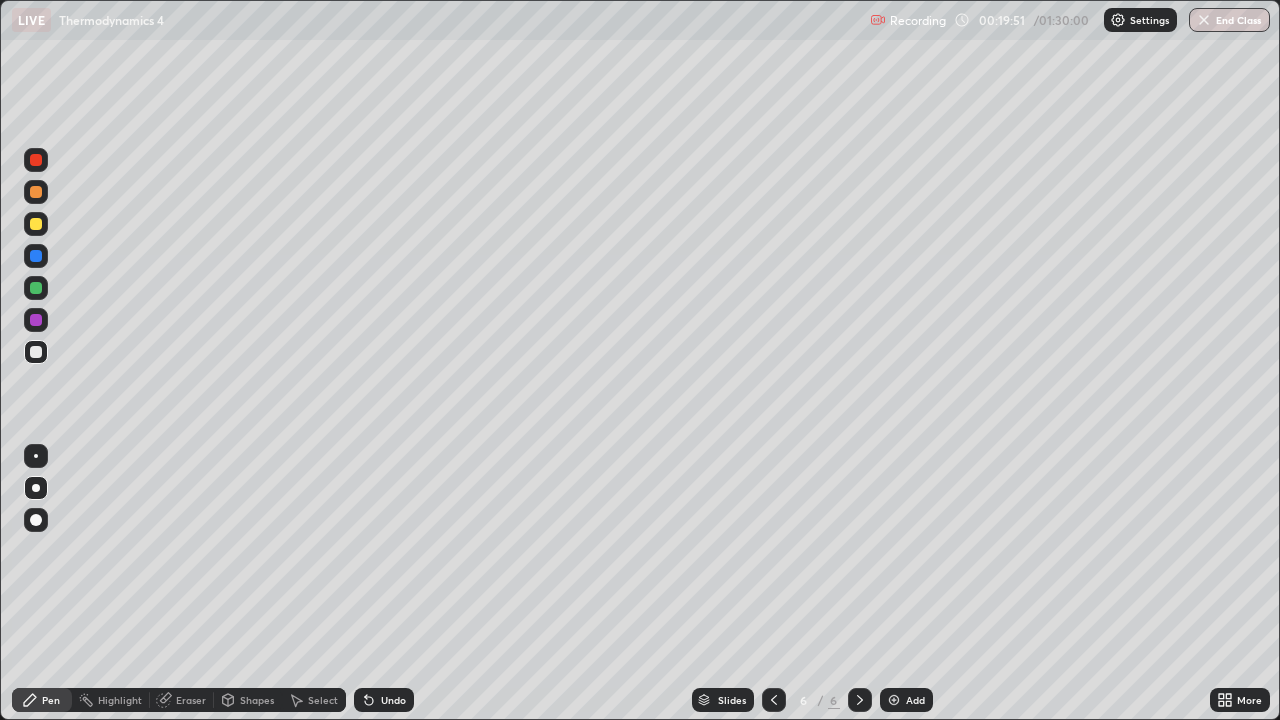 click on "Eraser" at bounding box center (182, 700) 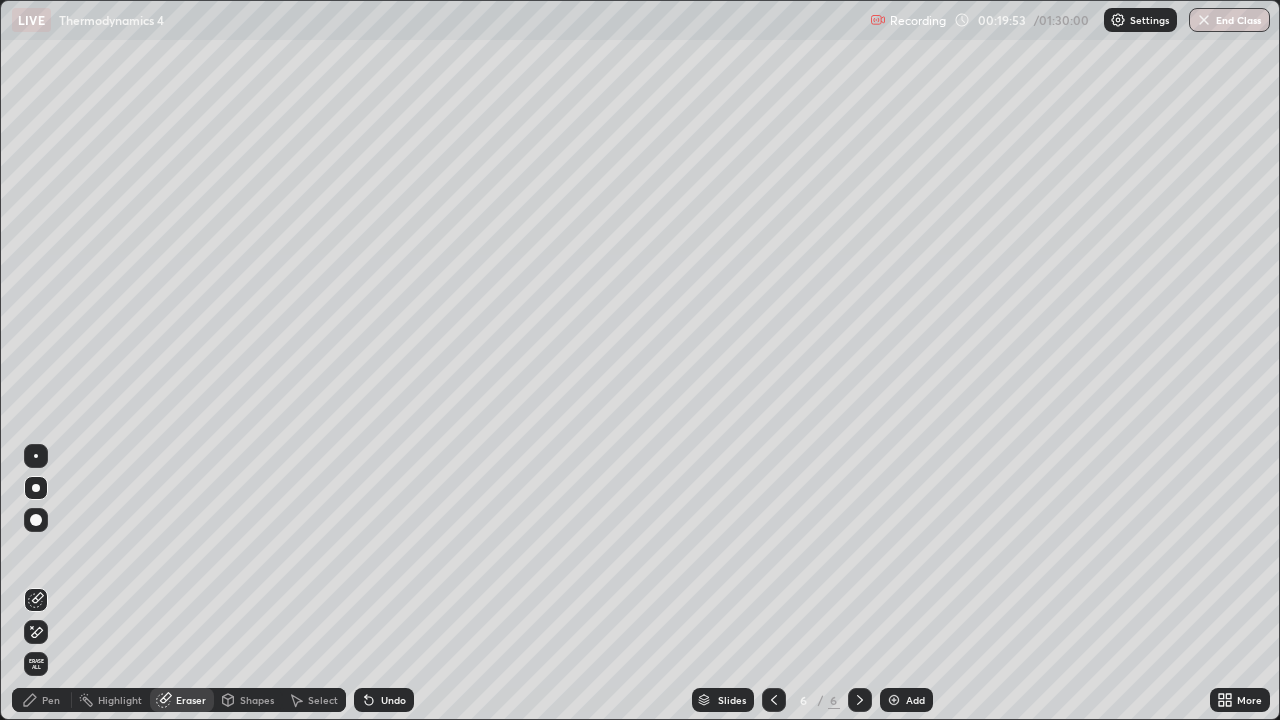 click 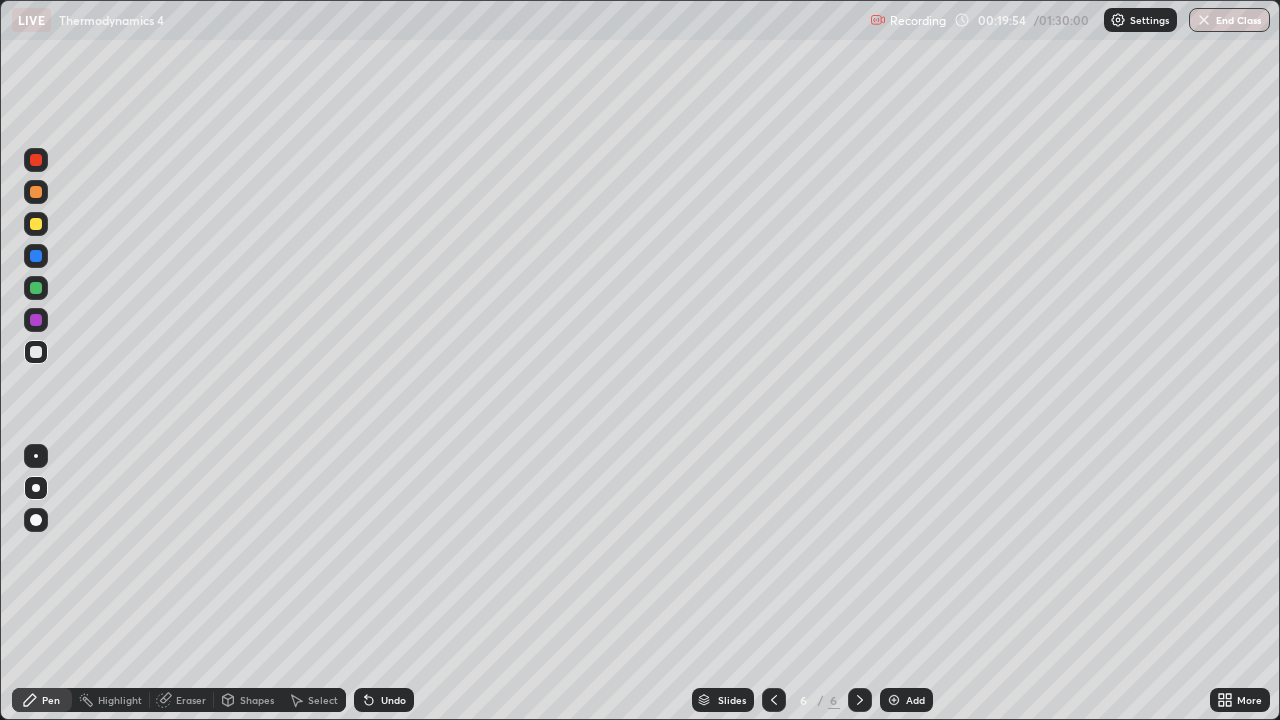 click at bounding box center [36, 488] 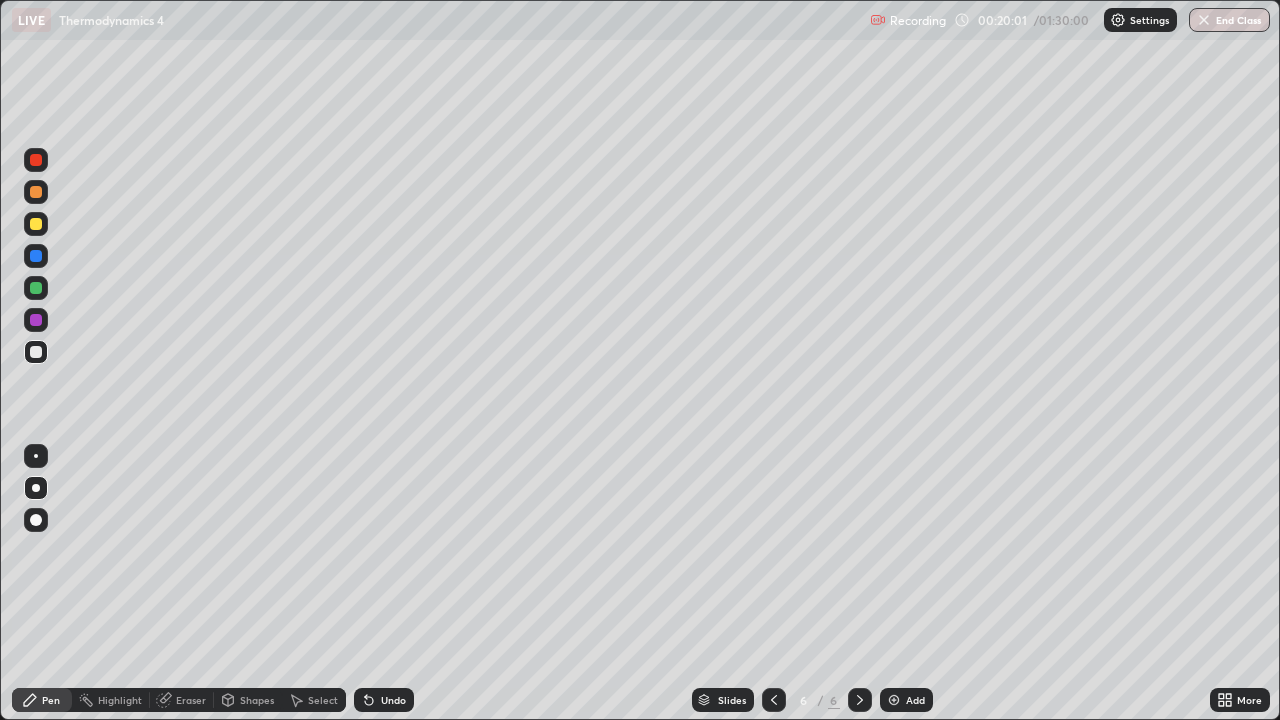 click on "Shapes" at bounding box center (248, 700) 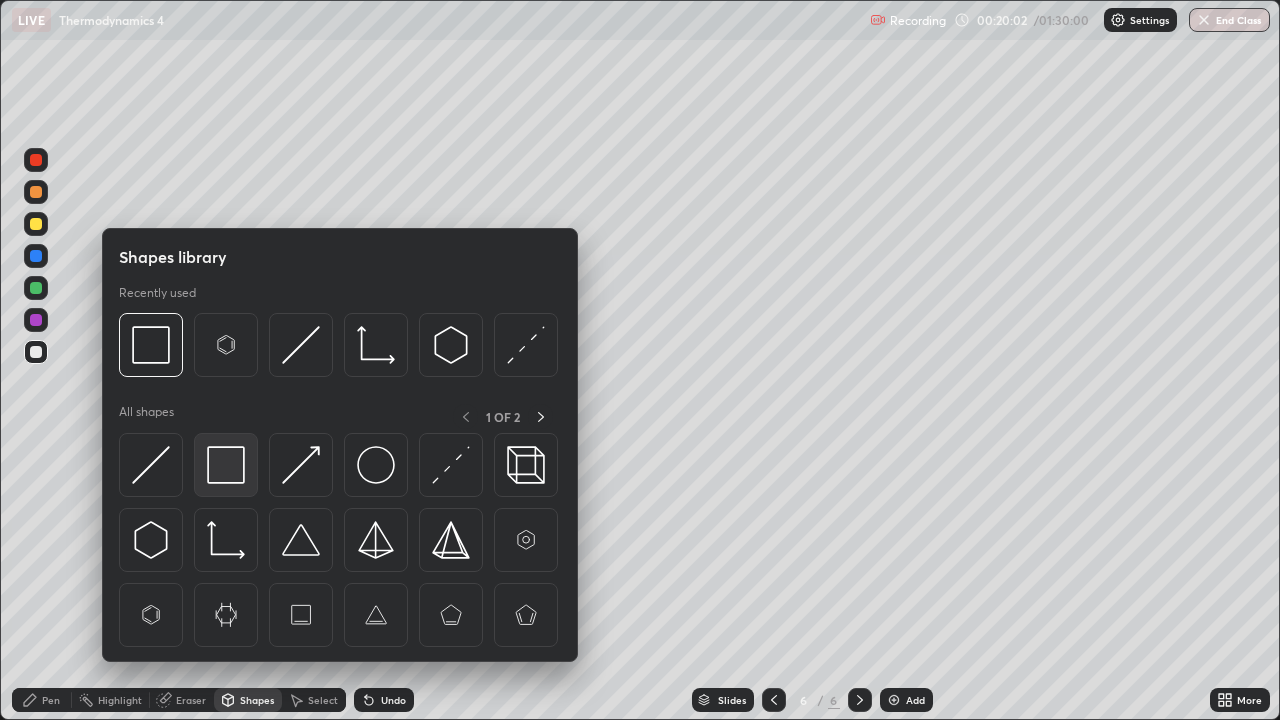 click at bounding box center (226, 465) 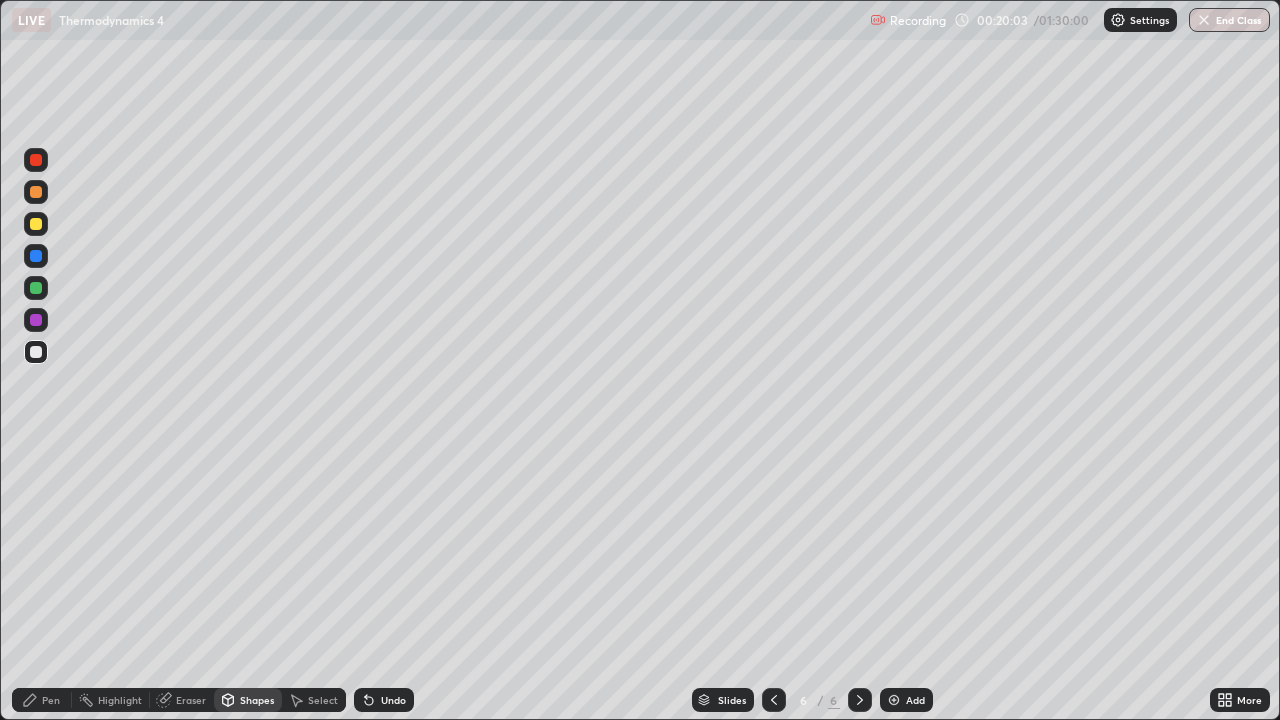 click at bounding box center [36, 288] 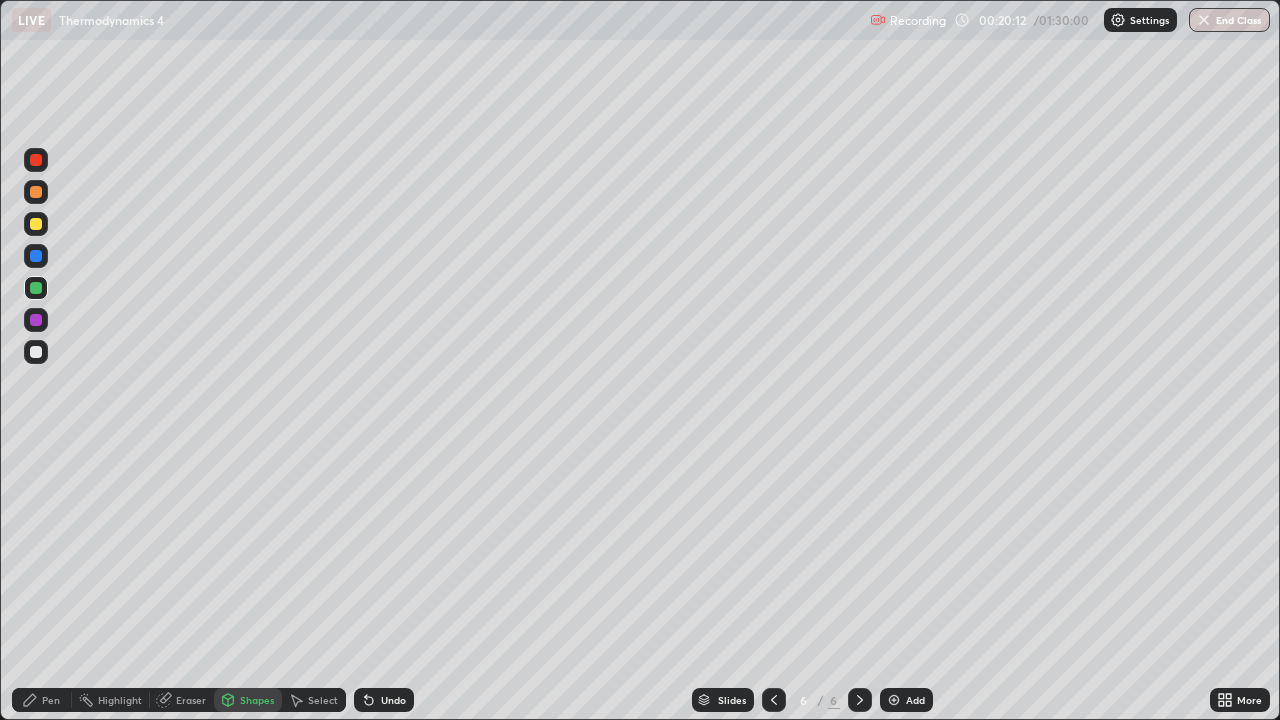click at bounding box center [36, 352] 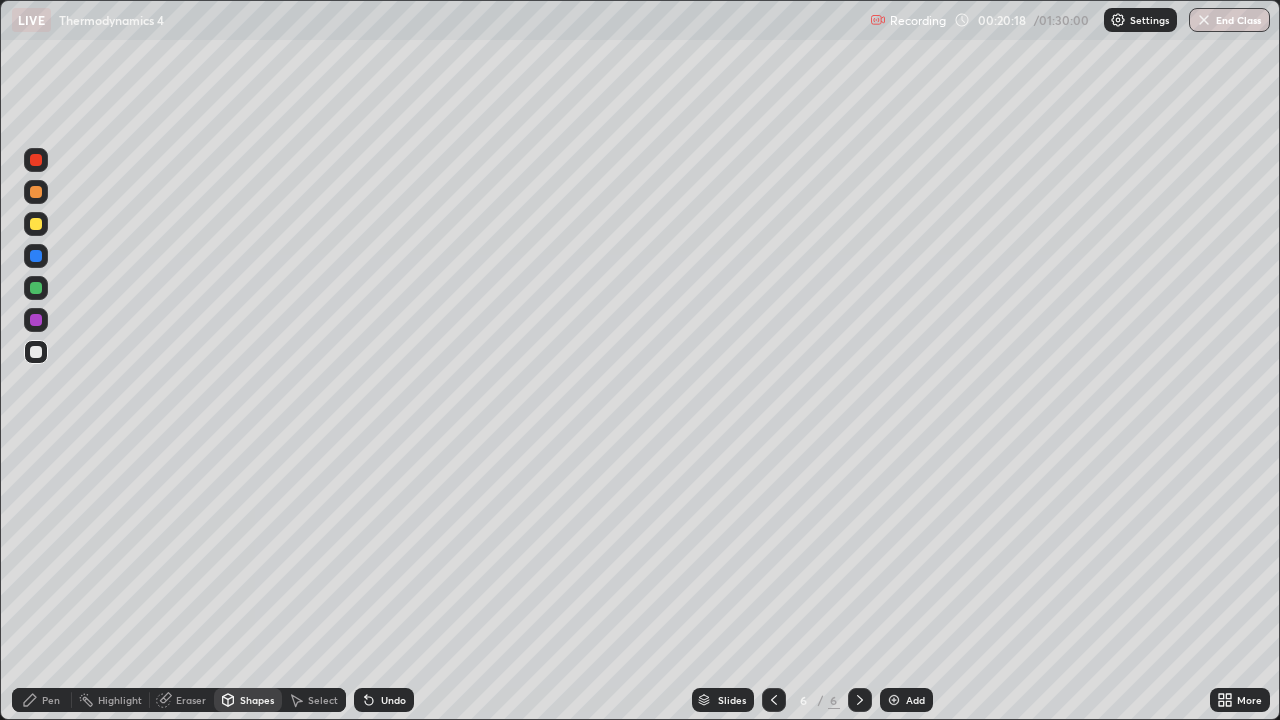 click on "Pen" at bounding box center (42, 700) 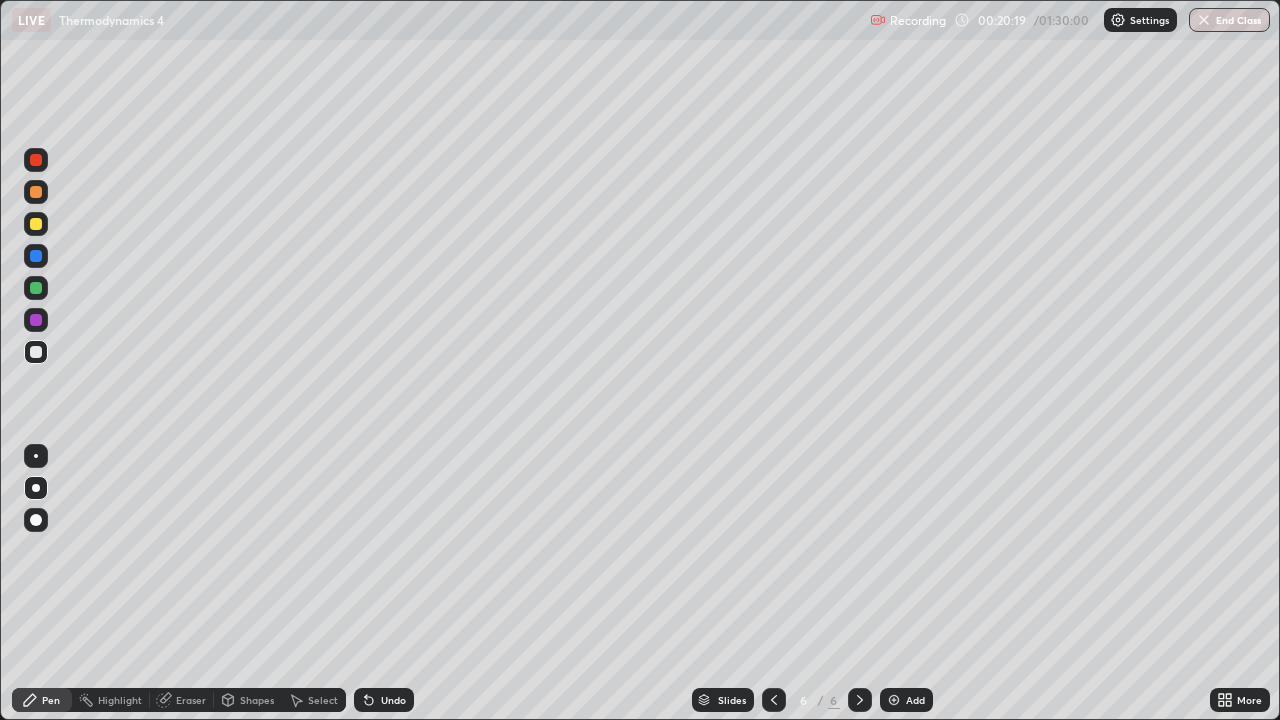 click at bounding box center (36, 352) 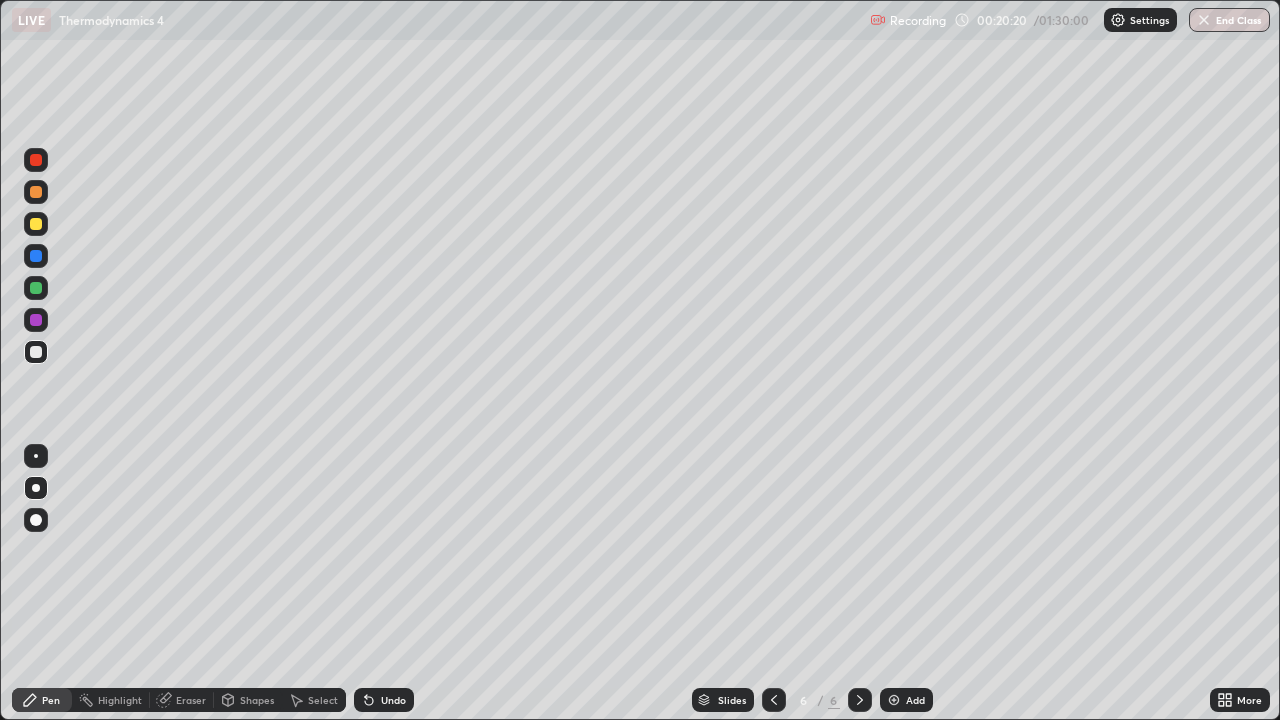 click at bounding box center (36, 520) 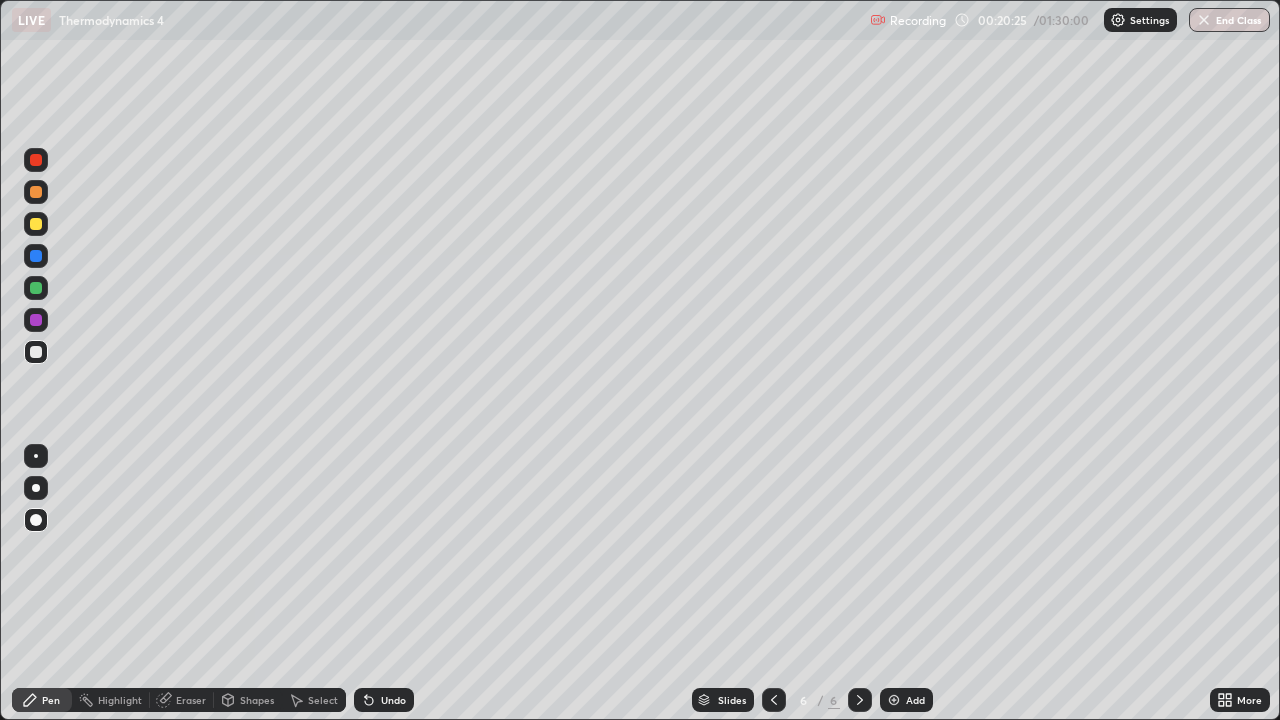 click 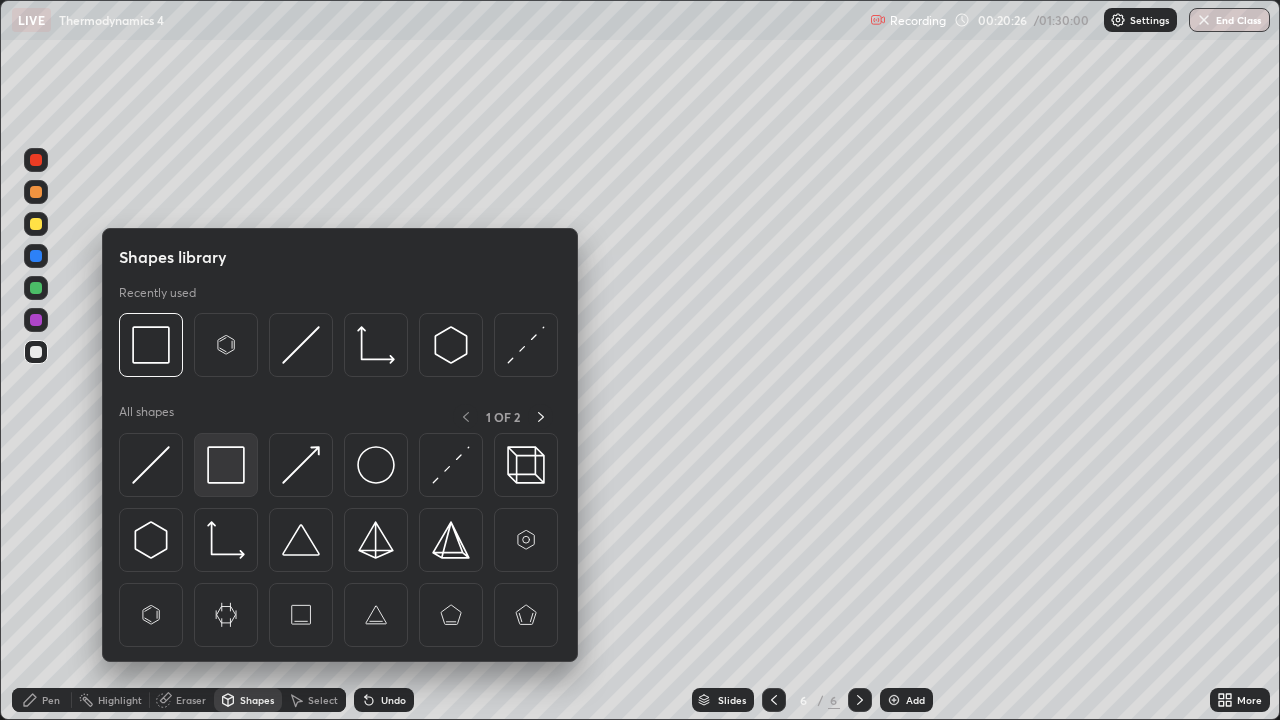 click at bounding box center [226, 465] 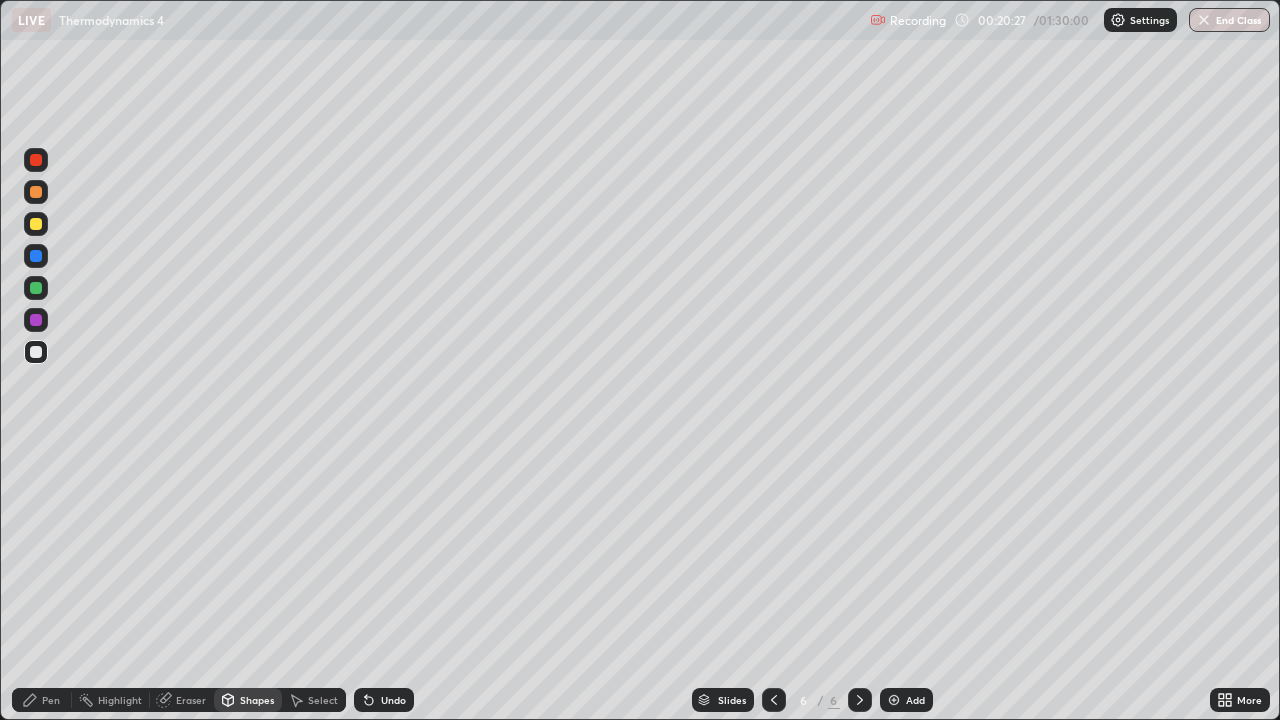 click at bounding box center (36, 288) 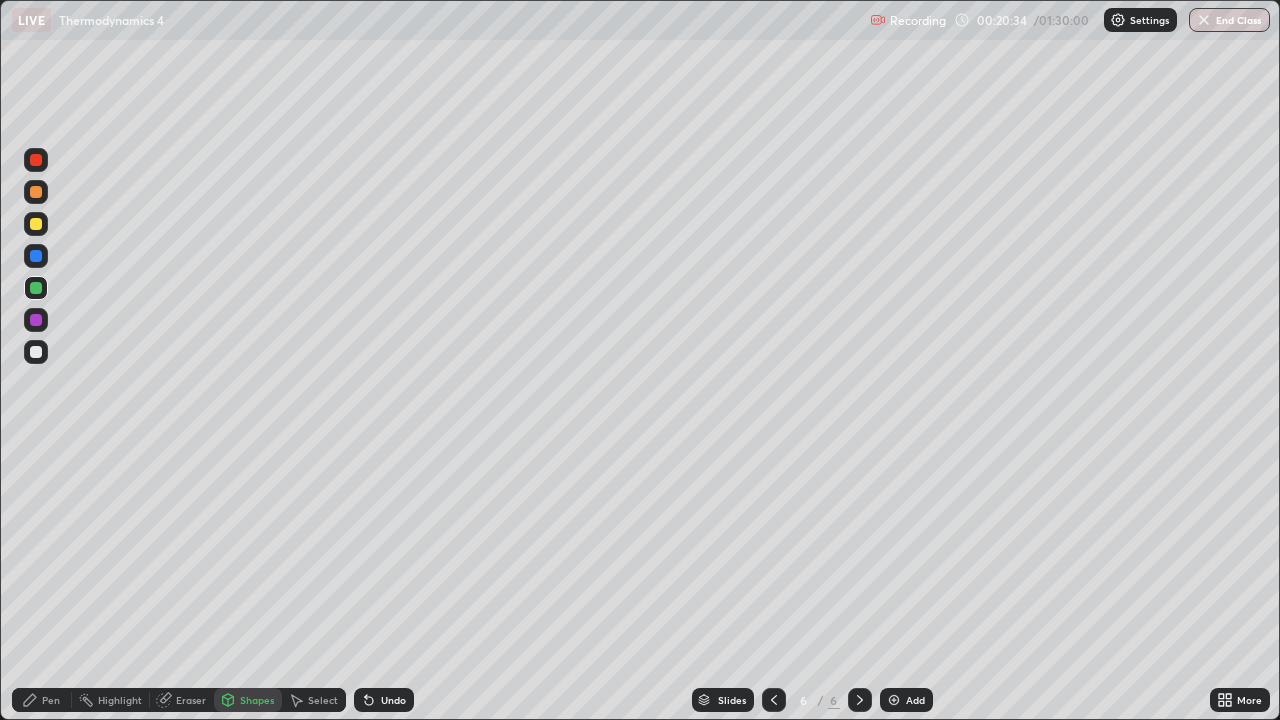 click at bounding box center (36, 352) 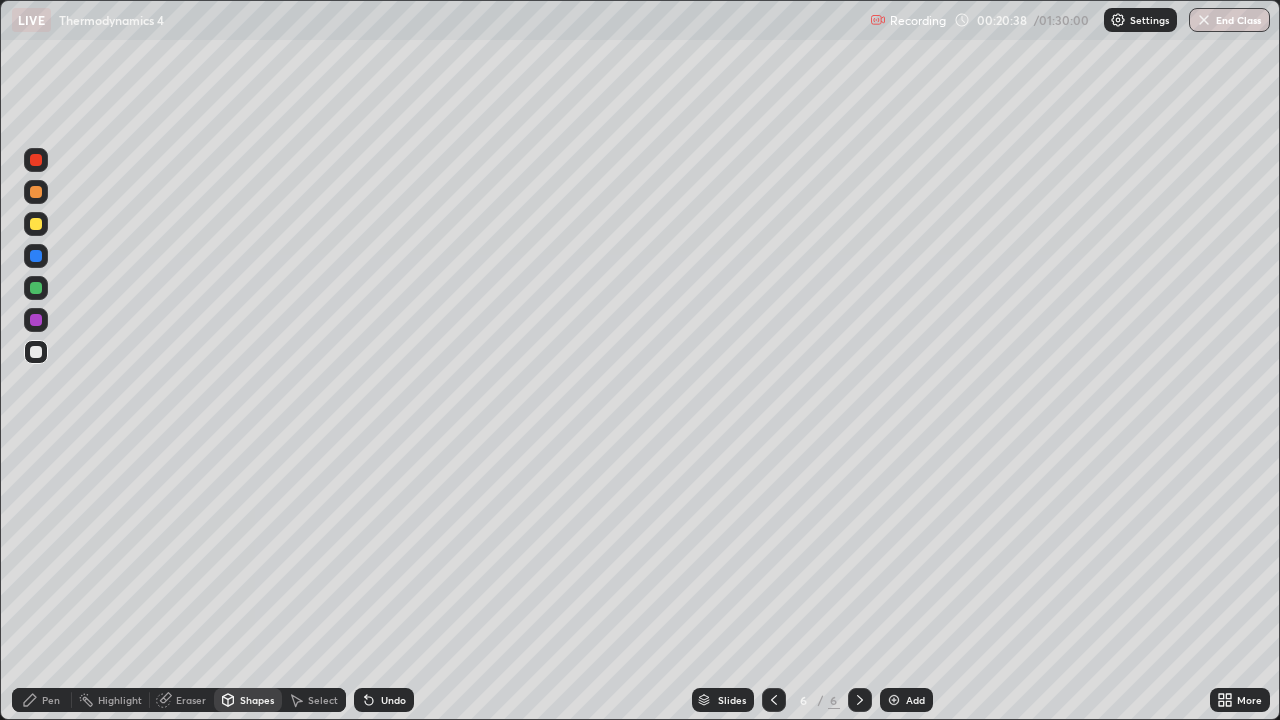 click on "Eraser" at bounding box center [191, 700] 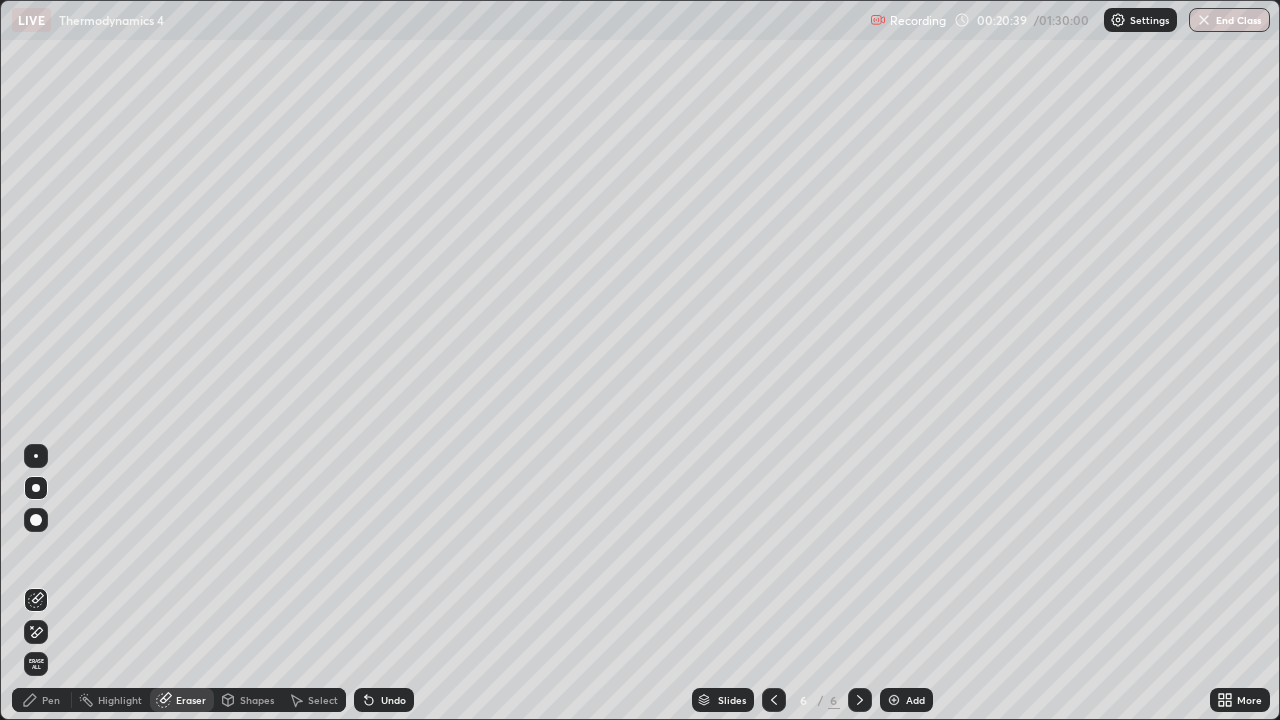 click on "Highlight" at bounding box center (120, 700) 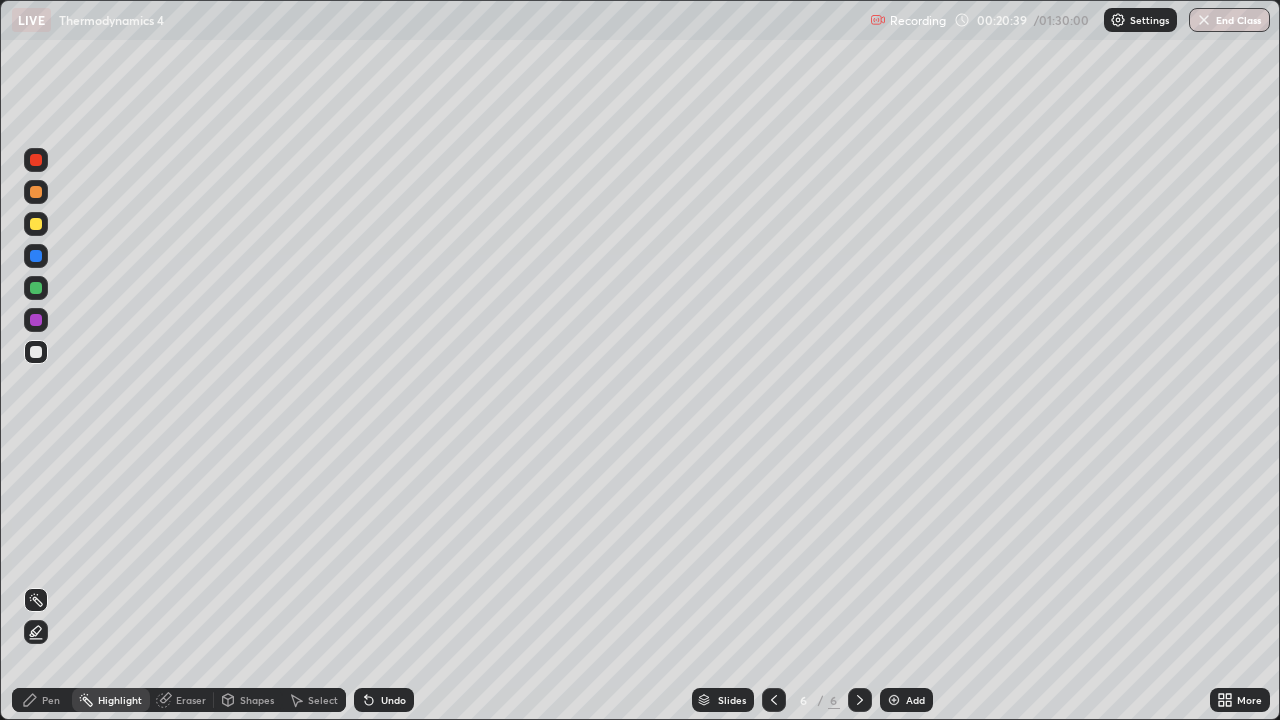 click on "Eraser" at bounding box center (191, 700) 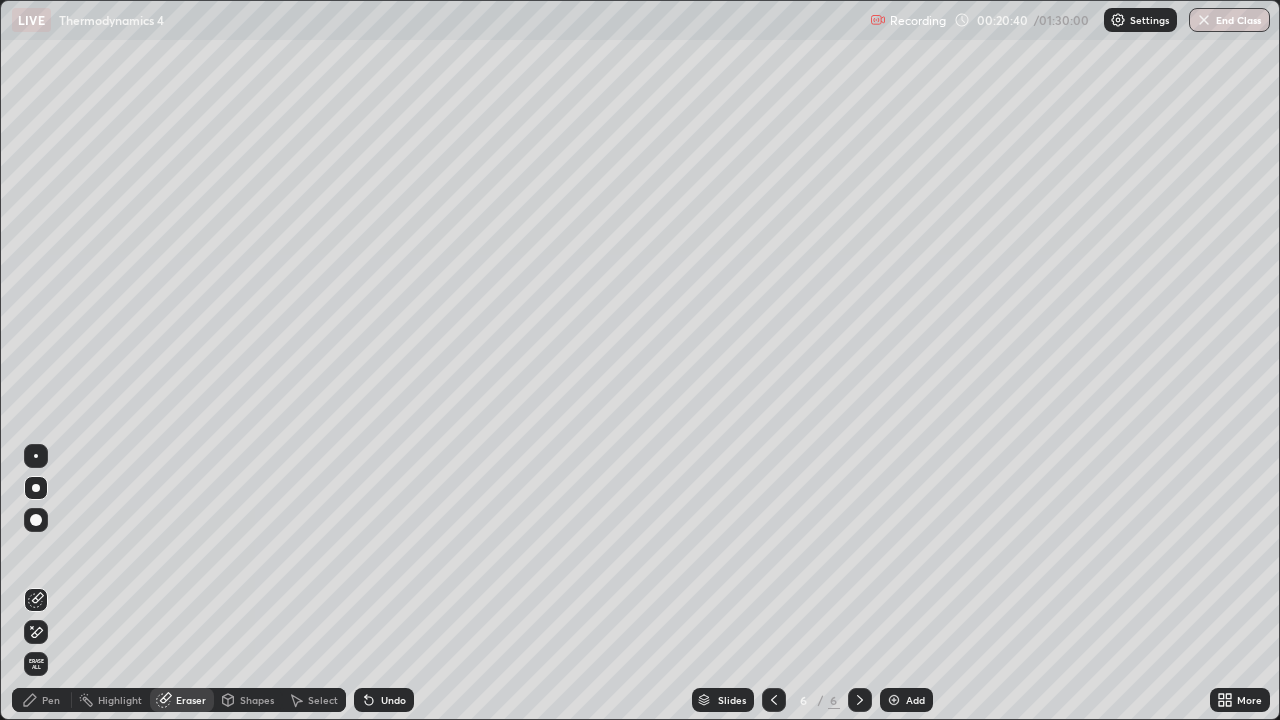 click at bounding box center [36, 456] 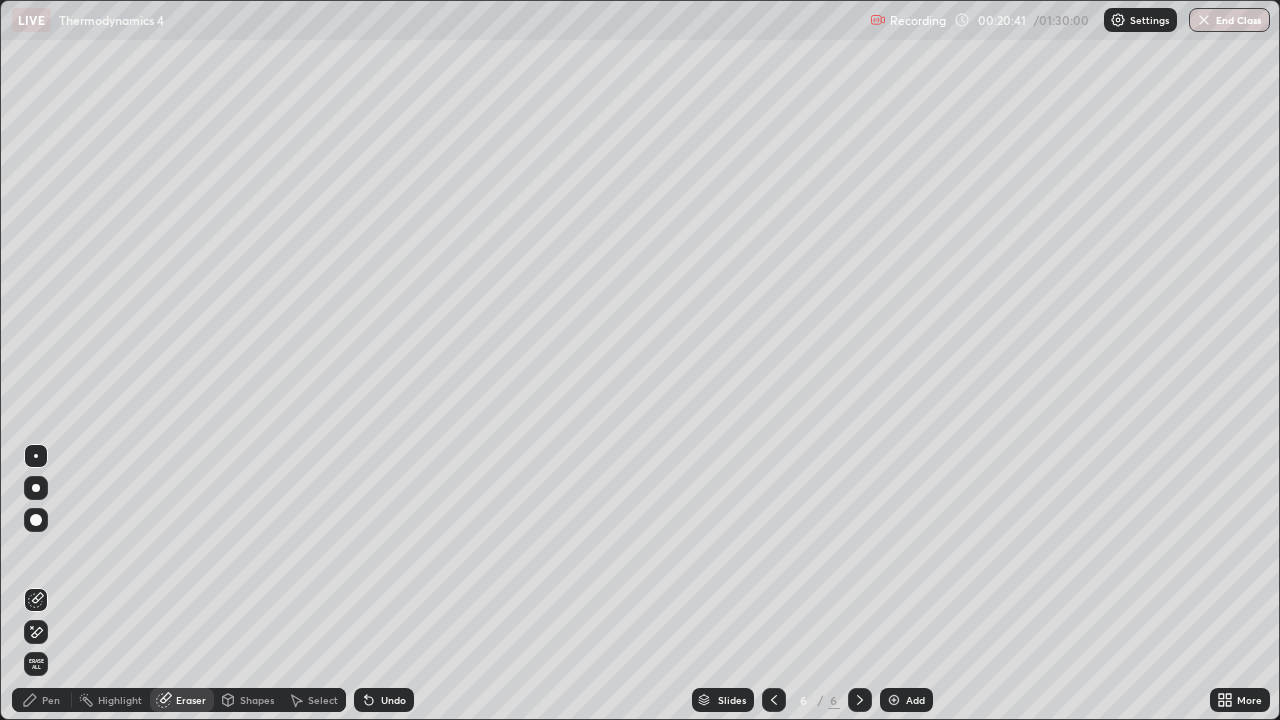 click on "Eraser" at bounding box center [182, 700] 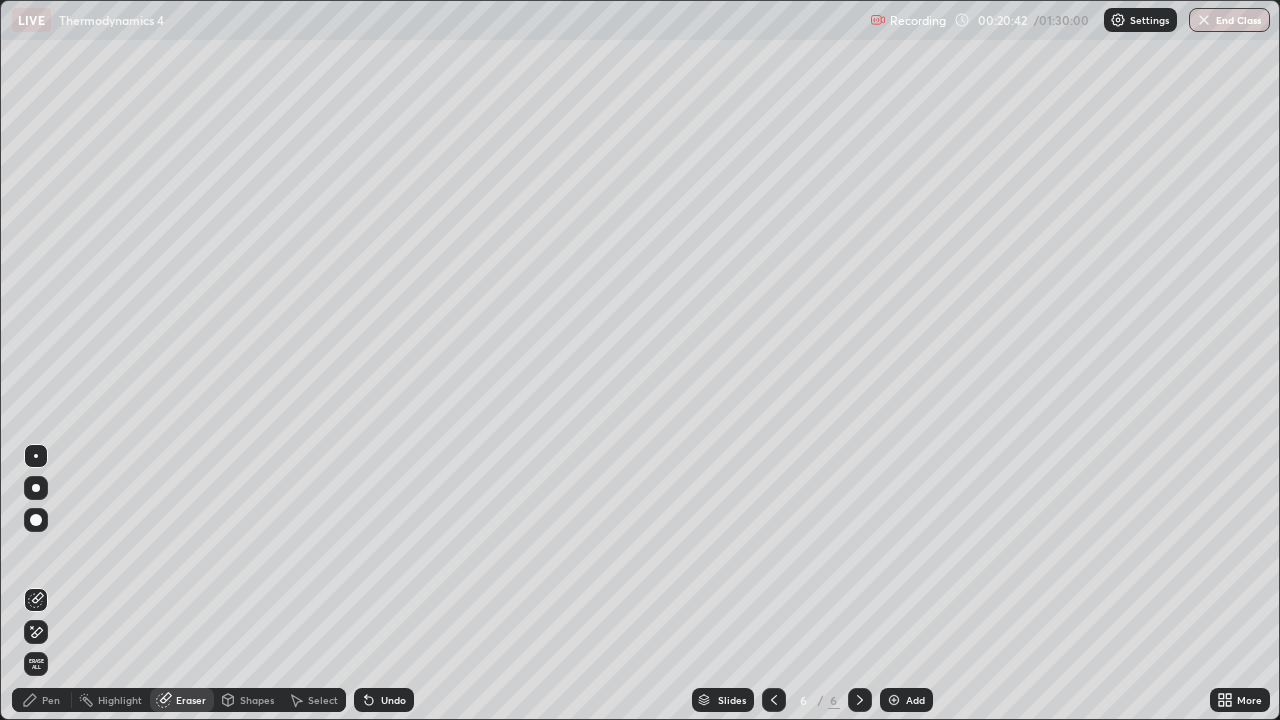 click on "Pen" at bounding box center (51, 700) 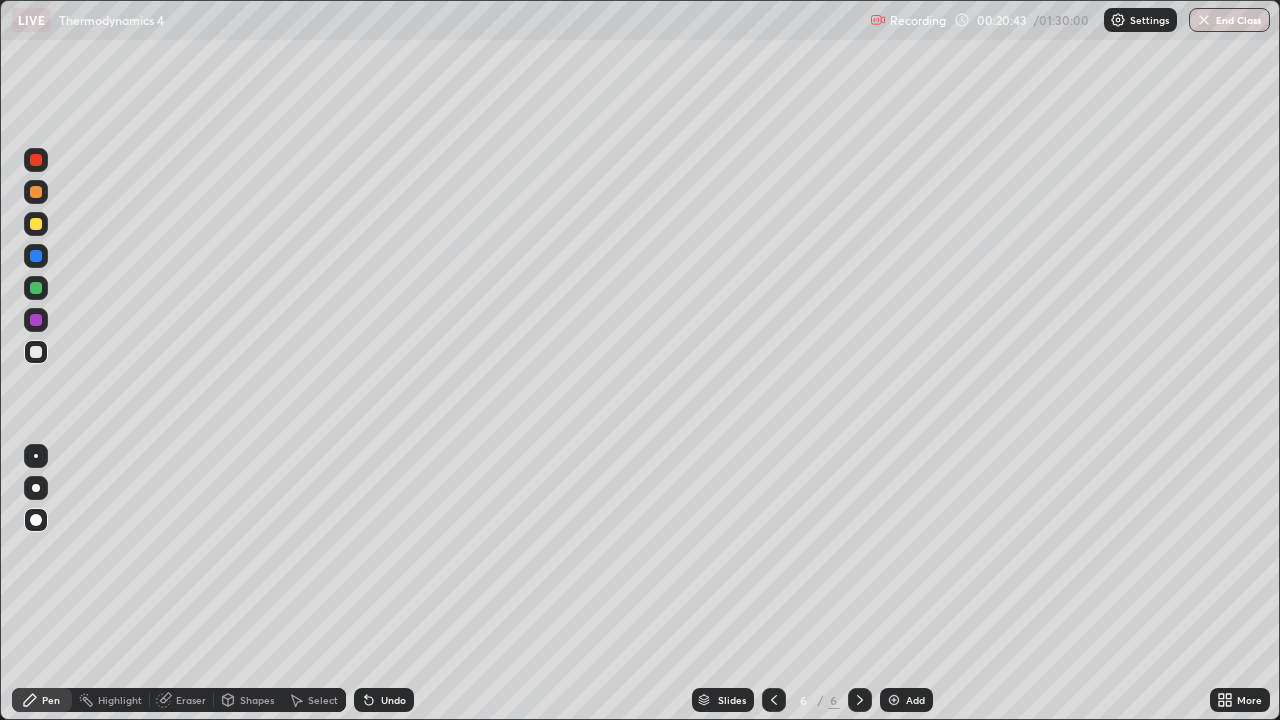 click at bounding box center (36, 352) 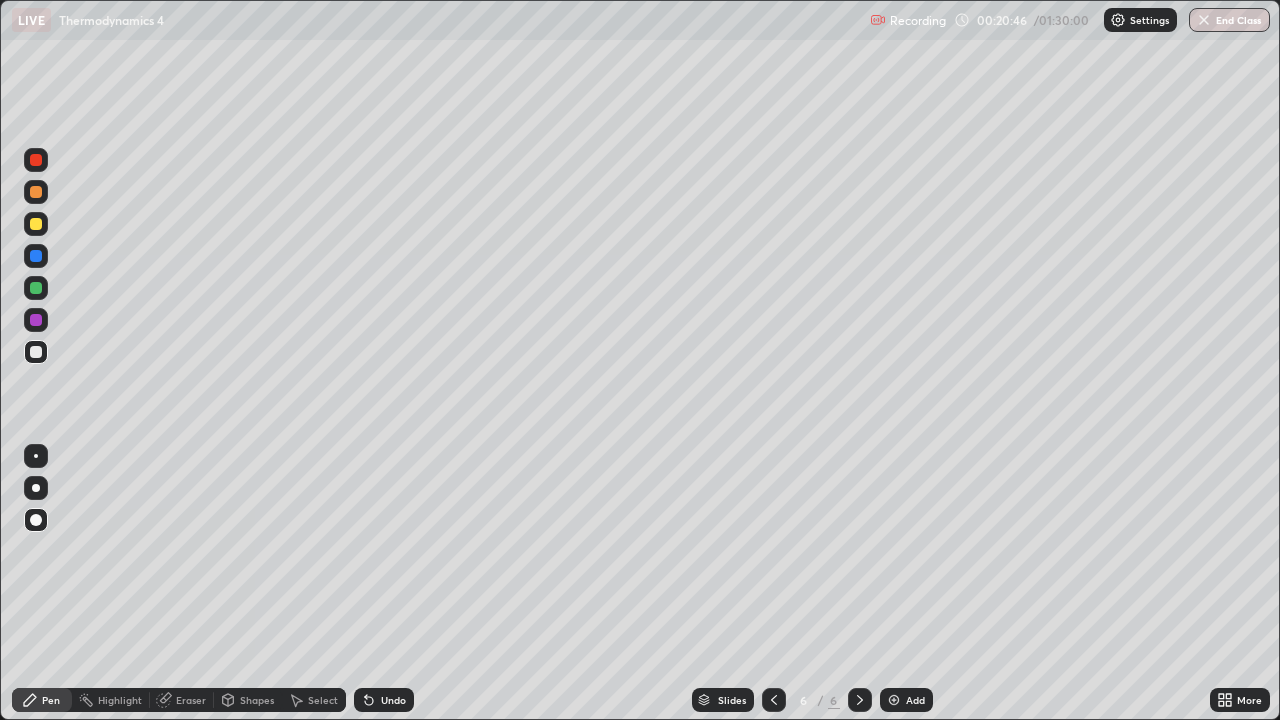 click at bounding box center [36, 488] 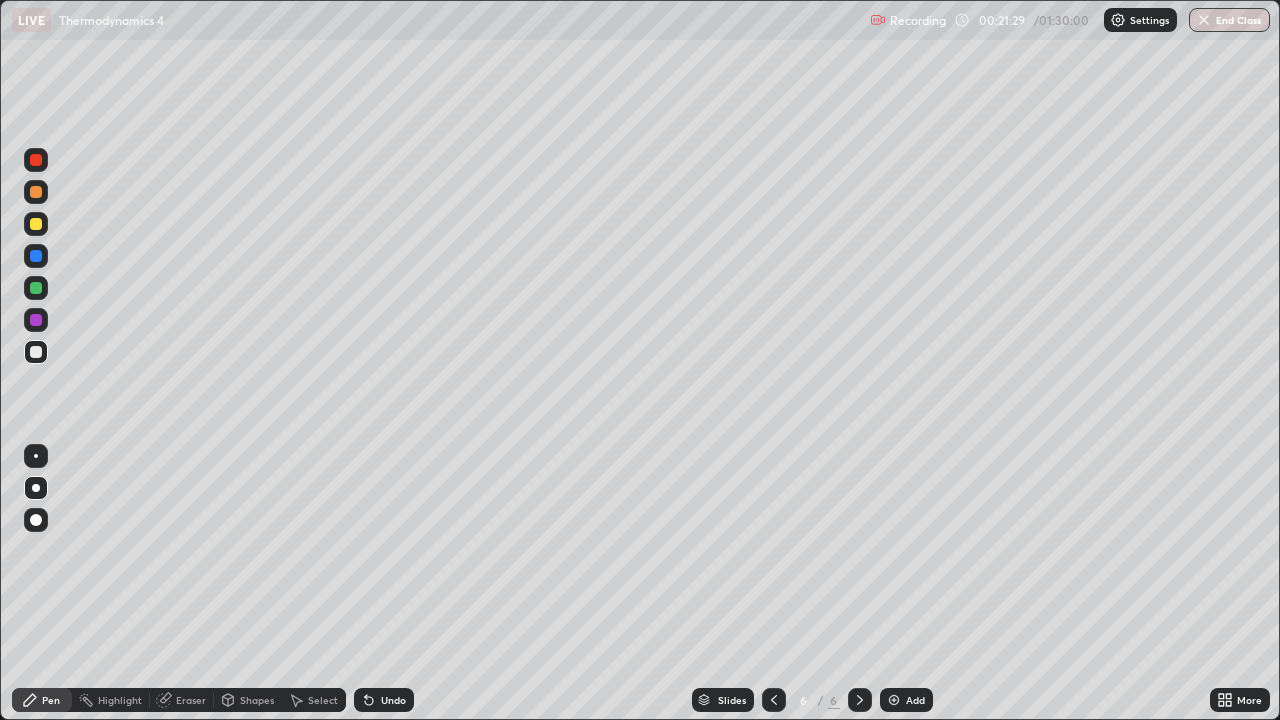 click on "Shapes" at bounding box center [257, 700] 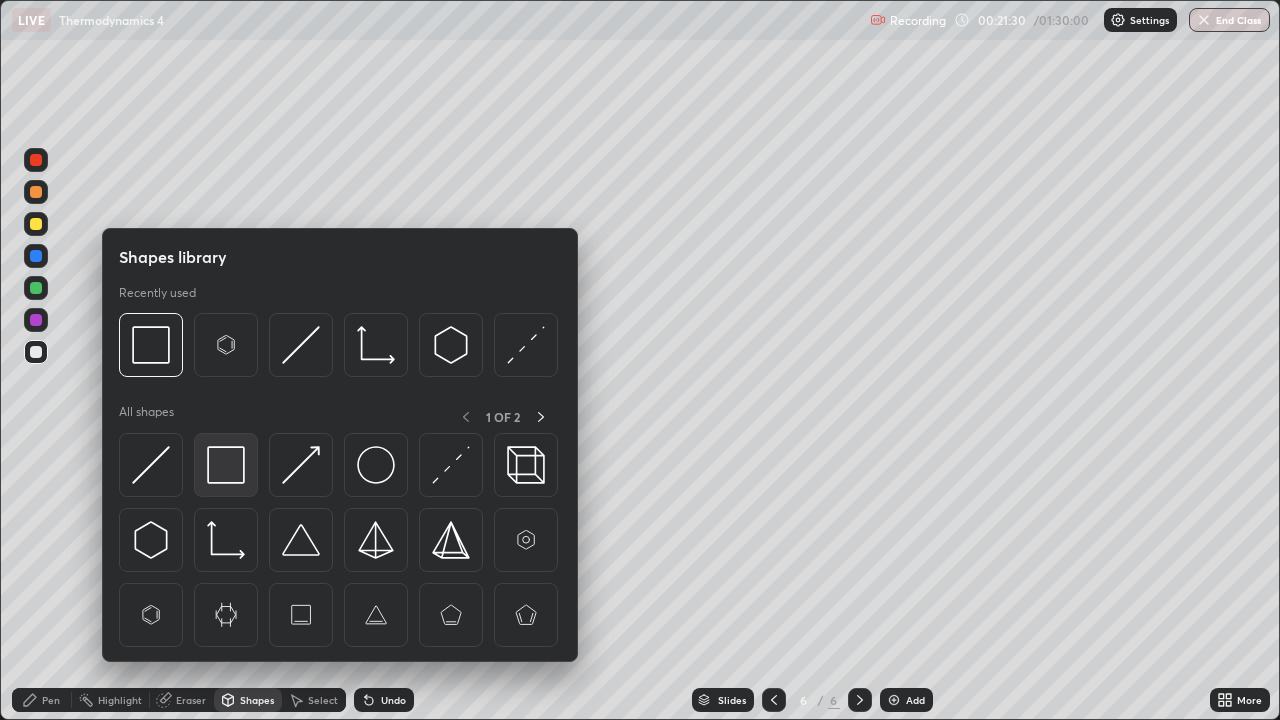 click at bounding box center [226, 465] 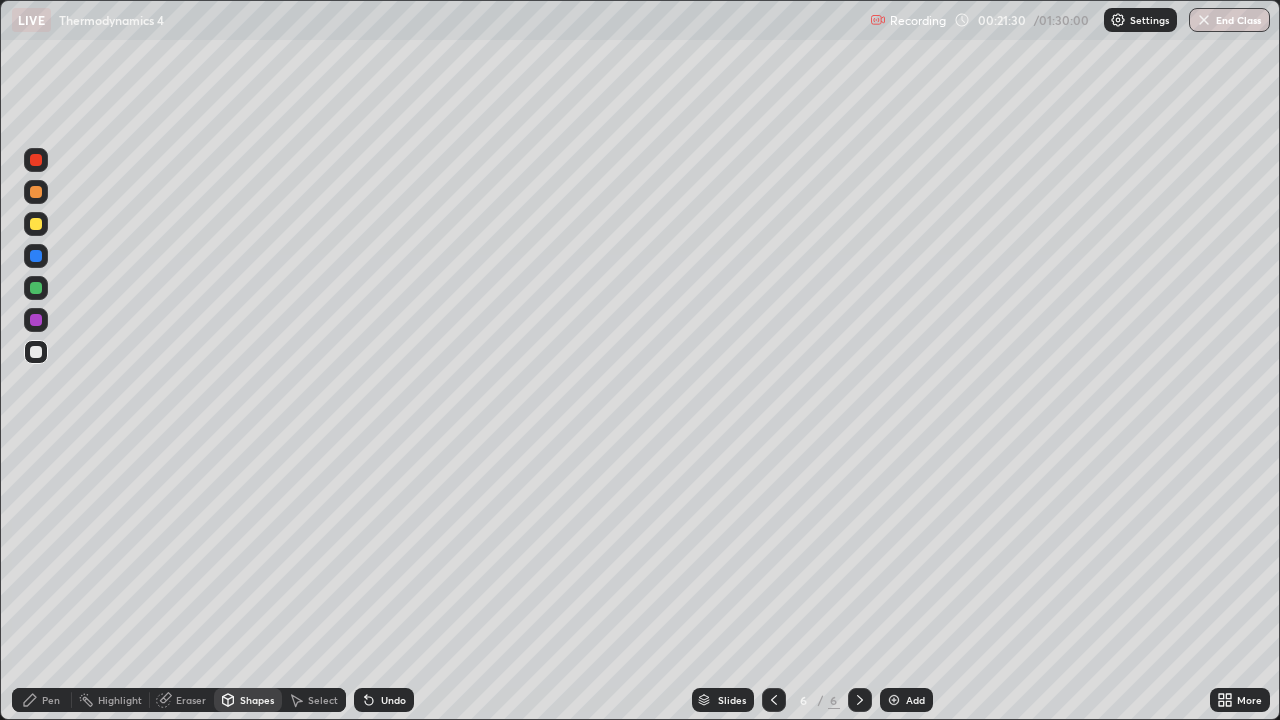 click at bounding box center [36, 288] 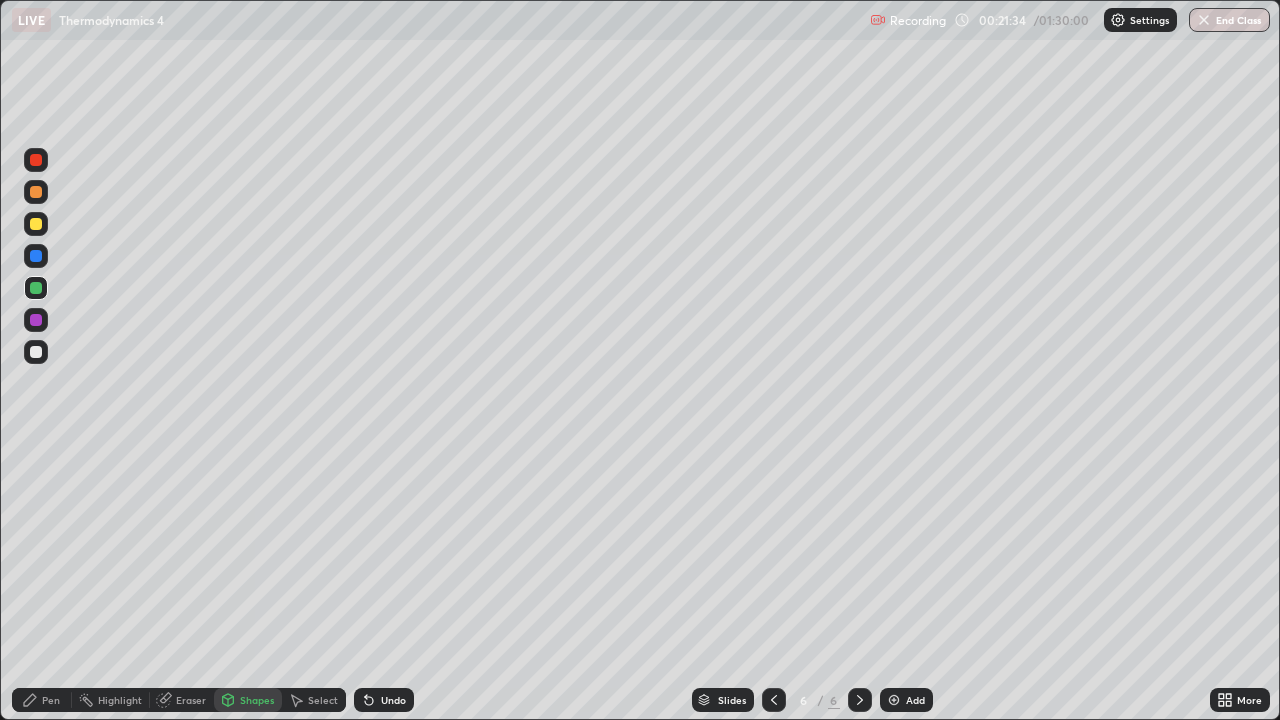 click at bounding box center (36, 352) 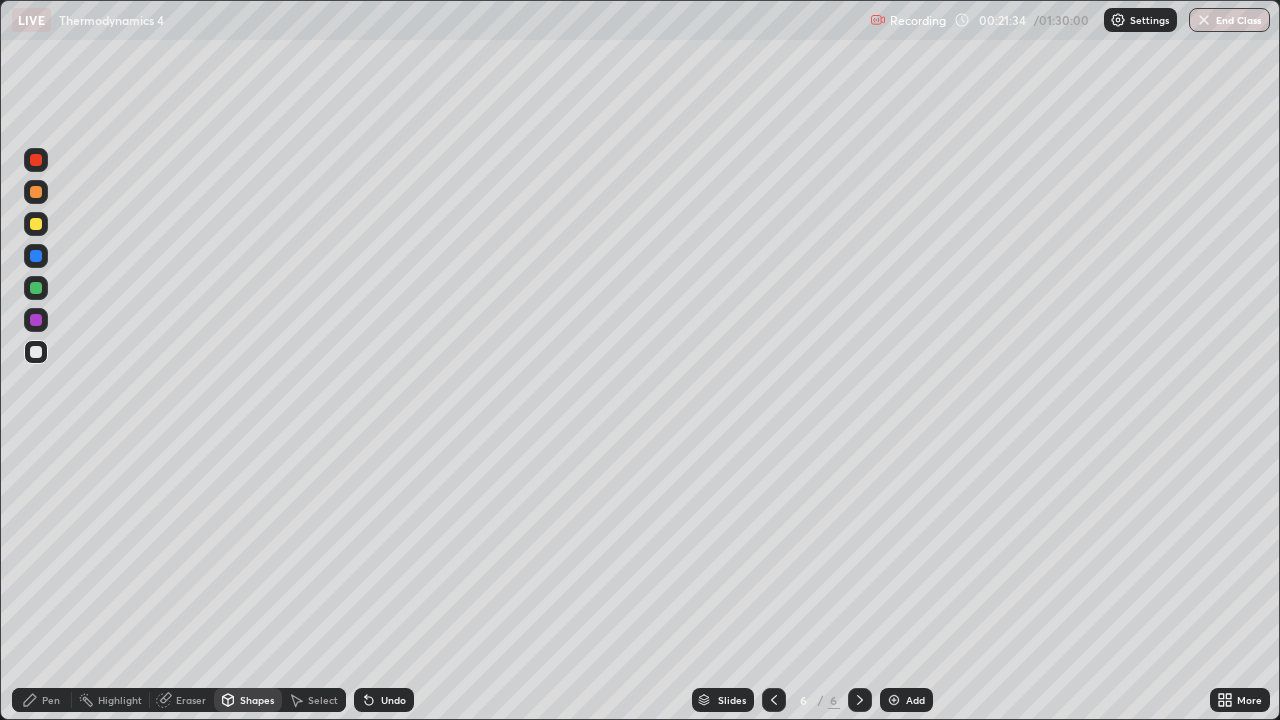 click at bounding box center [36, 256] 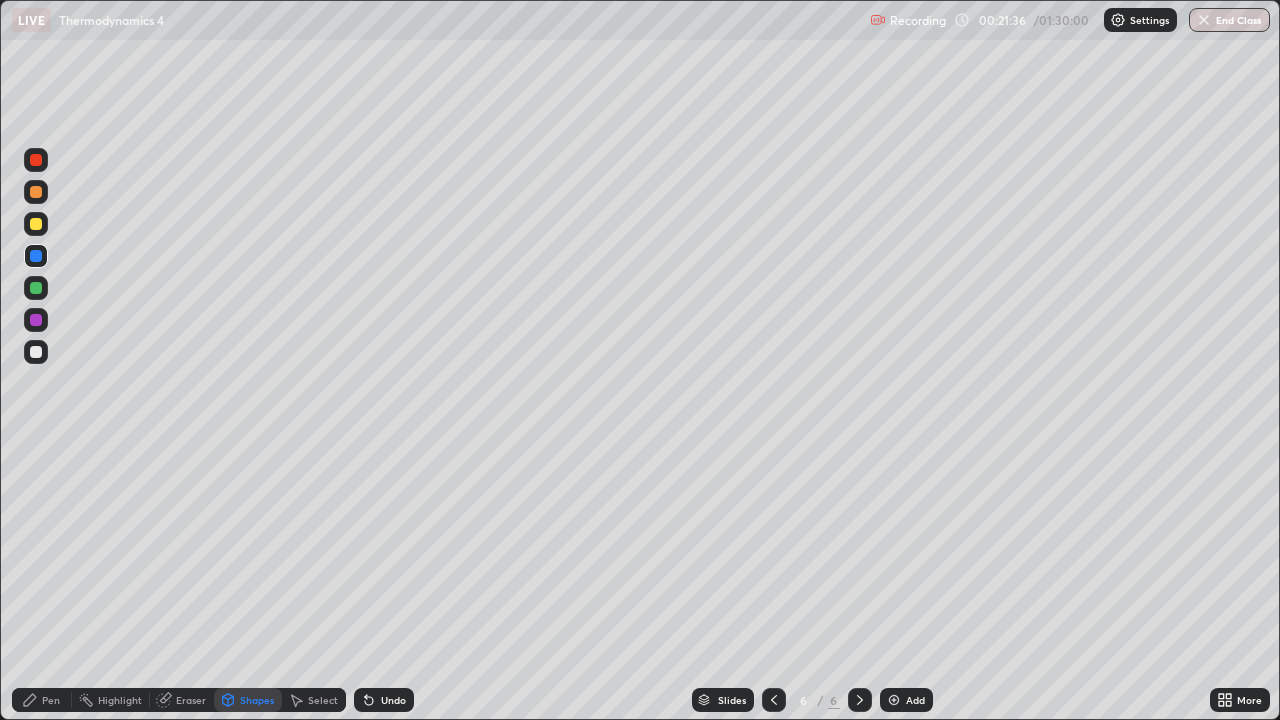 click on "Pen" at bounding box center (42, 700) 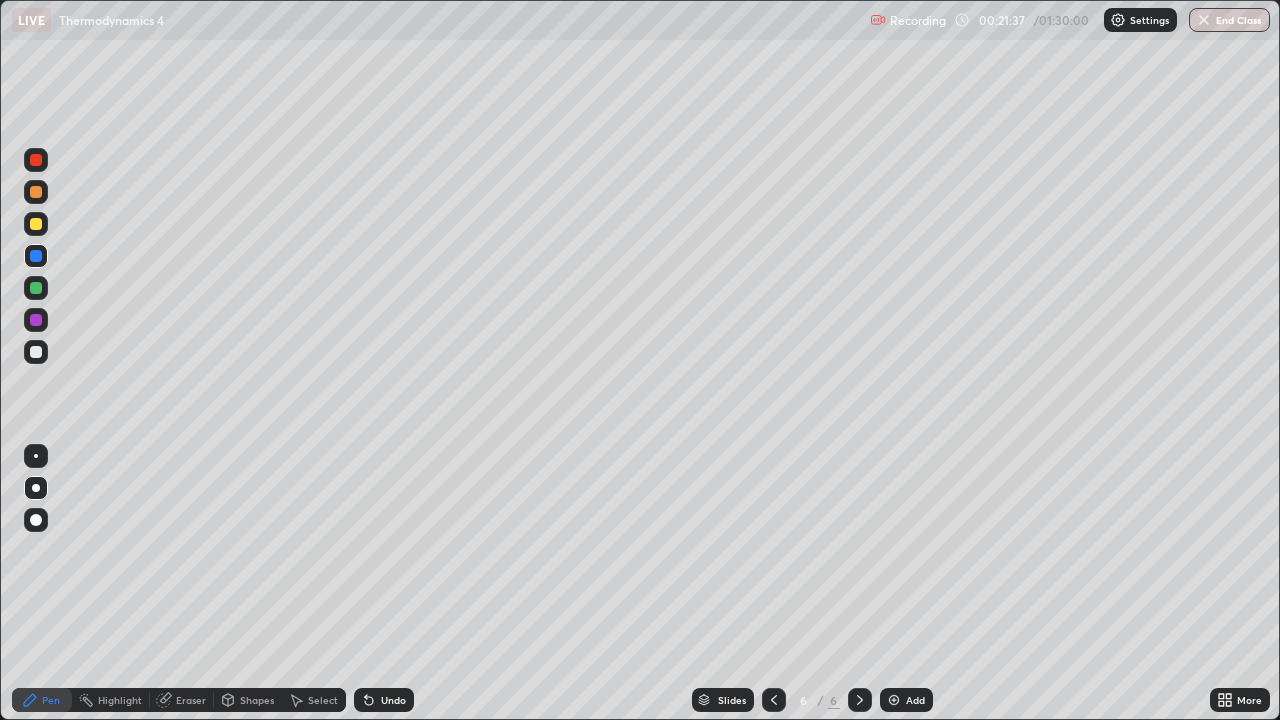 click at bounding box center [36, 192] 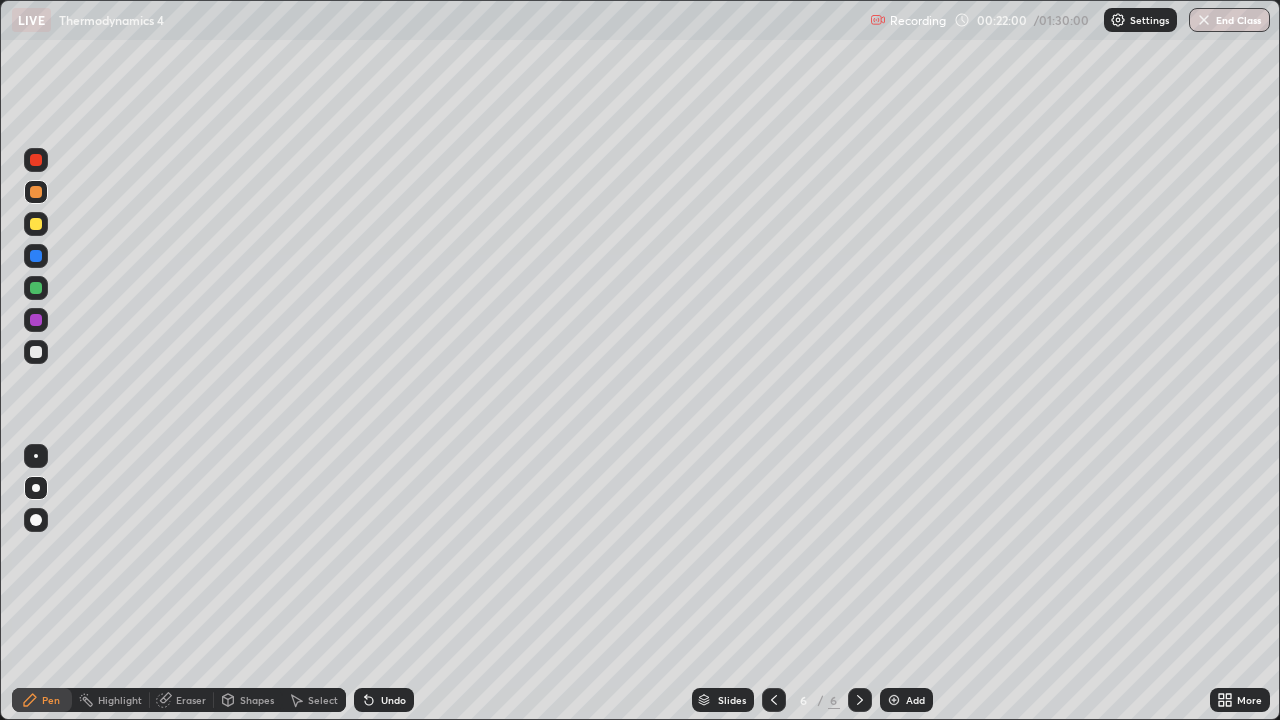 click at bounding box center (36, 288) 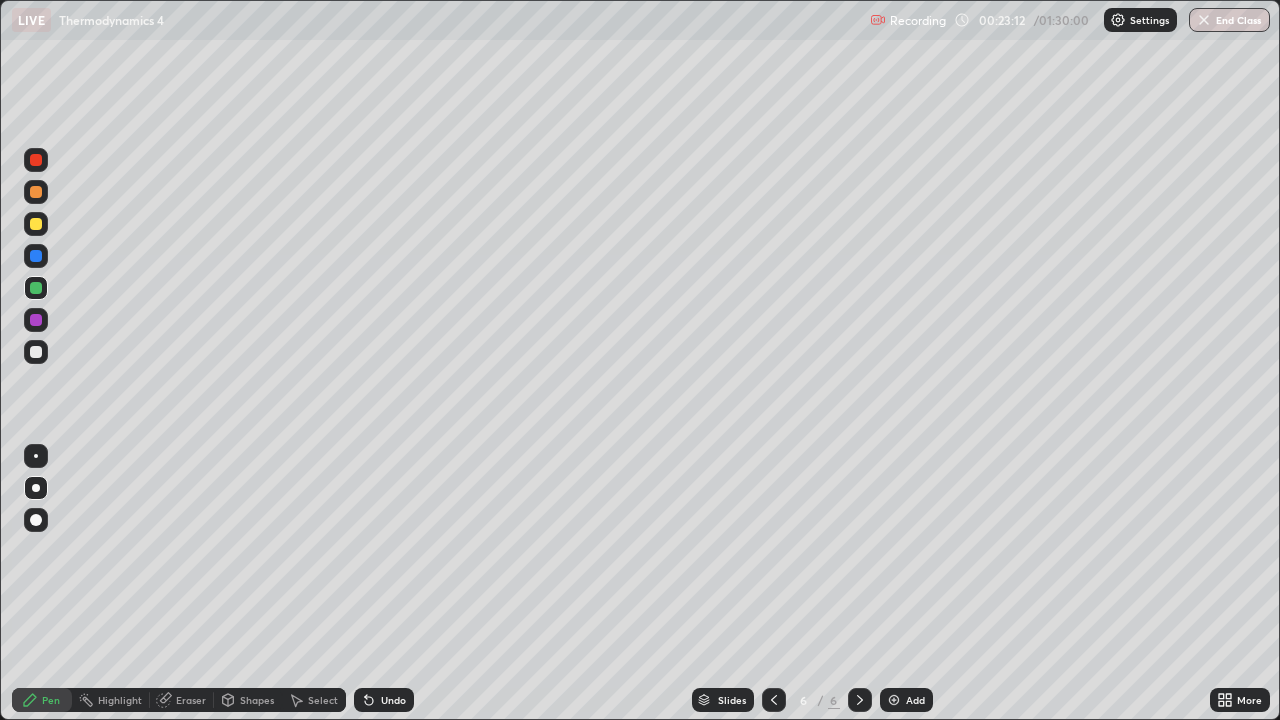 click at bounding box center [36, 352] 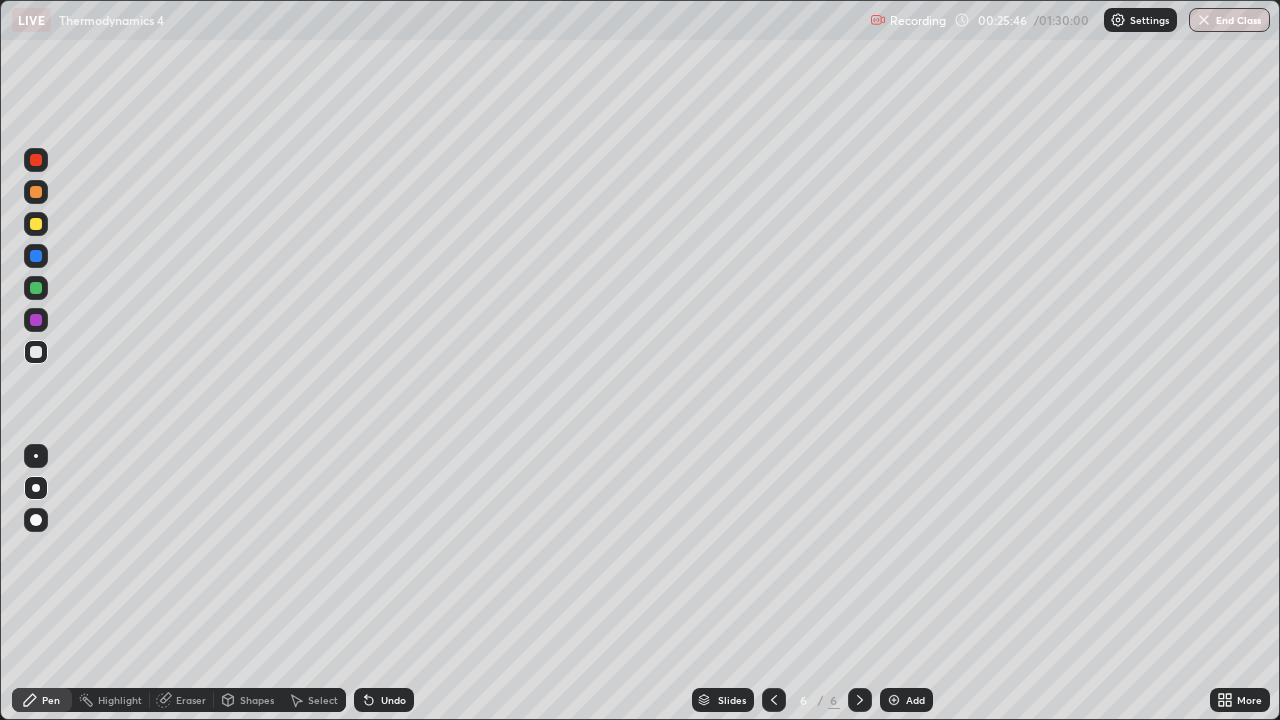 click on "Eraser" at bounding box center (191, 700) 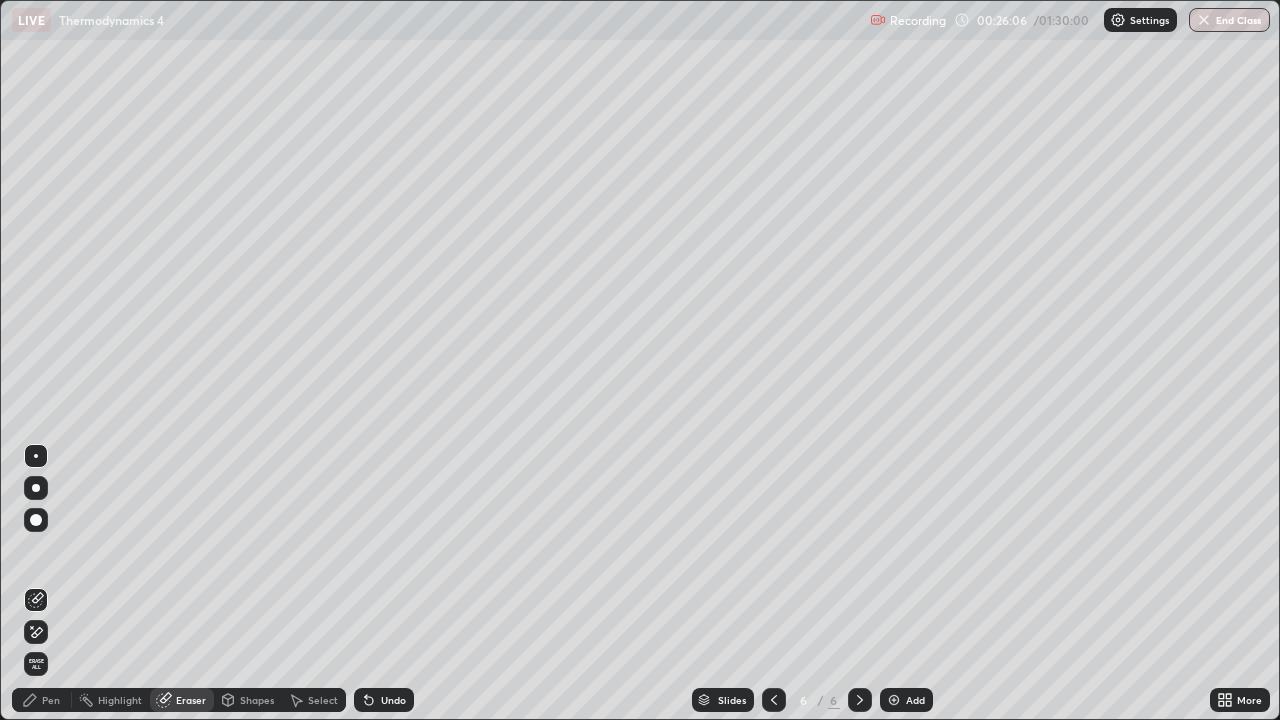 click on "Eraser" at bounding box center [191, 700] 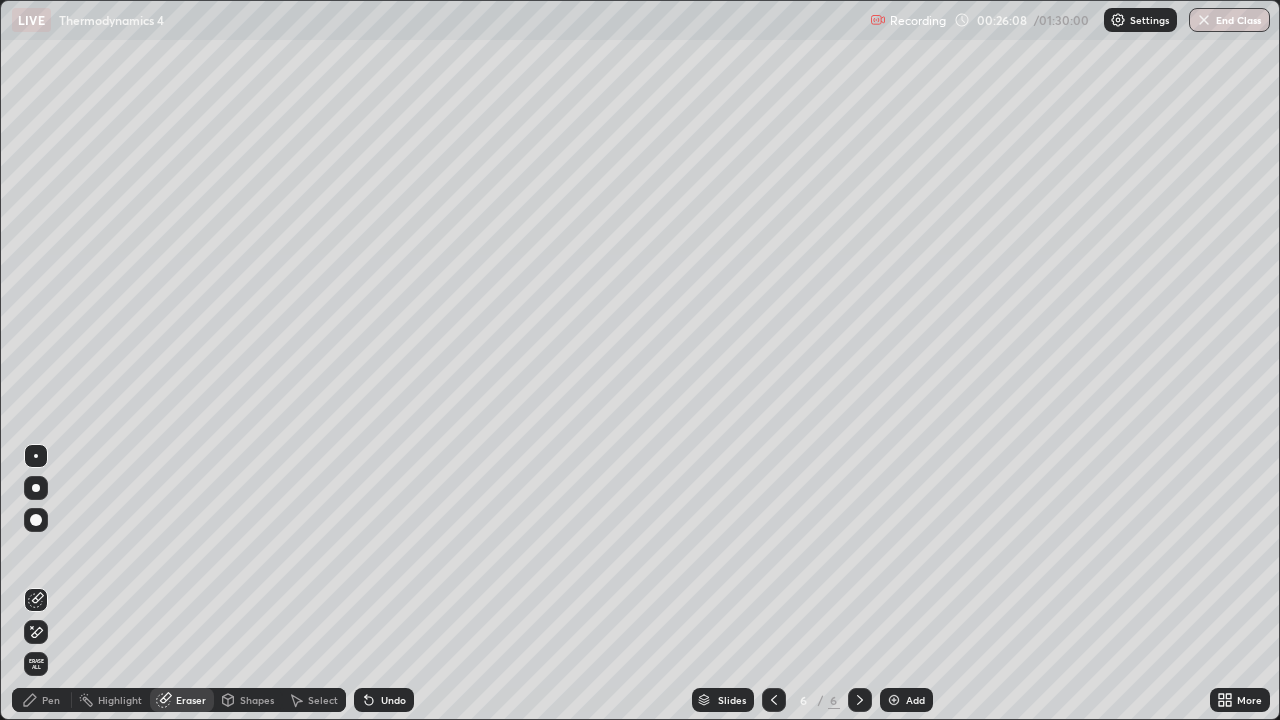 click on "Pen" at bounding box center [42, 700] 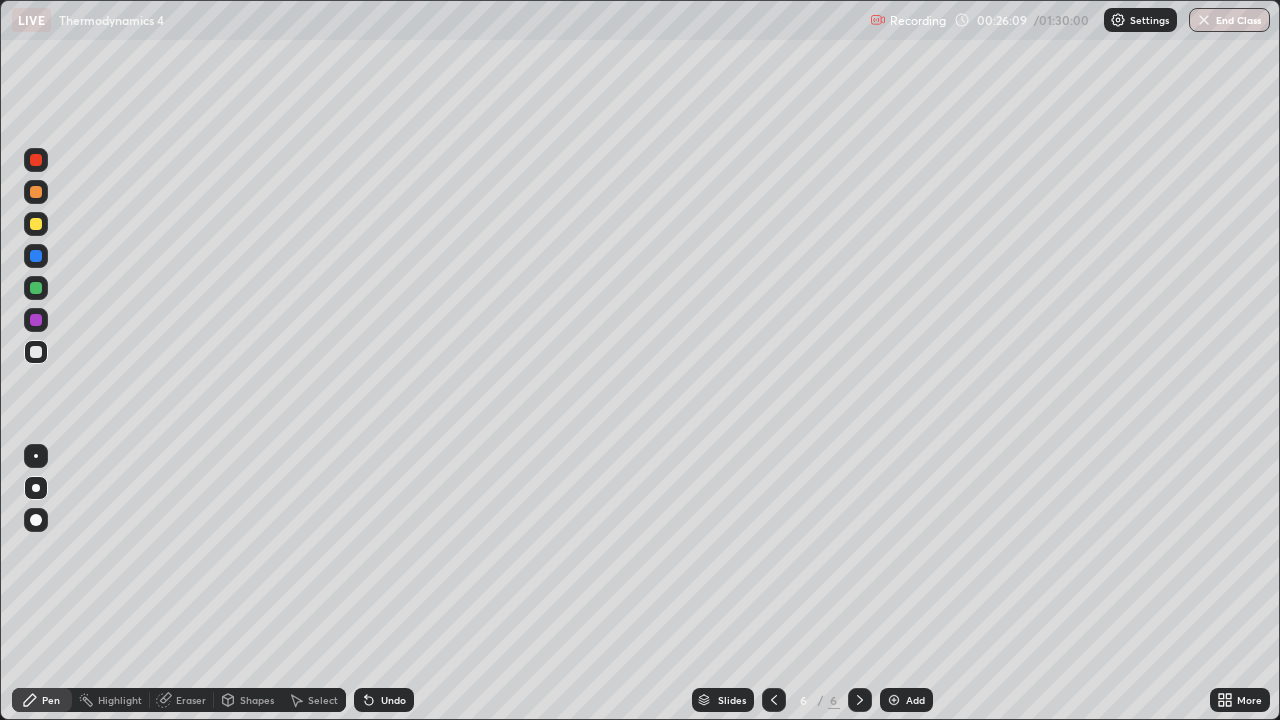 click at bounding box center (36, 352) 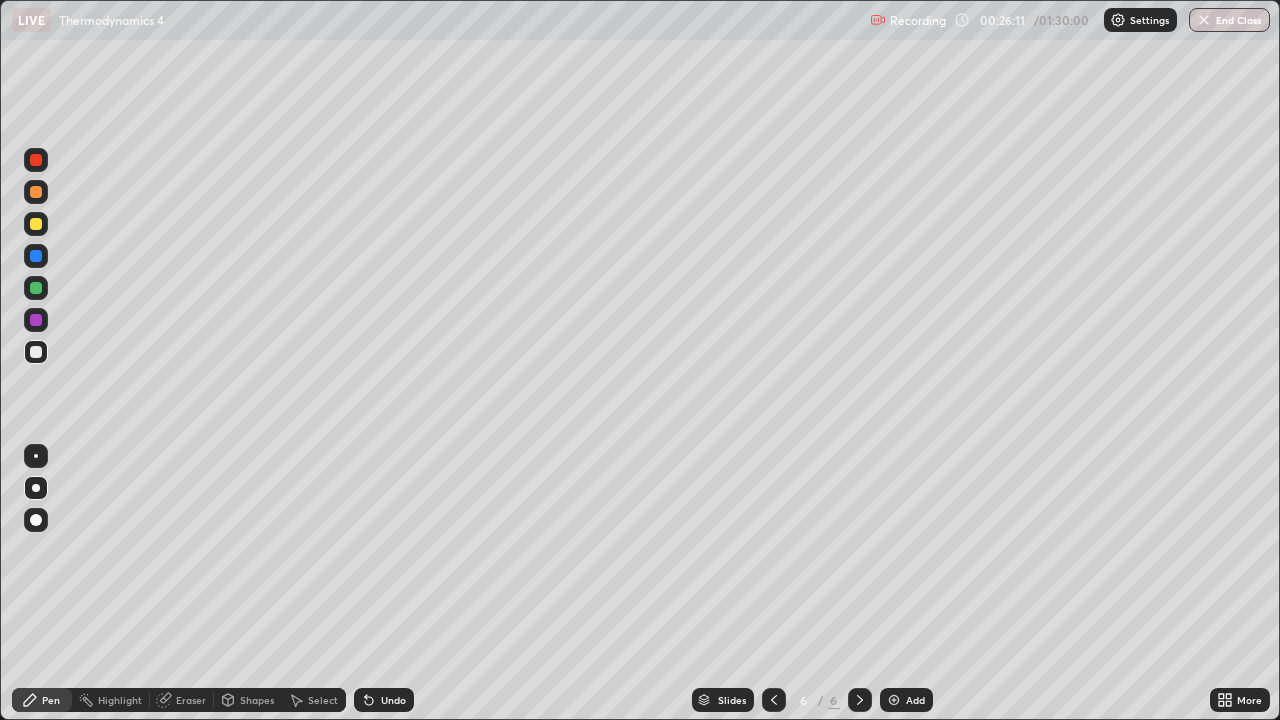 click on "Eraser" at bounding box center (182, 700) 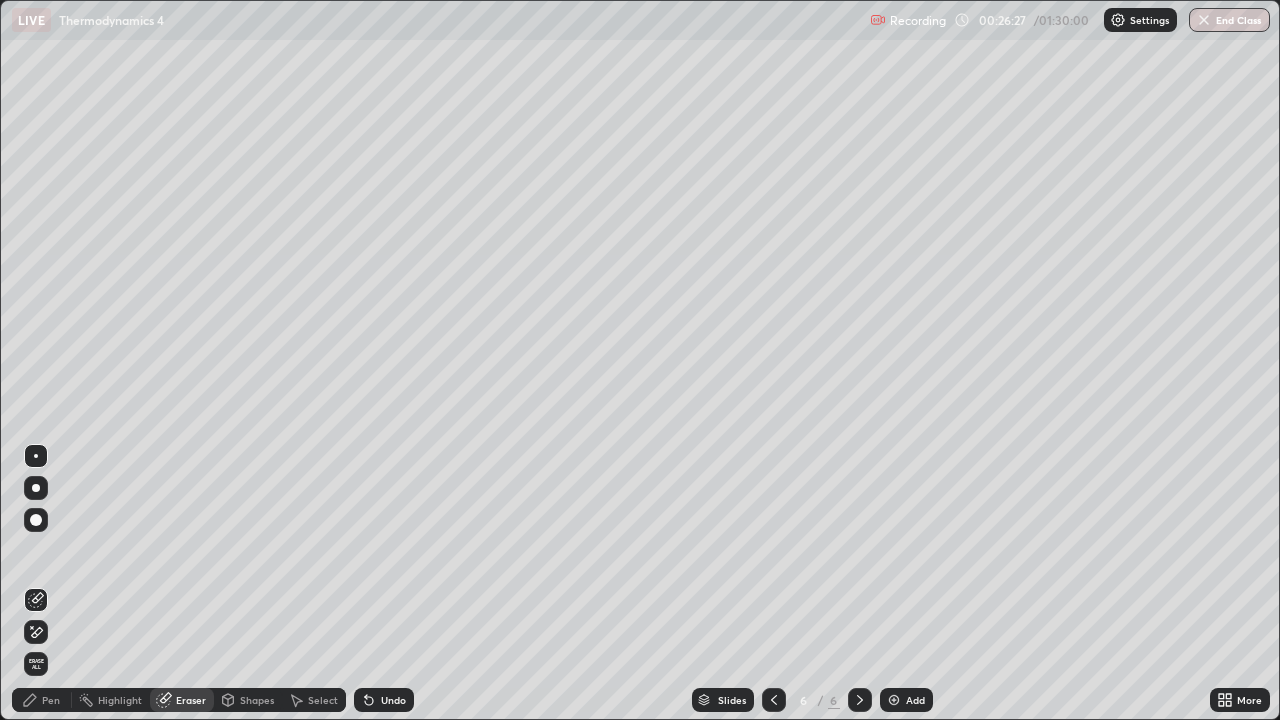 click on "Pen" at bounding box center [51, 700] 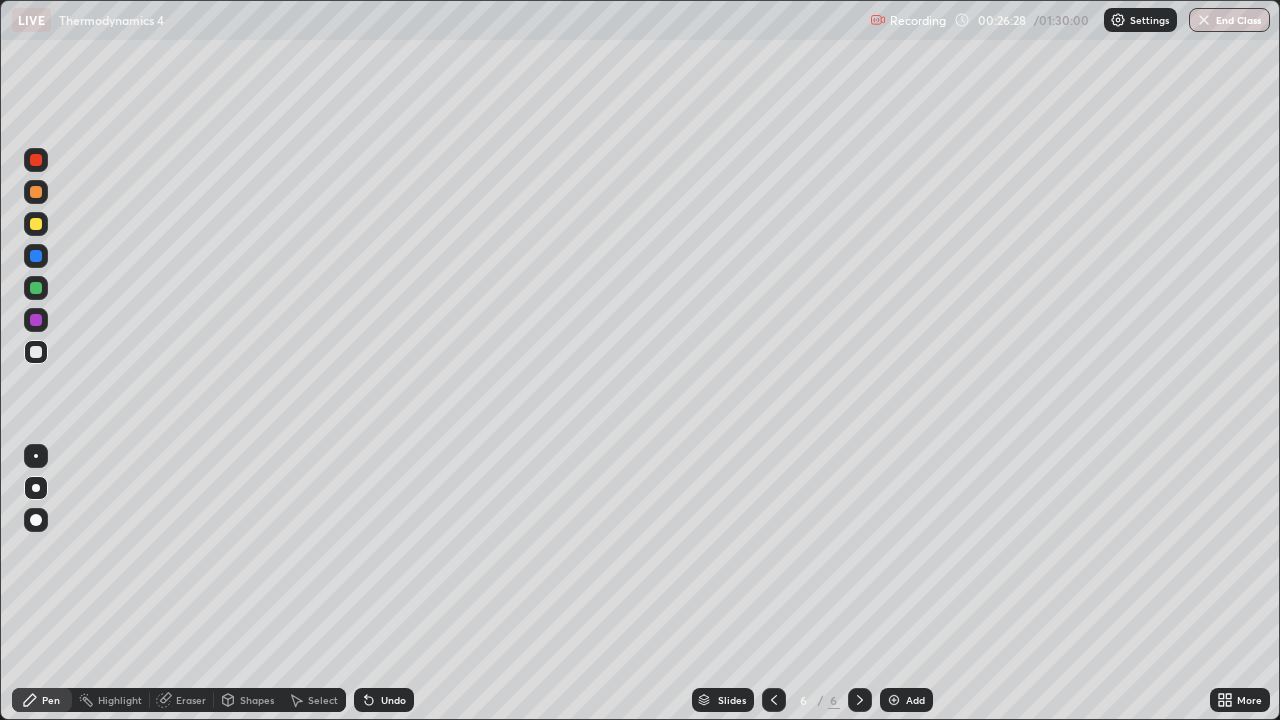 click at bounding box center (36, 352) 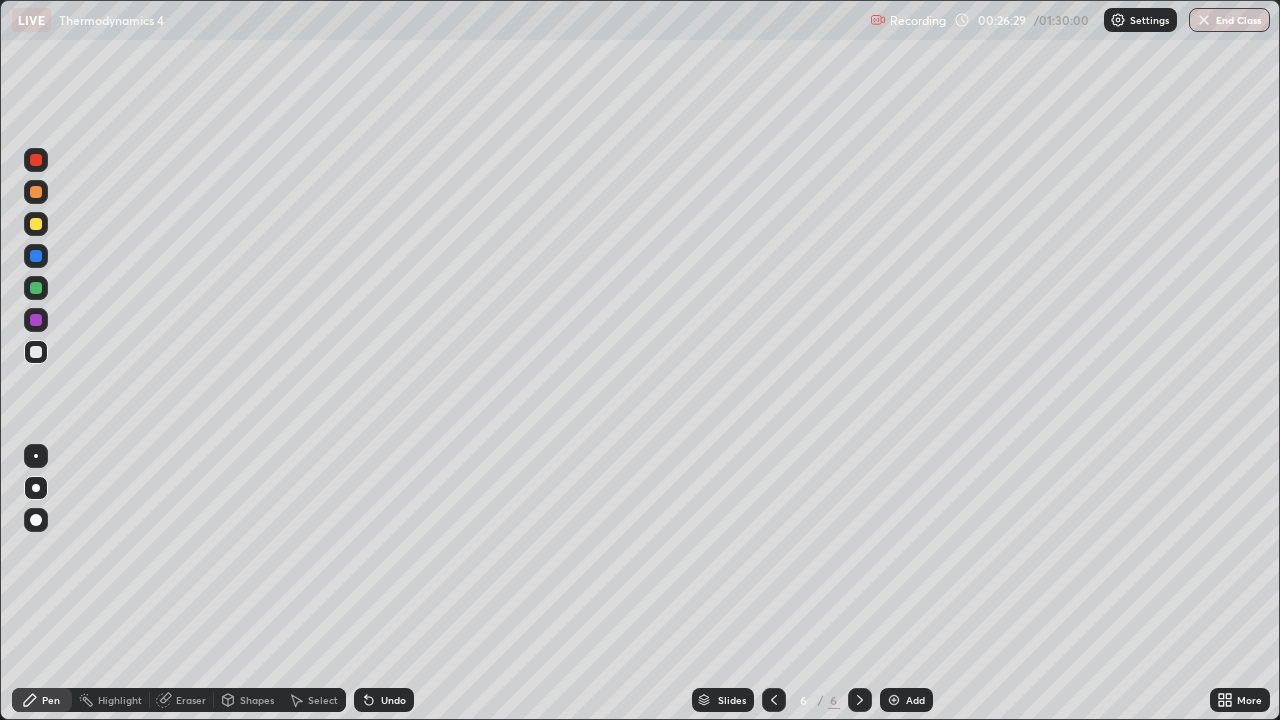 click at bounding box center (36, 352) 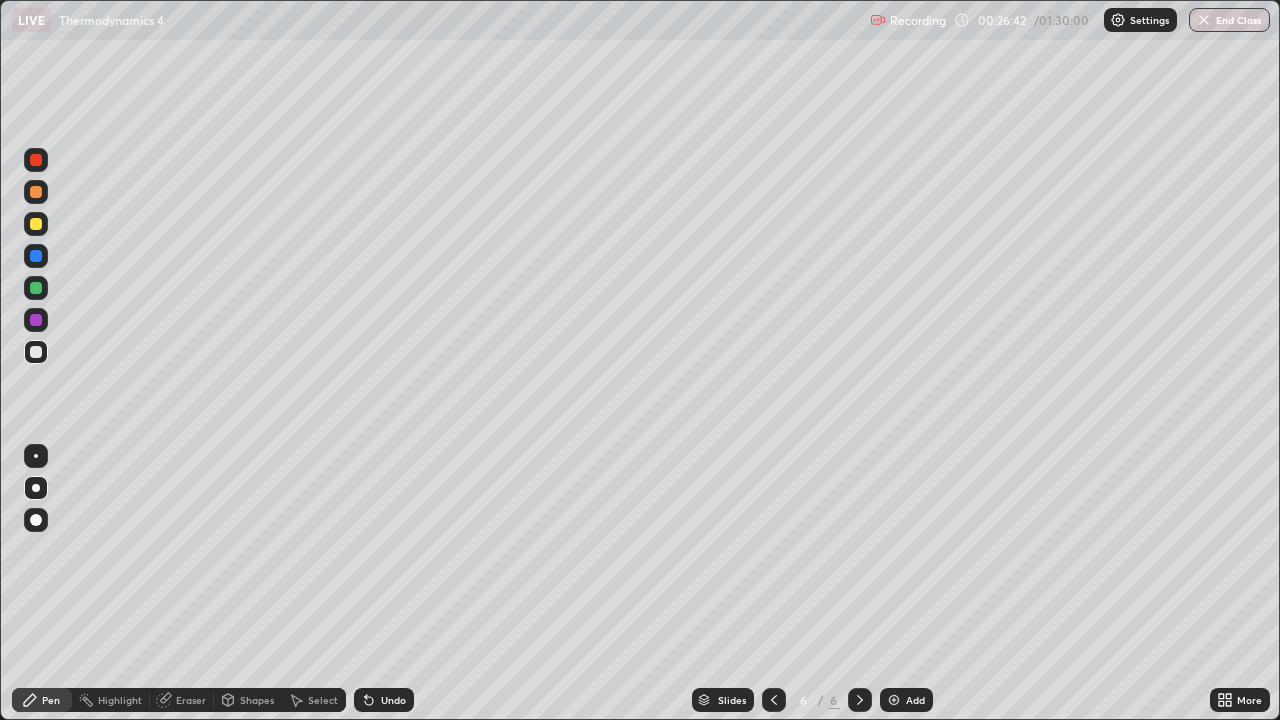click on "Eraser" at bounding box center (191, 700) 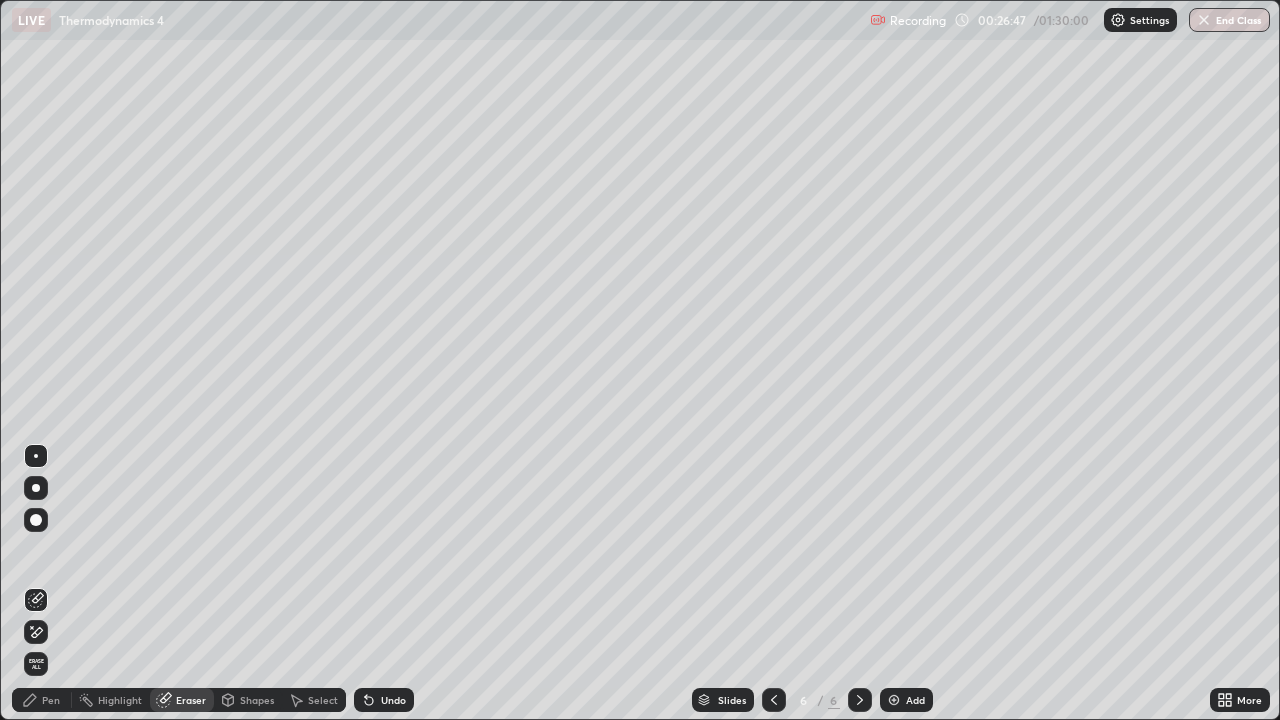 click on "Pen" at bounding box center [51, 700] 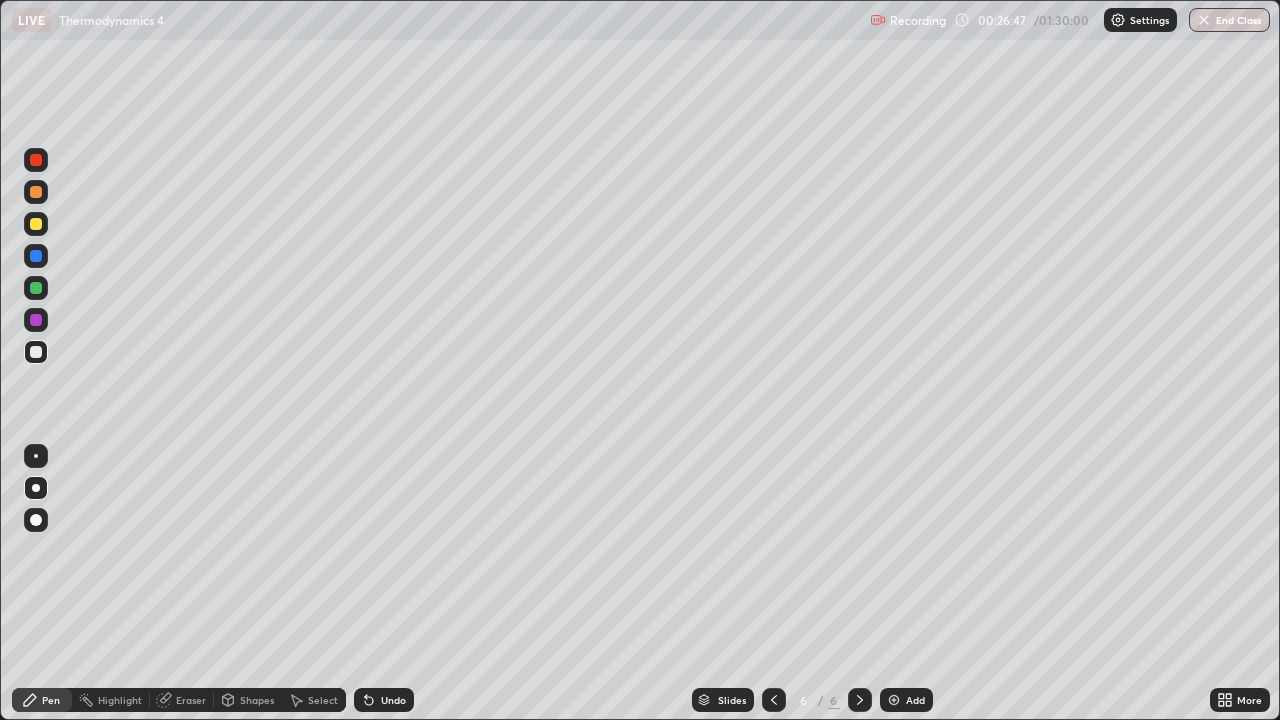 click at bounding box center (36, 352) 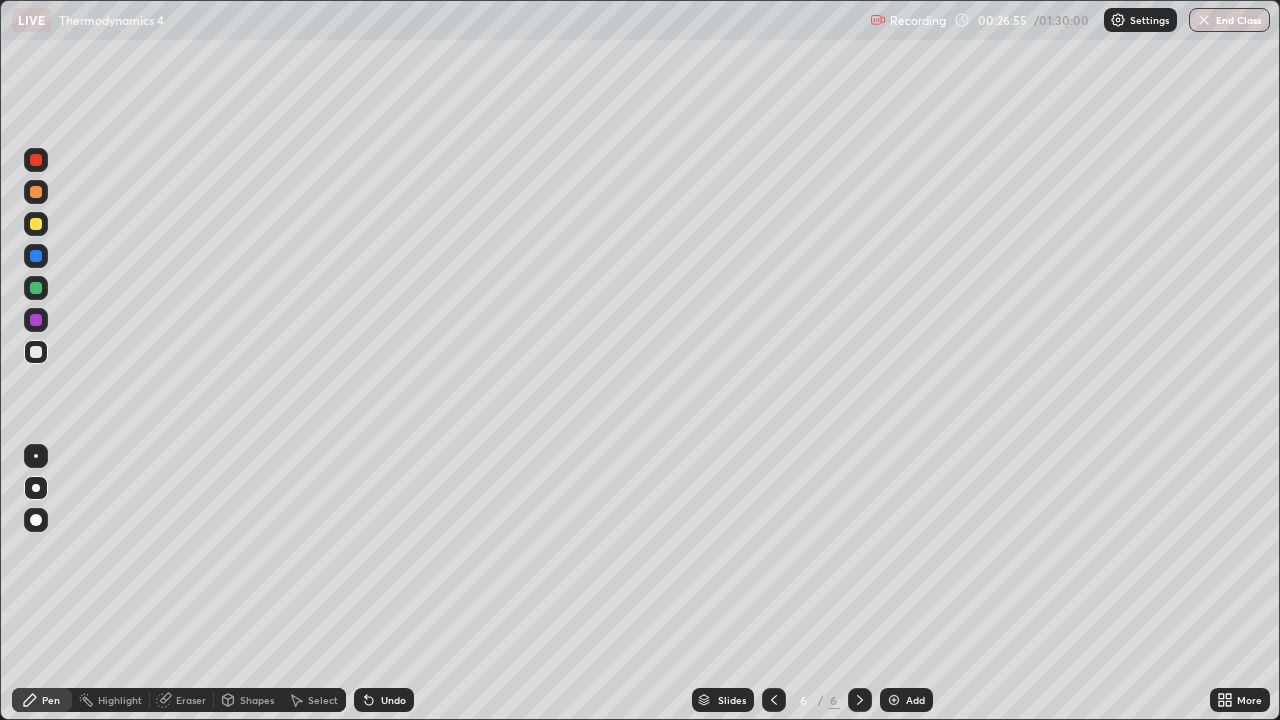 click 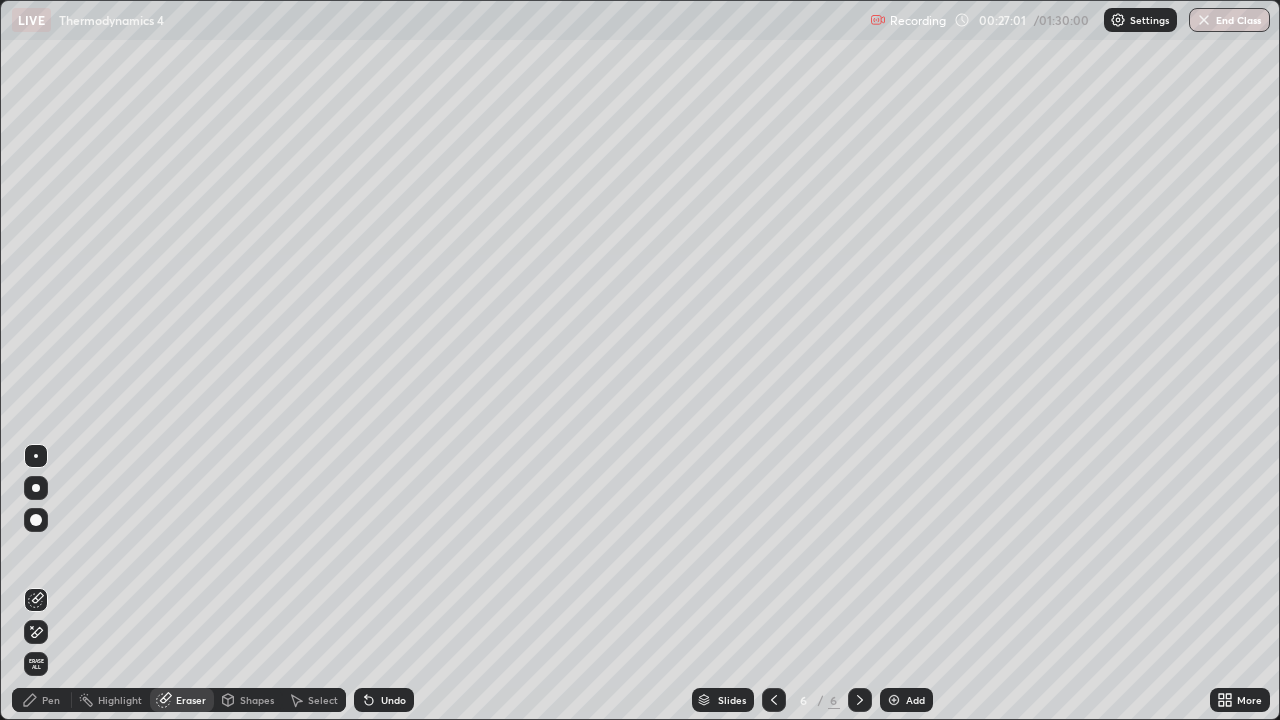 click on "Pen" at bounding box center (51, 700) 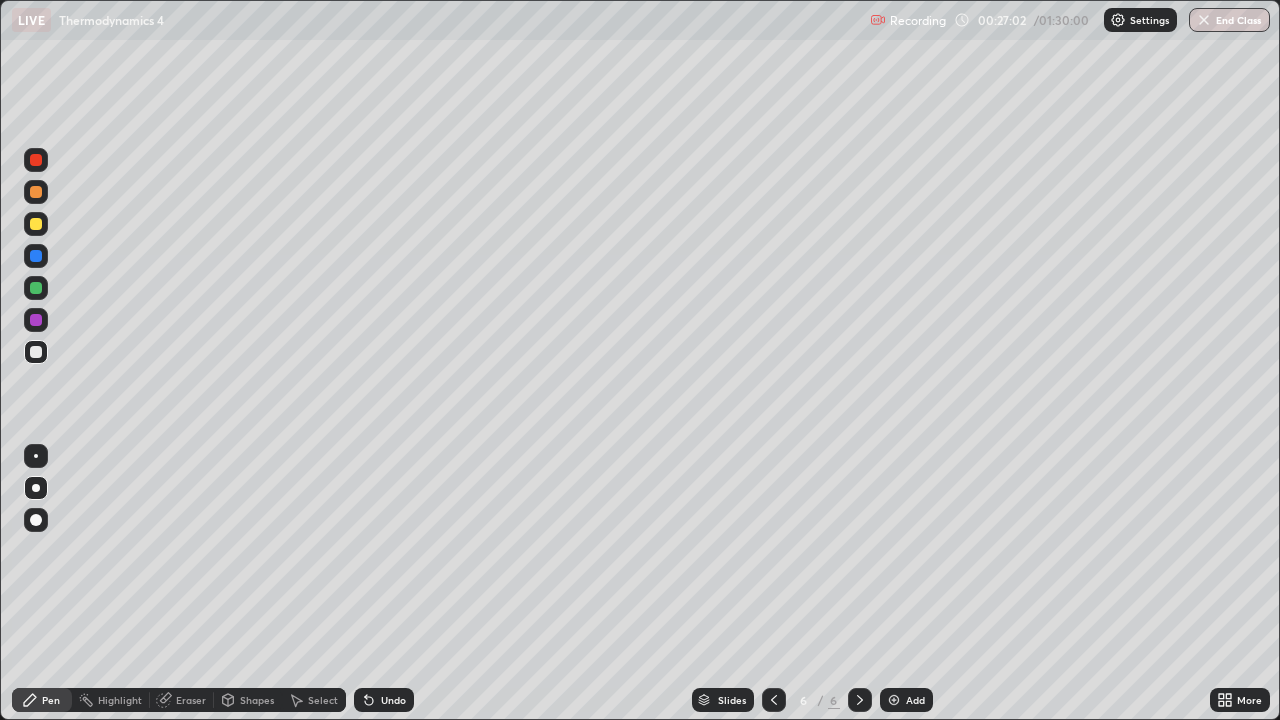 click at bounding box center (36, 352) 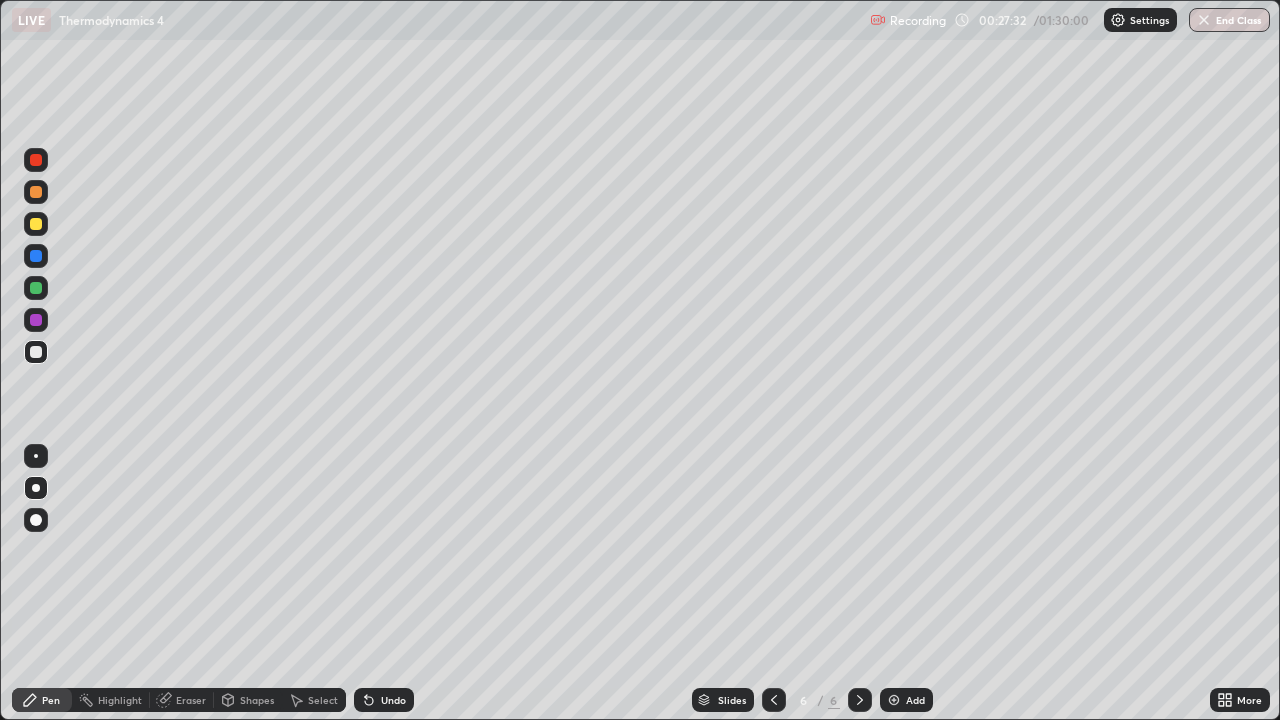 click on "Eraser" at bounding box center [191, 700] 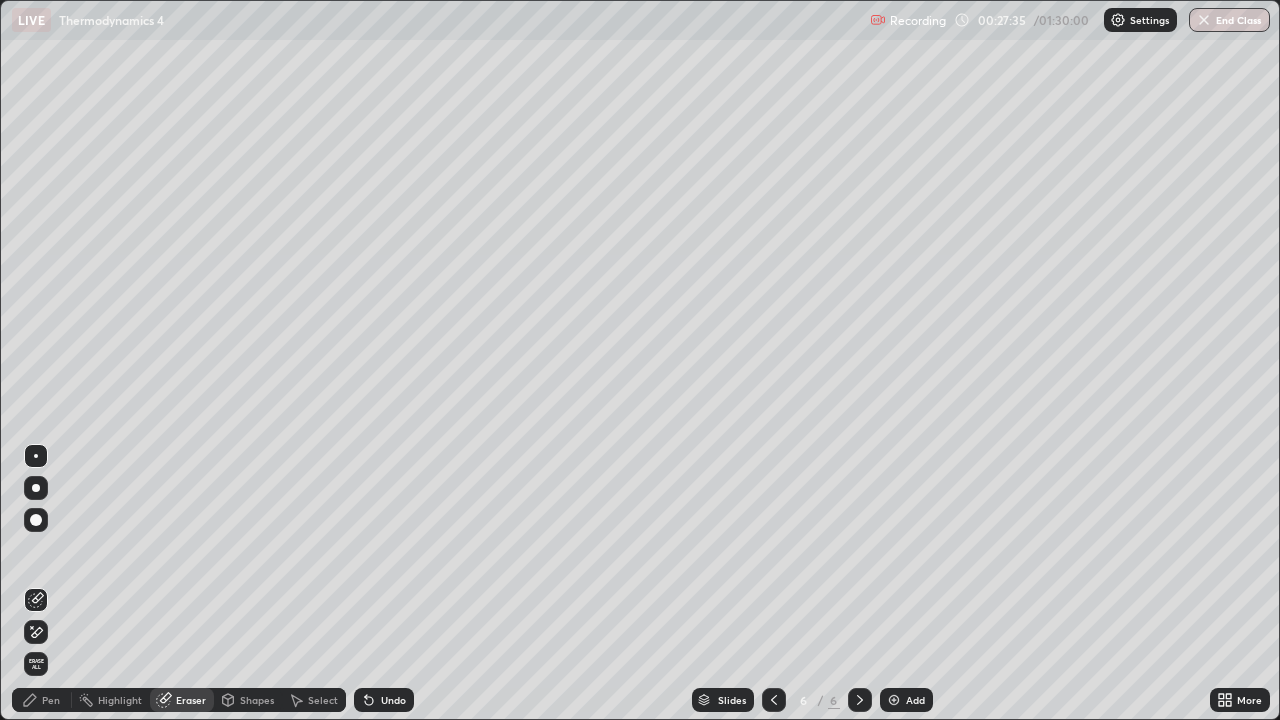 click on "Pen" at bounding box center (51, 700) 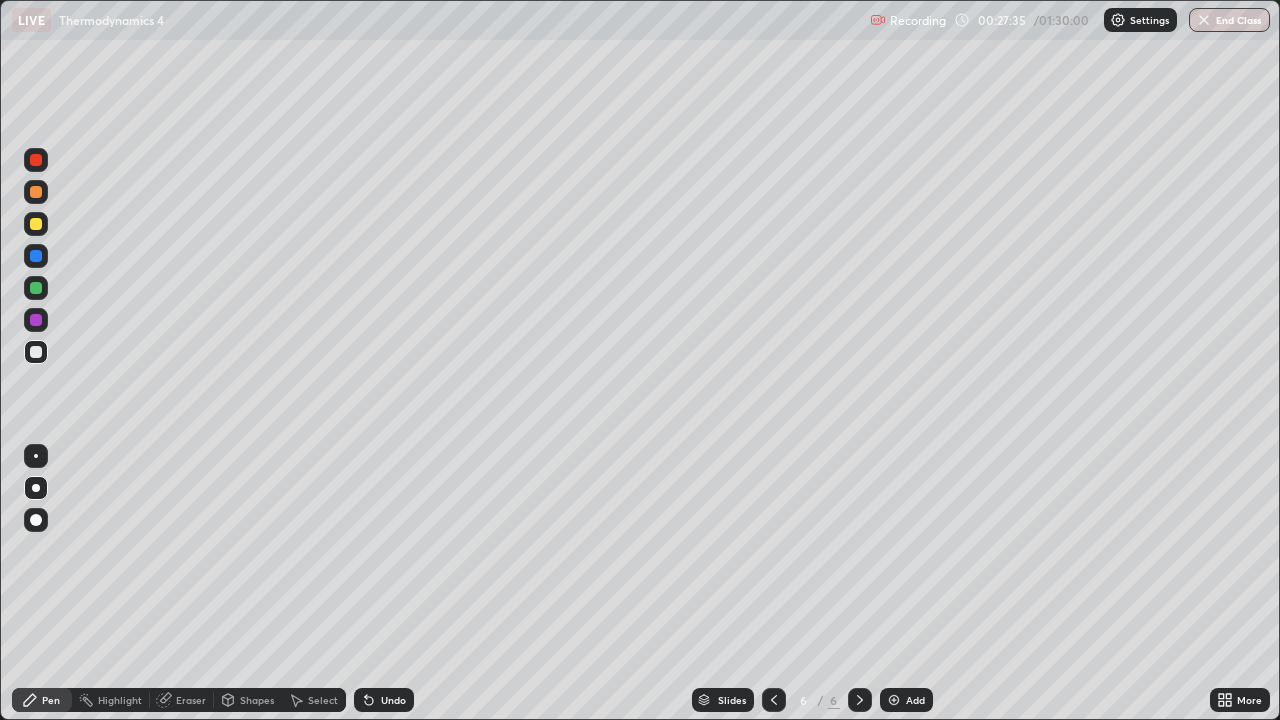 click at bounding box center [36, 352] 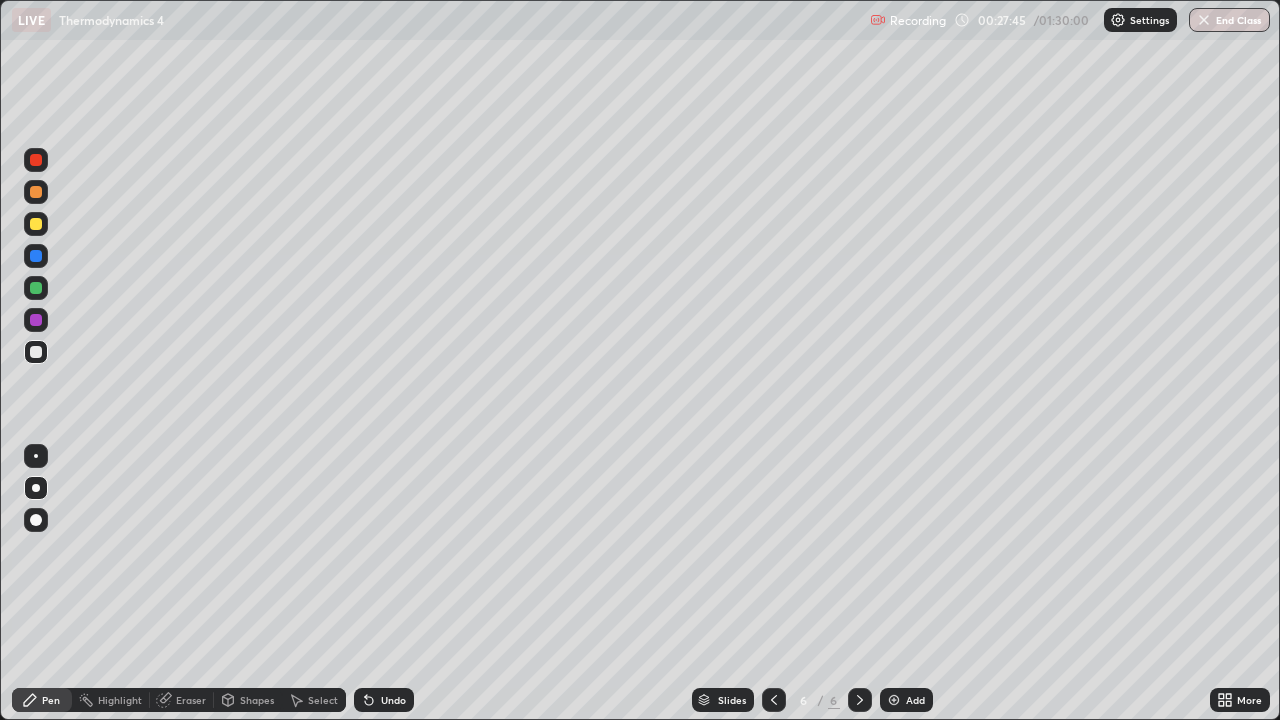 click at bounding box center [36, 352] 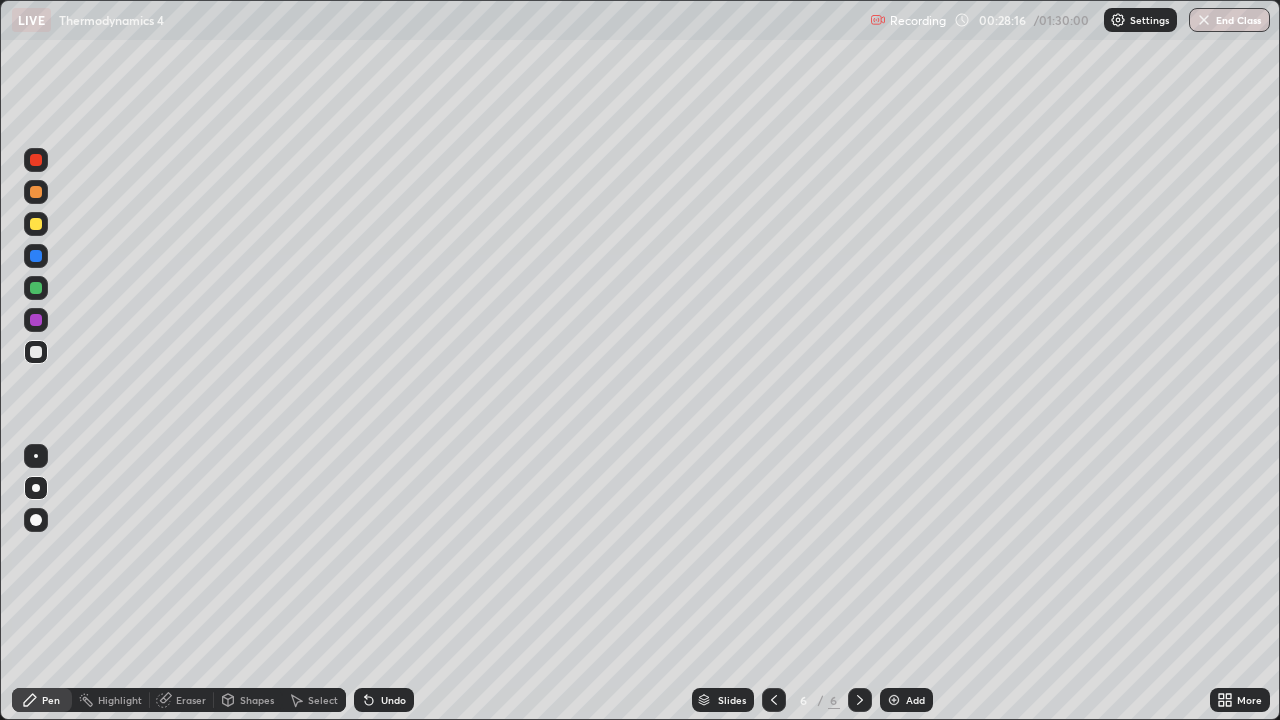 click at bounding box center [36, 288] 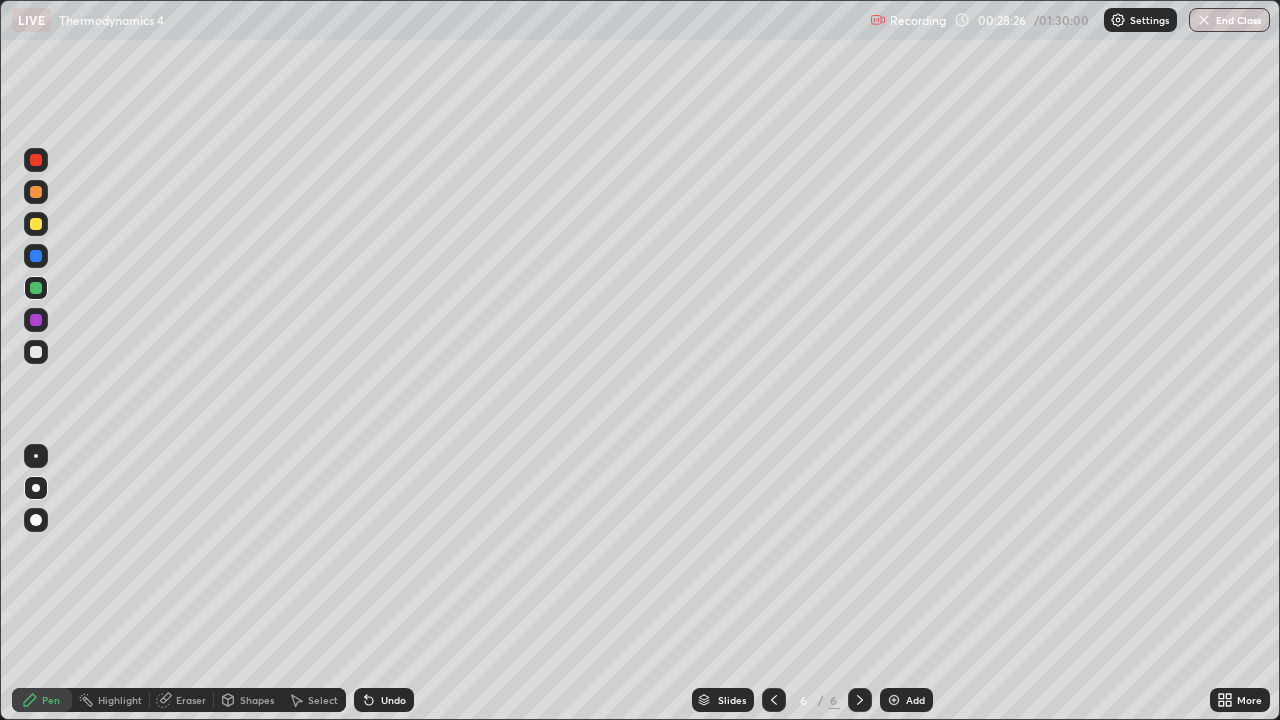 click on "Eraser" at bounding box center [191, 700] 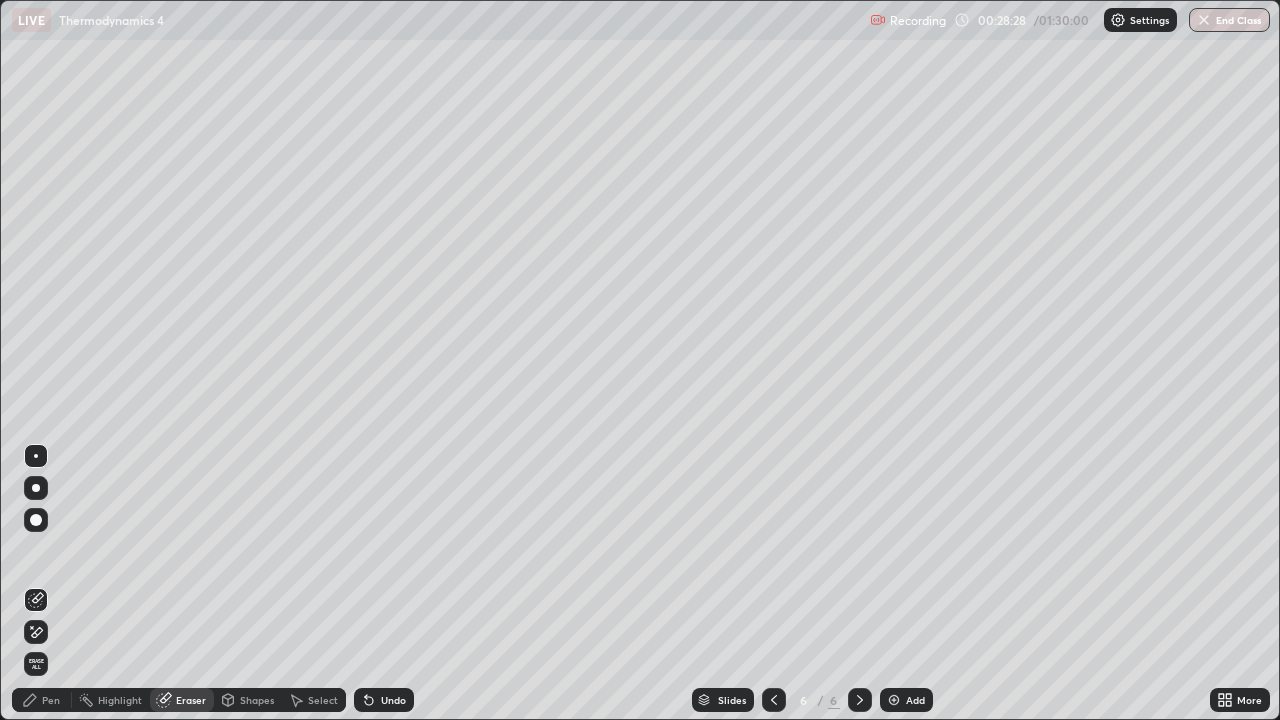 click on "Pen" at bounding box center (51, 700) 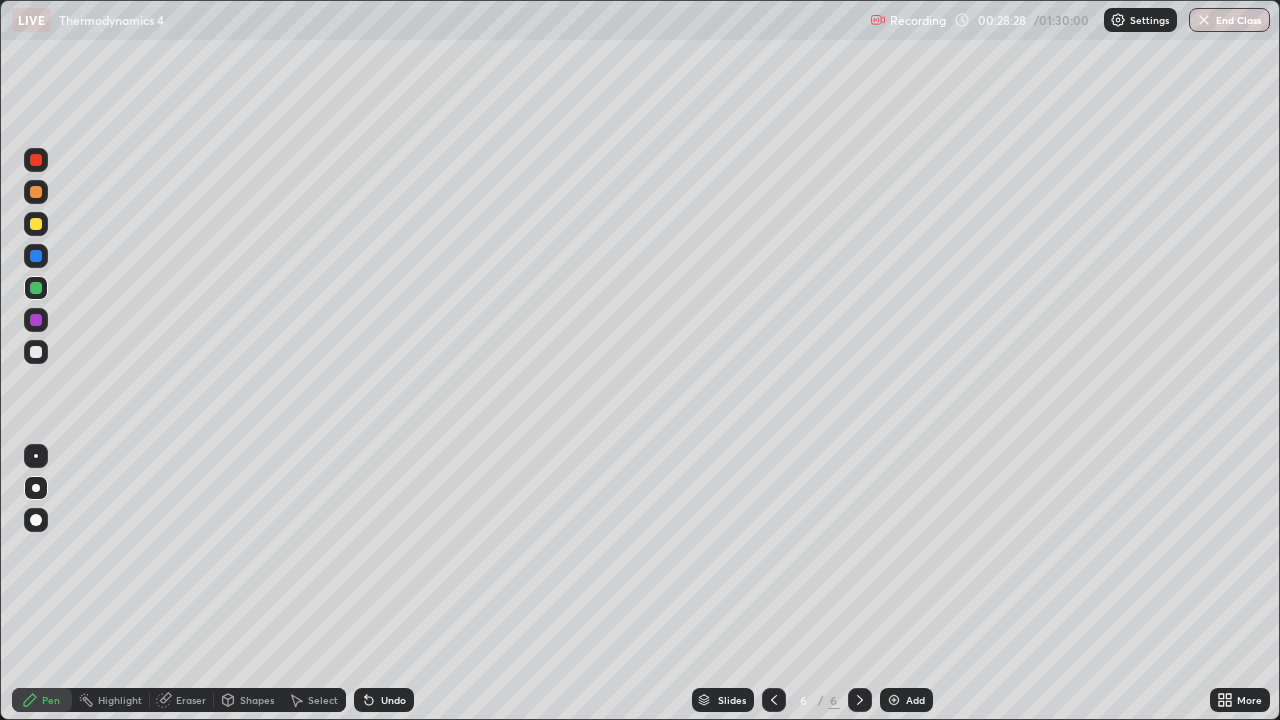 click at bounding box center (36, 352) 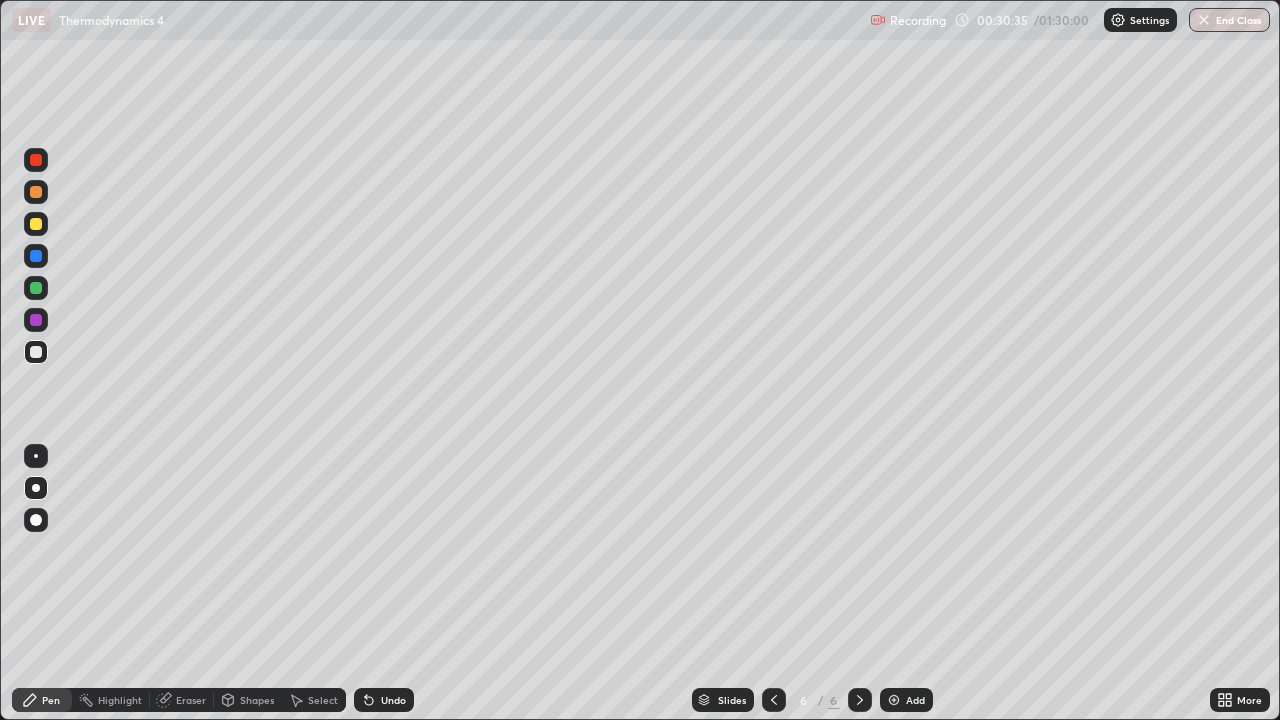 click at bounding box center [36, 352] 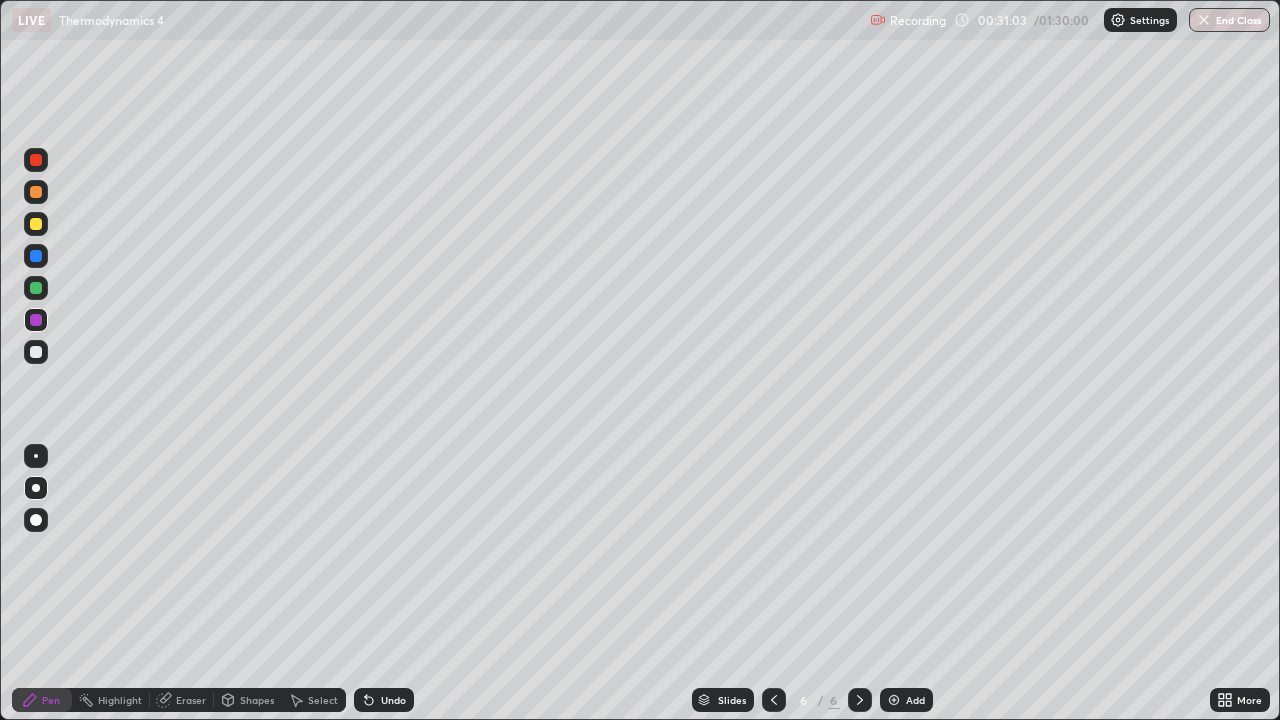 click on "Add" at bounding box center (906, 700) 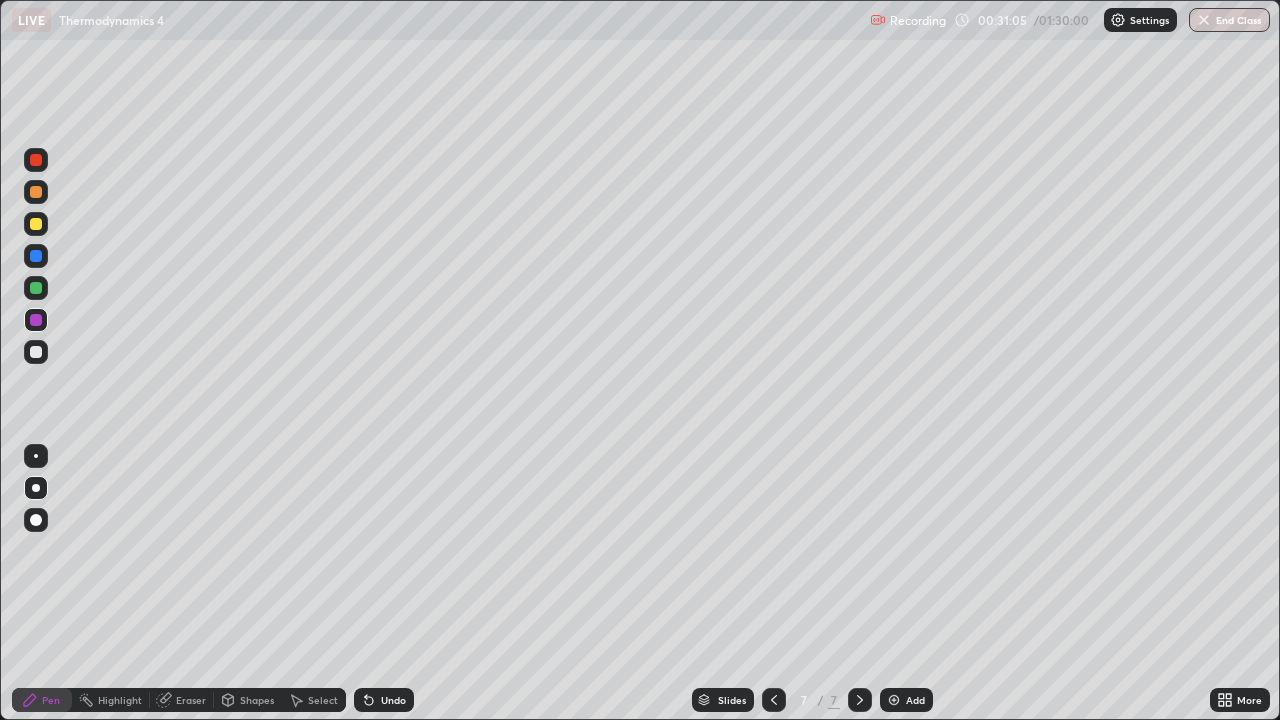 click 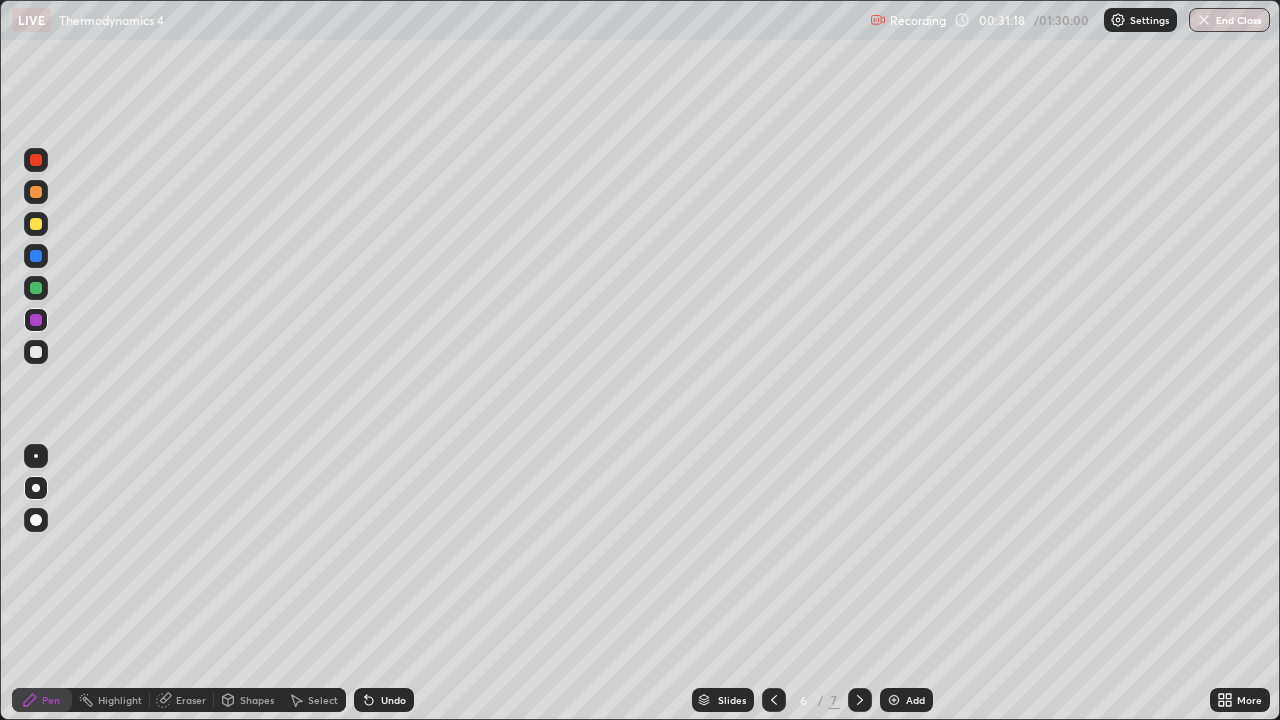 click 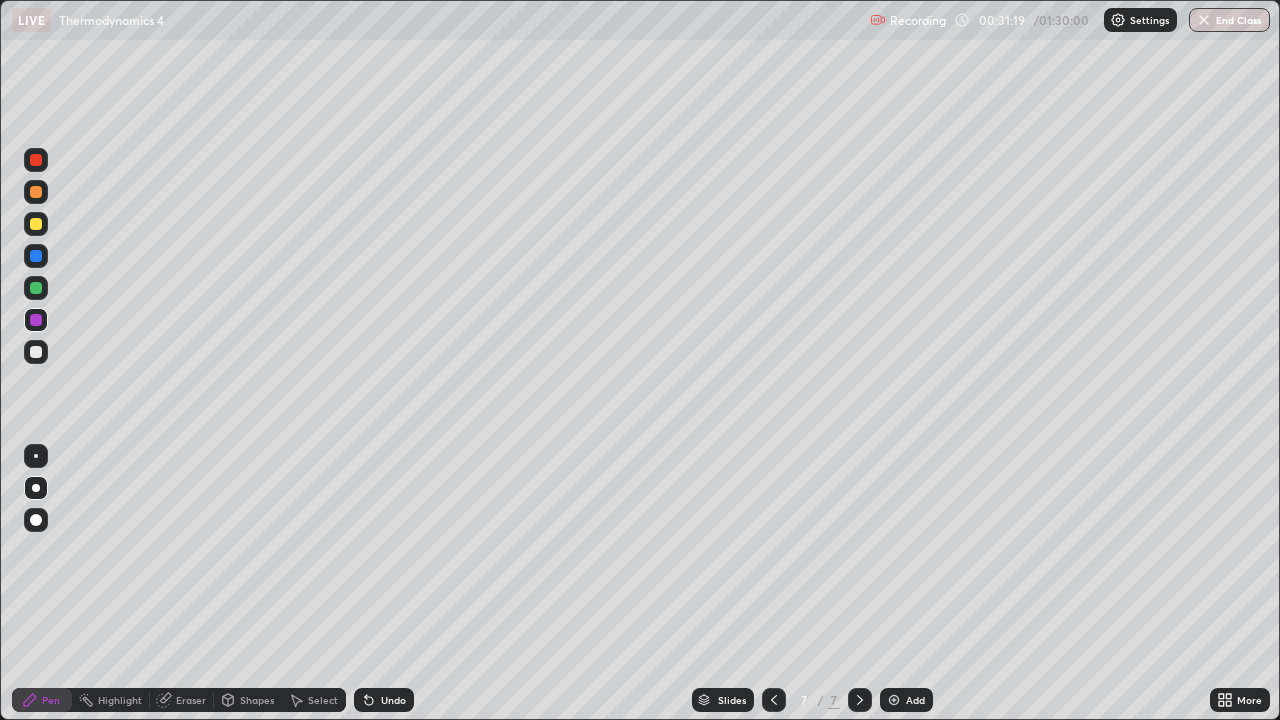 click at bounding box center [36, 352] 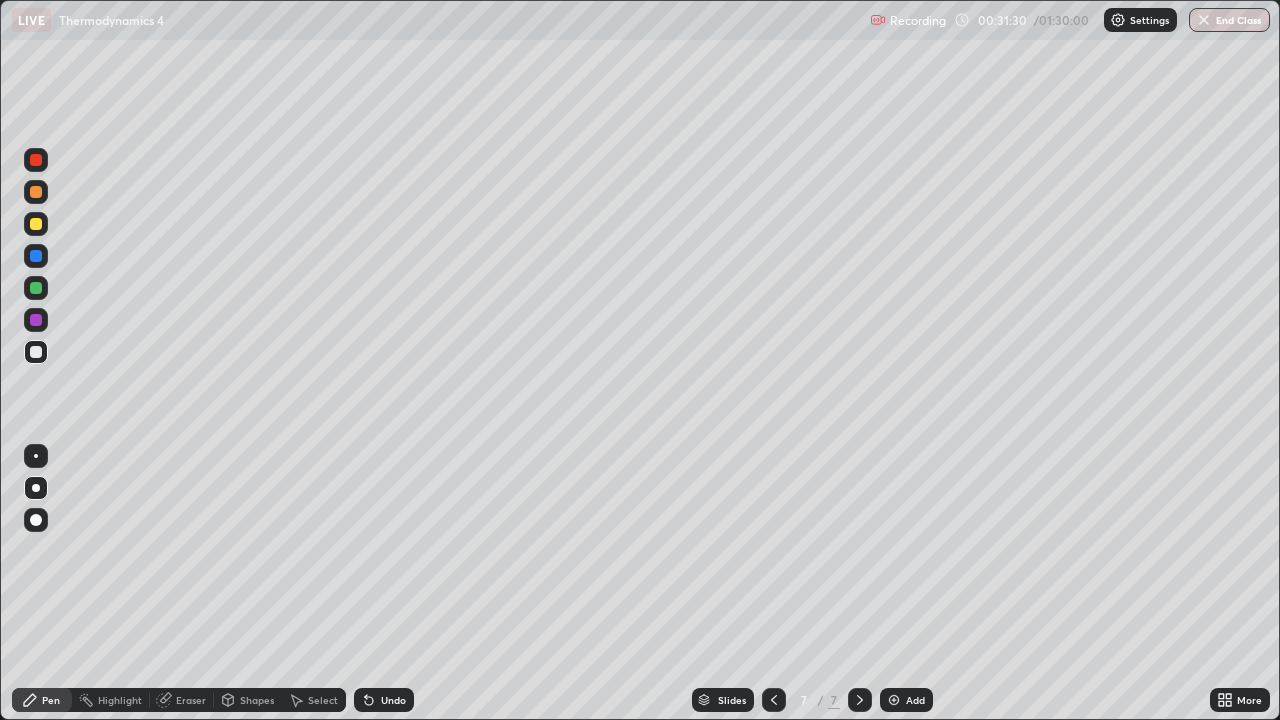 click at bounding box center [36, 352] 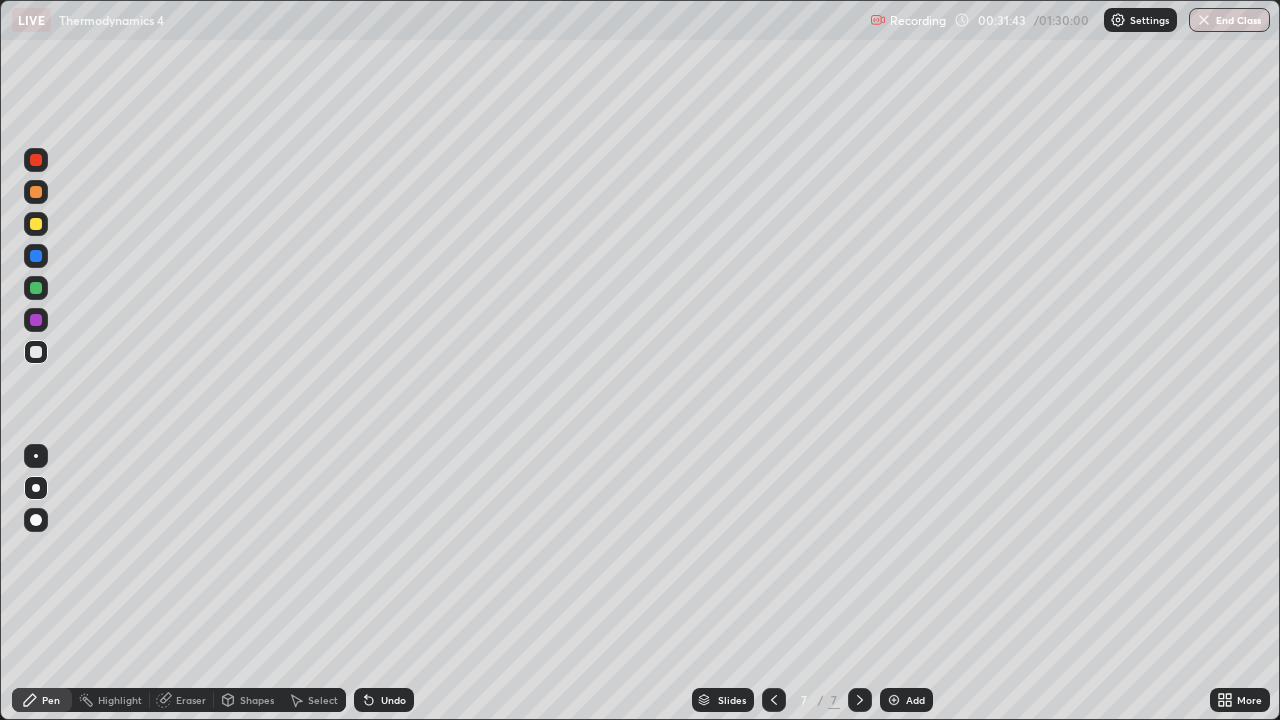 click on "Eraser" at bounding box center [191, 700] 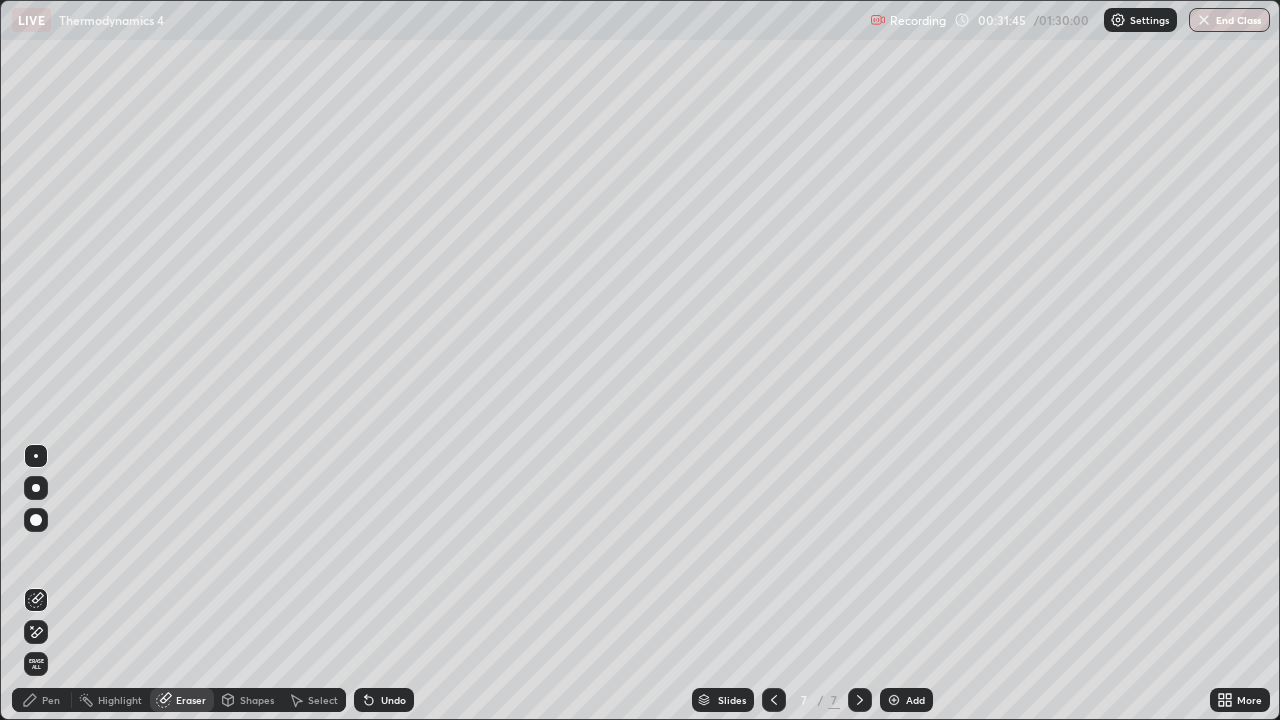 click on "Pen" at bounding box center (42, 700) 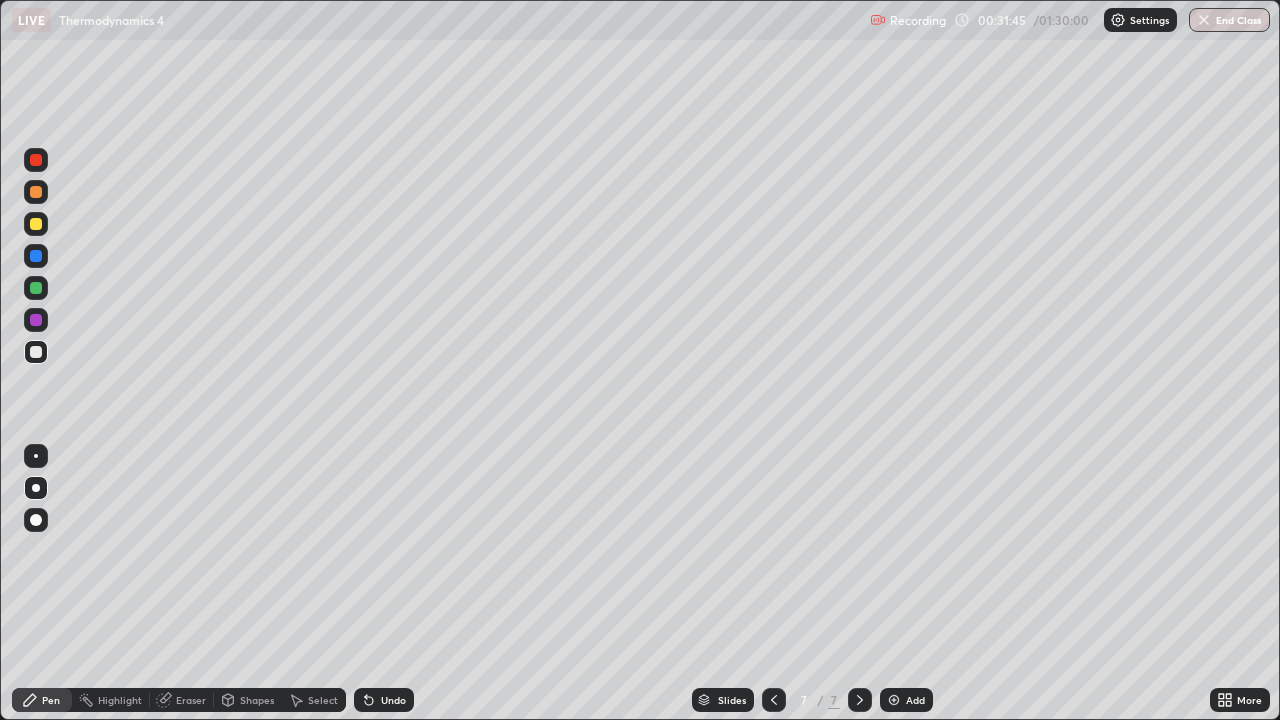 click at bounding box center (36, 352) 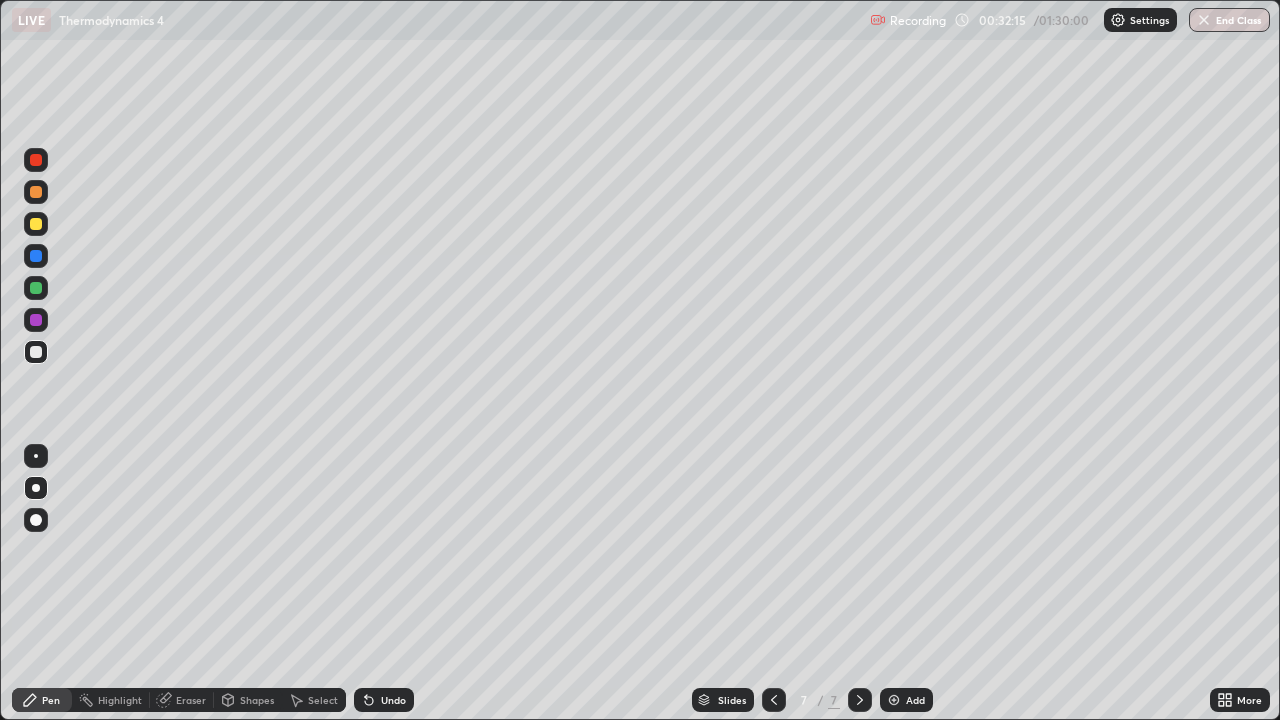 click on "Eraser" at bounding box center [191, 700] 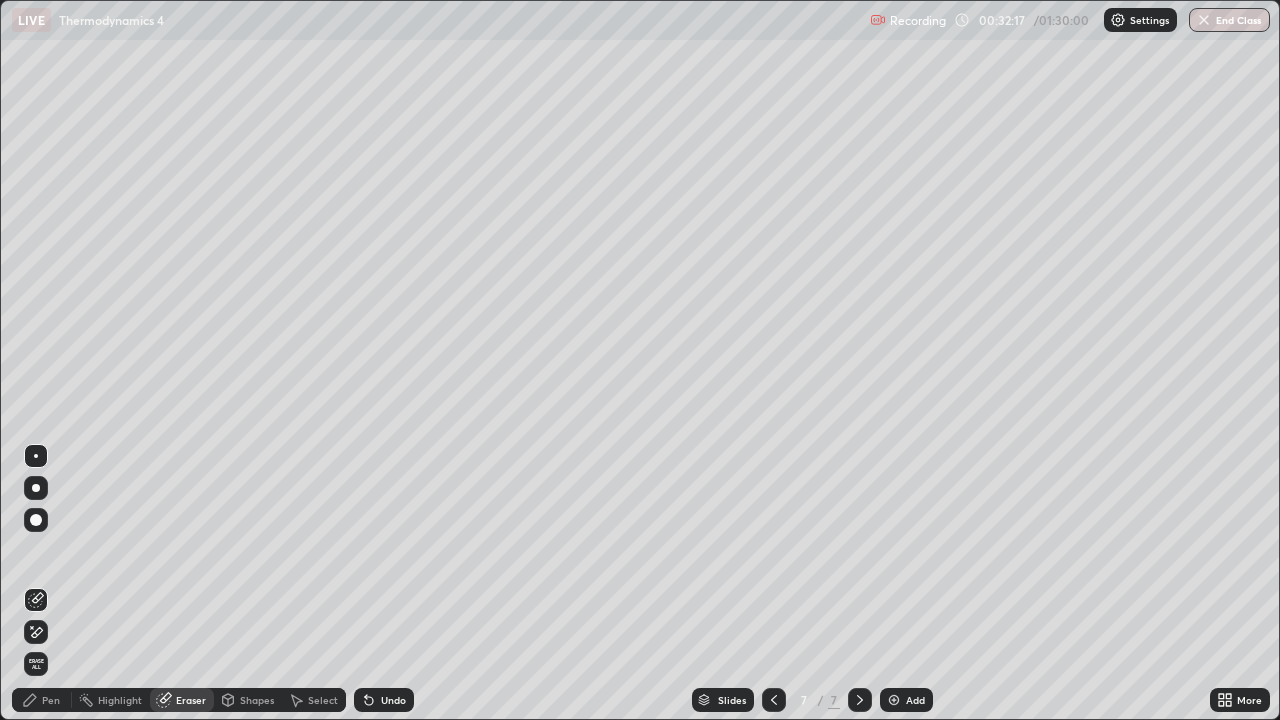 click on "Pen" at bounding box center [51, 700] 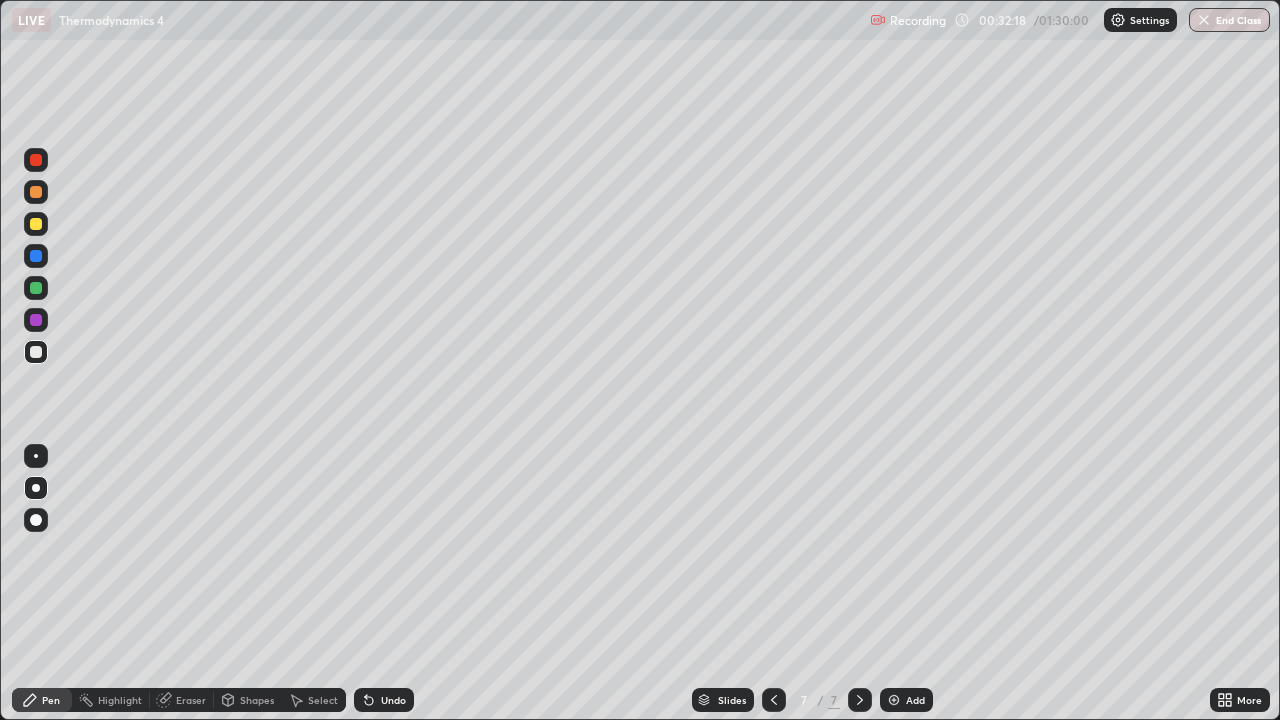 click at bounding box center (36, 352) 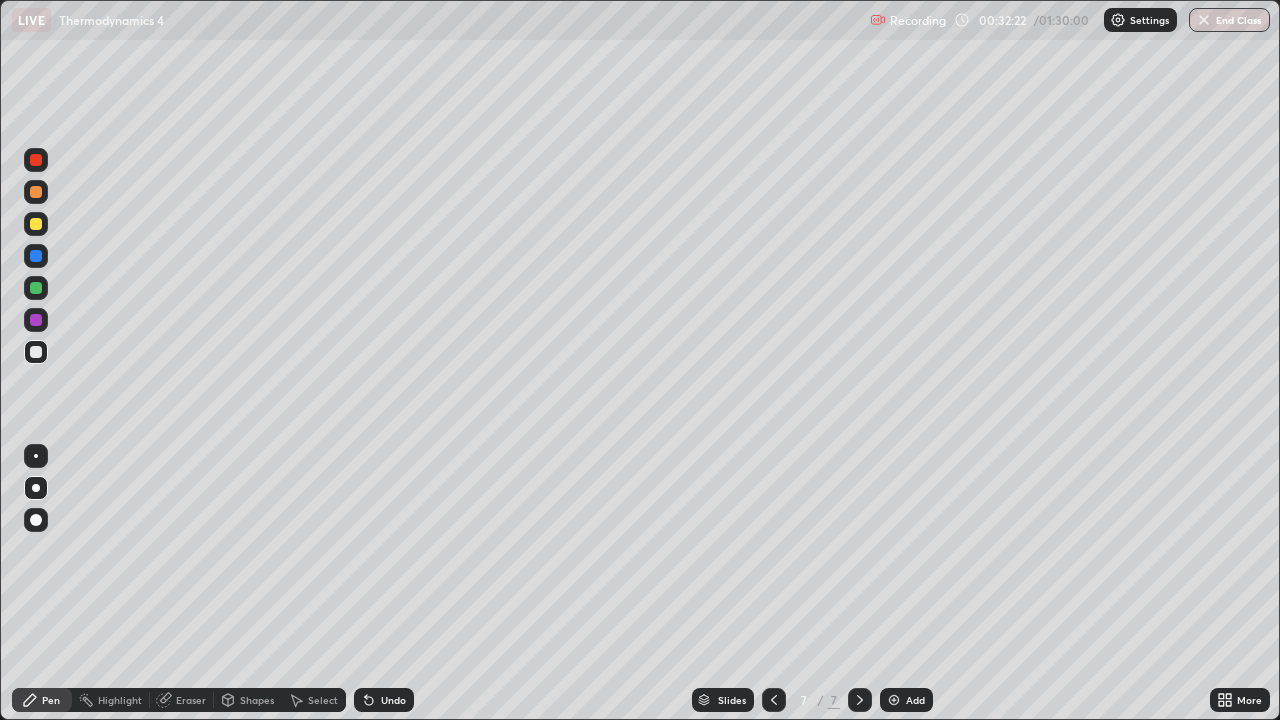 click at bounding box center [36, 224] 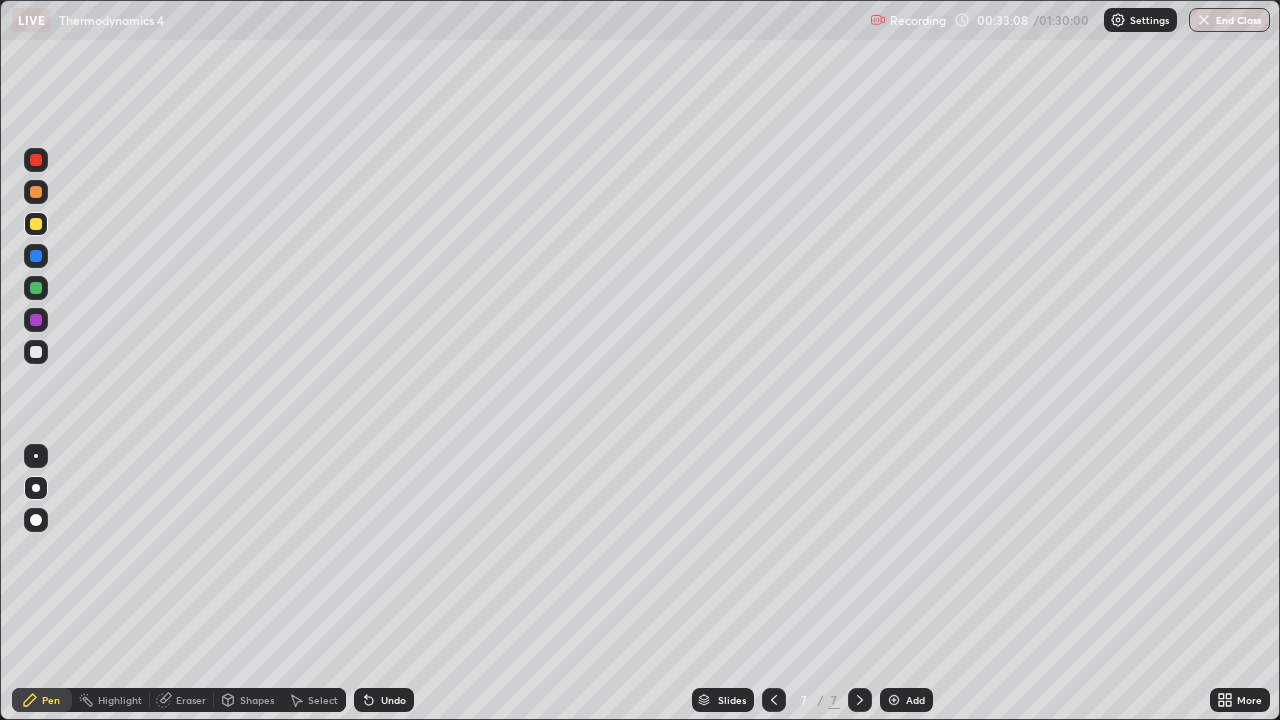 click on "Eraser" at bounding box center (191, 700) 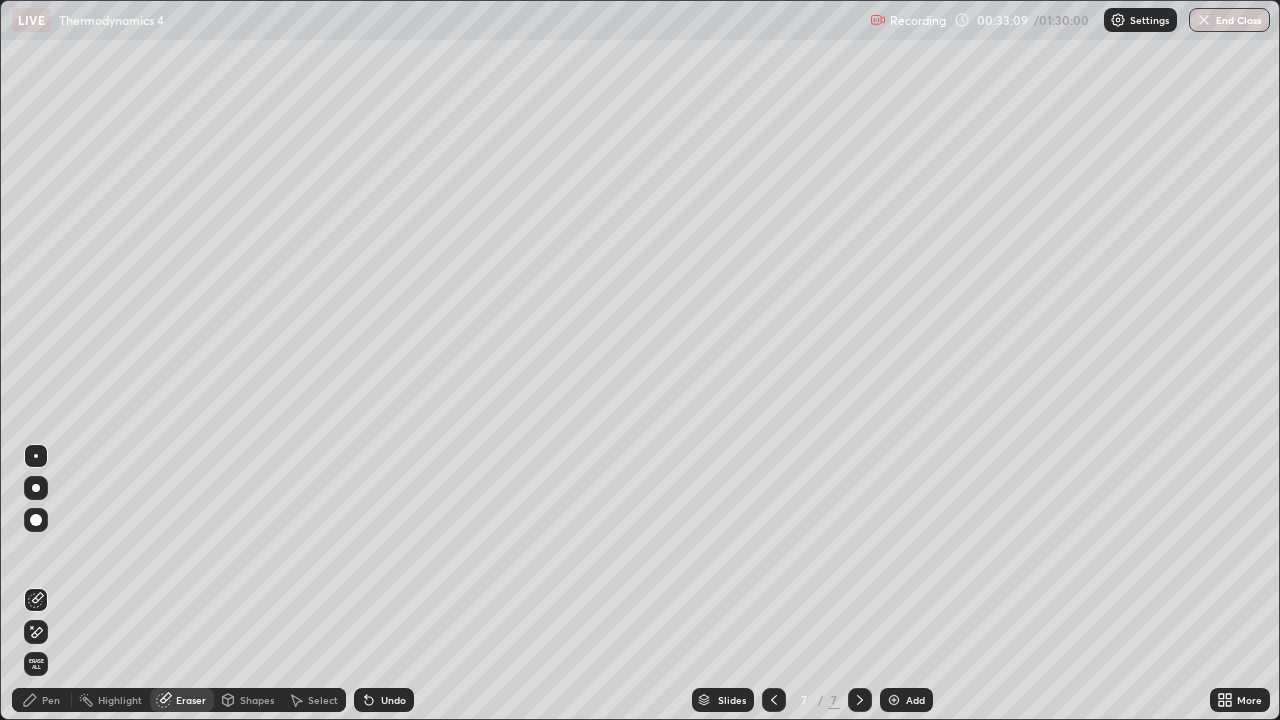 click on "Pen" at bounding box center (51, 700) 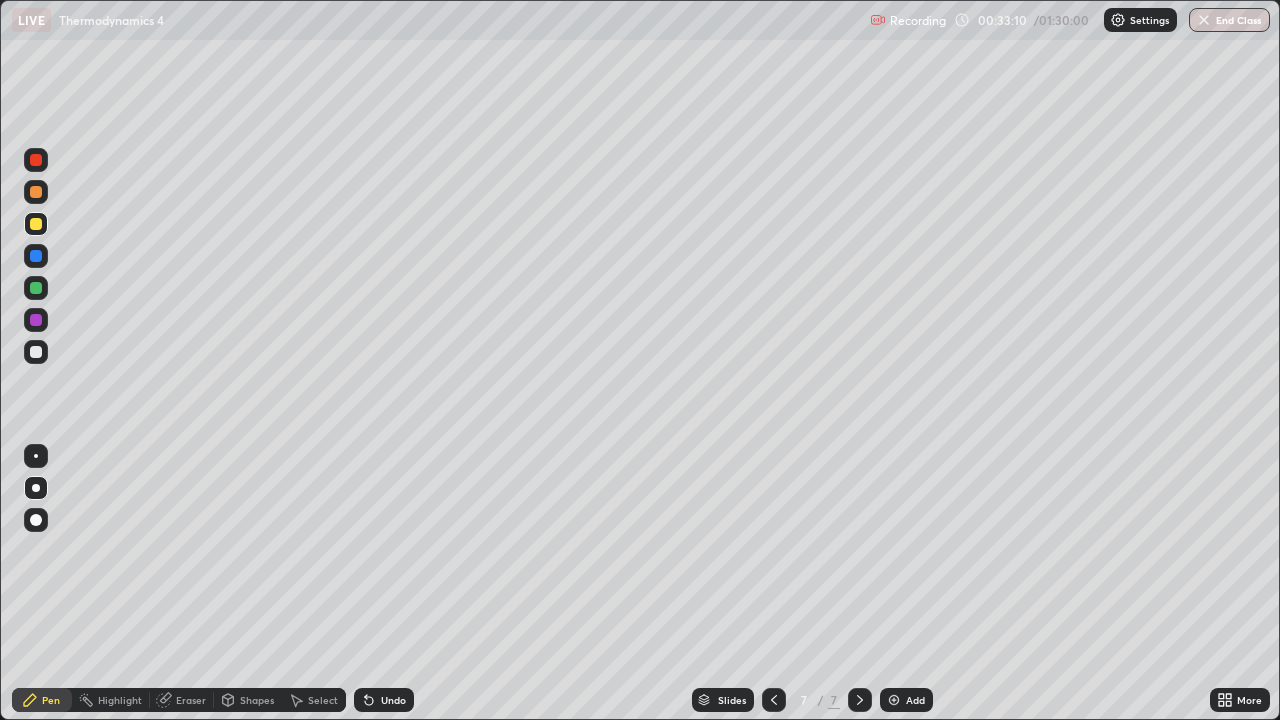 click at bounding box center [36, 352] 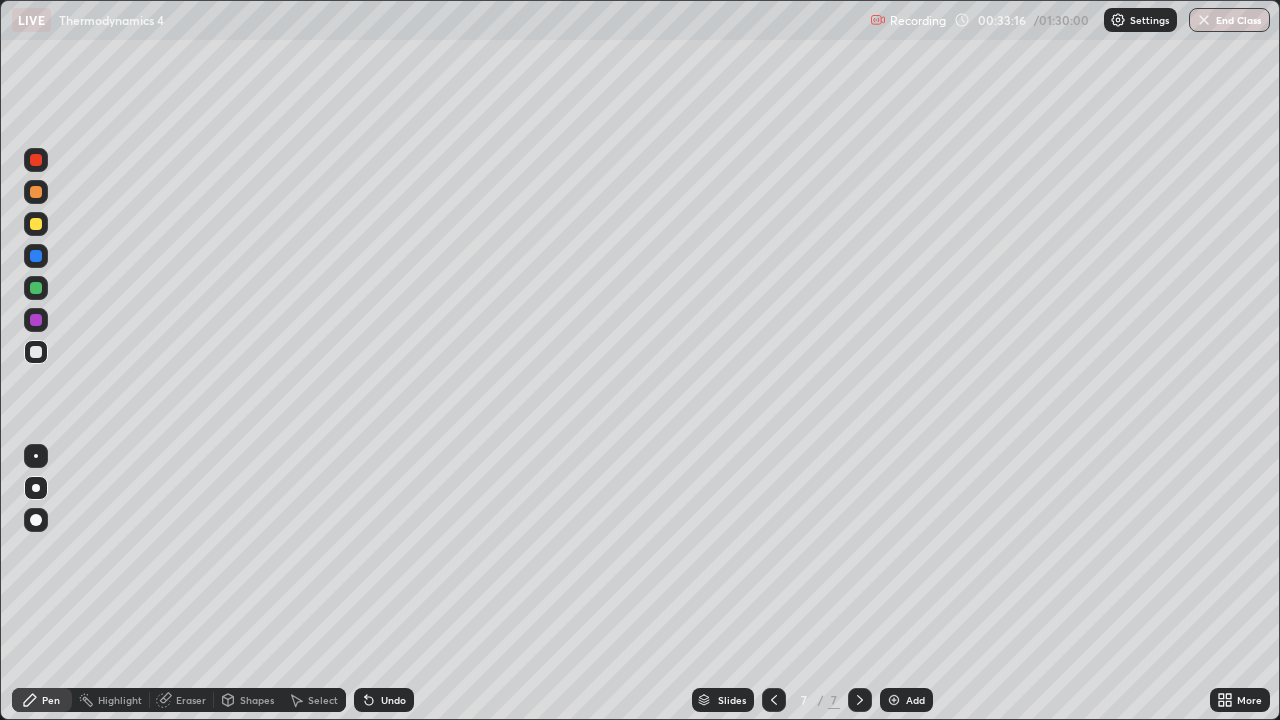 click on "Pen" at bounding box center [42, 700] 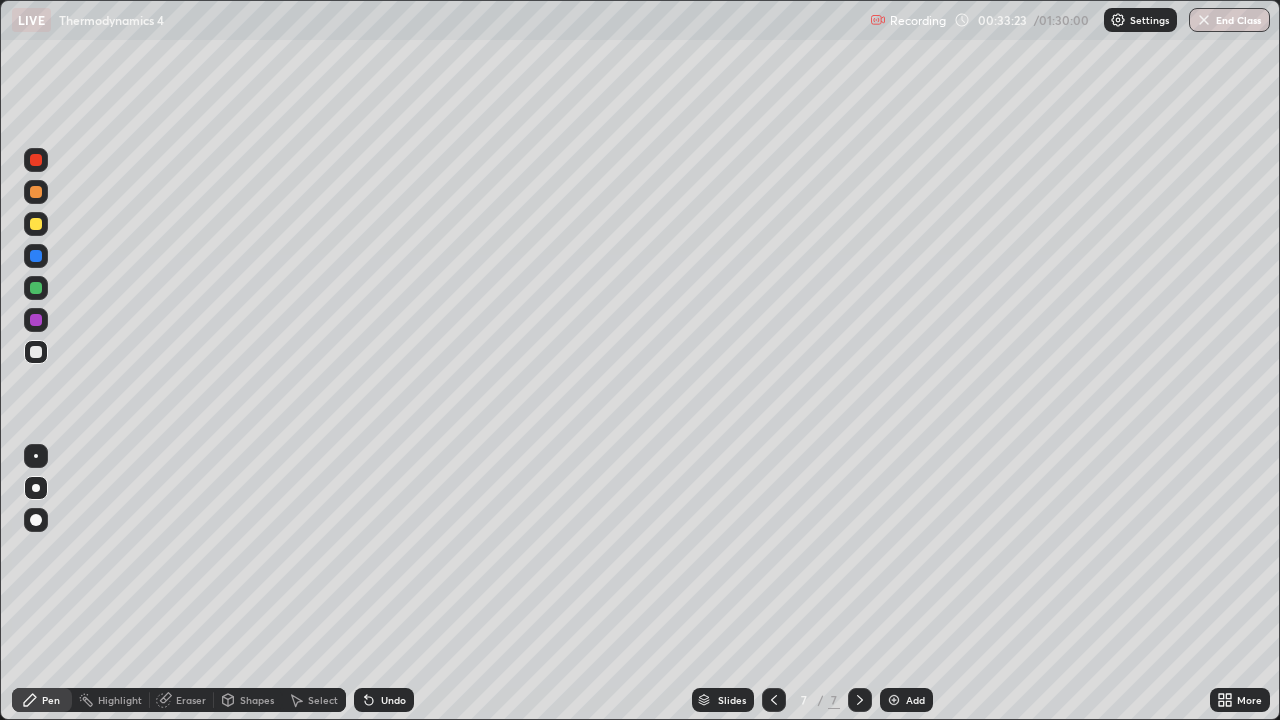 click on "Pen" at bounding box center (51, 700) 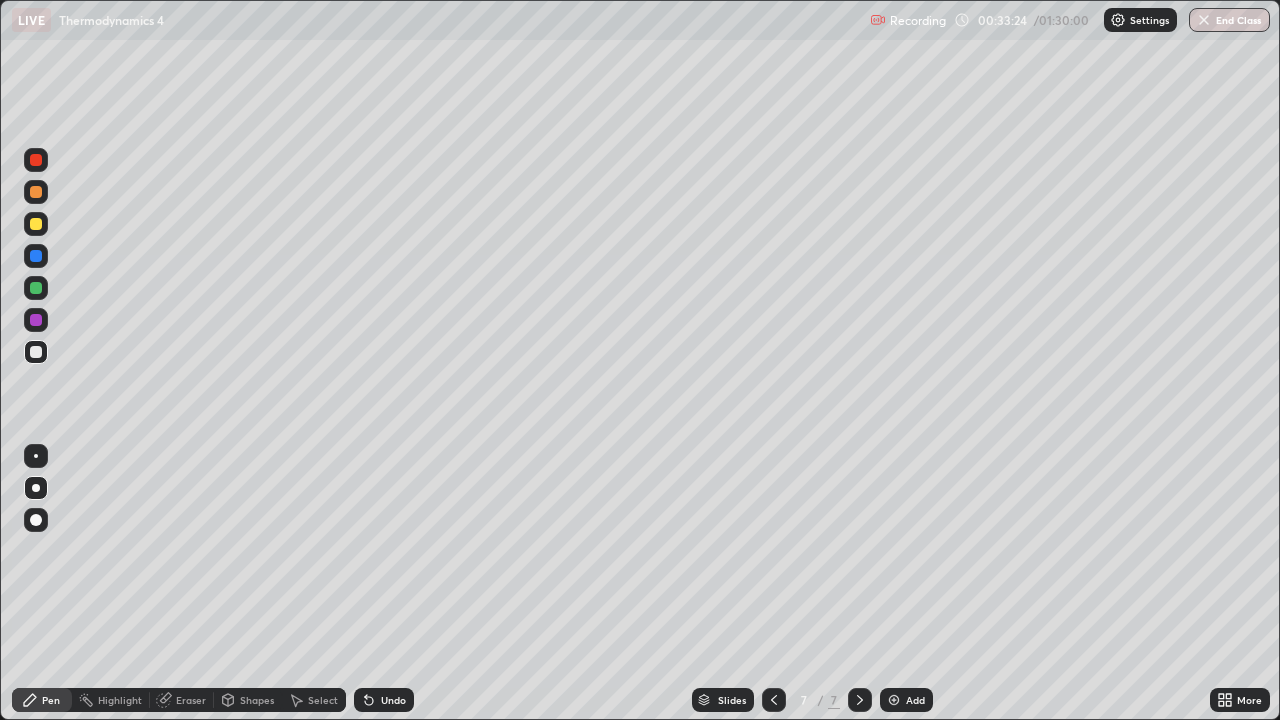 click at bounding box center [36, 352] 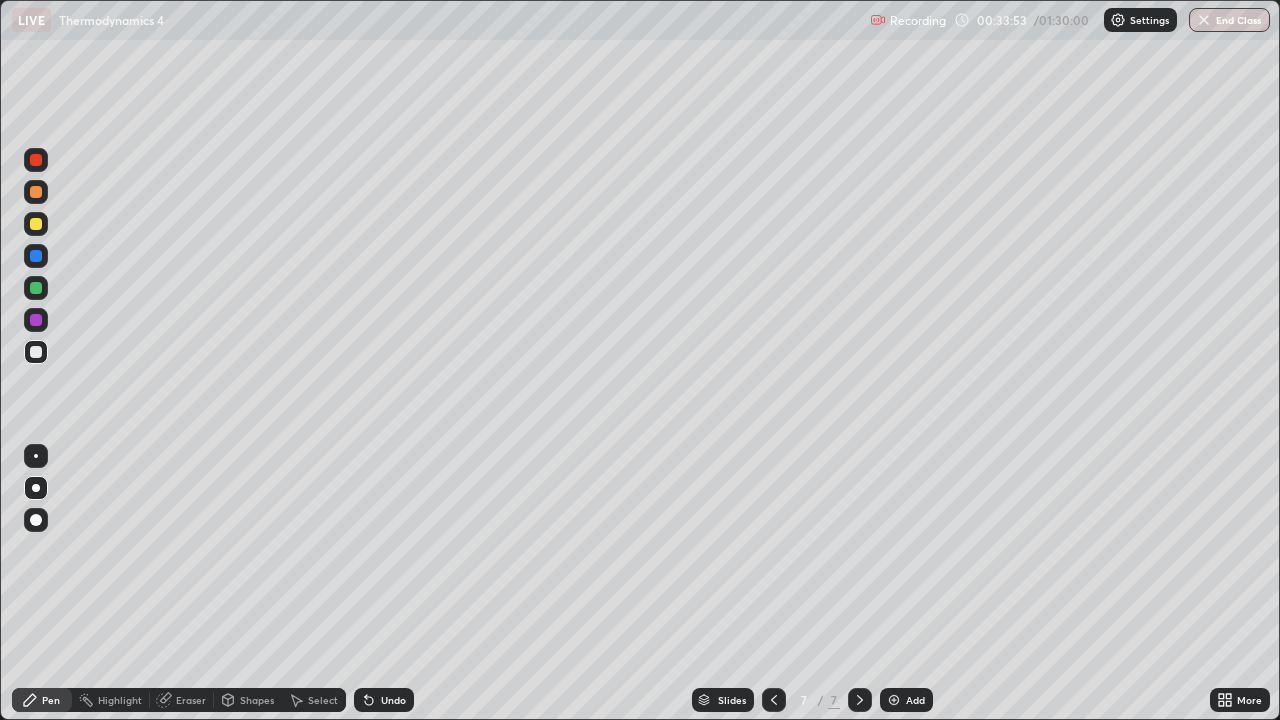 click at bounding box center (774, 700) 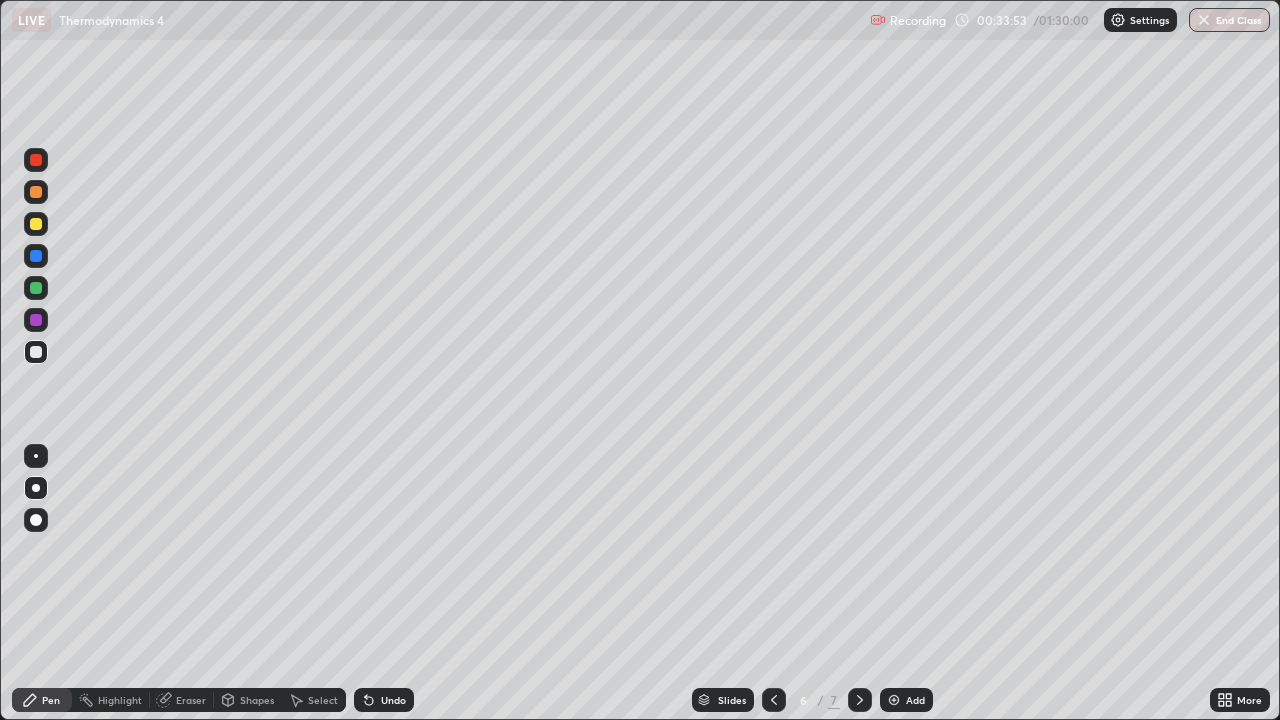 click 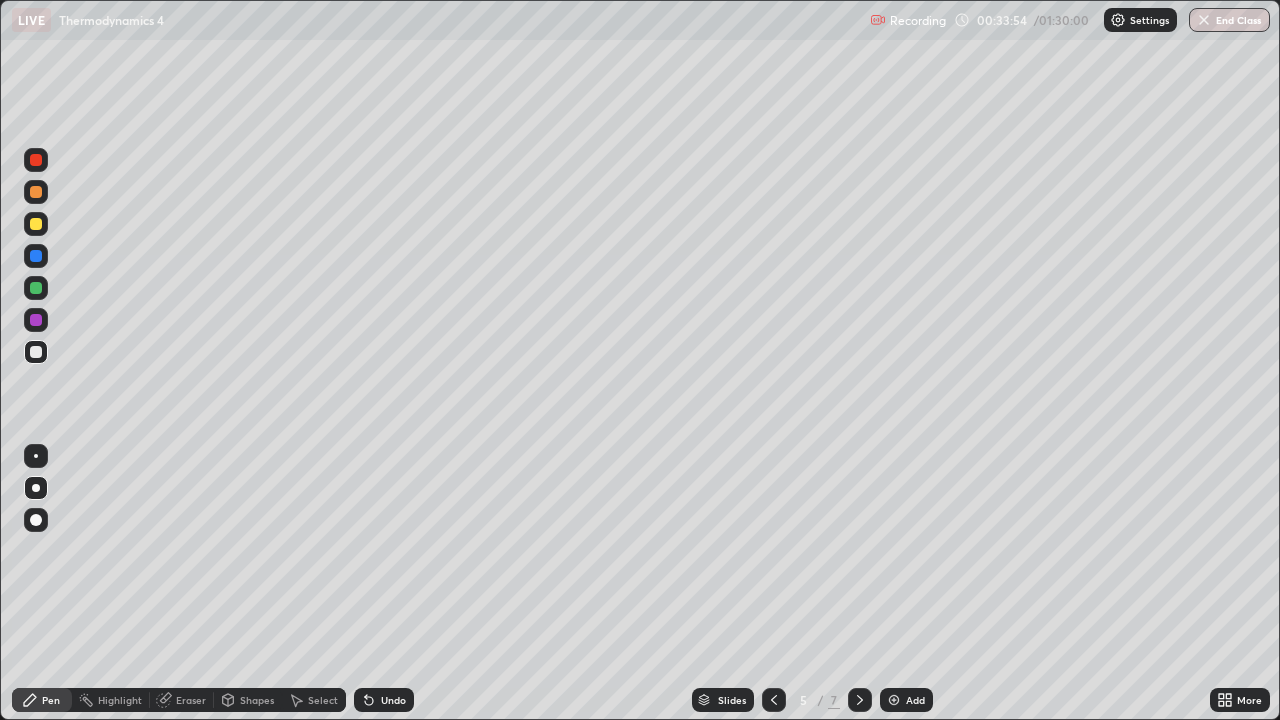 click 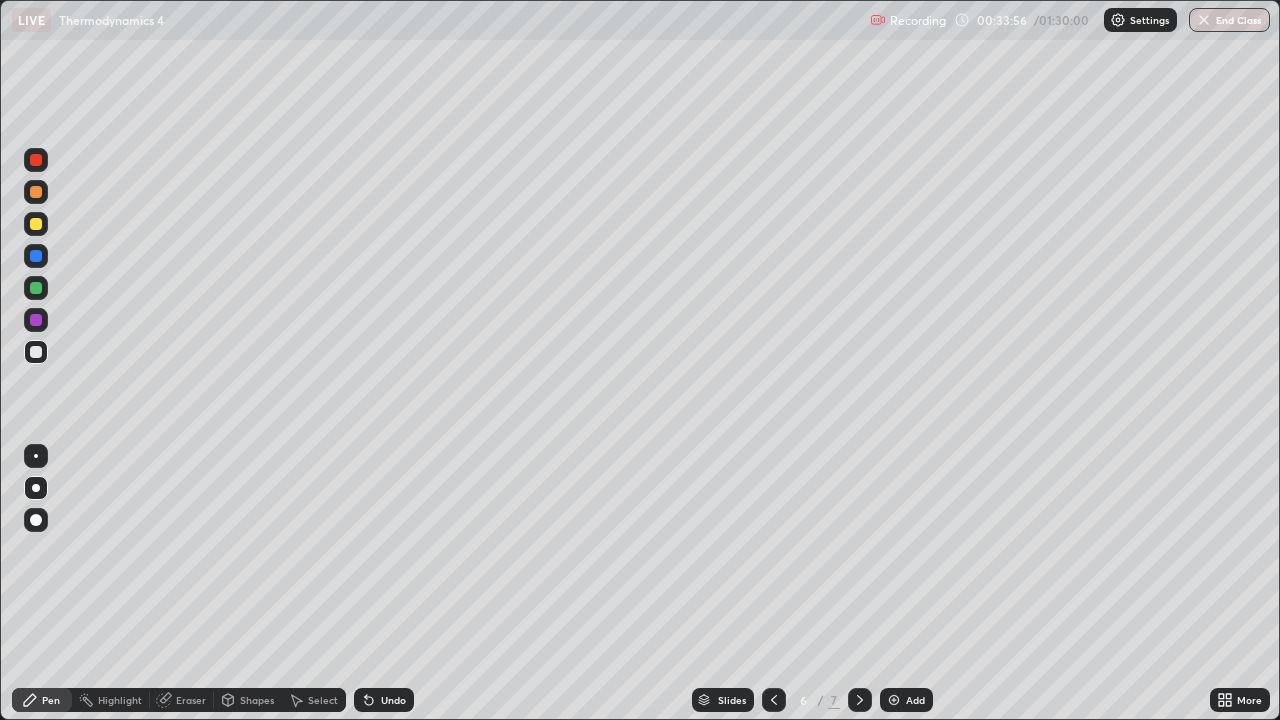 click at bounding box center (36, 224) 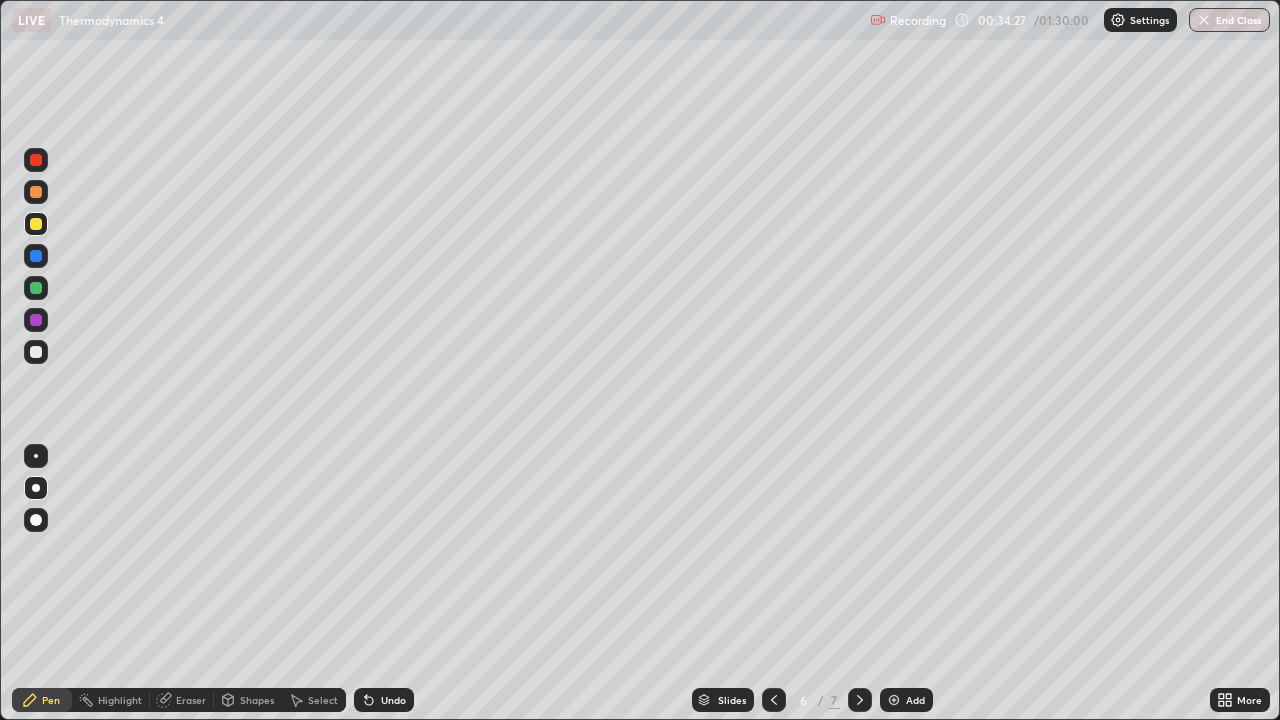 click 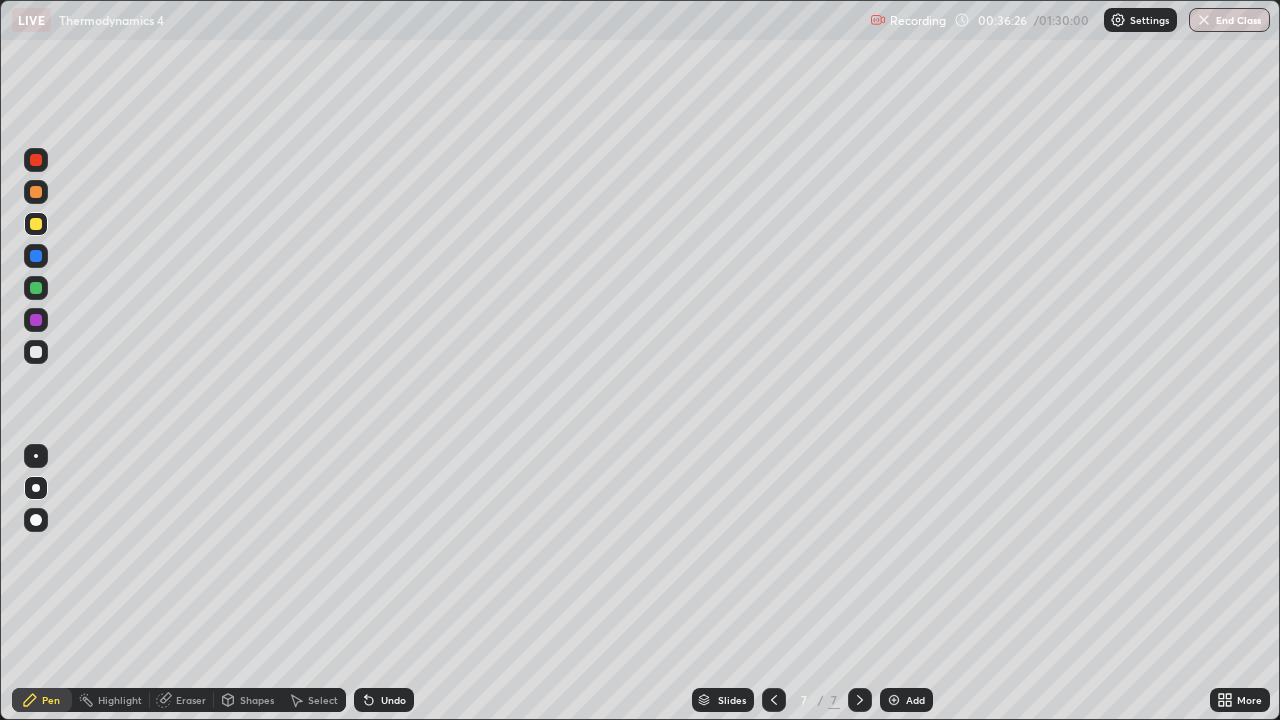 click at bounding box center (894, 700) 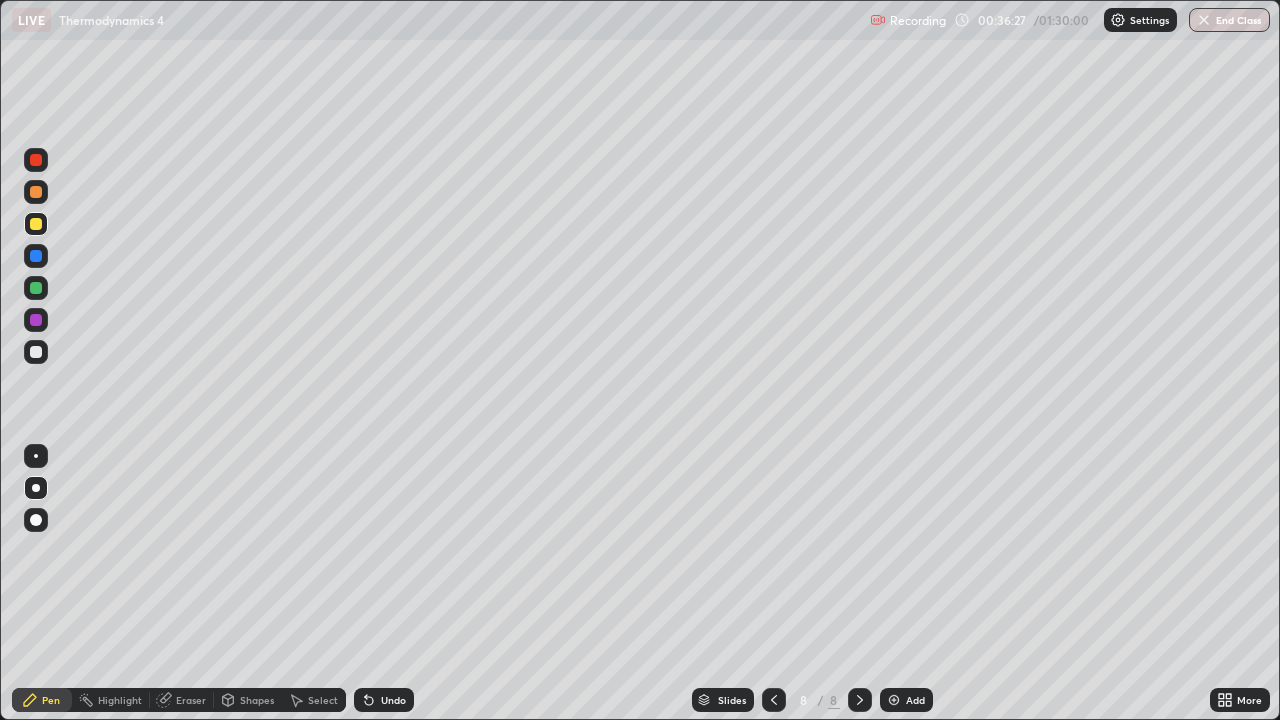 click at bounding box center [36, 488] 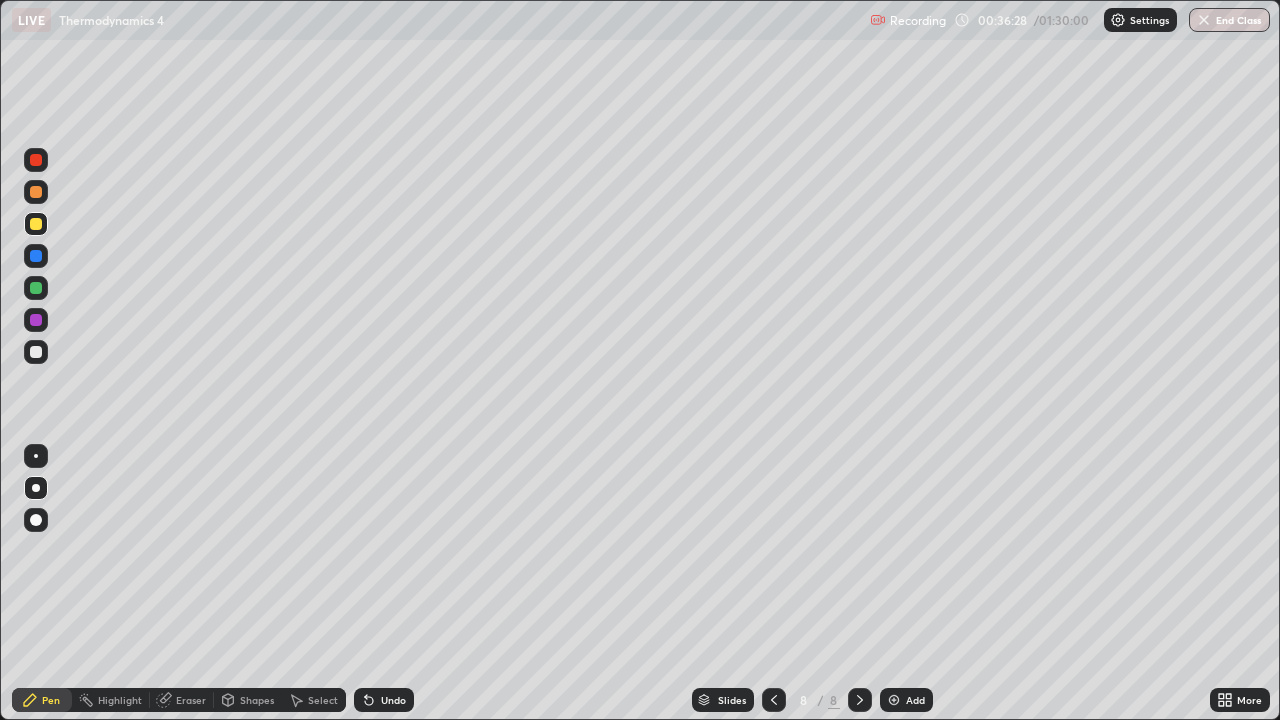 click at bounding box center (36, 352) 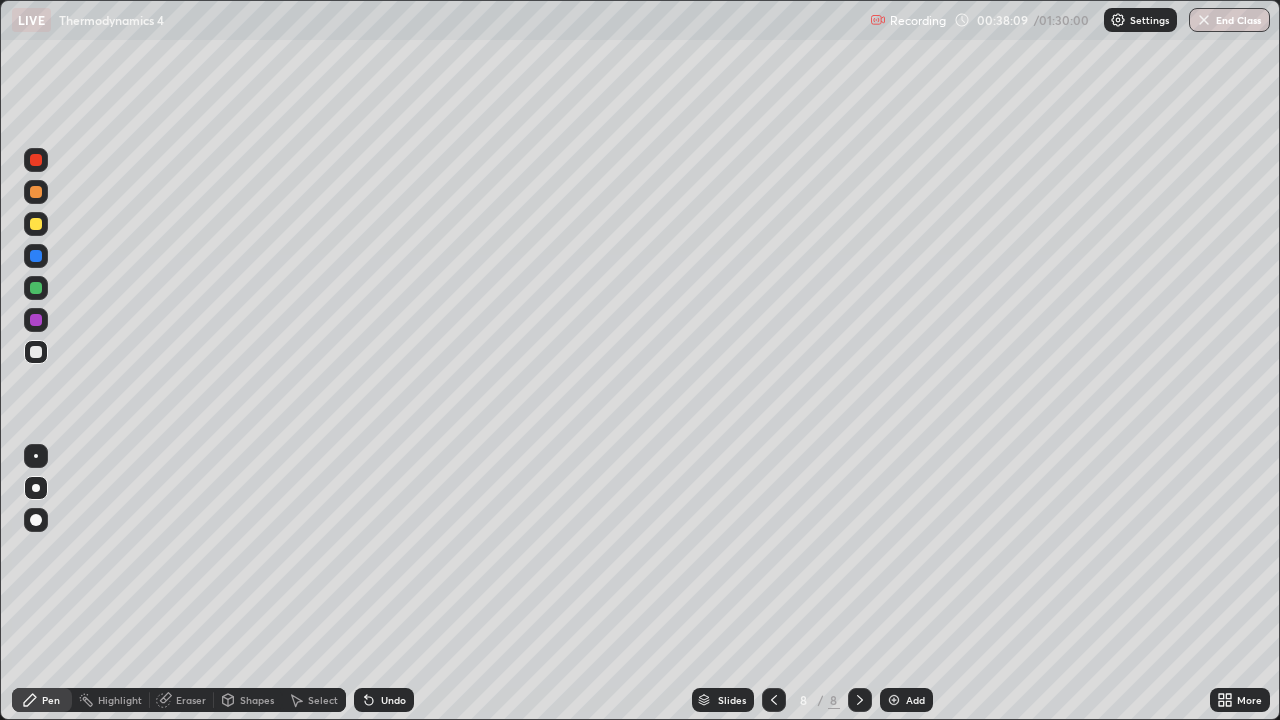 click at bounding box center [36, 488] 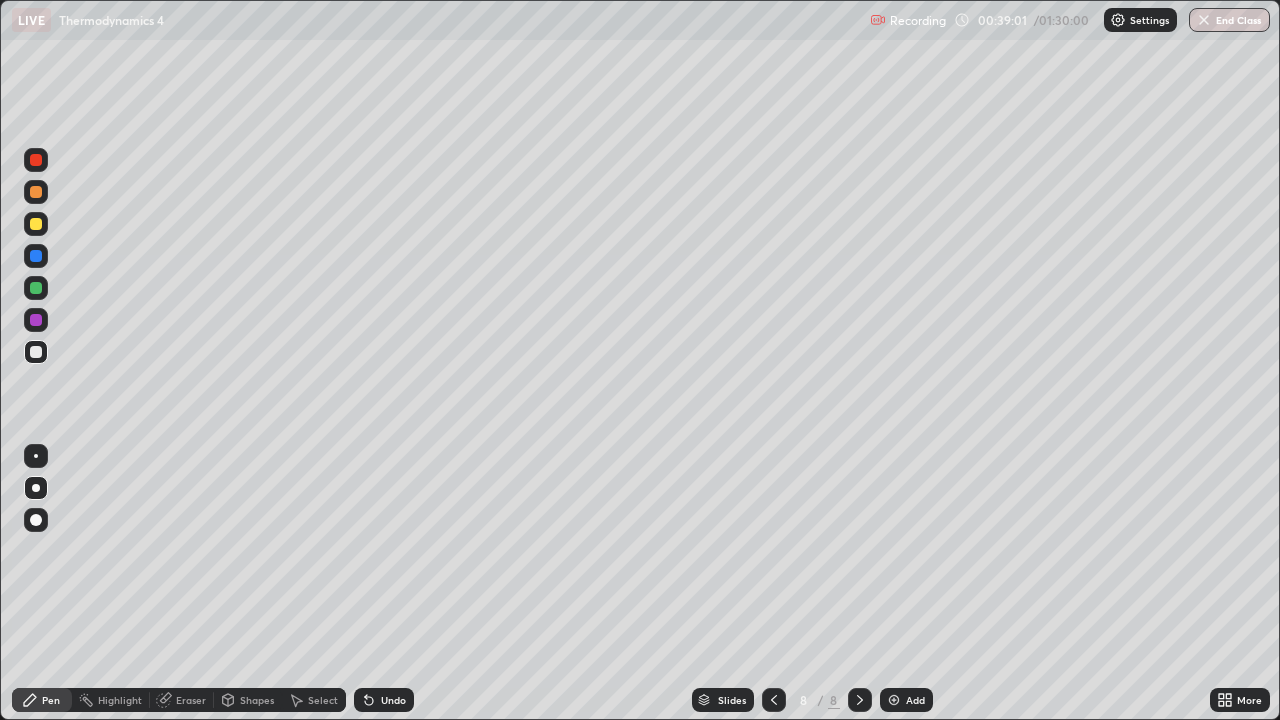click at bounding box center (36, 488) 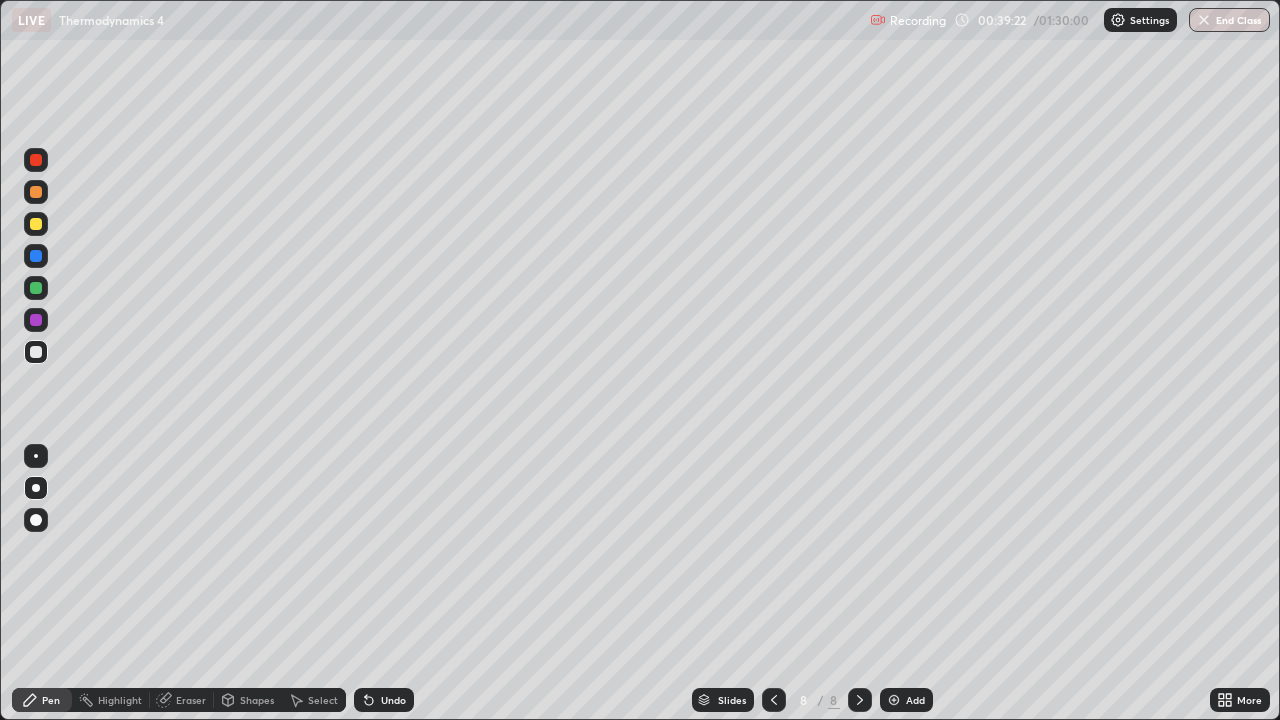 click on "Shapes" at bounding box center [257, 700] 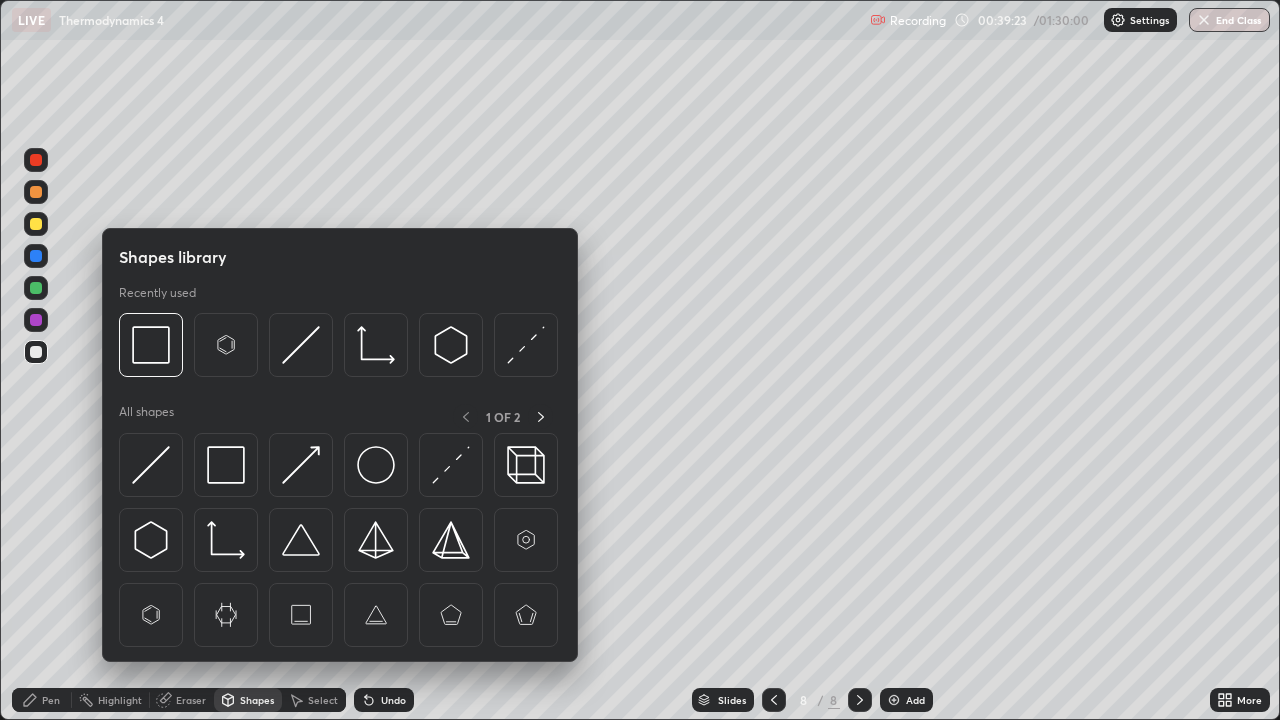 click on "Shapes" at bounding box center (257, 700) 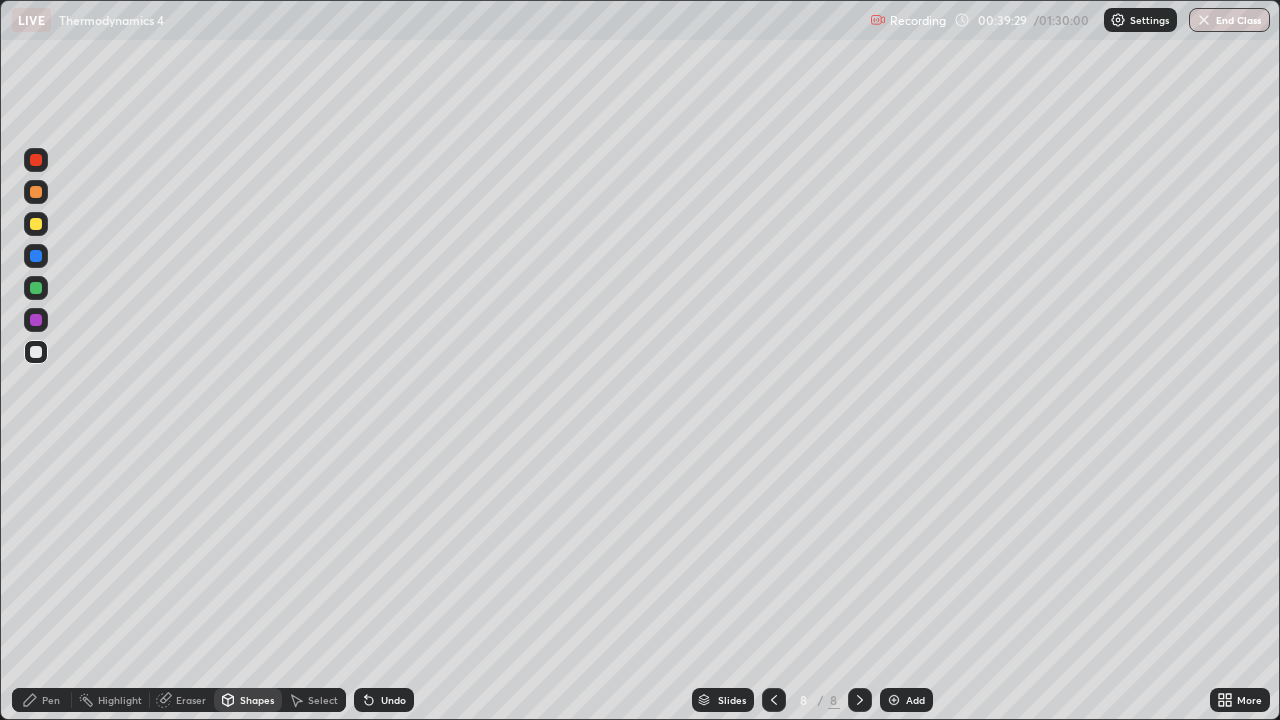 click on "Eraser" at bounding box center [191, 700] 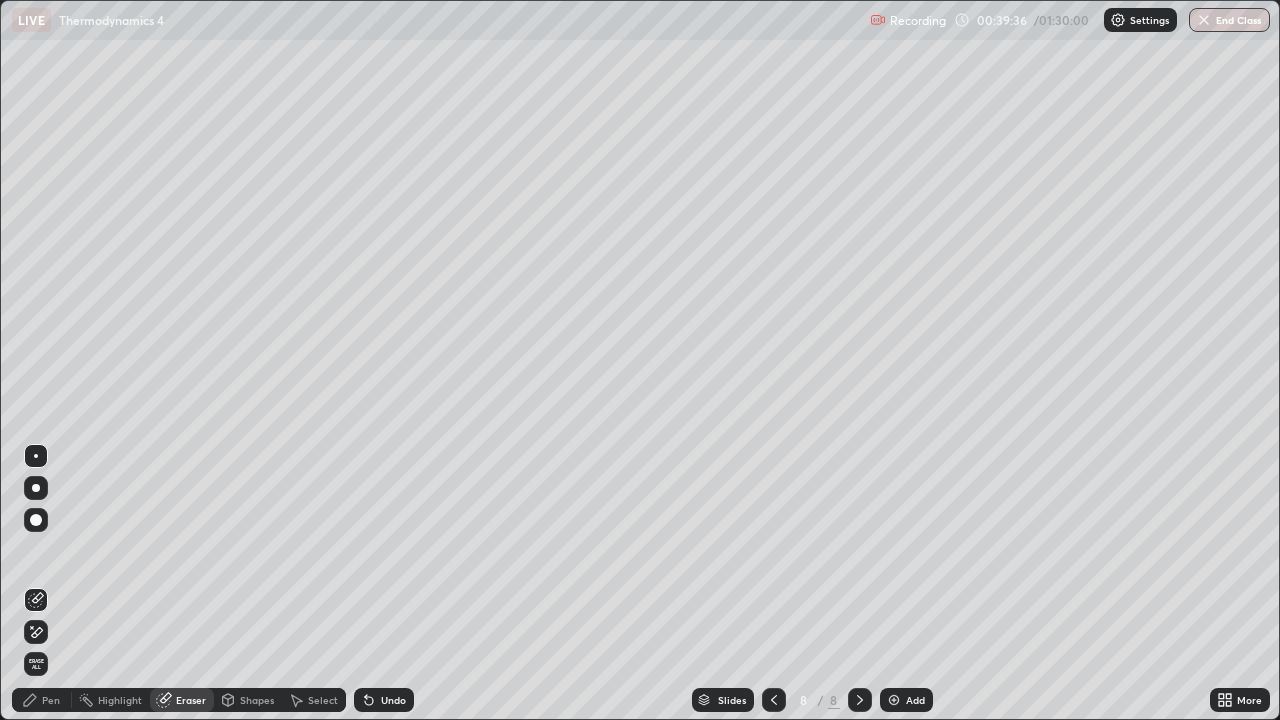 click on "Pen" at bounding box center [51, 700] 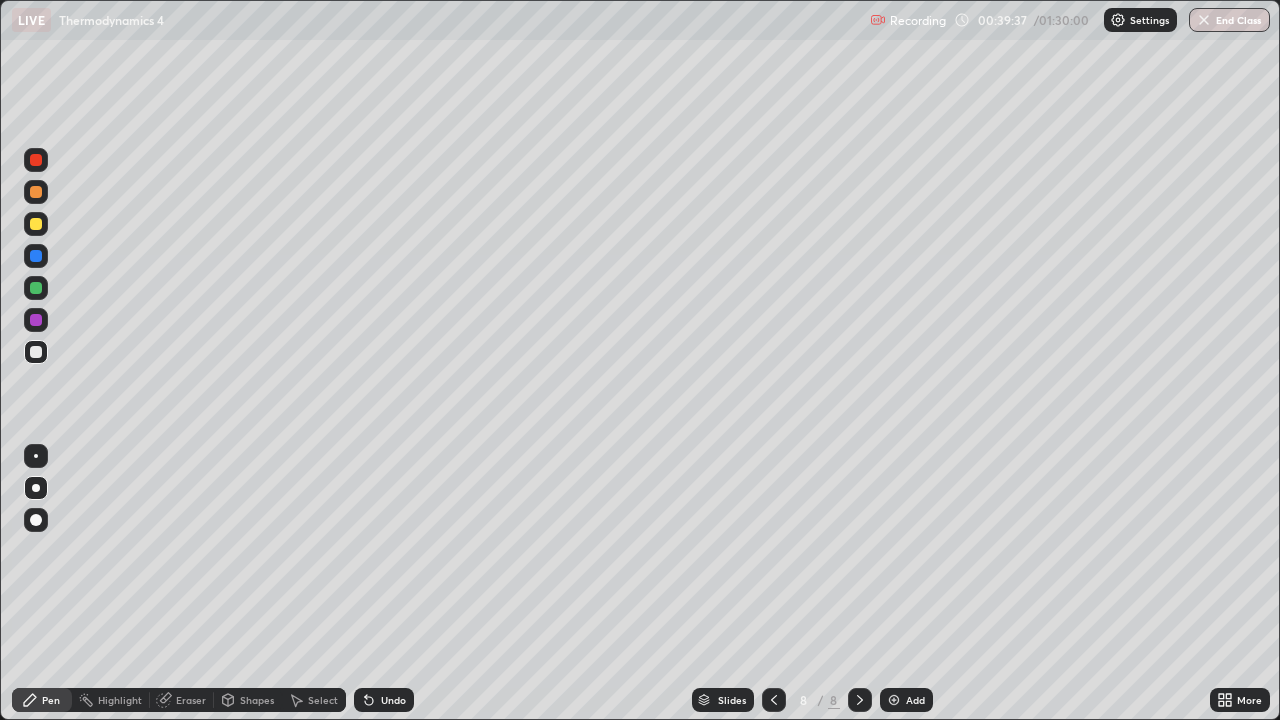 click at bounding box center [36, 352] 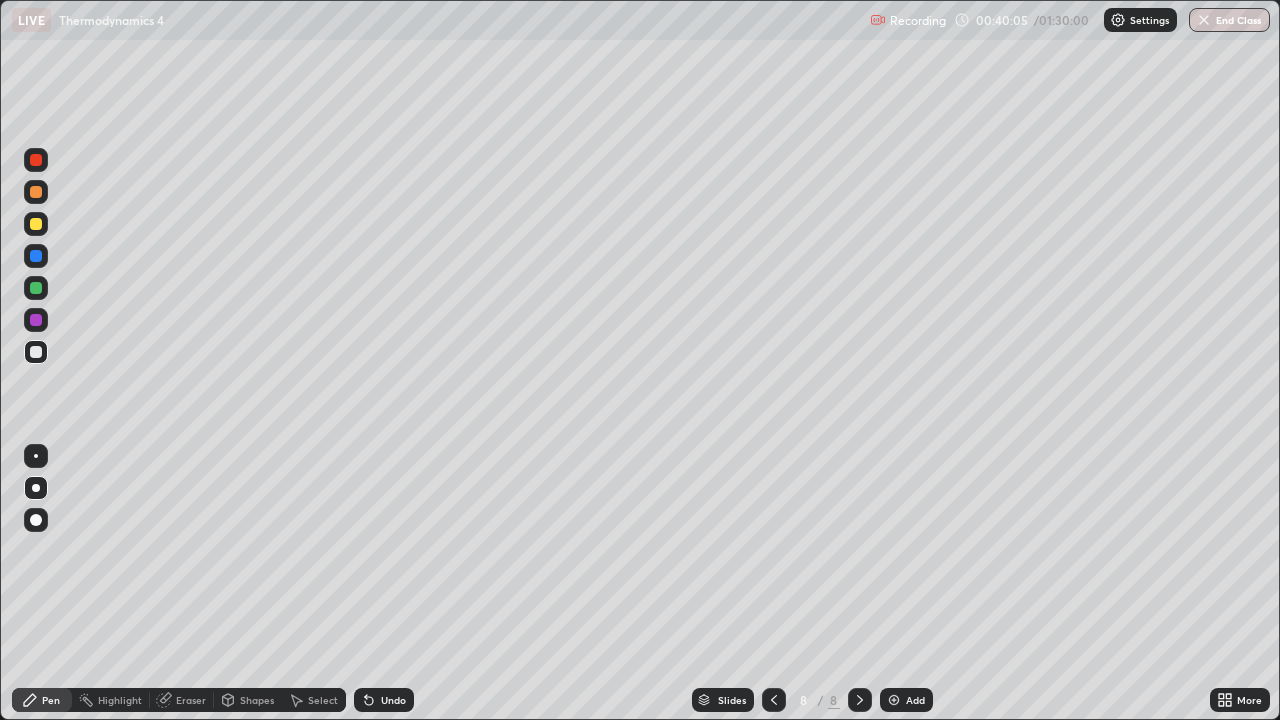 click on "Shapes" at bounding box center (257, 700) 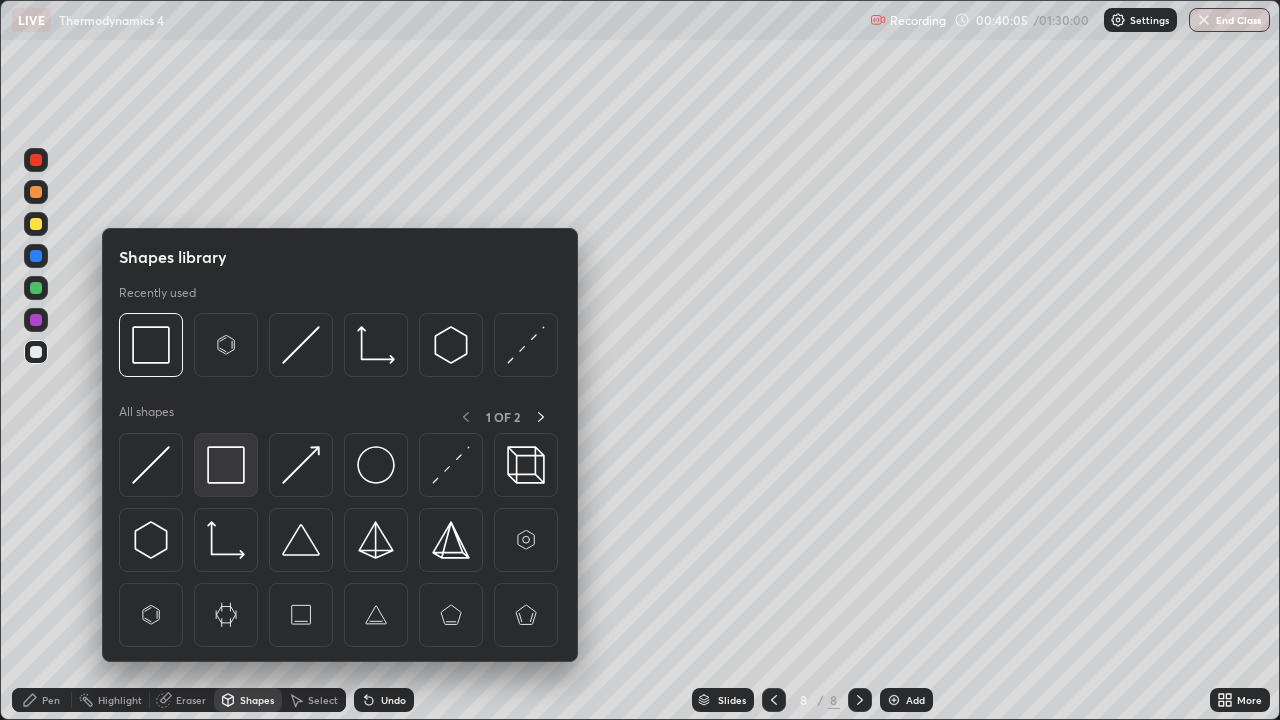 click at bounding box center (226, 465) 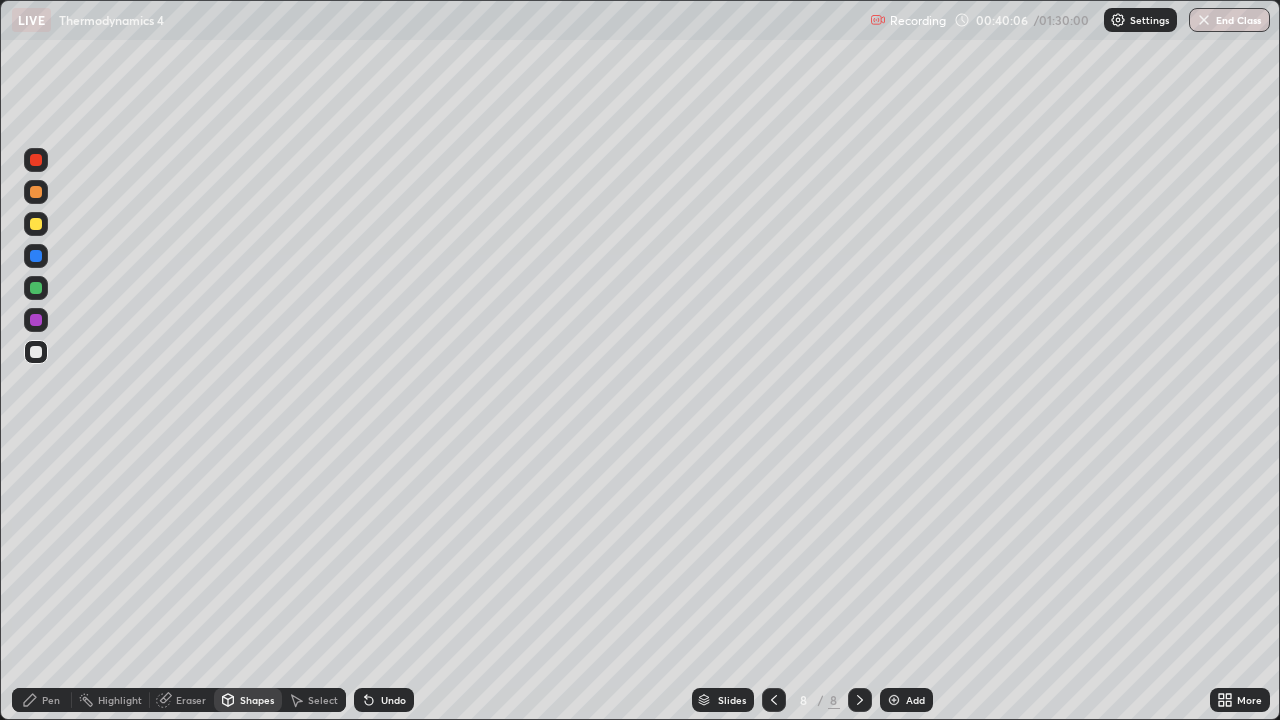 click at bounding box center (36, 288) 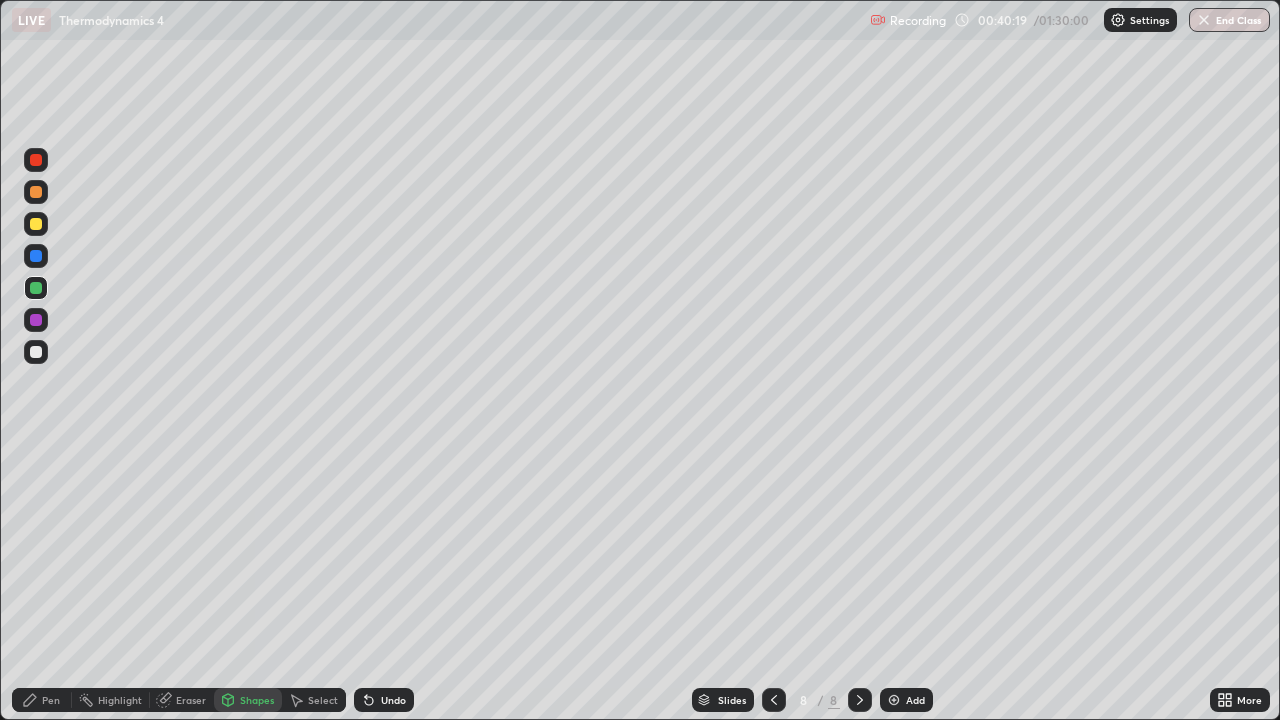 click at bounding box center [36, 352] 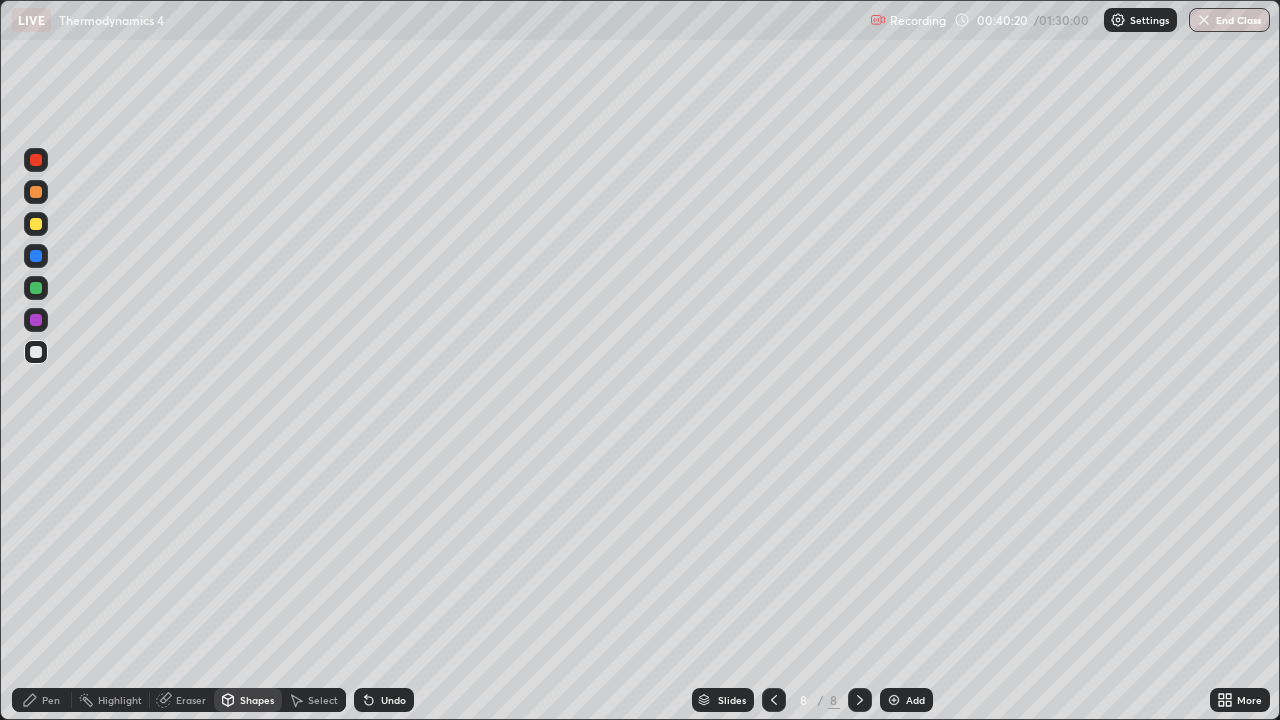 click at bounding box center [36, 352] 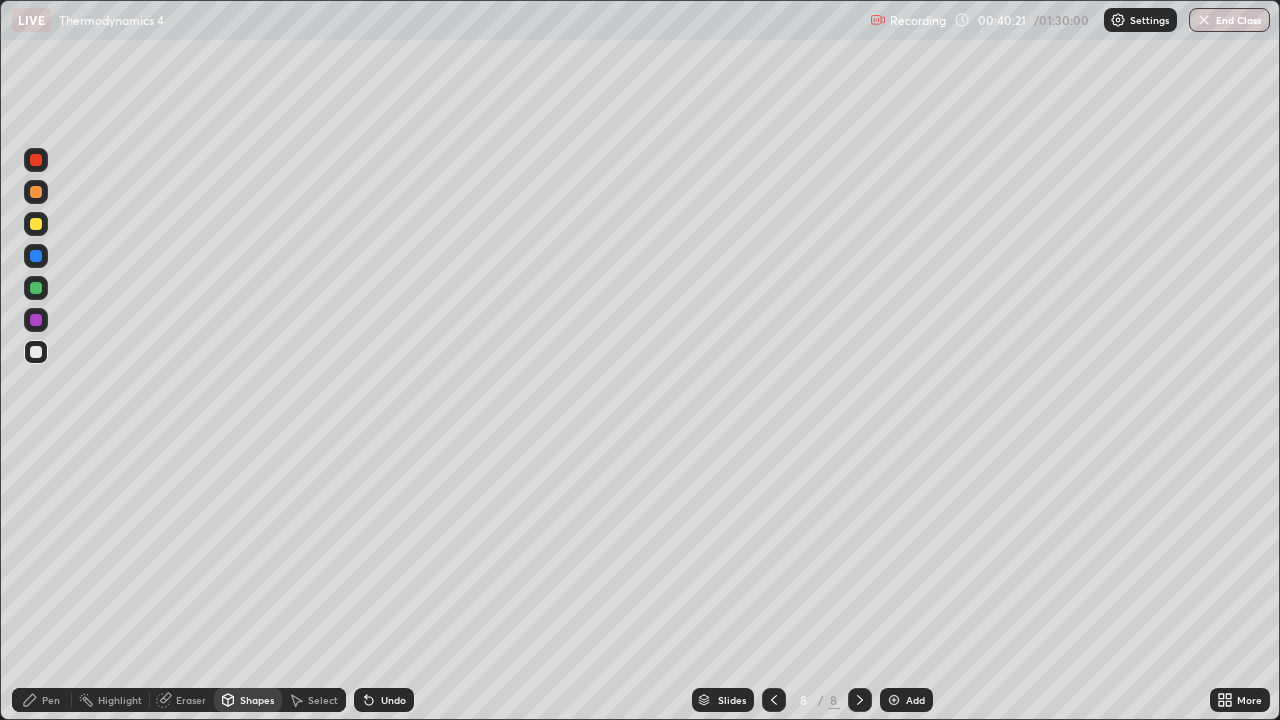 click at bounding box center (36, 288) 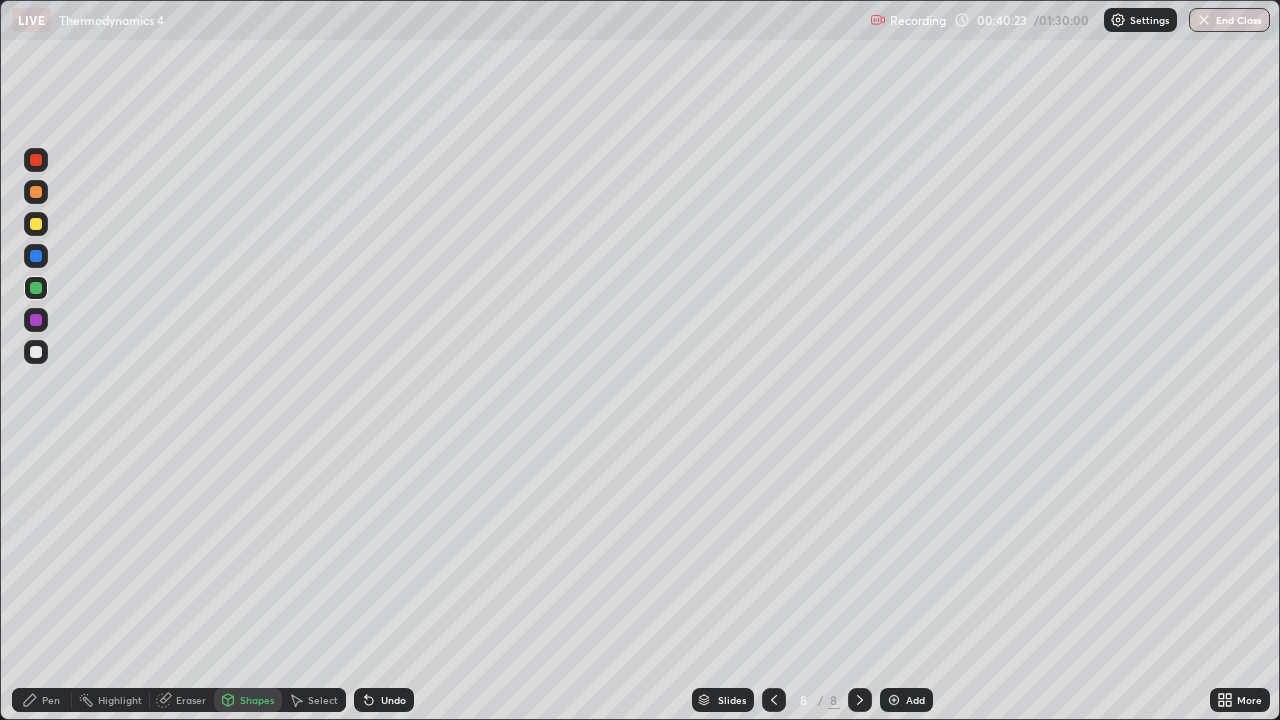 click on "Pen" at bounding box center (42, 700) 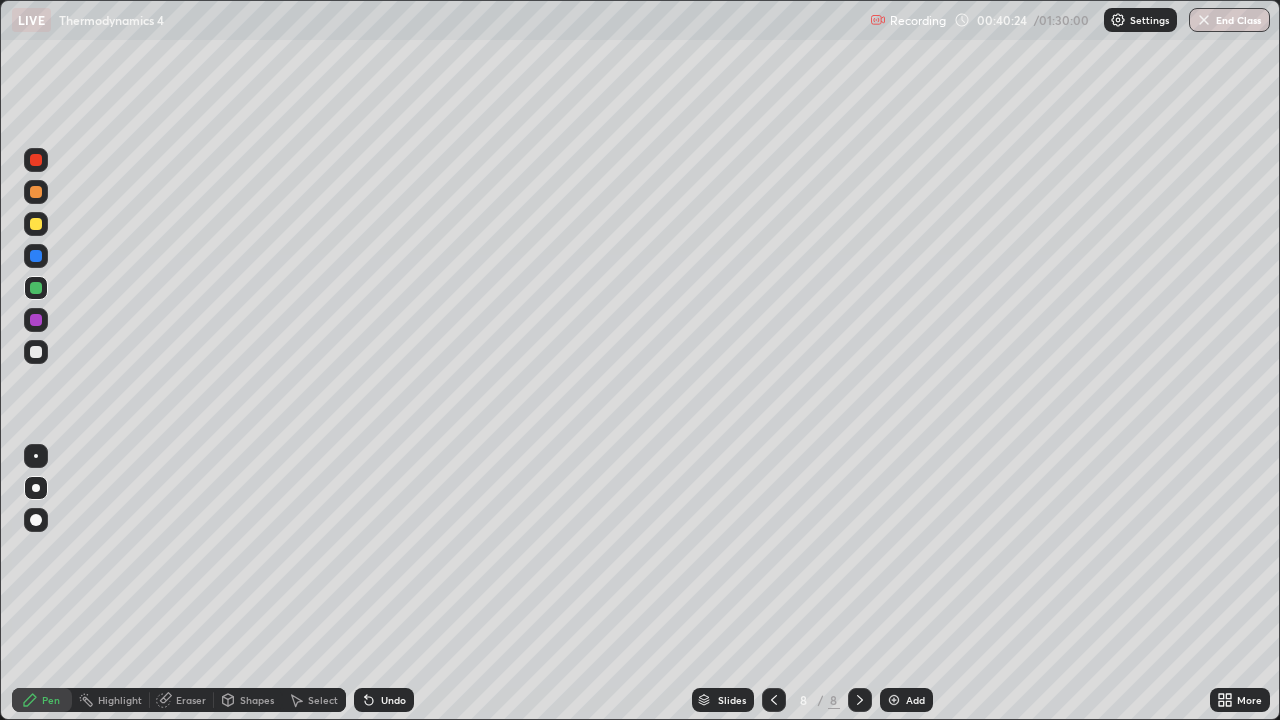 click at bounding box center [36, 352] 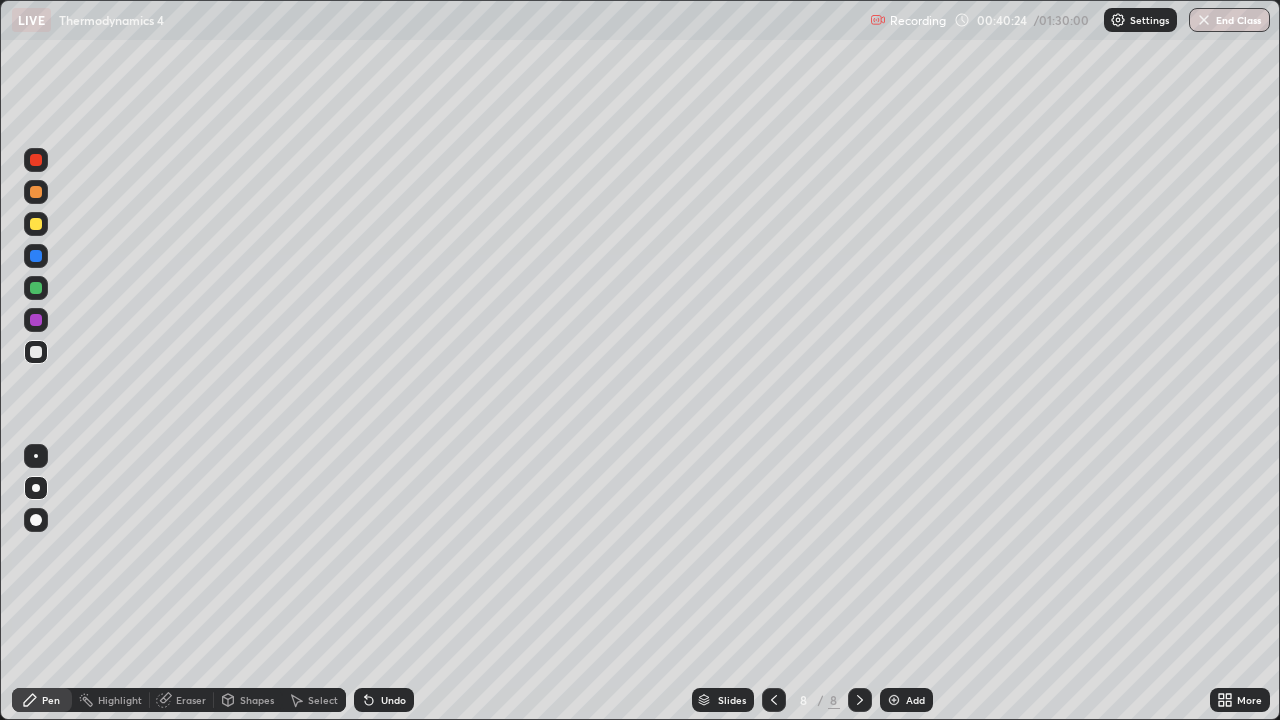 click at bounding box center [36, 320] 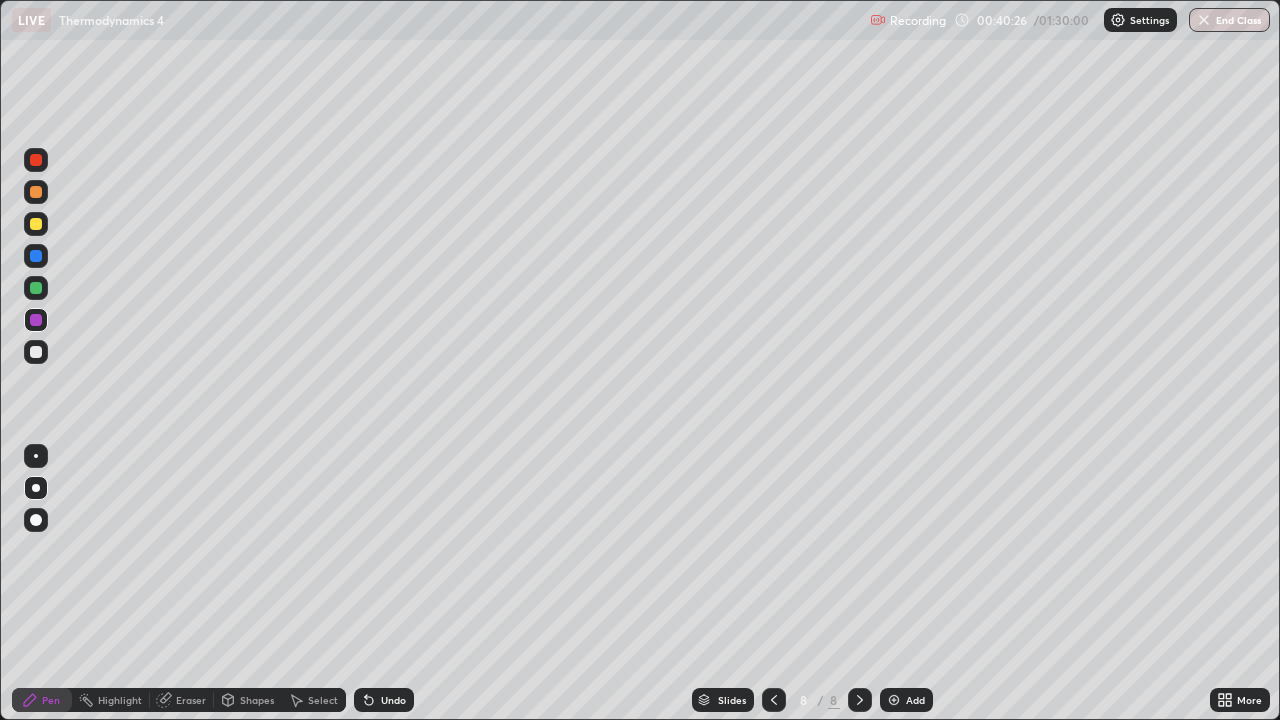 click on "Pen" at bounding box center (51, 700) 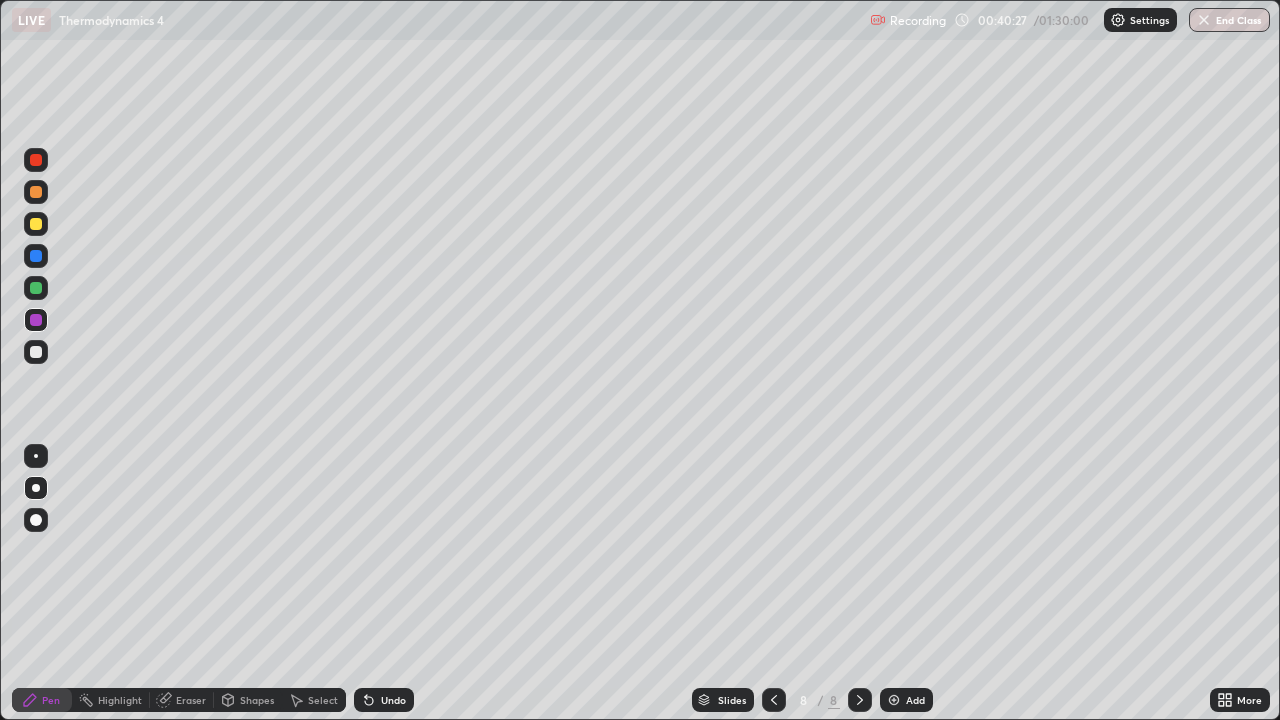 click at bounding box center [36, 488] 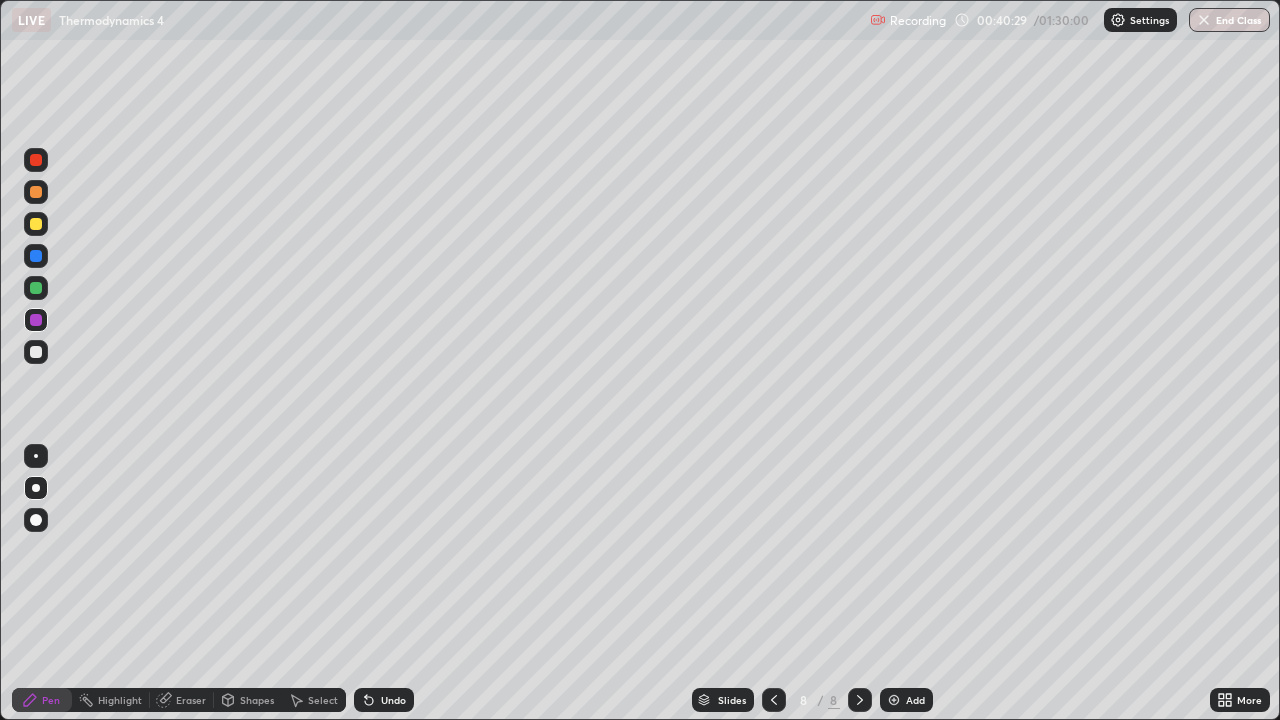 click at bounding box center (36, 352) 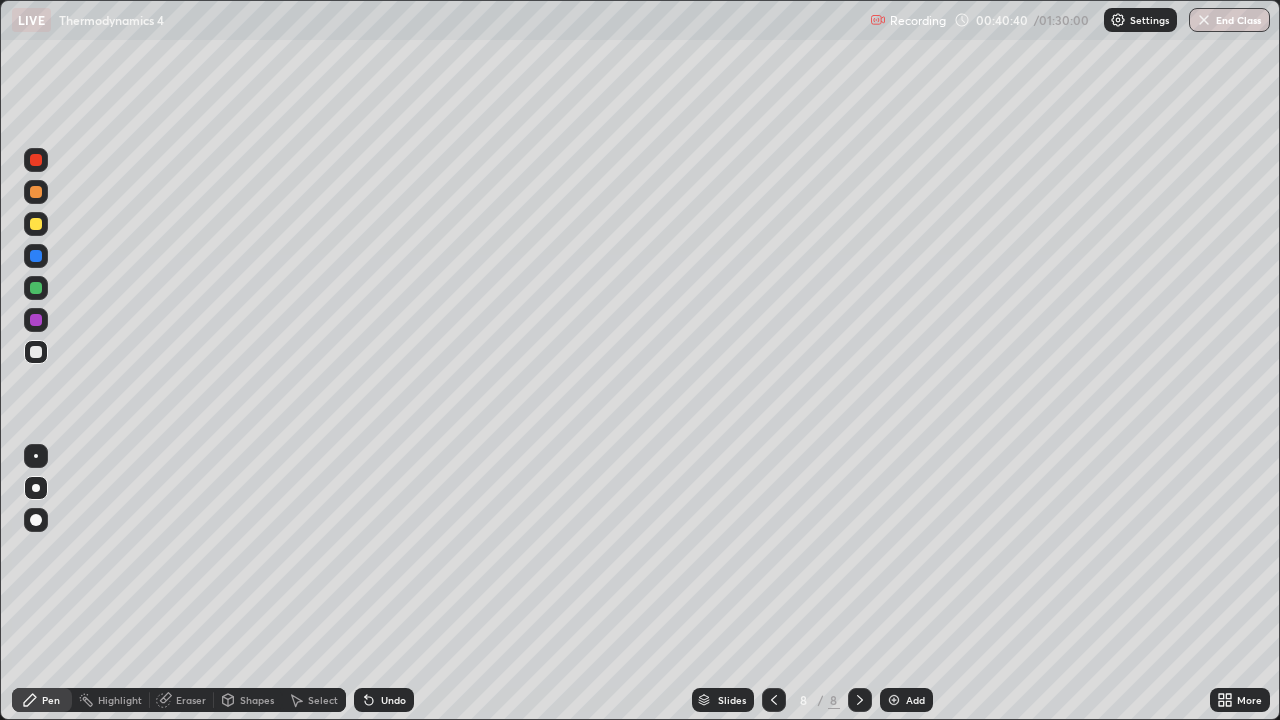 click on "Eraser" at bounding box center (191, 700) 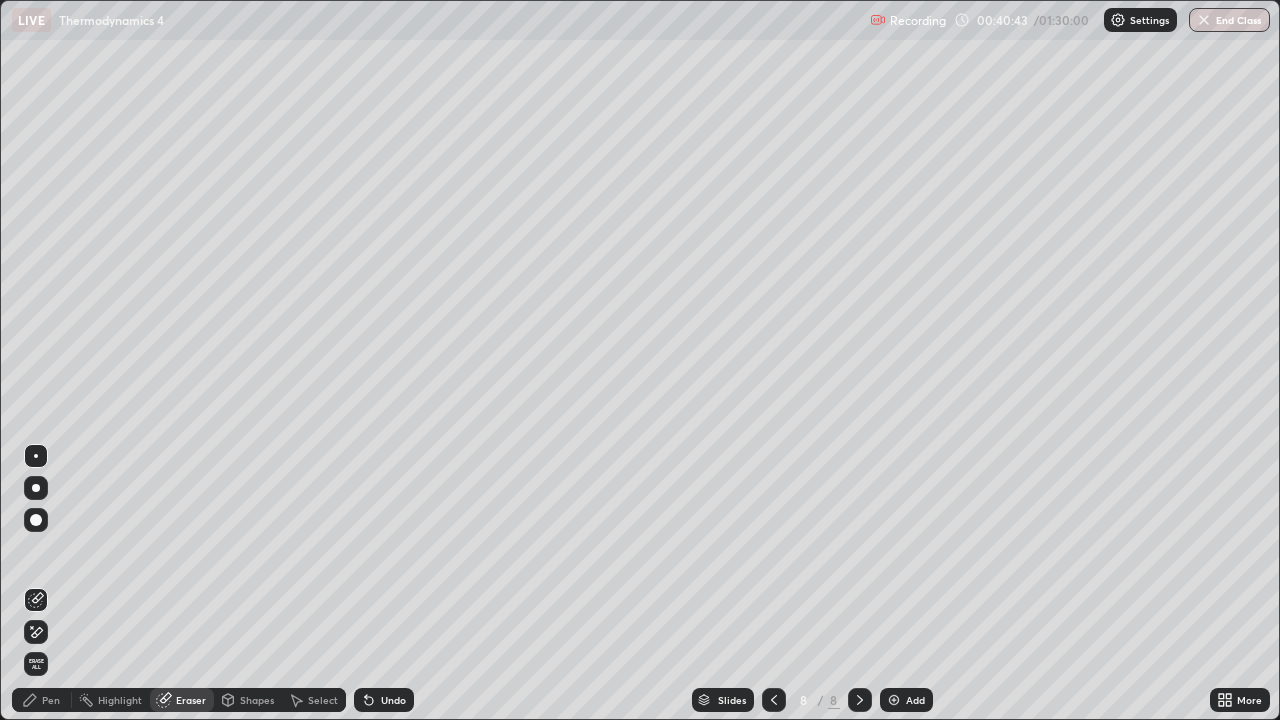 click on "Pen" at bounding box center (51, 700) 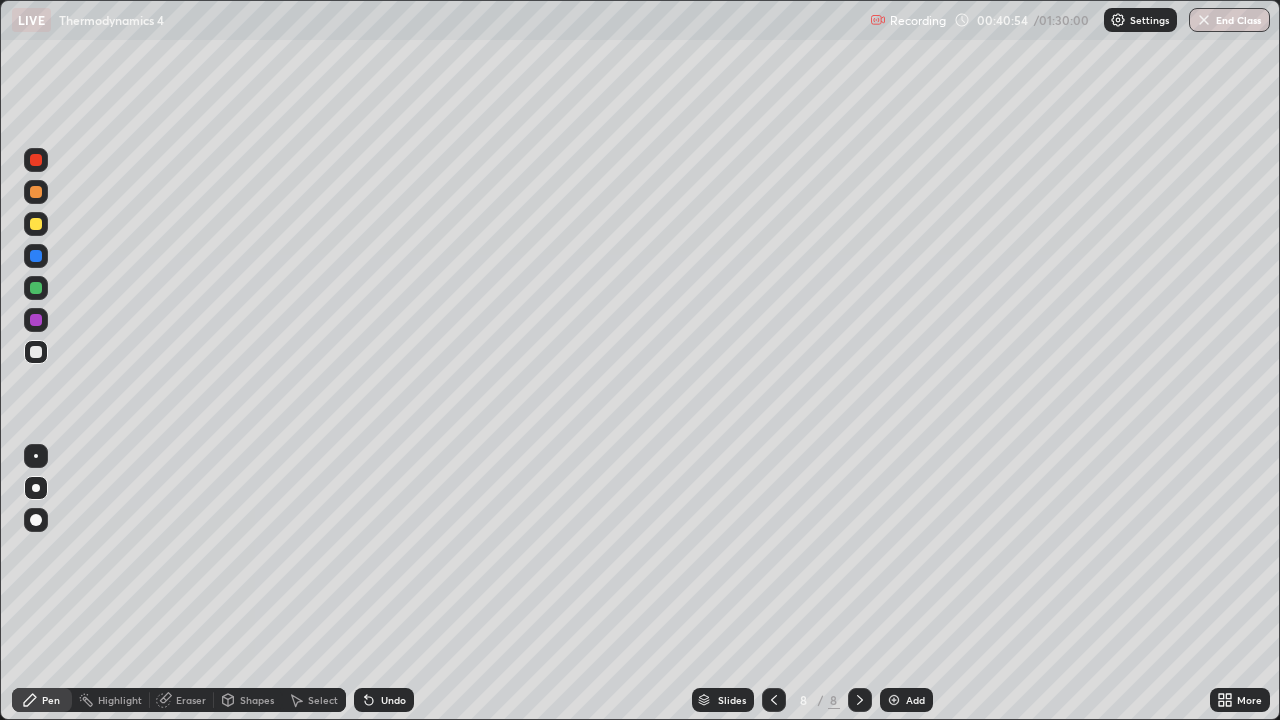 click on "Eraser" at bounding box center [182, 700] 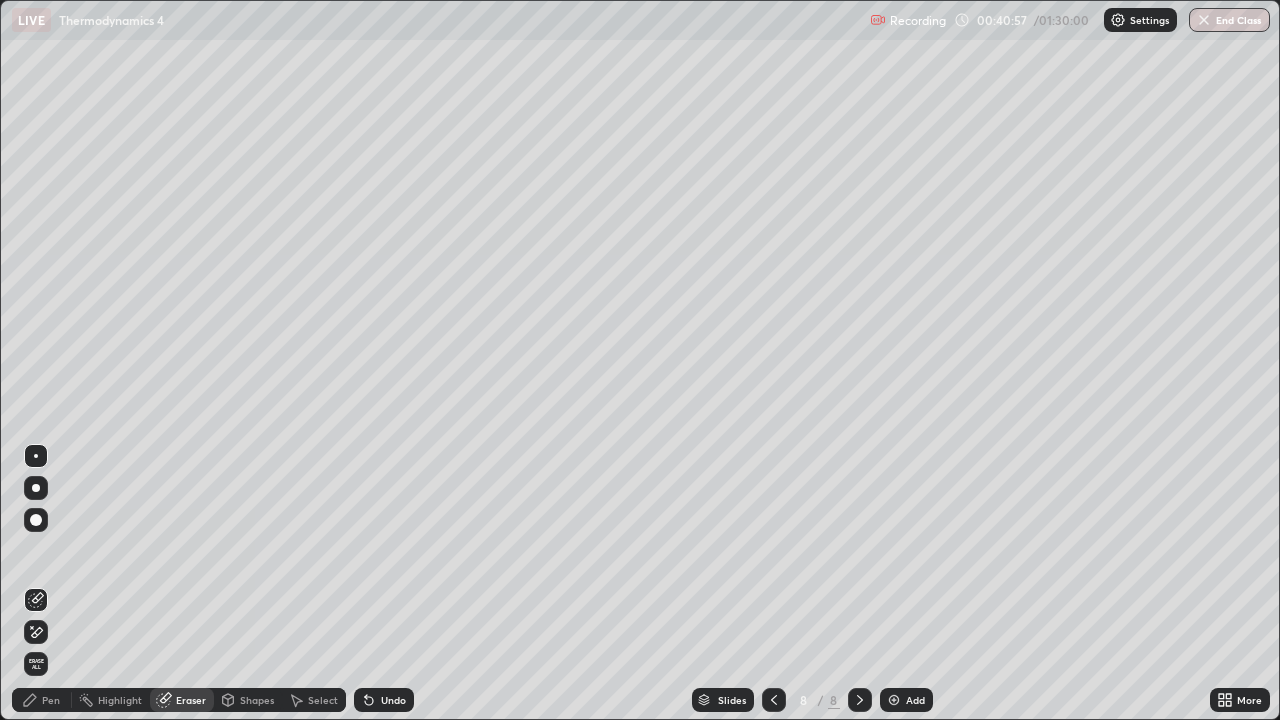 click on "Pen" at bounding box center [42, 700] 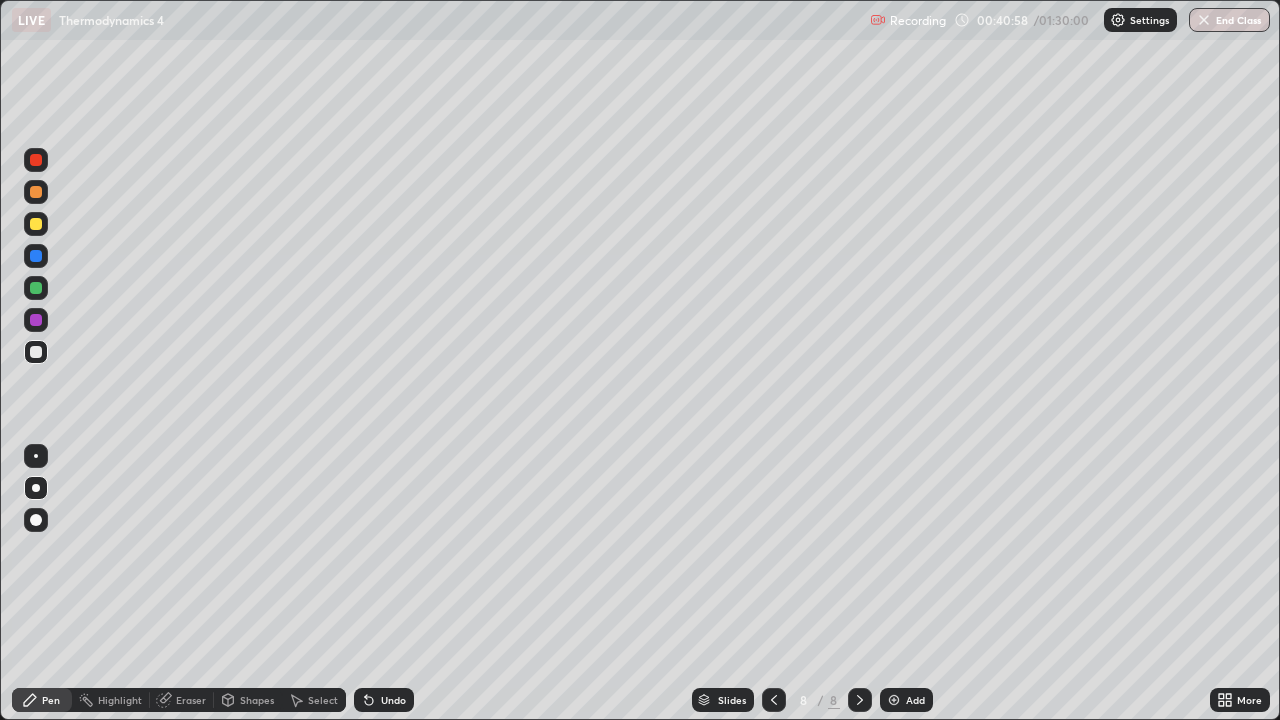 click at bounding box center (36, 352) 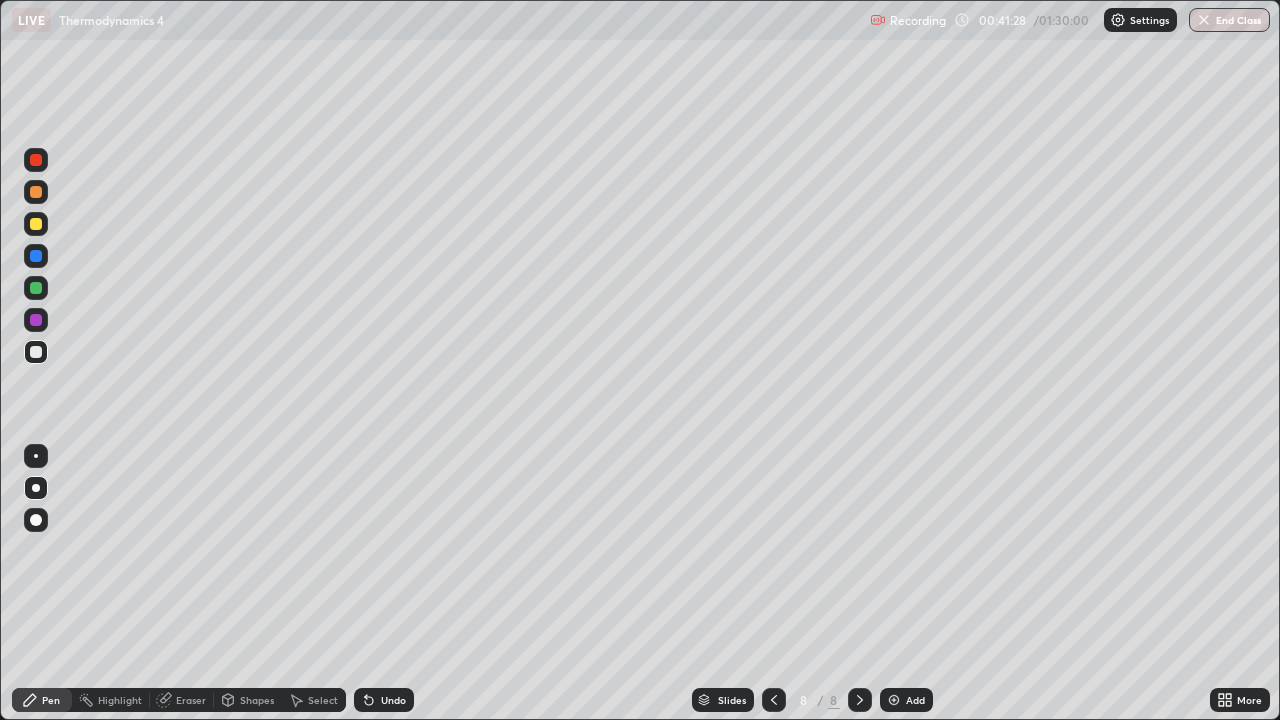 click 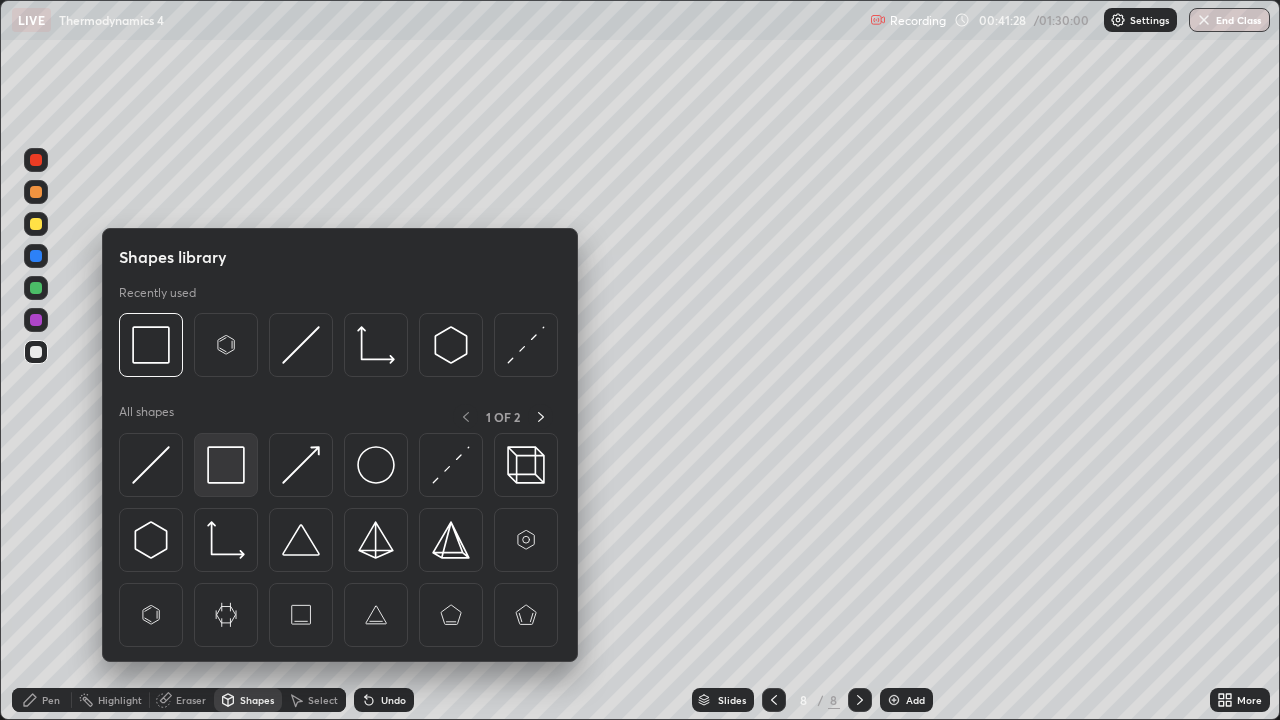 click at bounding box center (226, 465) 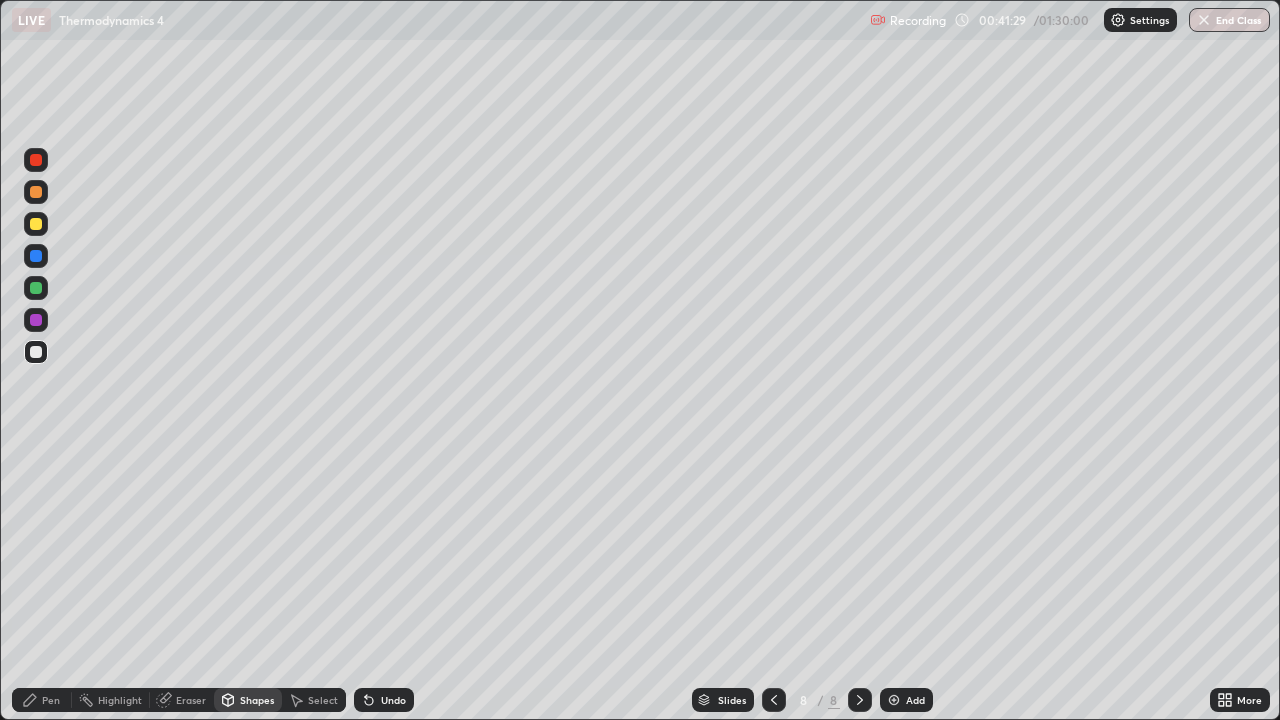 click at bounding box center [36, 288] 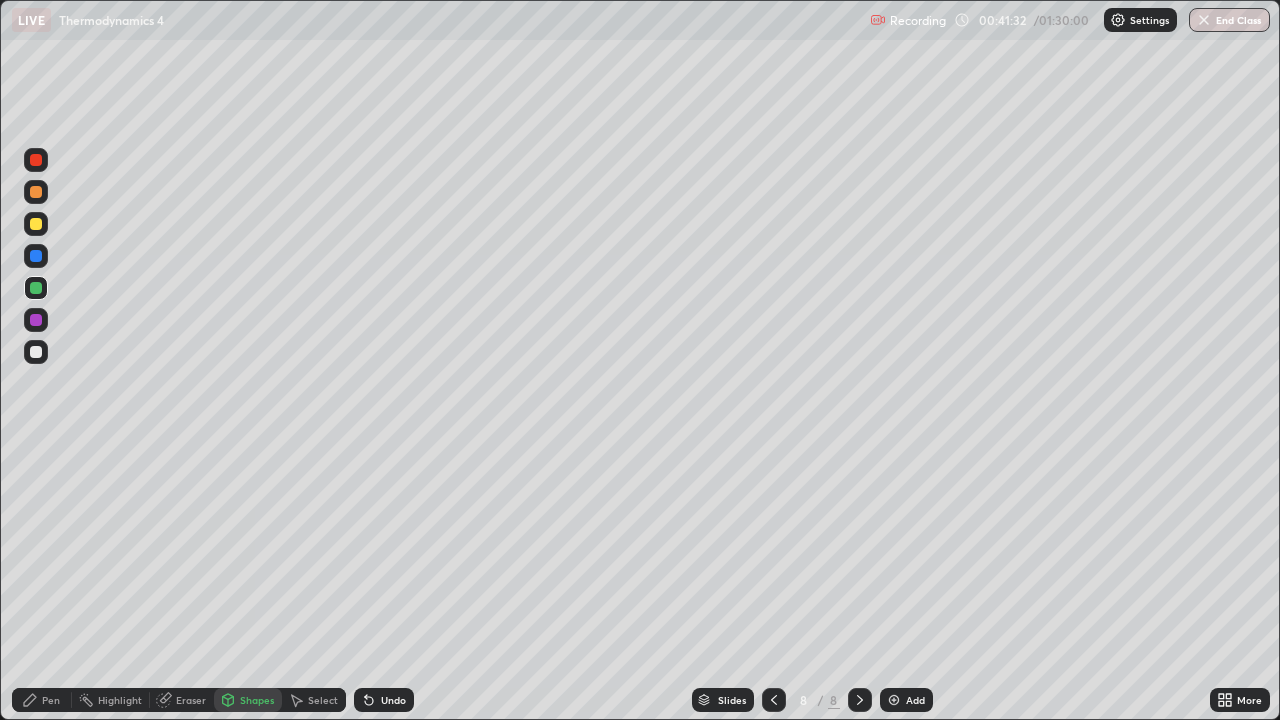 click at bounding box center (36, 320) 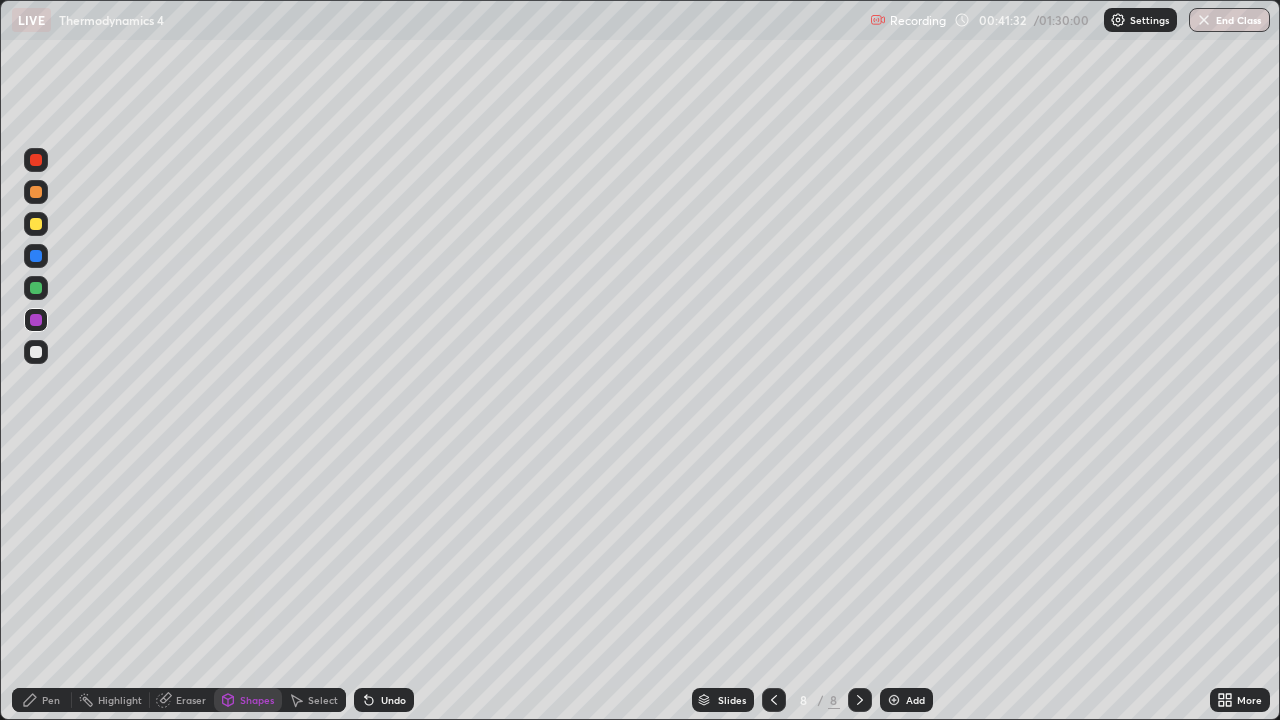 click at bounding box center (36, 352) 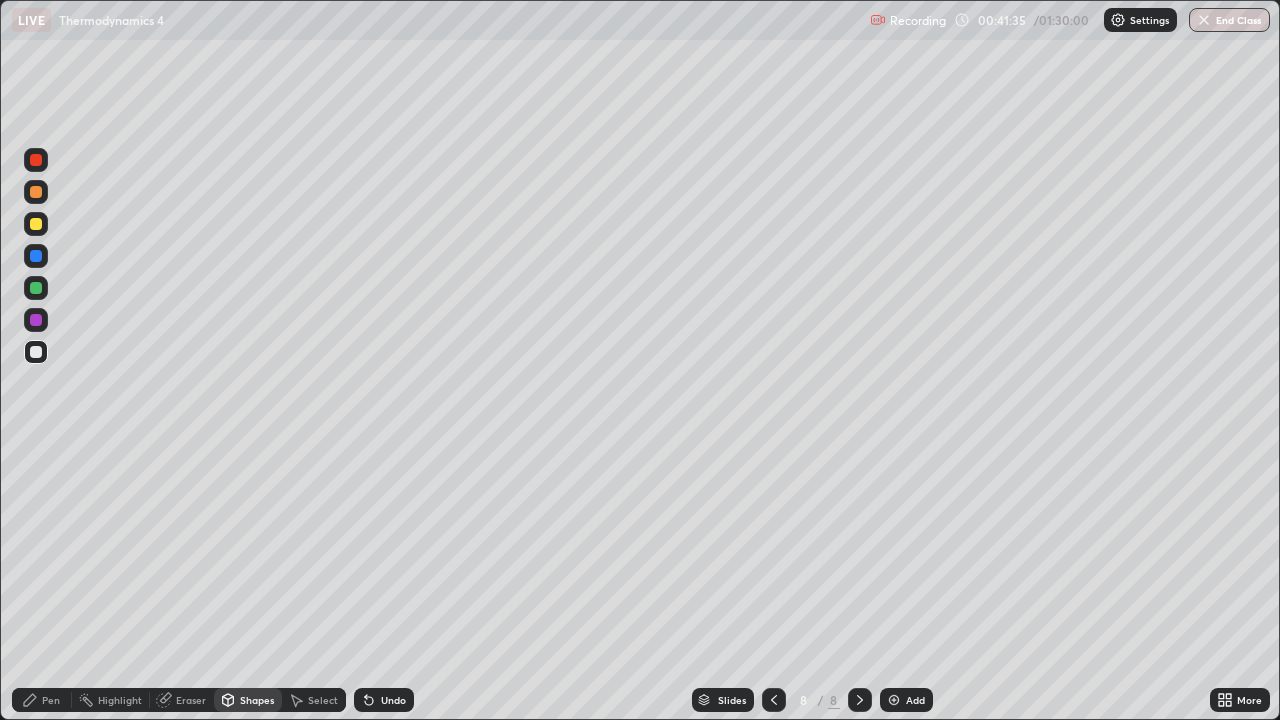 click on "Add" at bounding box center [906, 700] 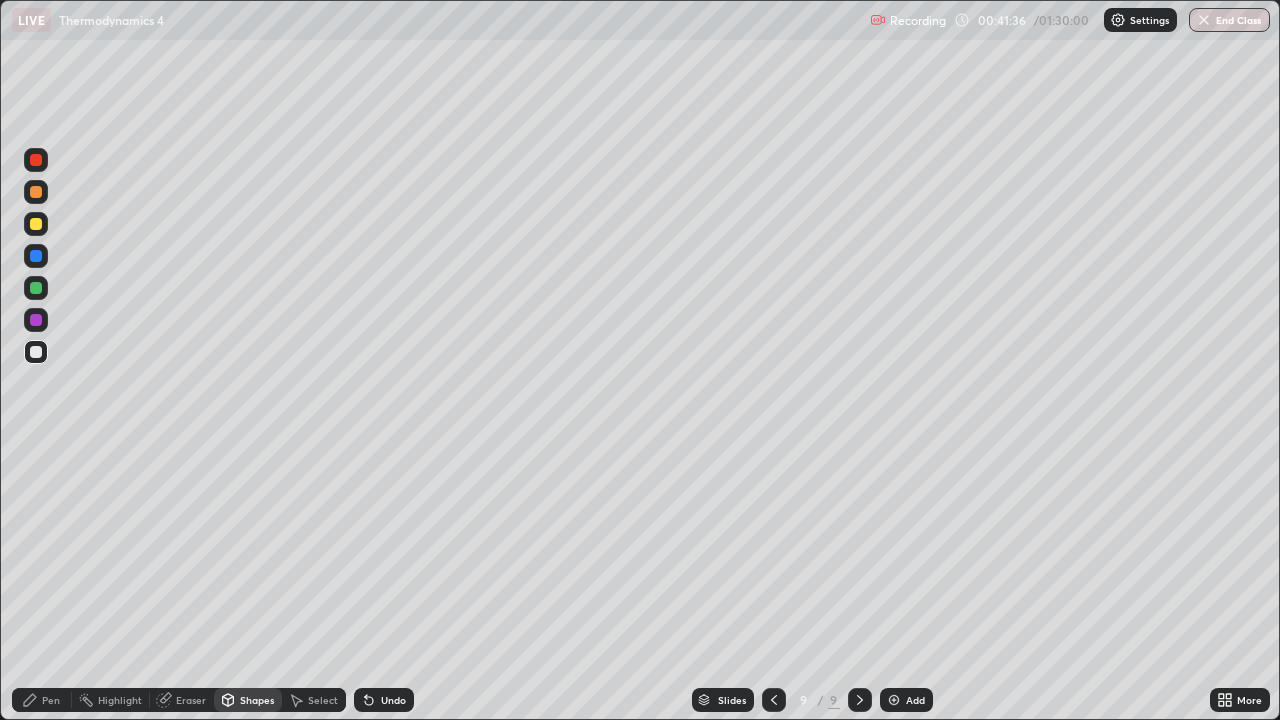 click at bounding box center [36, 352] 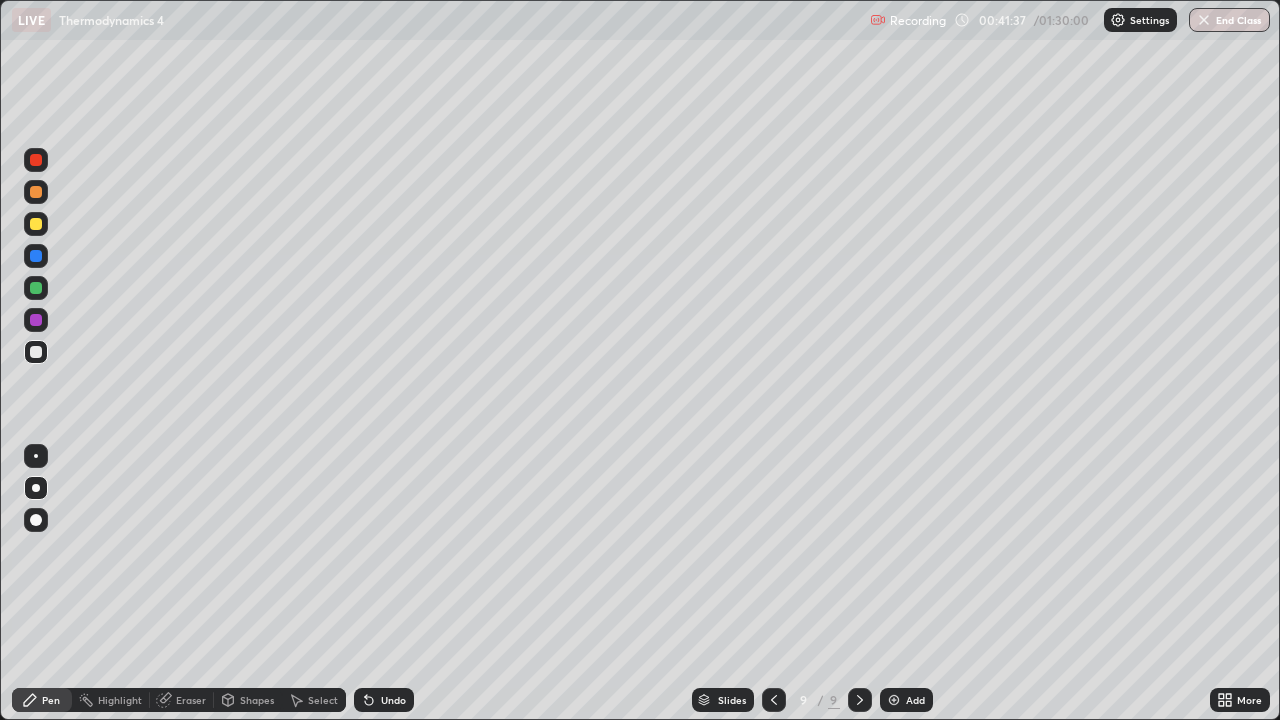 click at bounding box center [36, 352] 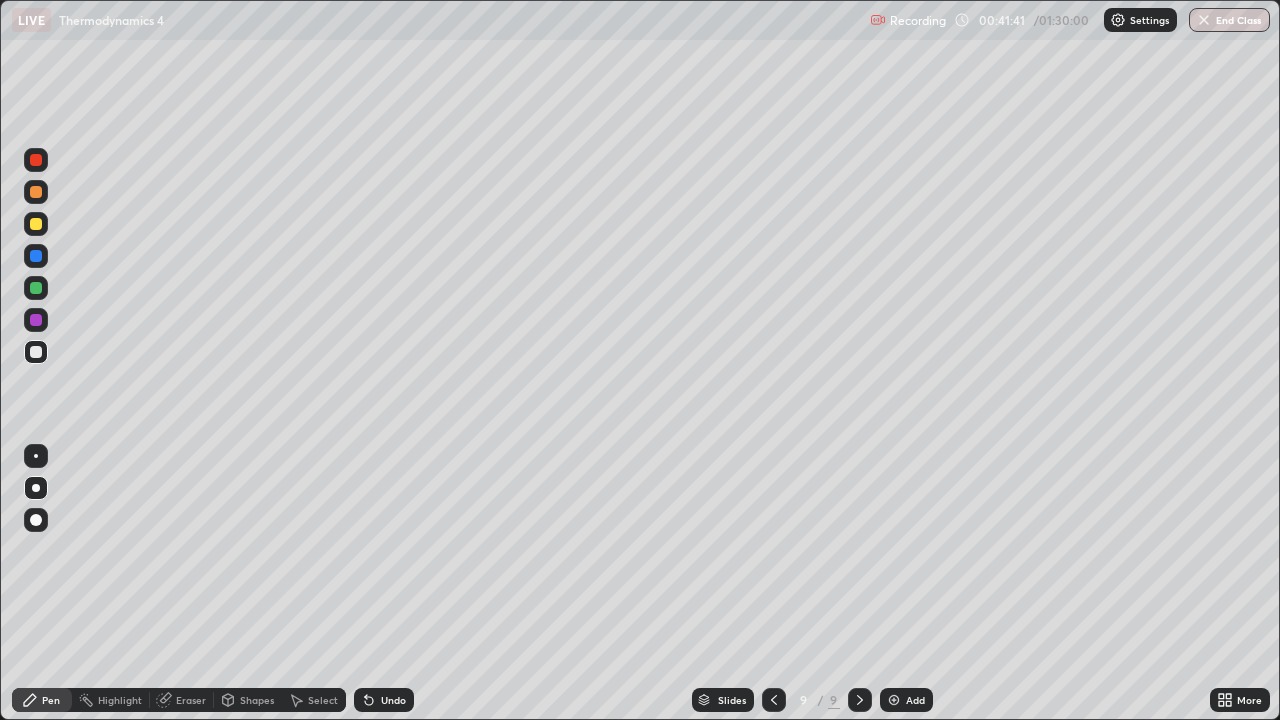click on "Eraser" at bounding box center [191, 700] 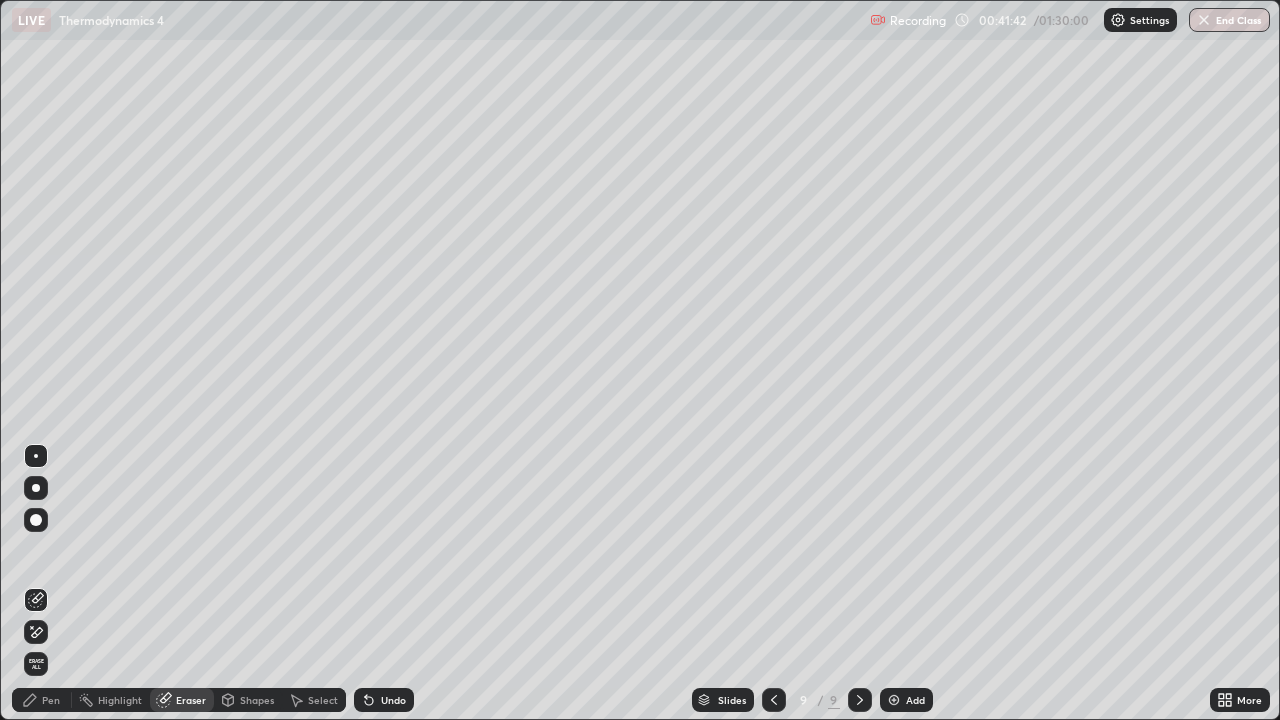click on "Pen" at bounding box center [42, 700] 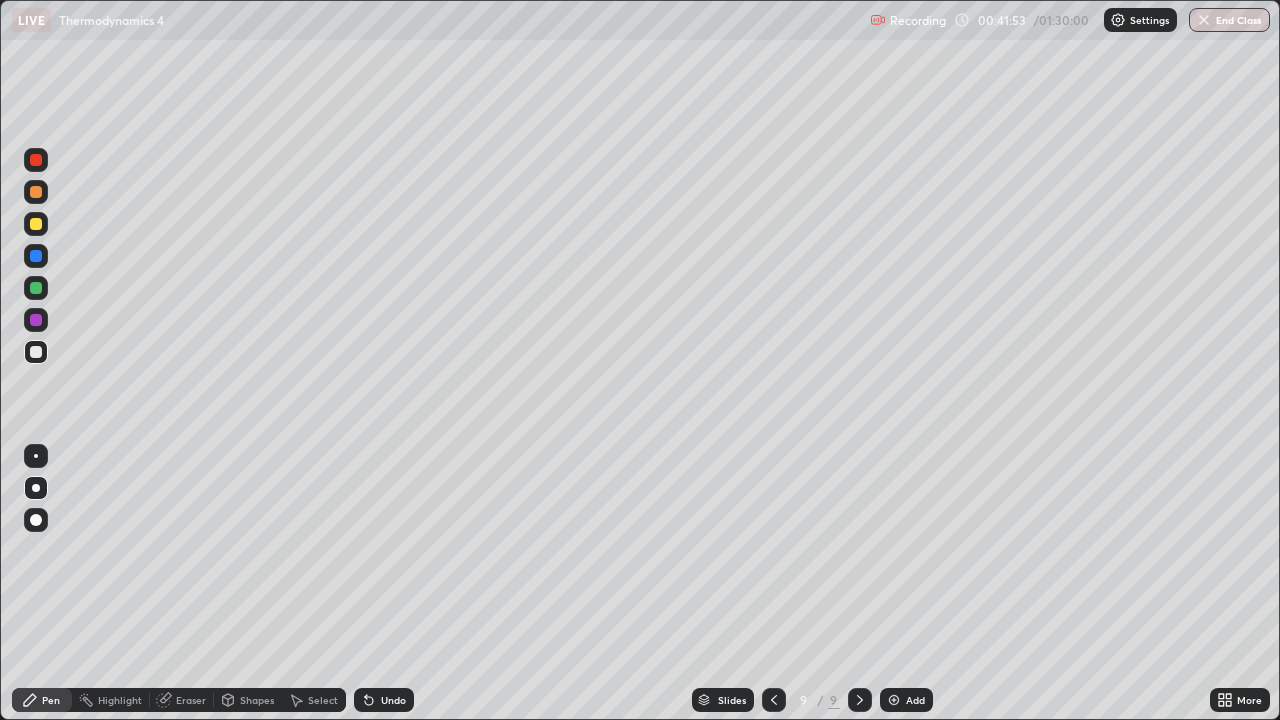 click at bounding box center (36, 160) 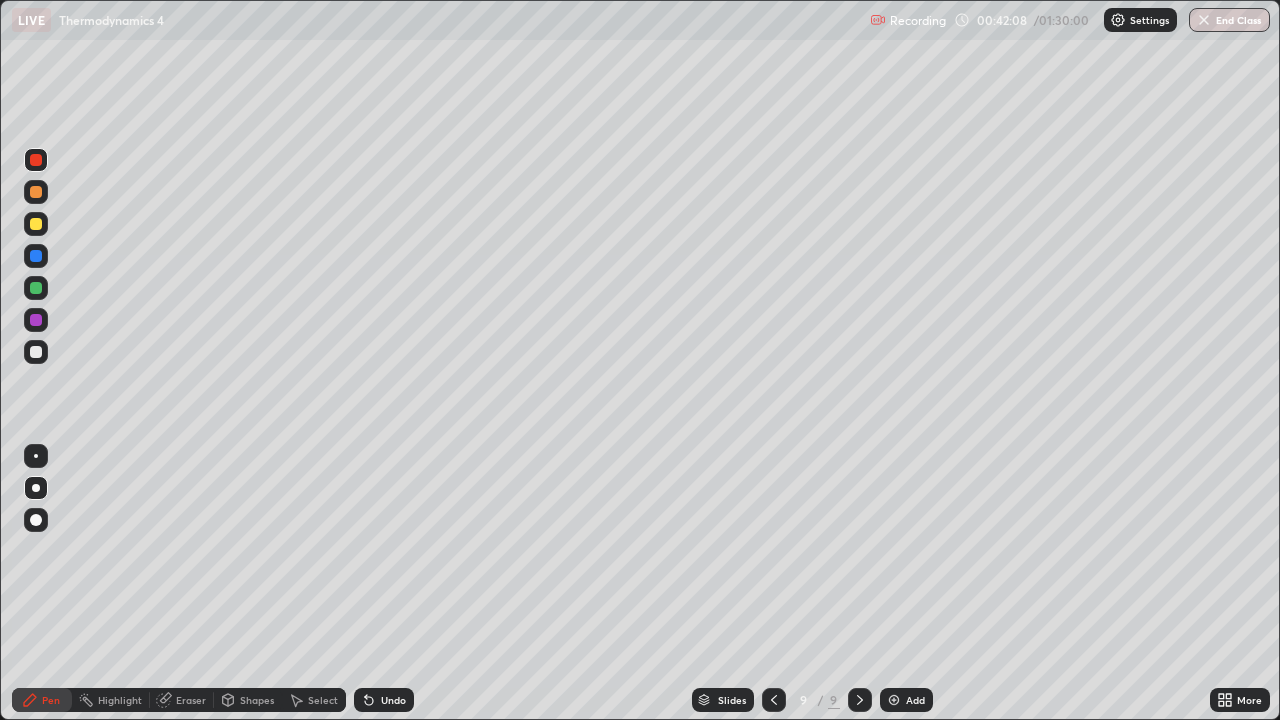 click at bounding box center (36, 352) 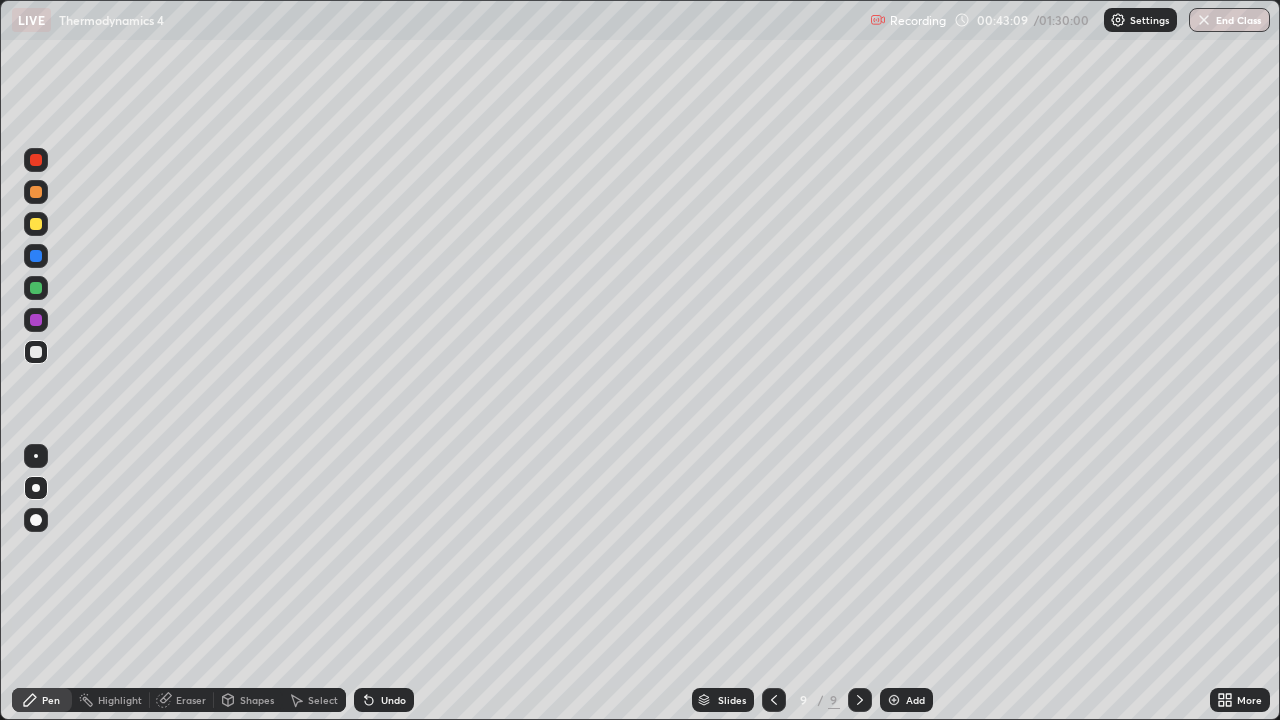 click on "Eraser" at bounding box center (182, 700) 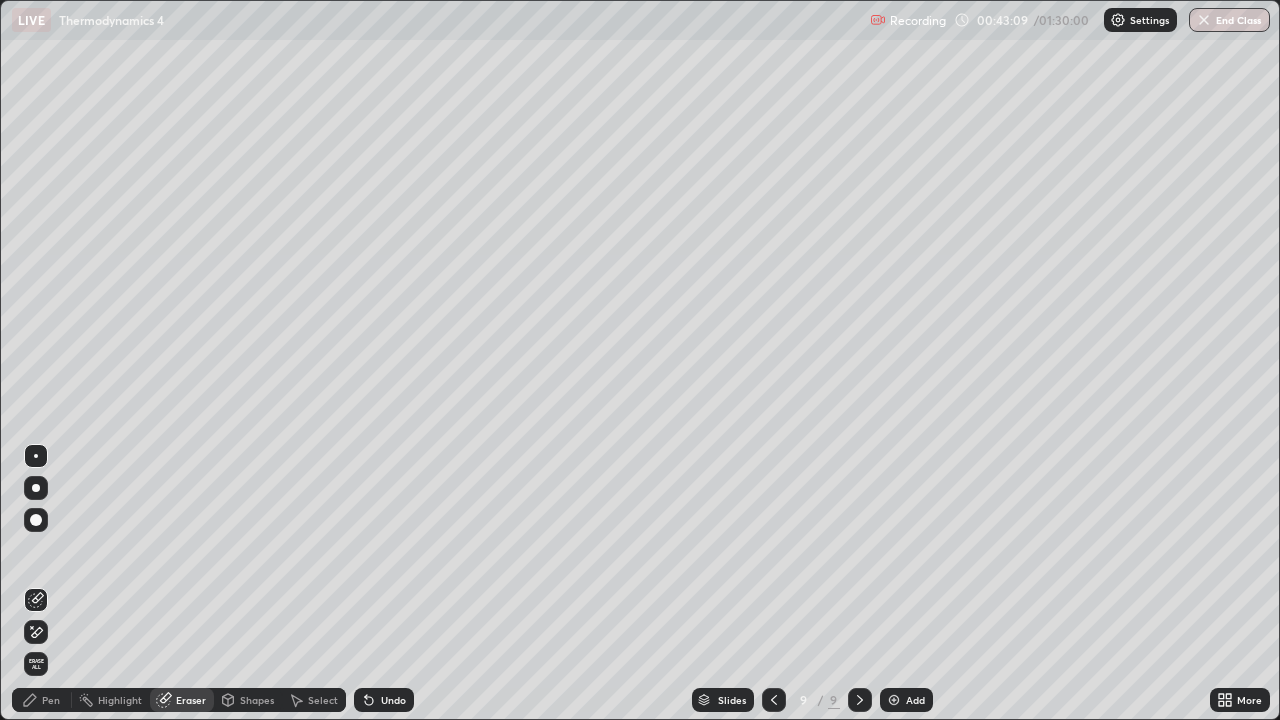 click on "Shapes" at bounding box center [257, 700] 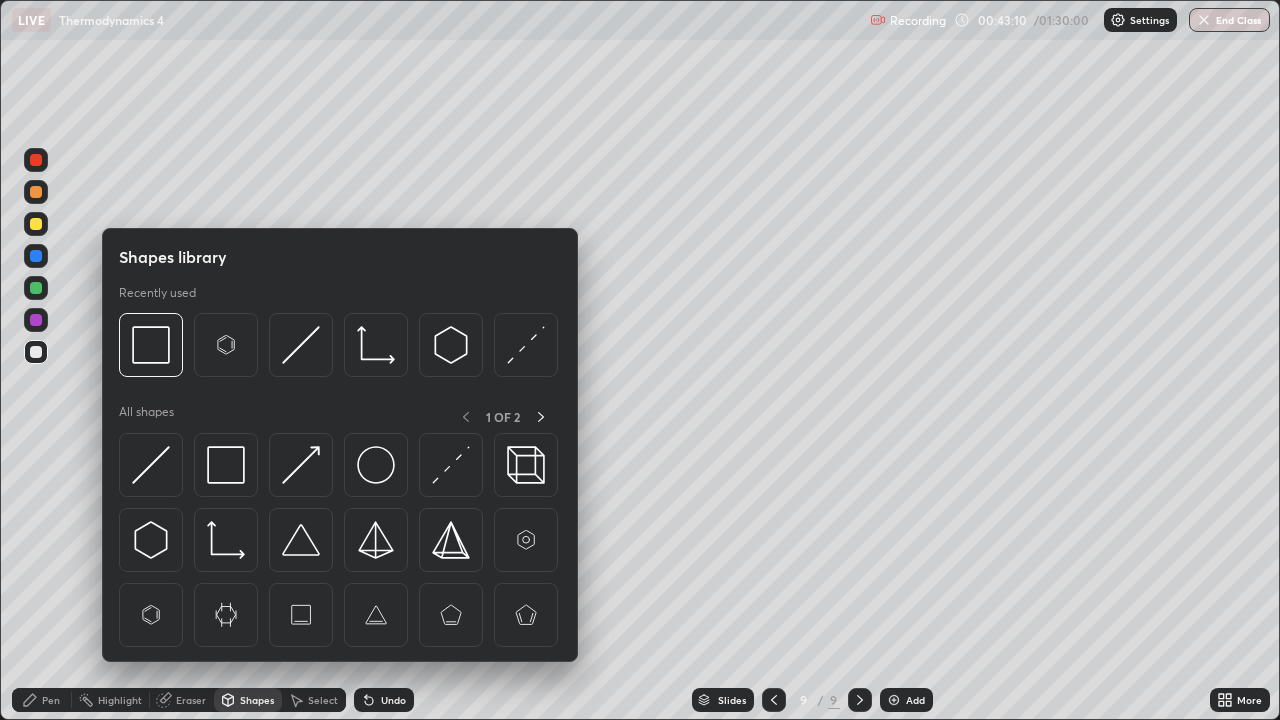 click at bounding box center [36, 288] 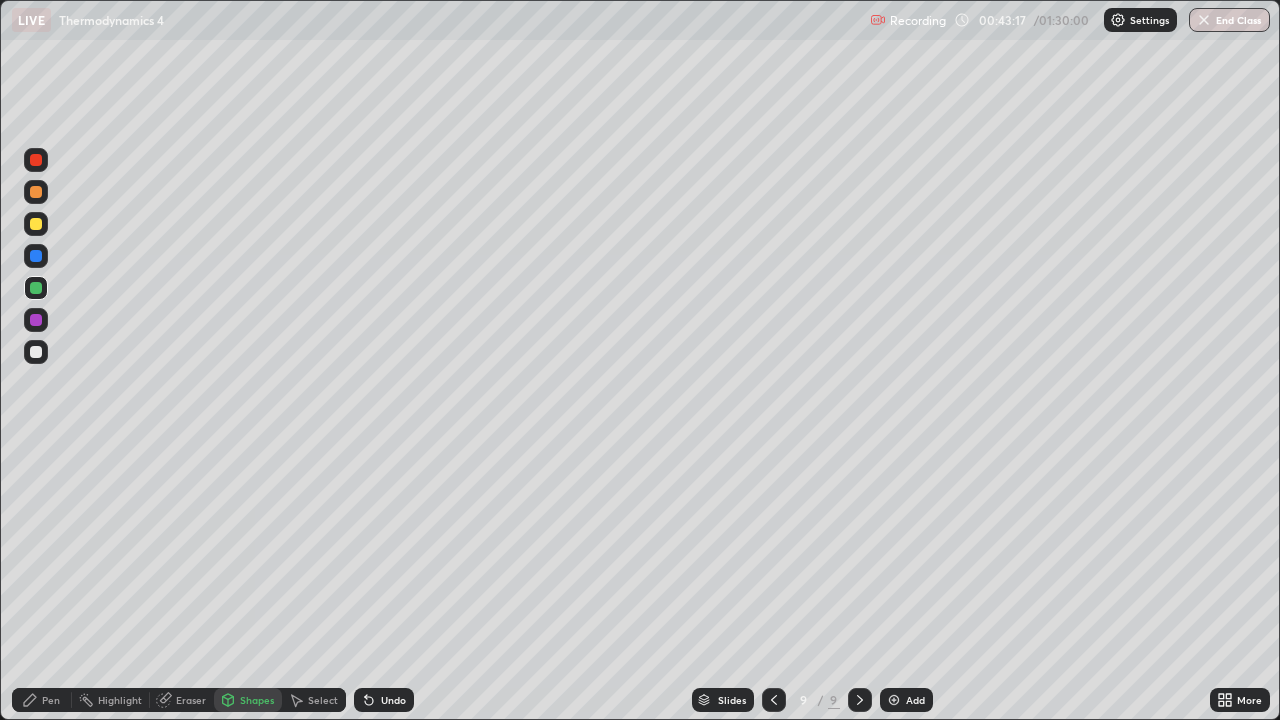click on "Slides" at bounding box center (723, 700) 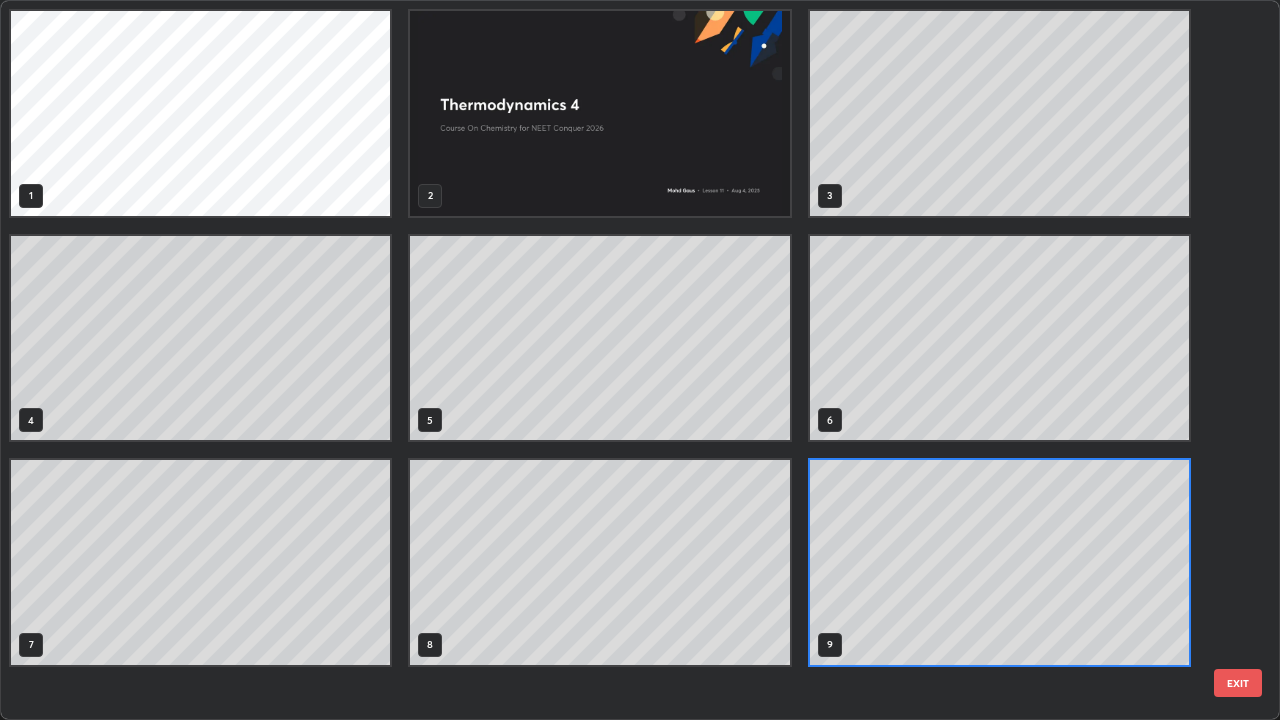 scroll, scrollTop: 7, scrollLeft: 11, axis: both 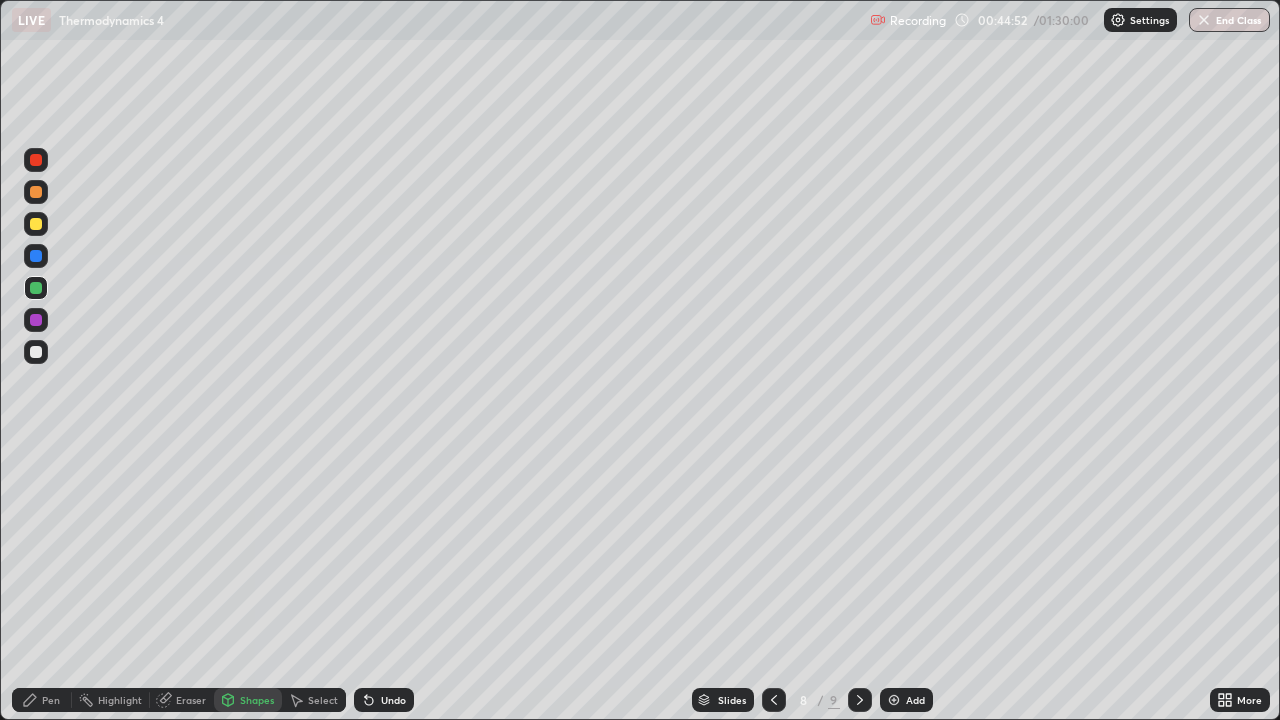 click 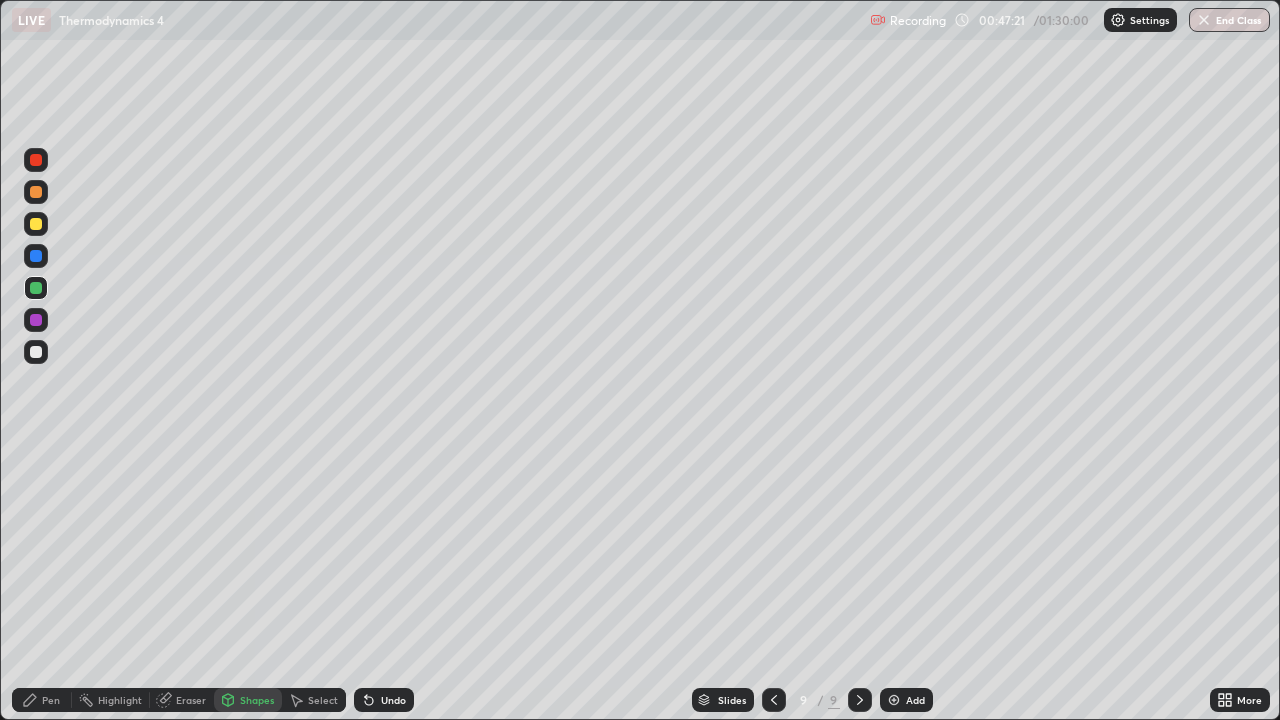 click on "Pen" at bounding box center [51, 700] 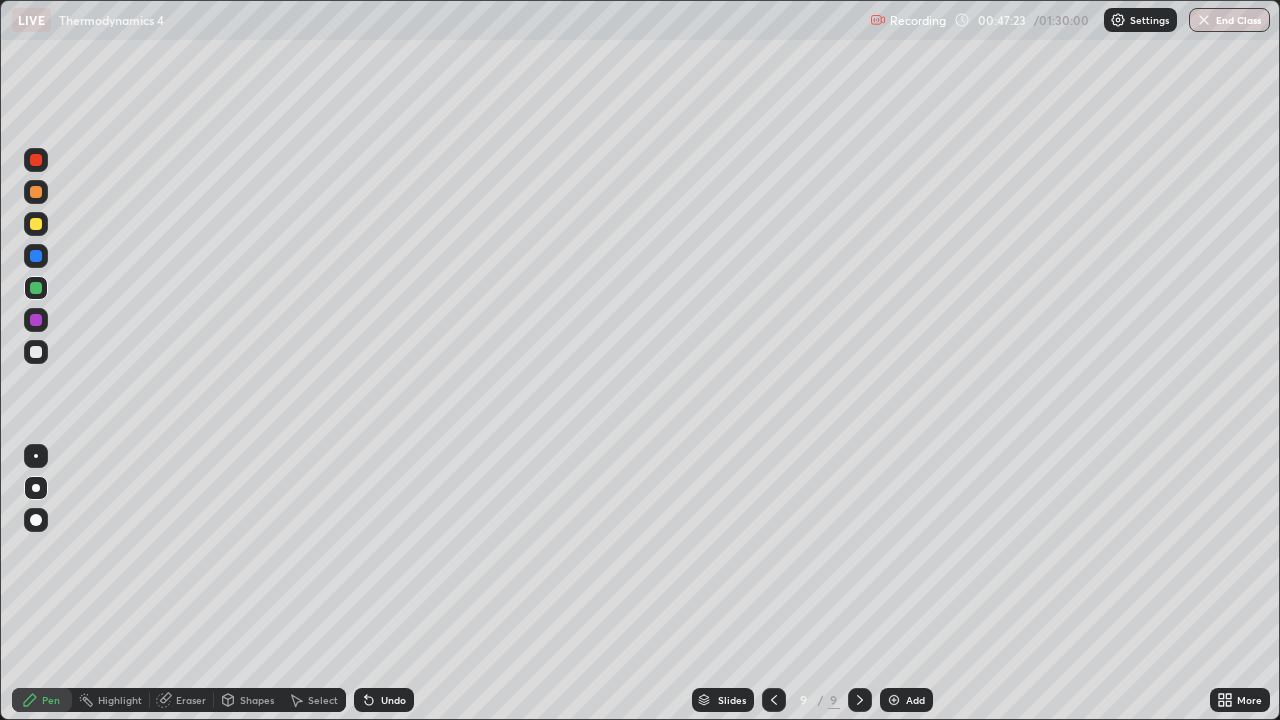 click on "Highlight" at bounding box center [120, 700] 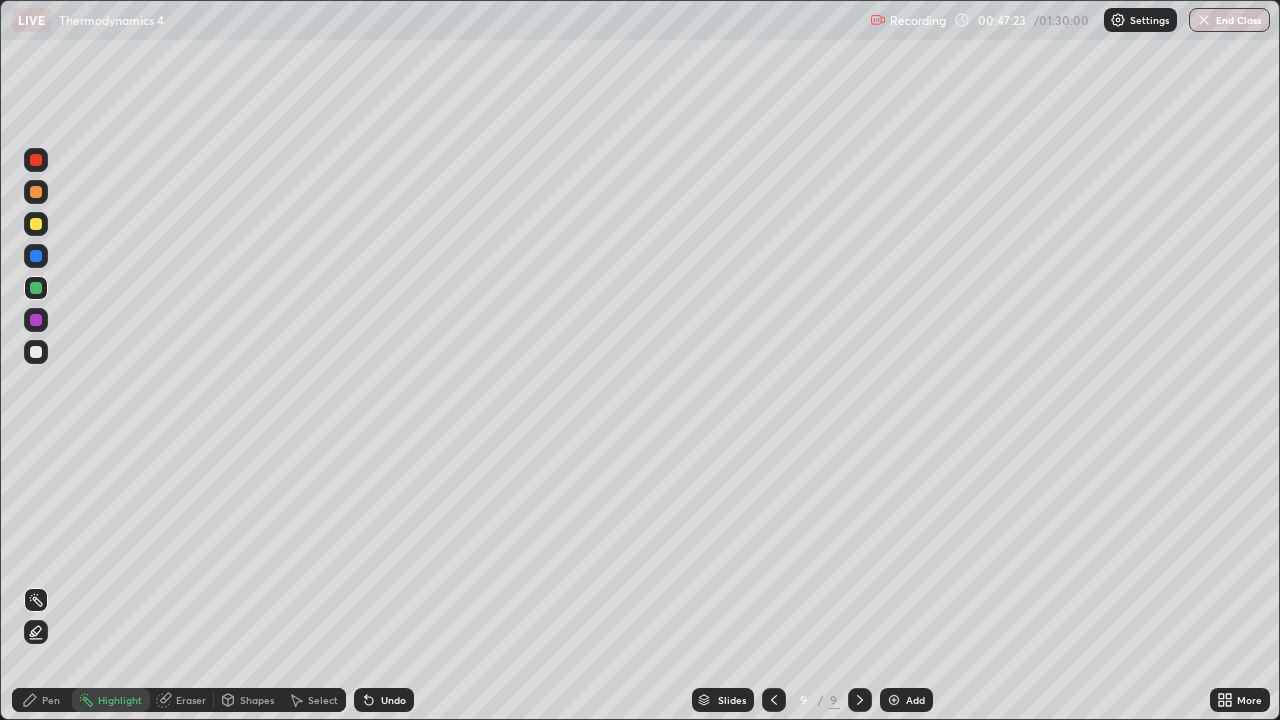 click on "Eraser" at bounding box center (191, 700) 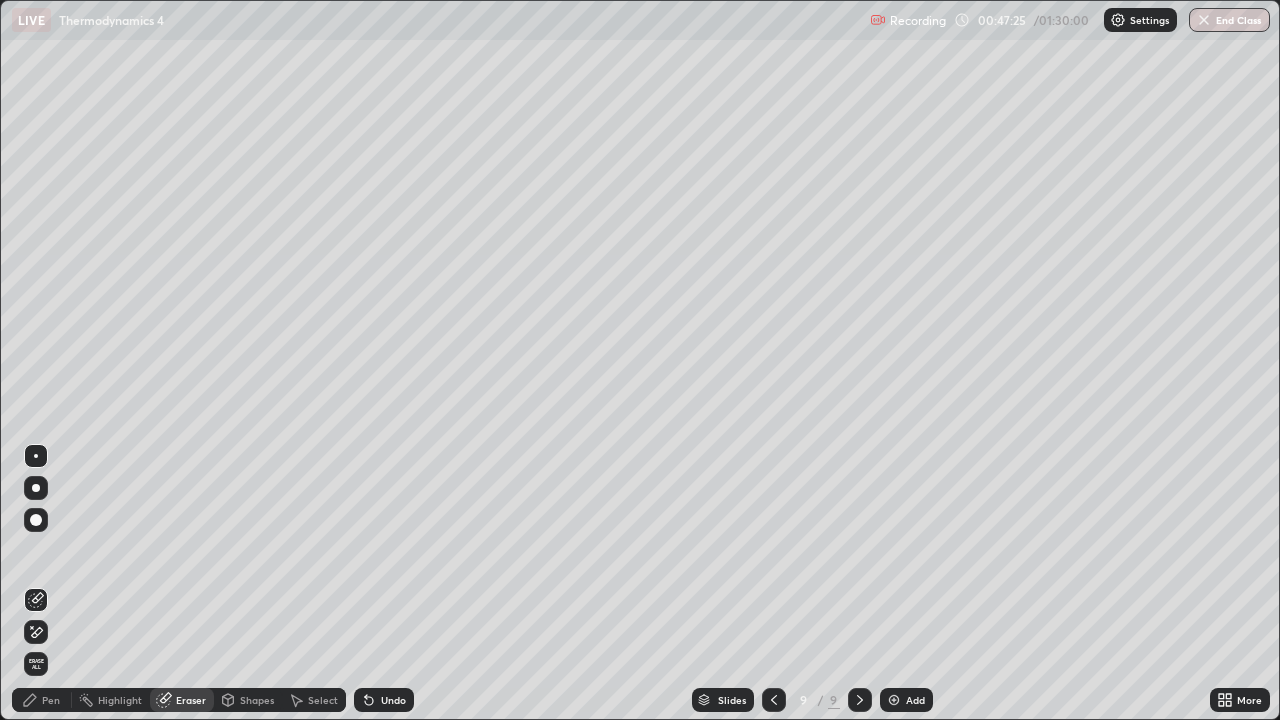 click on "Highlight" at bounding box center (120, 700) 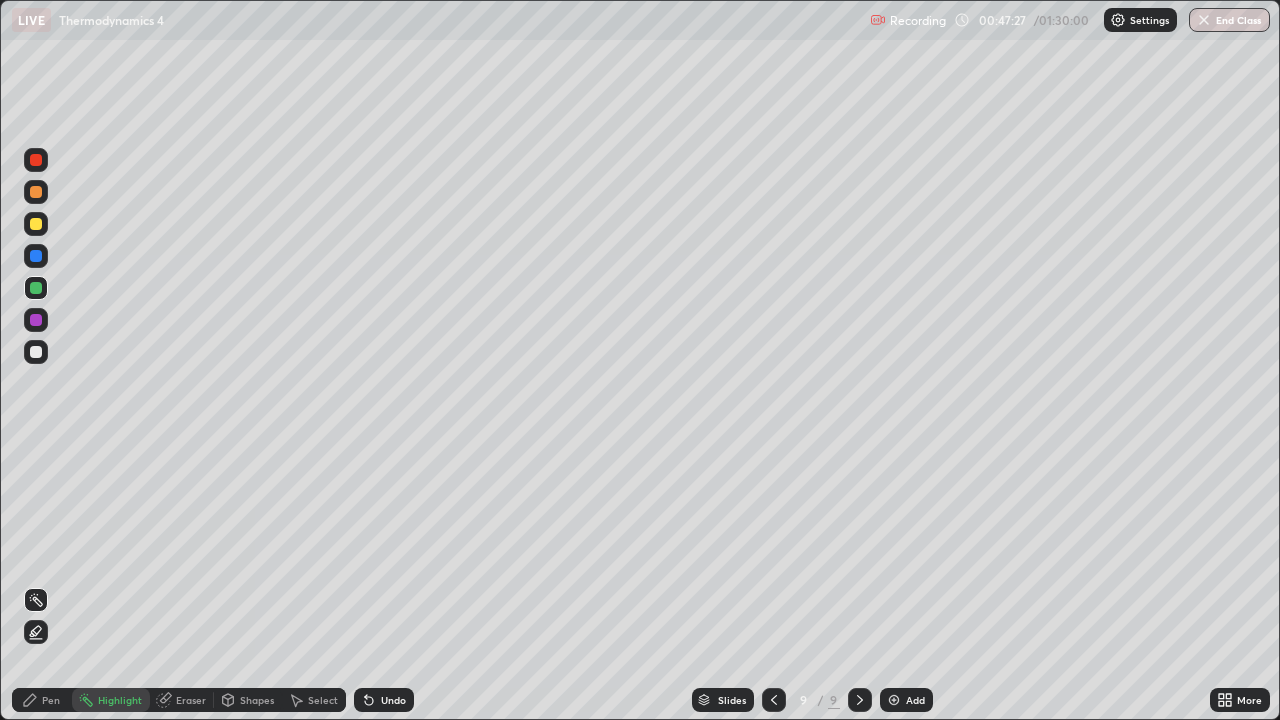 click at bounding box center (36, 288) 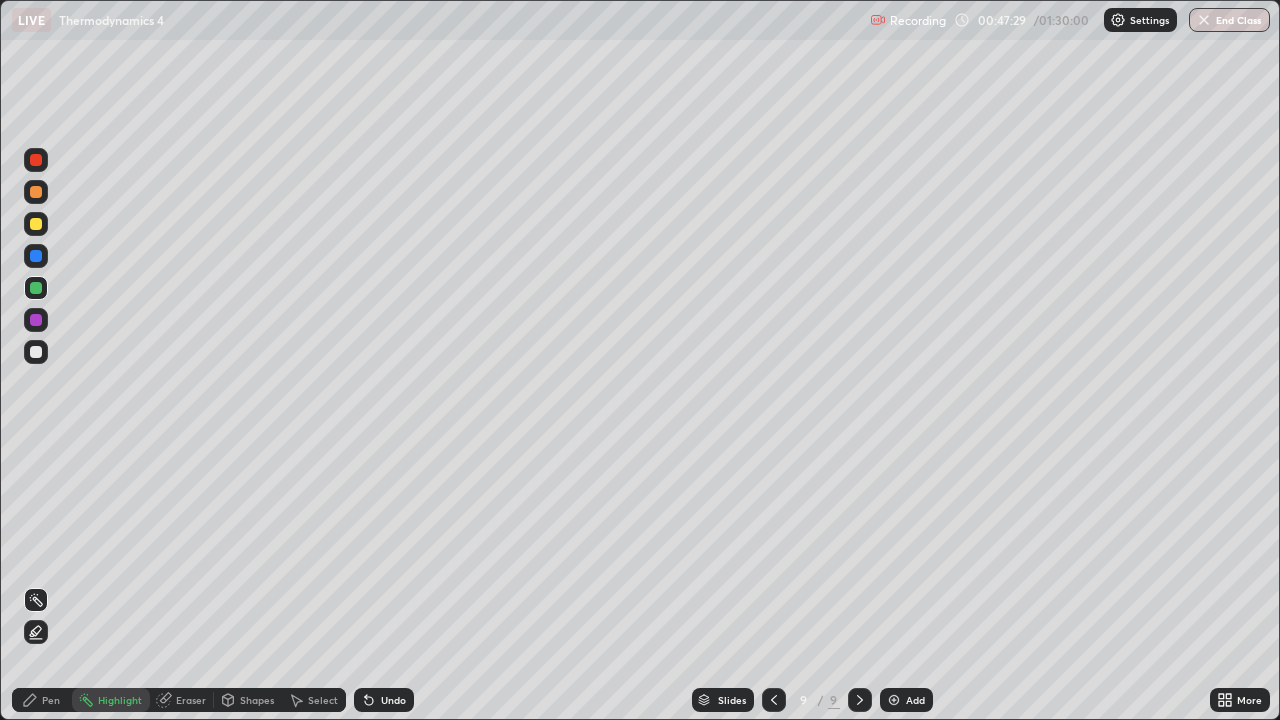 click on "Eraser" at bounding box center [182, 700] 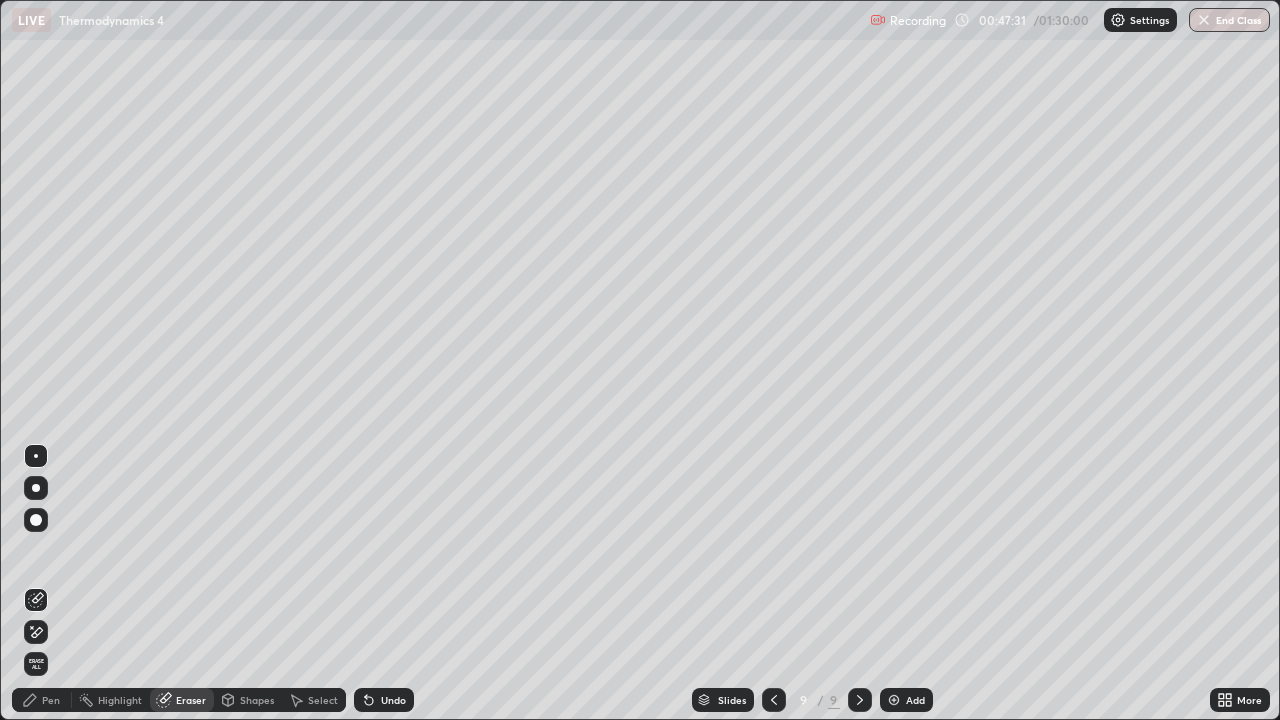 click on "Pen" at bounding box center [51, 700] 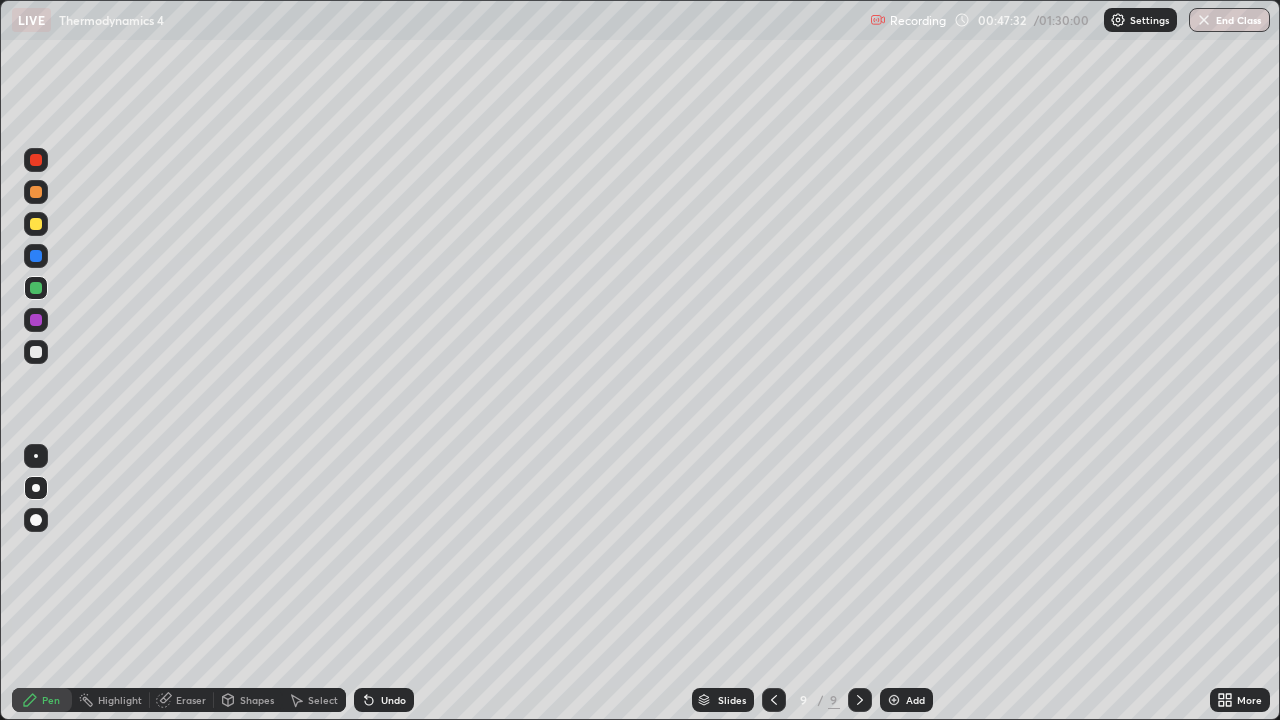 click at bounding box center (36, 456) 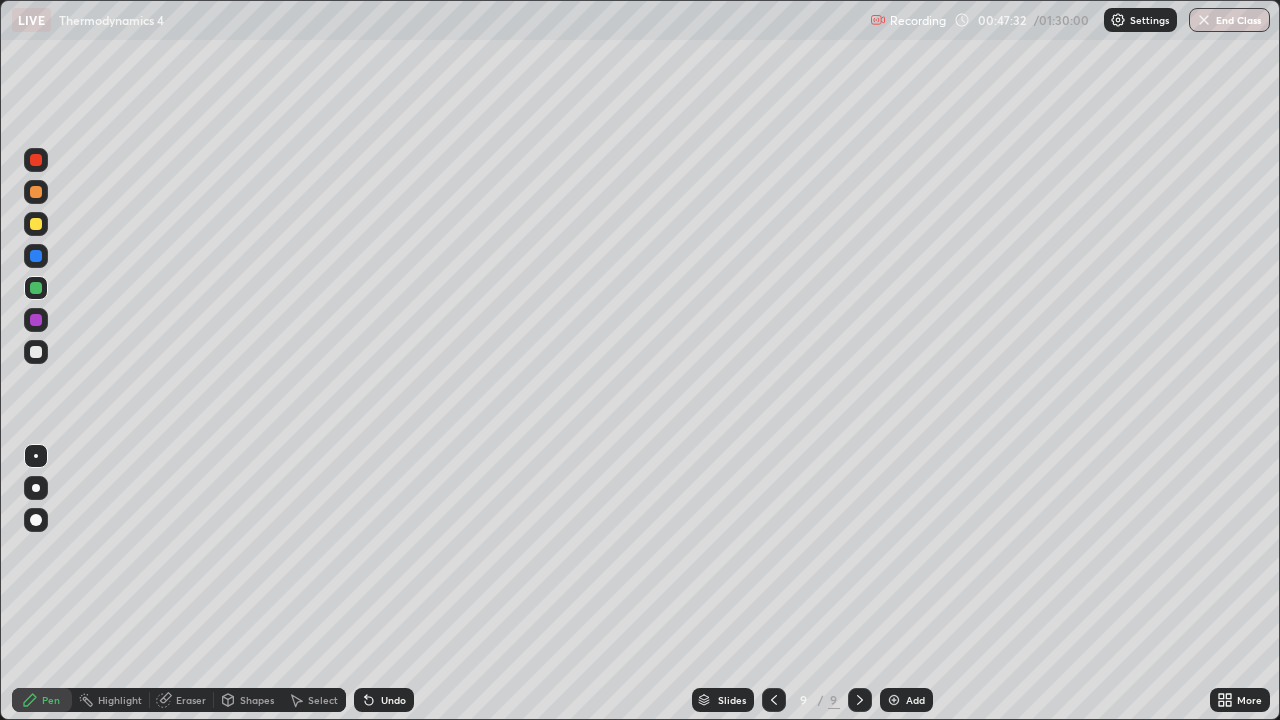 click at bounding box center [36, 488] 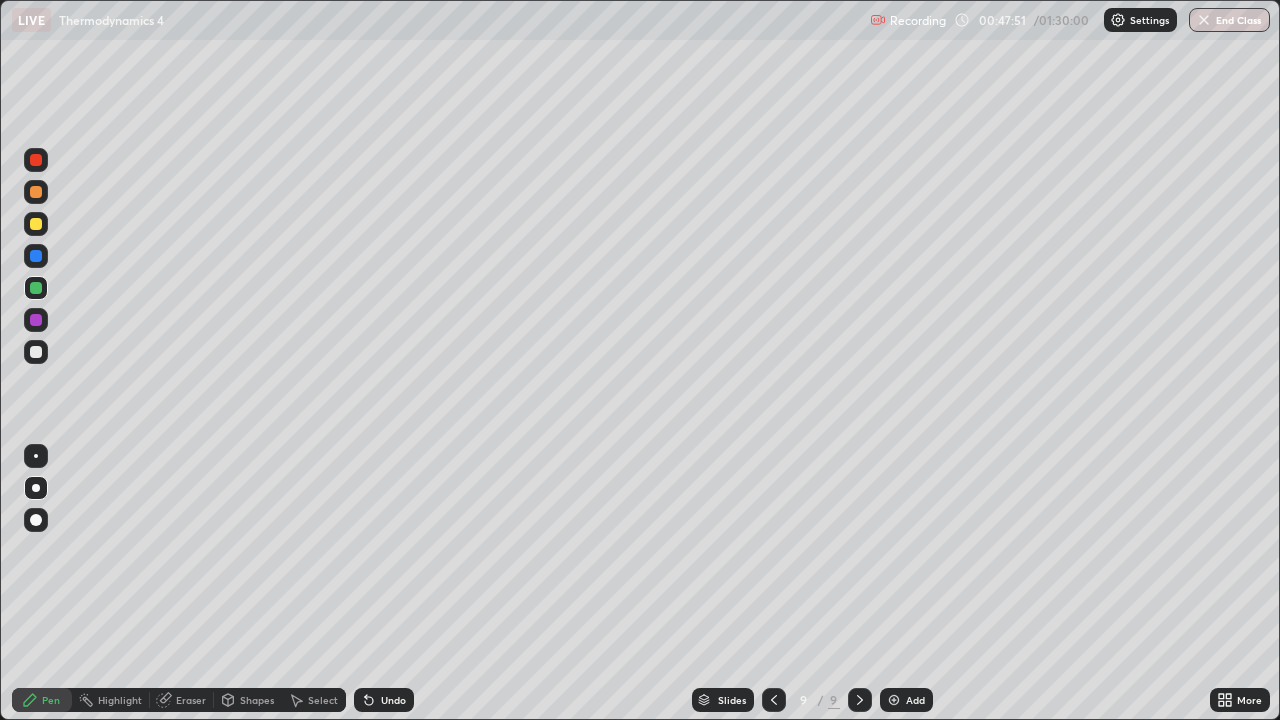 click 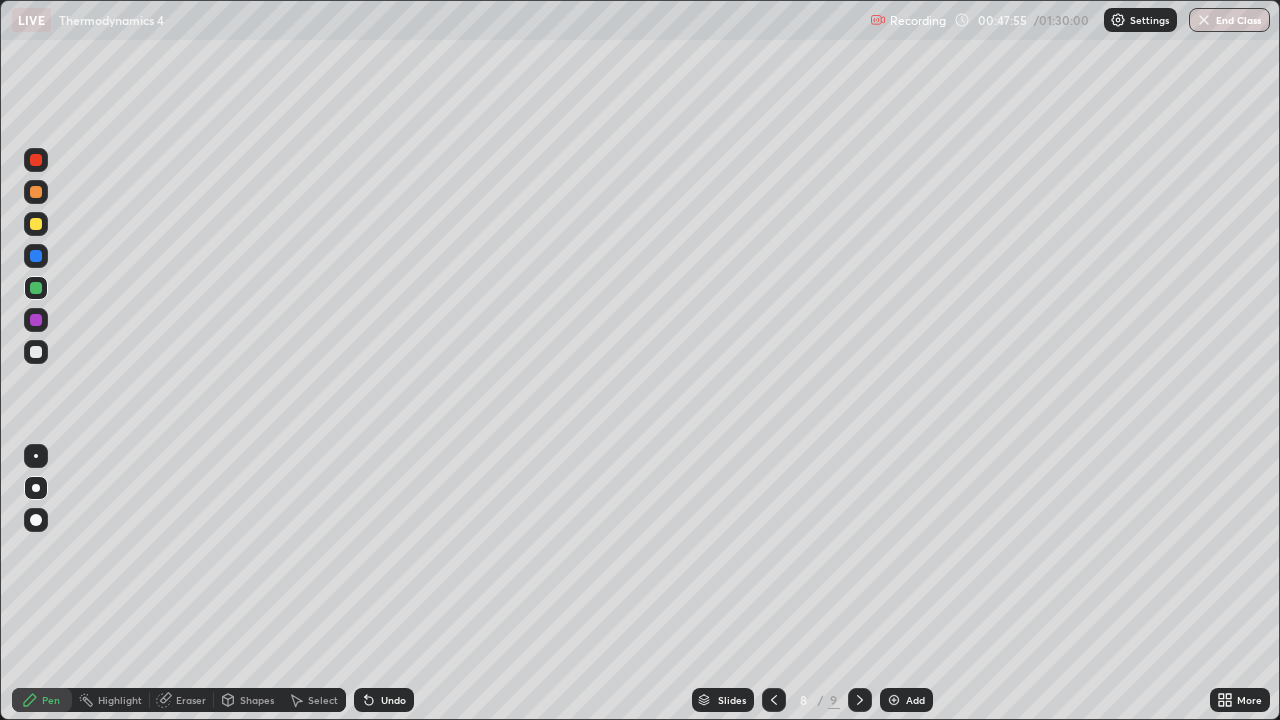 click 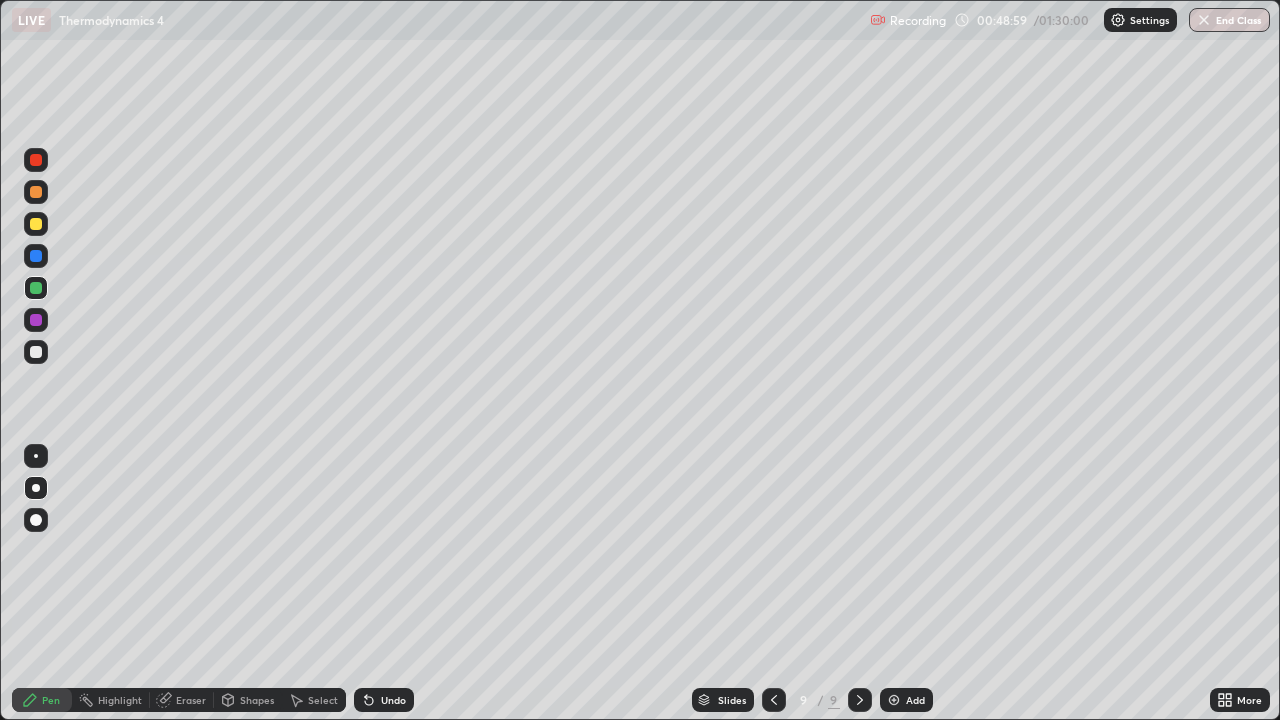 click at bounding box center (36, 352) 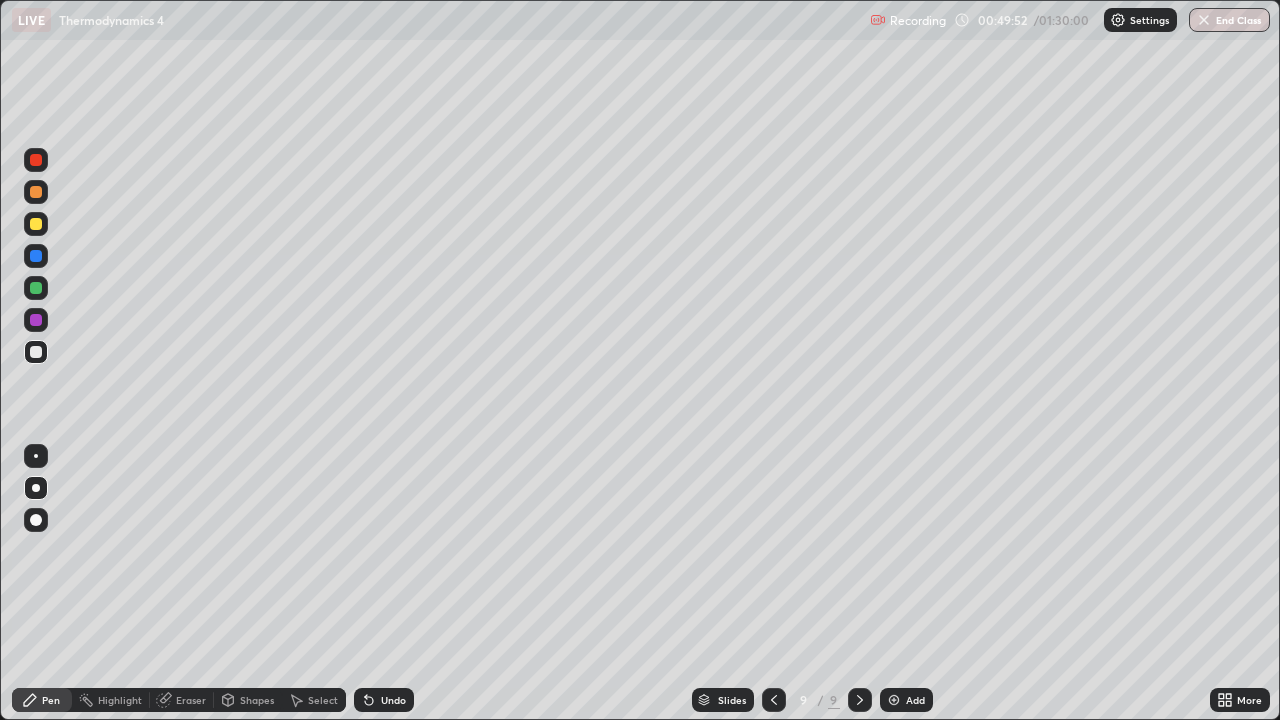 click on "Shapes" at bounding box center (257, 700) 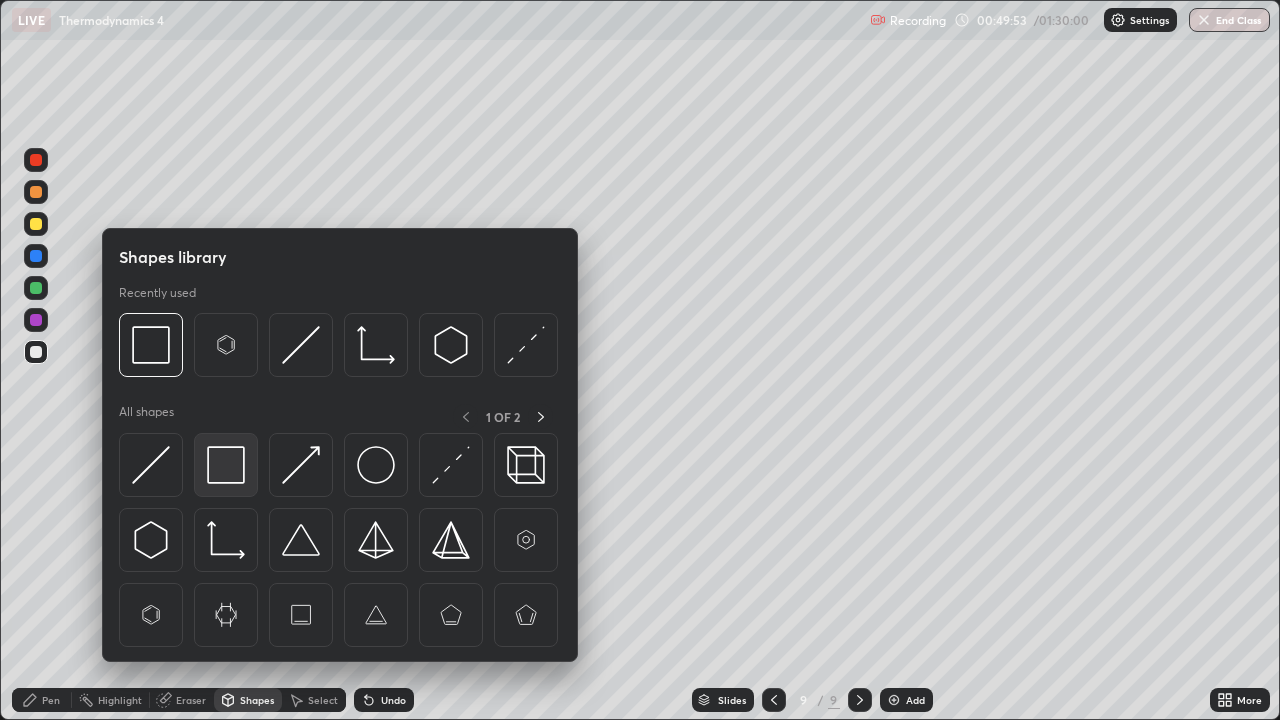 click at bounding box center (226, 465) 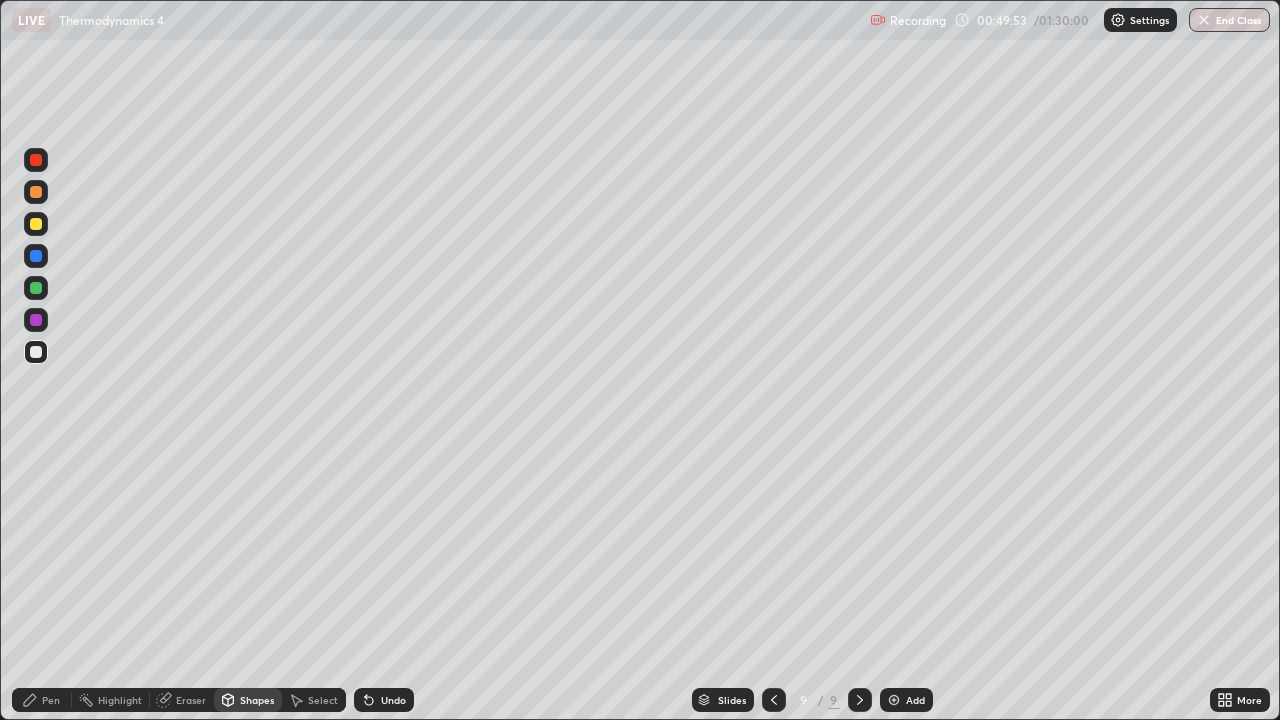 click at bounding box center [36, 256] 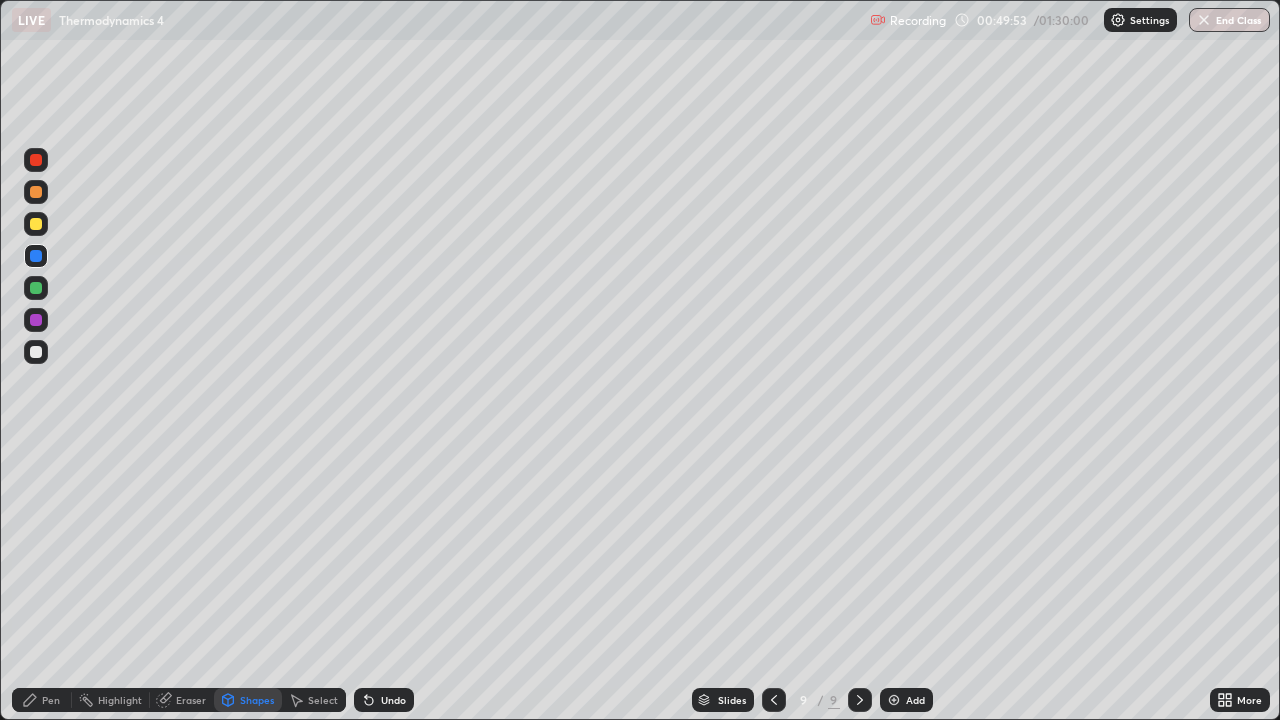 click at bounding box center (36, 224) 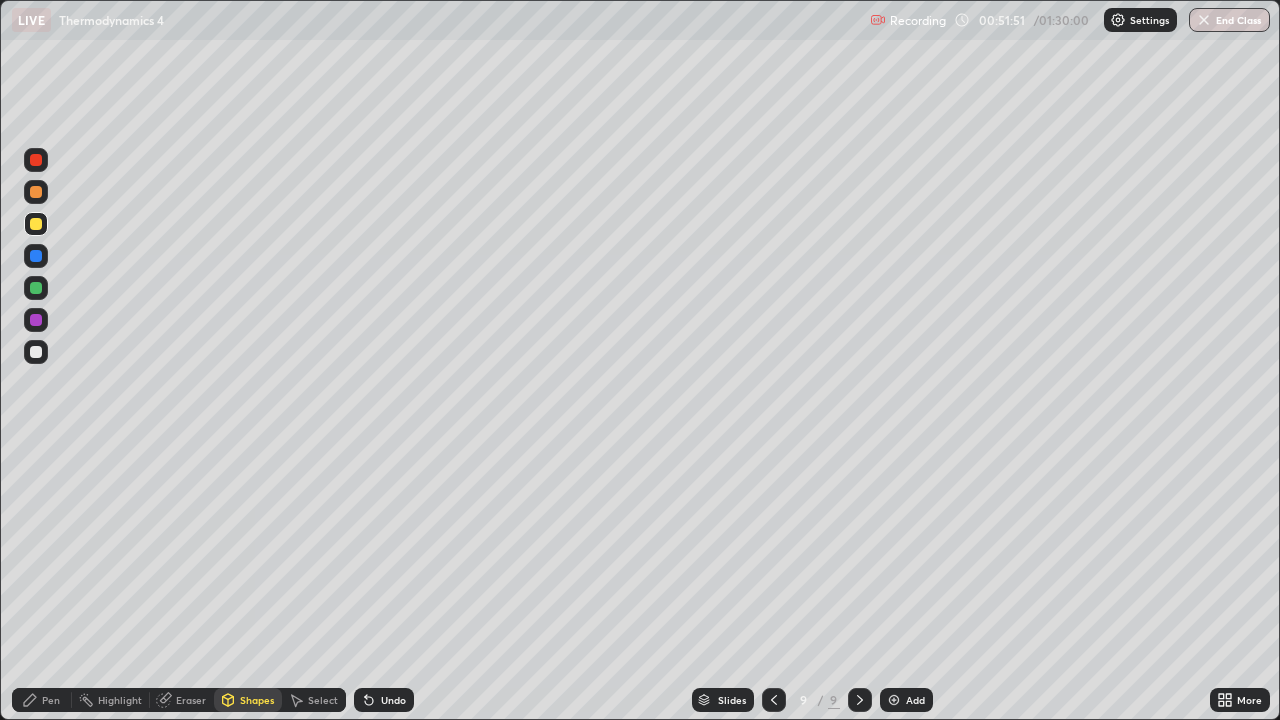 click on "Add" at bounding box center (915, 700) 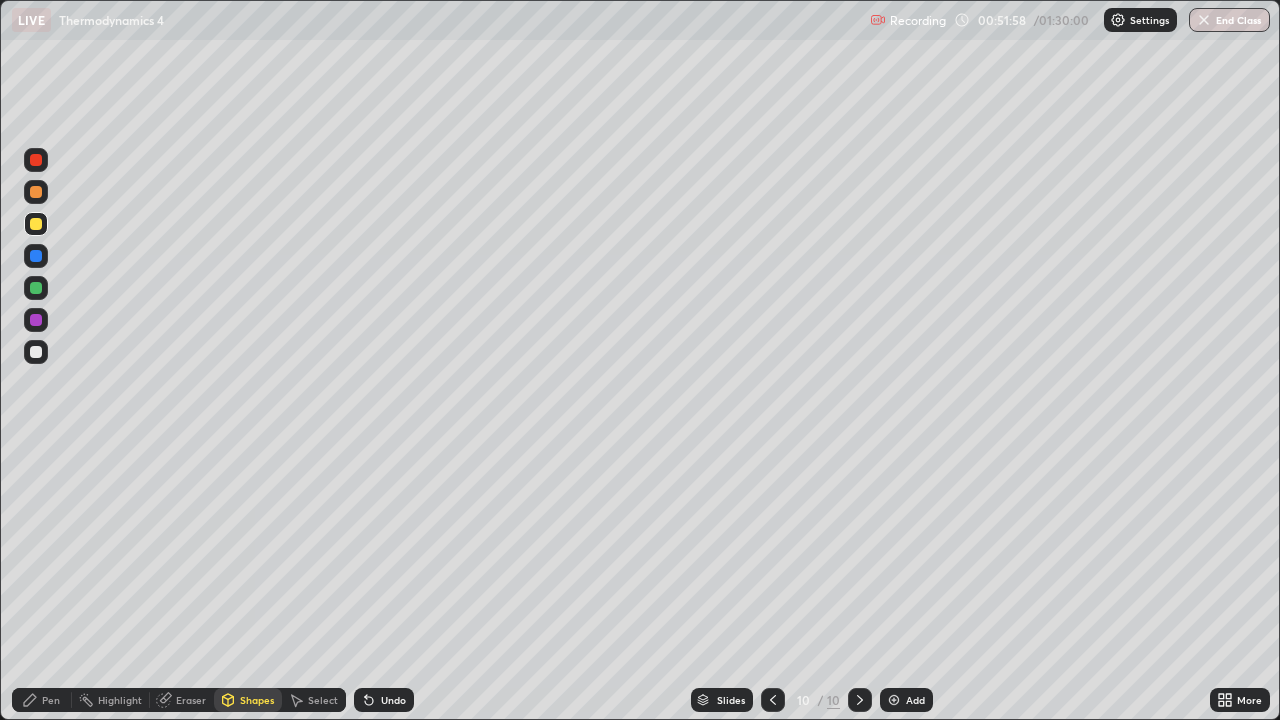 click at bounding box center [36, 352] 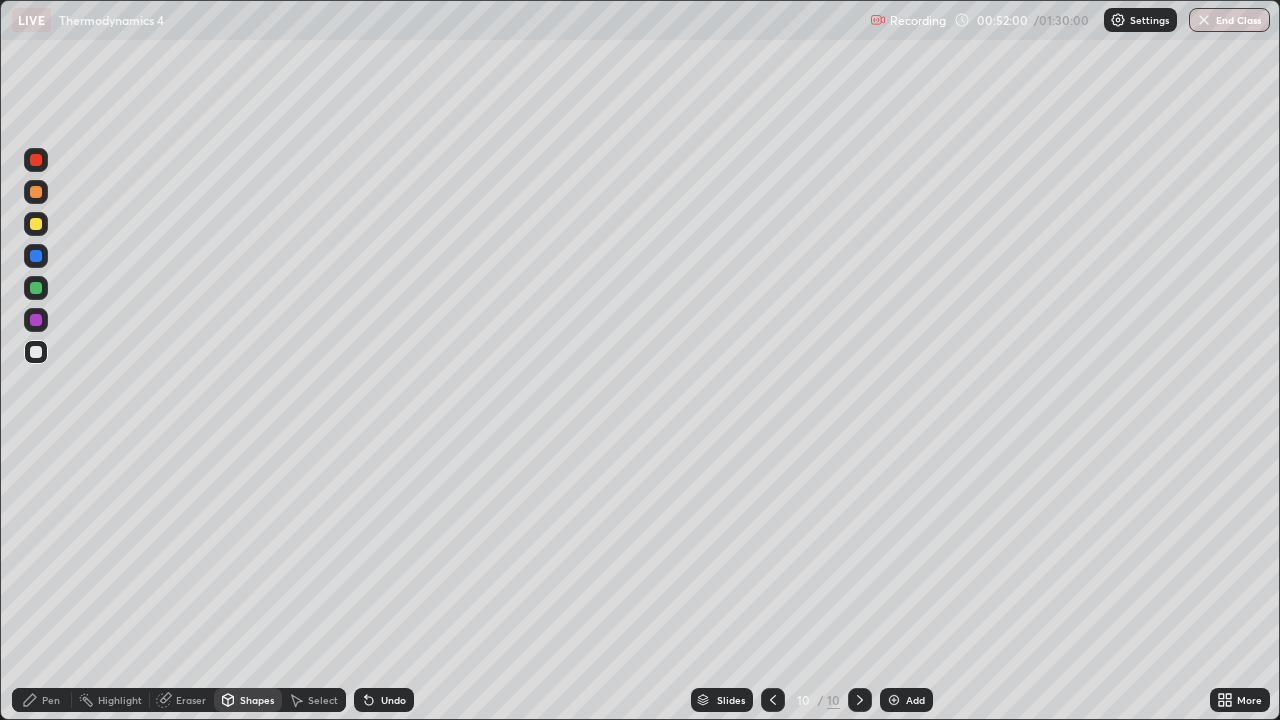 click on "Eraser" at bounding box center [191, 700] 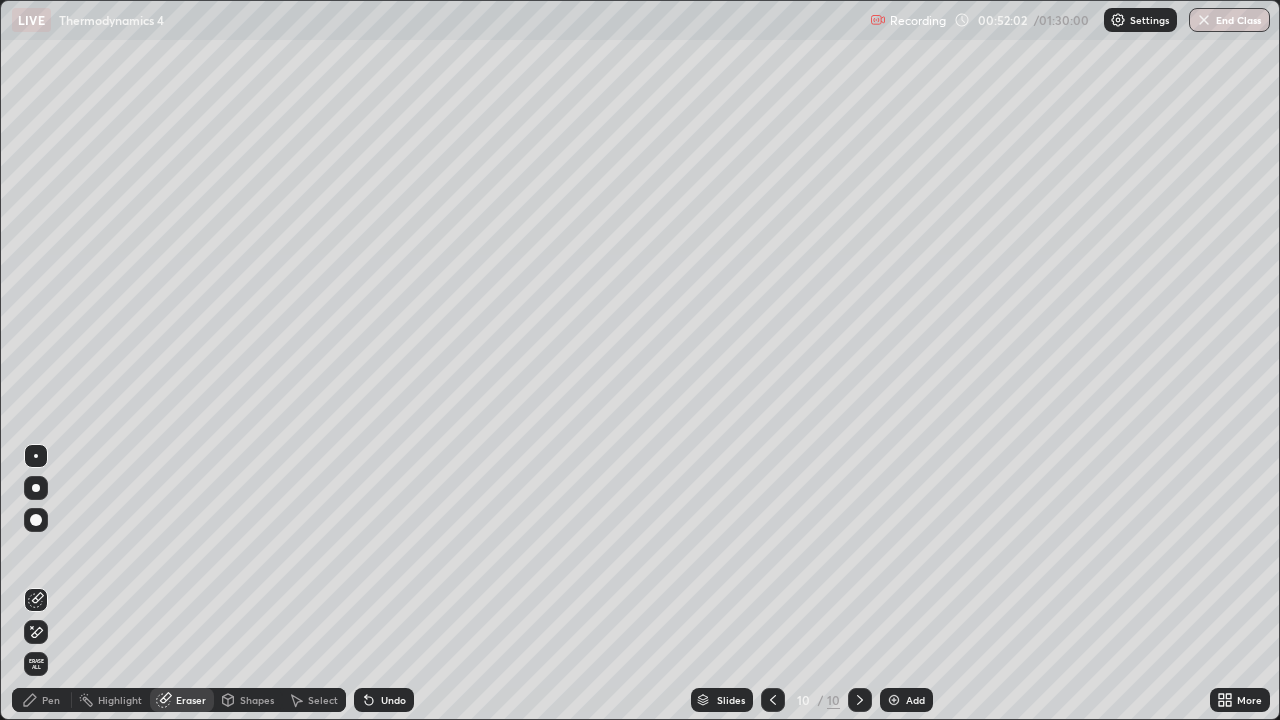 click on "Pen" at bounding box center (42, 700) 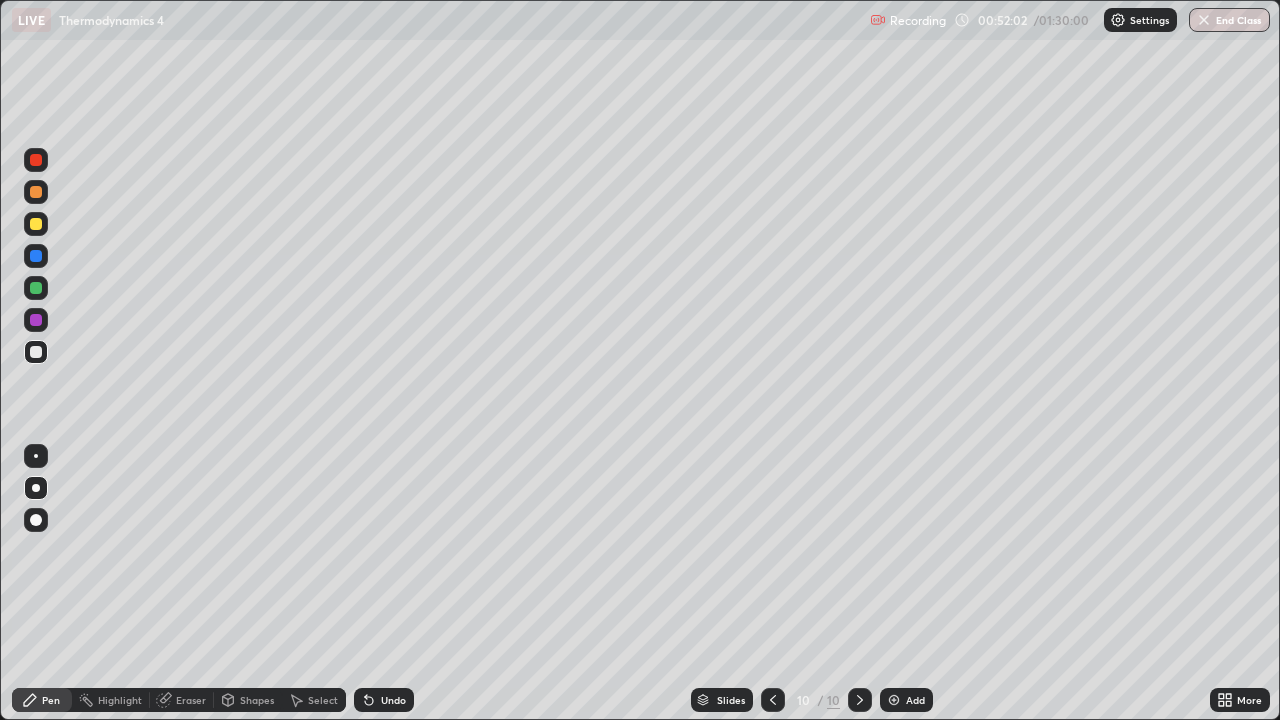 click at bounding box center [36, 352] 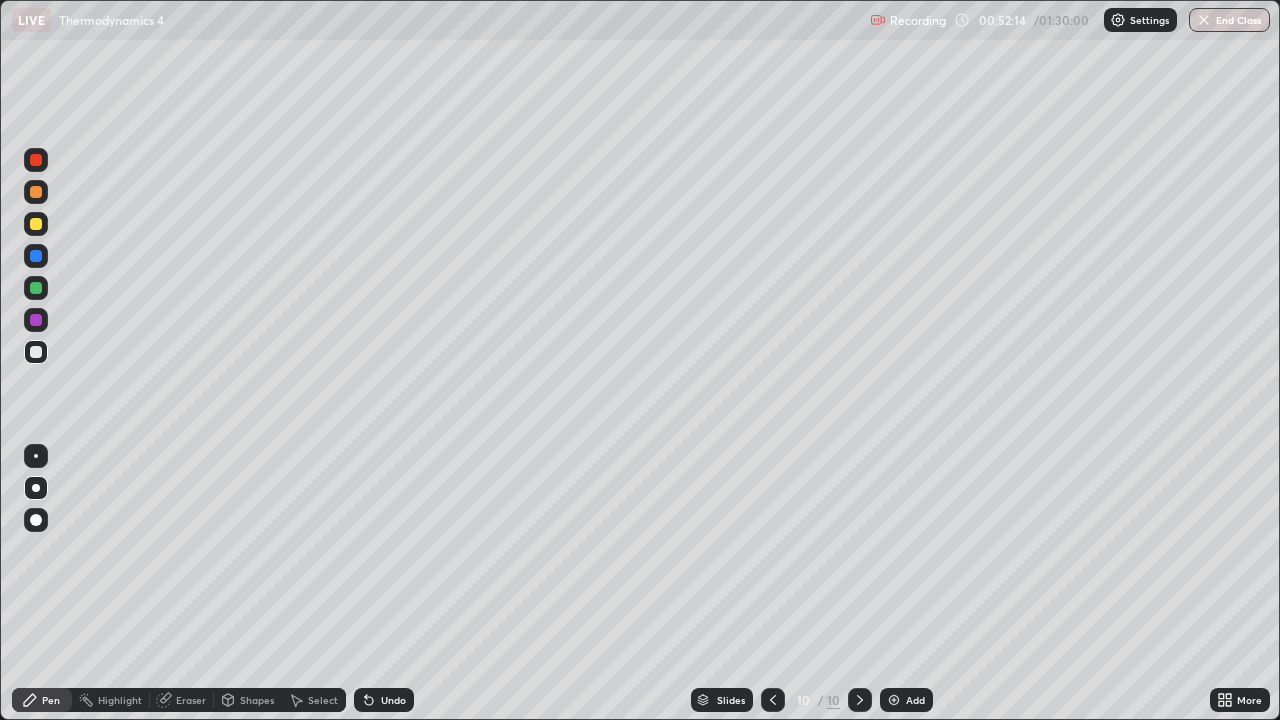 click on "Eraser" at bounding box center [191, 700] 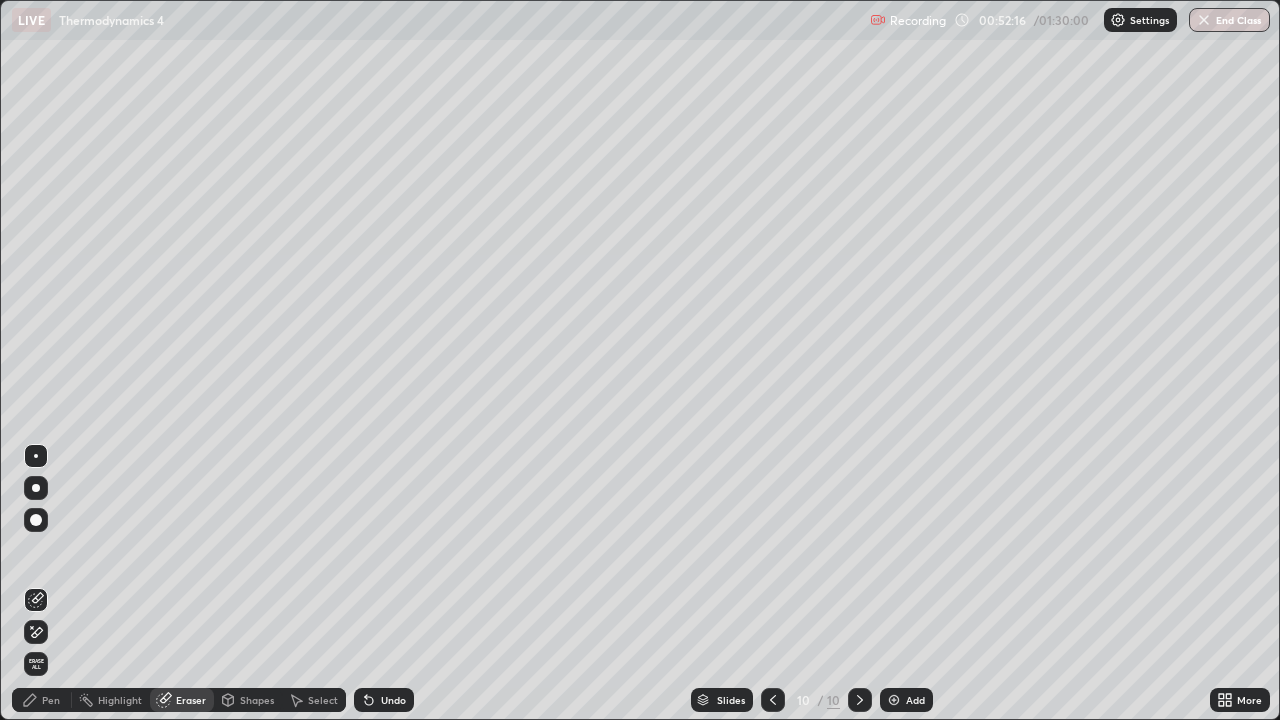 click on "Pen" at bounding box center [51, 700] 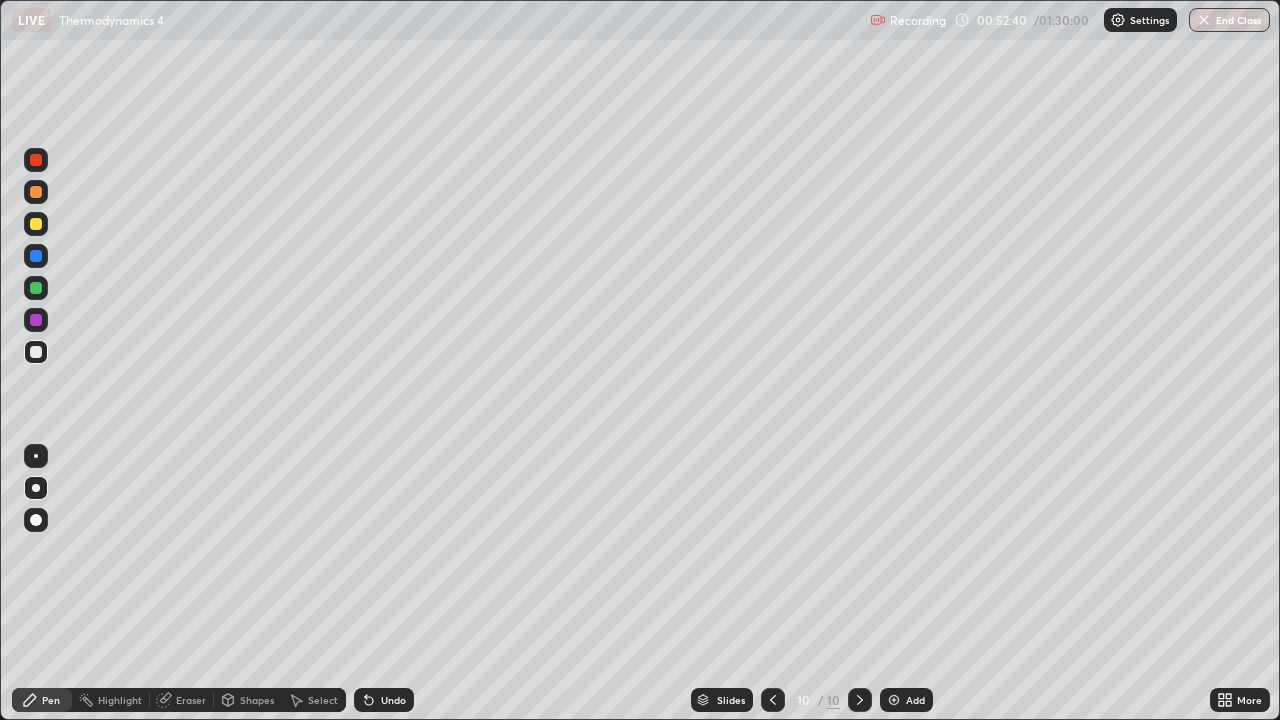 click at bounding box center [36, 352] 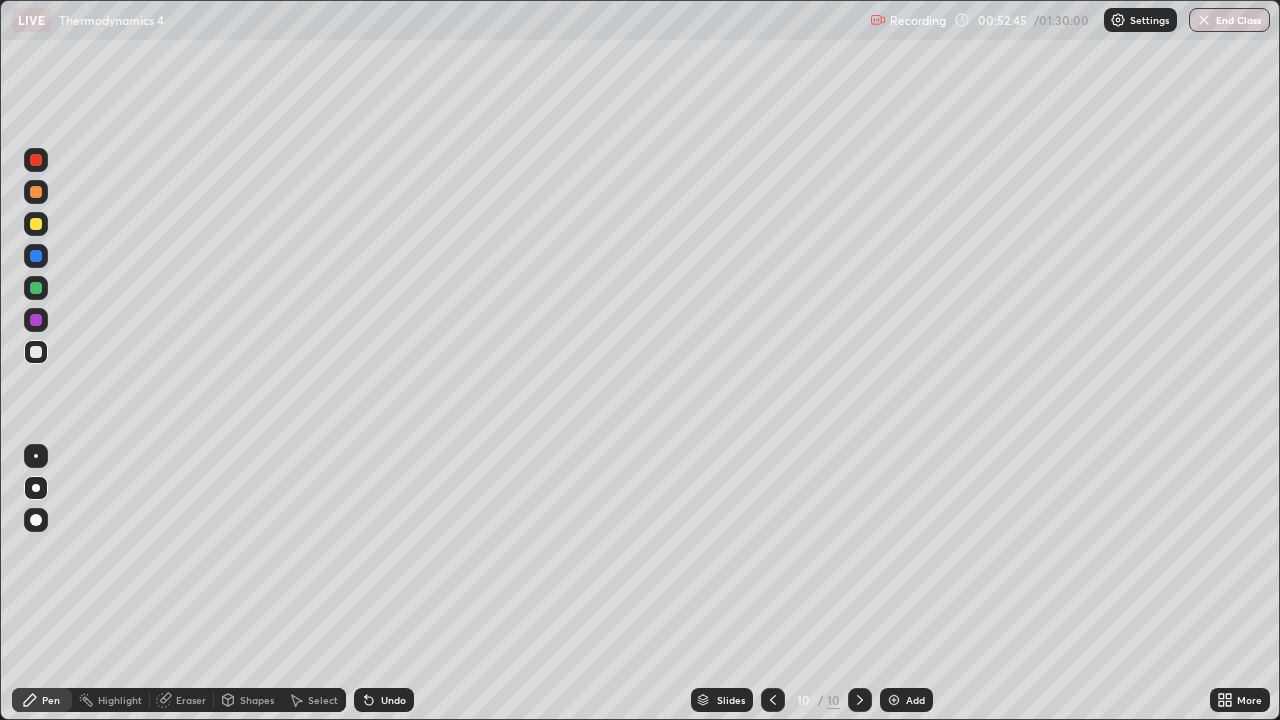 click at bounding box center [36, 352] 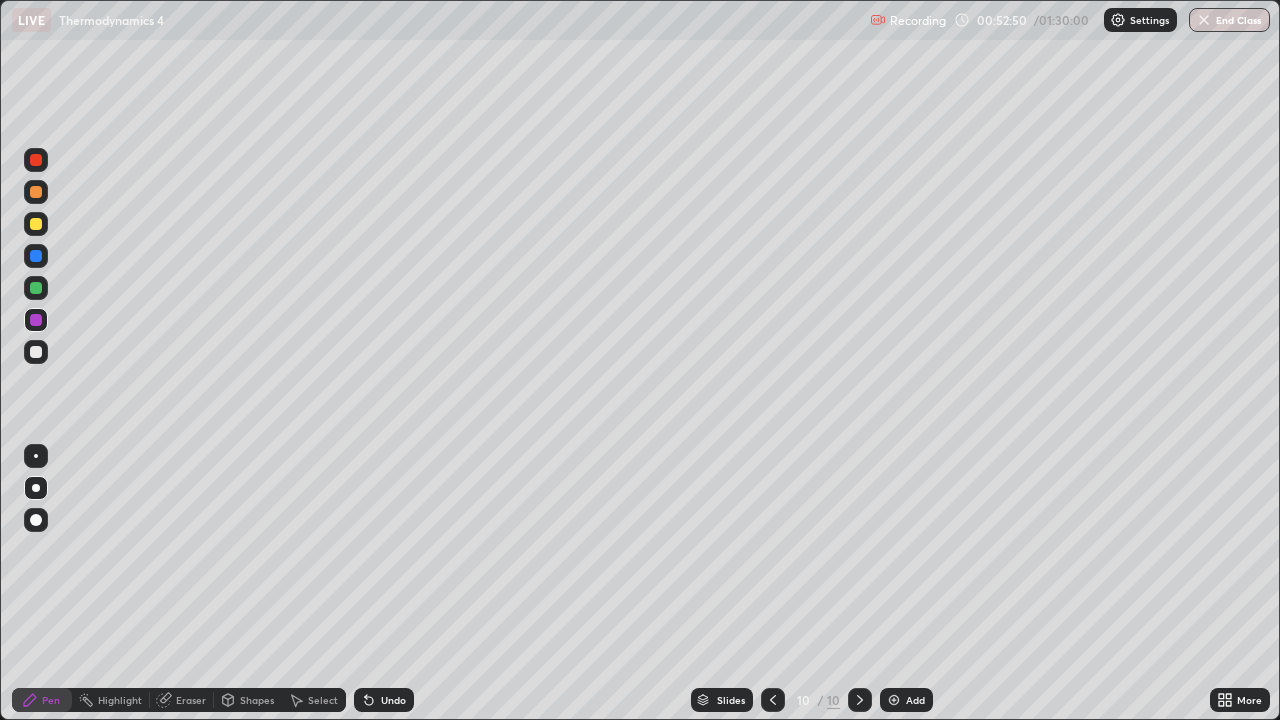 click at bounding box center [36, 352] 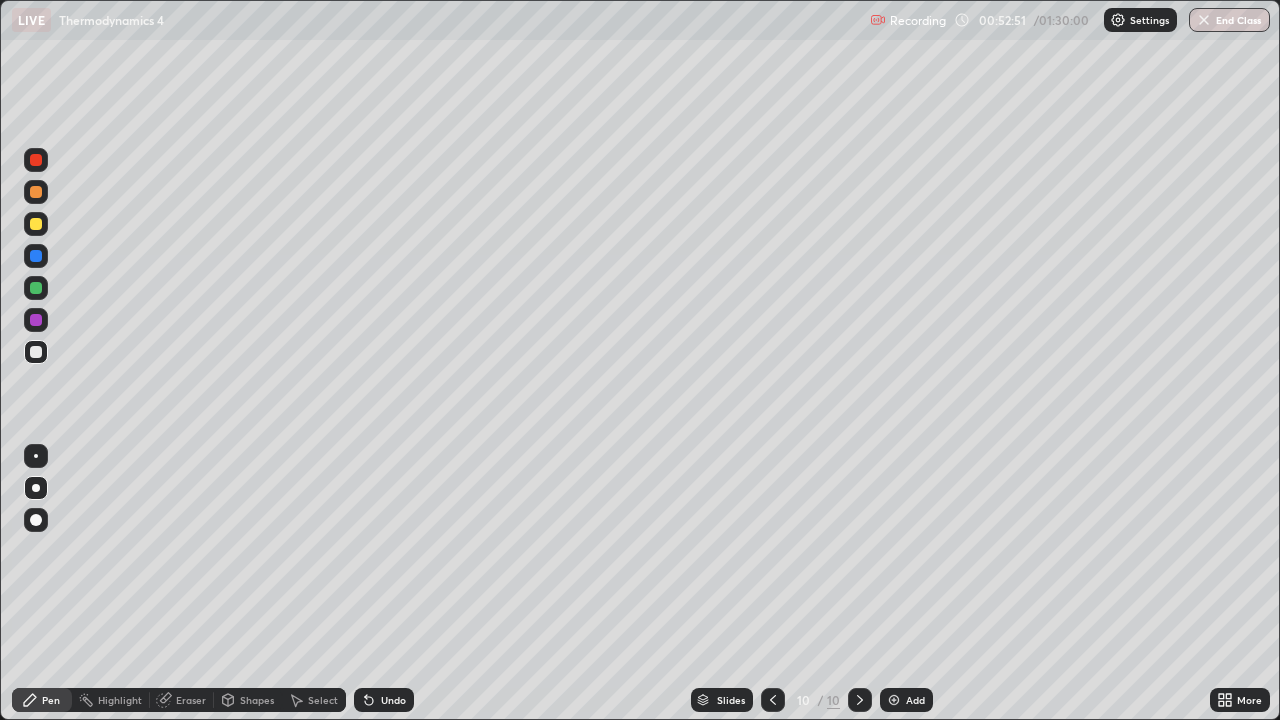 click at bounding box center [36, 288] 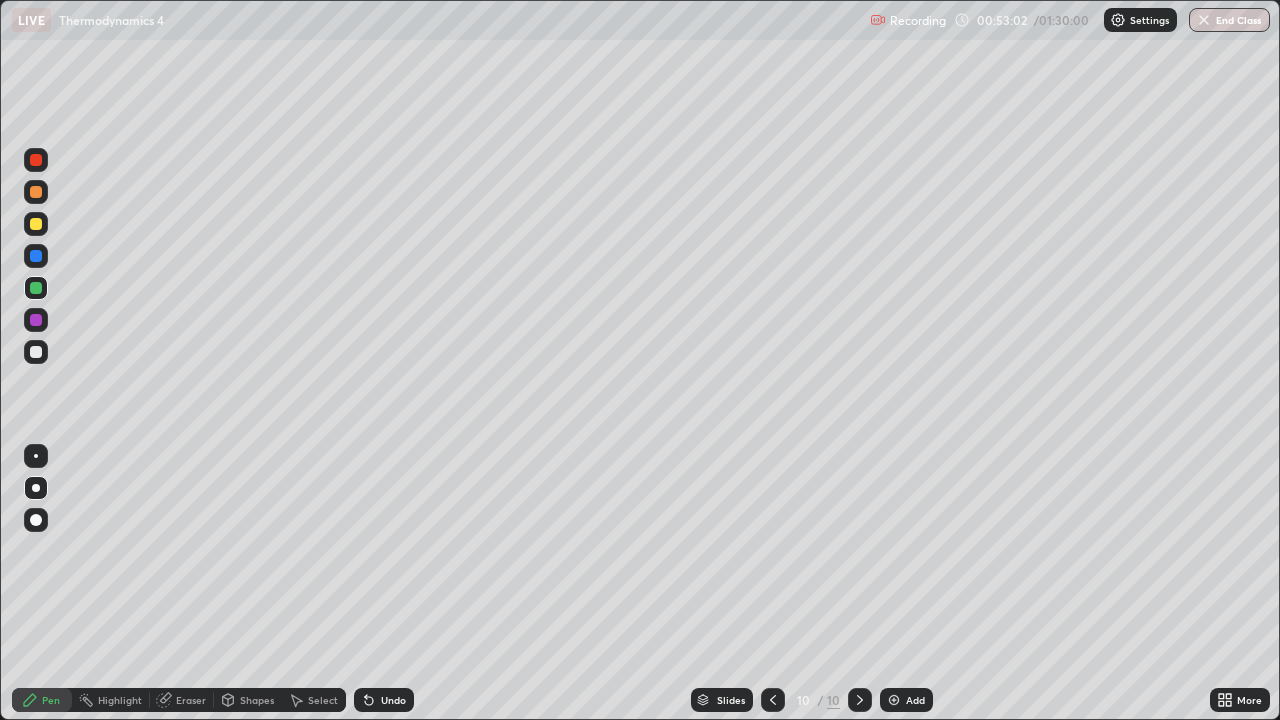 click 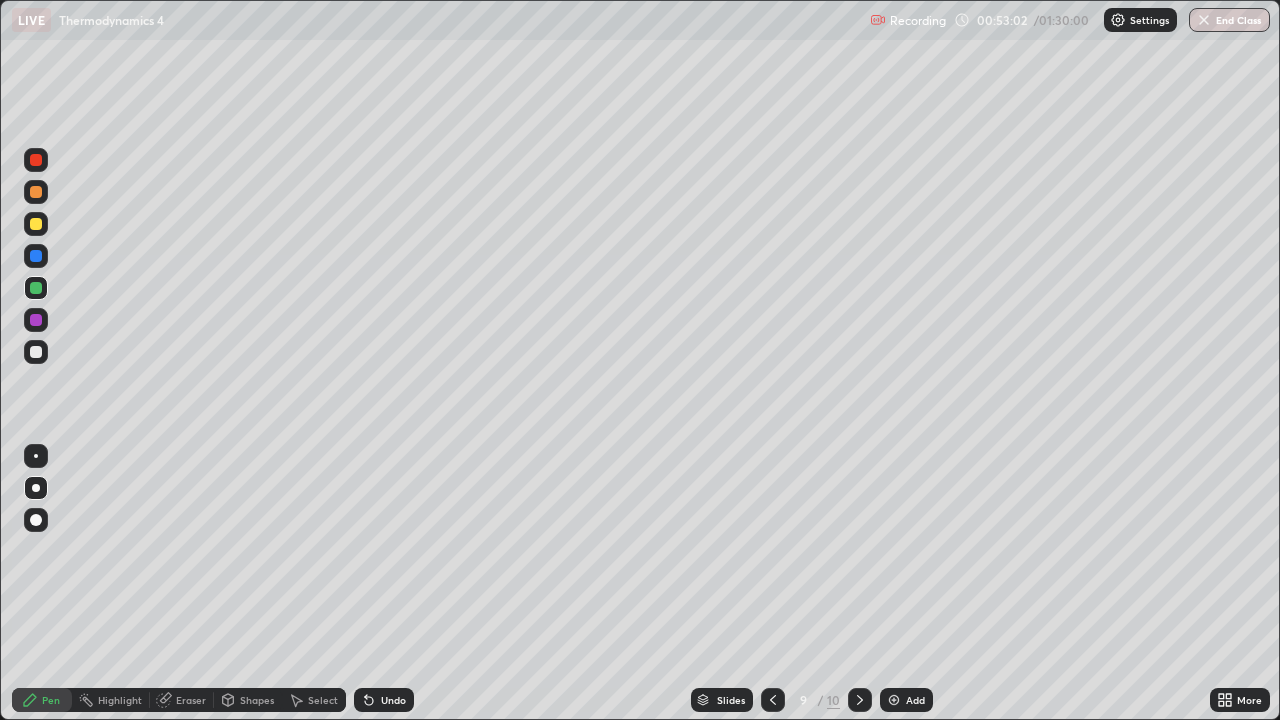 click 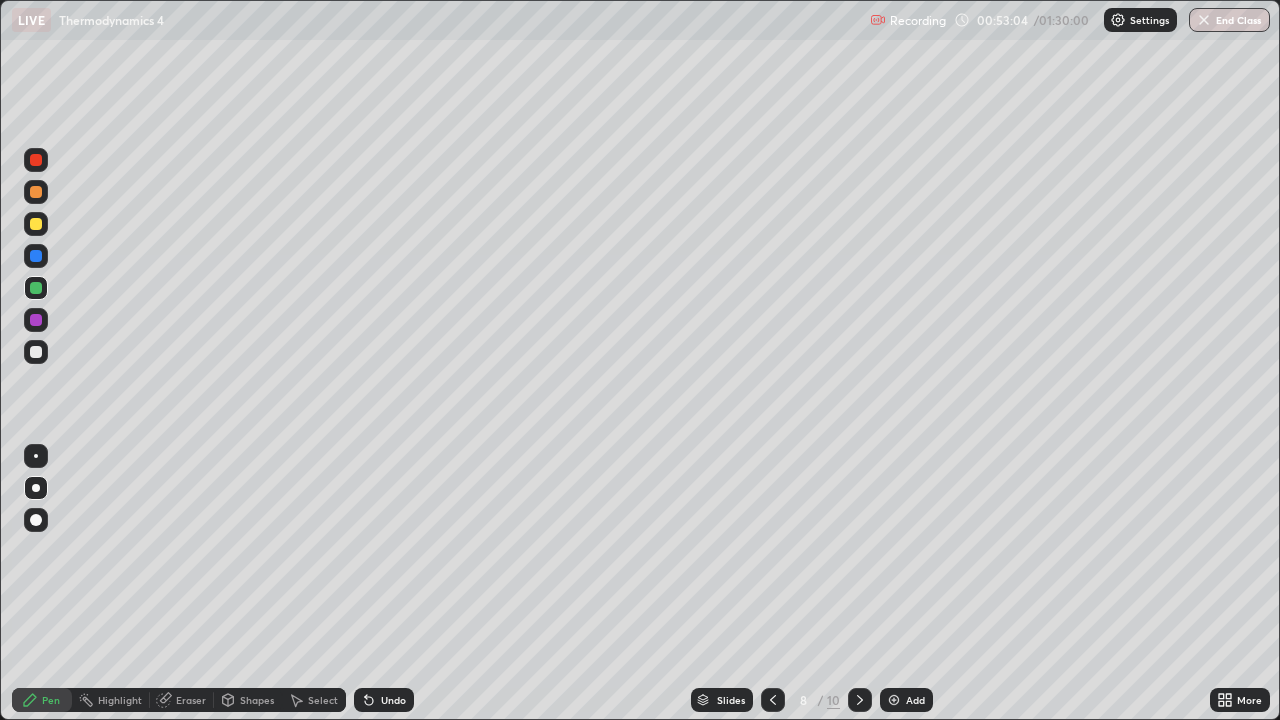 click at bounding box center [773, 700] 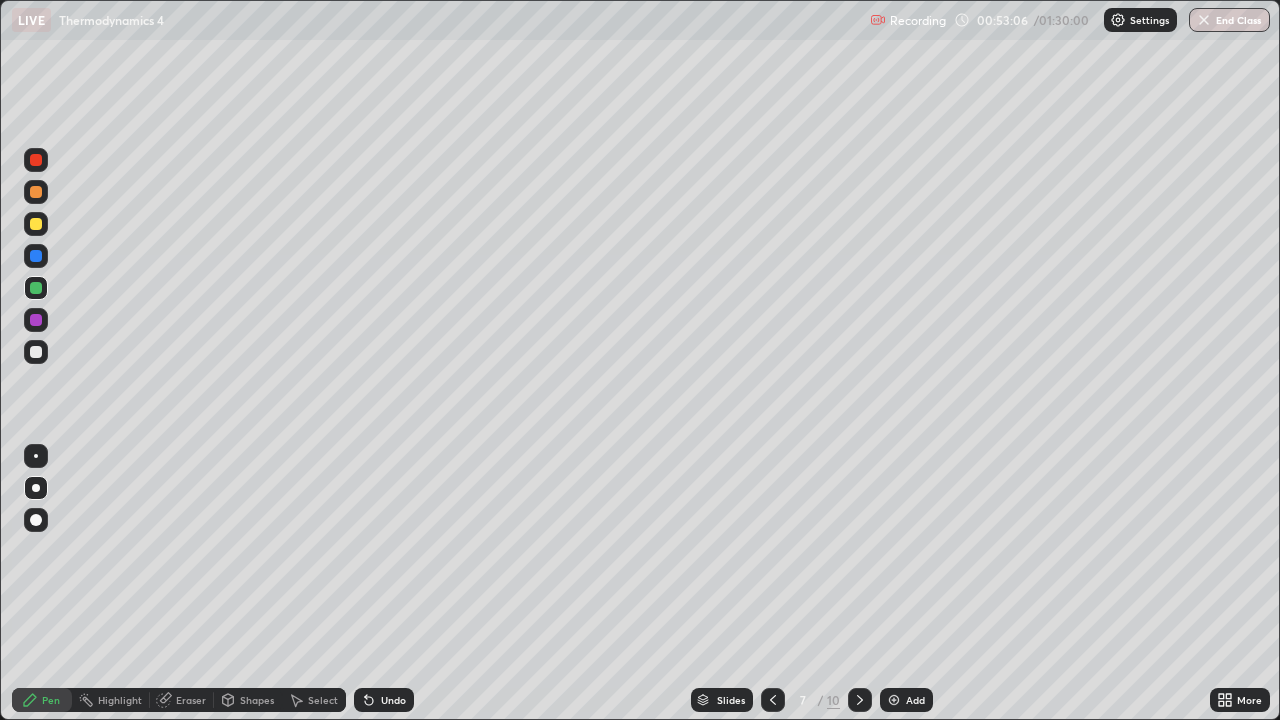 click at bounding box center [773, 700] 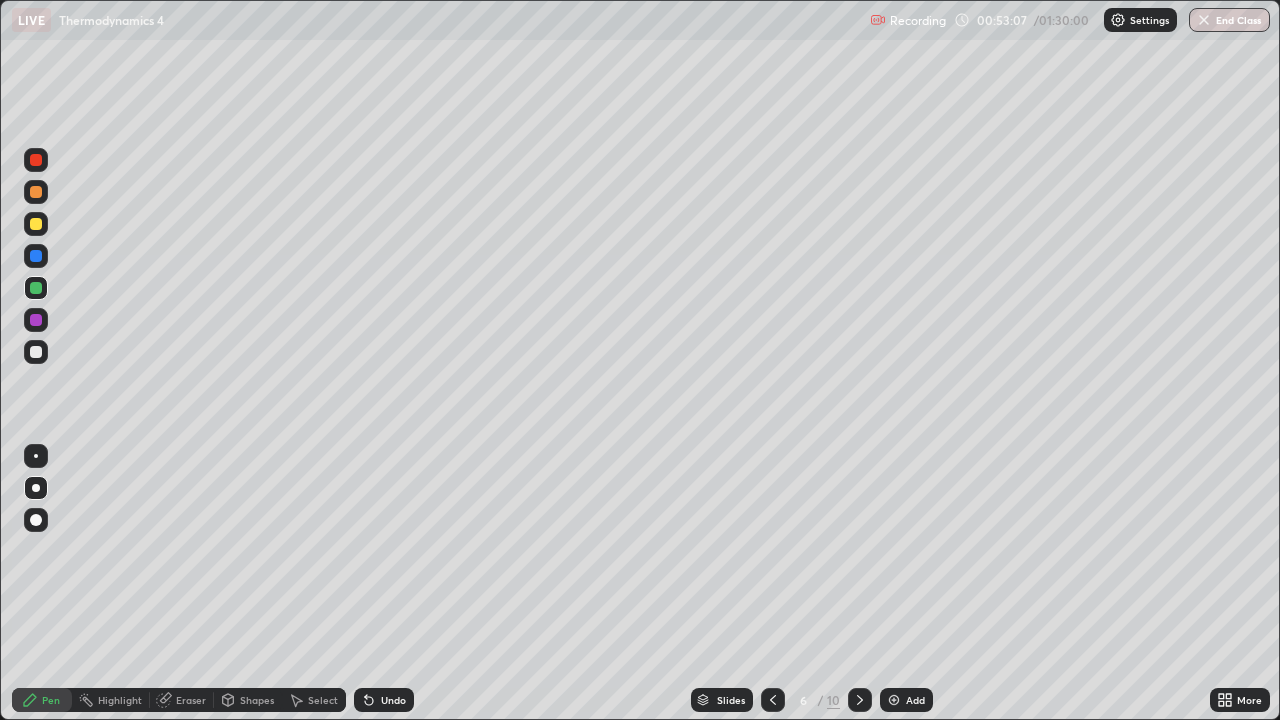 click 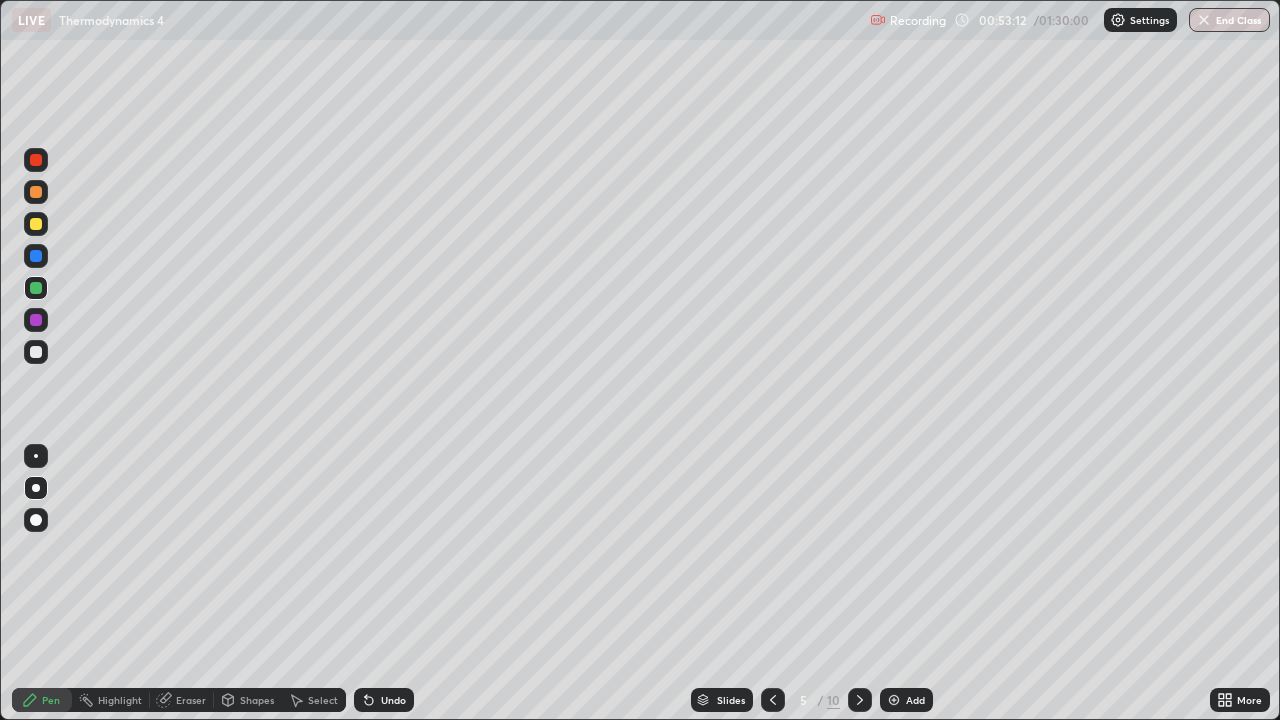 click 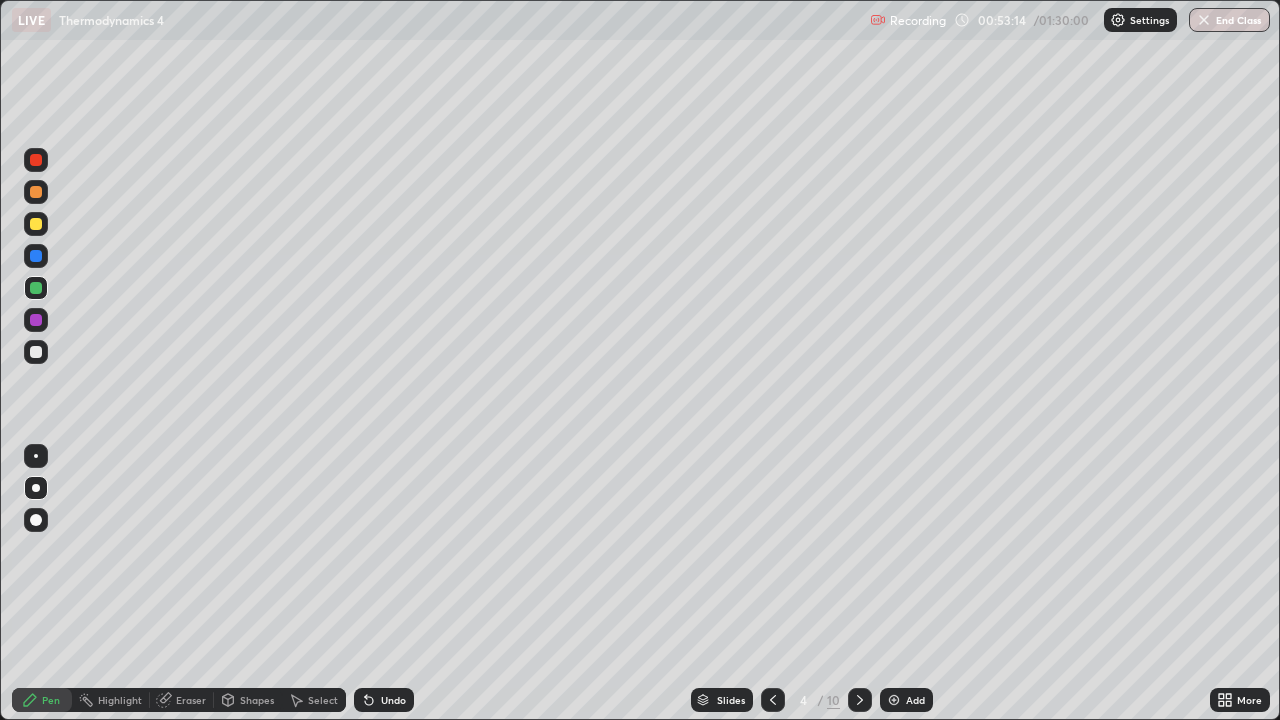 click 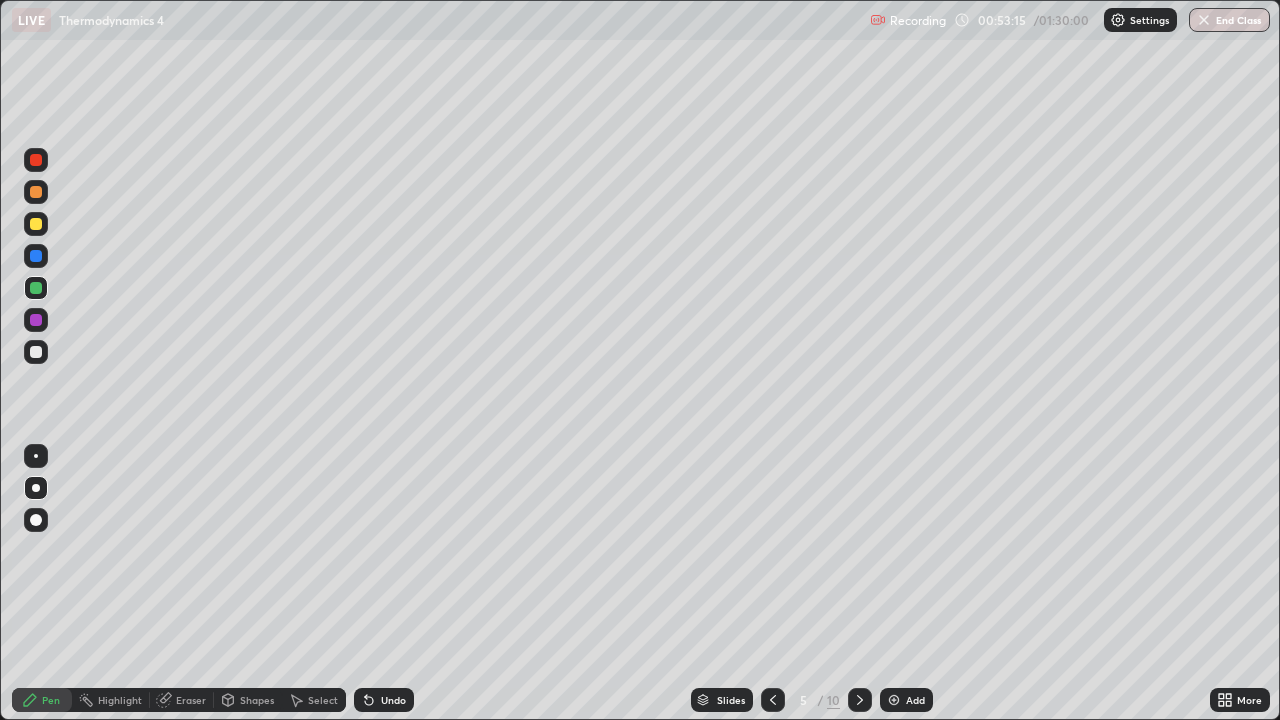 click 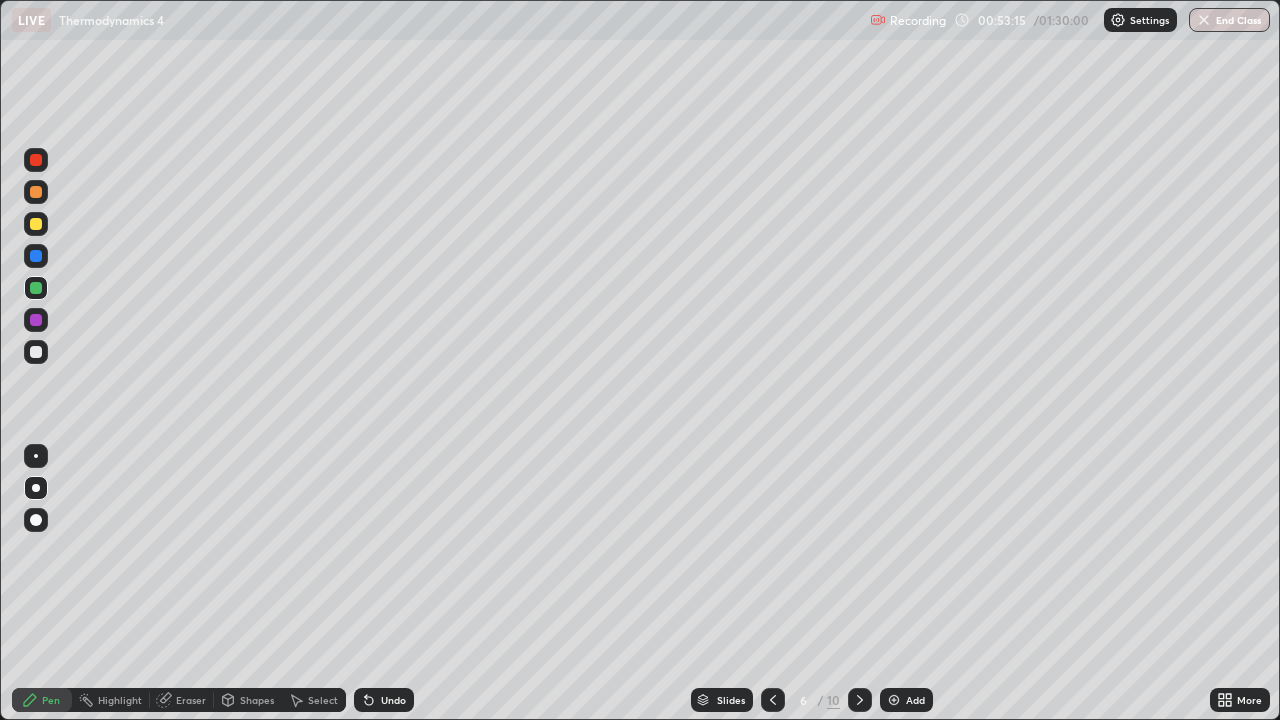 click 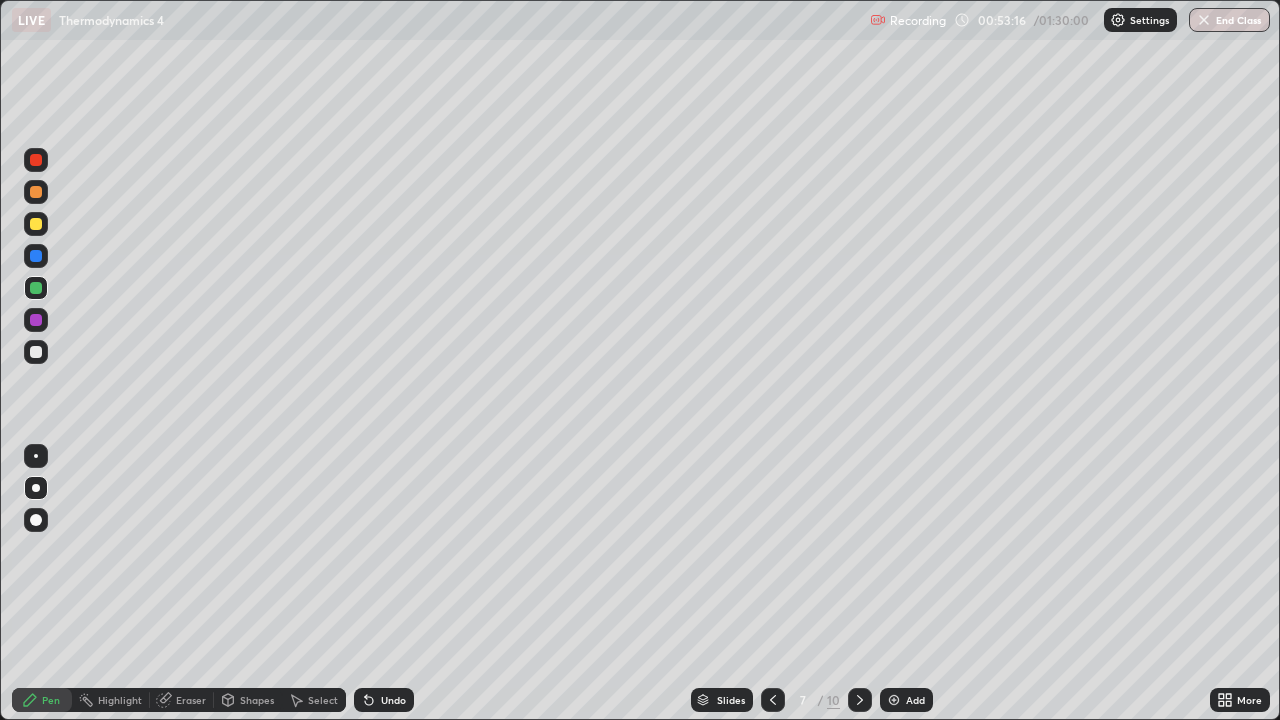 click 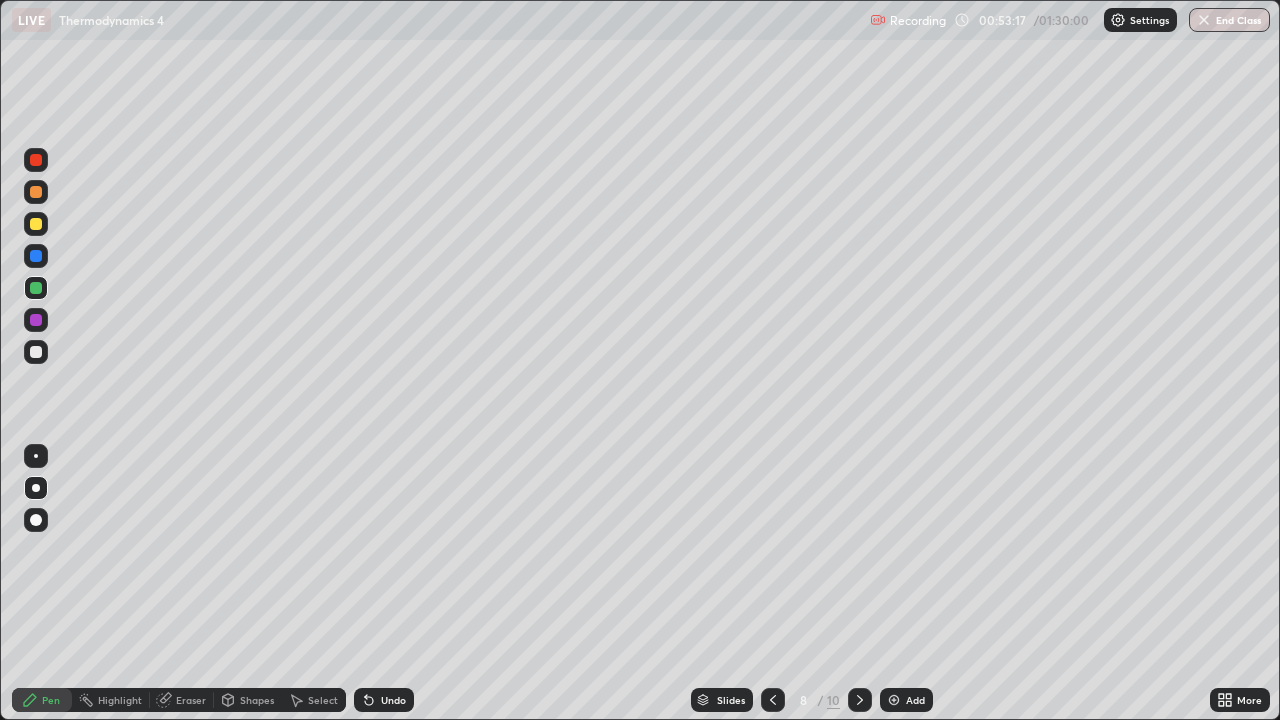 click 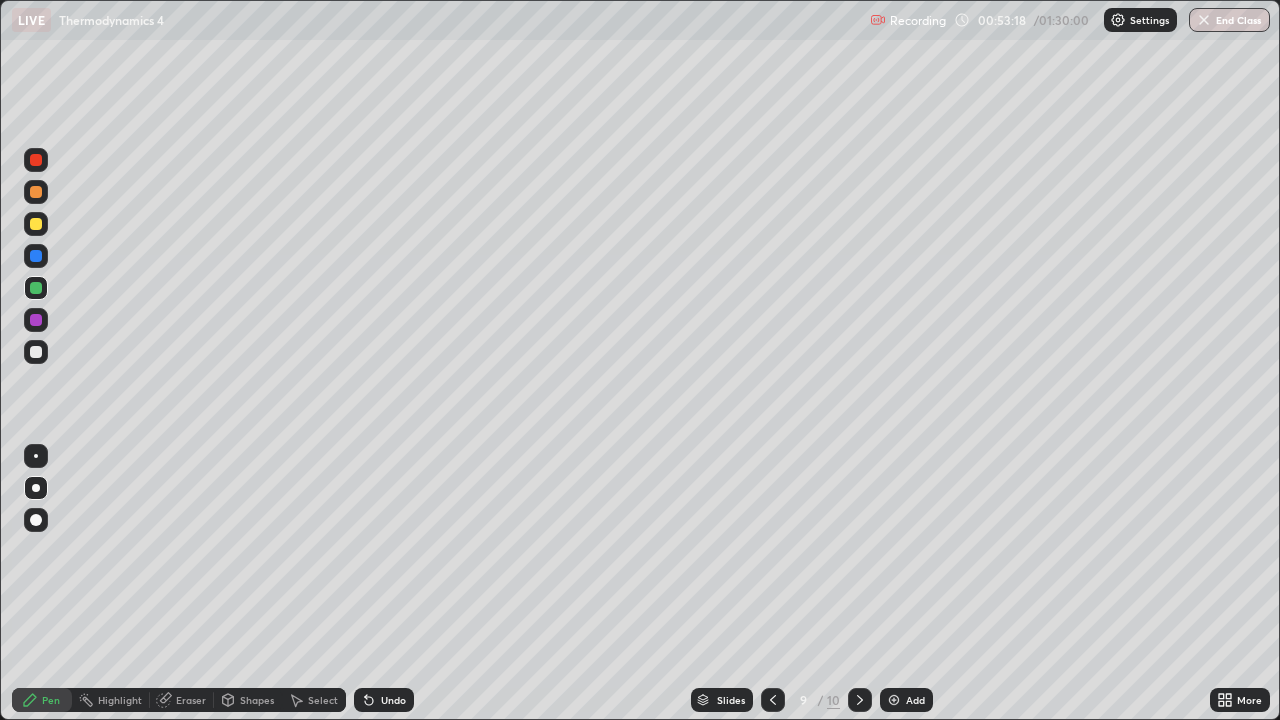 click 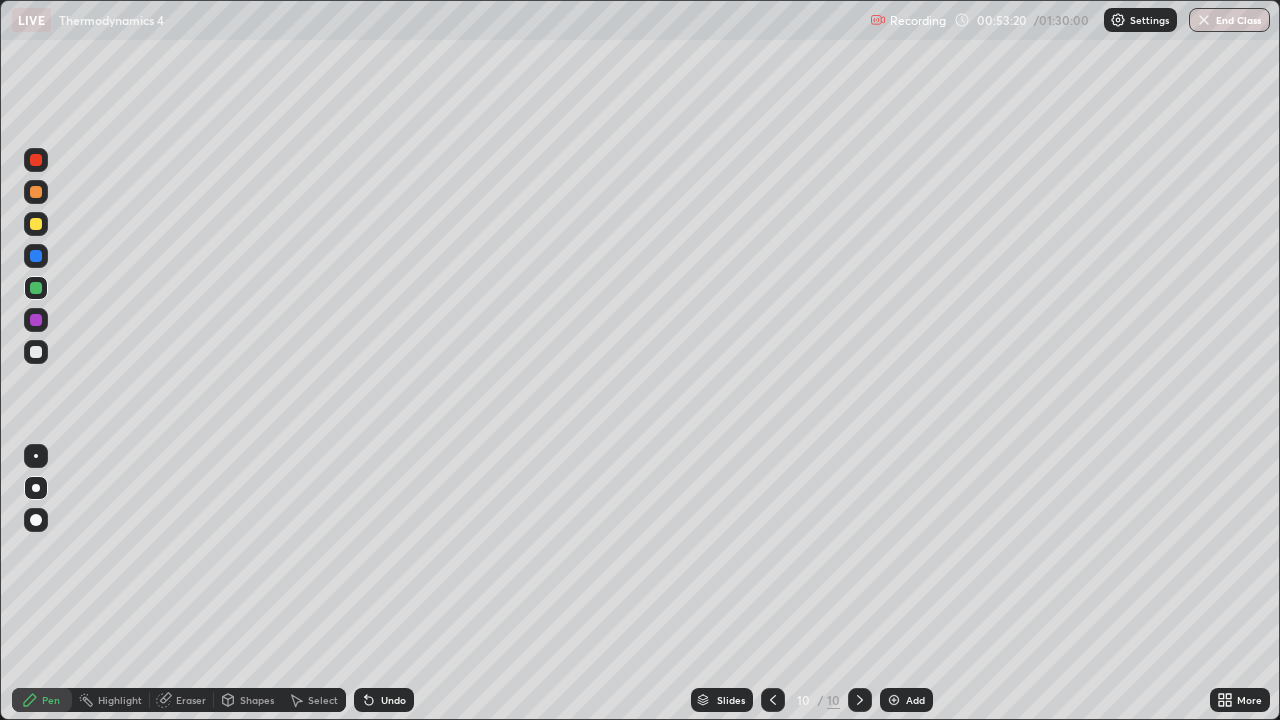 click at bounding box center [36, 352] 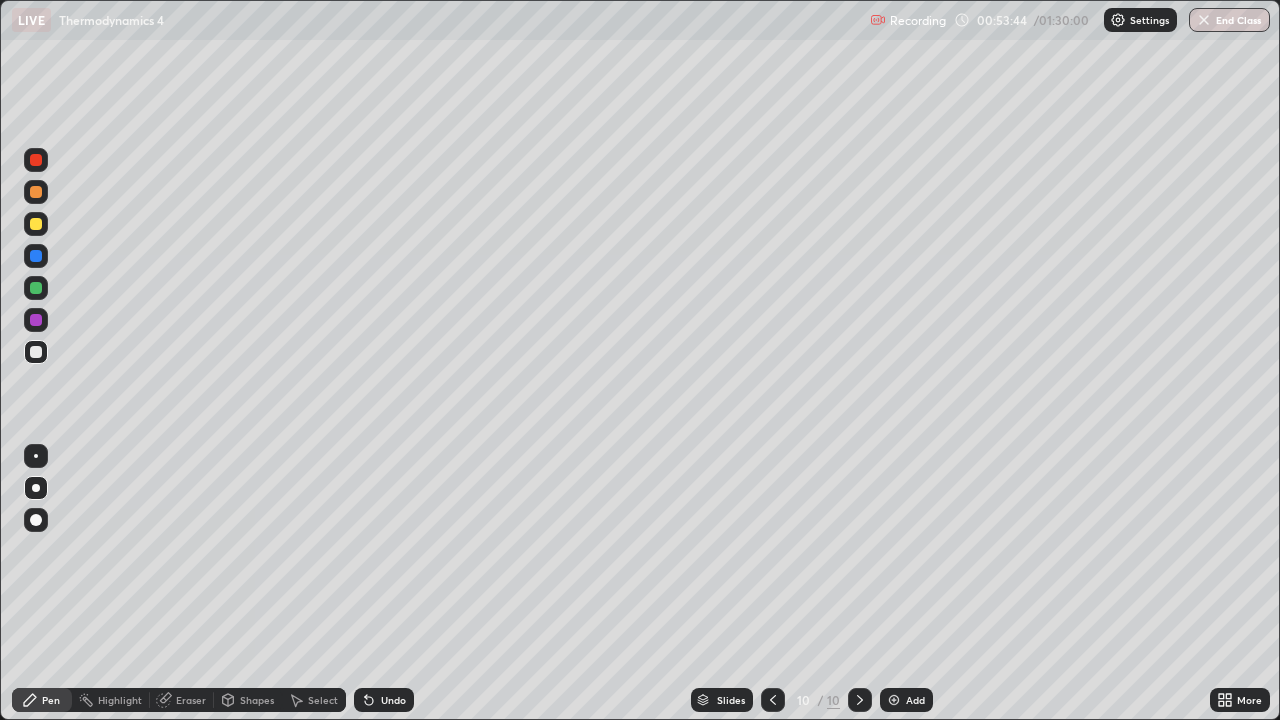 click on "Eraser" at bounding box center (191, 700) 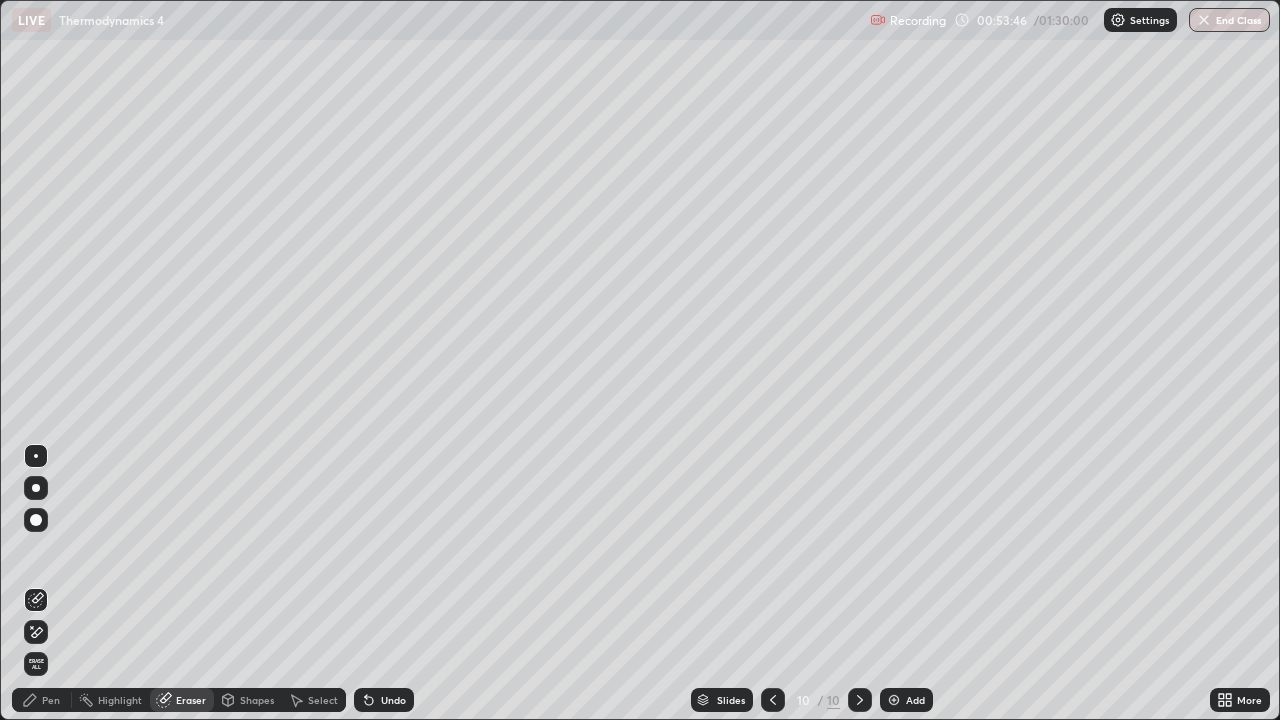click on "Pen" at bounding box center [51, 700] 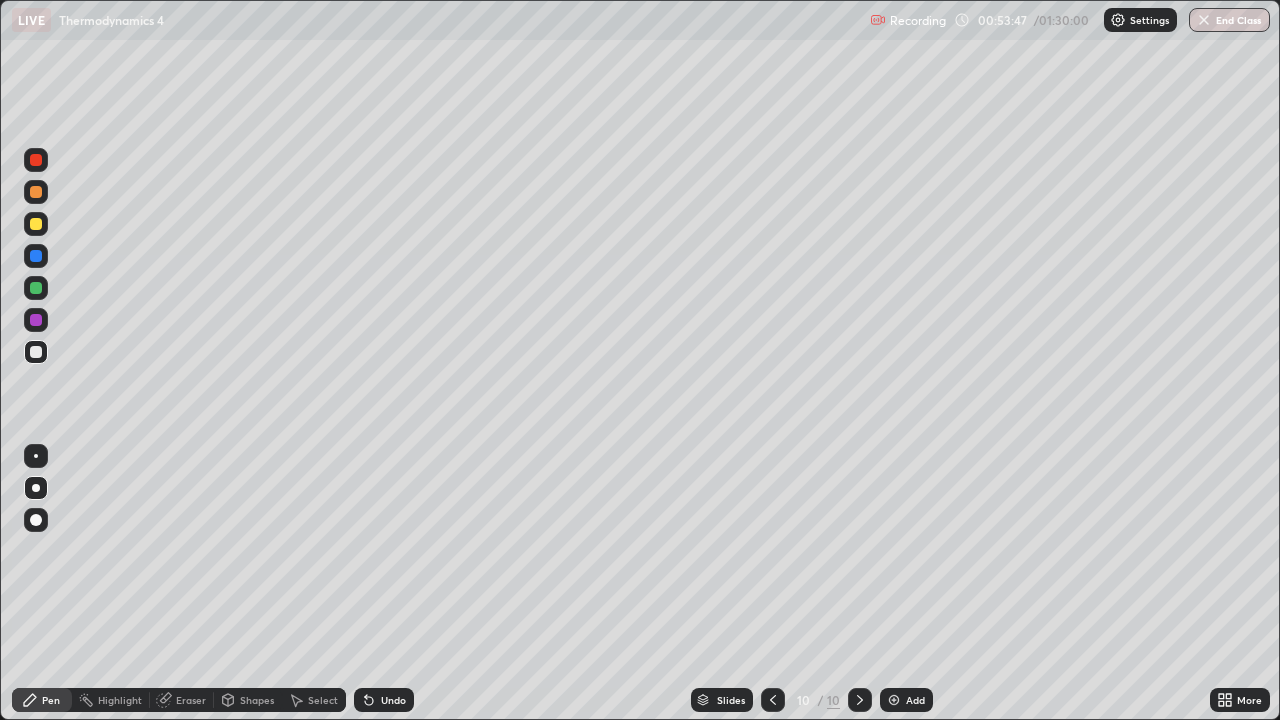 click at bounding box center (36, 352) 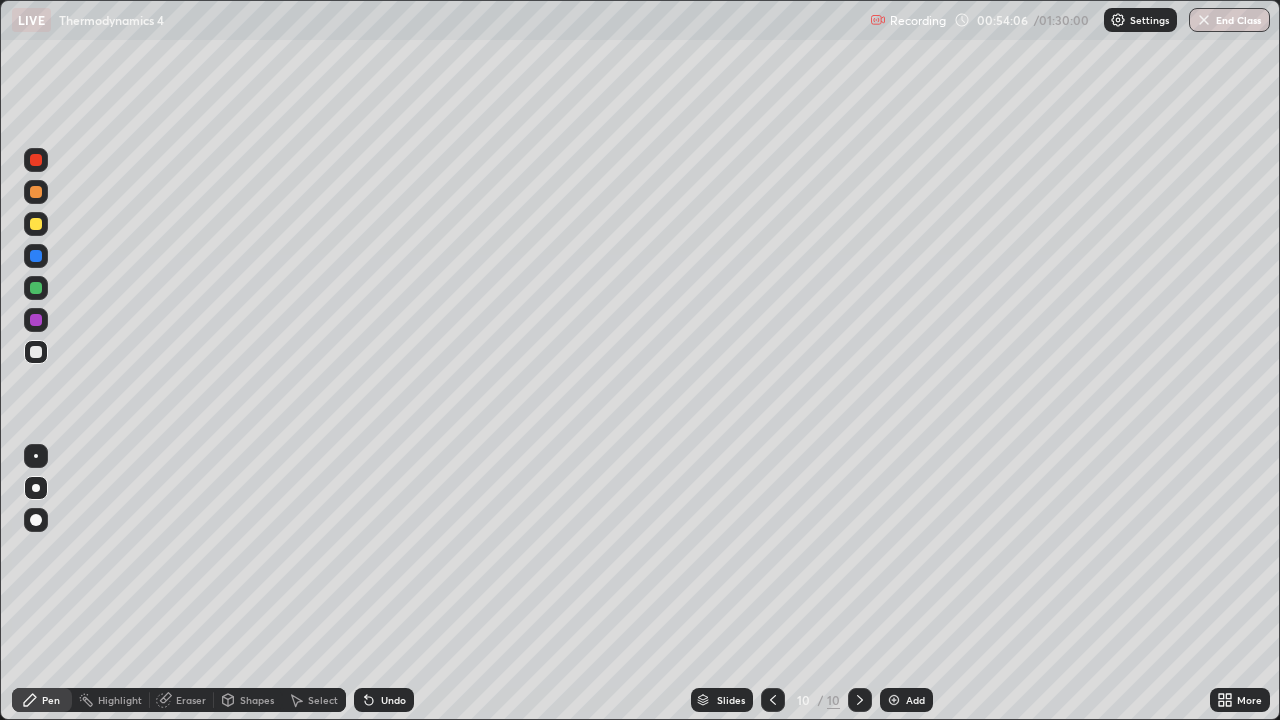 click at bounding box center (36, 288) 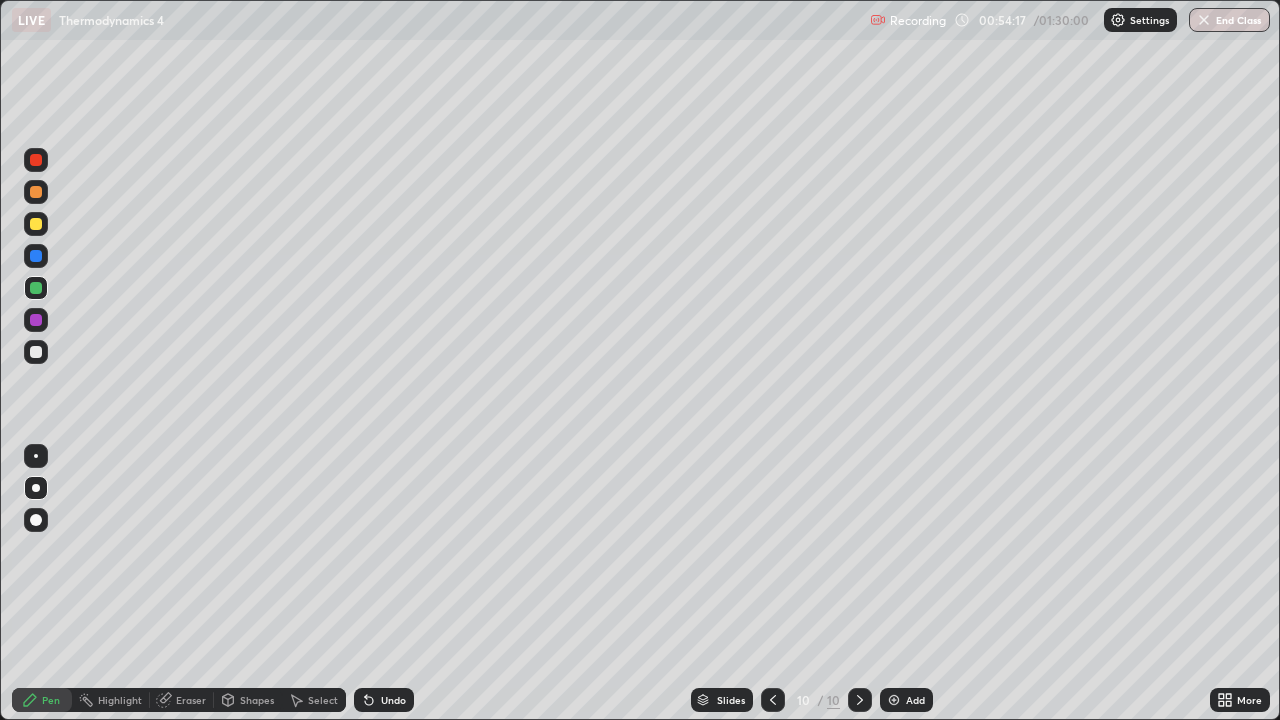 click at bounding box center [36, 224] 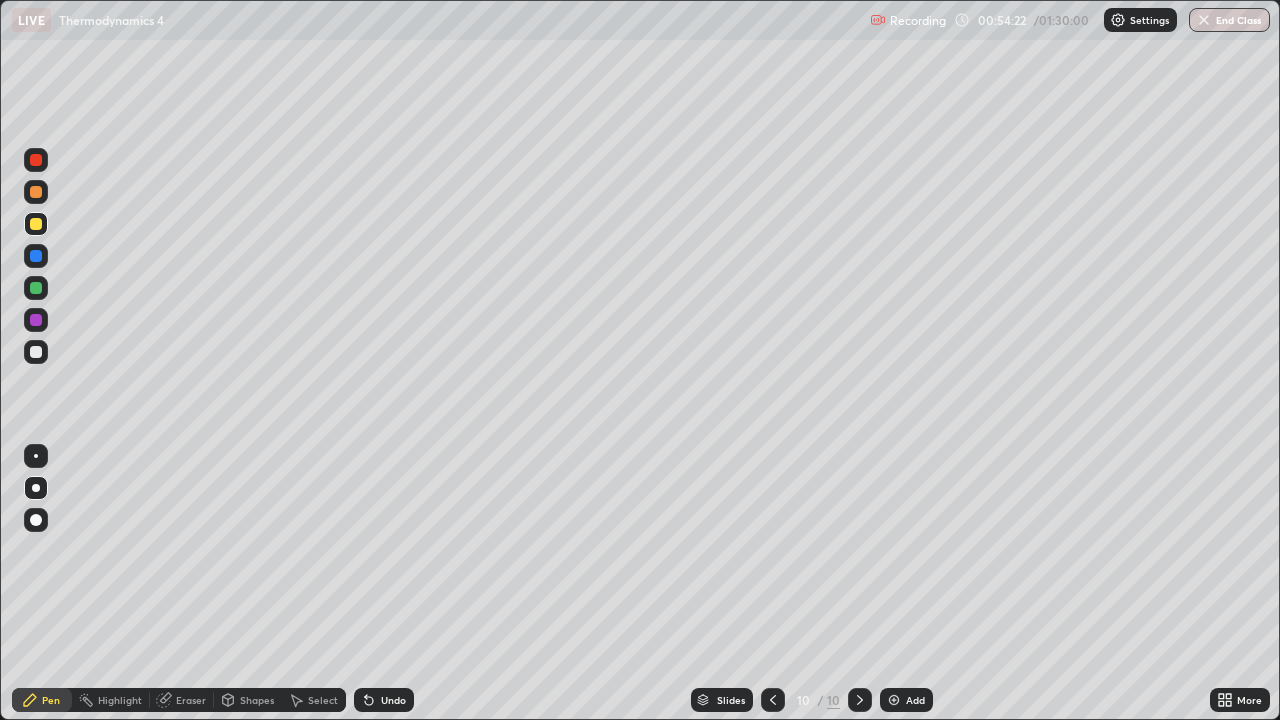 click 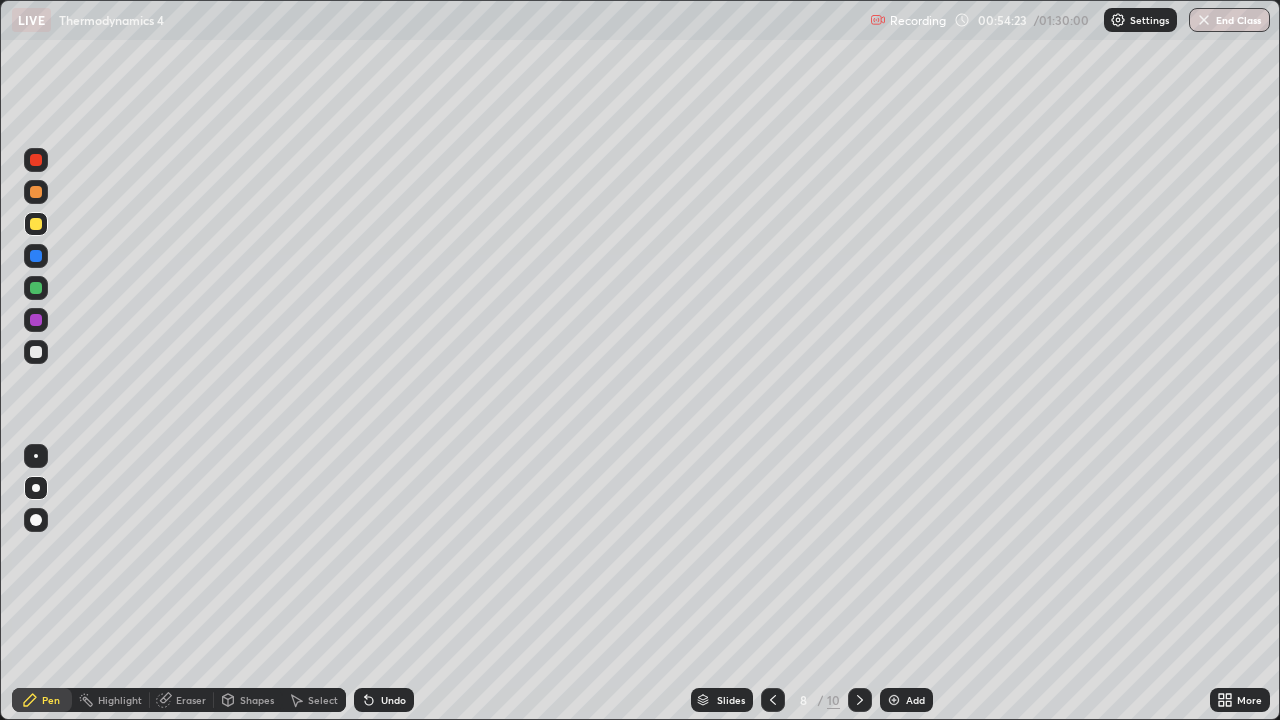 click 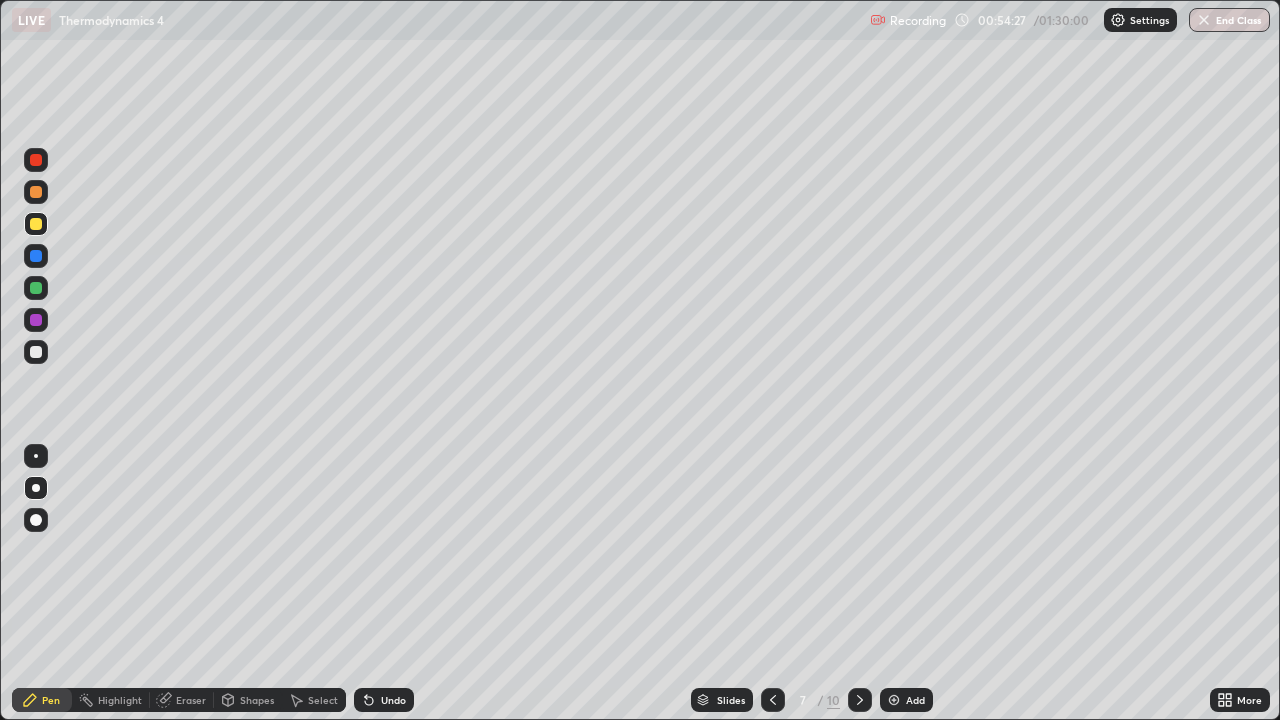 click 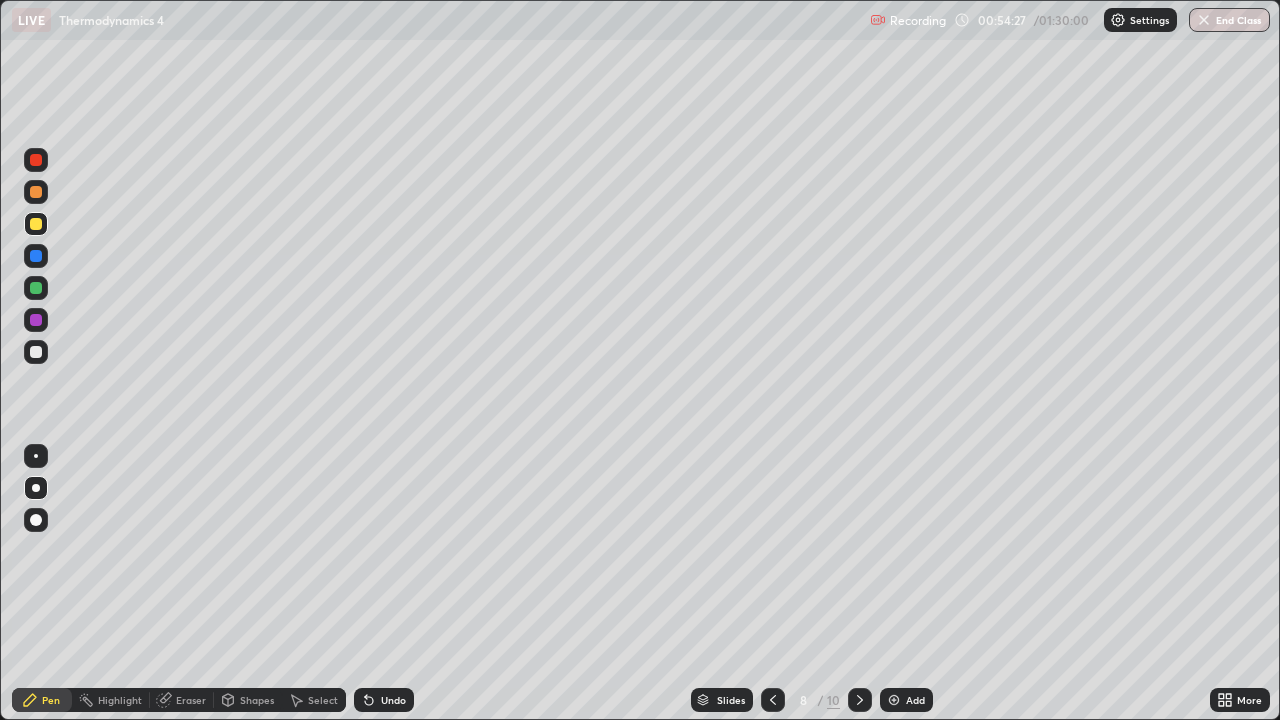 click 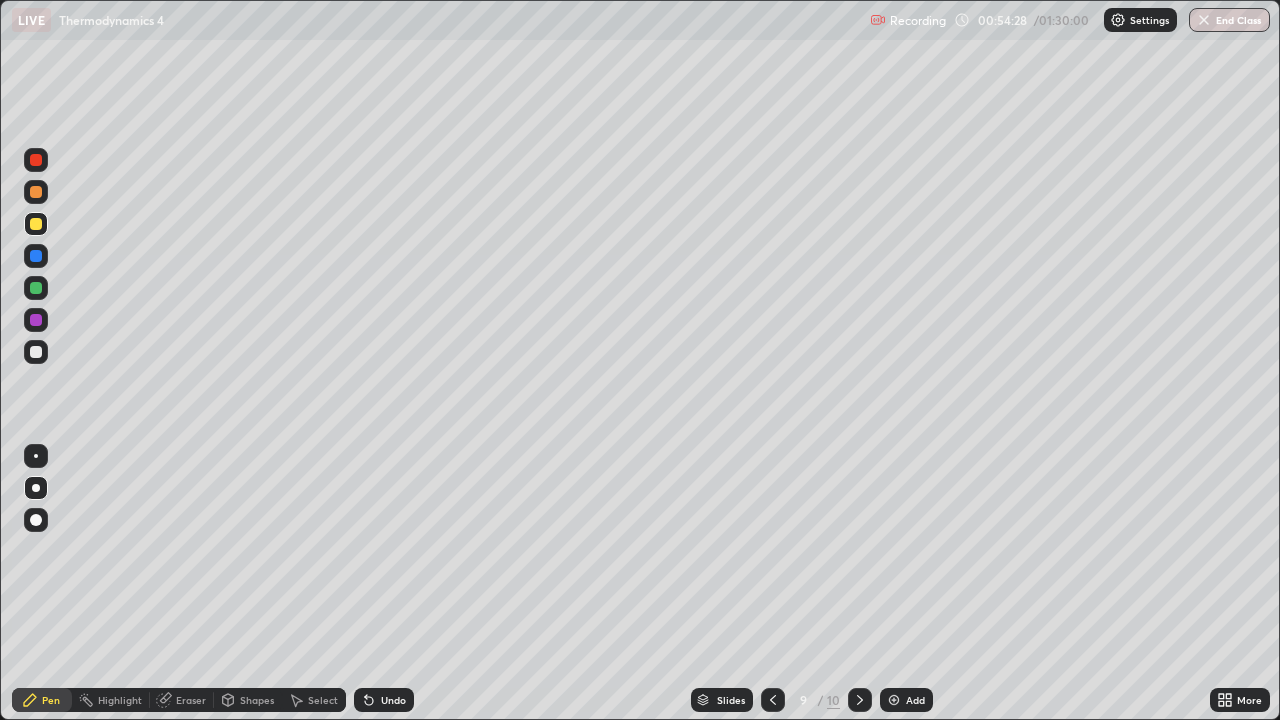 click 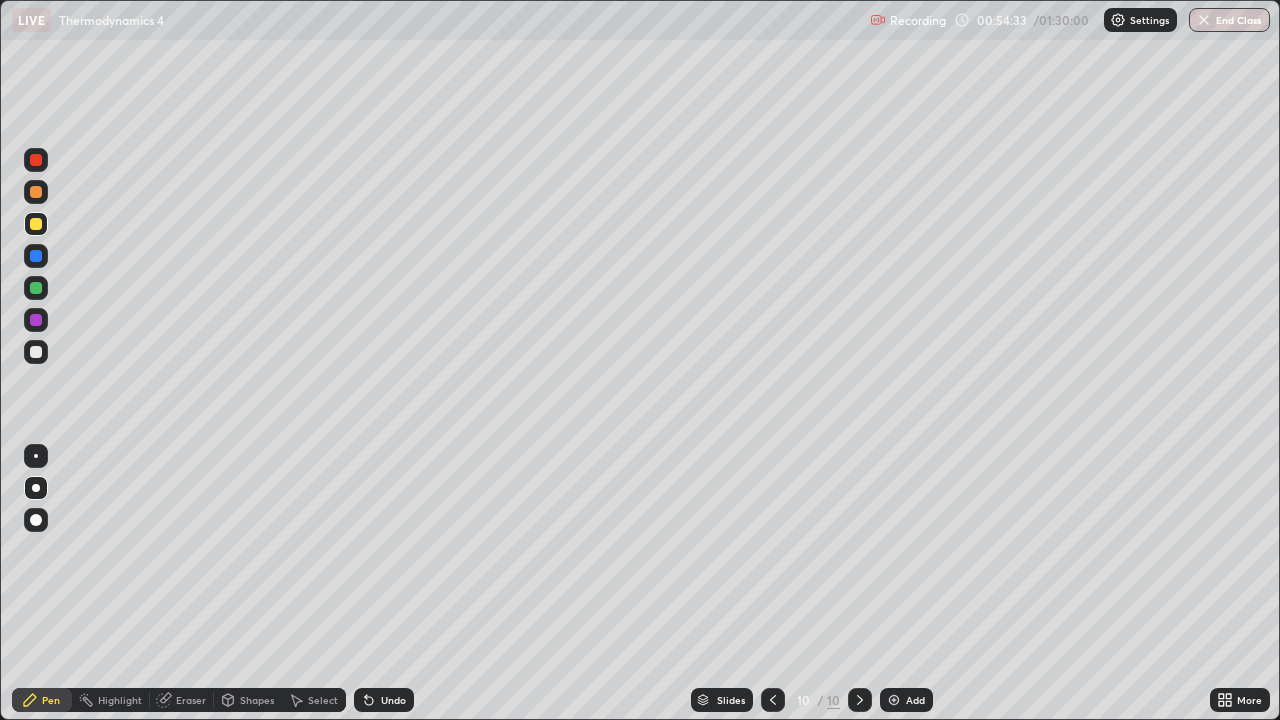 click on "Eraser" at bounding box center (191, 700) 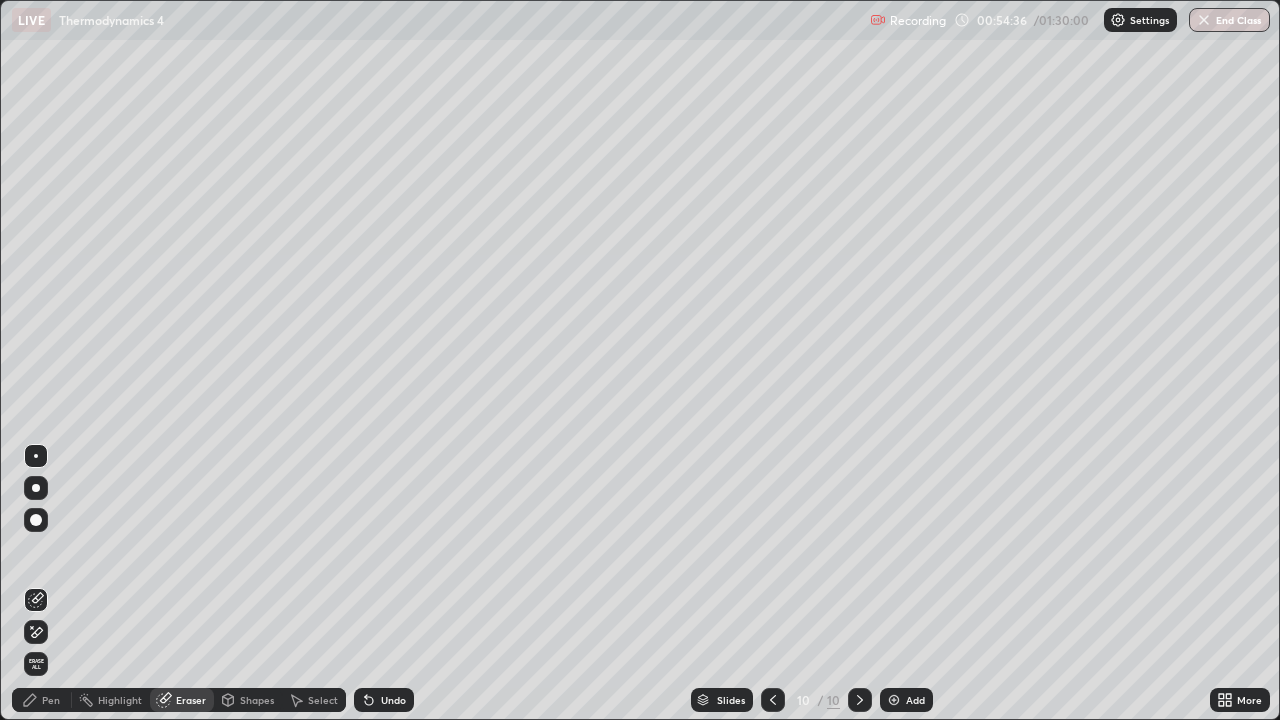 click on "Pen" at bounding box center (42, 700) 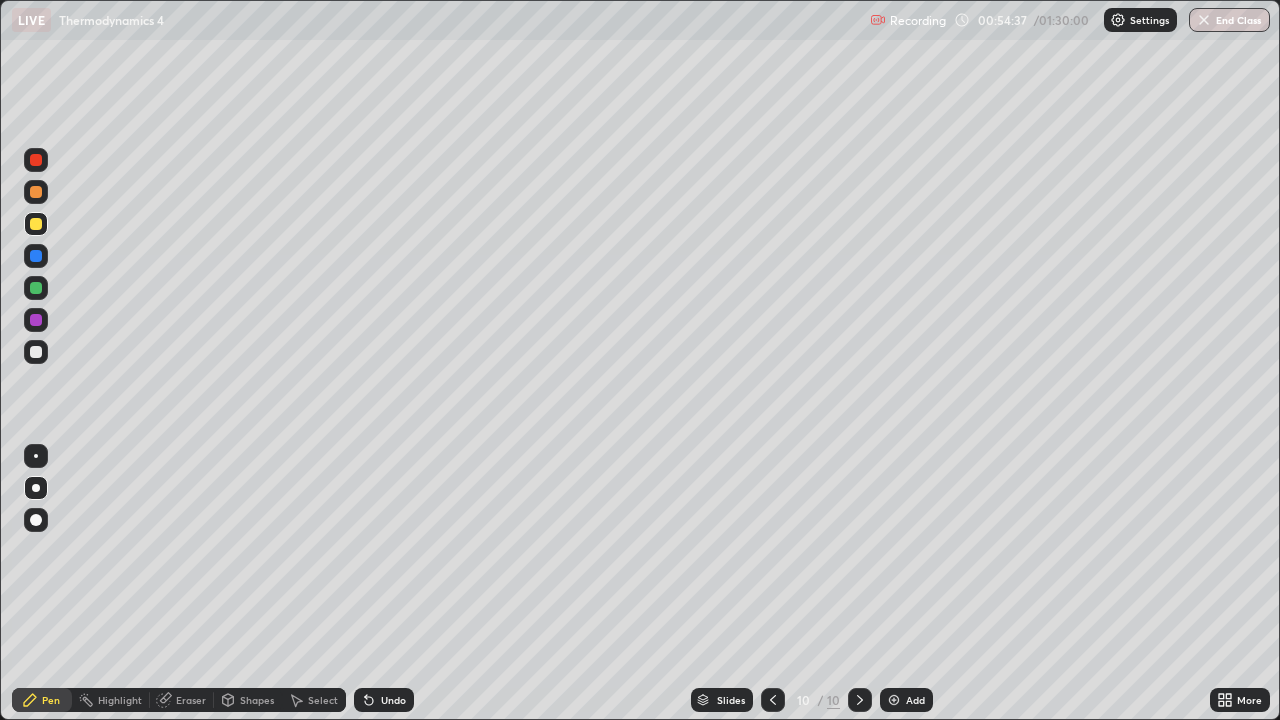 click at bounding box center (36, 352) 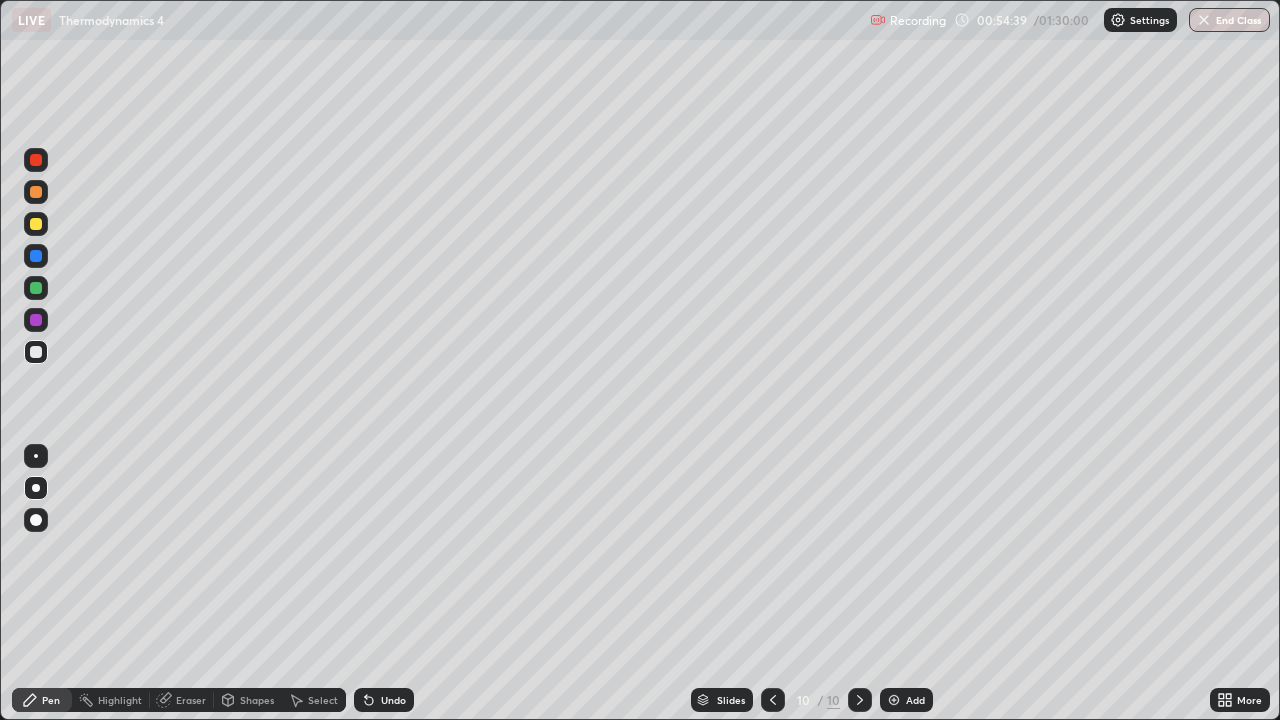 click at bounding box center [36, 288] 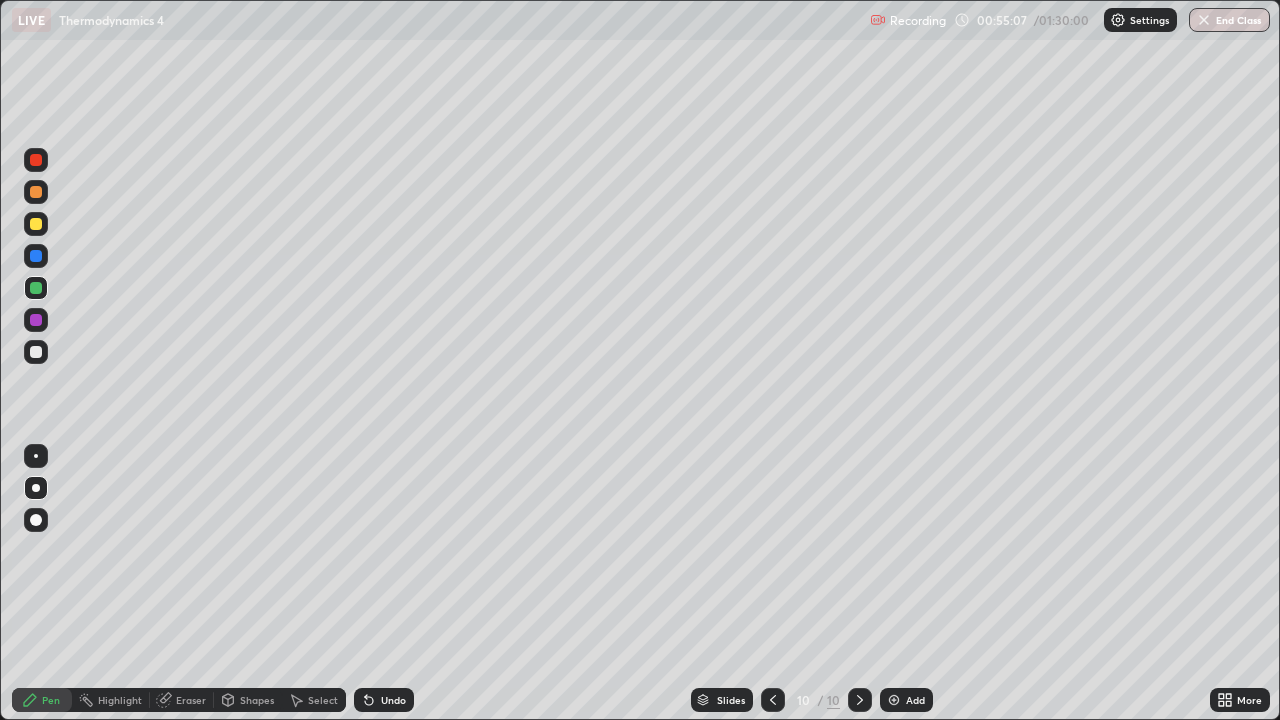 click on "Eraser" at bounding box center (182, 700) 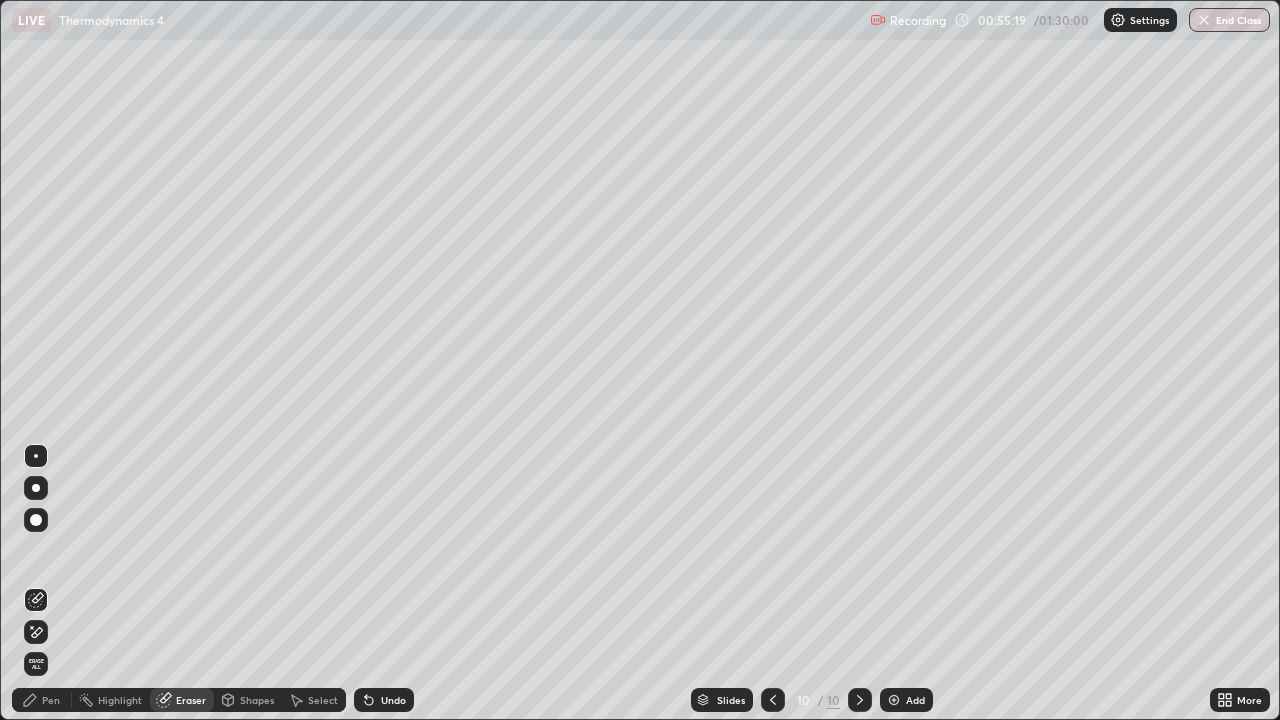 click on "Eraser" at bounding box center (191, 700) 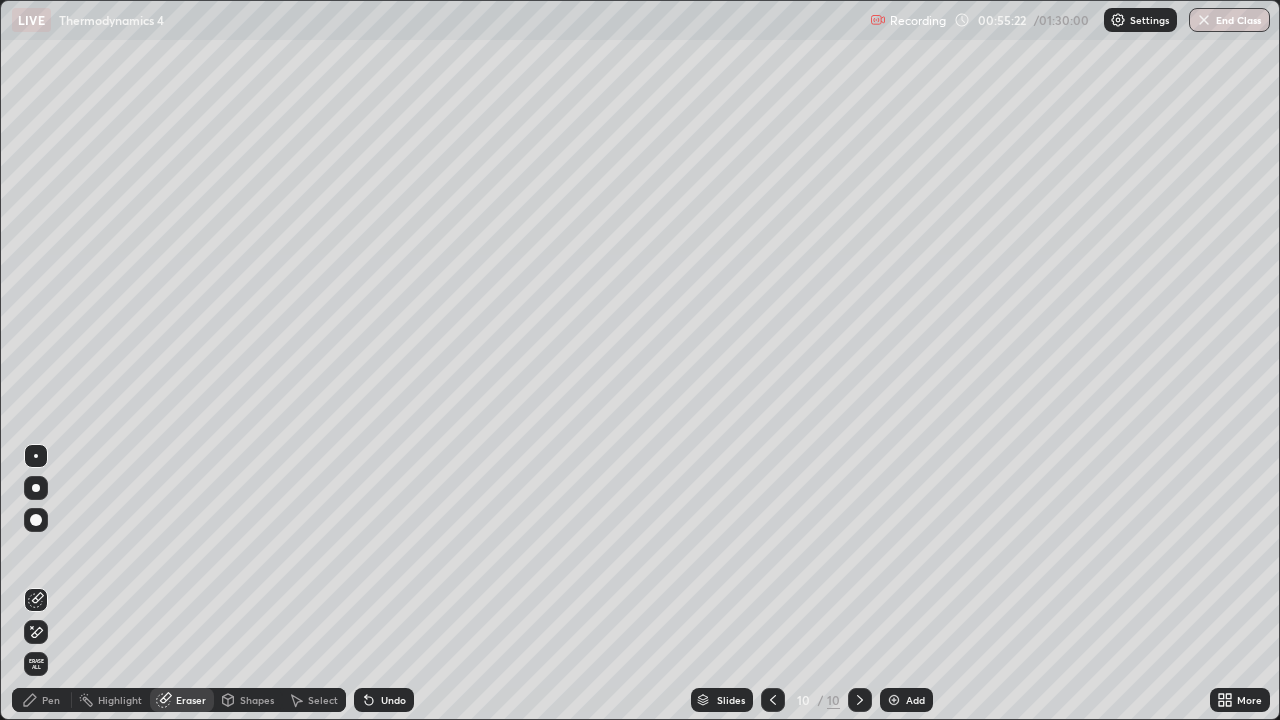 click at bounding box center (36, 488) 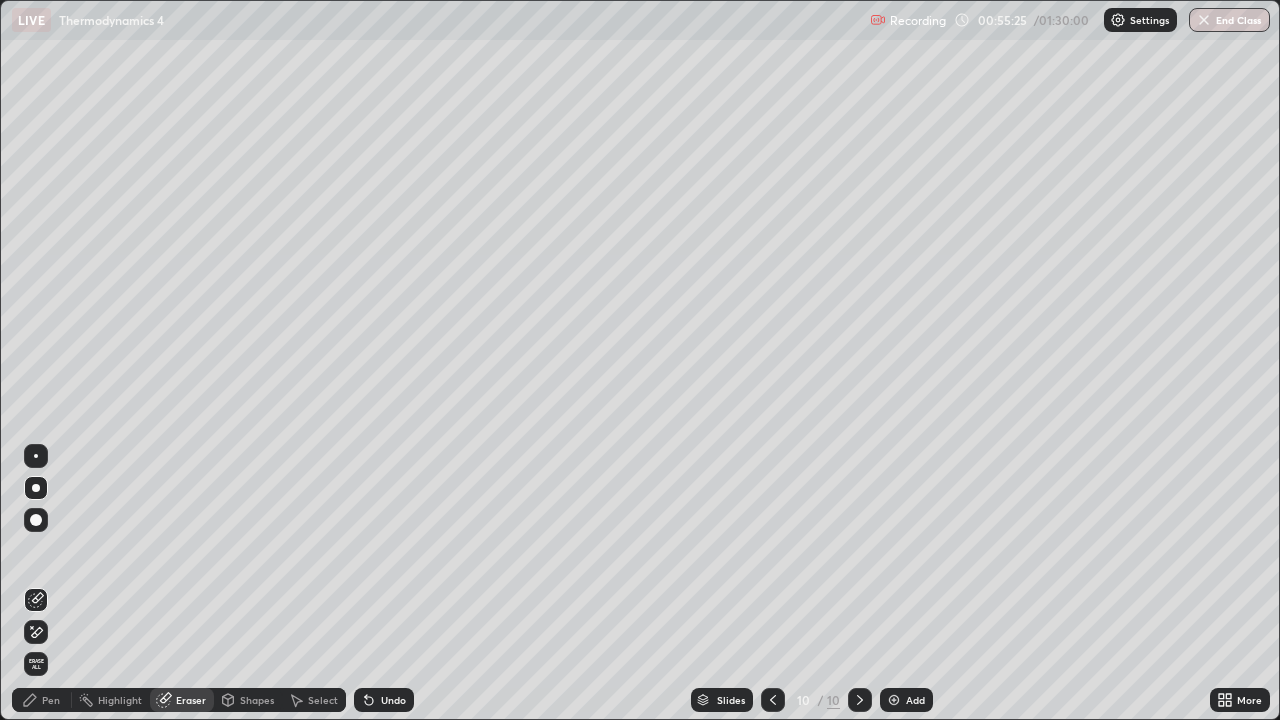 click on "Pen" at bounding box center (42, 700) 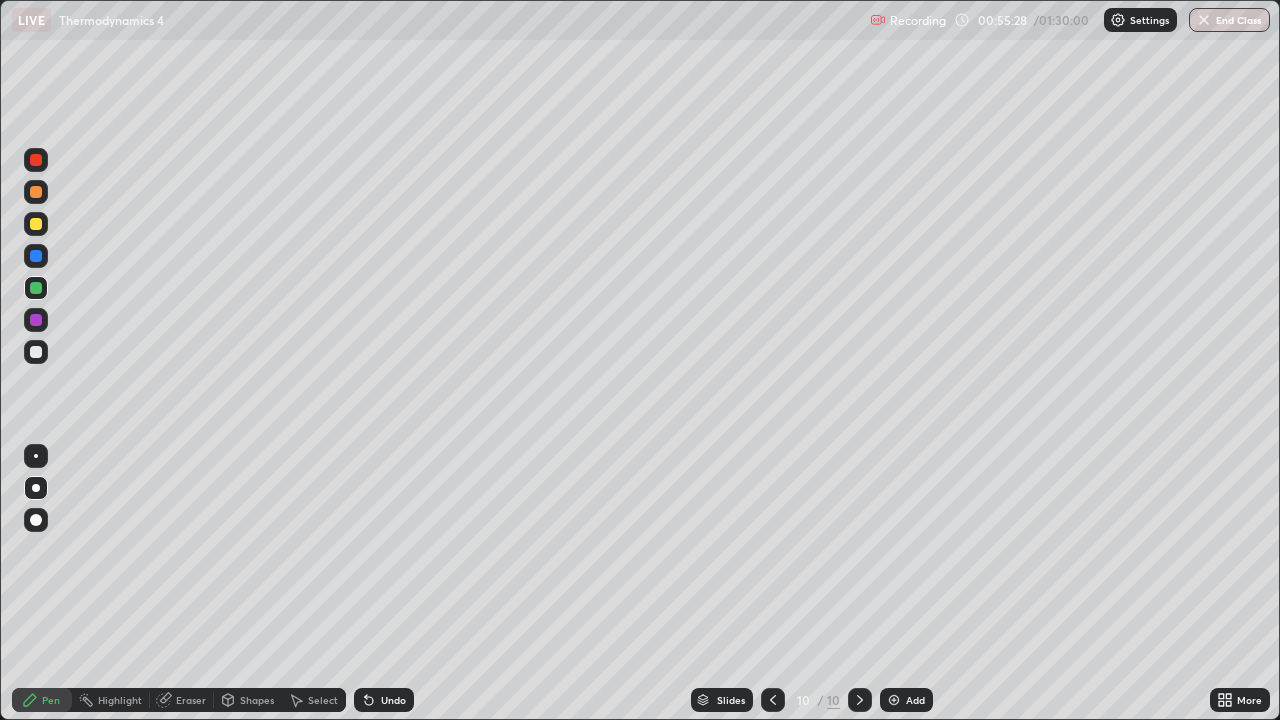 click on "Shapes" at bounding box center [257, 700] 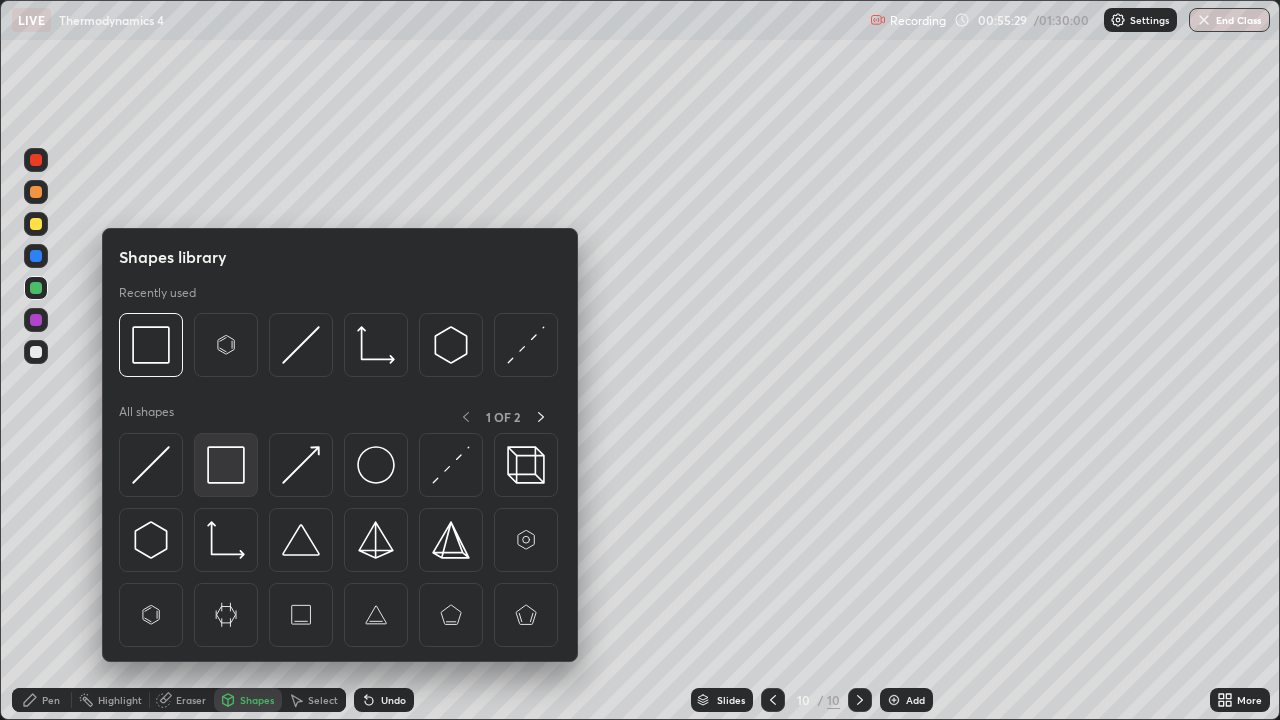 click at bounding box center (226, 465) 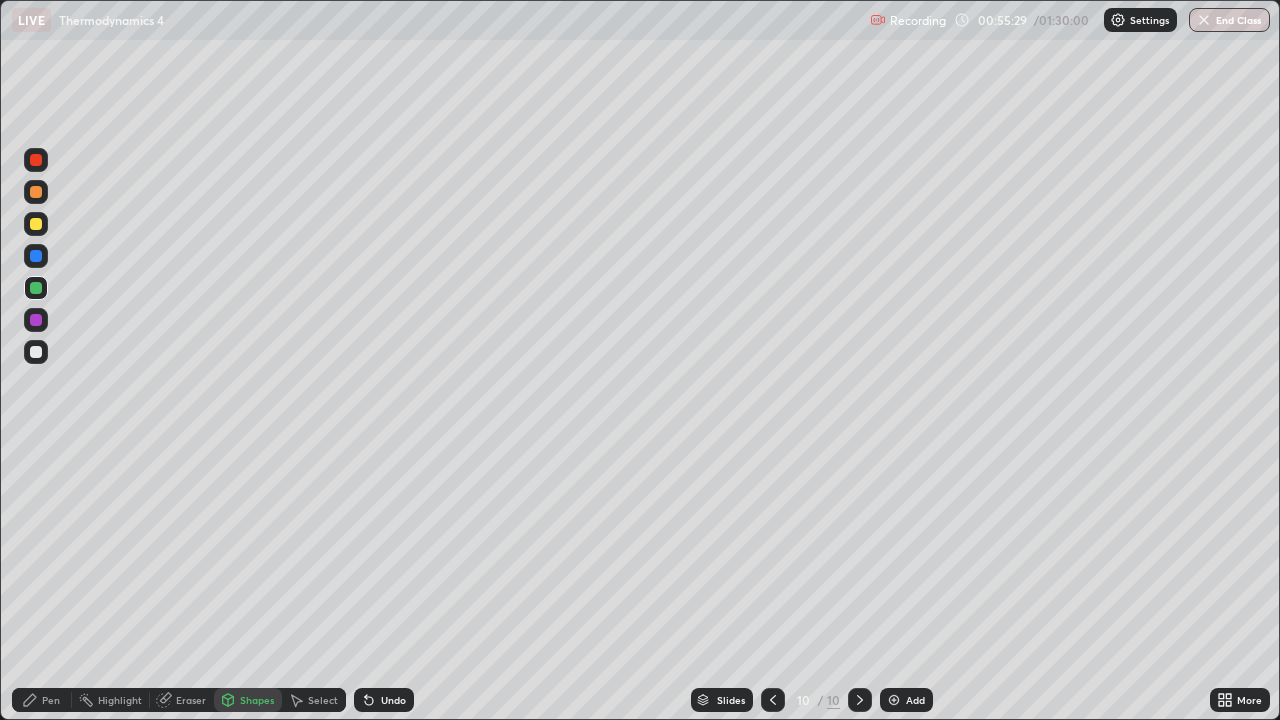 click at bounding box center [36, 288] 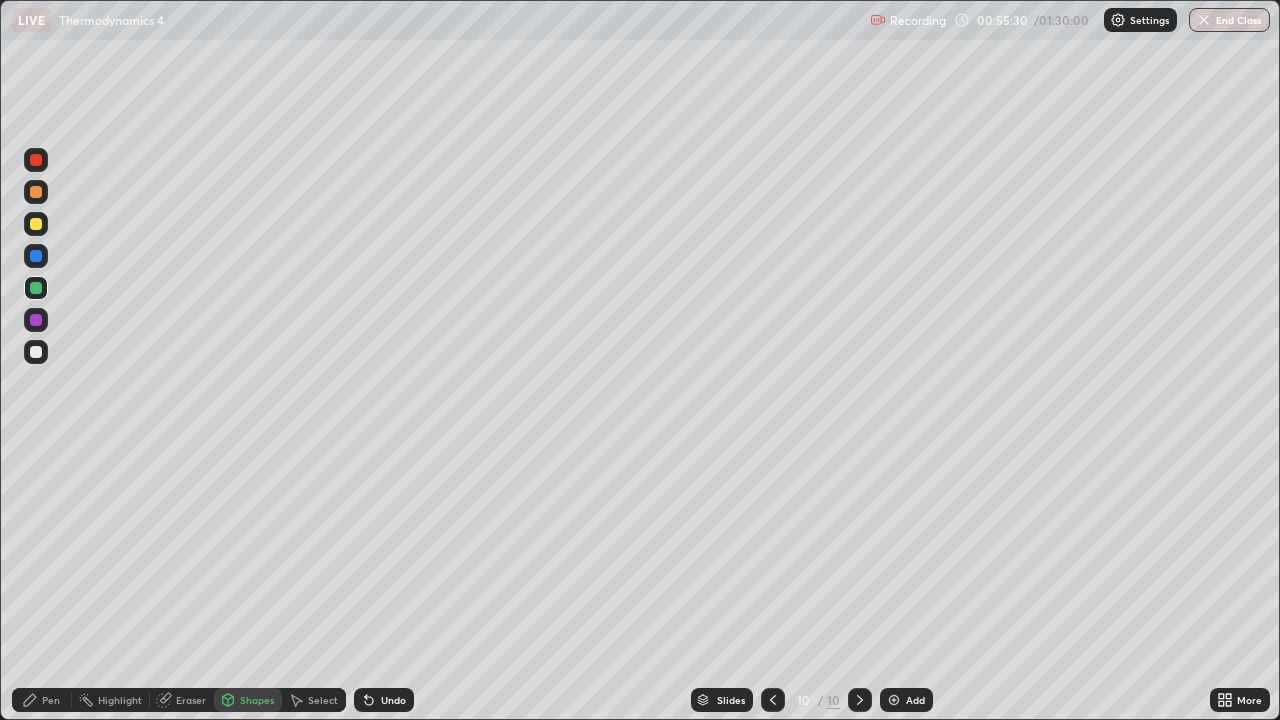 click at bounding box center [36, 320] 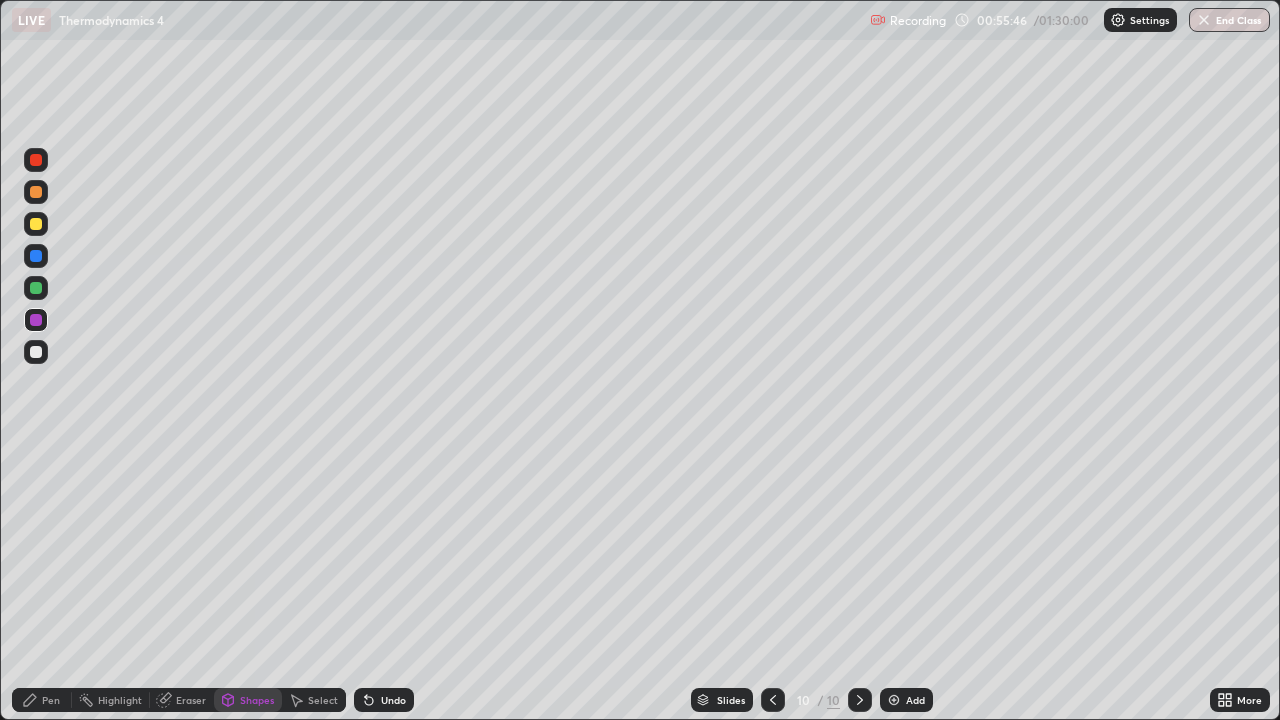 click at bounding box center [36, 352] 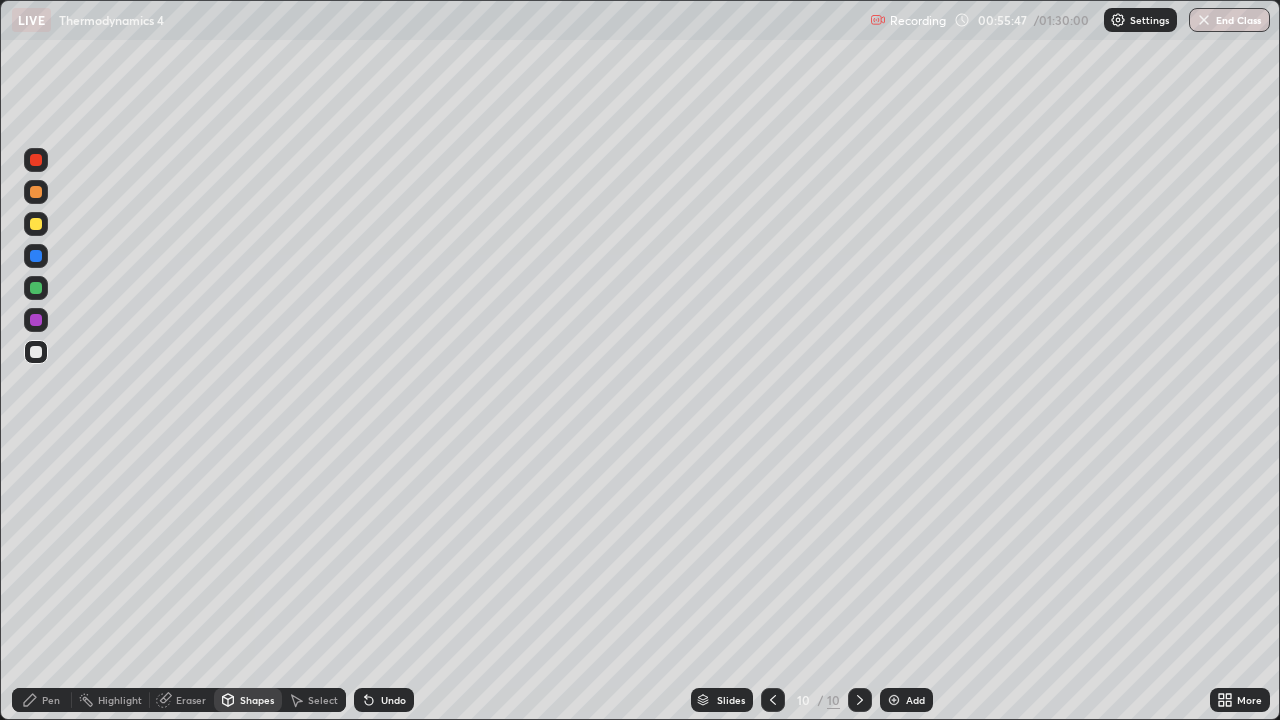 click at bounding box center [36, 352] 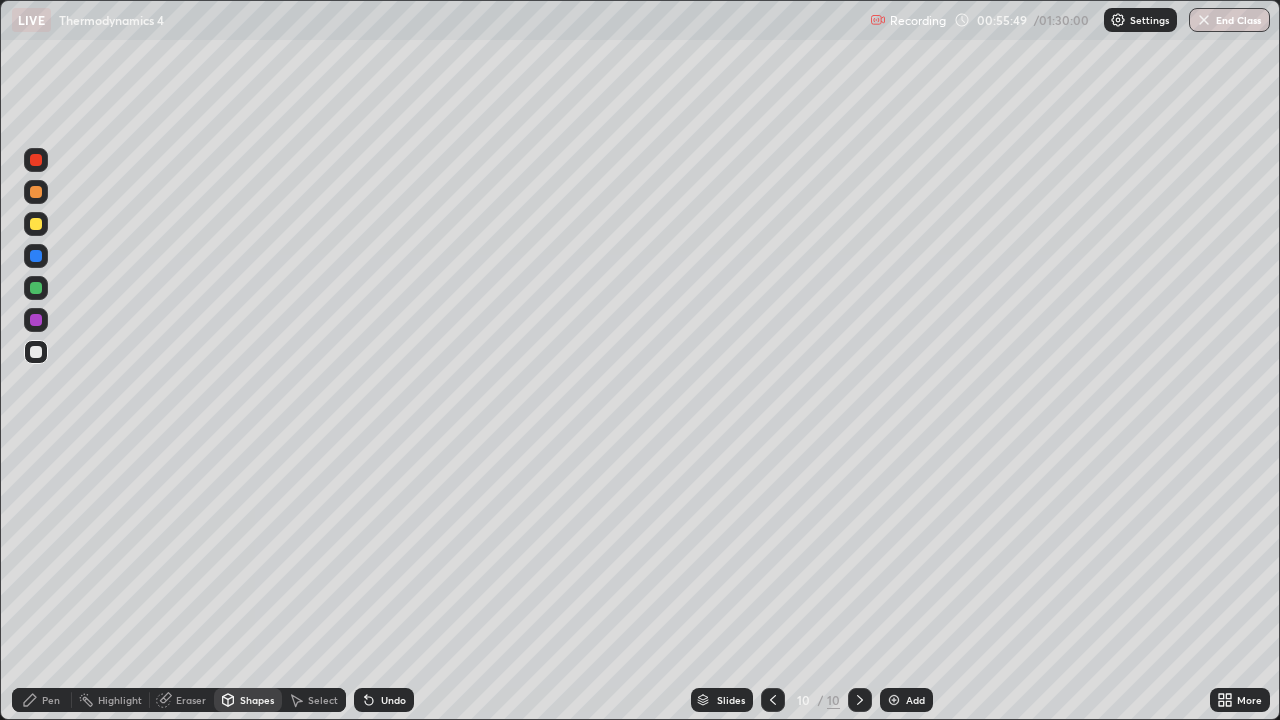 click on "Eraser" at bounding box center (191, 700) 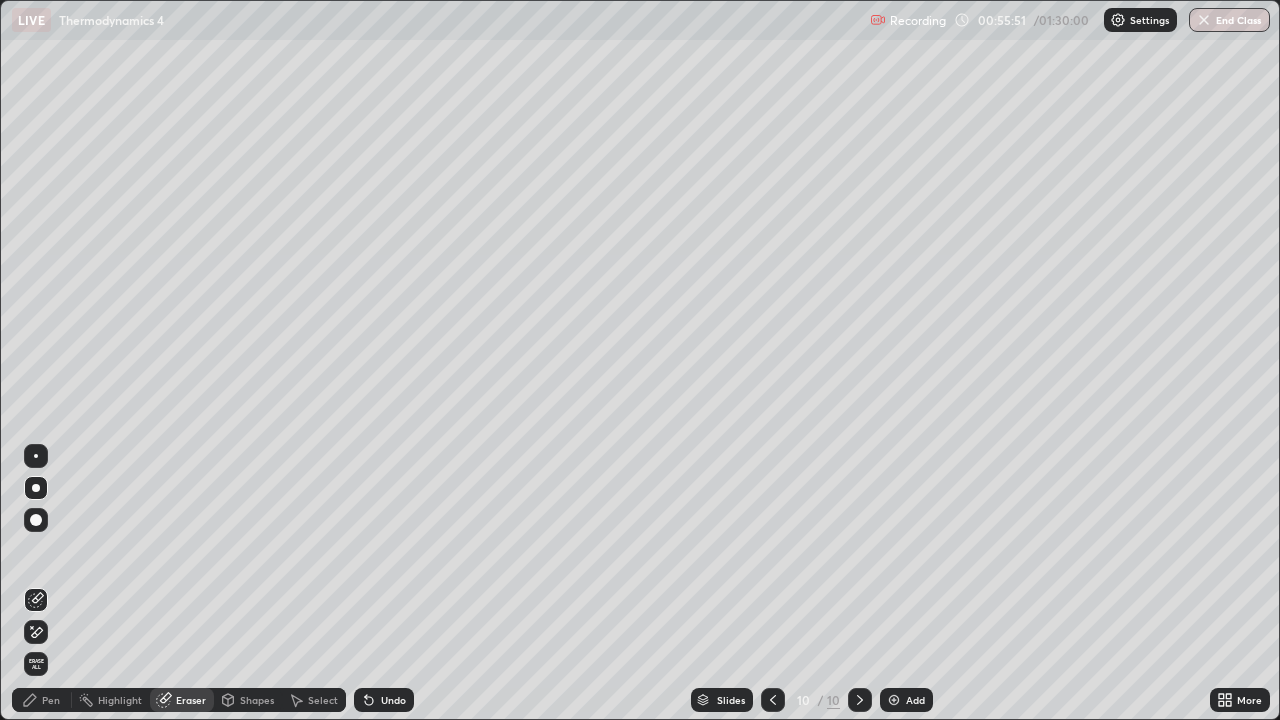 click on "Pen" at bounding box center (51, 700) 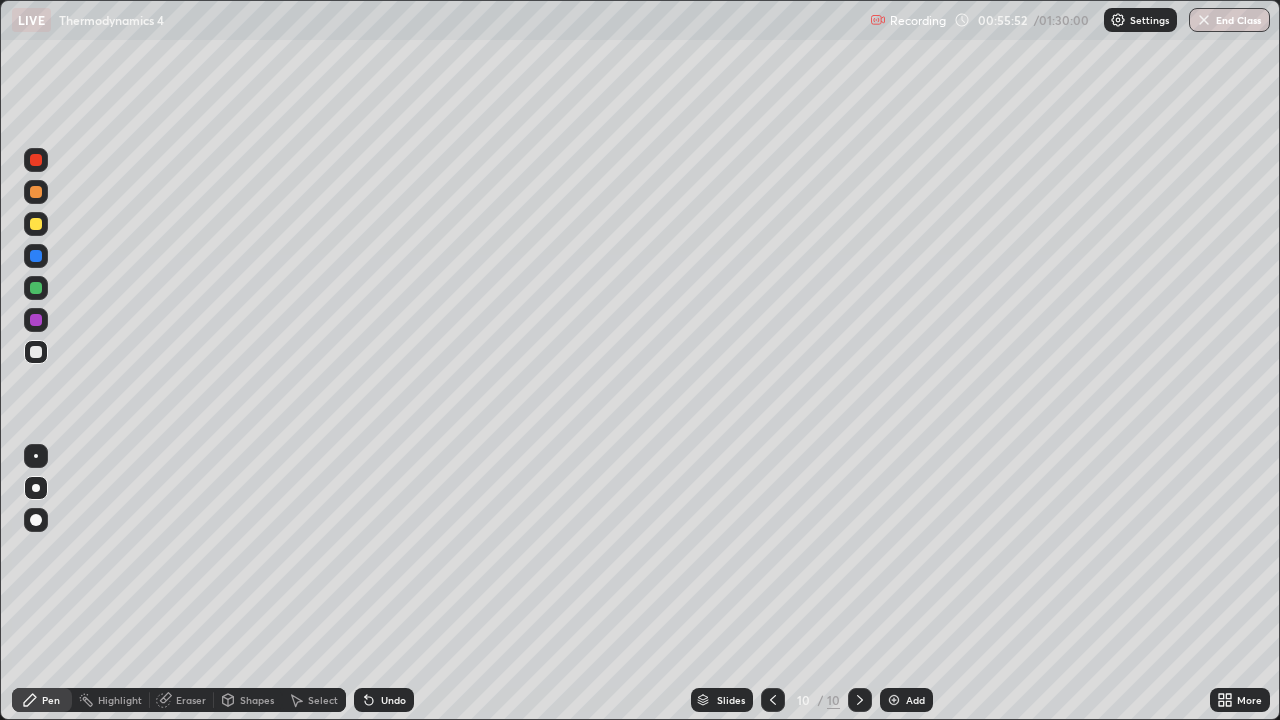 click at bounding box center (36, 352) 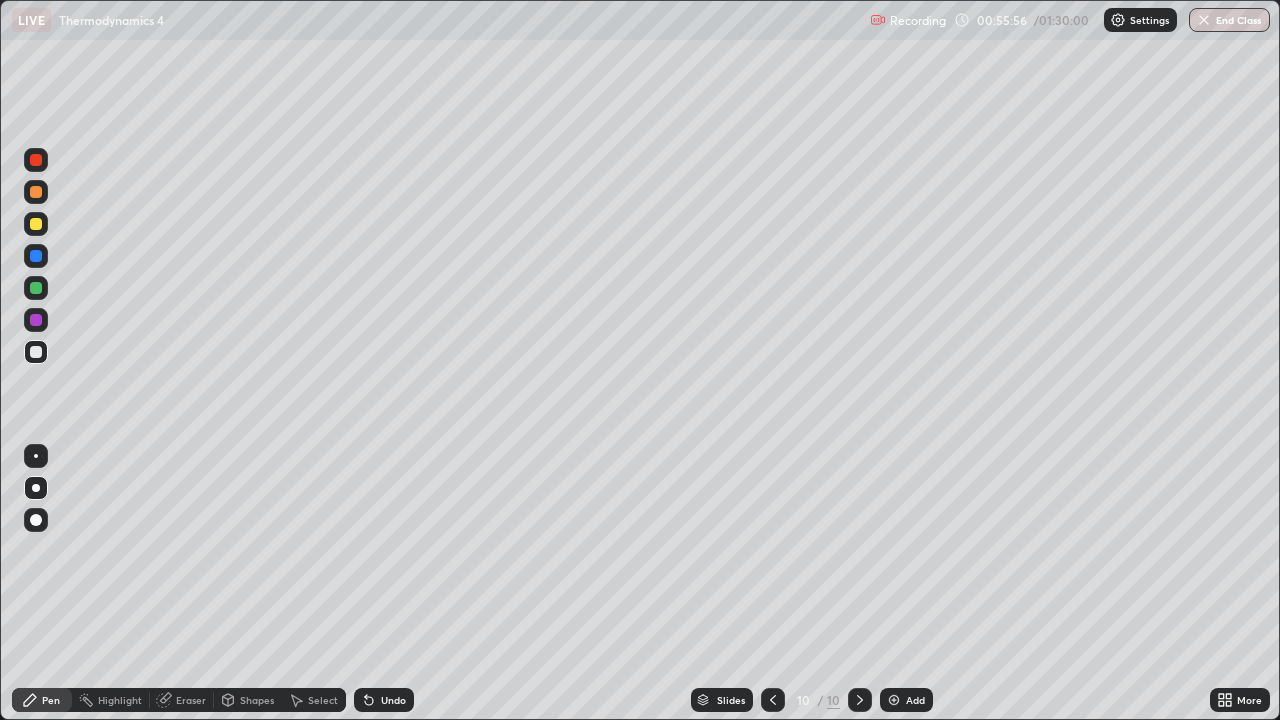 click on "Highlight" at bounding box center [120, 700] 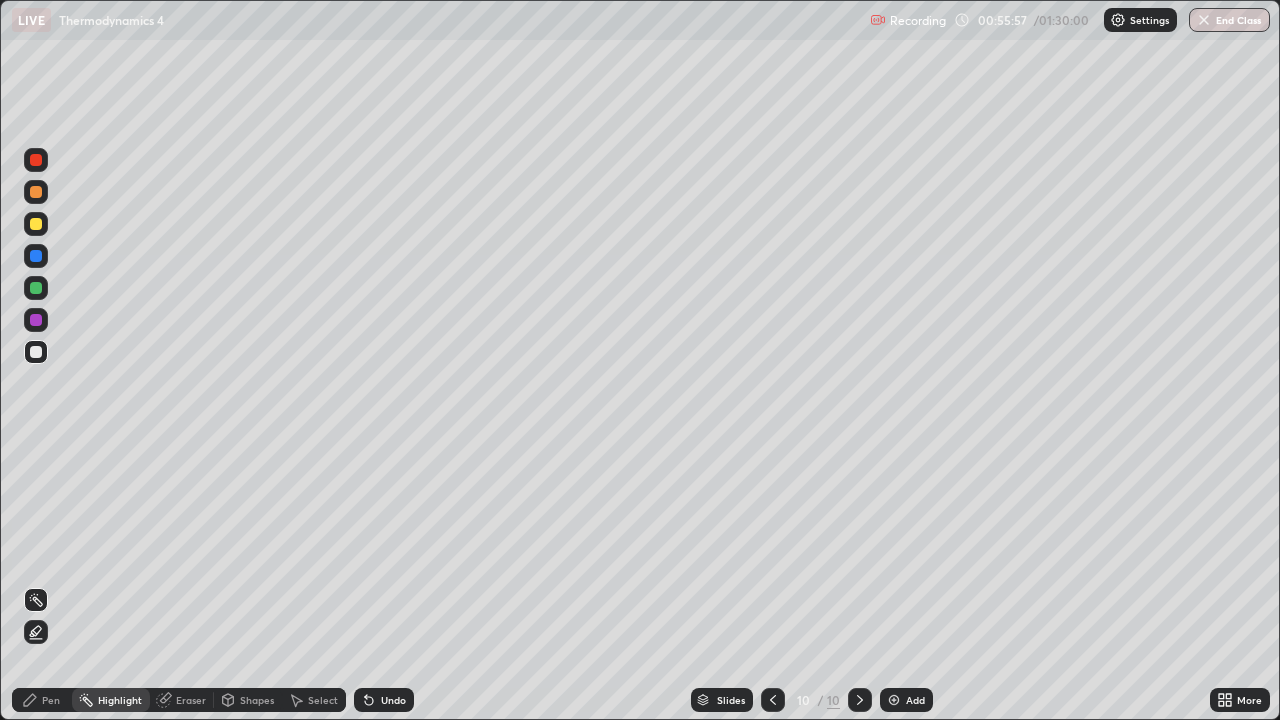 click on "Eraser" at bounding box center (191, 700) 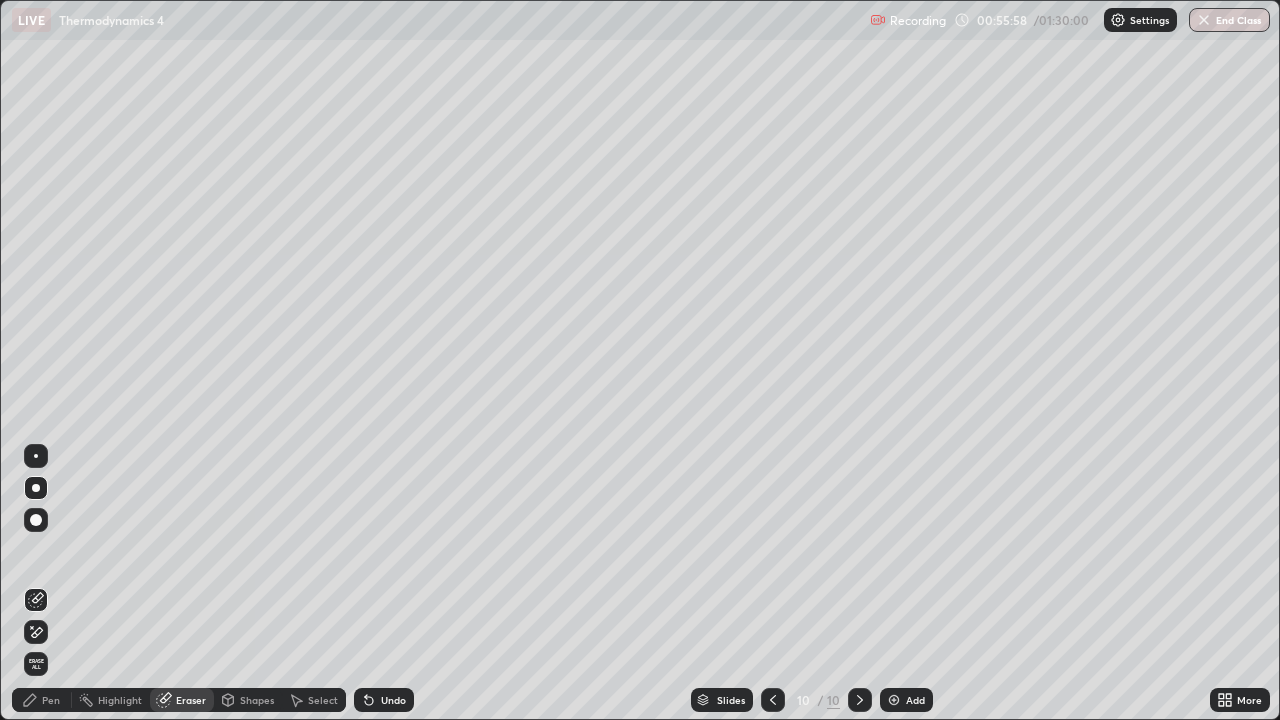 click 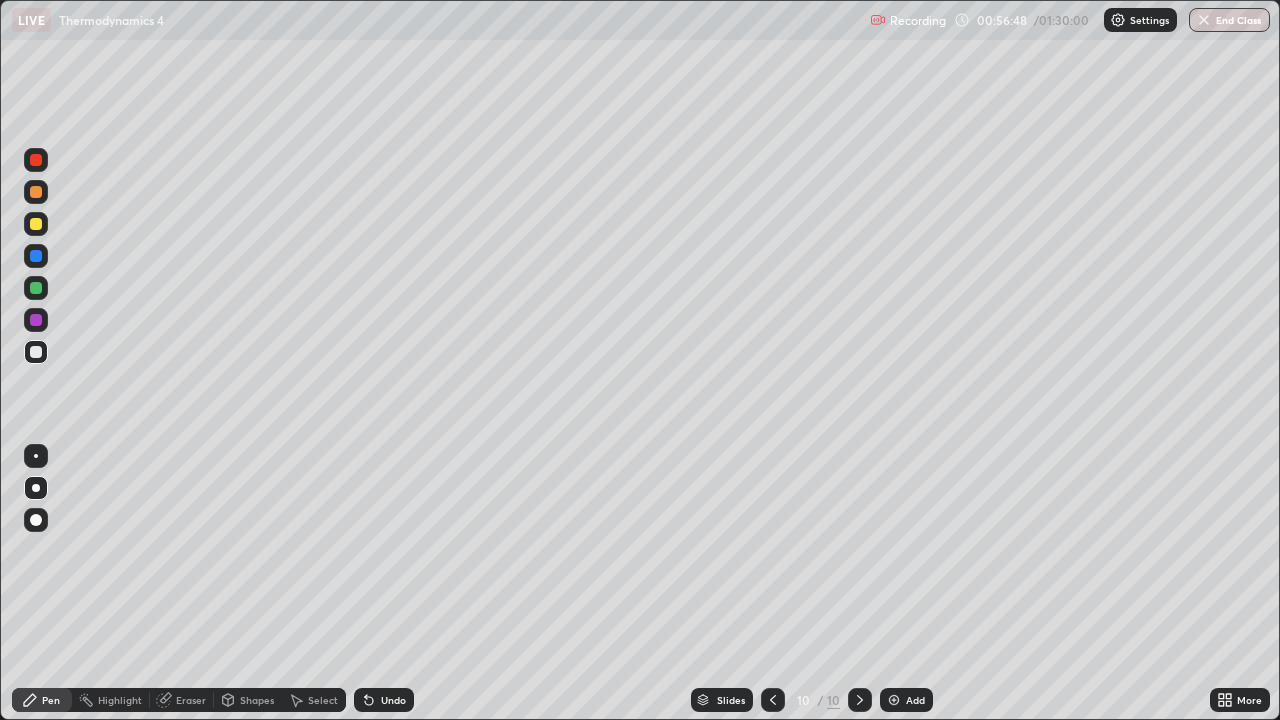 click at bounding box center [36, 488] 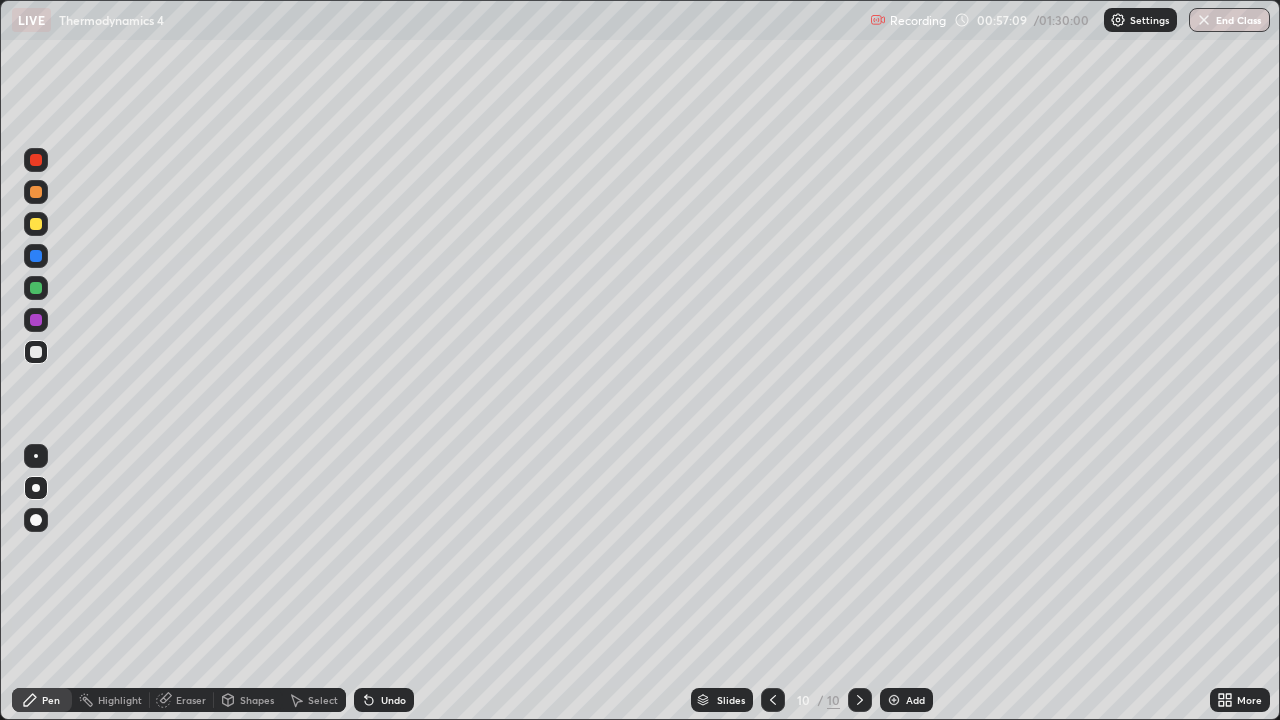 click on "Eraser" at bounding box center (191, 700) 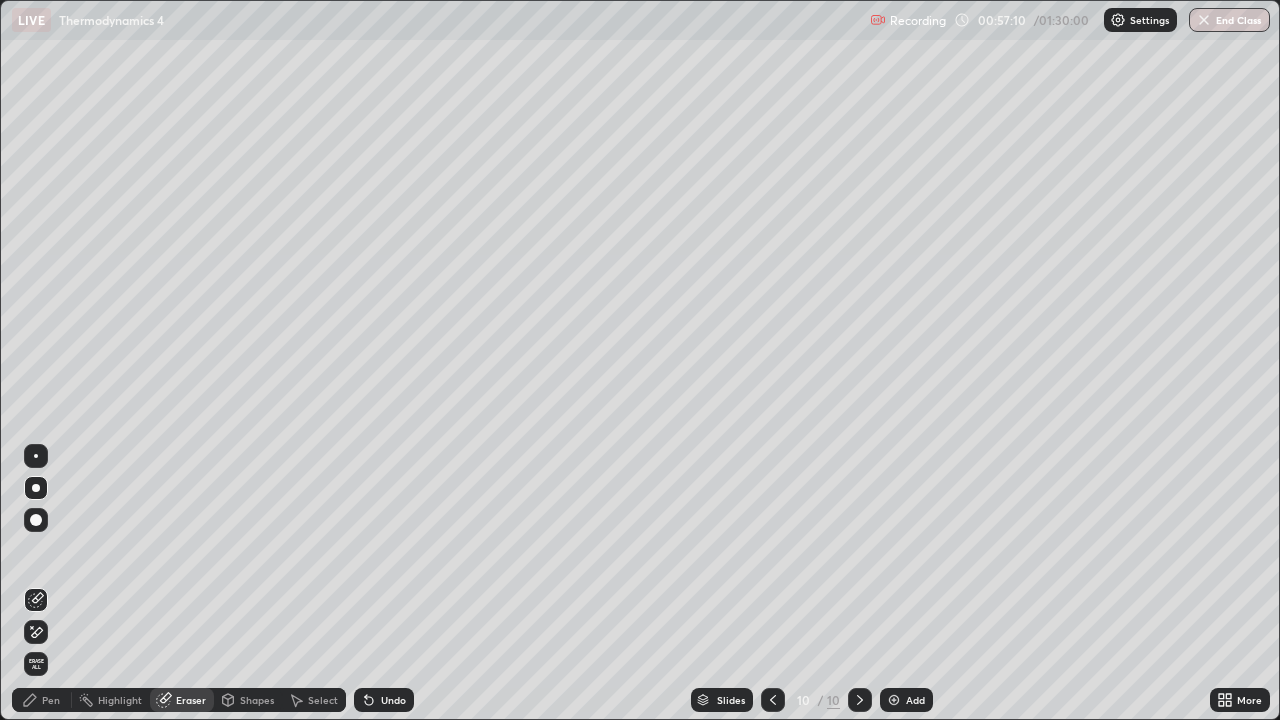 click on "Shapes" at bounding box center [248, 700] 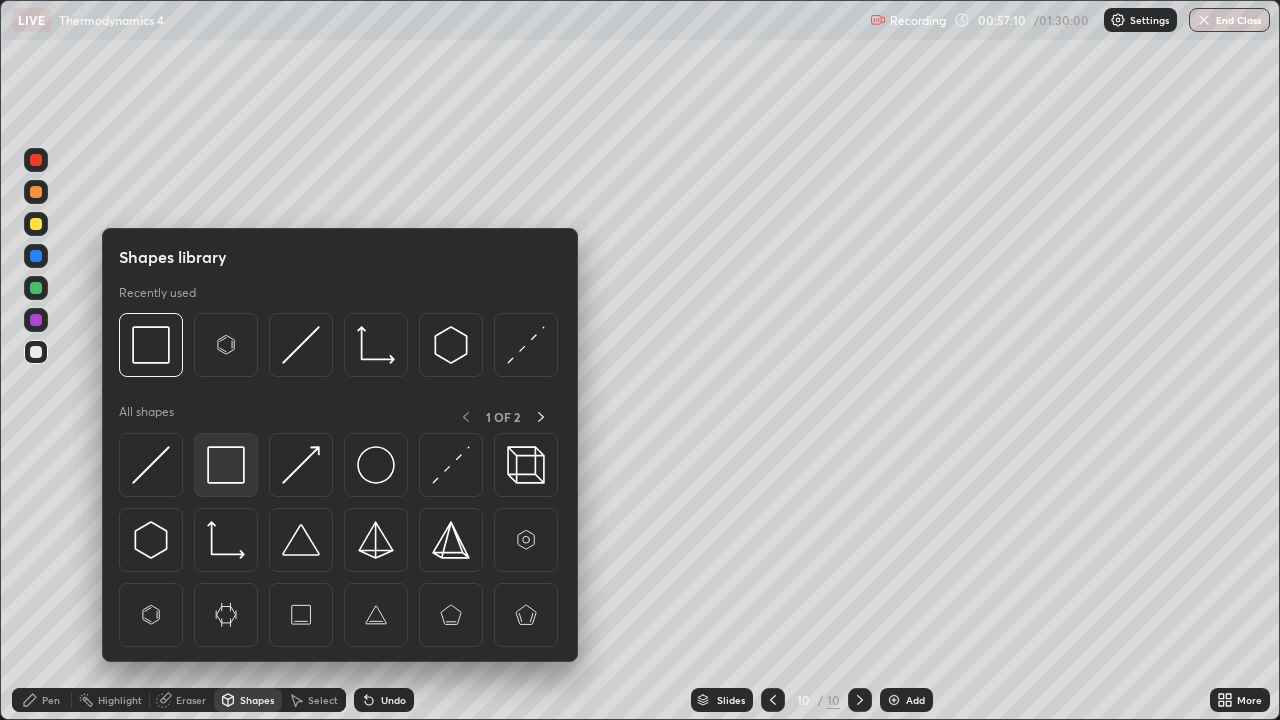 click at bounding box center (226, 465) 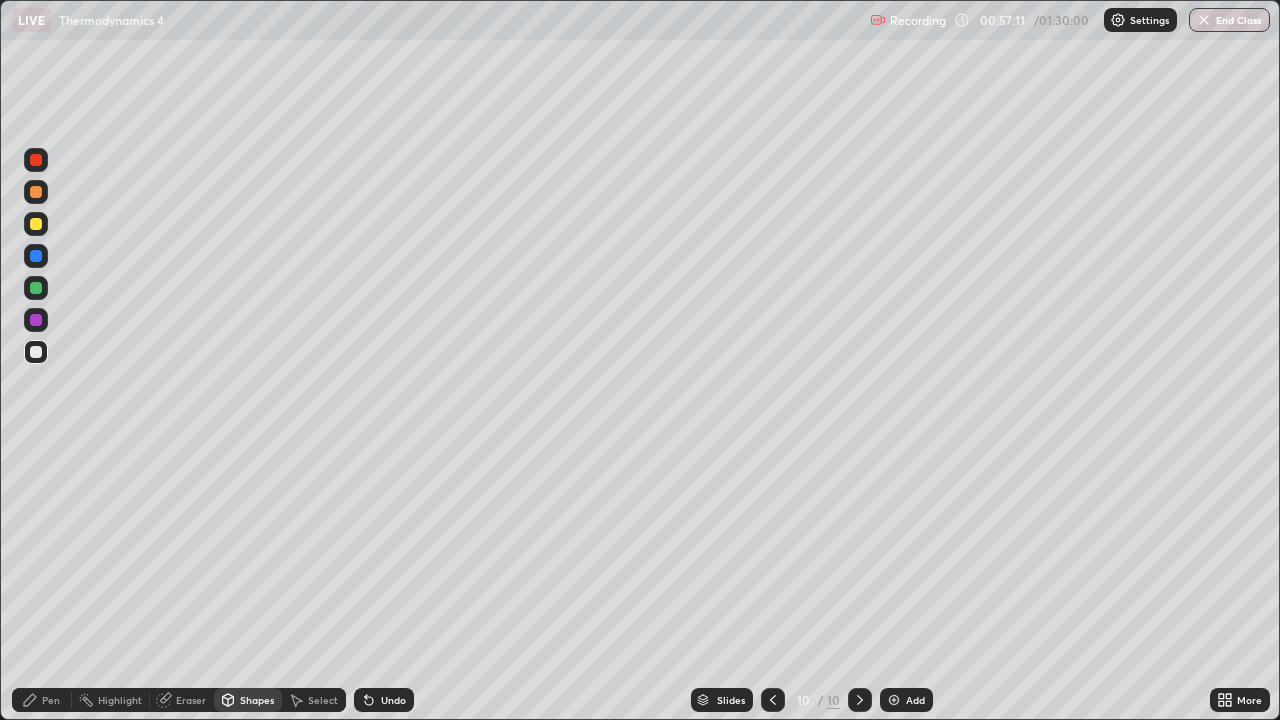 click at bounding box center [36, 320] 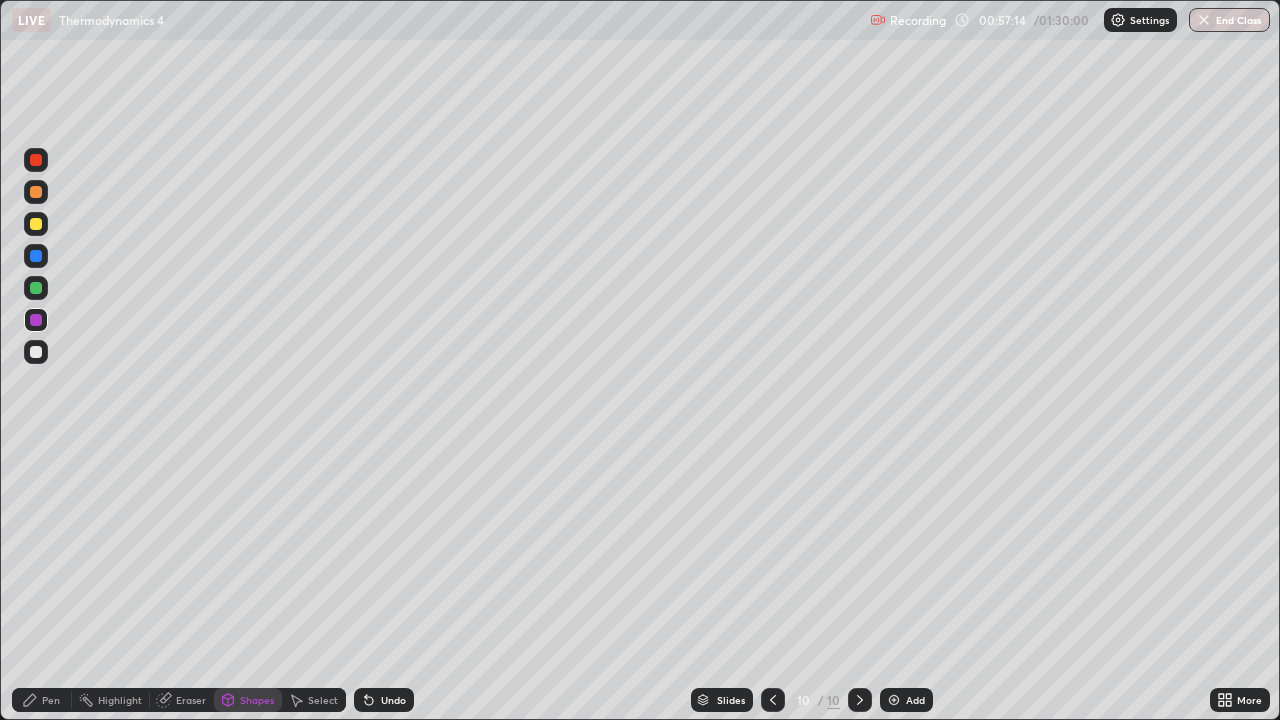 click on "Eraser" at bounding box center (182, 700) 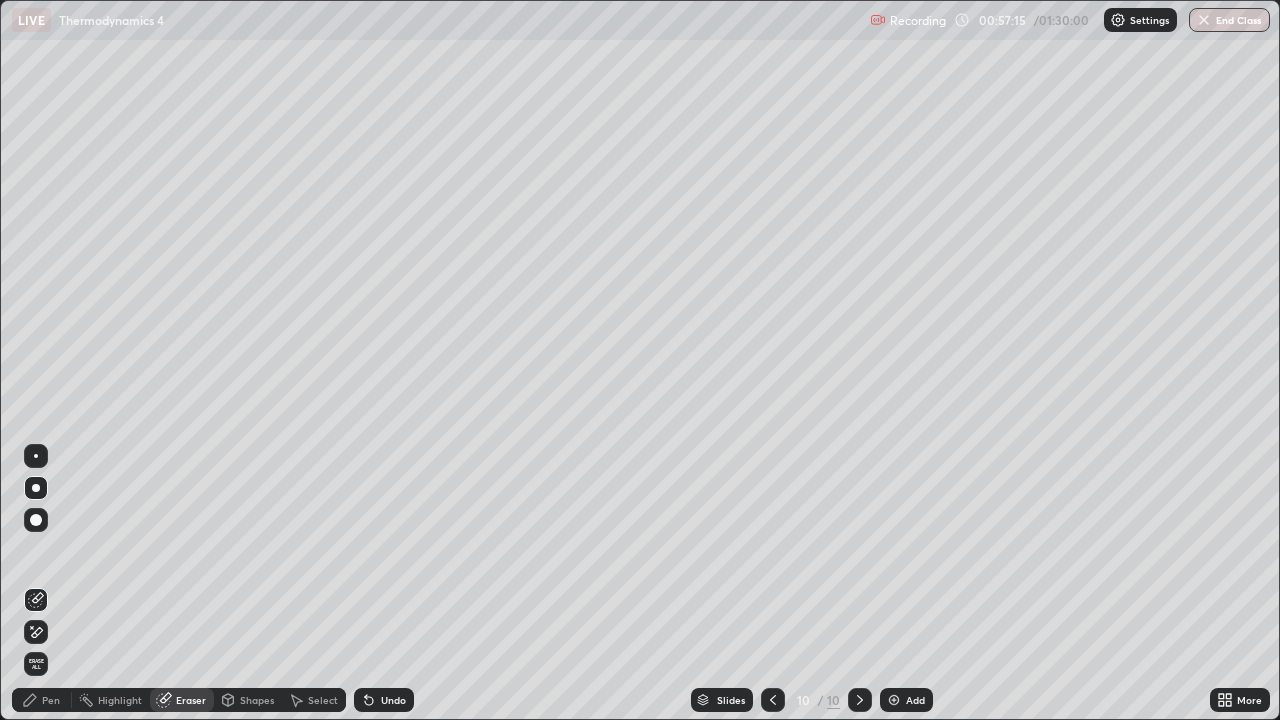 click on "Pen" at bounding box center (42, 700) 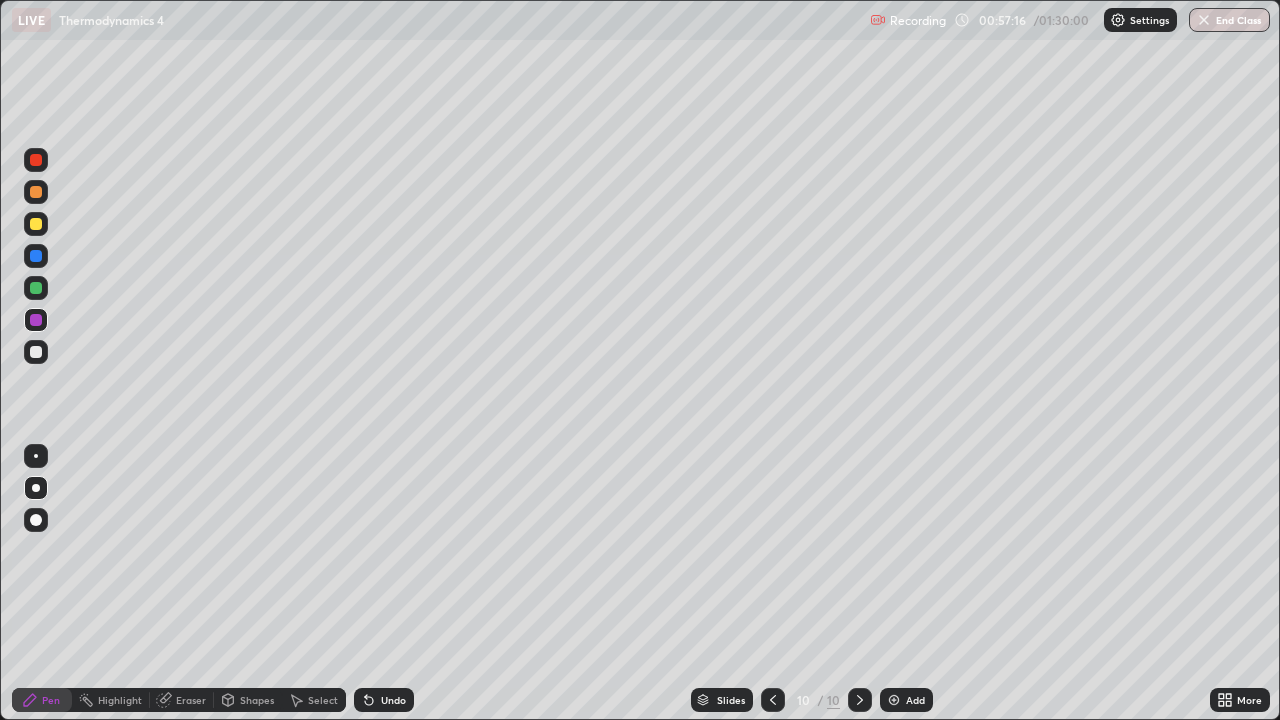 click at bounding box center [36, 352] 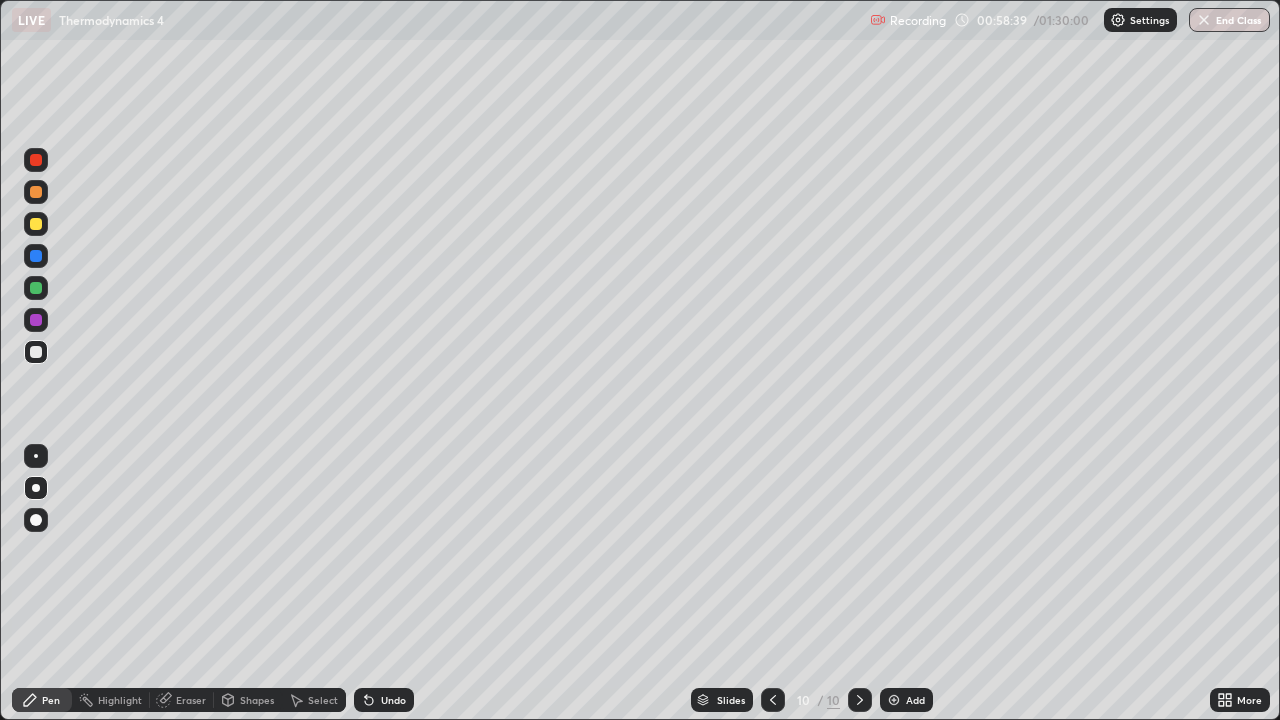 click on "Pen" at bounding box center (51, 700) 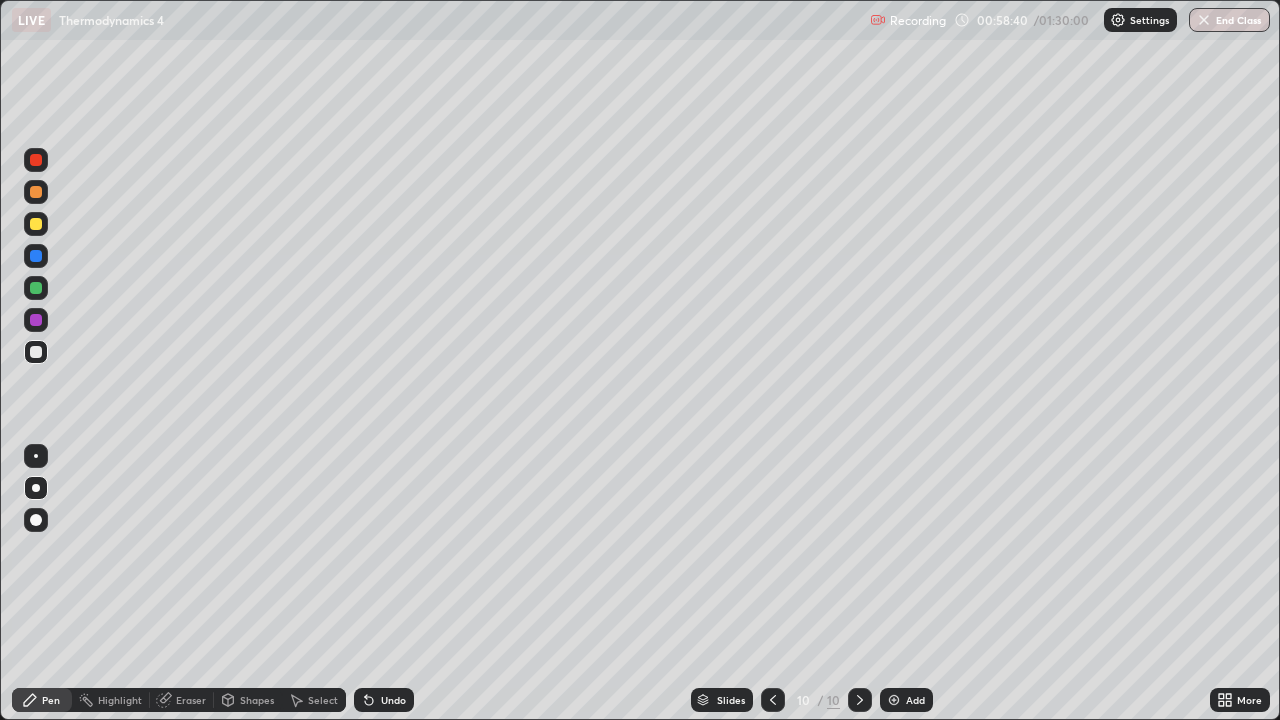 click at bounding box center (36, 288) 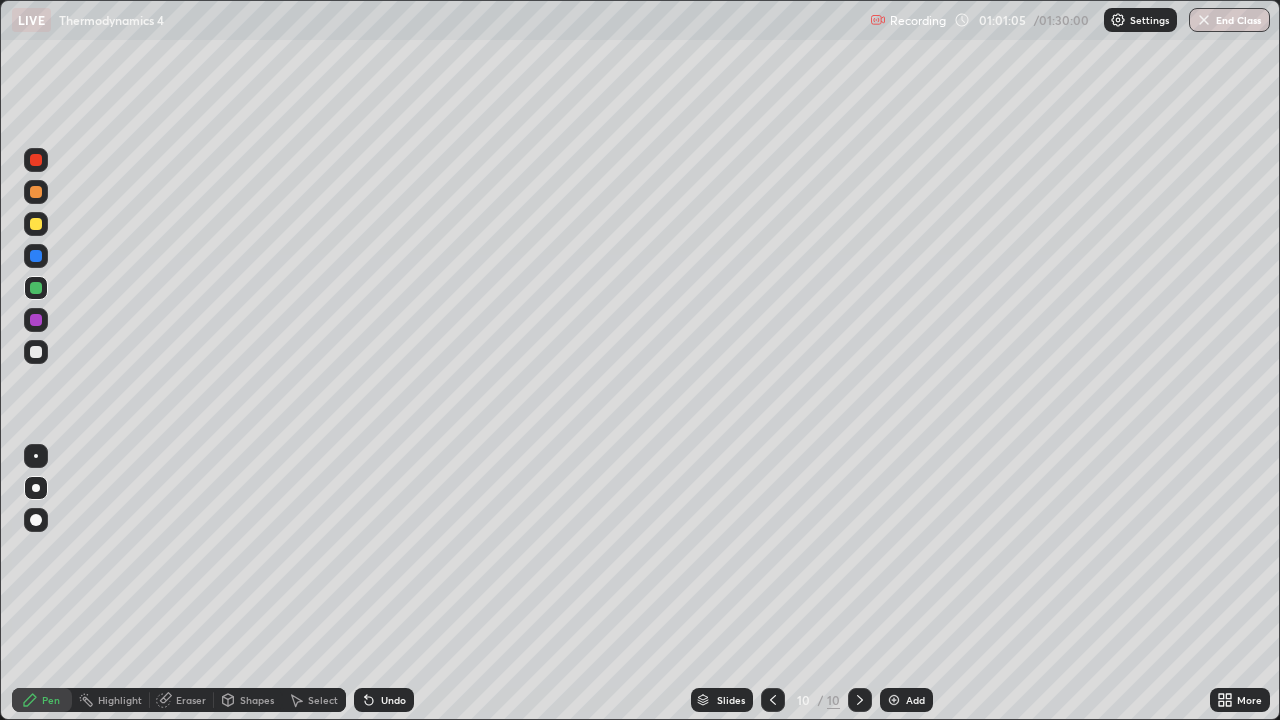 click on "Eraser" at bounding box center [182, 700] 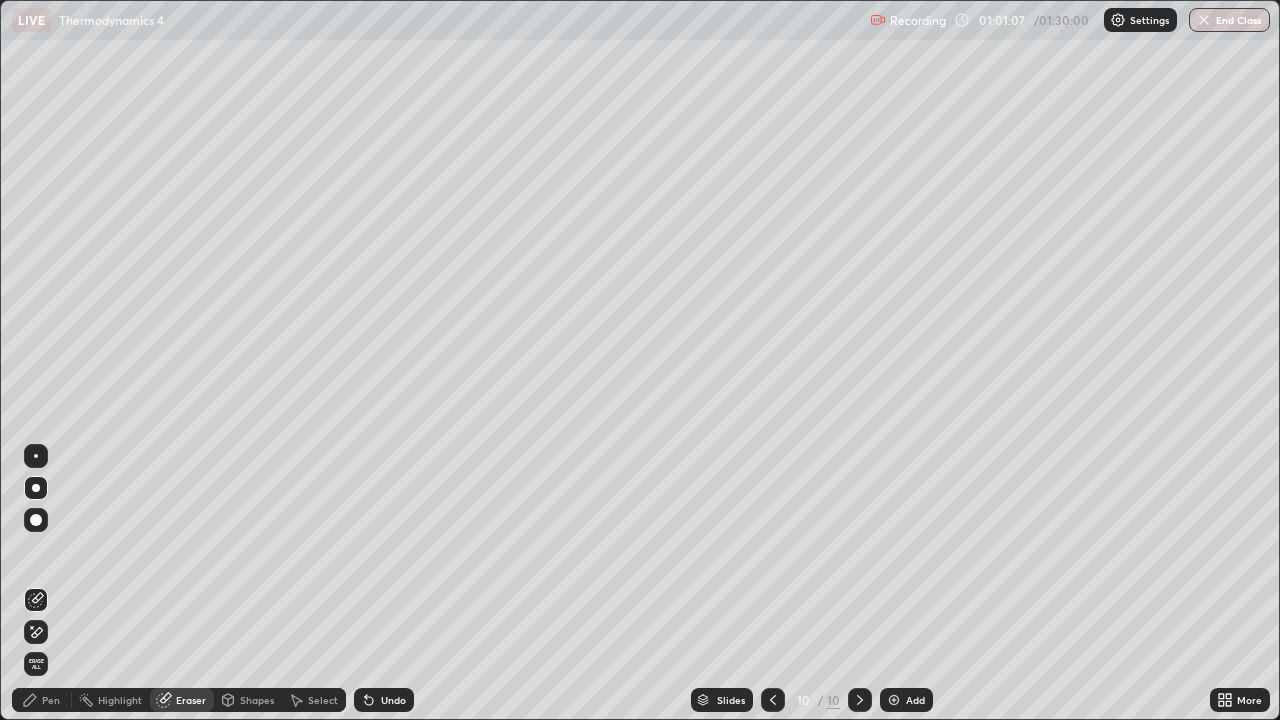 click on "Pen" at bounding box center [42, 700] 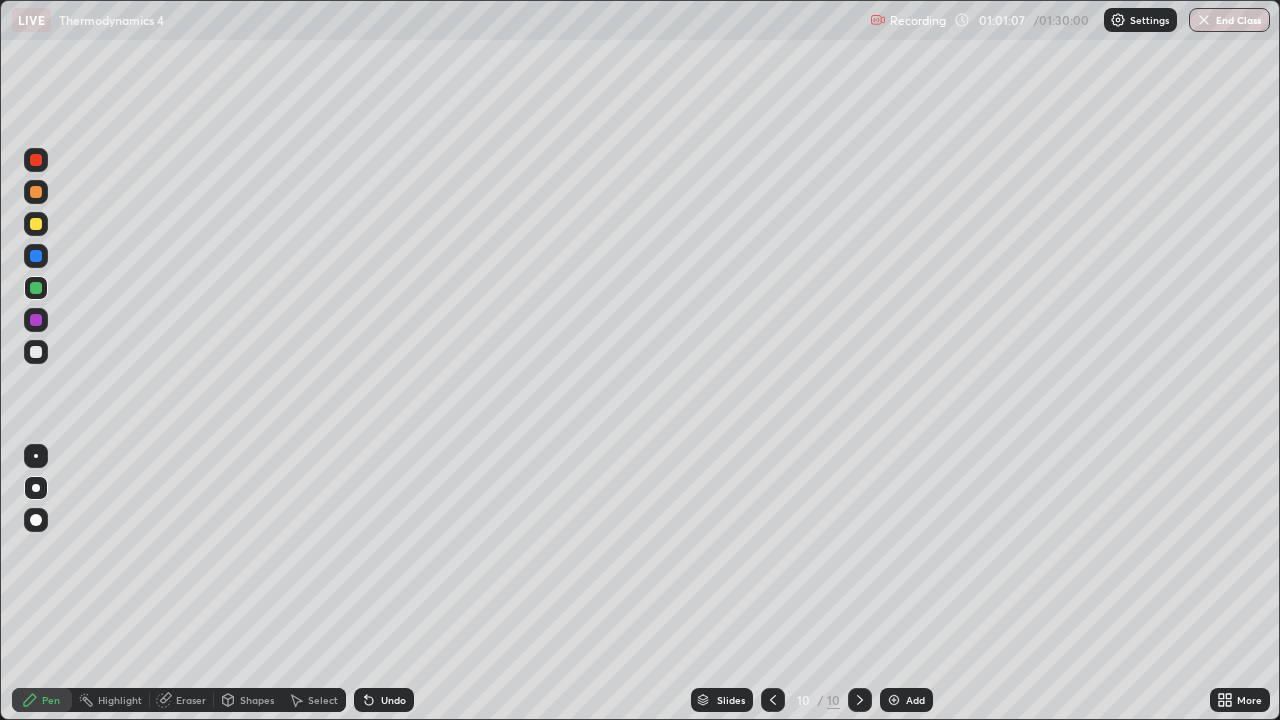 click at bounding box center (36, 488) 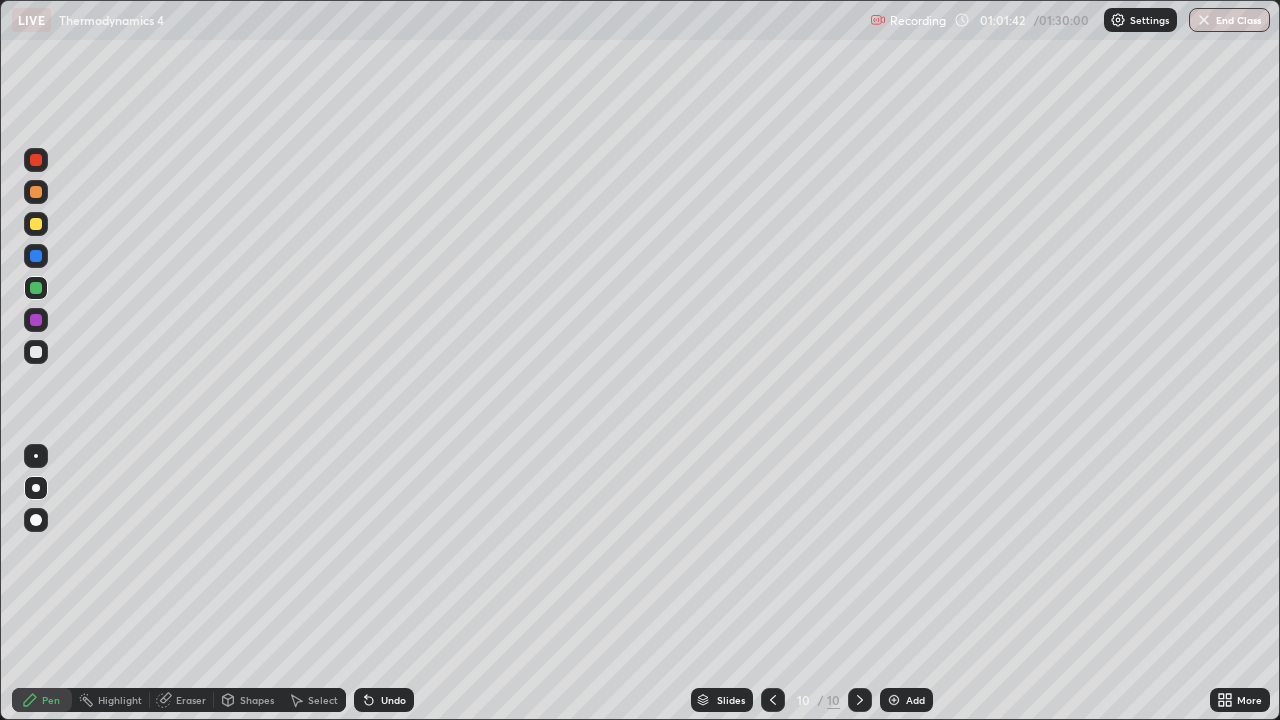 click on "Add" at bounding box center [915, 700] 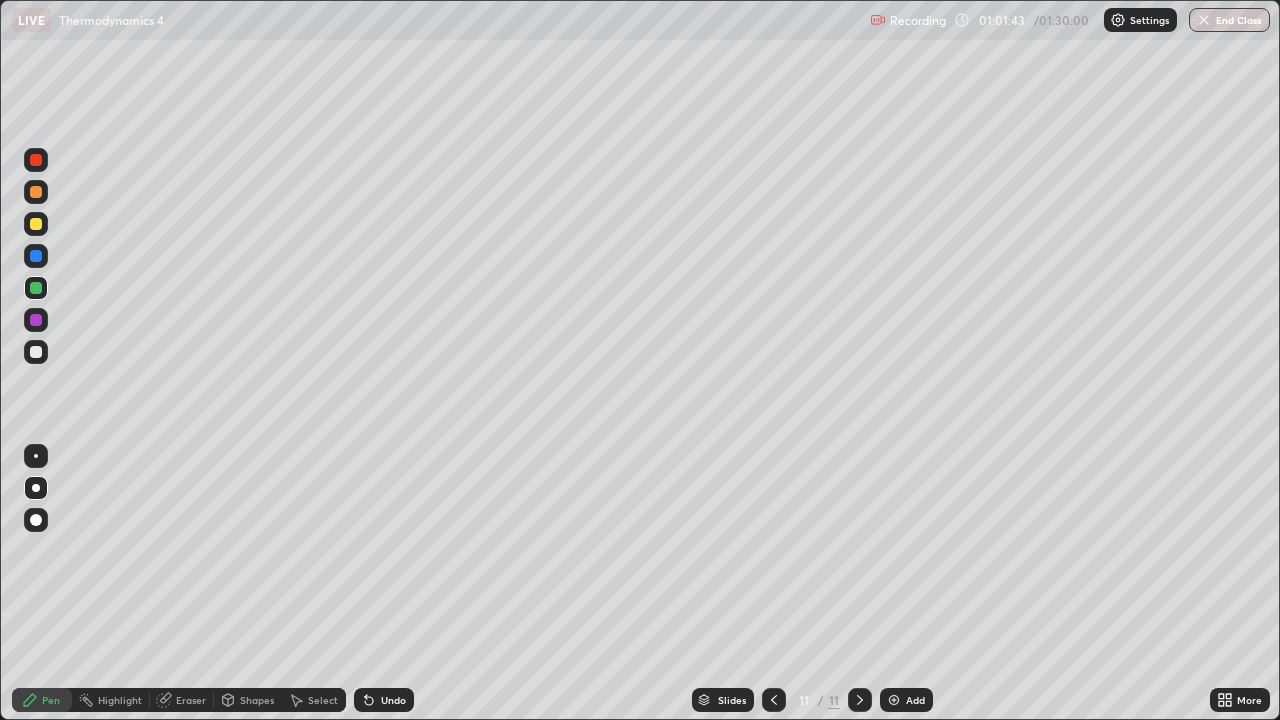 click at bounding box center (36, 488) 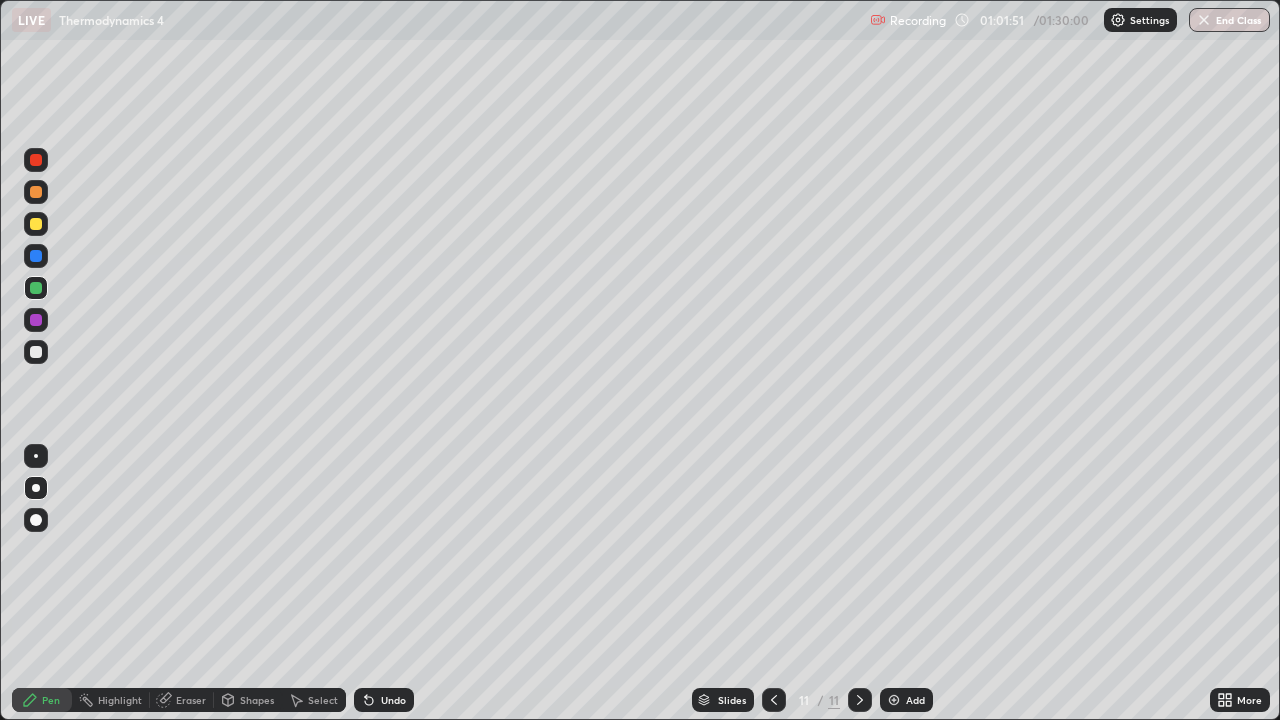 click at bounding box center (36, 352) 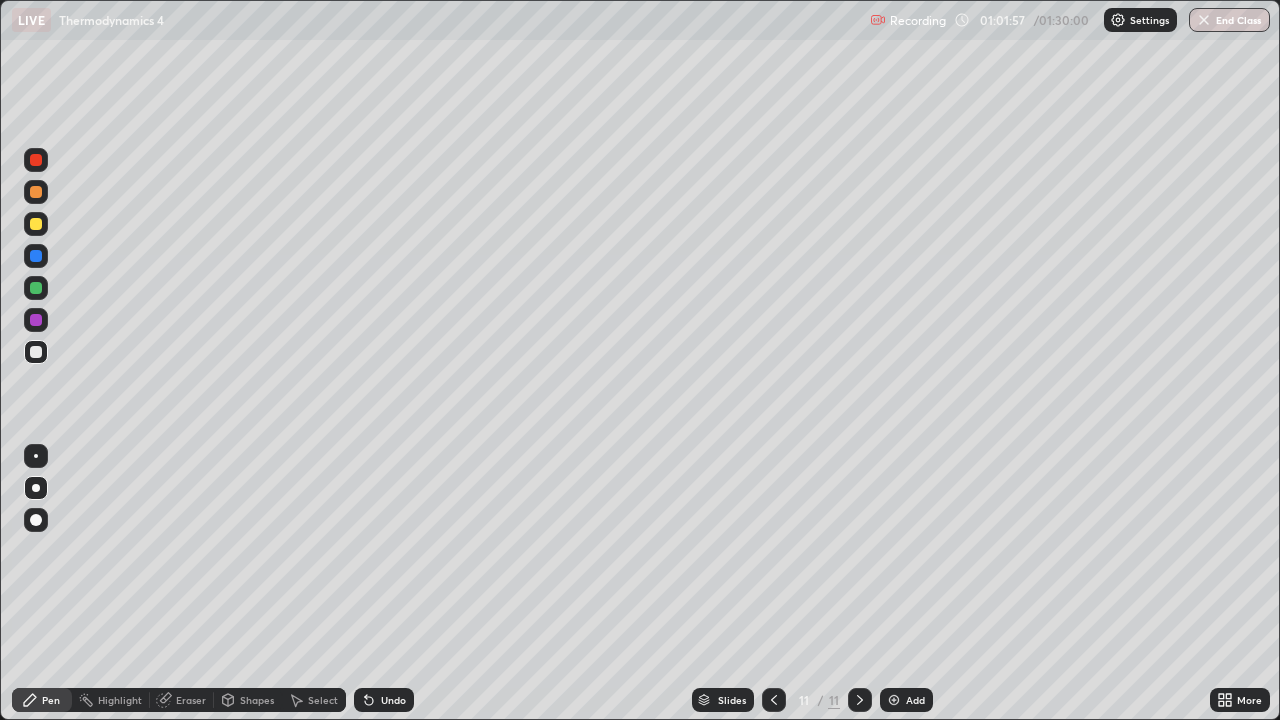 click 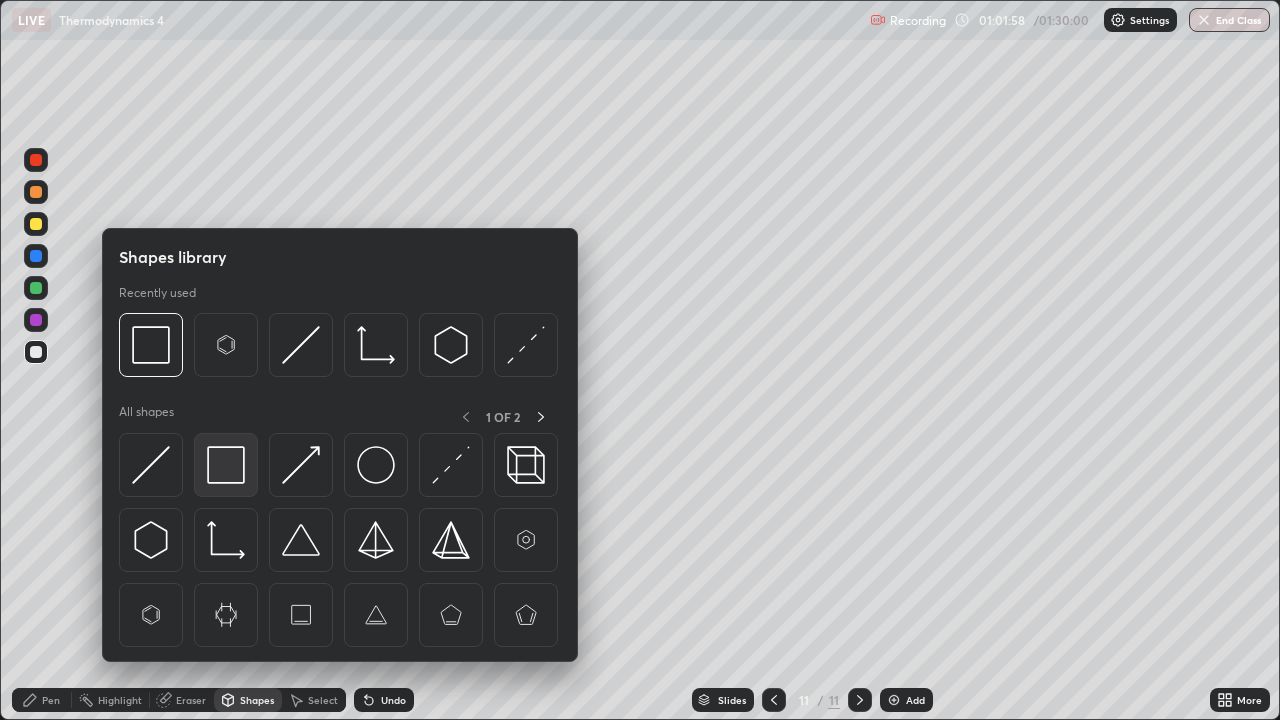 click at bounding box center (226, 465) 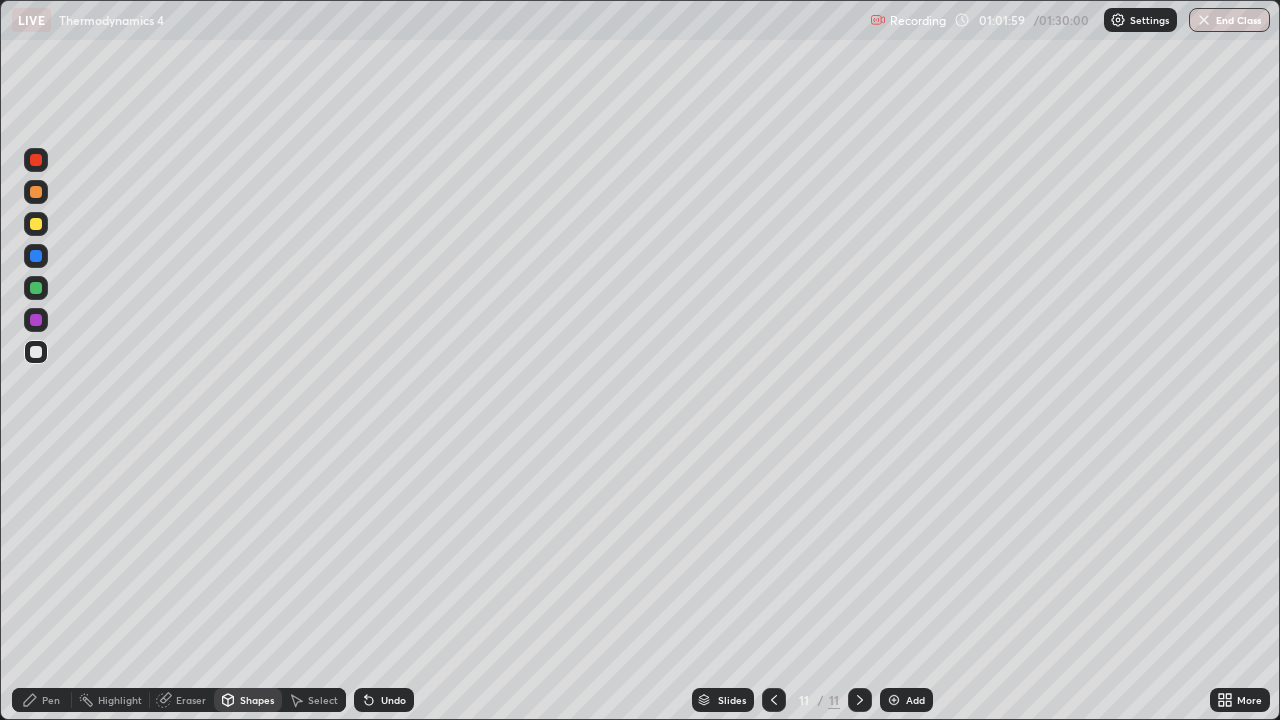 click at bounding box center [36, 320] 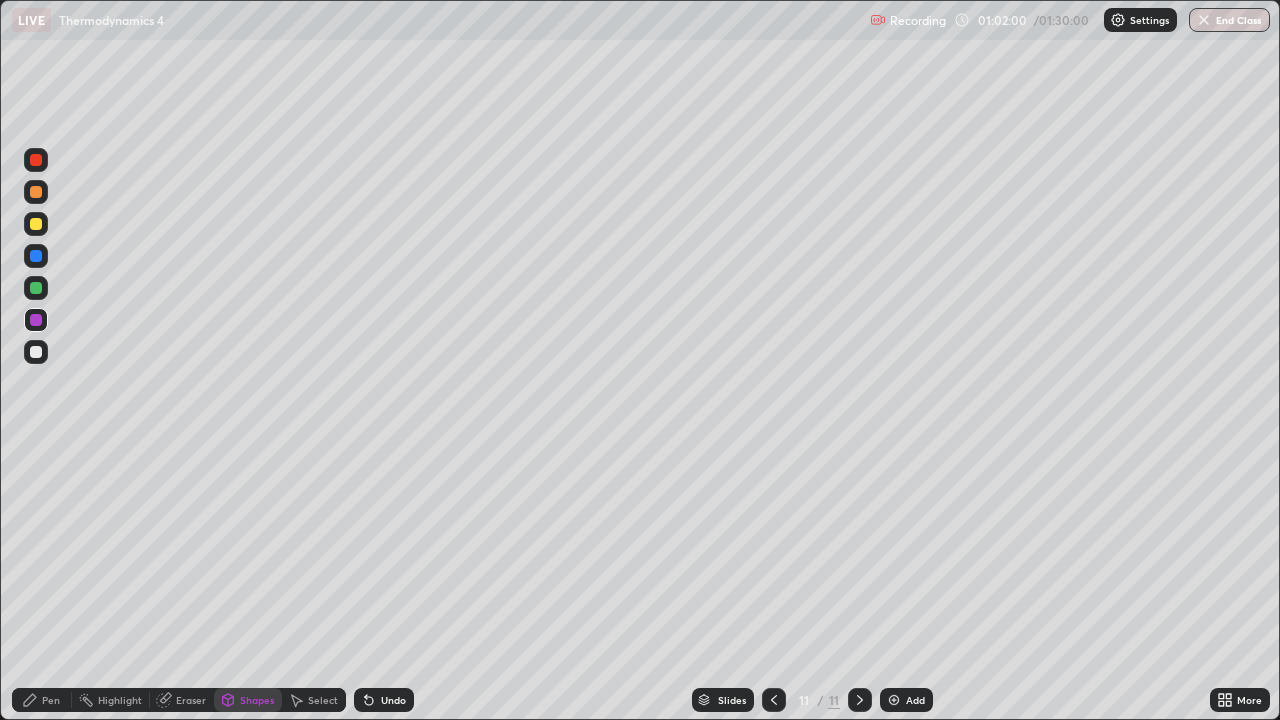 click on "Eraser" at bounding box center [191, 700] 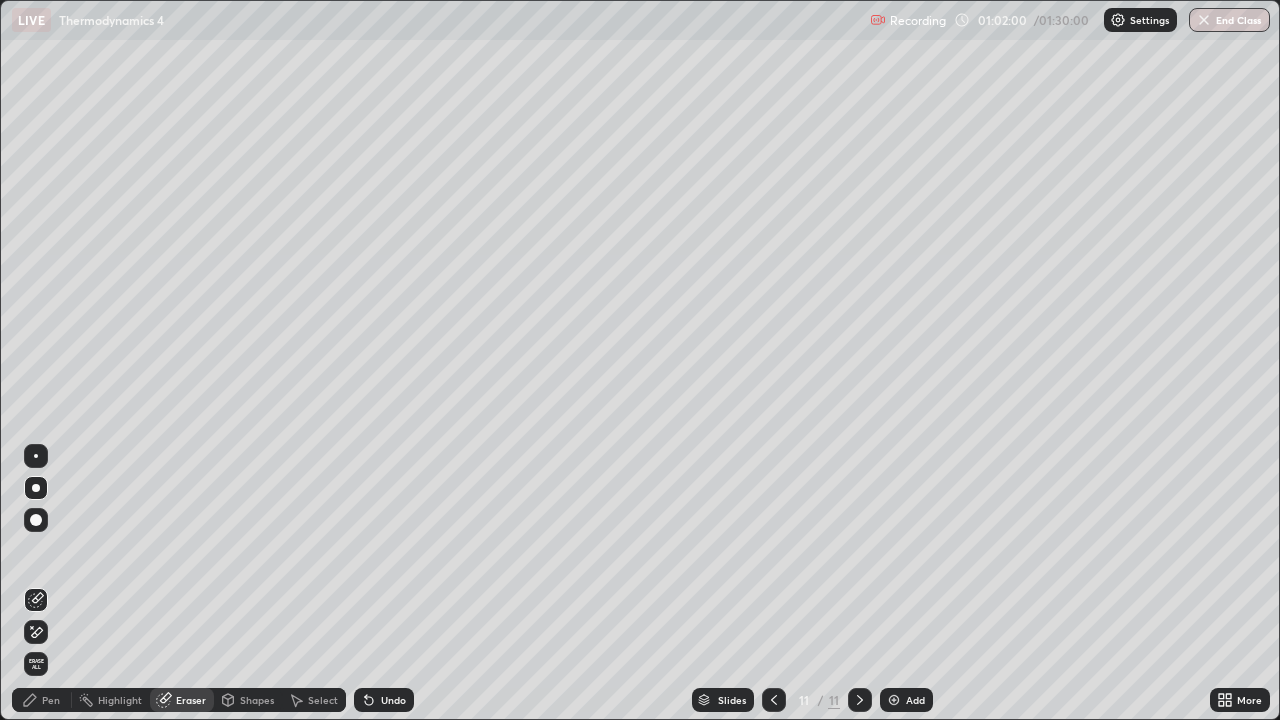 click on "Shapes" at bounding box center [257, 700] 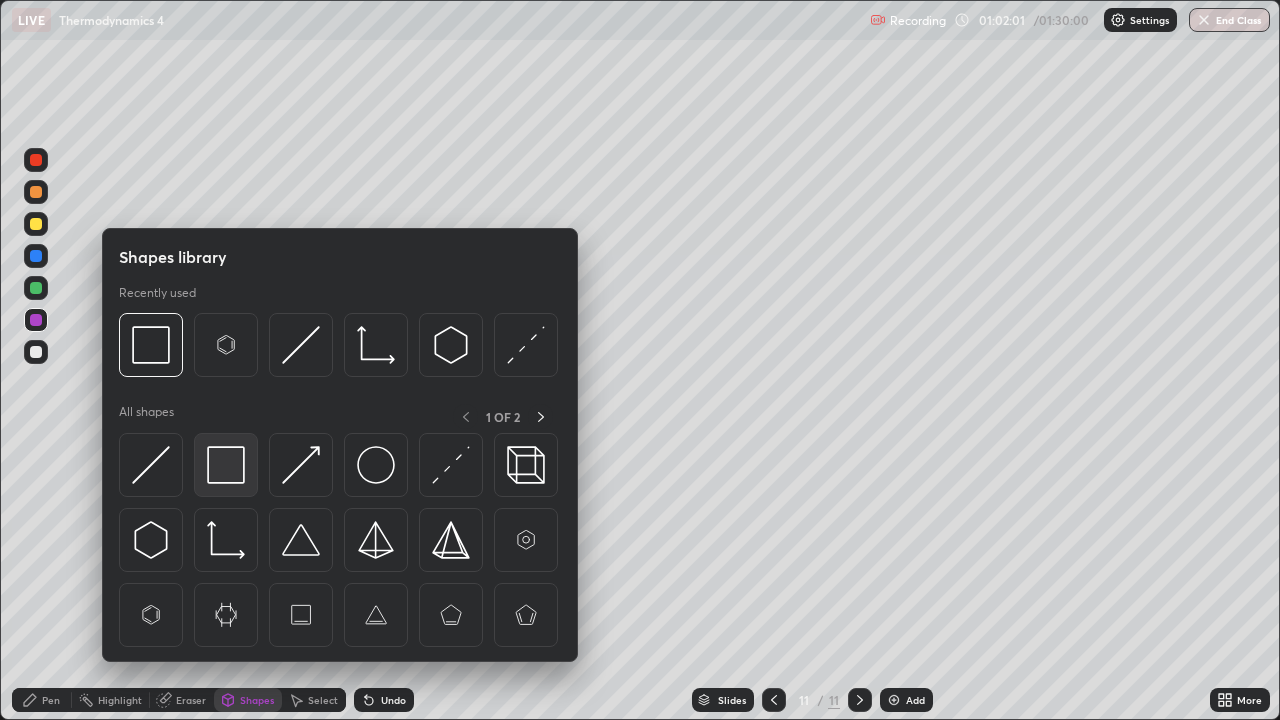 click at bounding box center [226, 465] 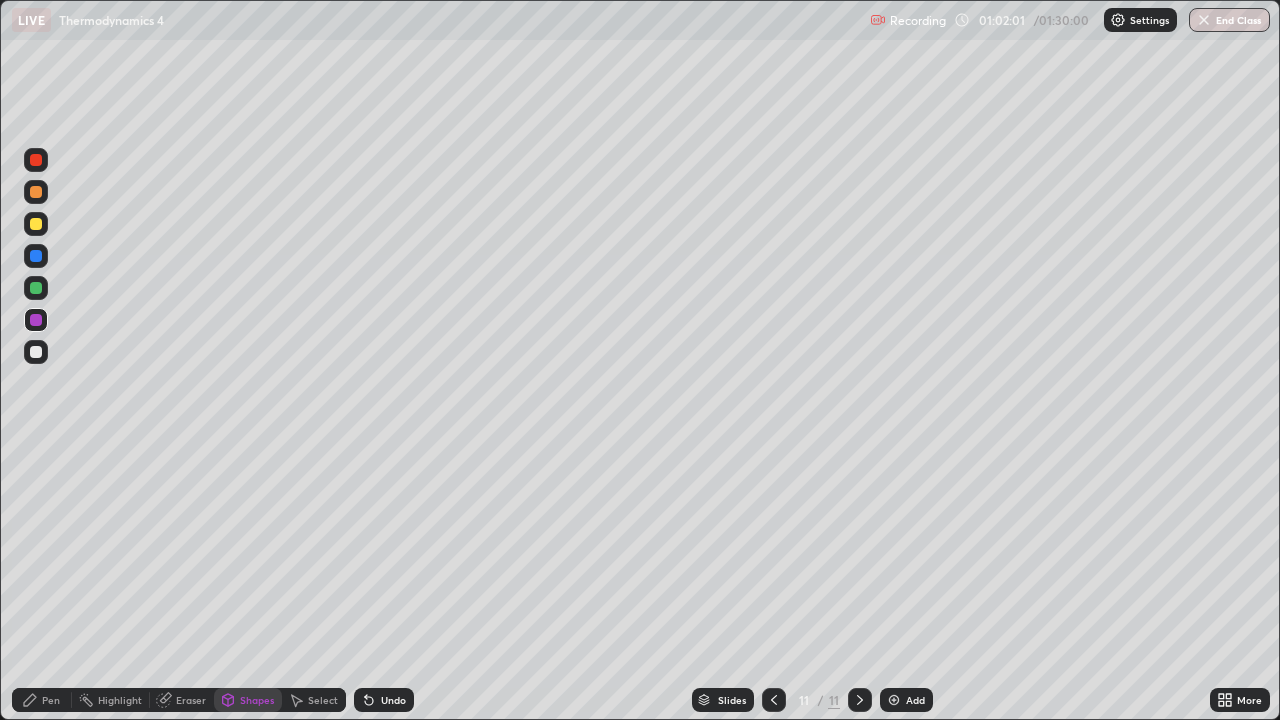click at bounding box center (36, 256) 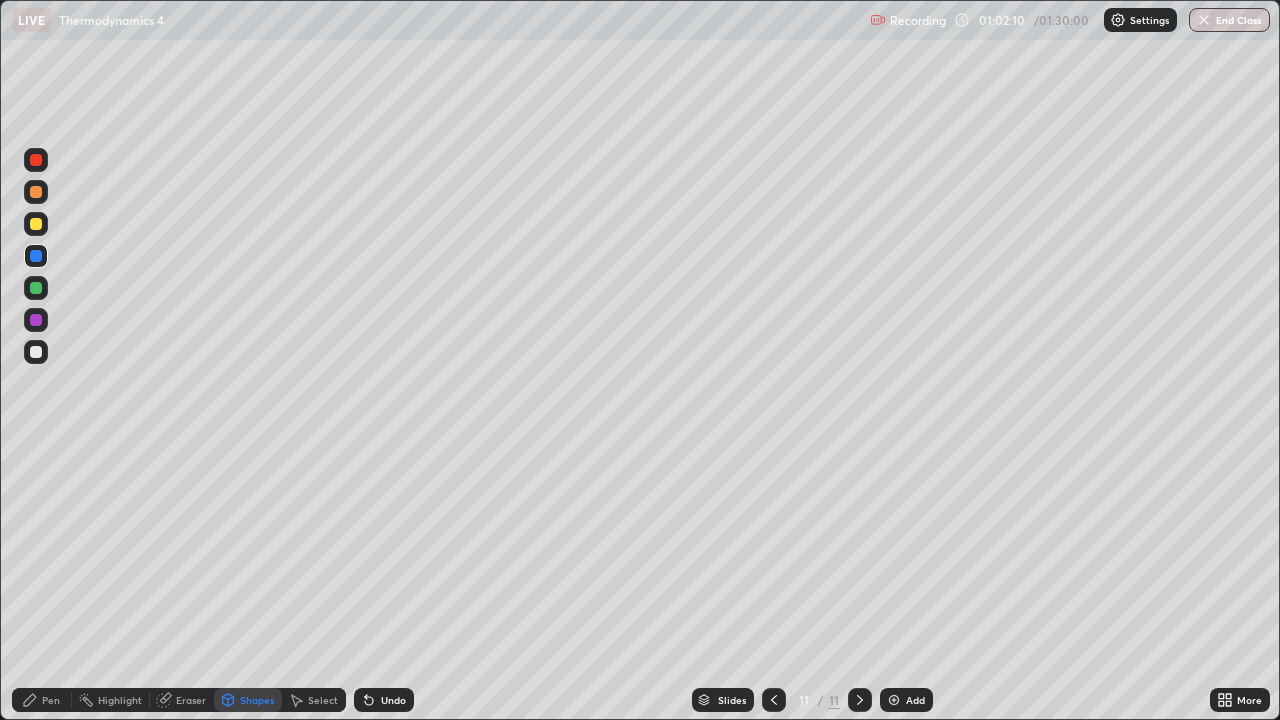 click on "Eraser" at bounding box center [191, 700] 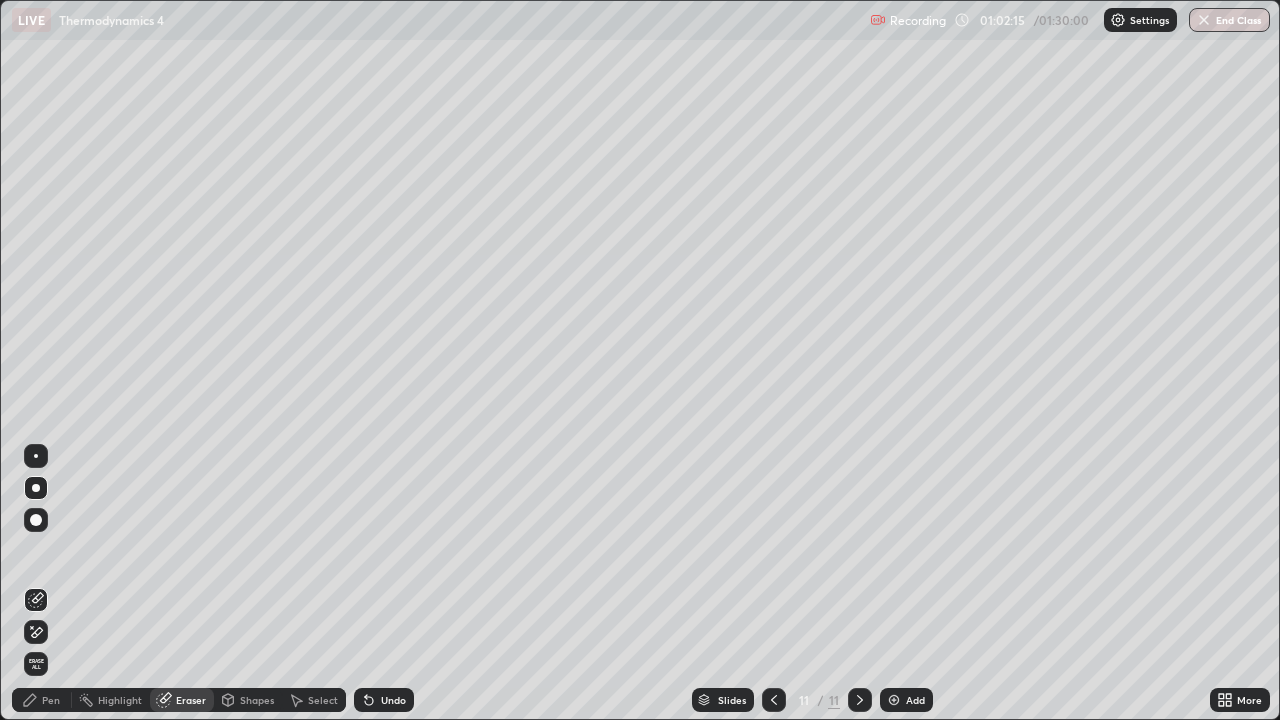 click on "Pen" at bounding box center [51, 700] 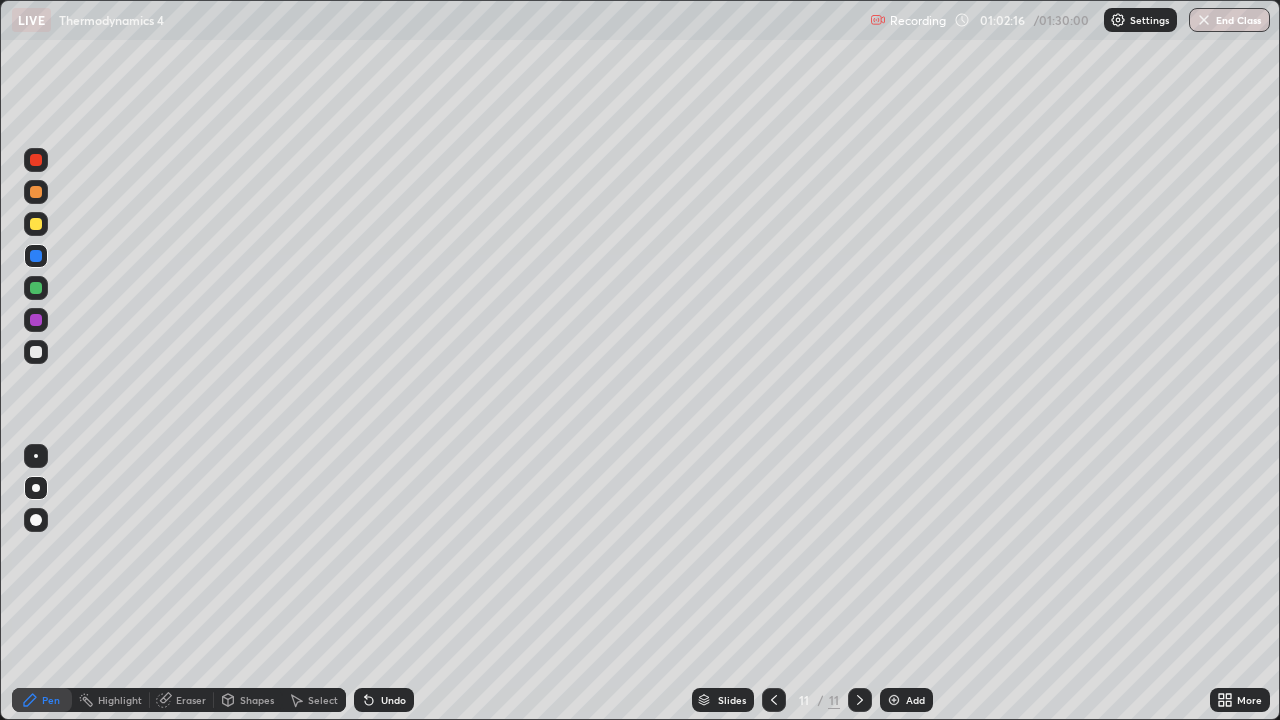 click at bounding box center (36, 352) 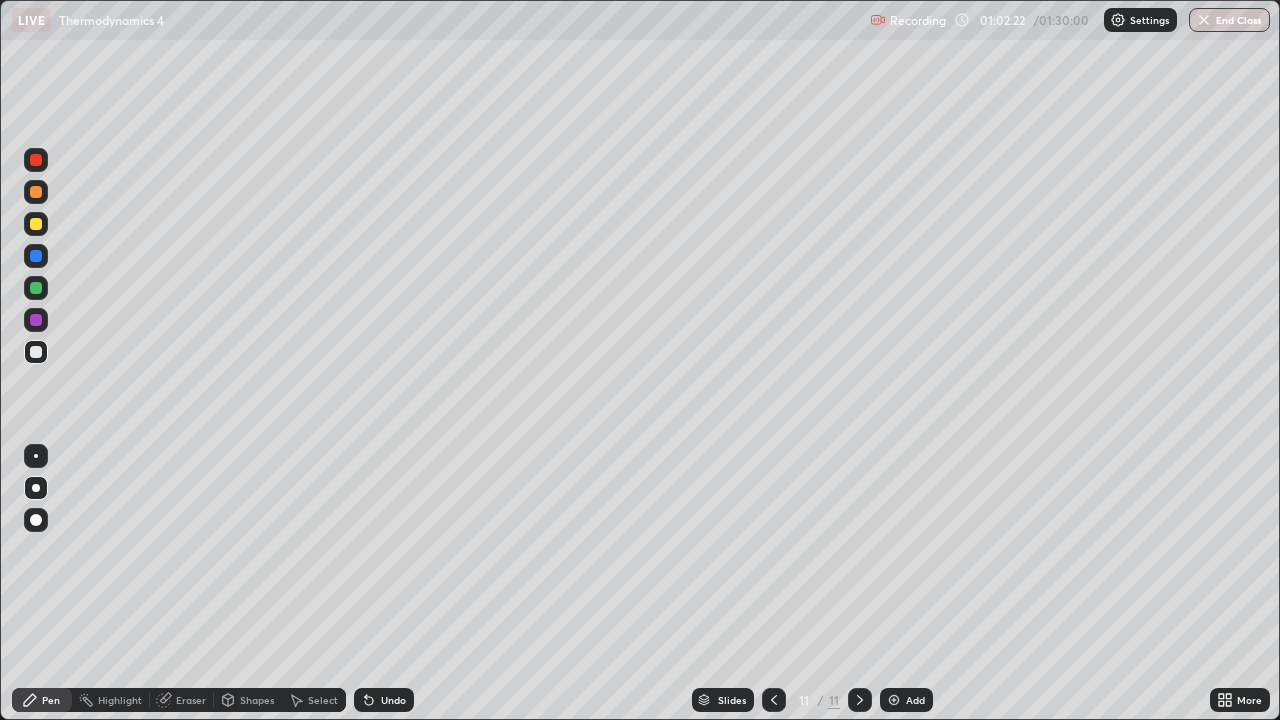 click on "Eraser" at bounding box center [191, 700] 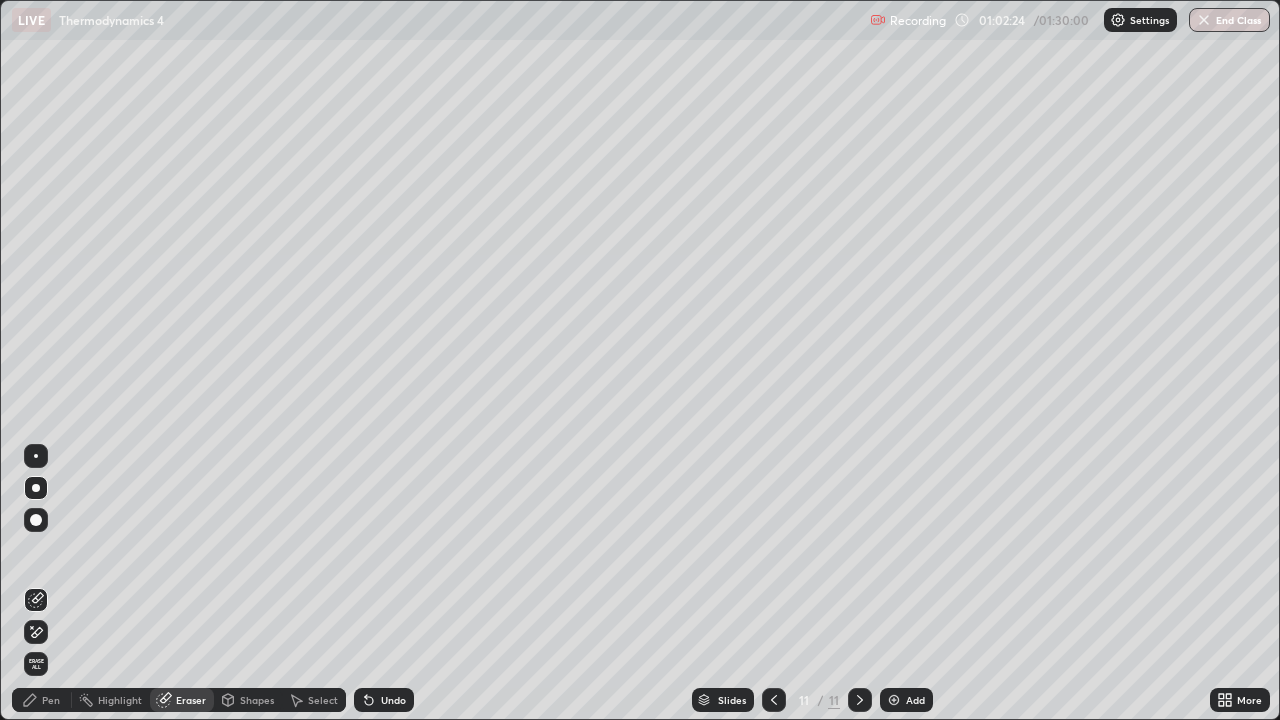 click on "Pen" at bounding box center [51, 700] 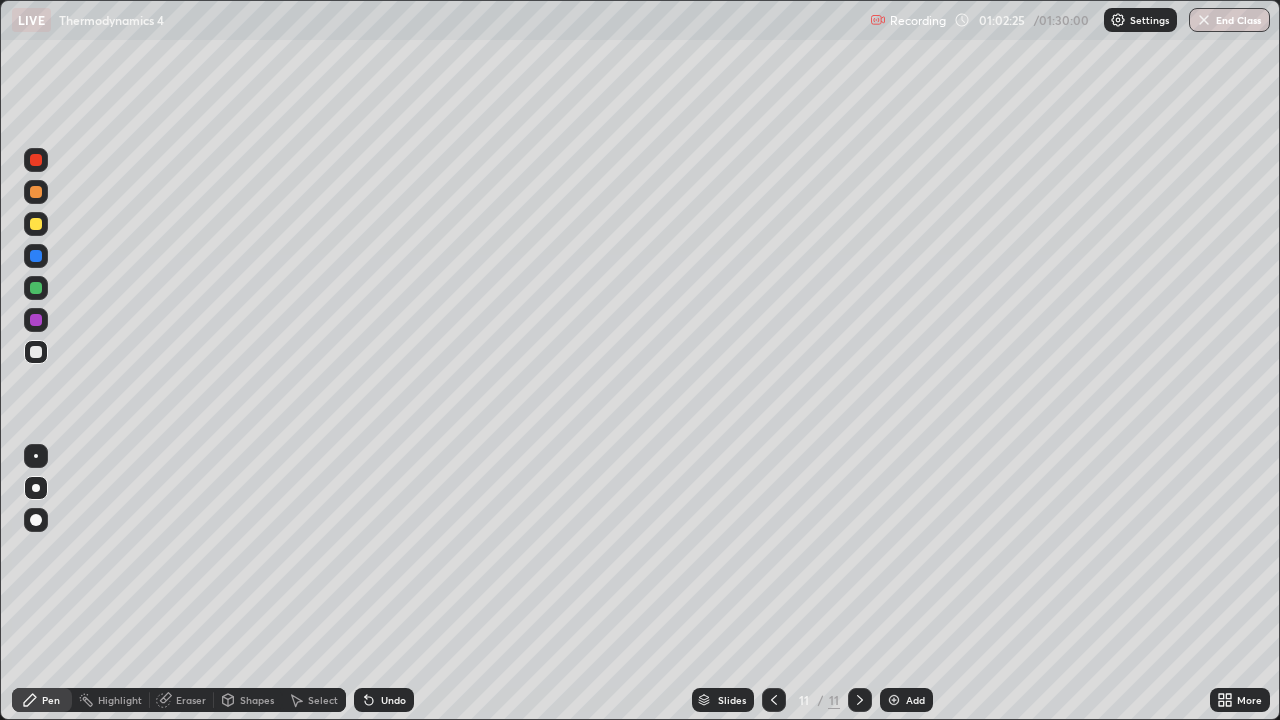 click at bounding box center (36, 352) 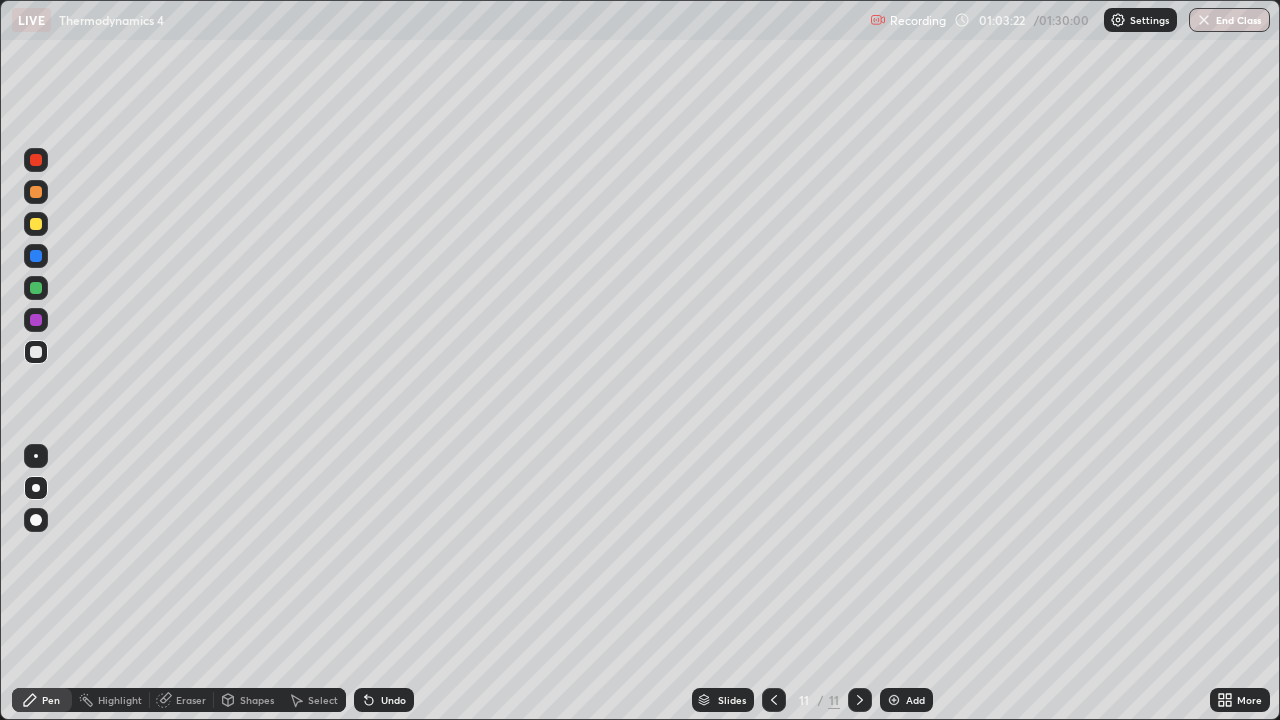 click 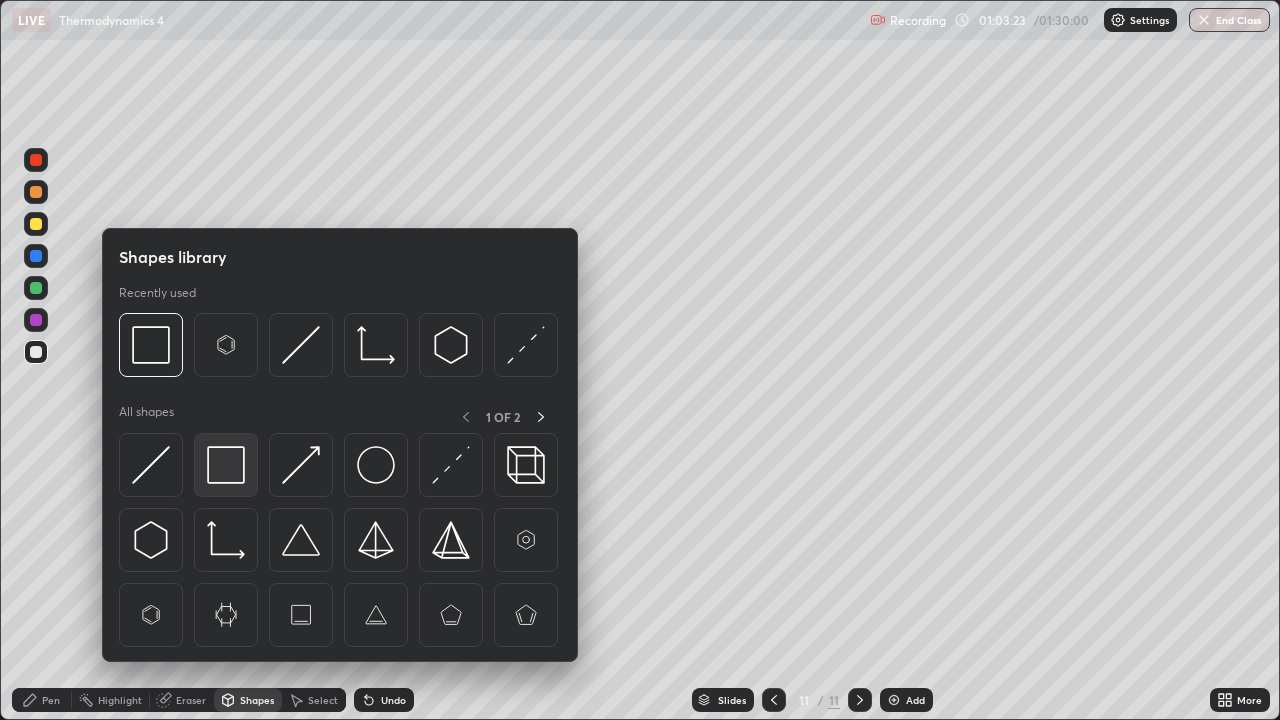 click at bounding box center [226, 465] 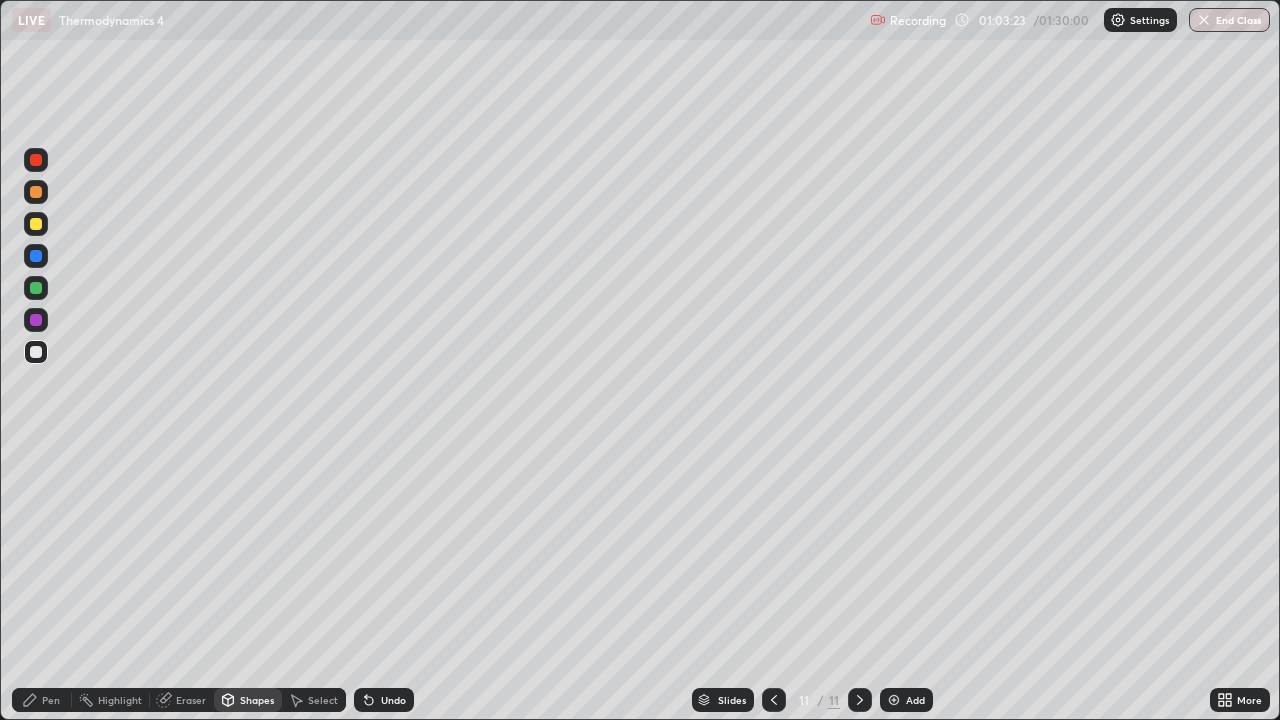 click at bounding box center (36, 288) 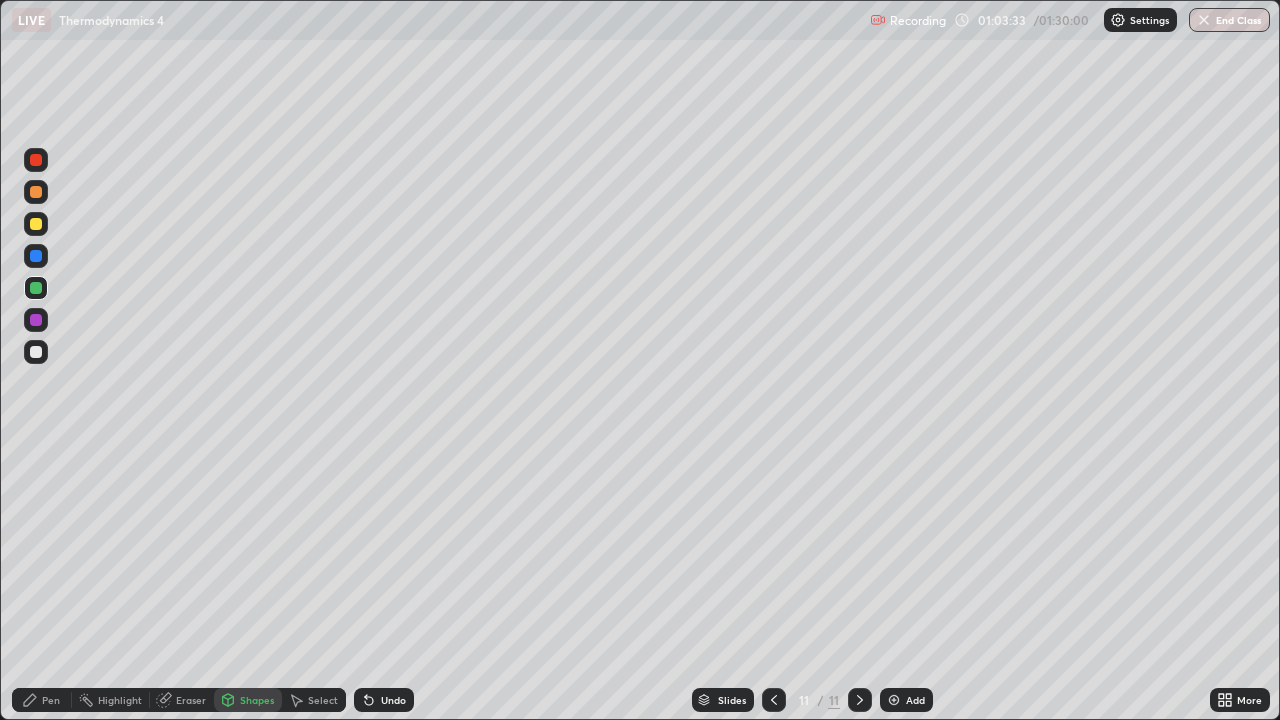 click at bounding box center (36, 352) 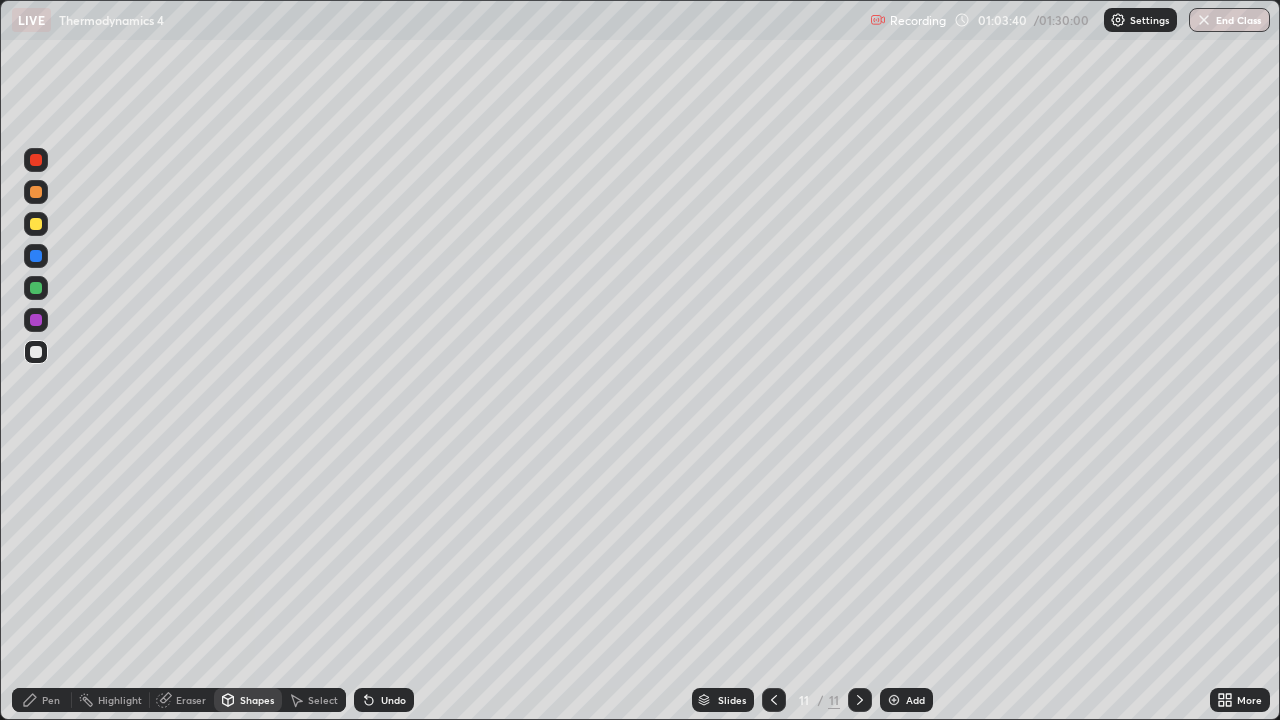 click at bounding box center (36, 352) 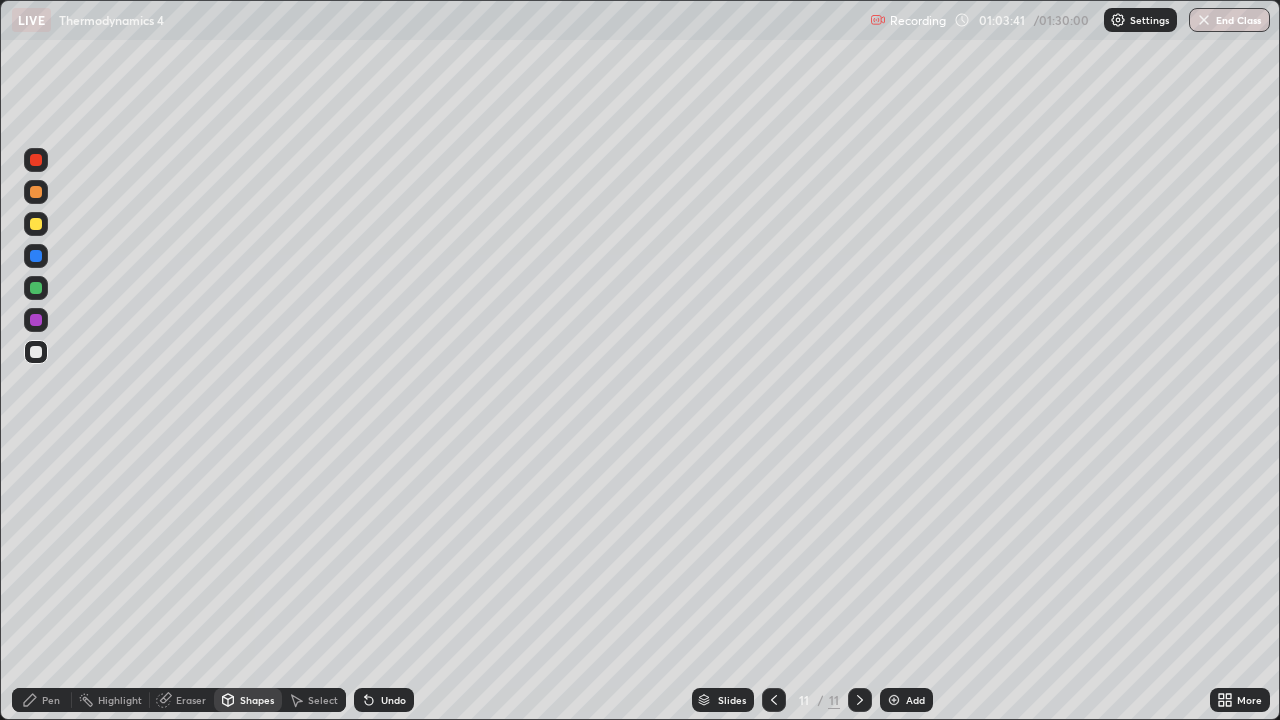 click at bounding box center (36, 288) 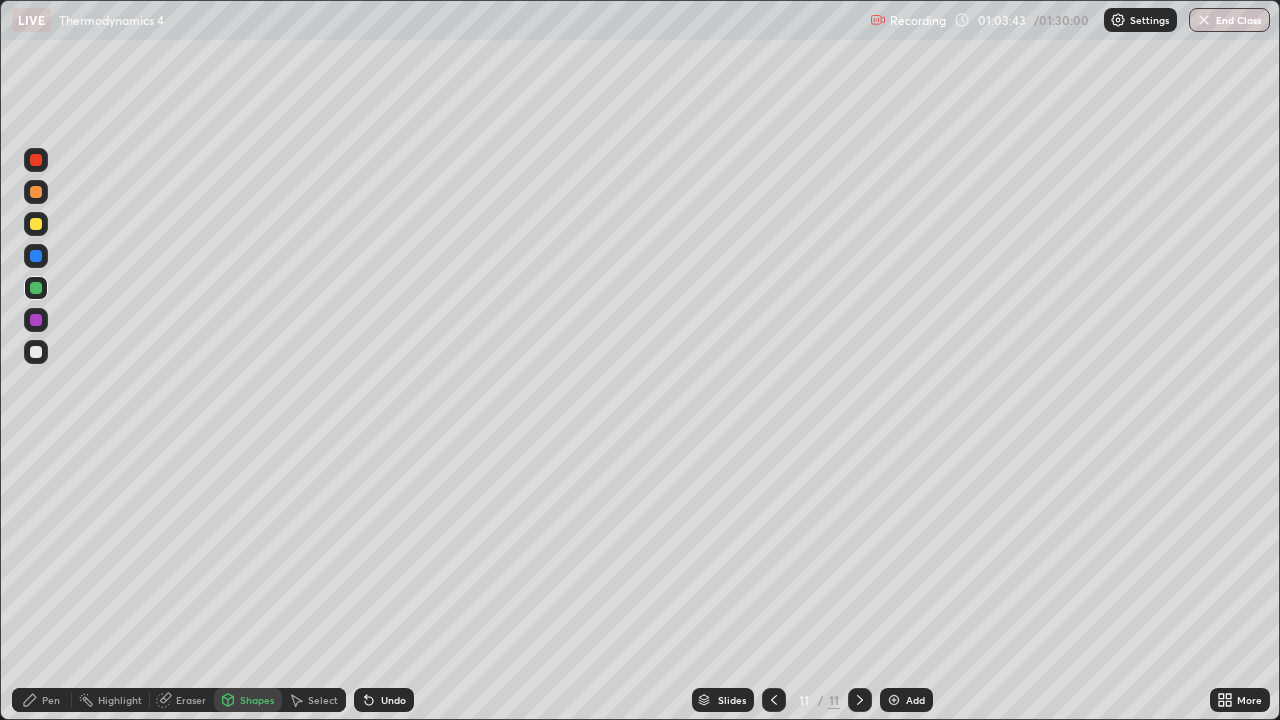 click at bounding box center (36, 224) 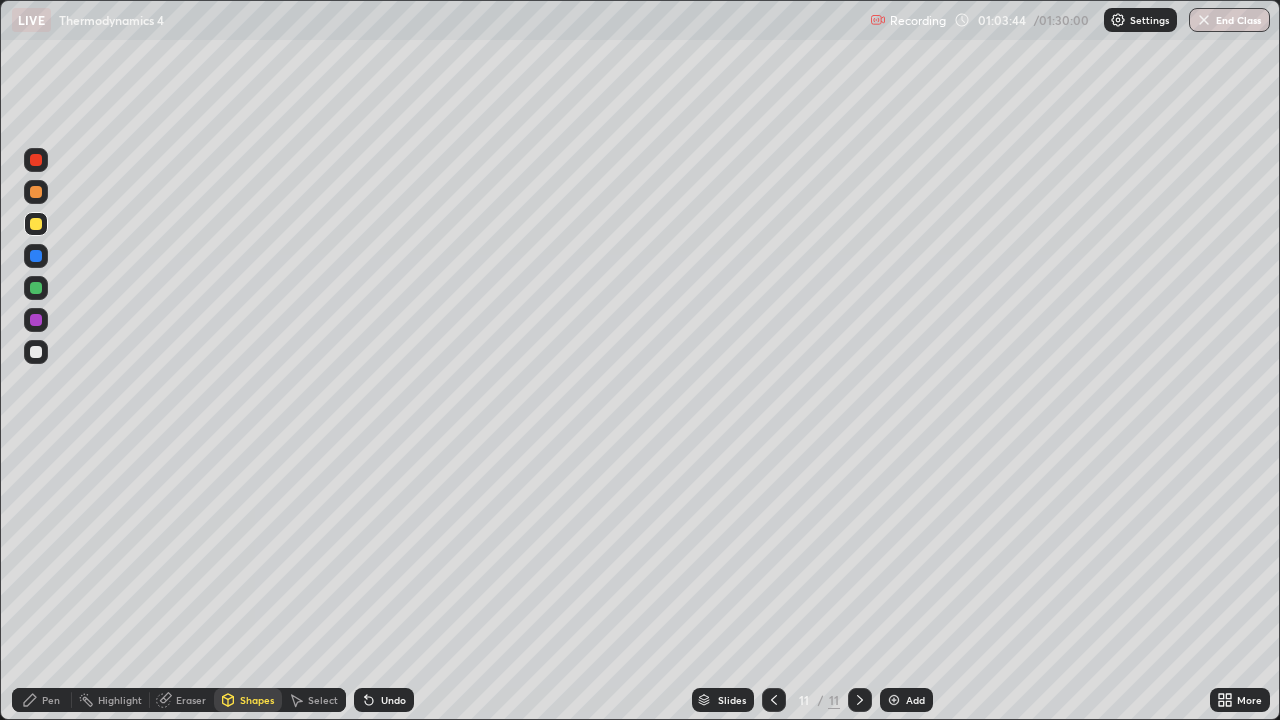 click 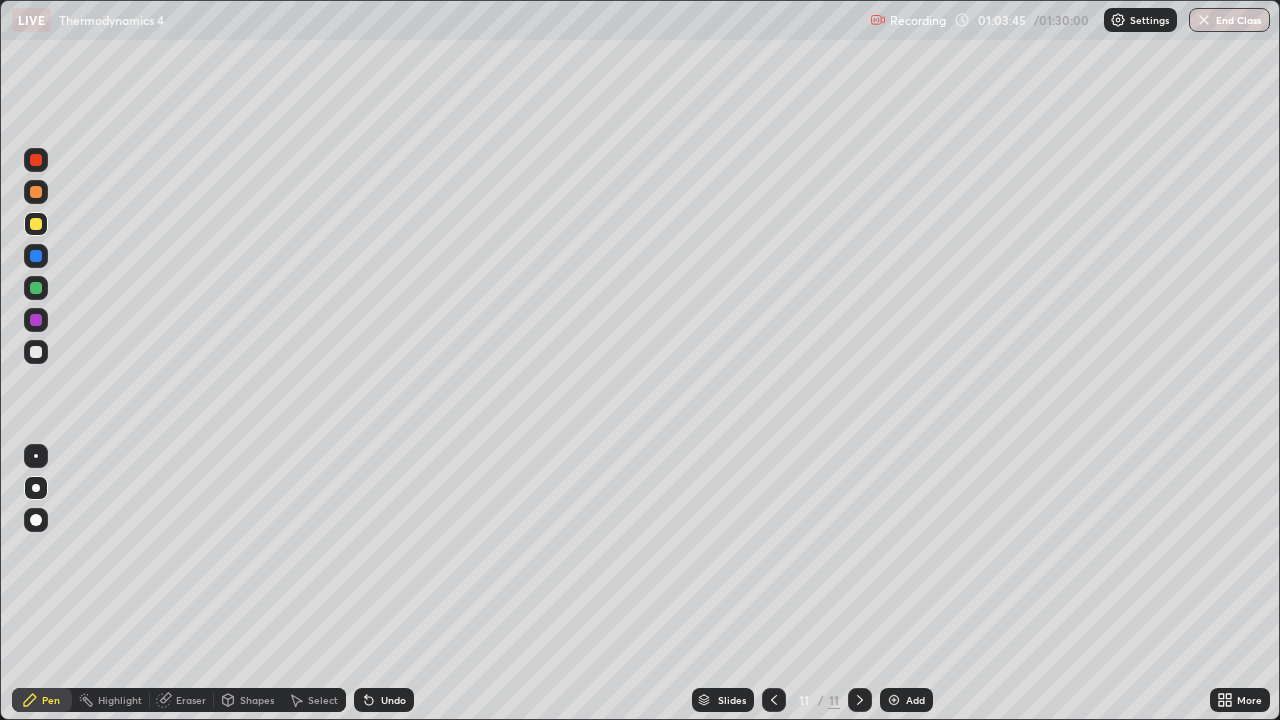click at bounding box center [36, 488] 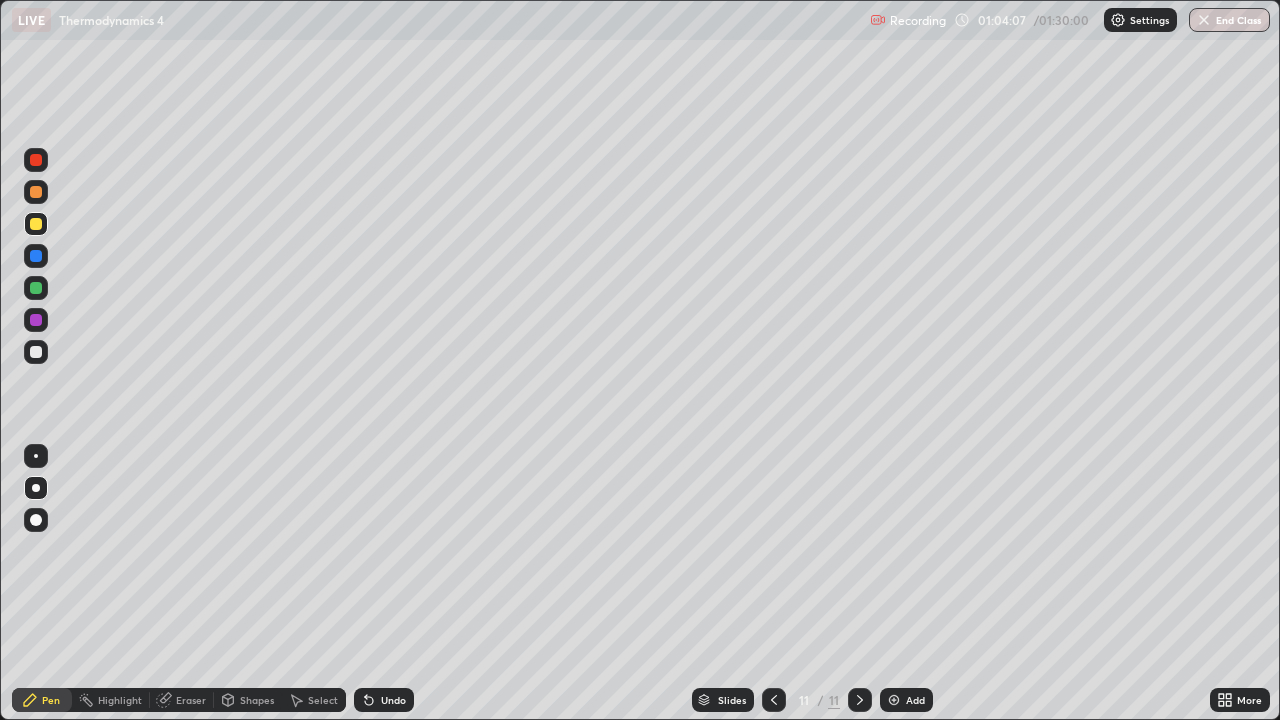 click on "Eraser" at bounding box center (191, 700) 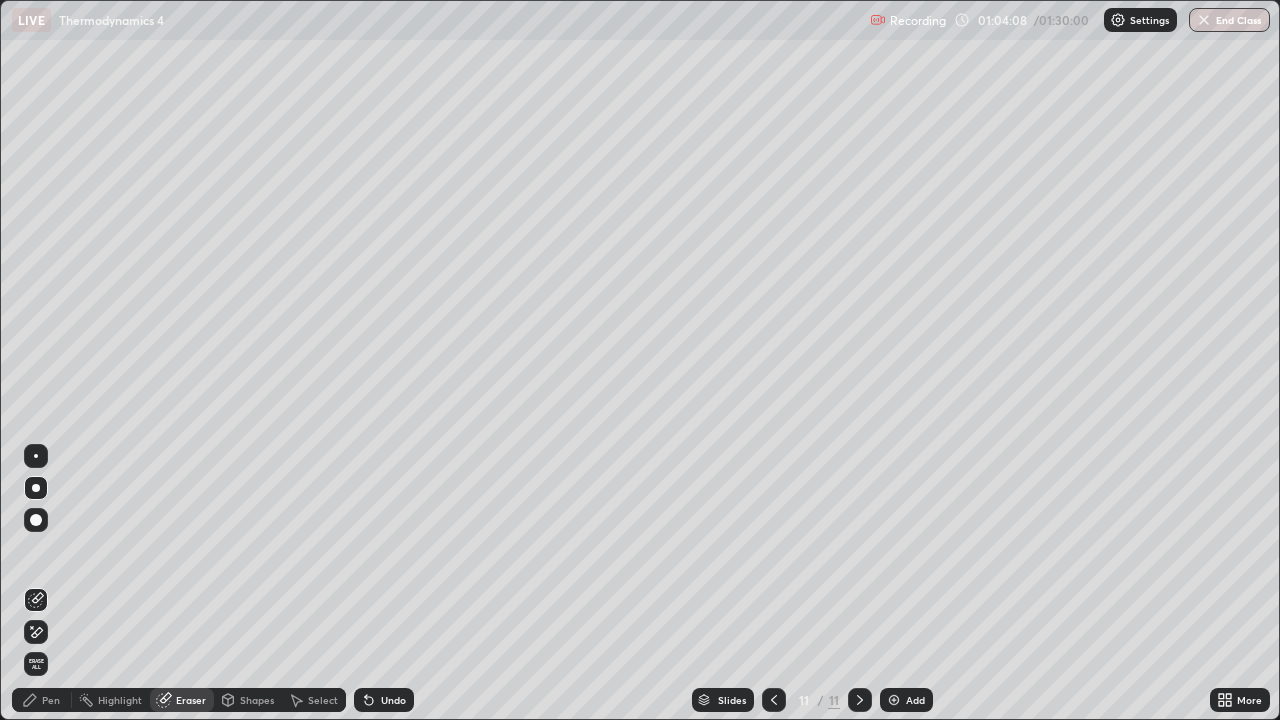 click on "Pen" at bounding box center (42, 700) 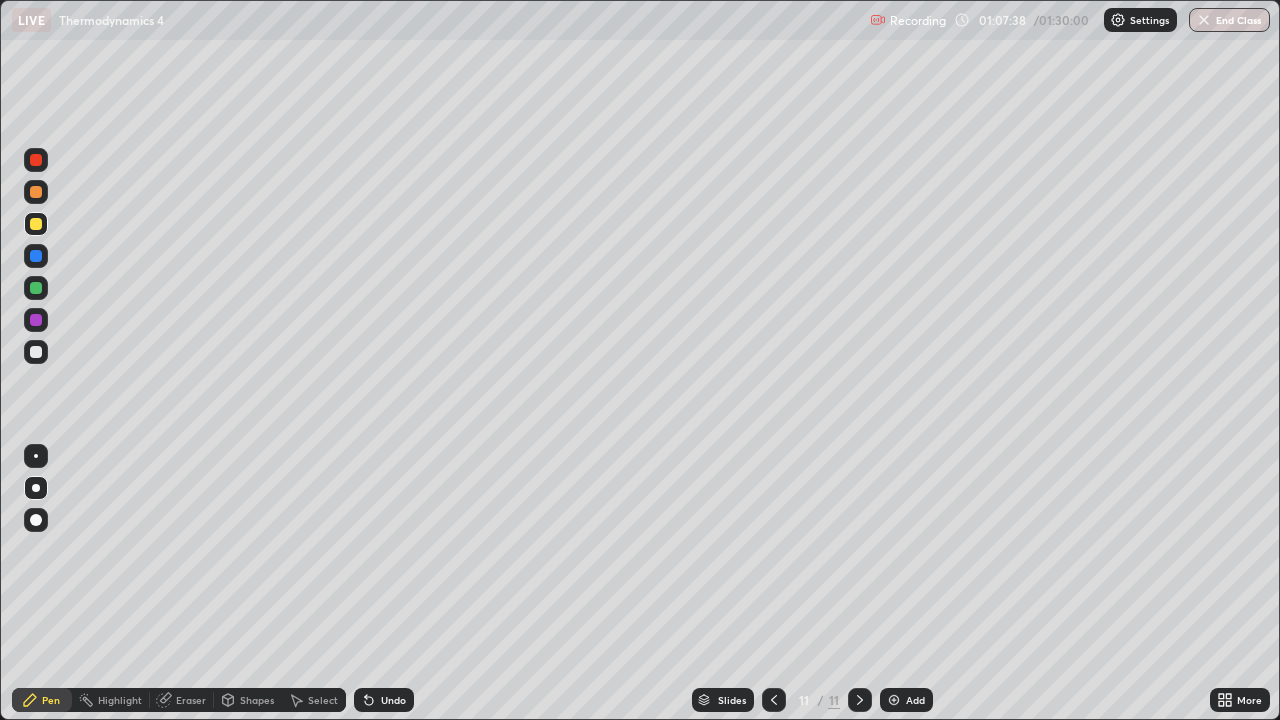 click on "Eraser" at bounding box center (191, 700) 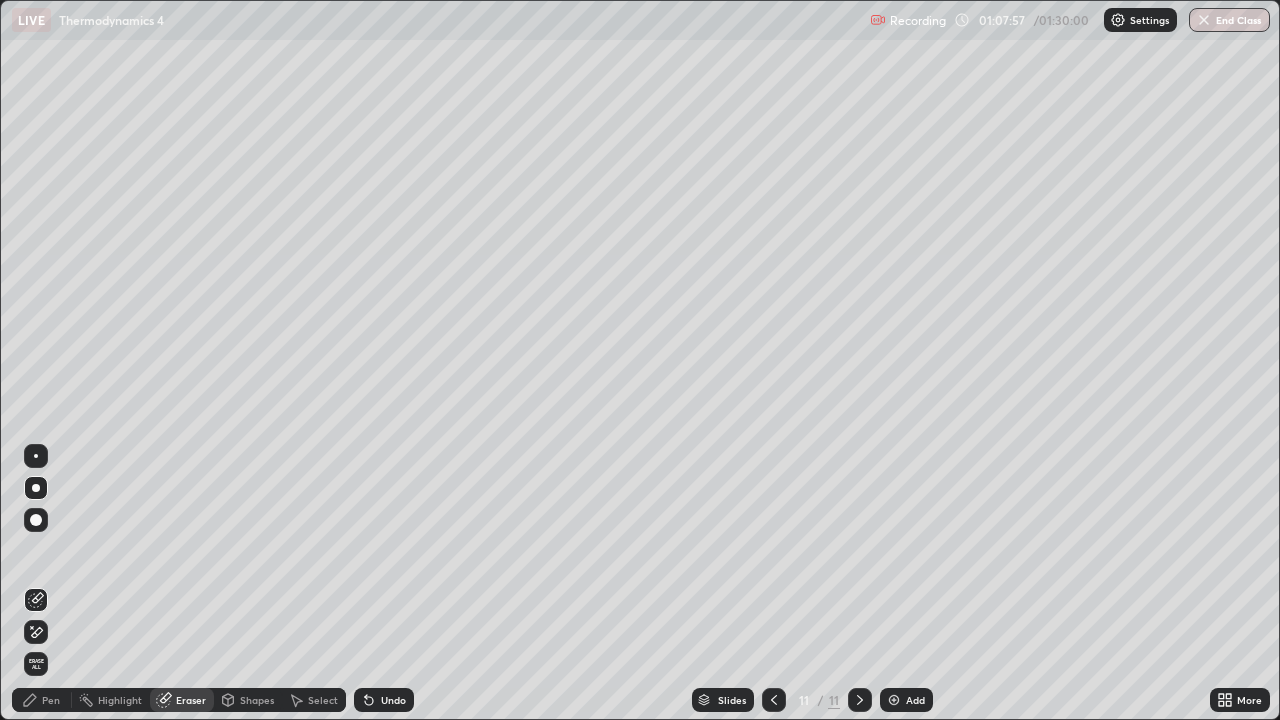 click on "Add" at bounding box center [915, 700] 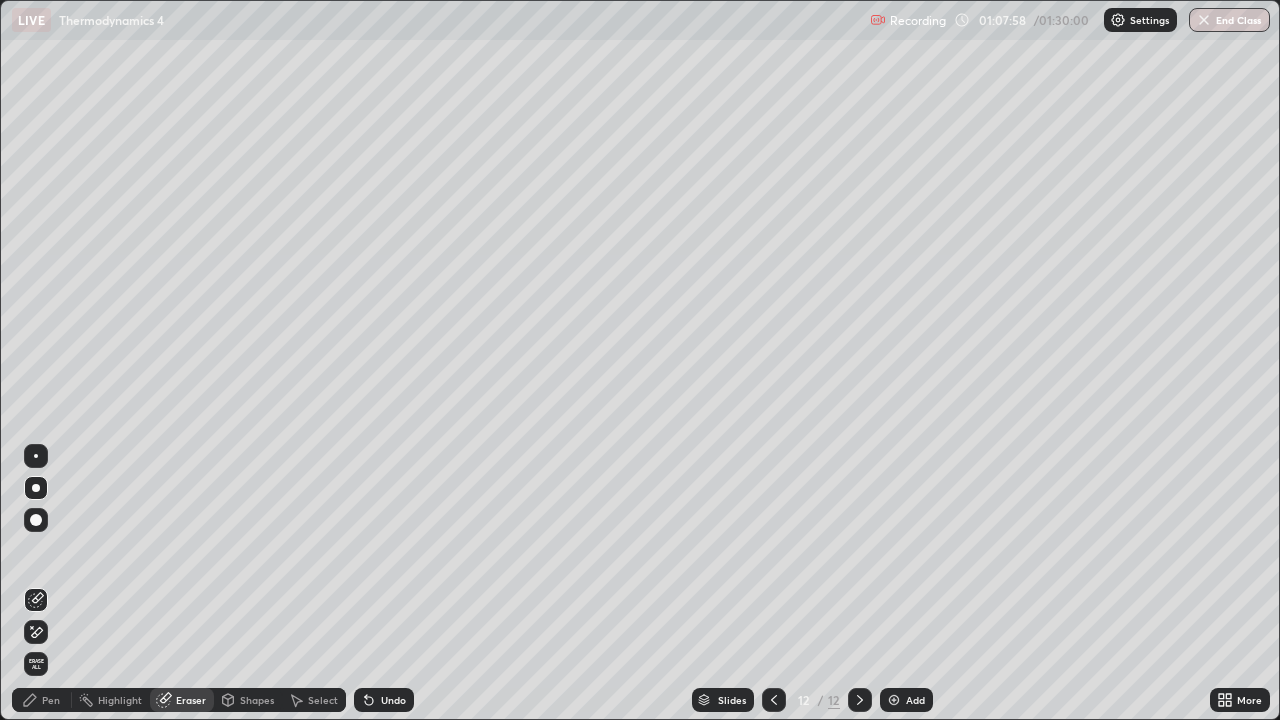 click at bounding box center (36, 488) 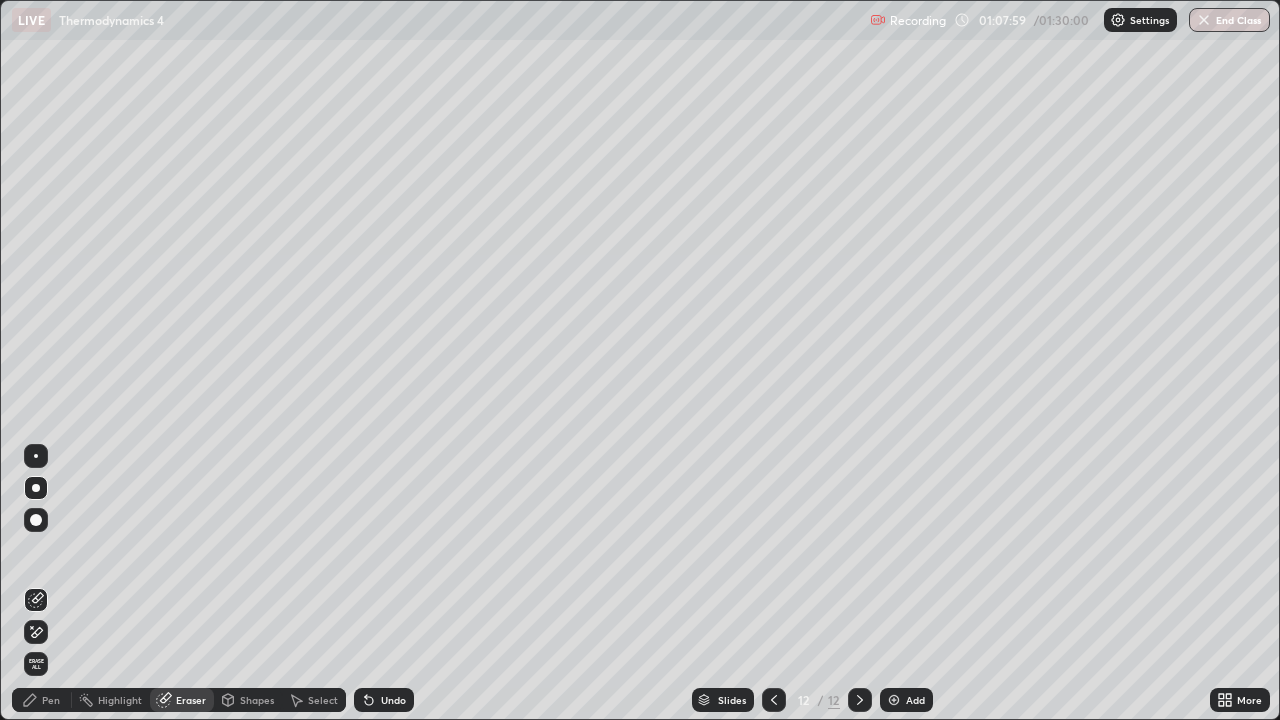 click at bounding box center [36, 488] 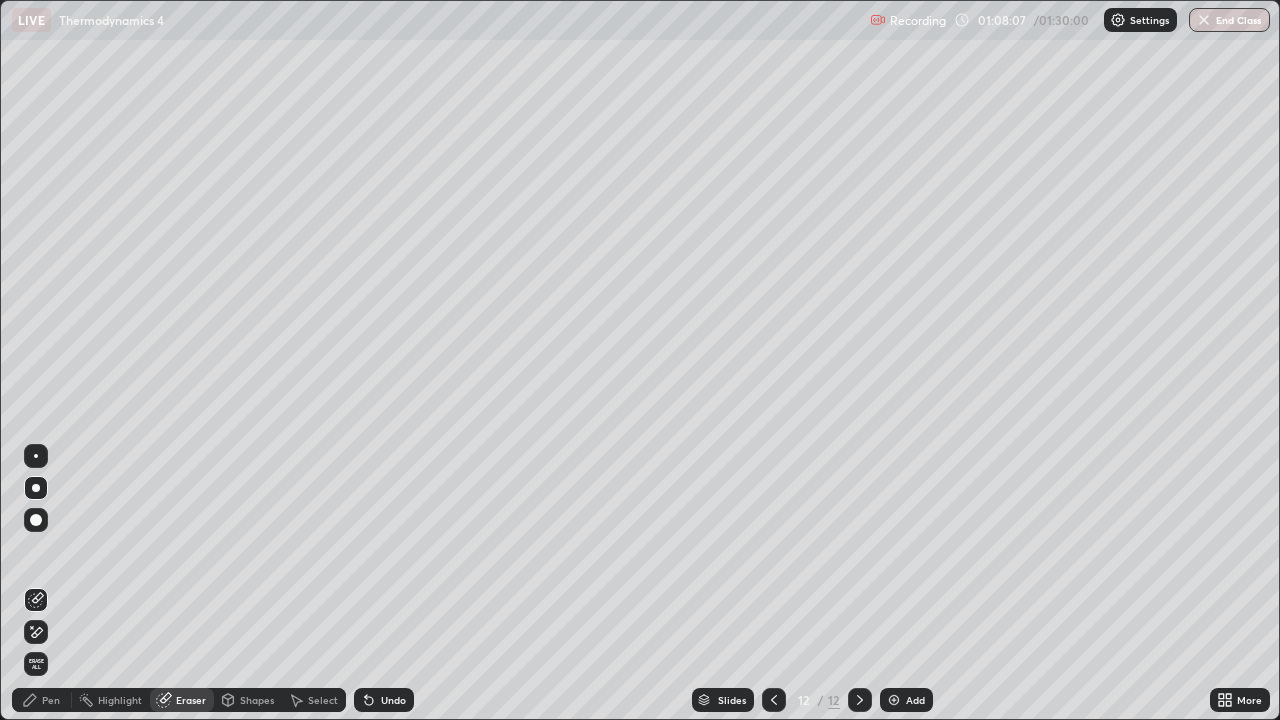 click 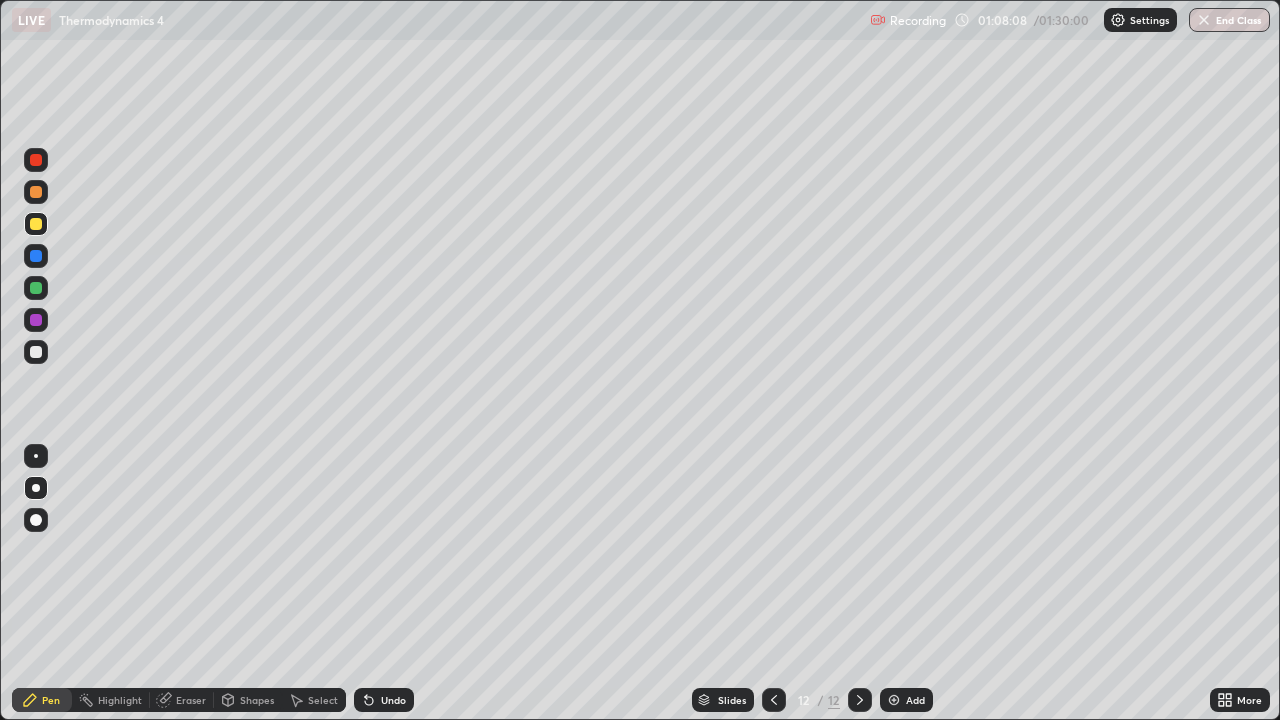 click at bounding box center [36, 352] 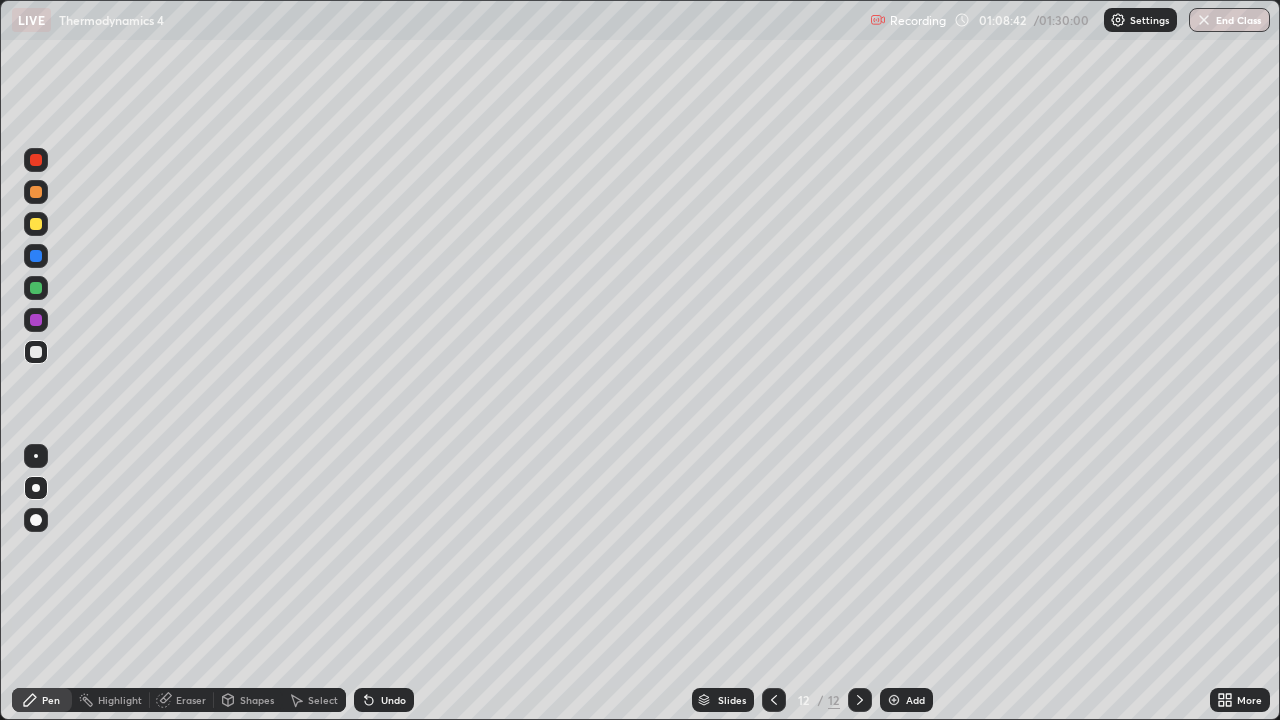 click on "Eraser" at bounding box center [182, 700] 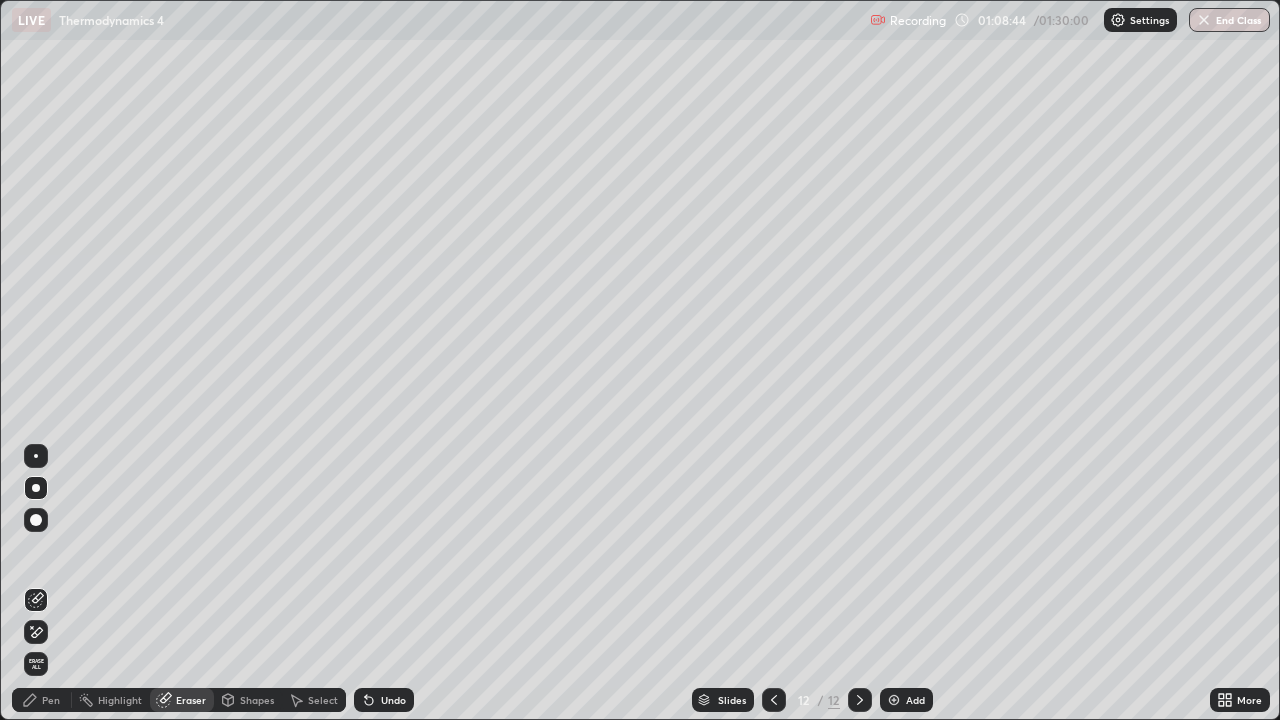 click on "Pen" at bounding box center [51, 700] 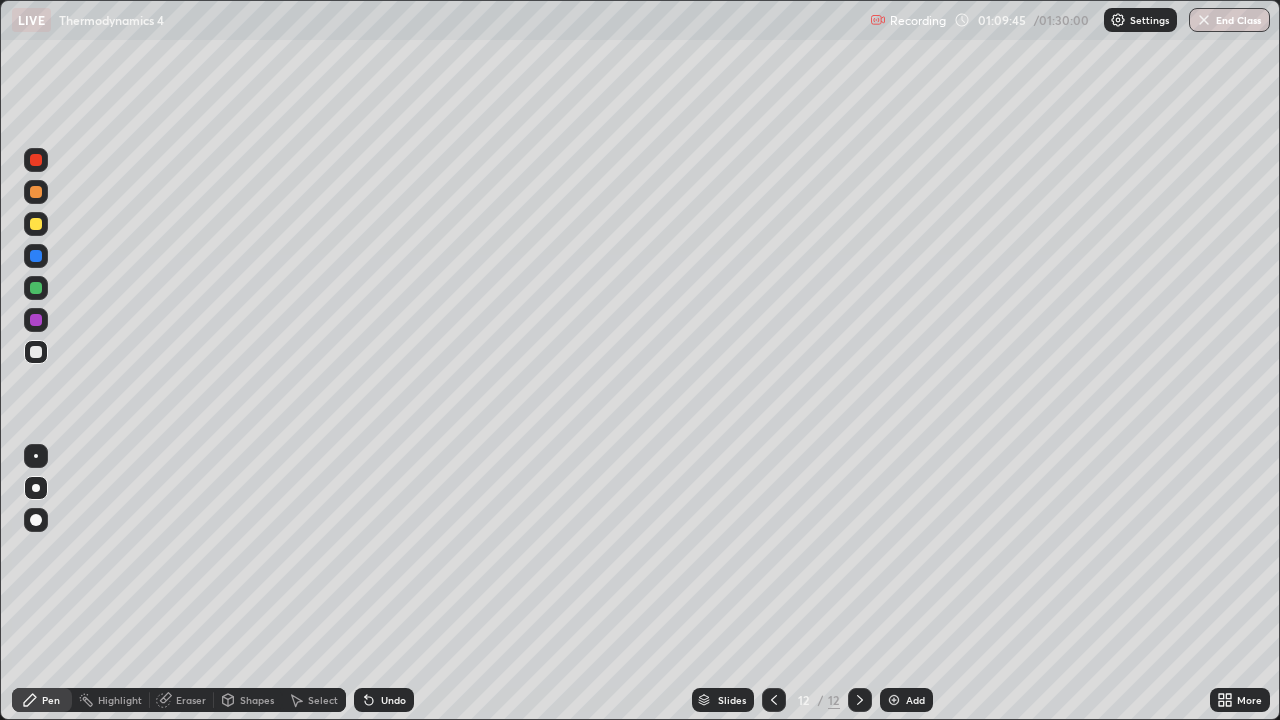 click at bounding box center [36, 320] 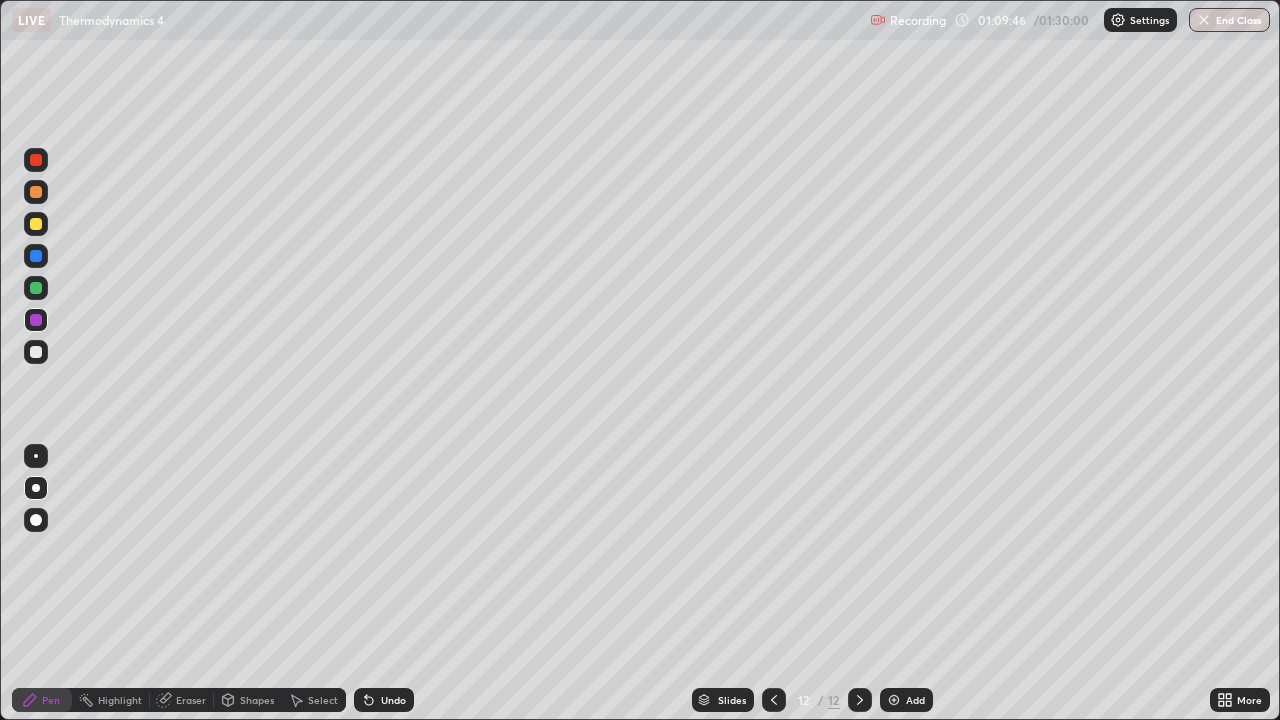 click 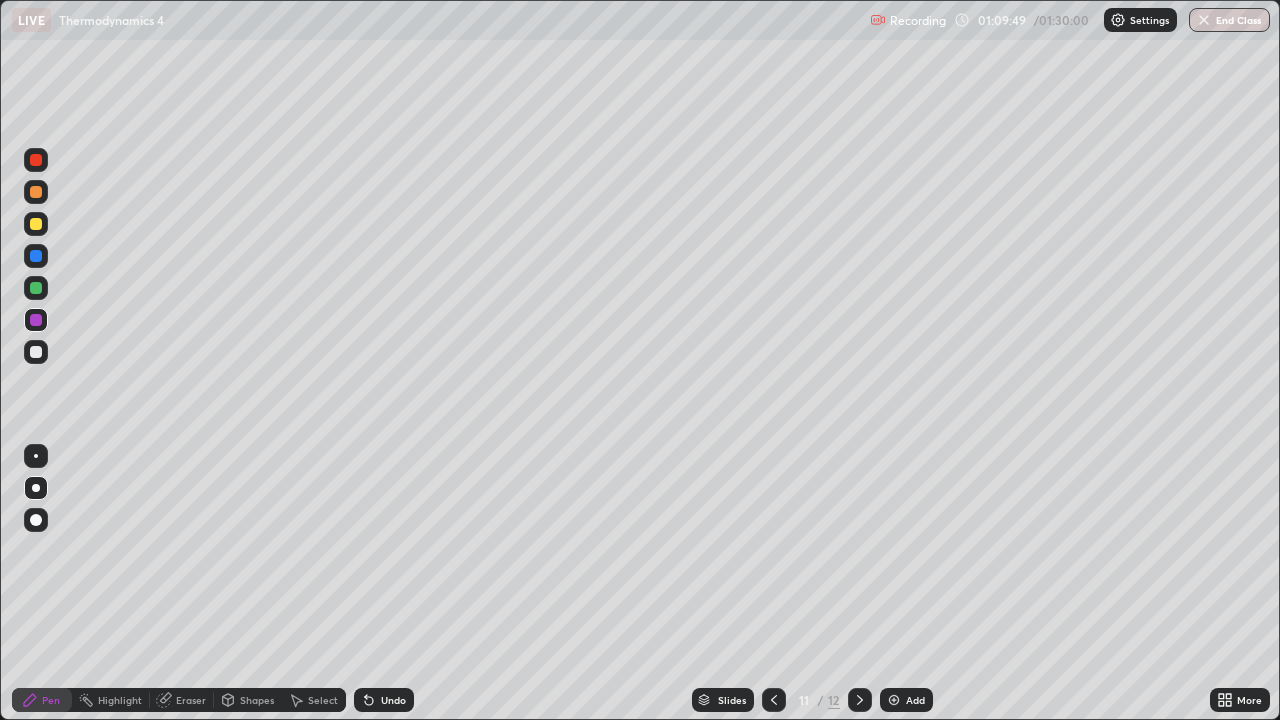 click 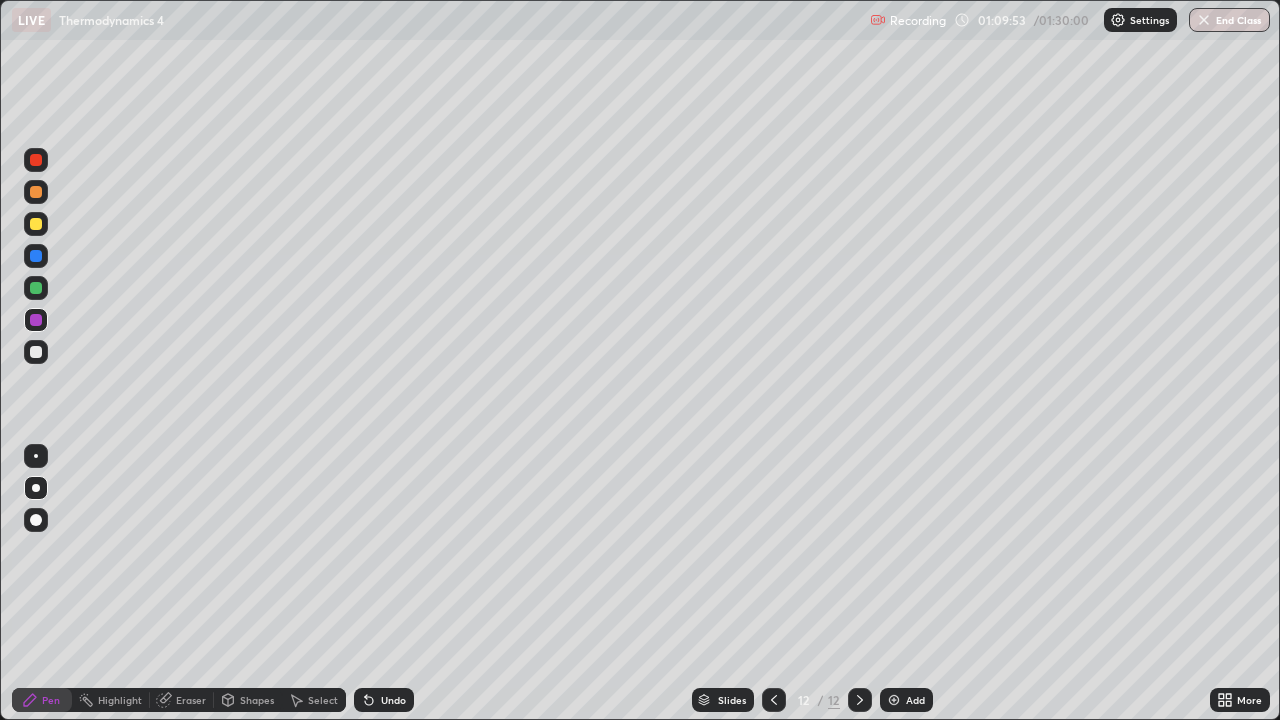 click 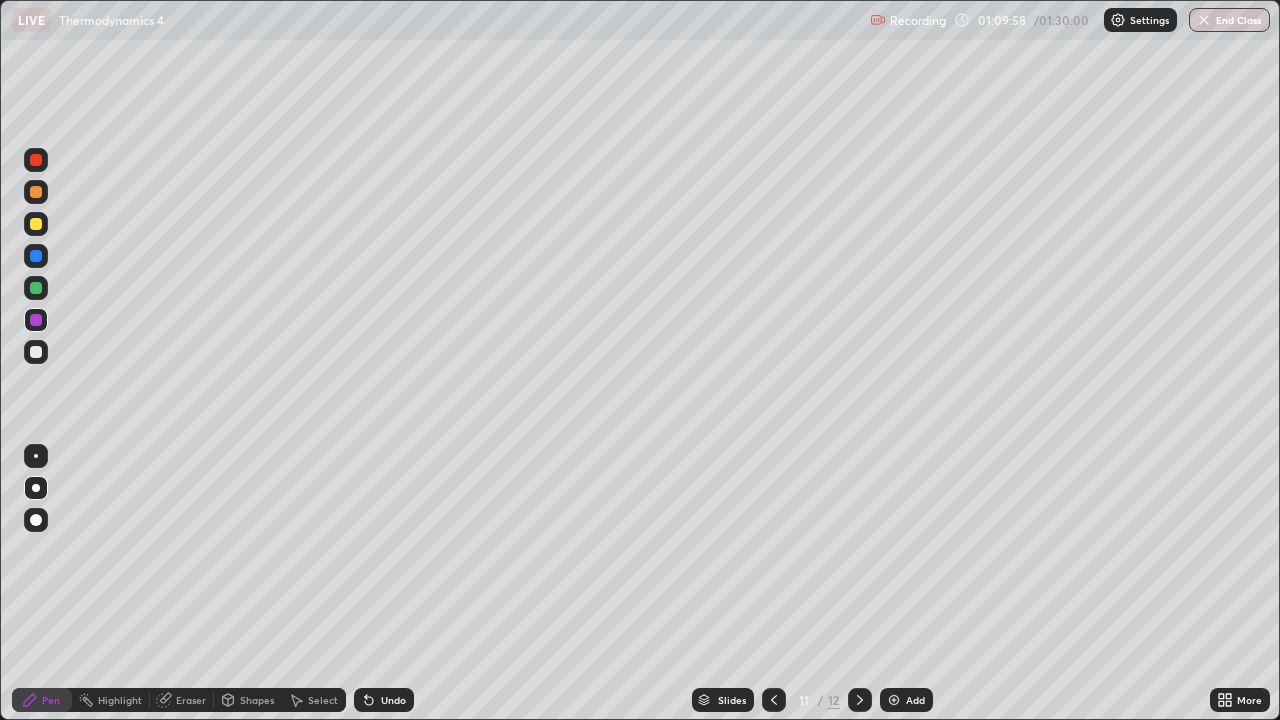 click on "Pen" at bounding box center (51, 700) 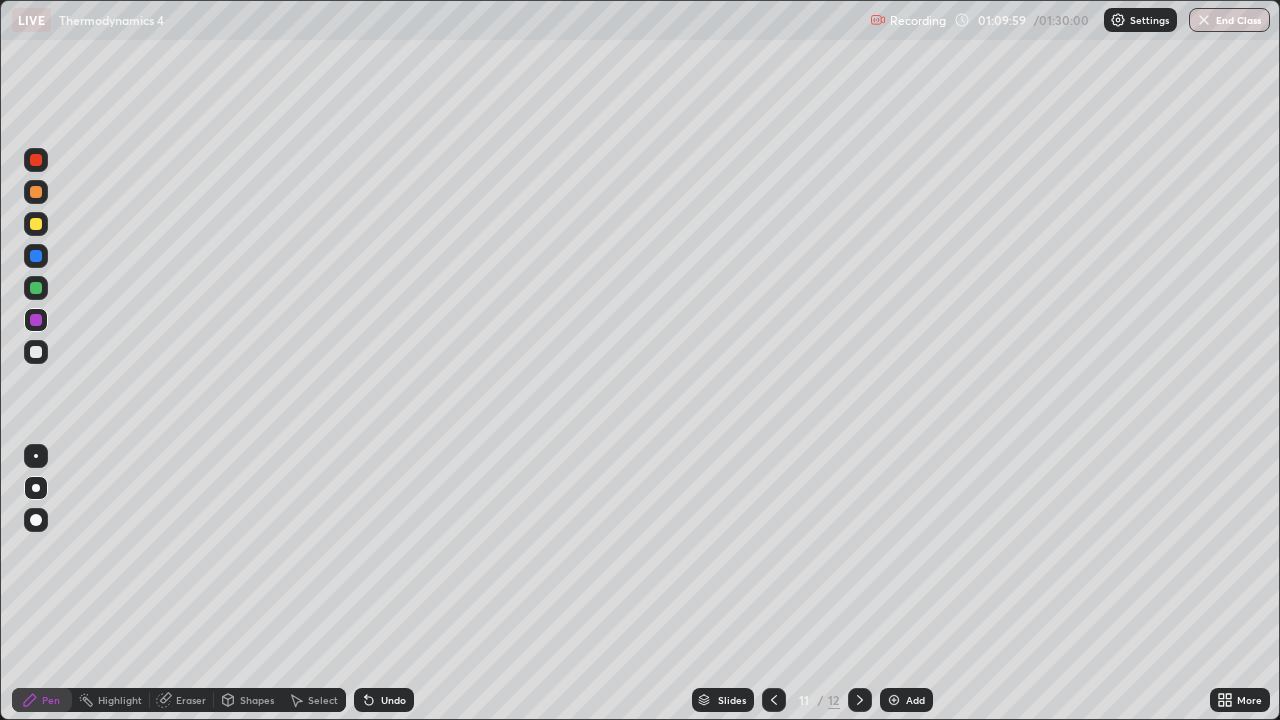 click at bounding box center (36, 352) 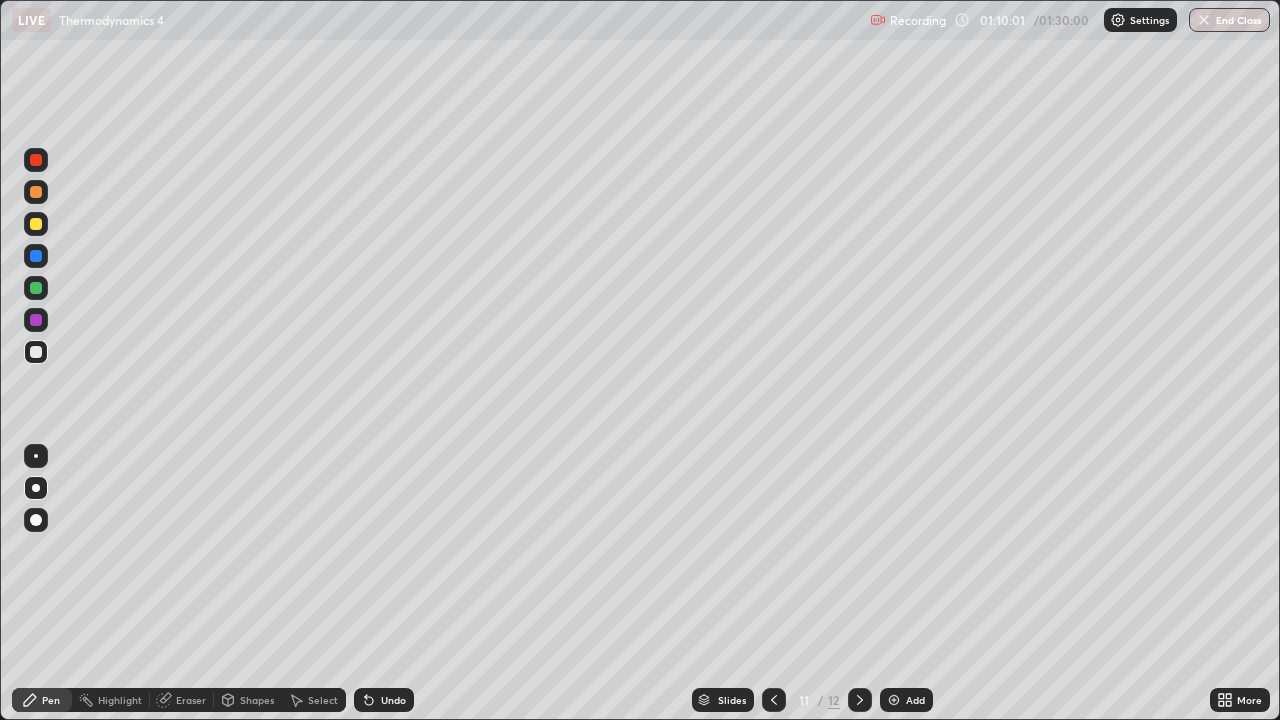 click on "Eraser" at bounding box center (191, 700) 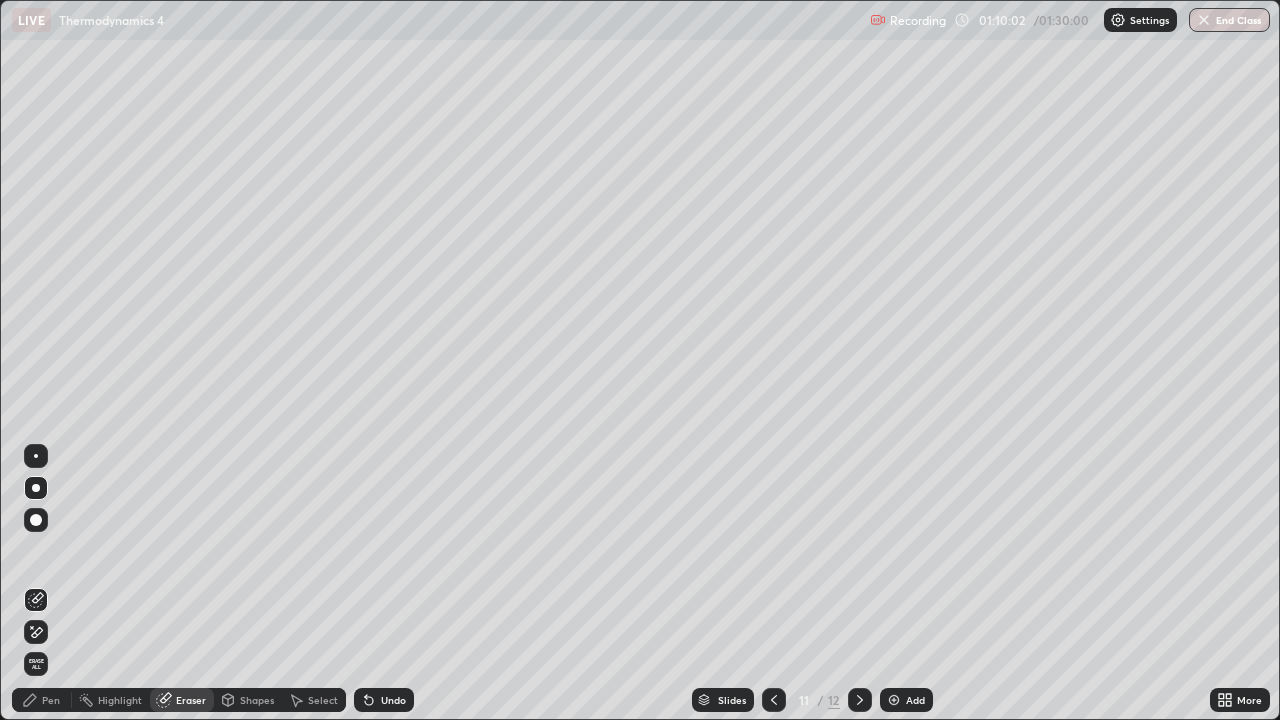 click 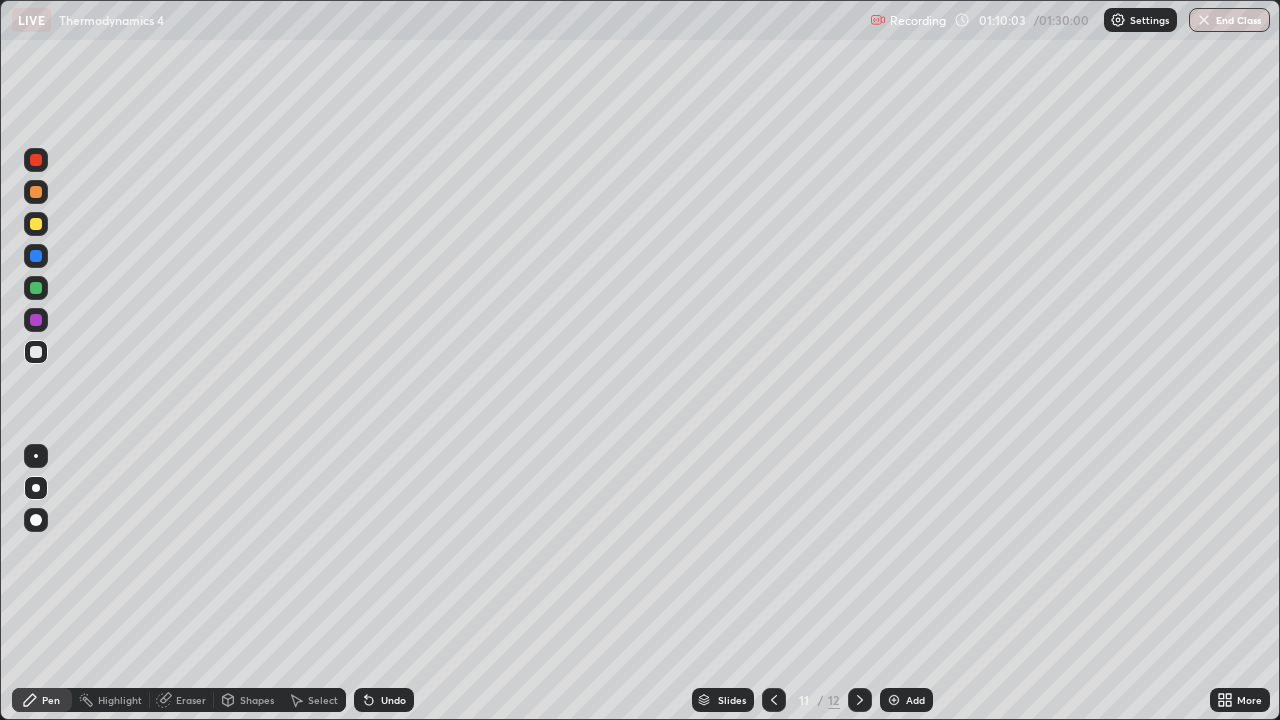 click at bounding box center (36, 320) 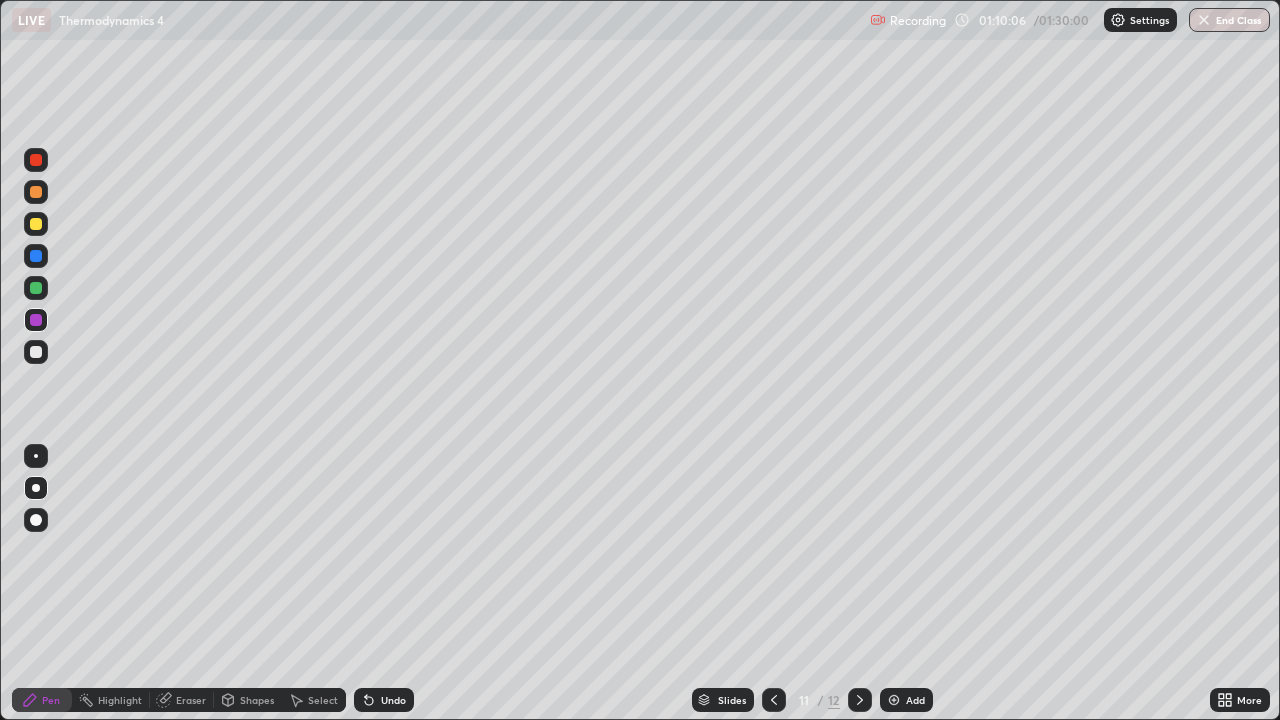 click 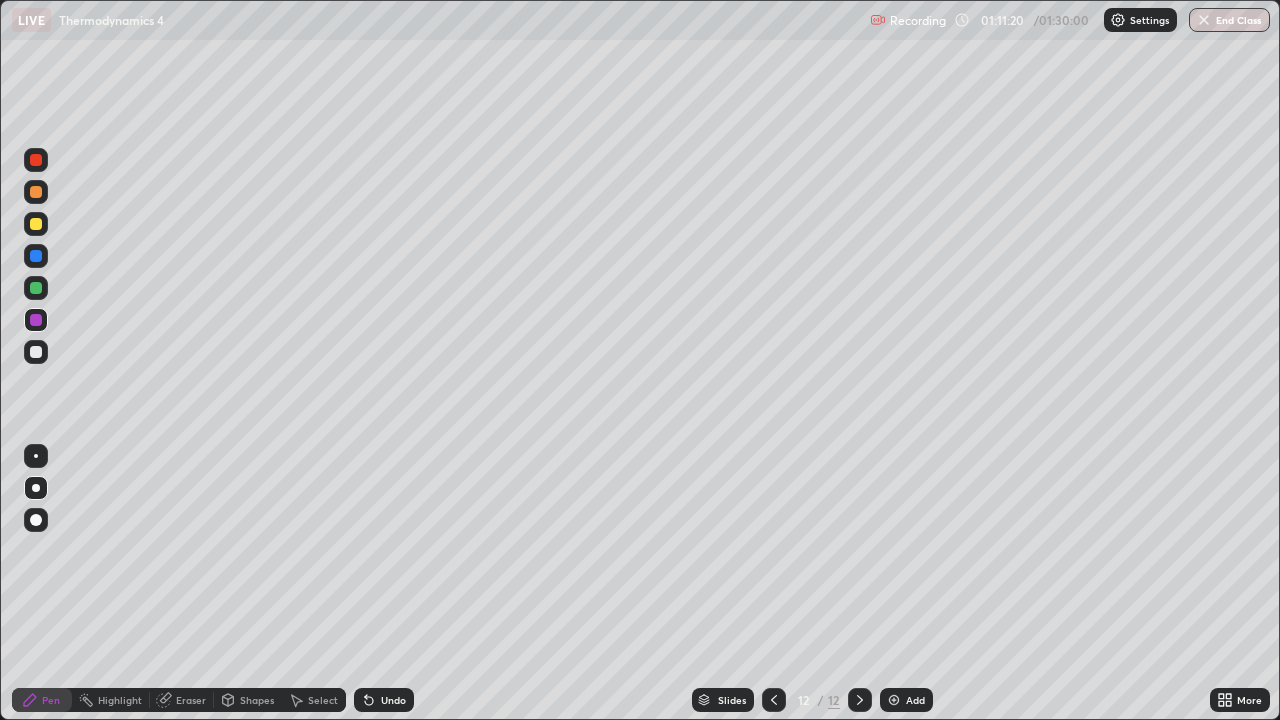 click on "Add" at bounding box center (906, 700) 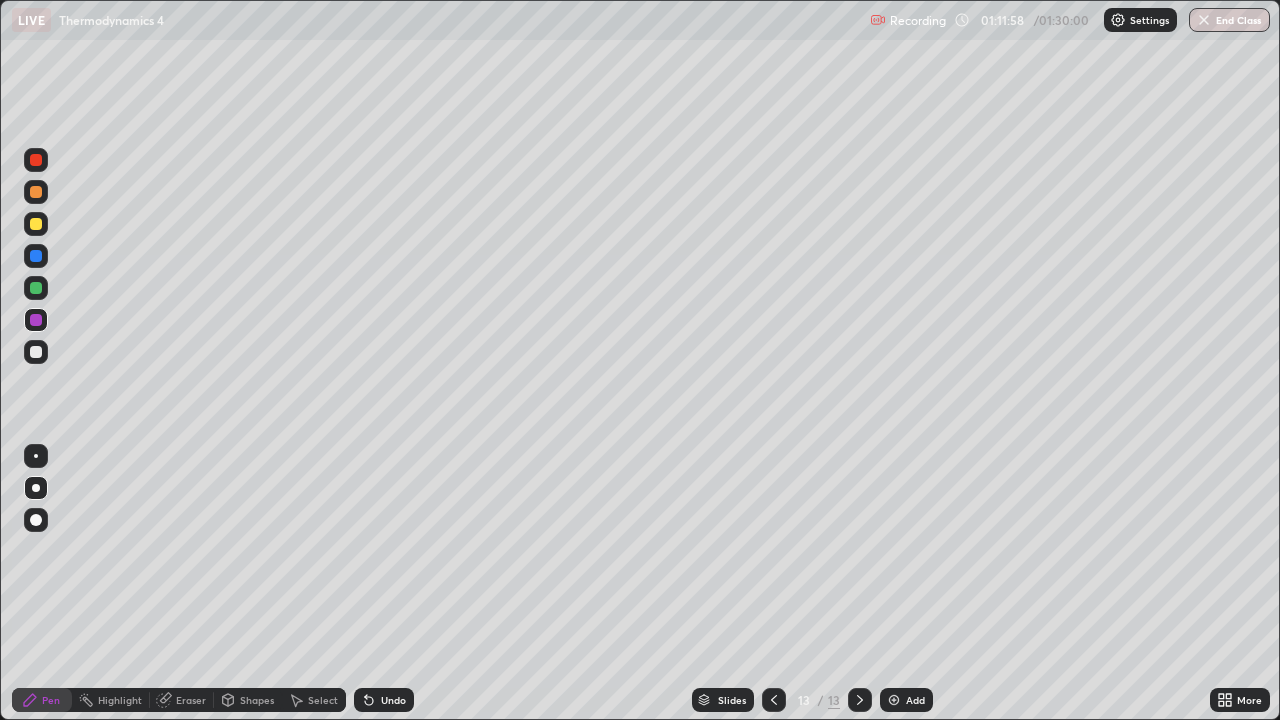 click at bounding box center [36, 352] 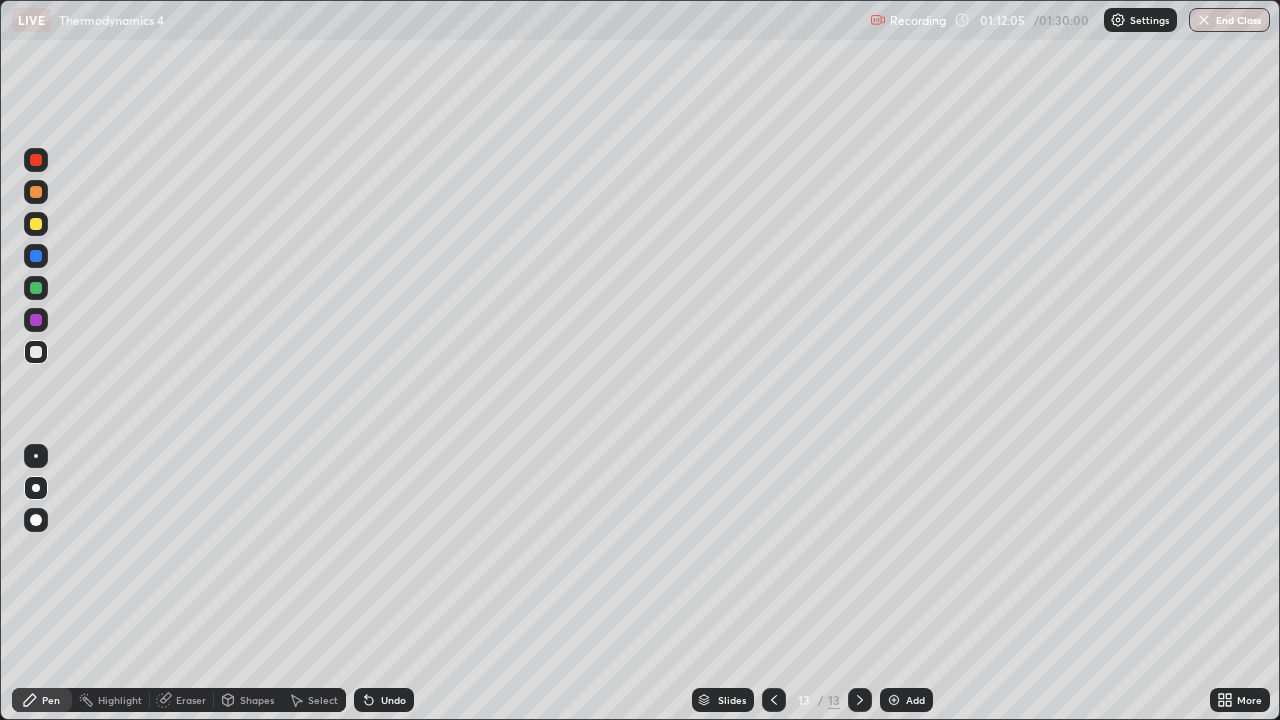 click at bounding box center [36, 352] 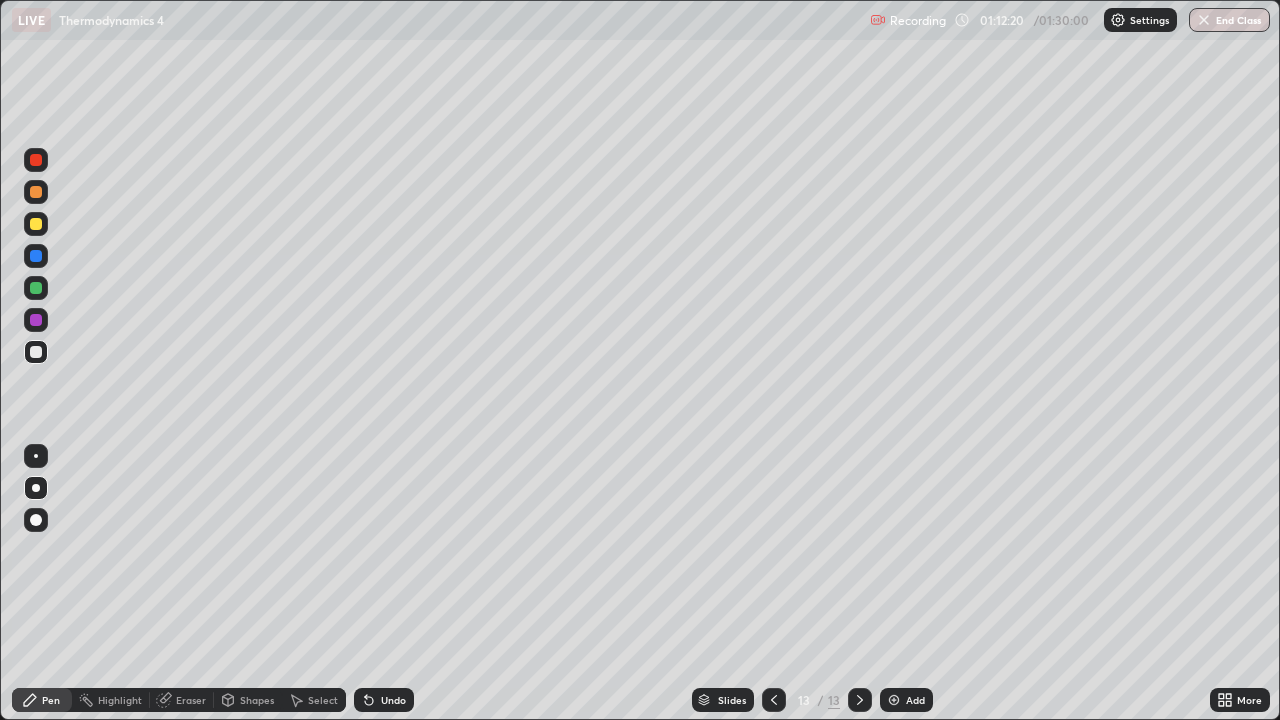 click on "Eraser" at bounding box center [182, 700] 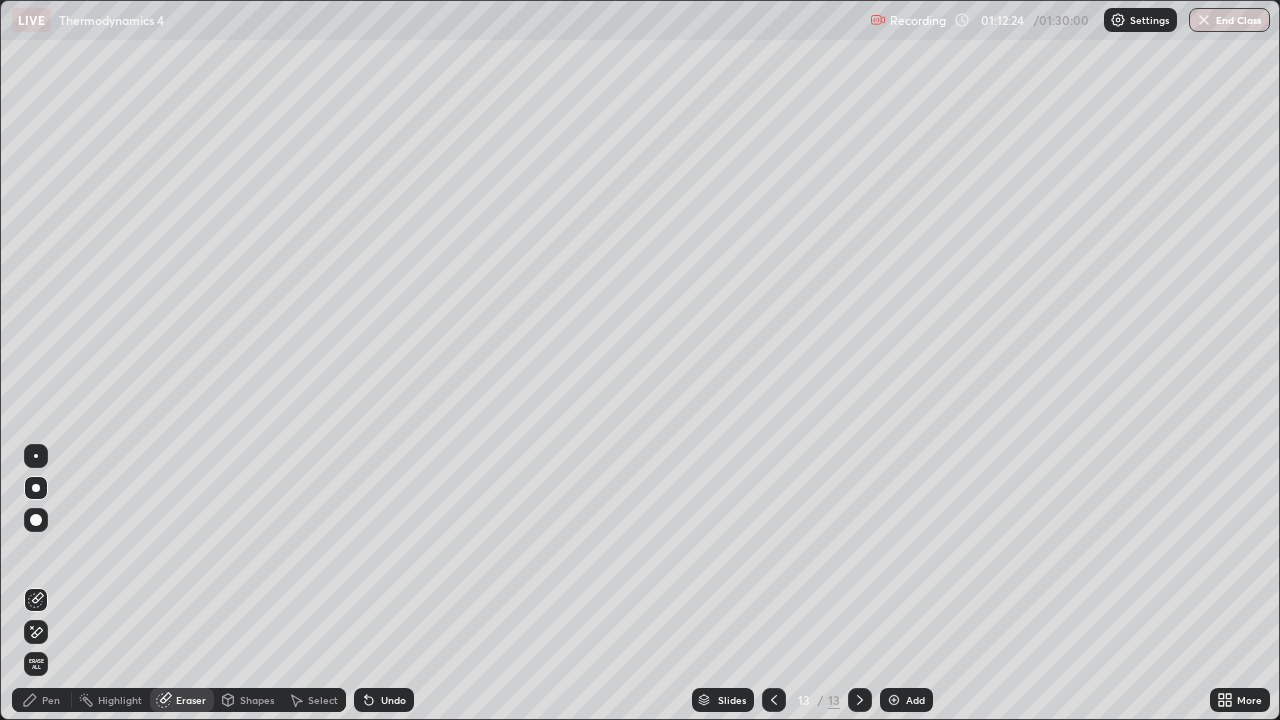 click at bounding box center [36, 488] 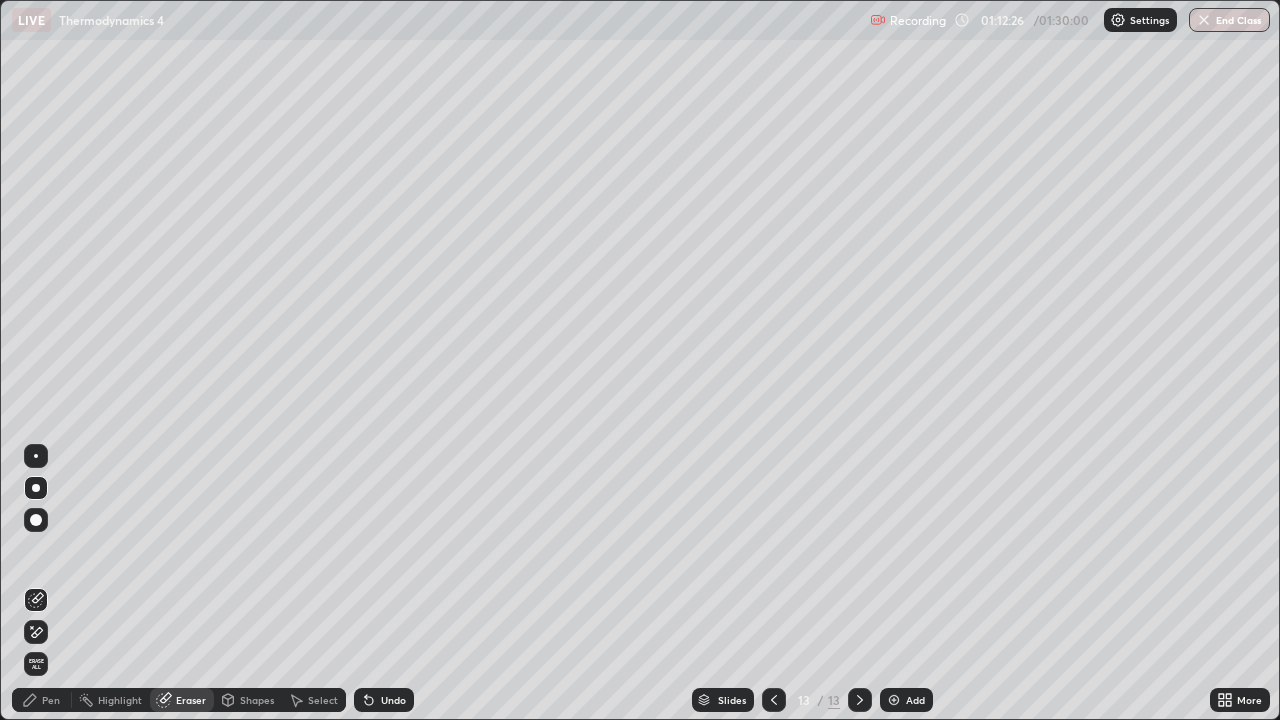 click on "Pen" at bounding box center [42, 700] 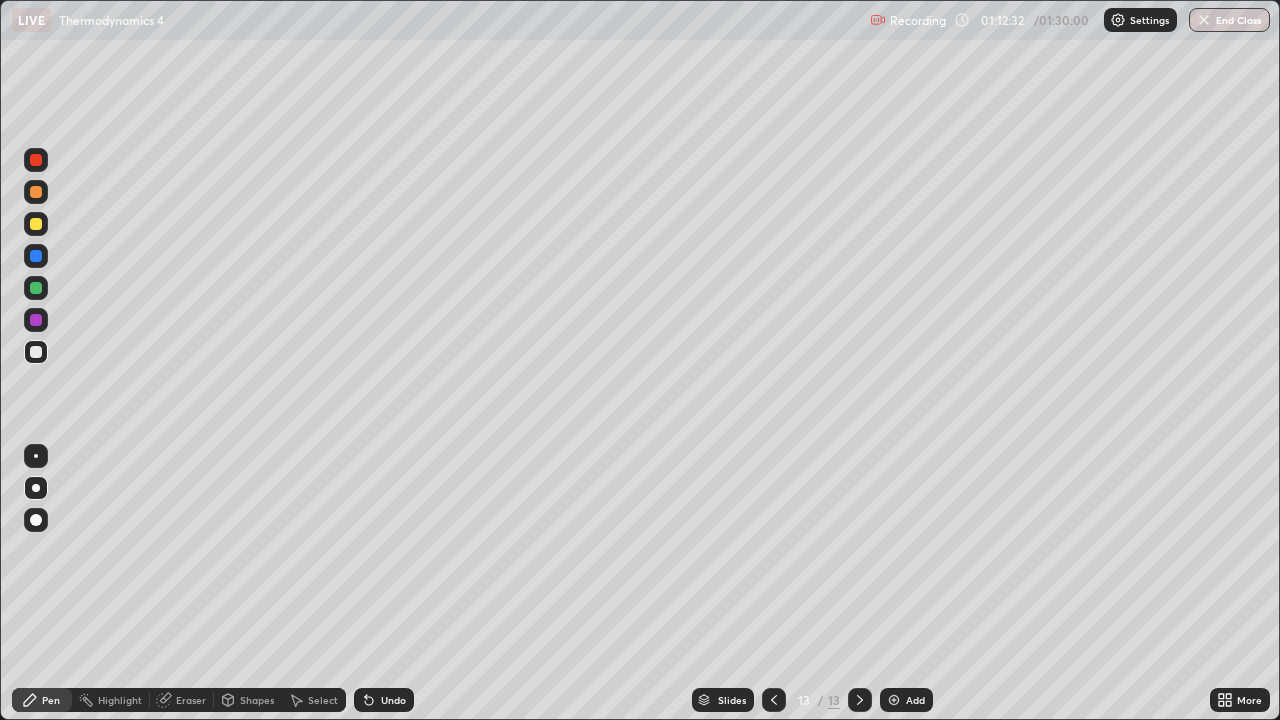 click at bounding box center (36, 224) 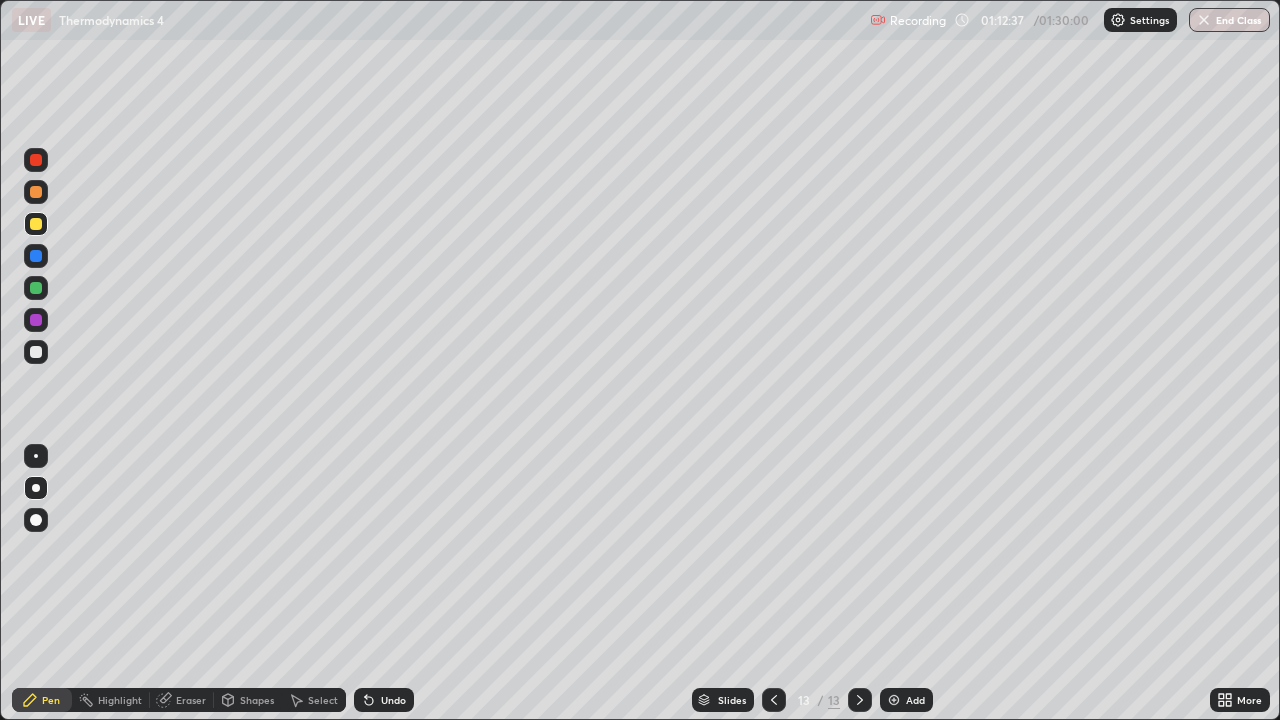 click at bounding box center (36, 352) 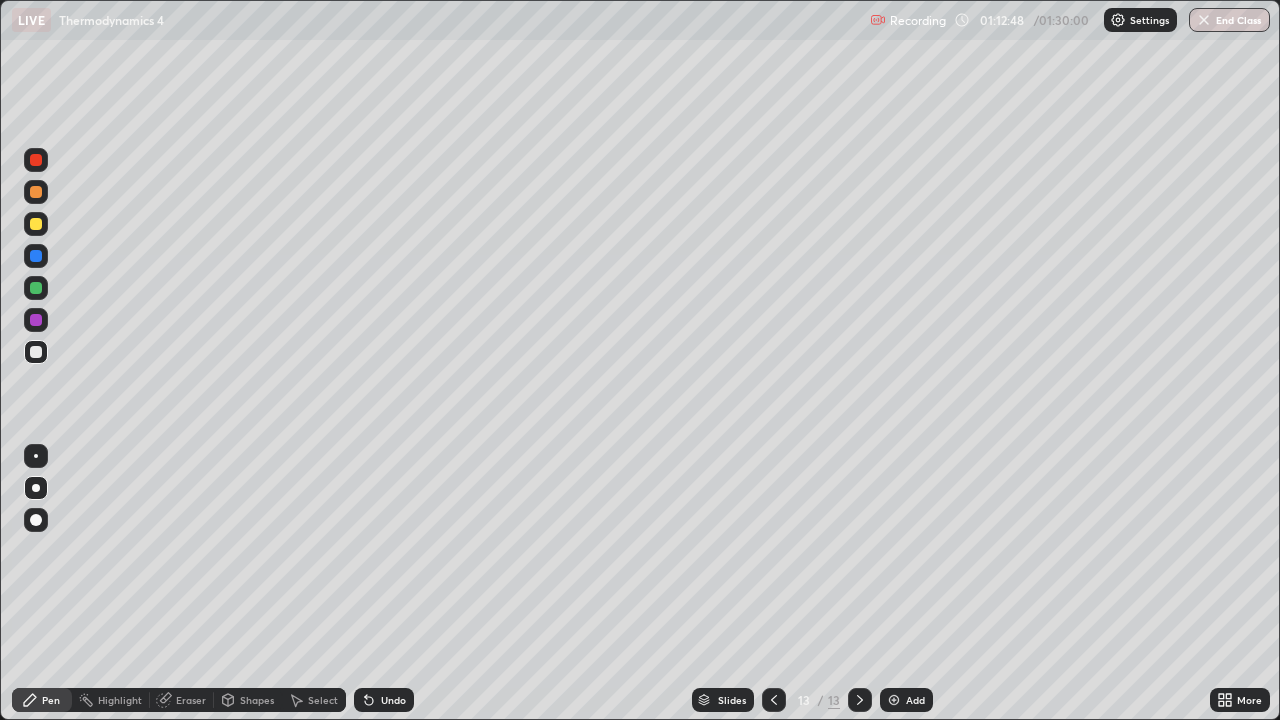 click at bounding box center (36, 520) 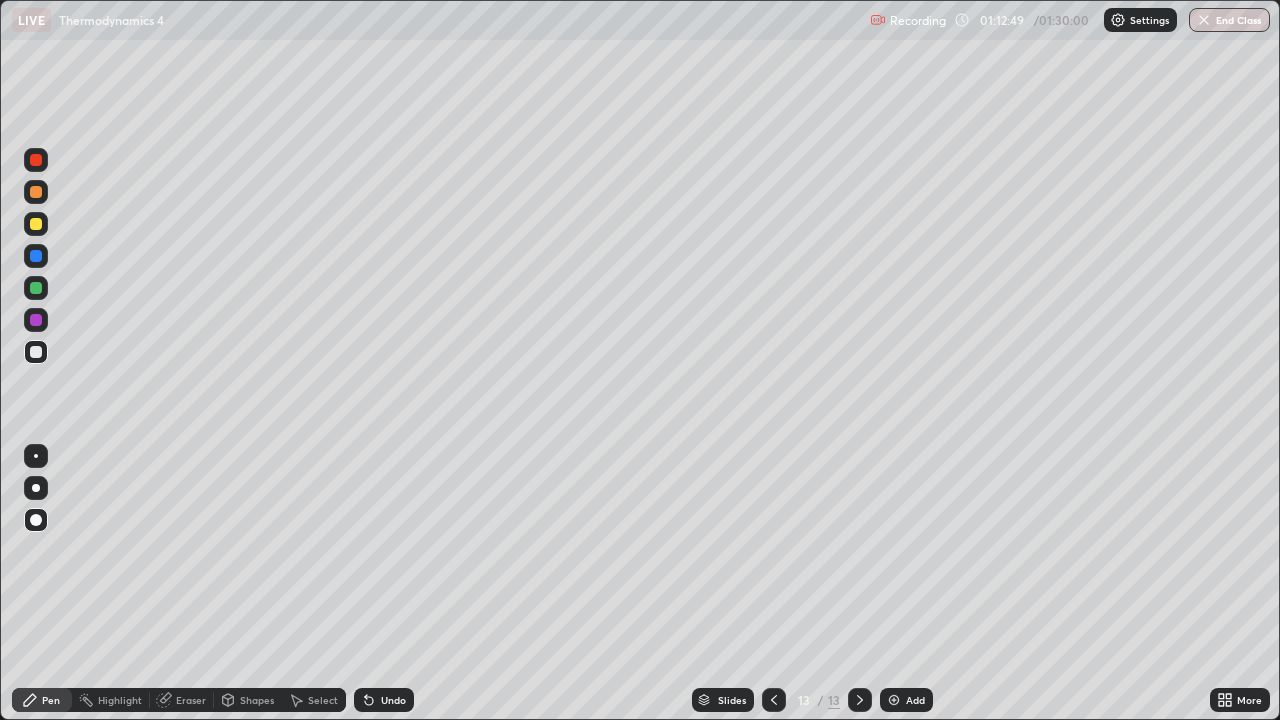 click at bounding box center [36, 352] 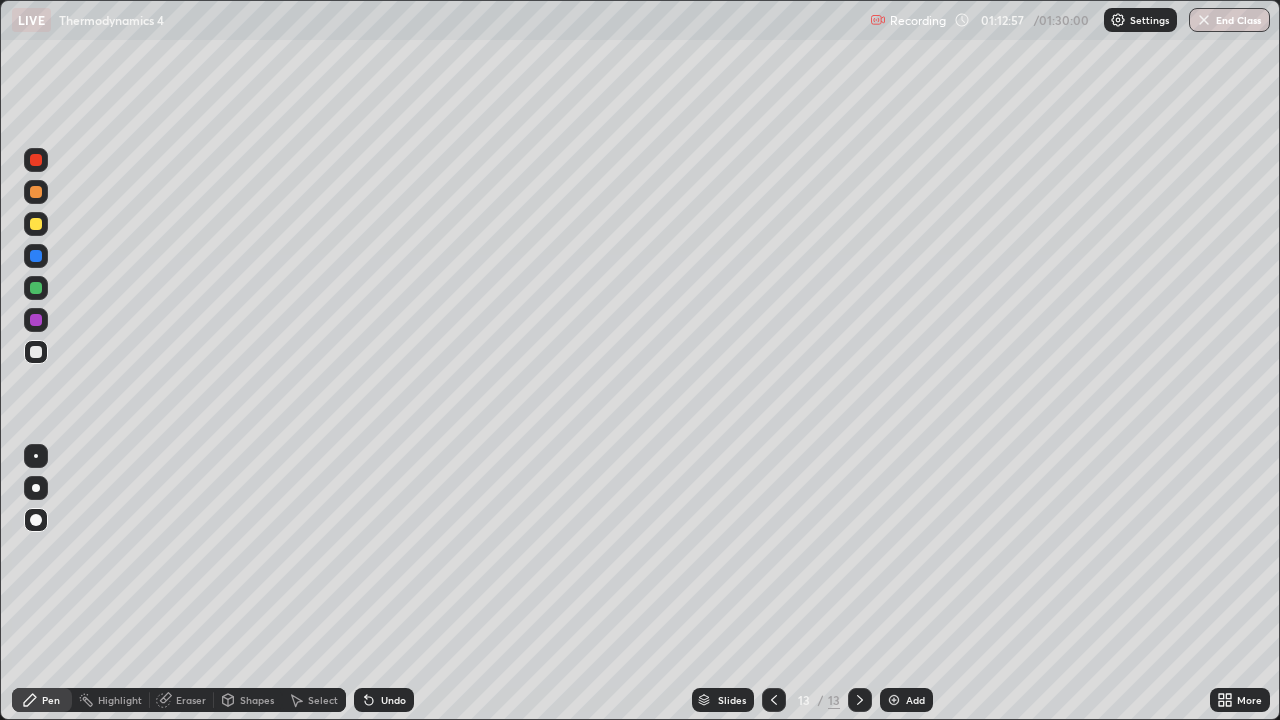 click 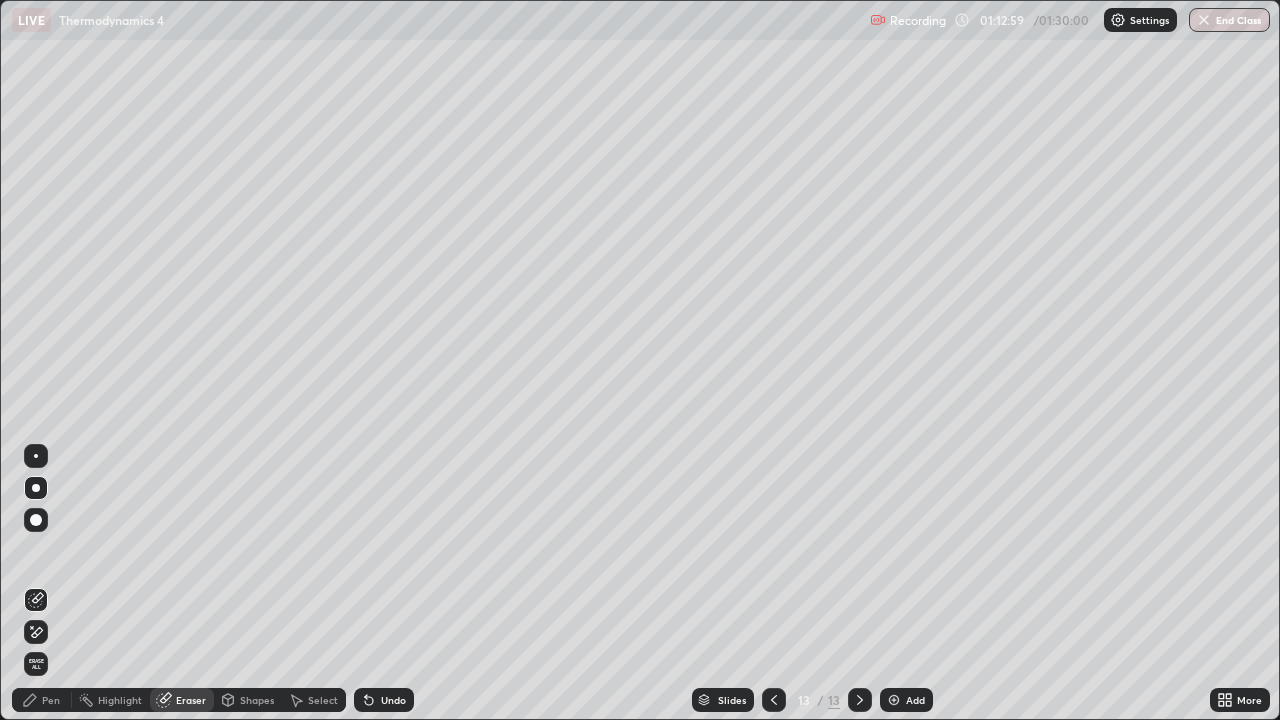 click on "Pen" at bounding box center (42, 700) 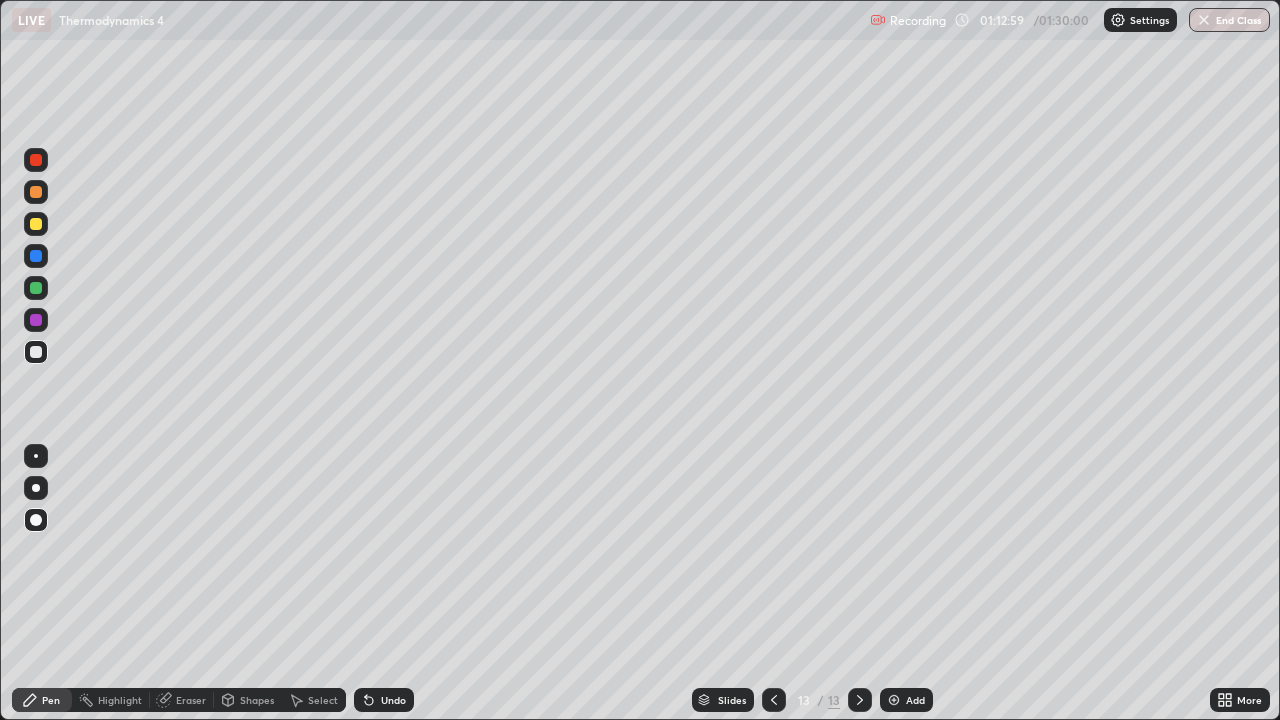 click at bounding box center [36, 352] 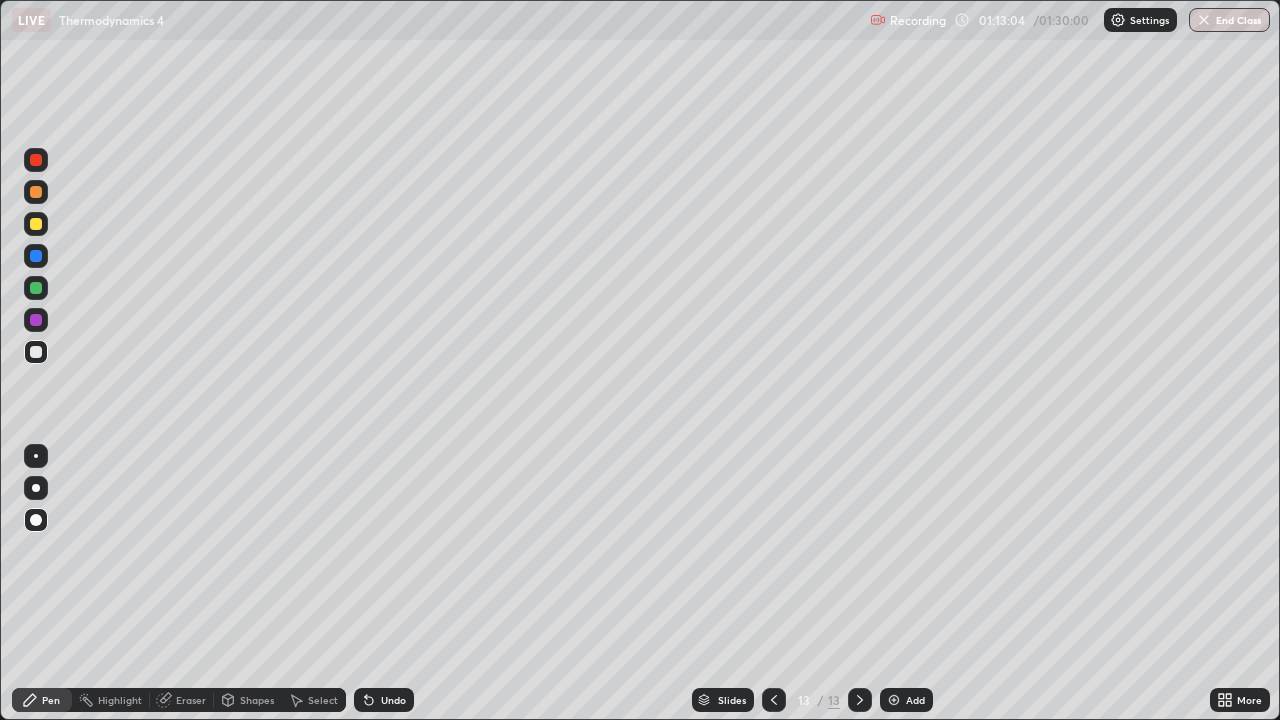 click on "Eraser" at bounding box center (191, 700) 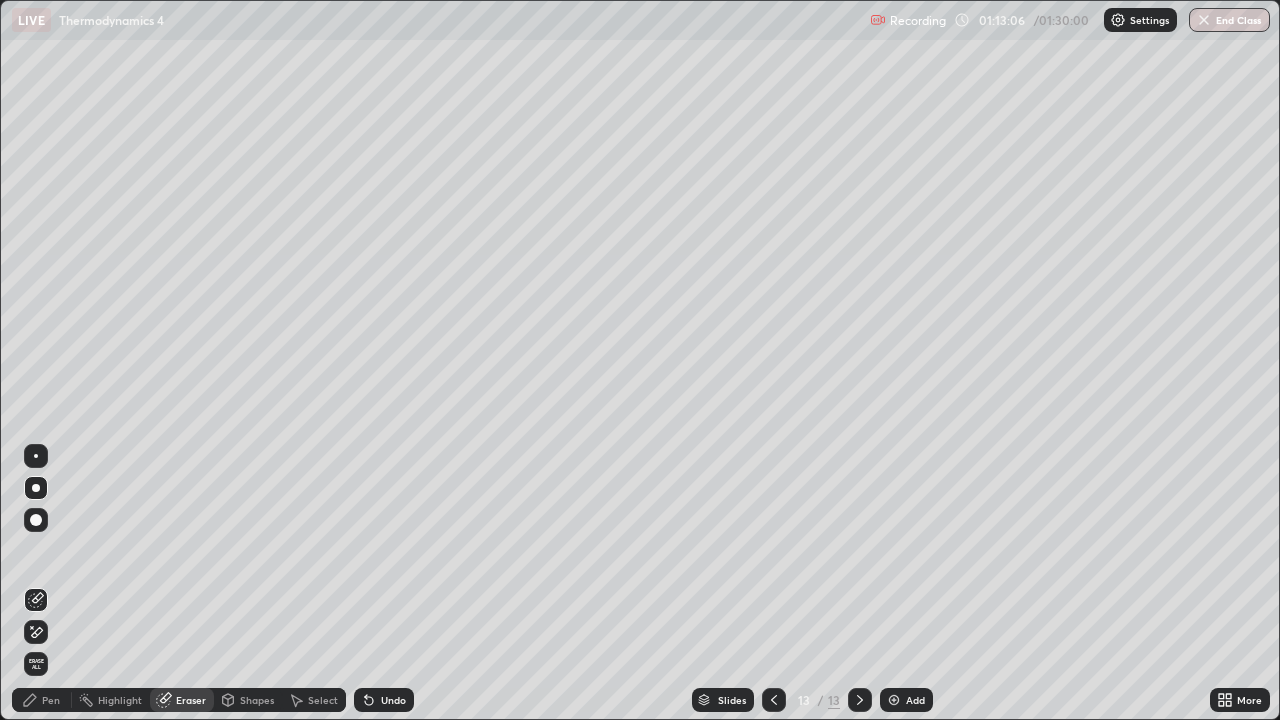 click on "Pen" at bounding box center (42, 700) 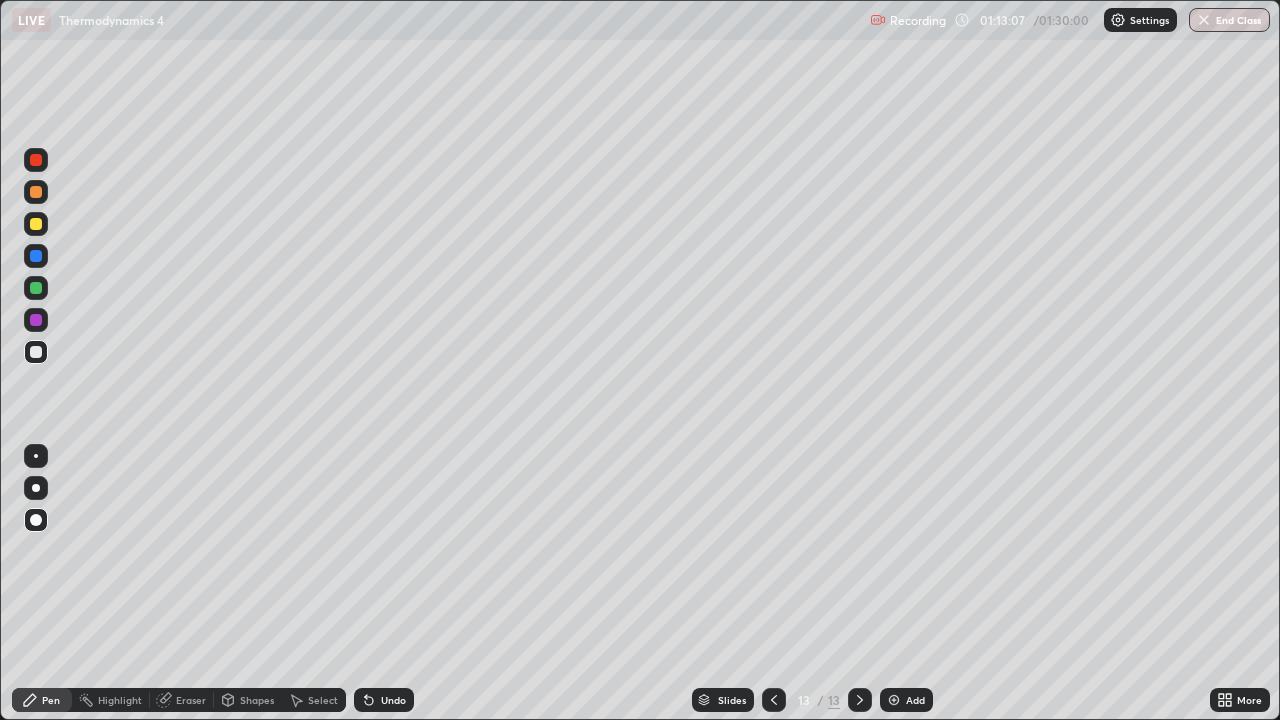 click at bounding box center [36, 352] 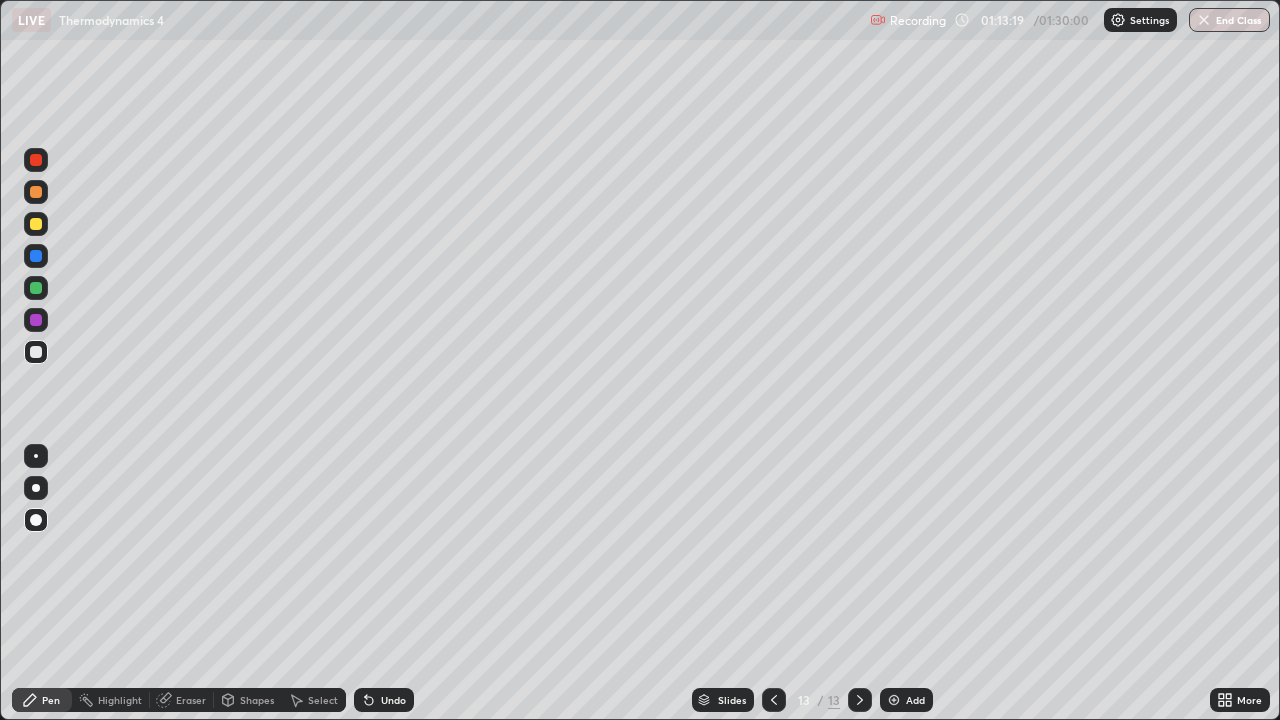 click at bounding box center (36, 352) 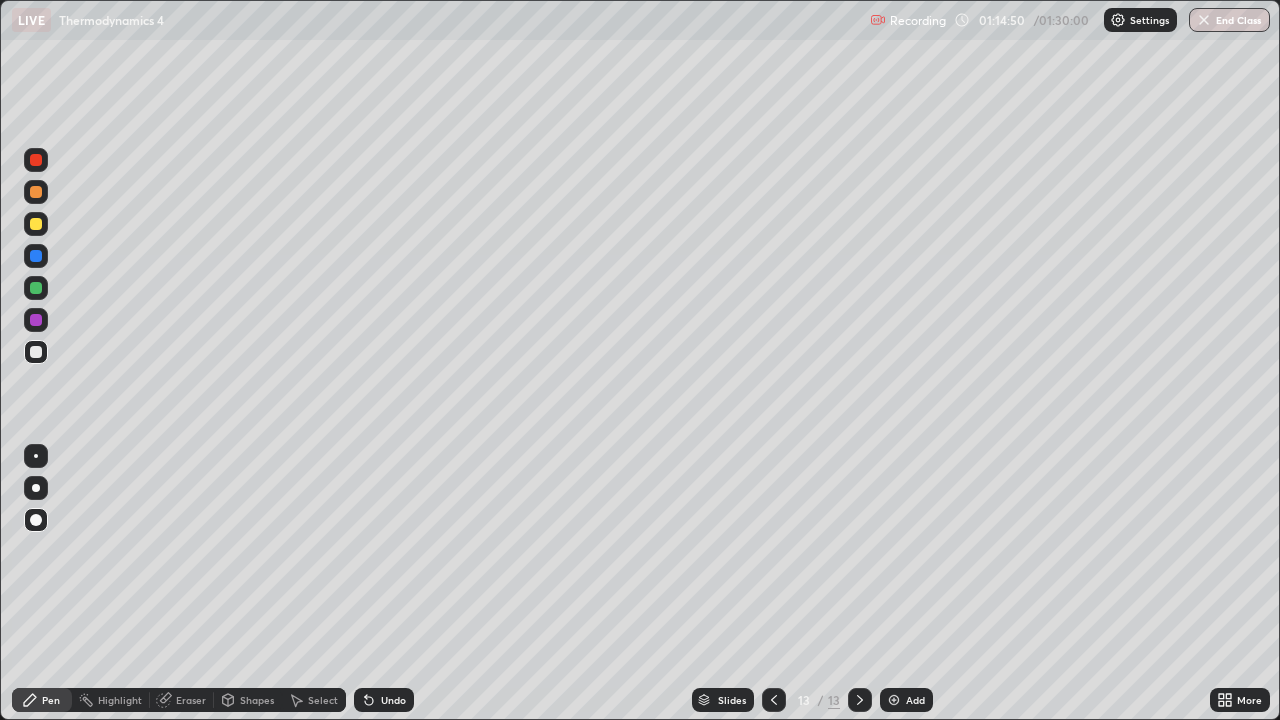 click at bounding box center [36, 352] 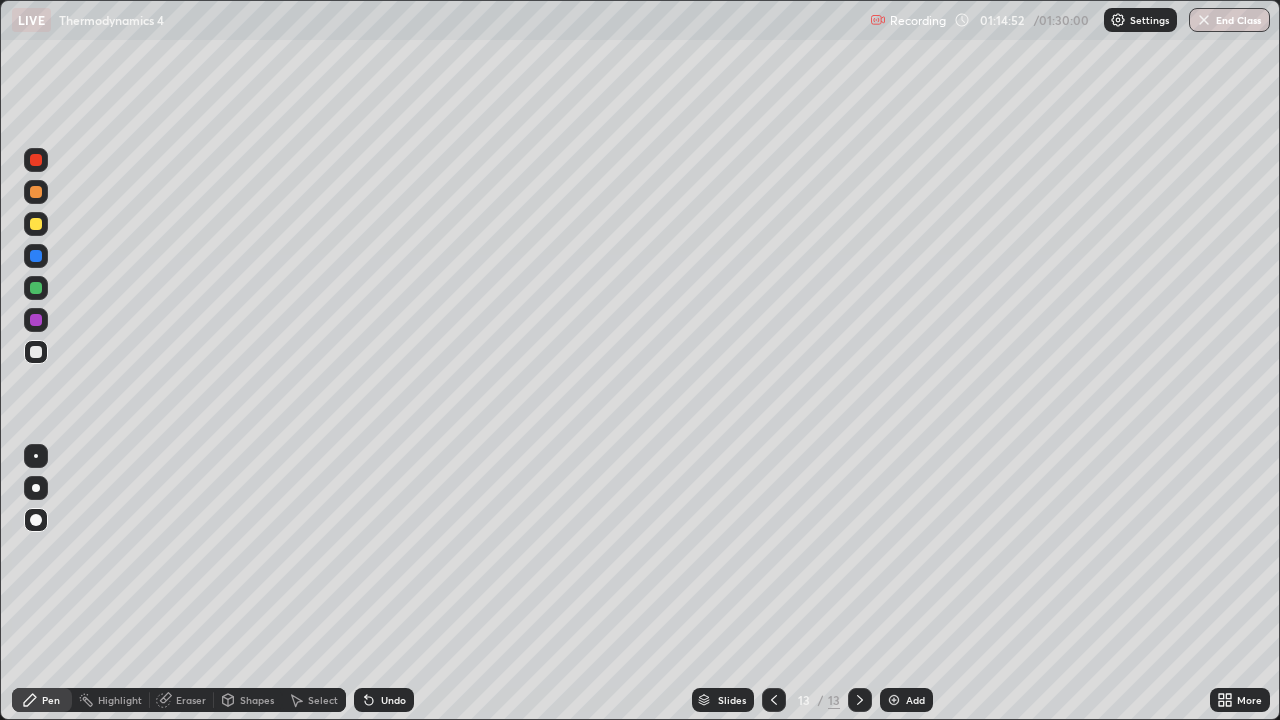 click at bounding box center [36, 488] 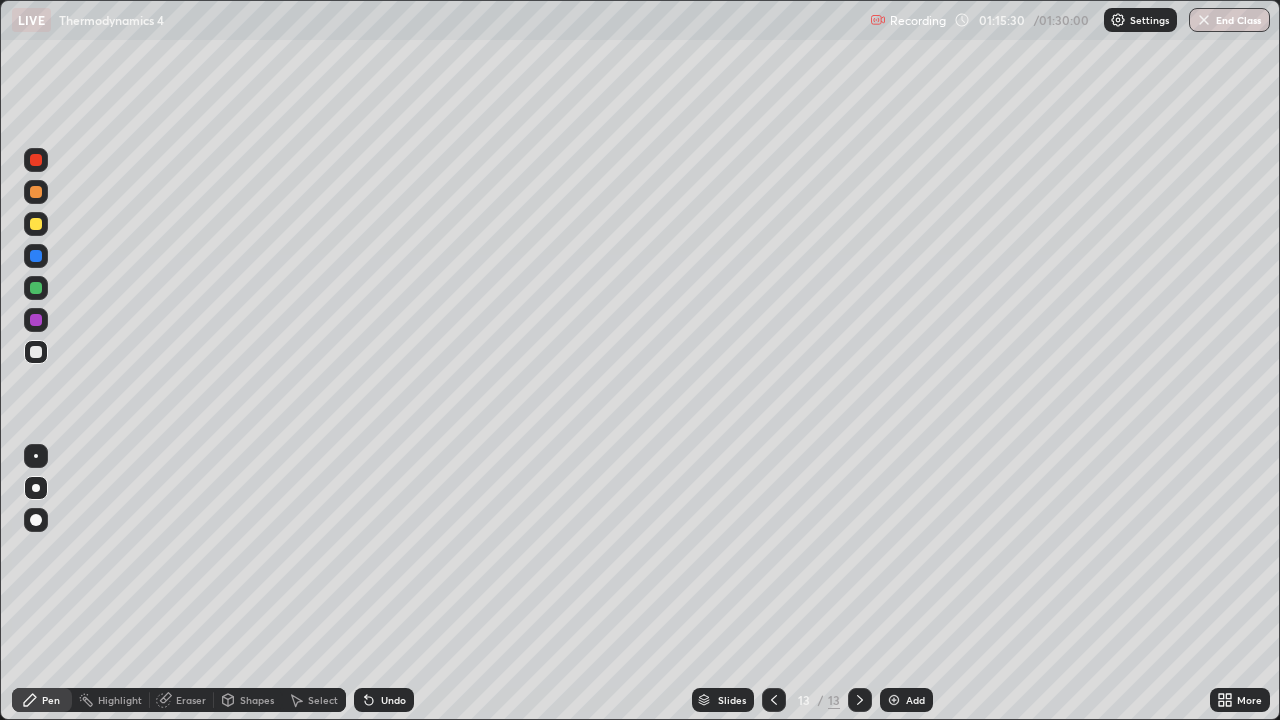 click at bounding box center (36, 320) 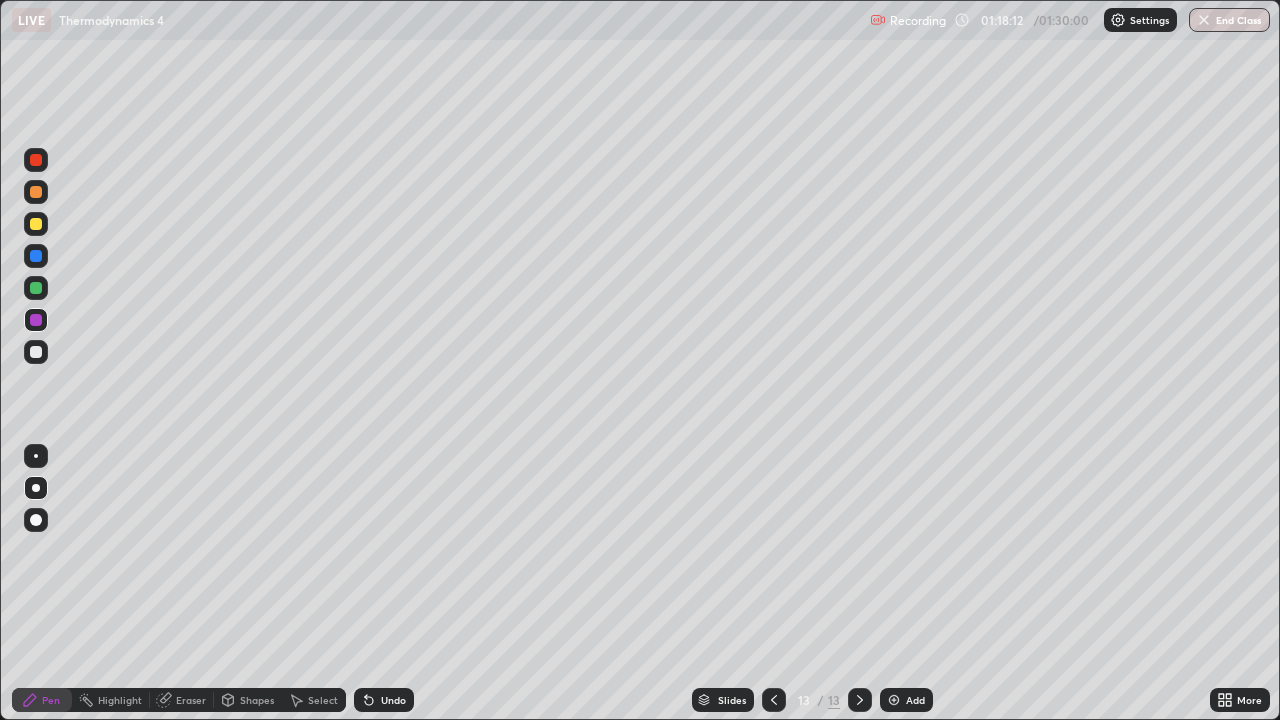 click on "Add" at bounding box center (915, 700) 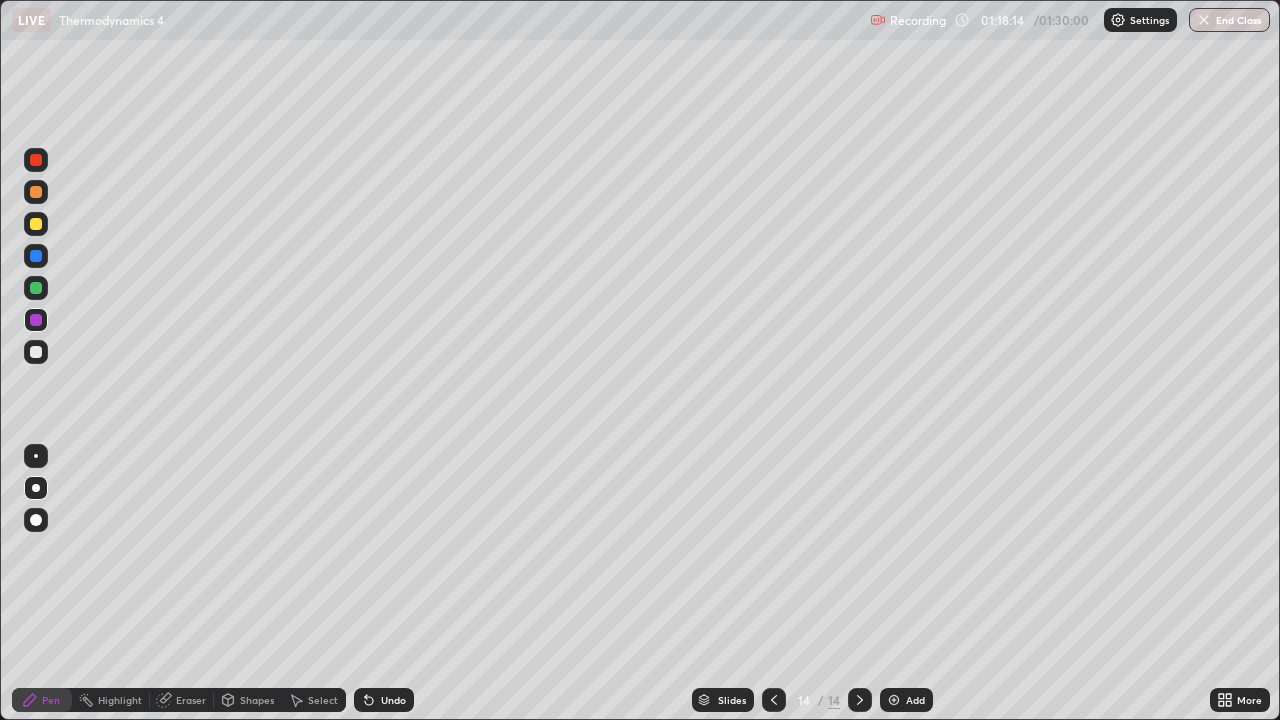 click at bounding box center (36, 488) 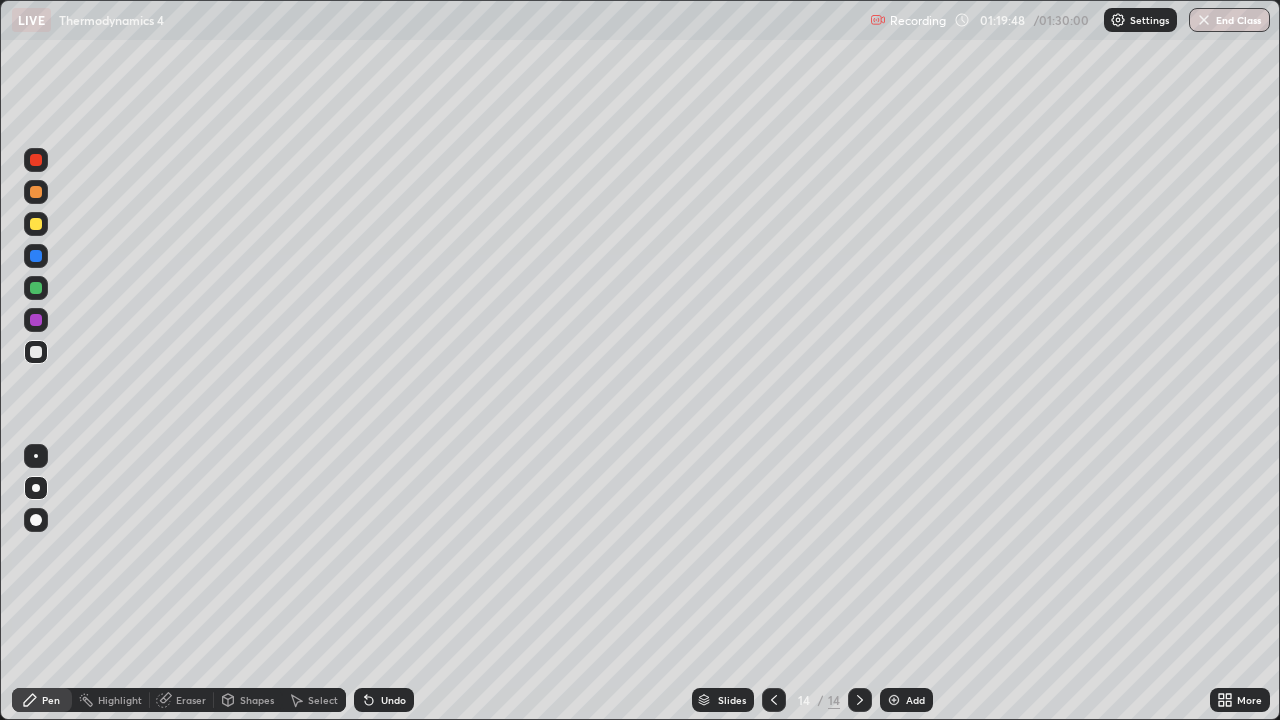 click at bounding box center (36, 320) 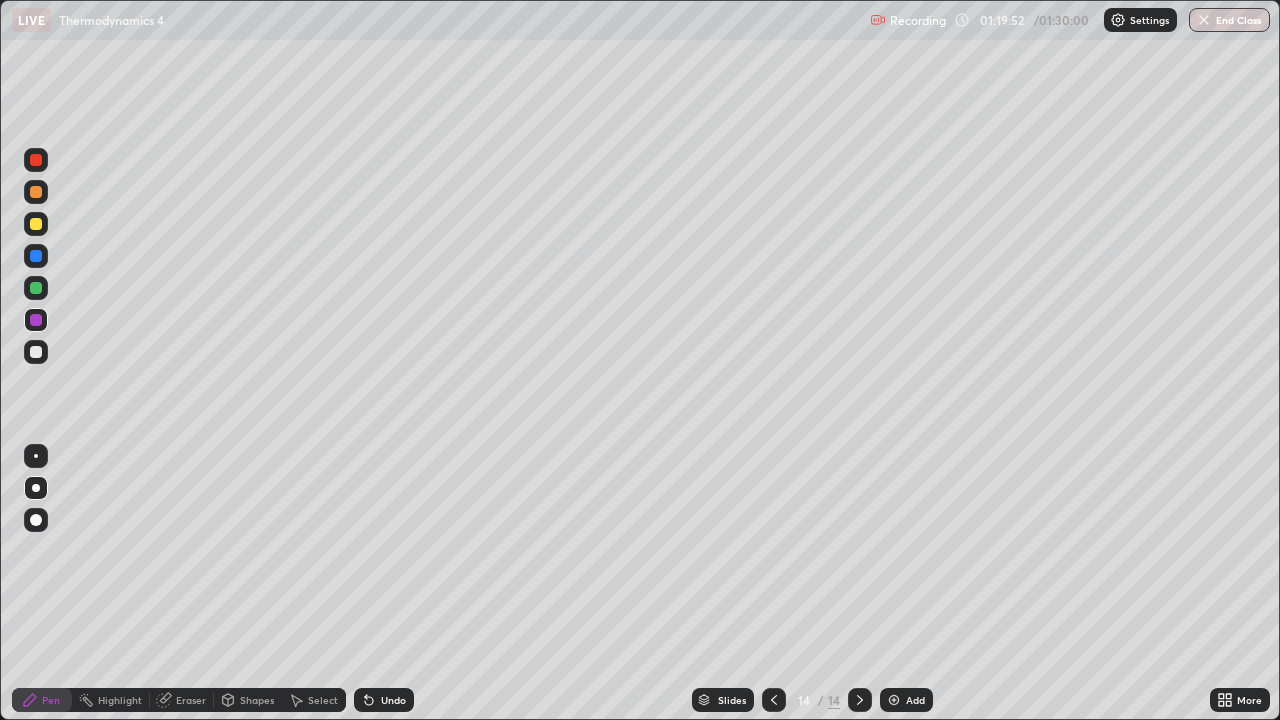 click at bounding box center [36, 352] 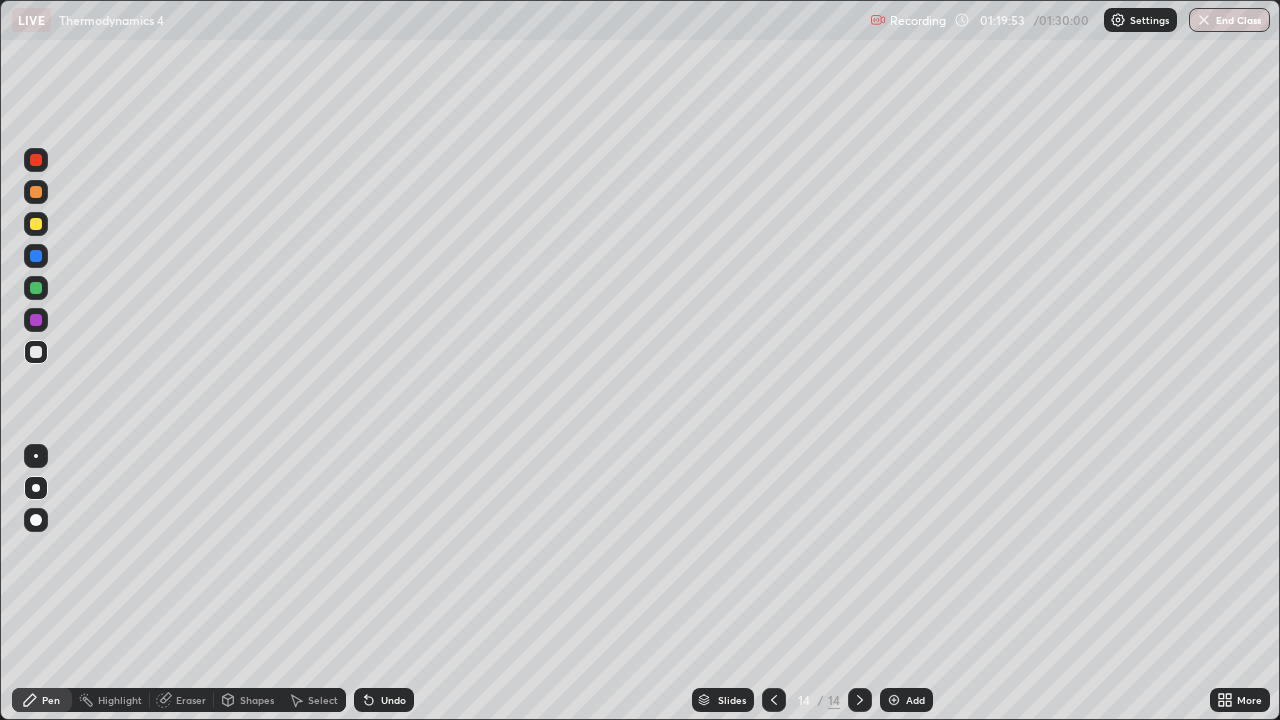 click at bounding box center (36, 256) 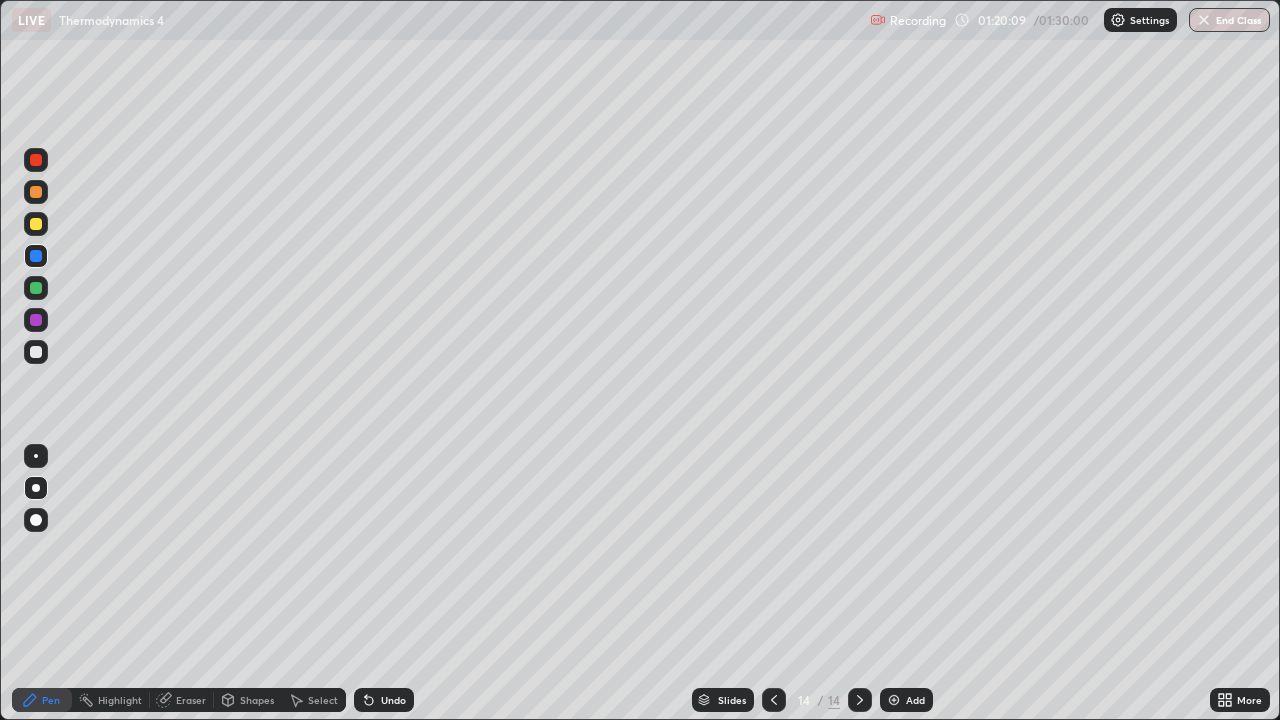 click at bounding box center (36, 224) 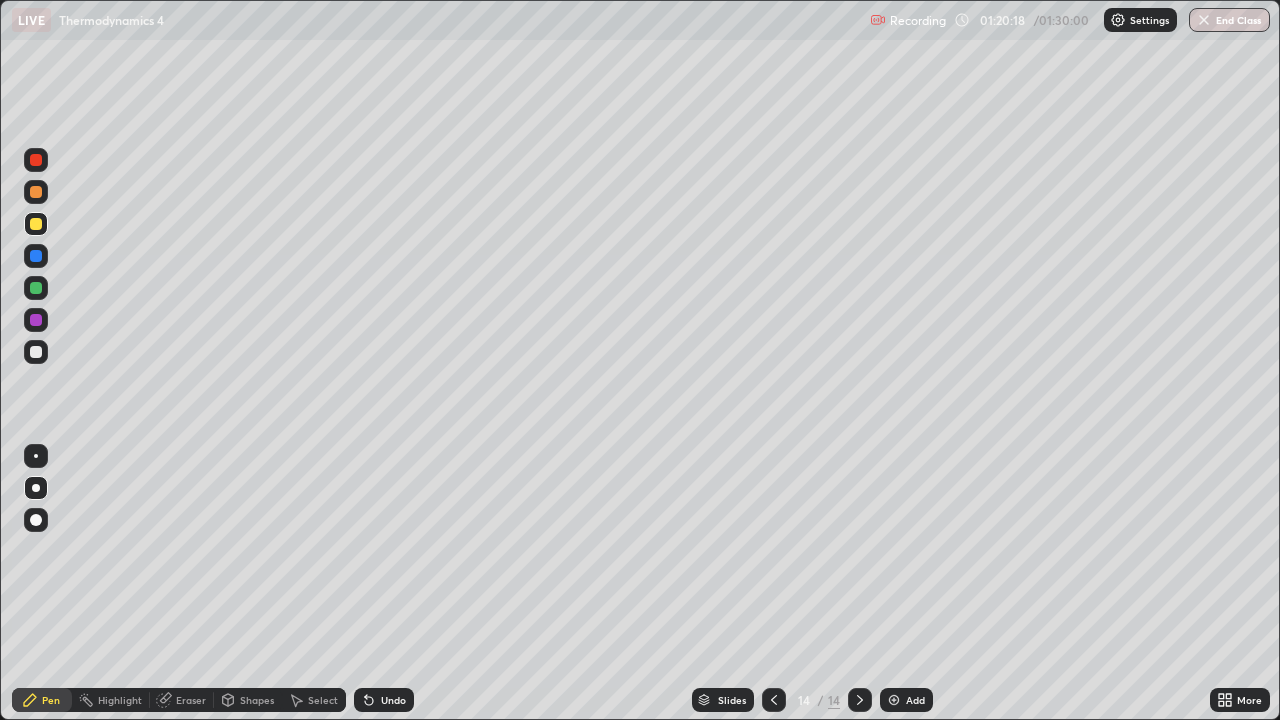 click on "Eraser" at bounding box center [182, 700] 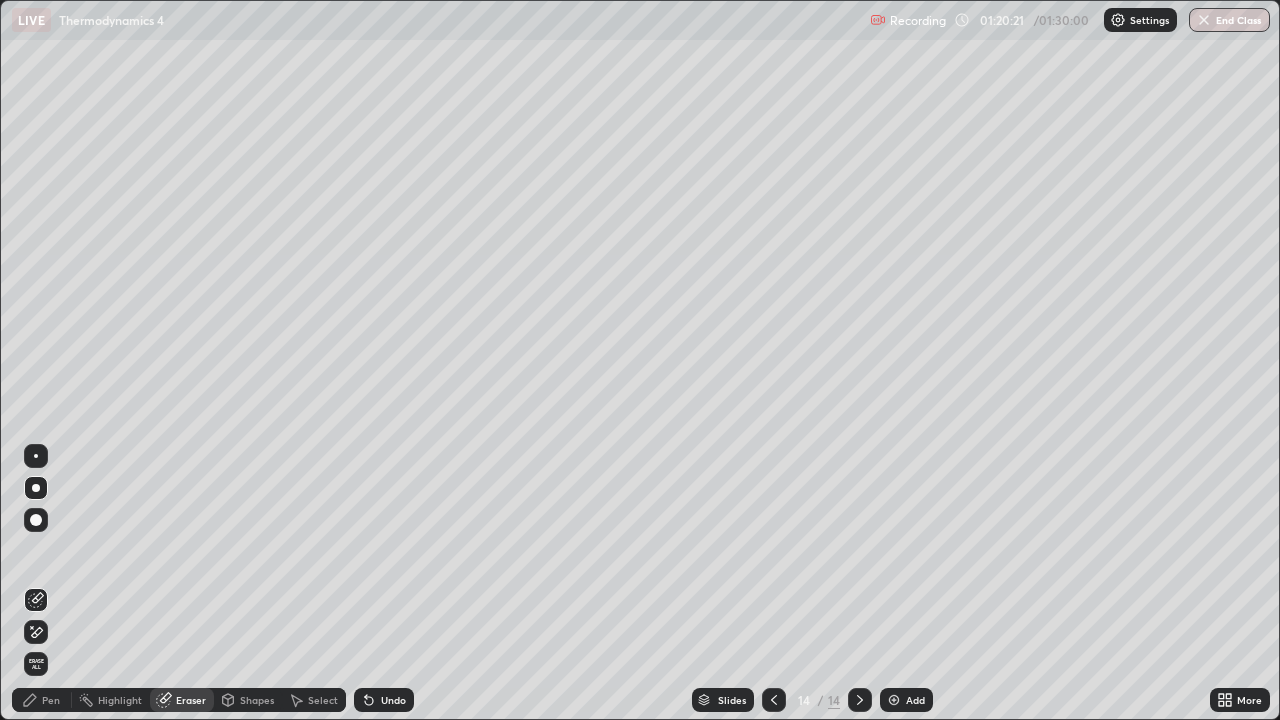 click on "Pen" at bounding box center (42, 700) 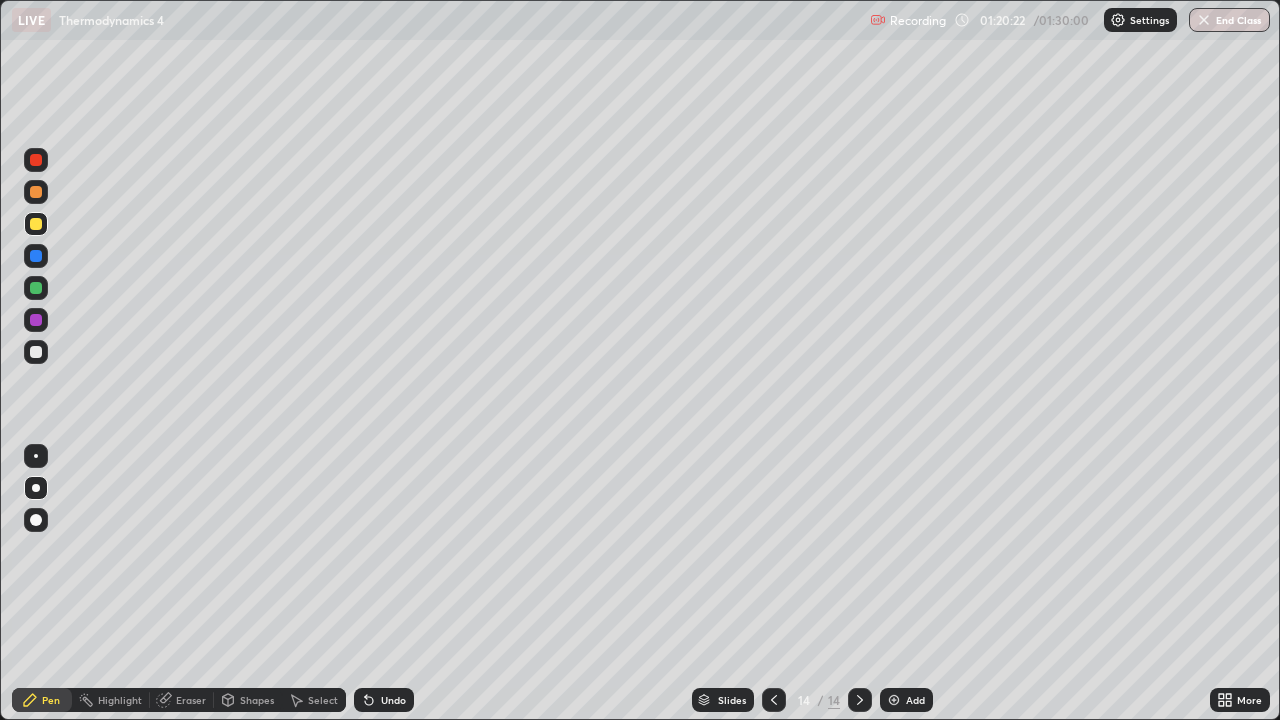 click at bounding box center [36, 352] 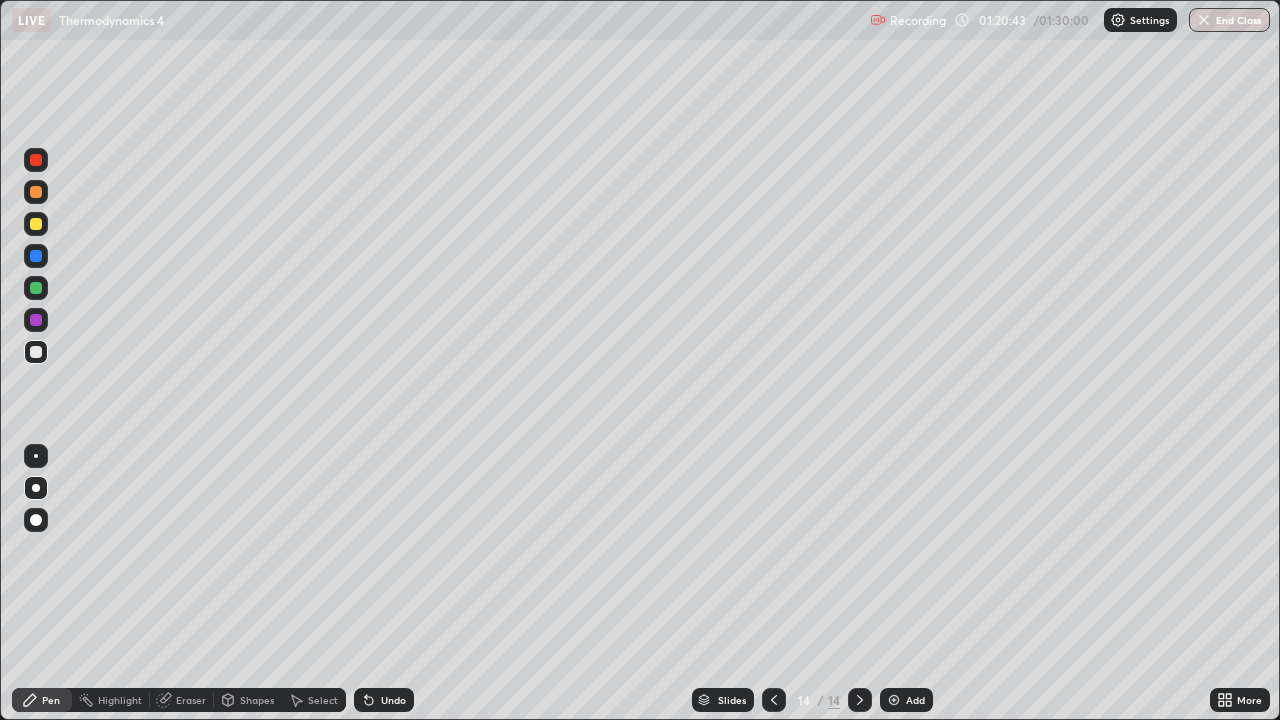 click at bounding box center (36, 224) 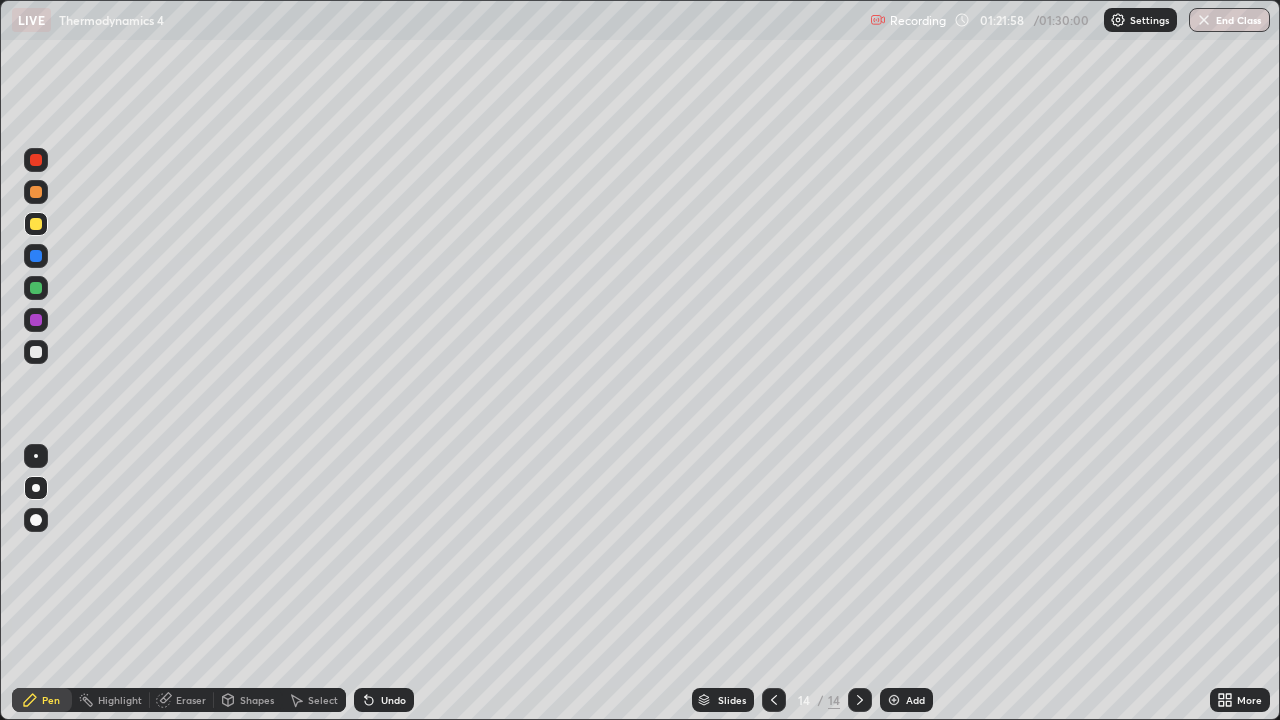 click at bounding box center (36, 288) 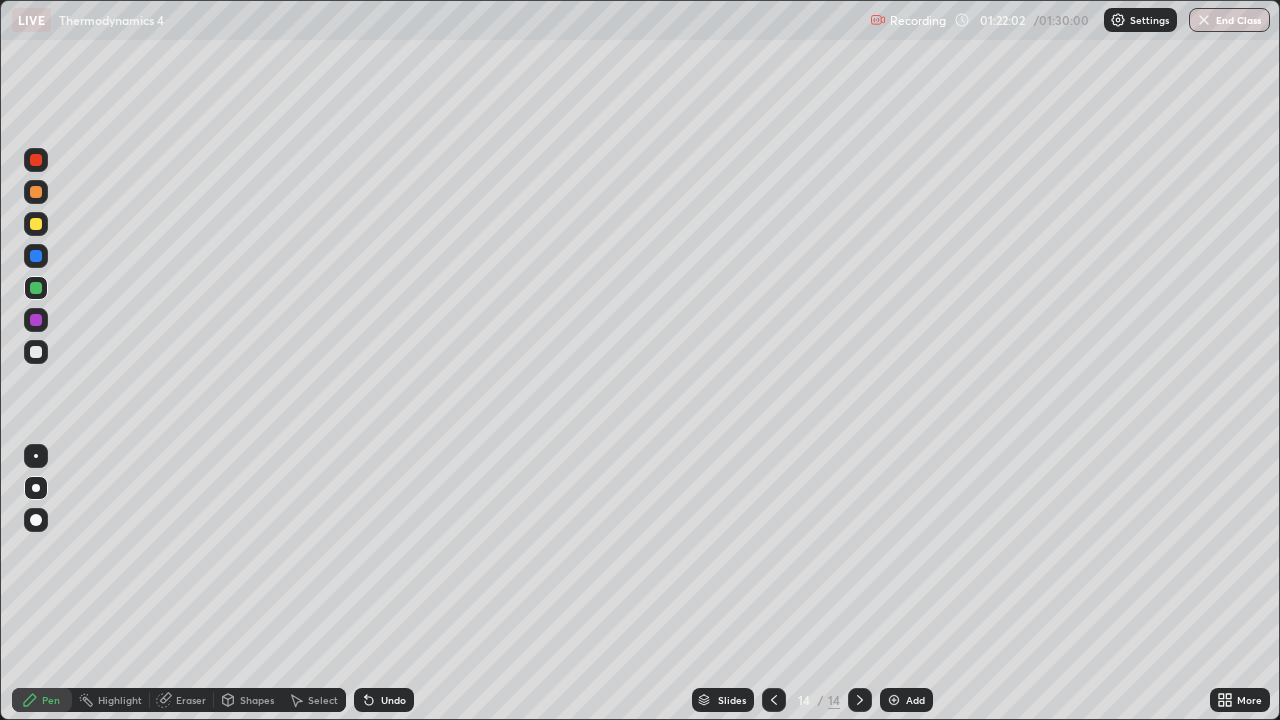 click at bounding box center (36, 320) 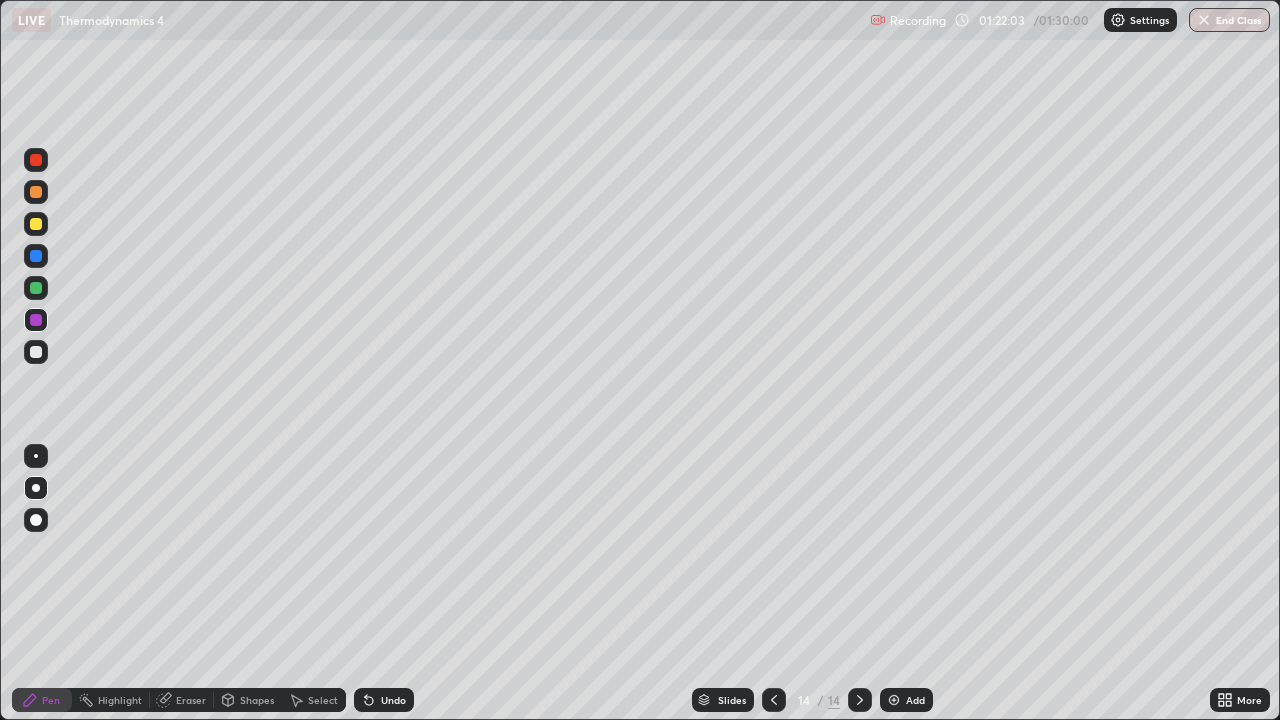 click at bounding box center [36, 256] 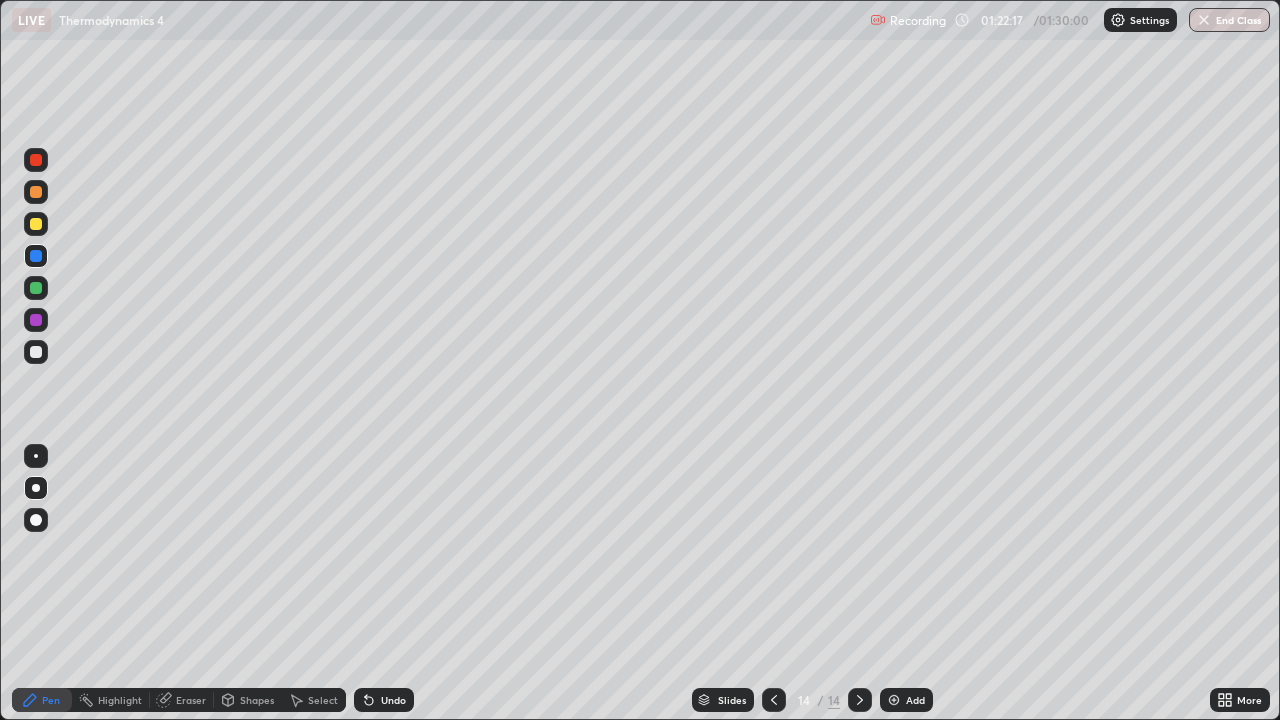 click at bounding box center [36, 320] 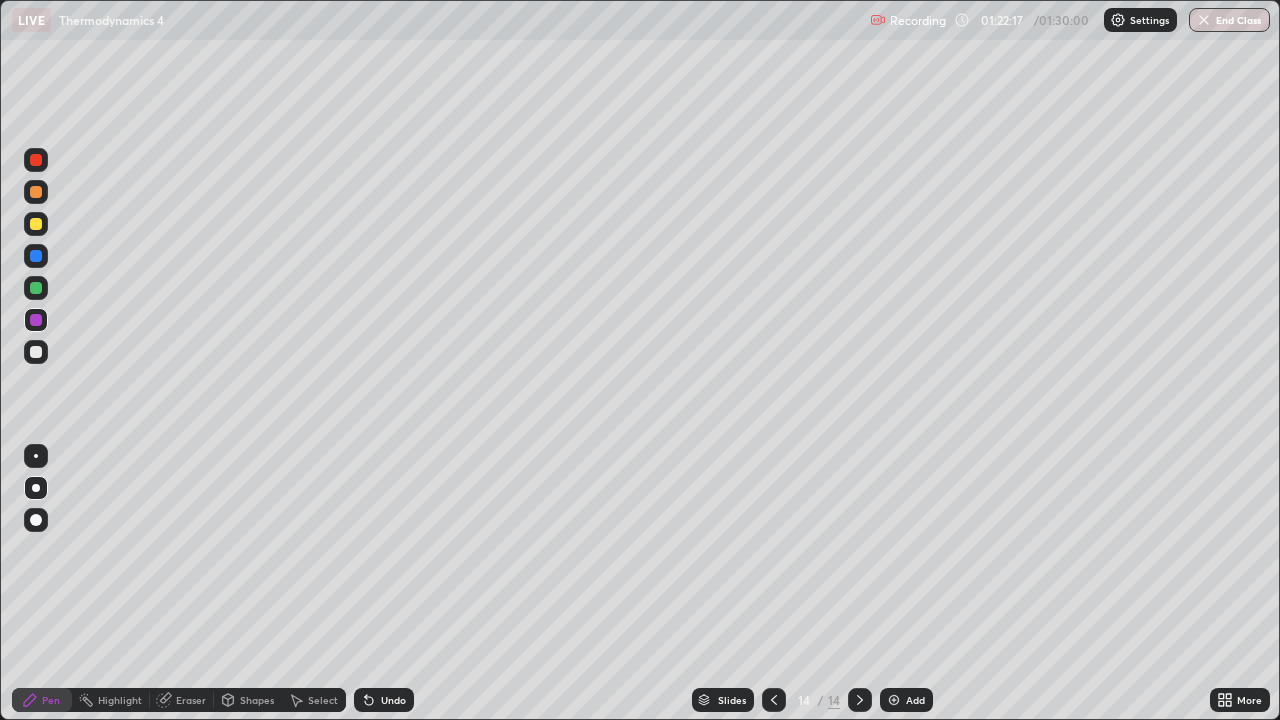 click at bounding box center (36, 352) 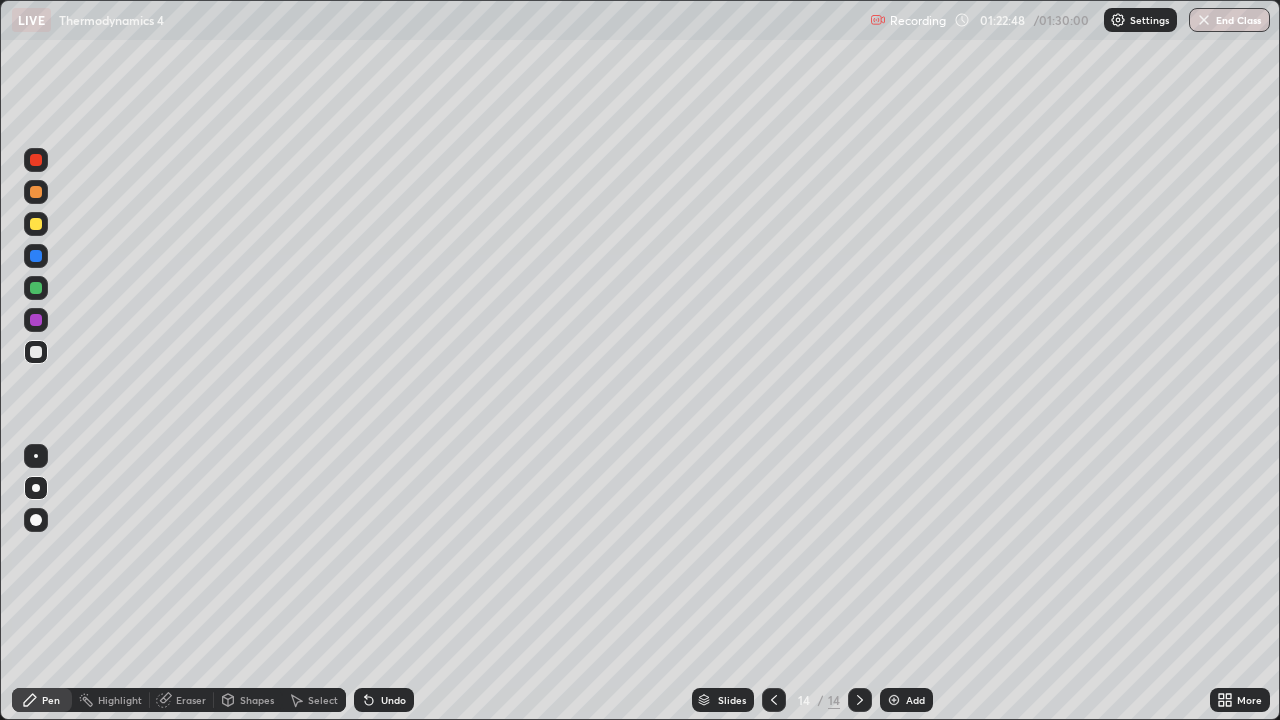 click on "Eraser" at bounding box center (182, 700) 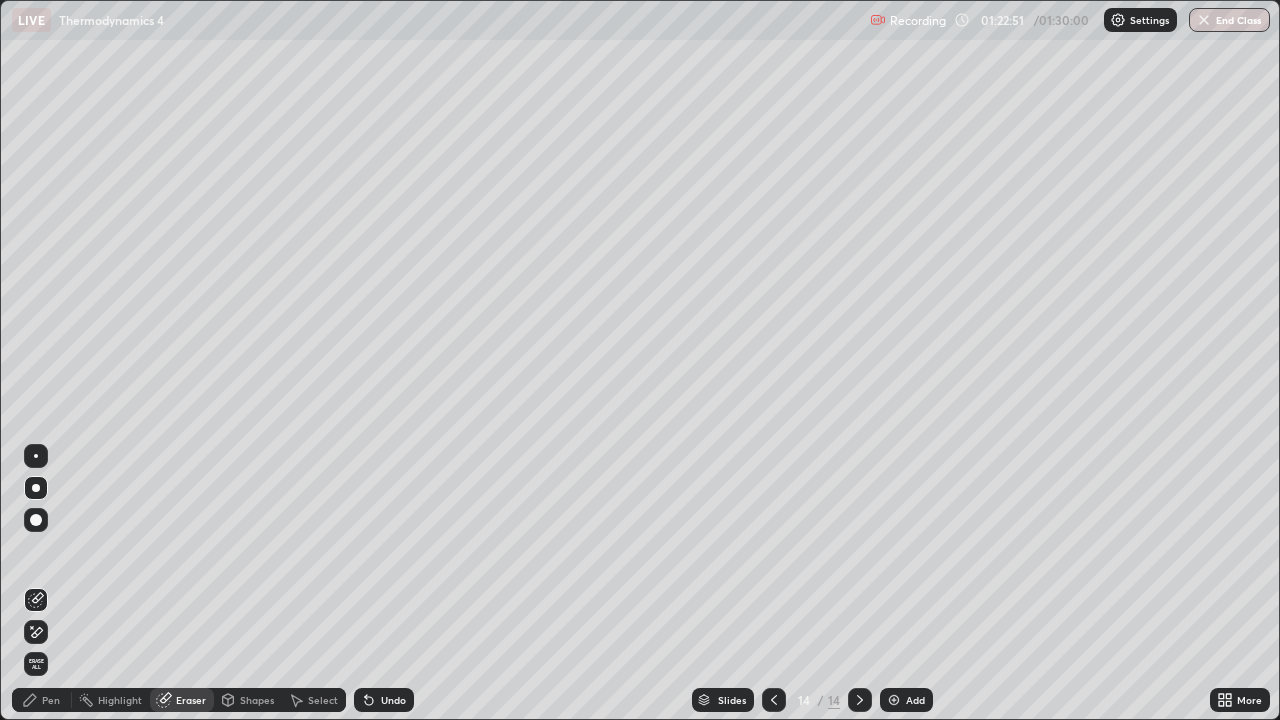 click at bounding box center (36, 488) 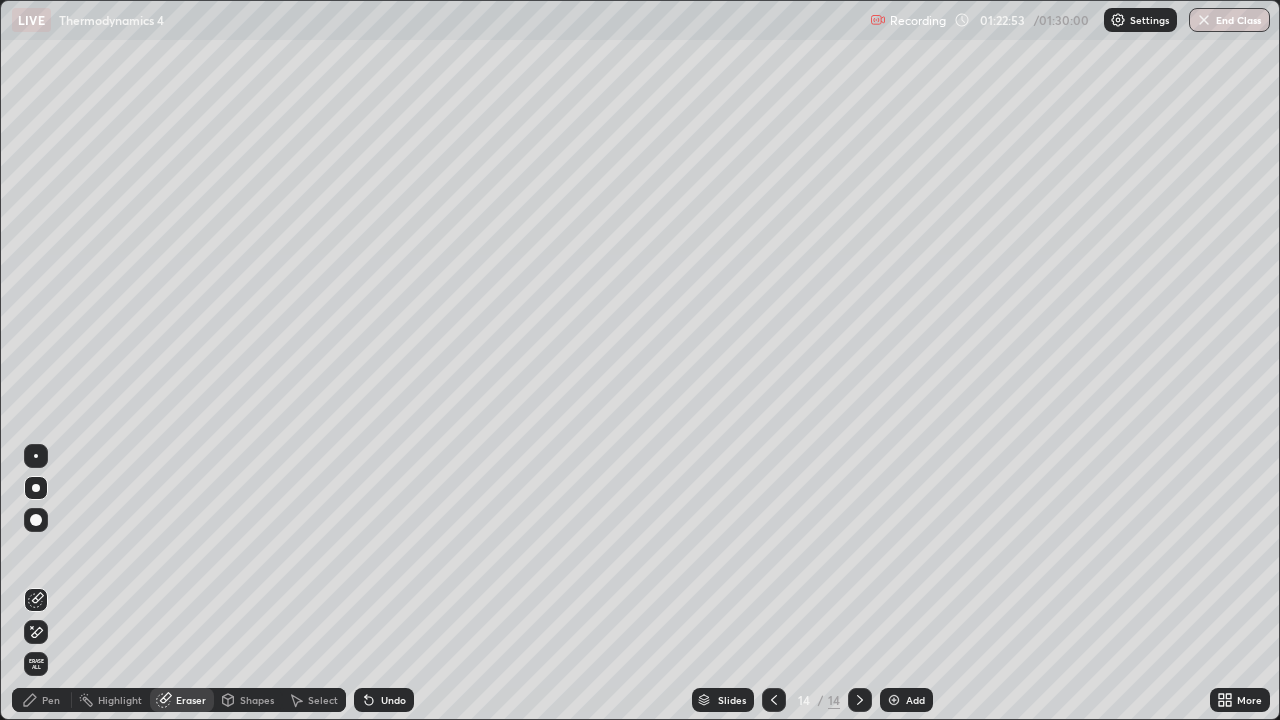 click on "Pen" at bounding box center (42, 700) 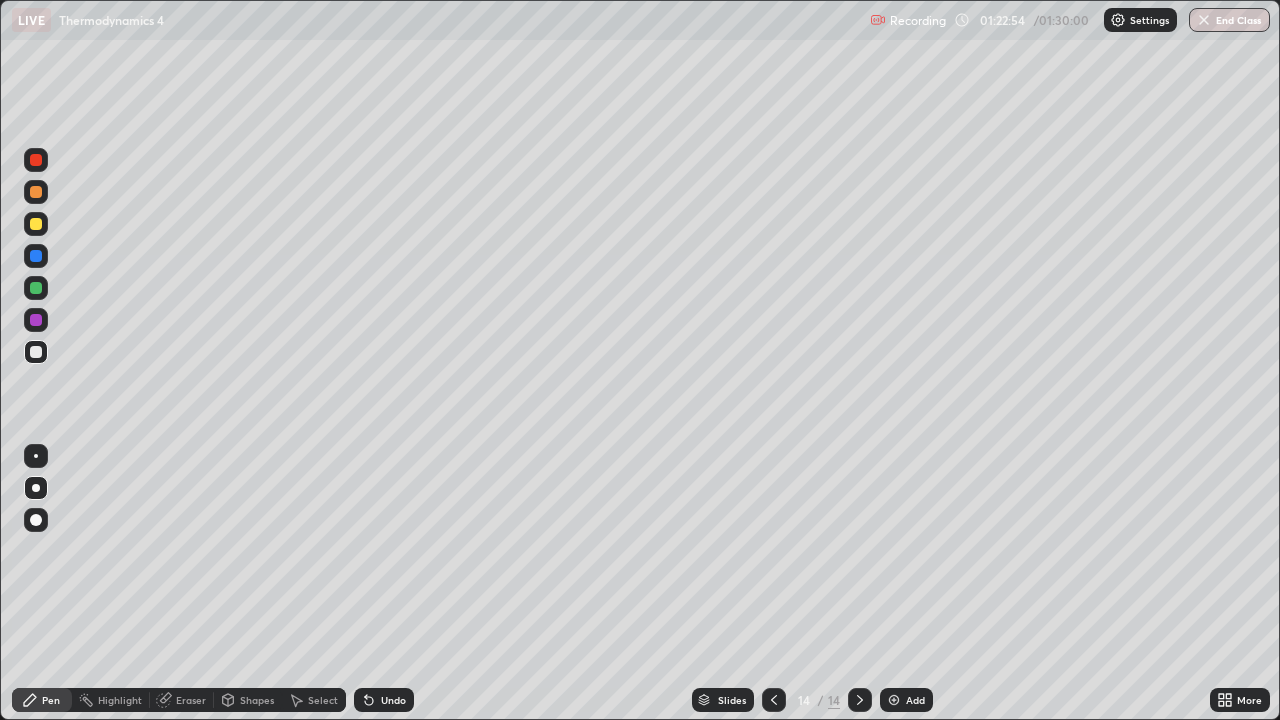 click at bounding box center (36, 288) 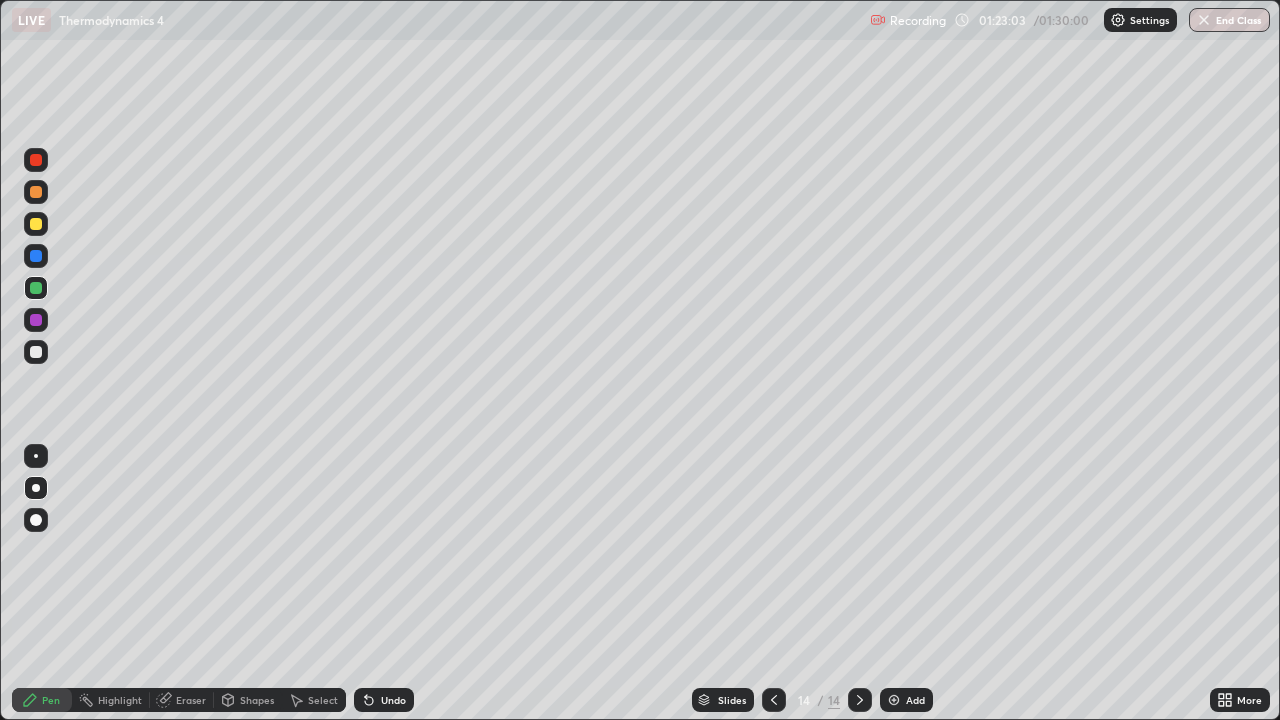 click at bounding box center [36, 224] 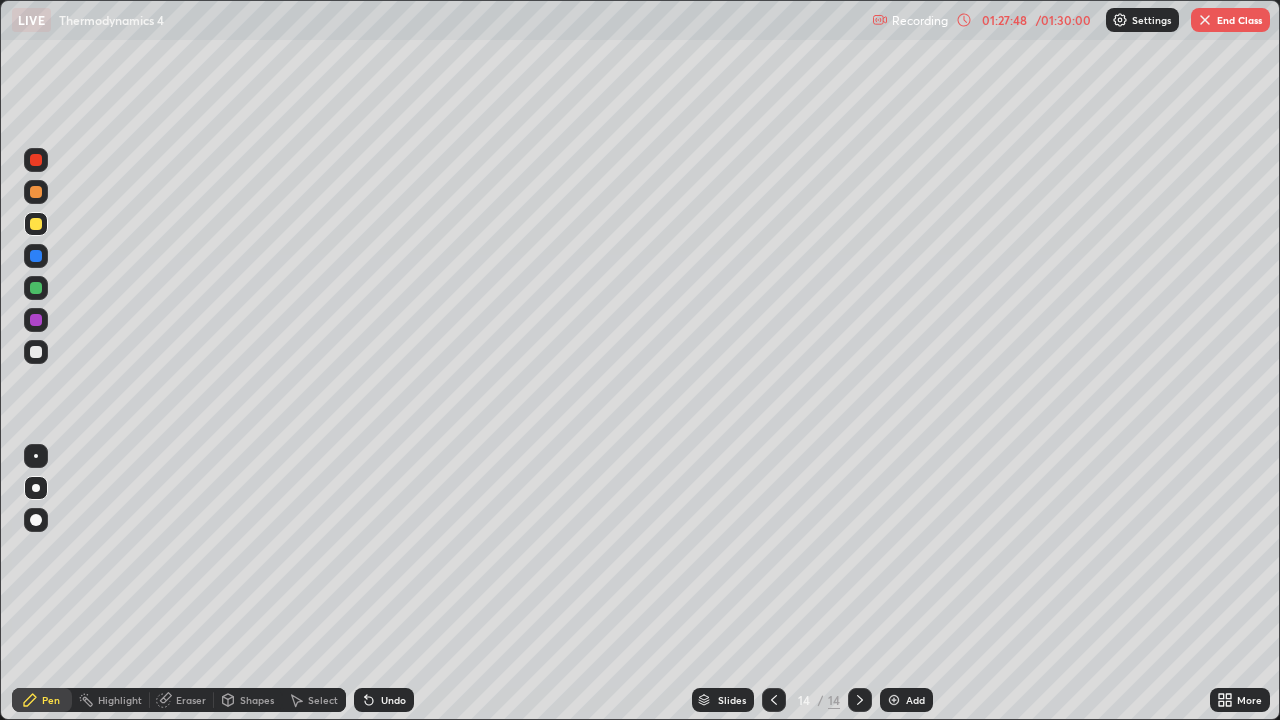 click on "End Class" at bounding box center [1230, 20] 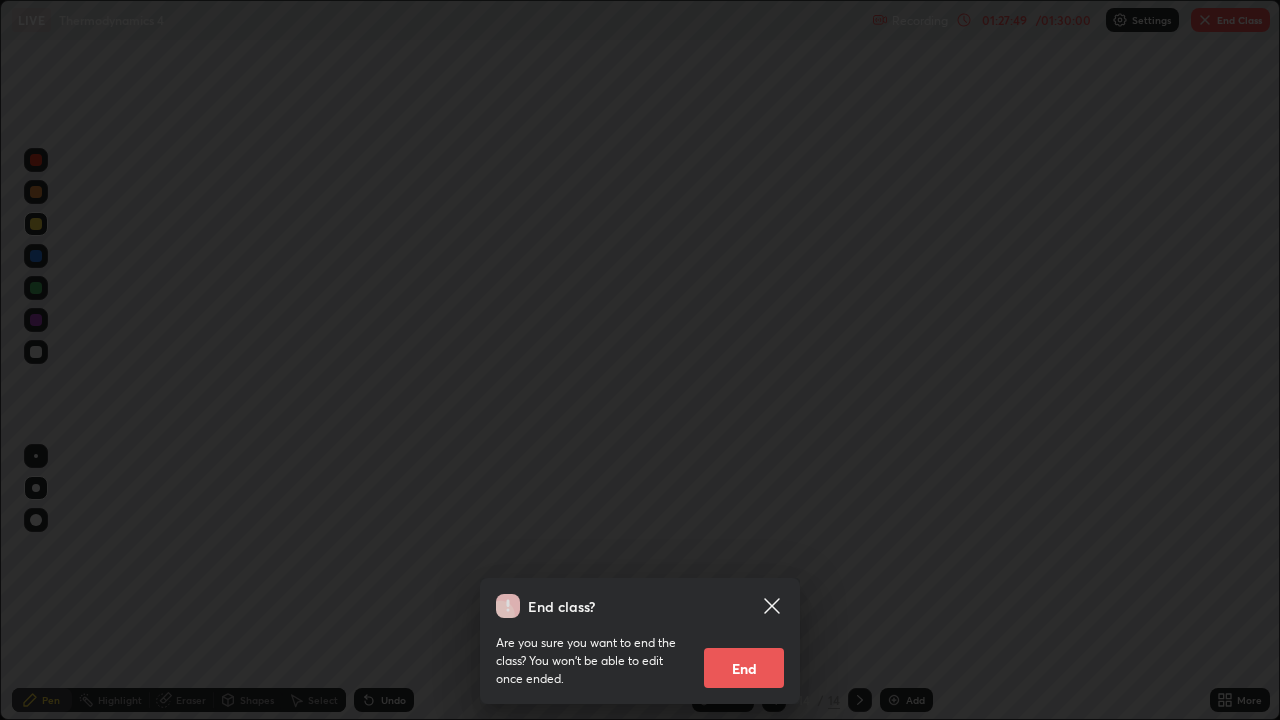 click on "End" at bounding box center (744, 668) 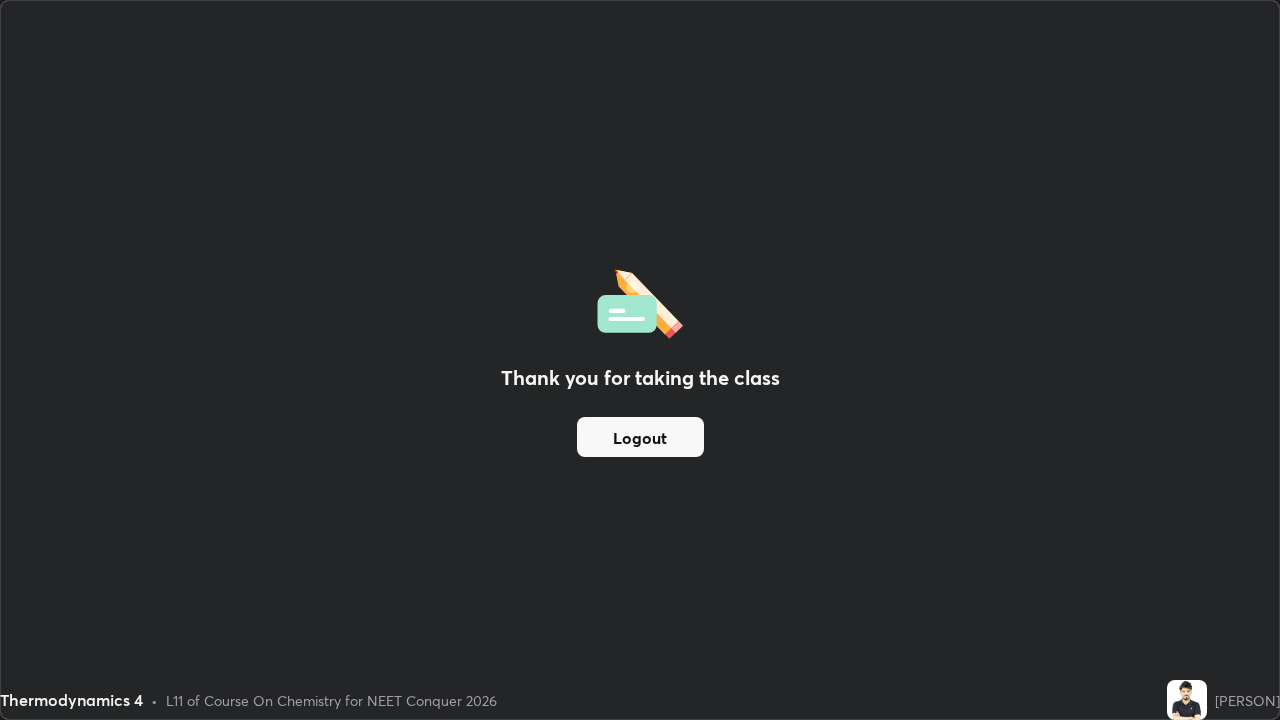 click on "Logout" at bounding box center (640, 437) 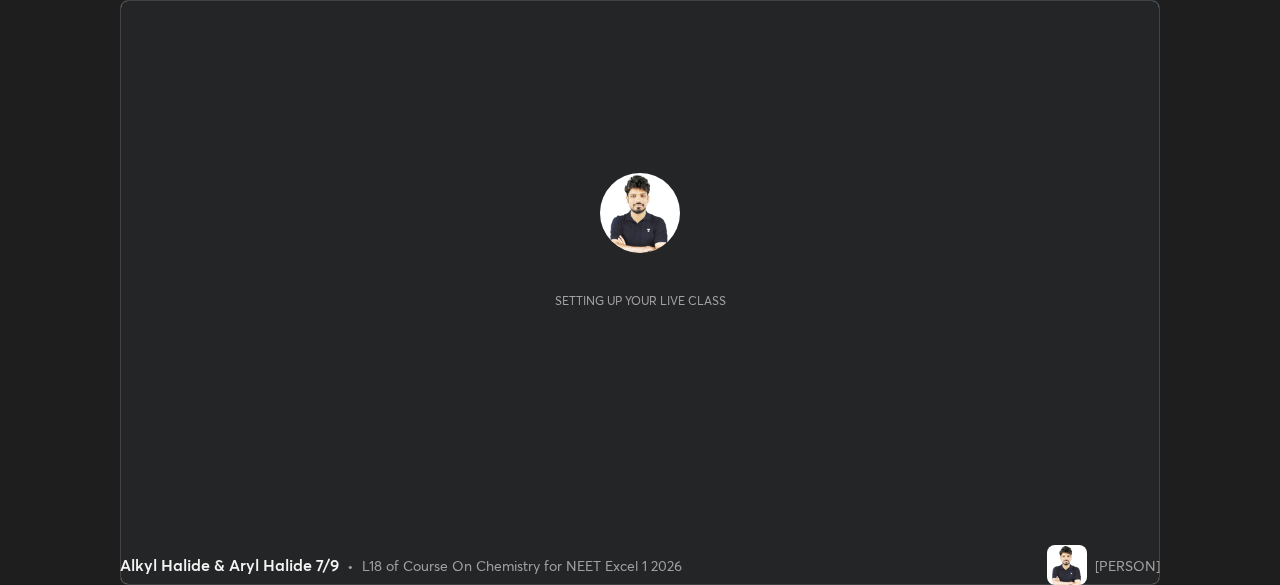 scroll, scrollTop: 0, scrollLeft: 0, axis: both 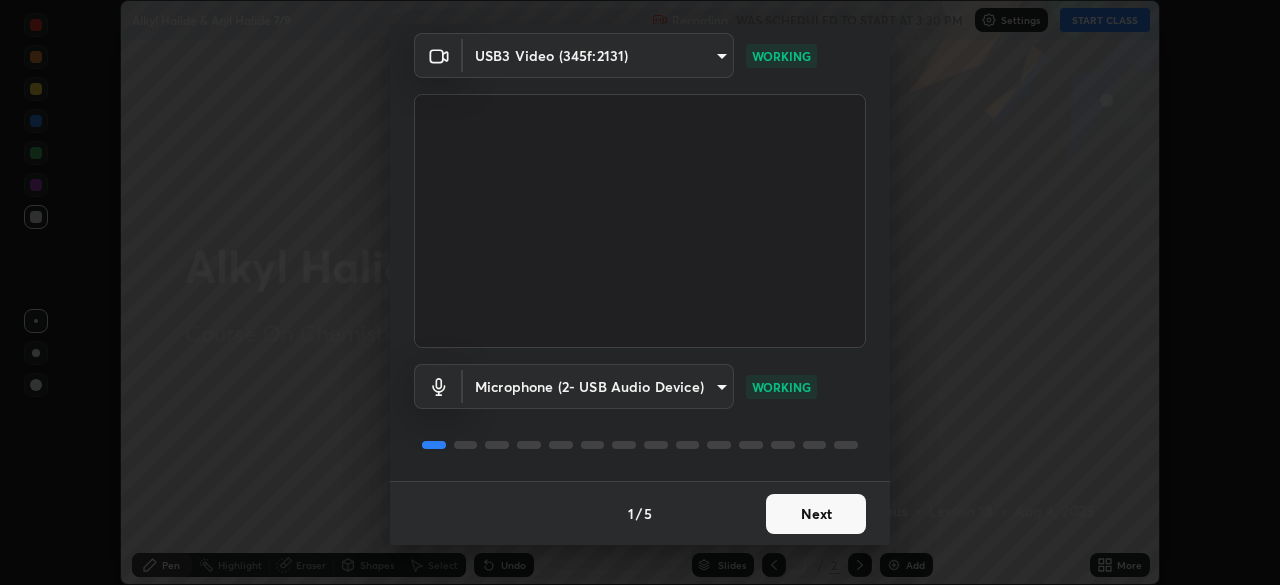 click on "Next" at bounding box center (816, 514) 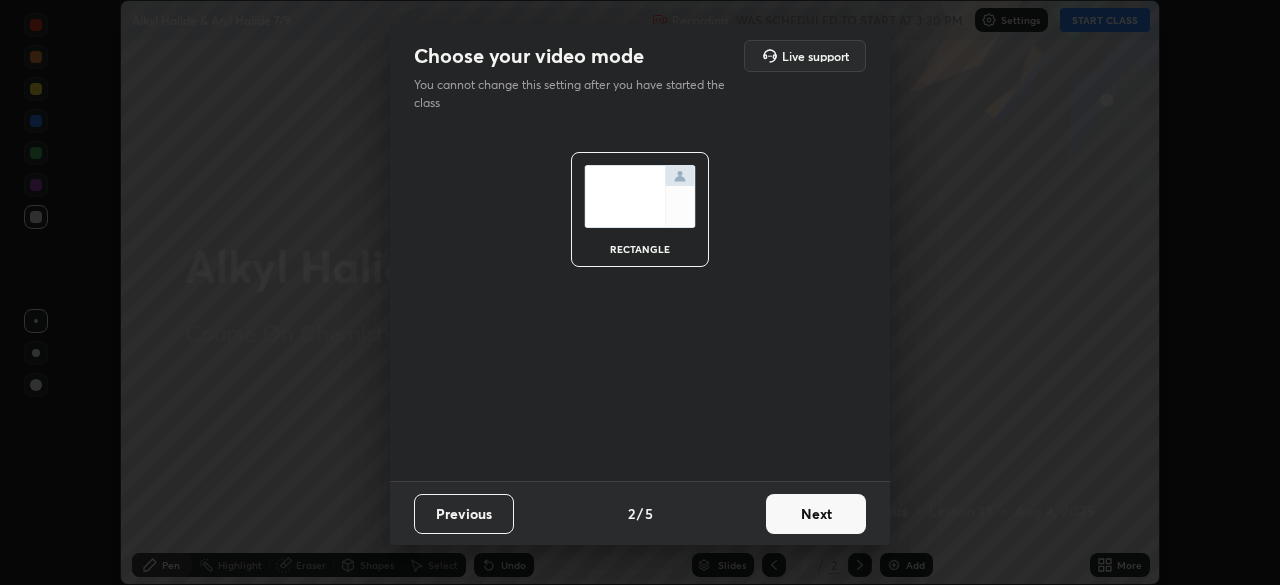 click on "Next" at bounding box center (816, 514) 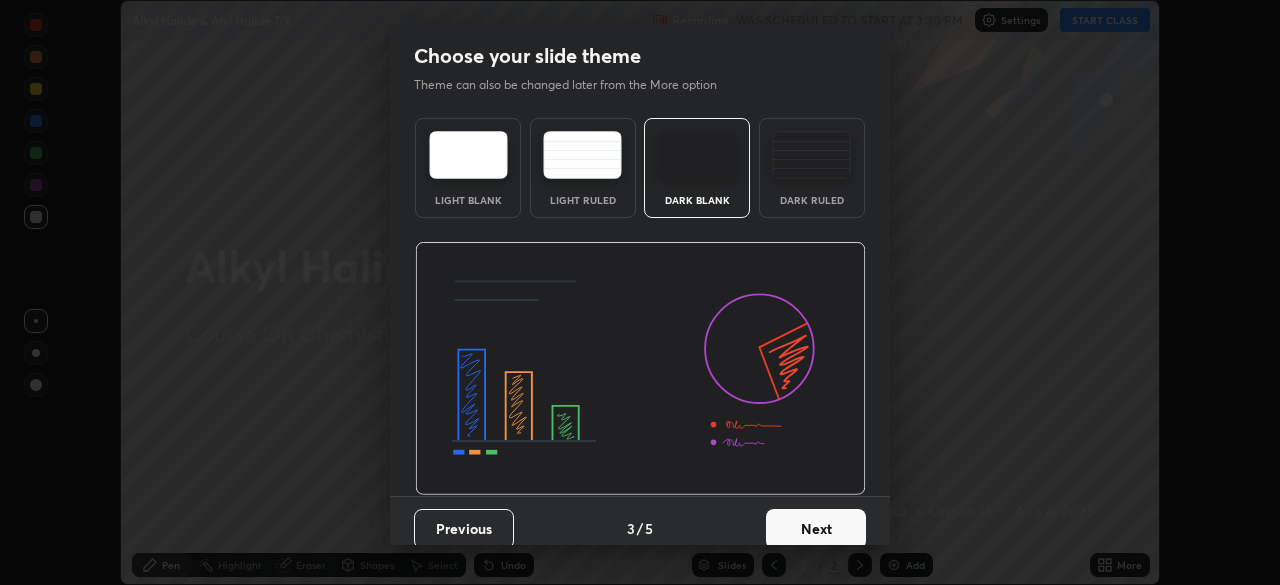click on "Next" at bounding box center (816, 529) 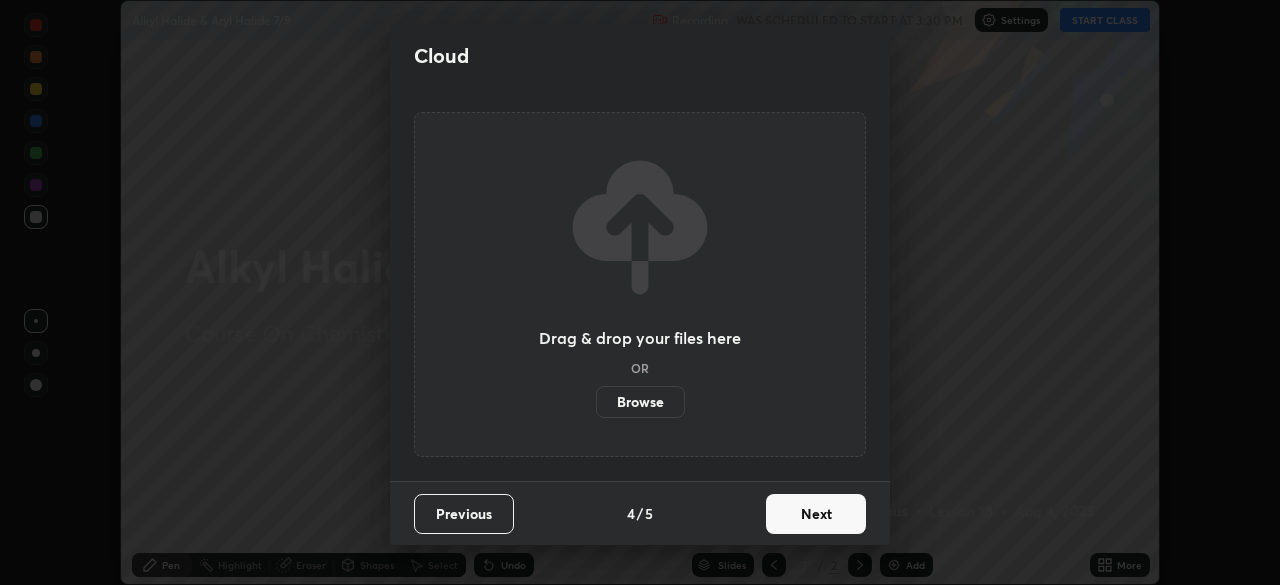click on "Next" at bounding box center [816, 514] 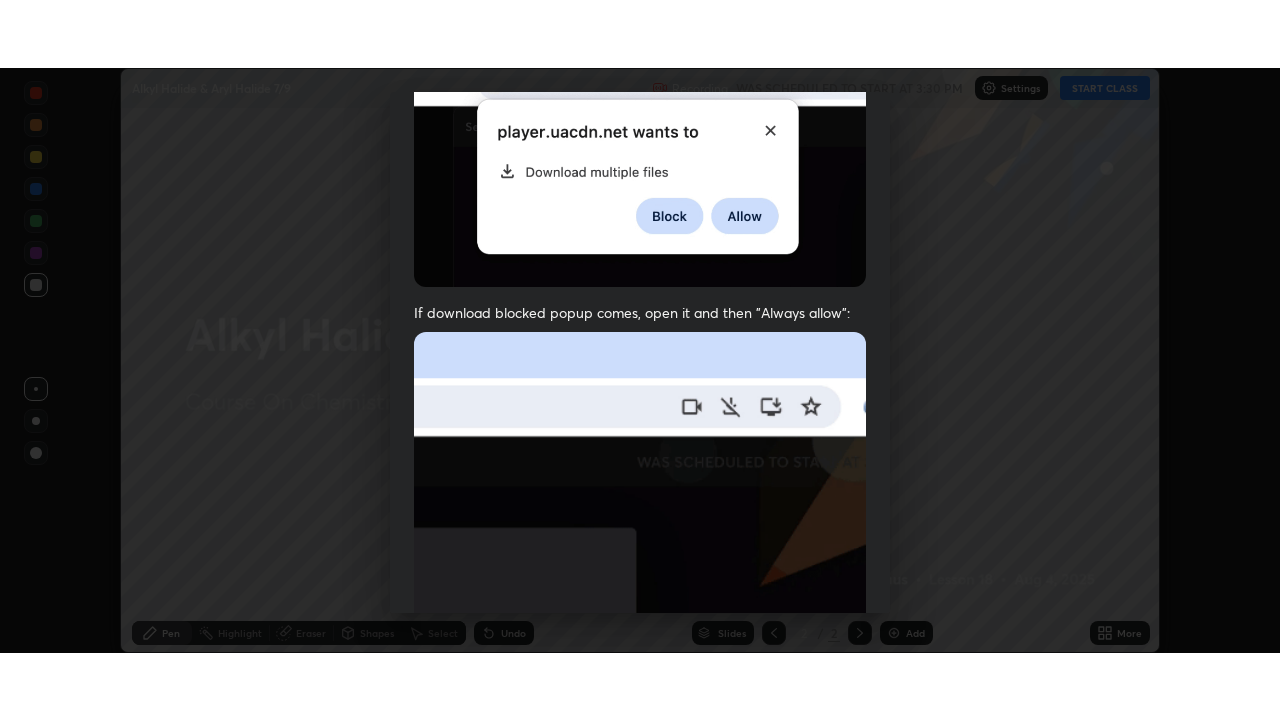 scroll, scrollTop: 479, scrollLeft: 0, axis: vertical 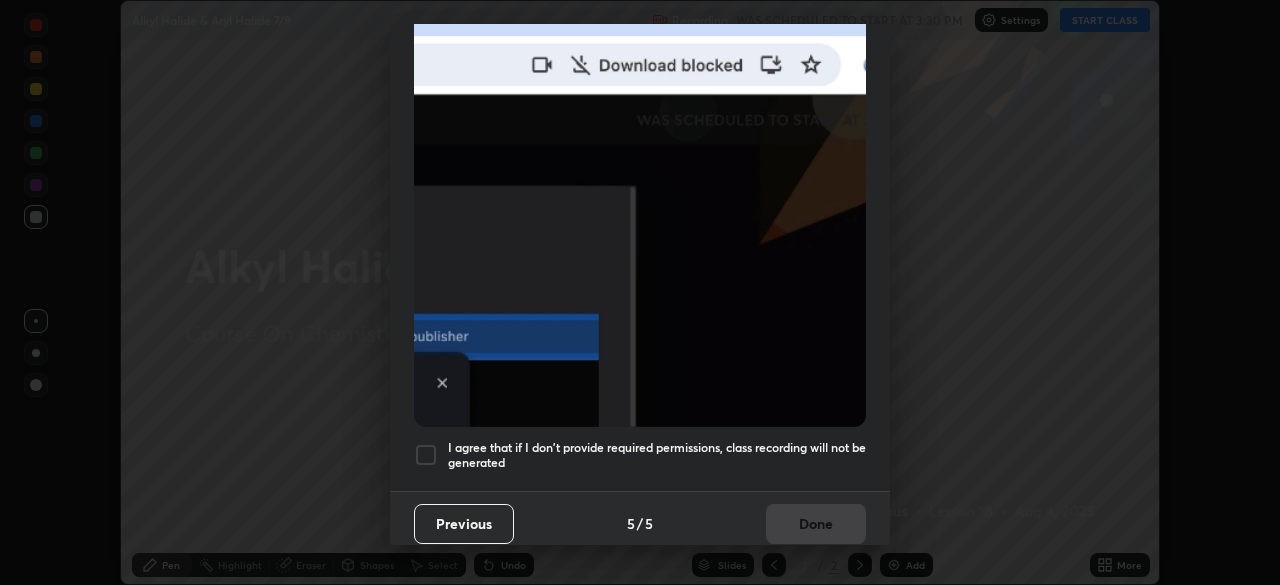 click on "I agree that if I don't provide required permissions, class recording will not be generated" at bounding box center (657, 455) 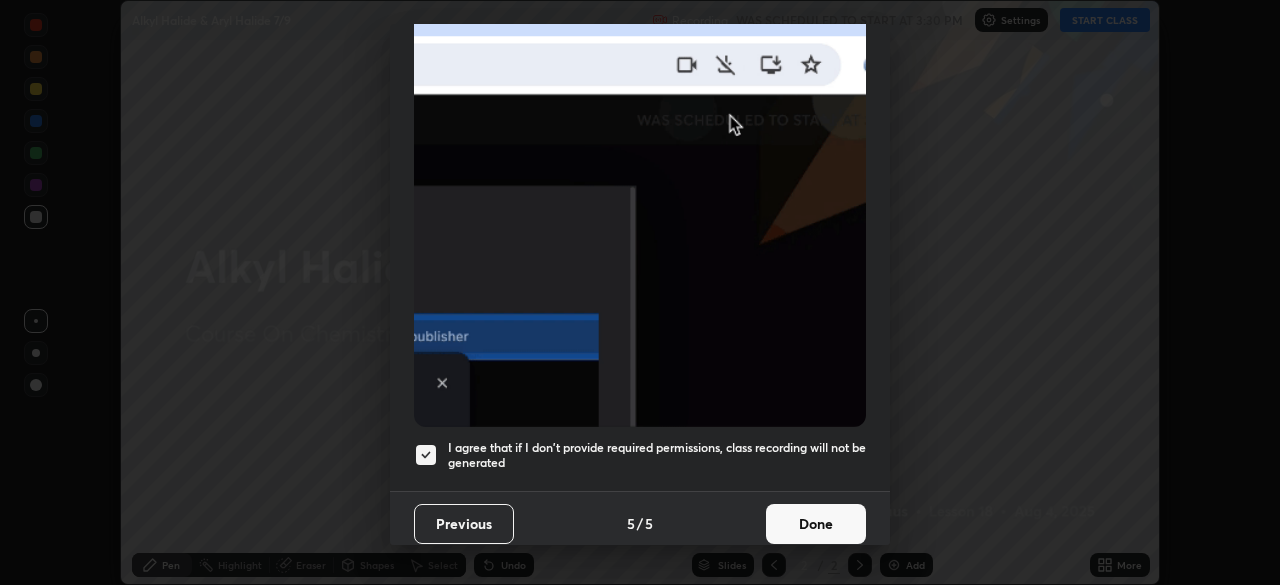 click on "Done" at bounding box center (816, 524) 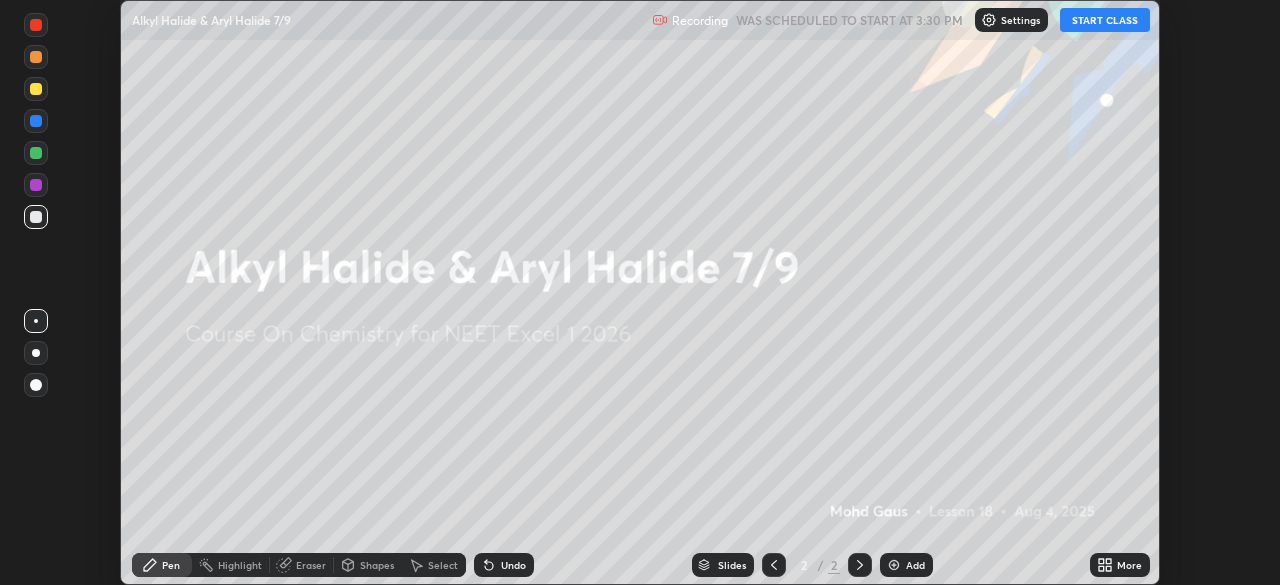 click 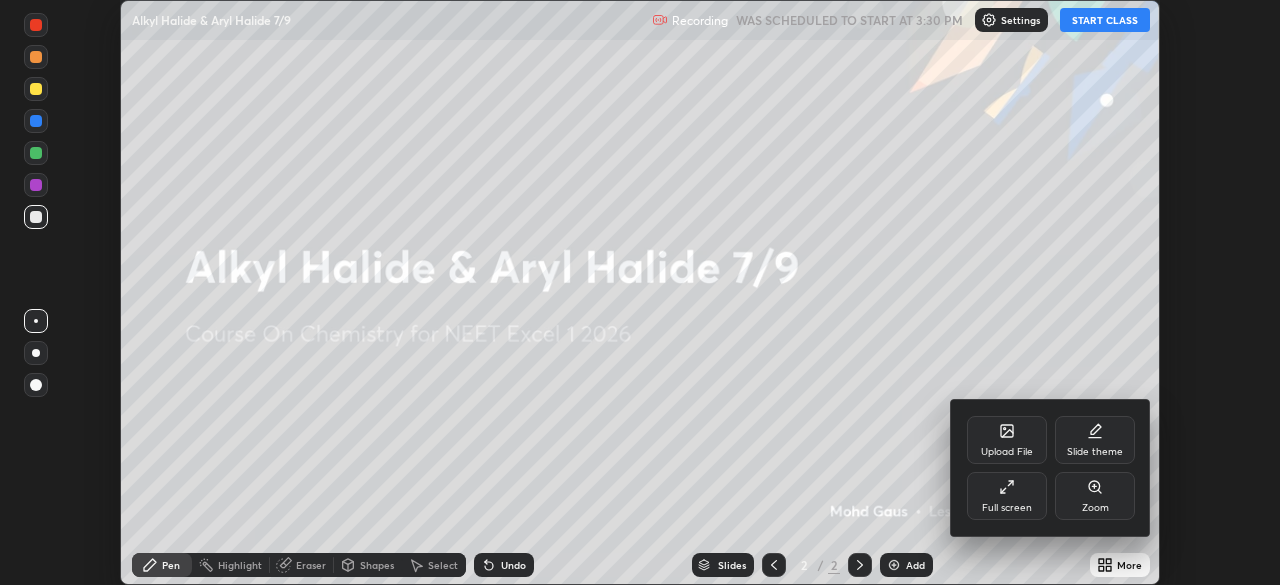click 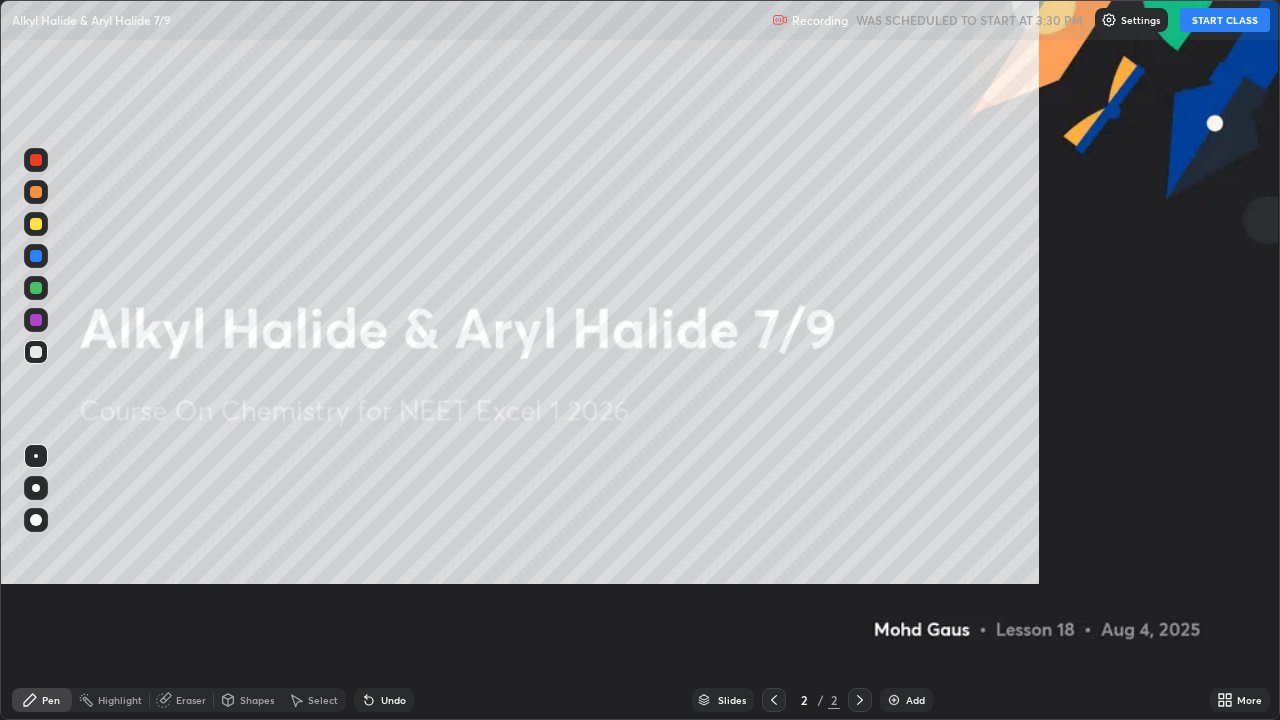 scroll, scrollTop: 99280, scrollLeft: 98720, axis: both 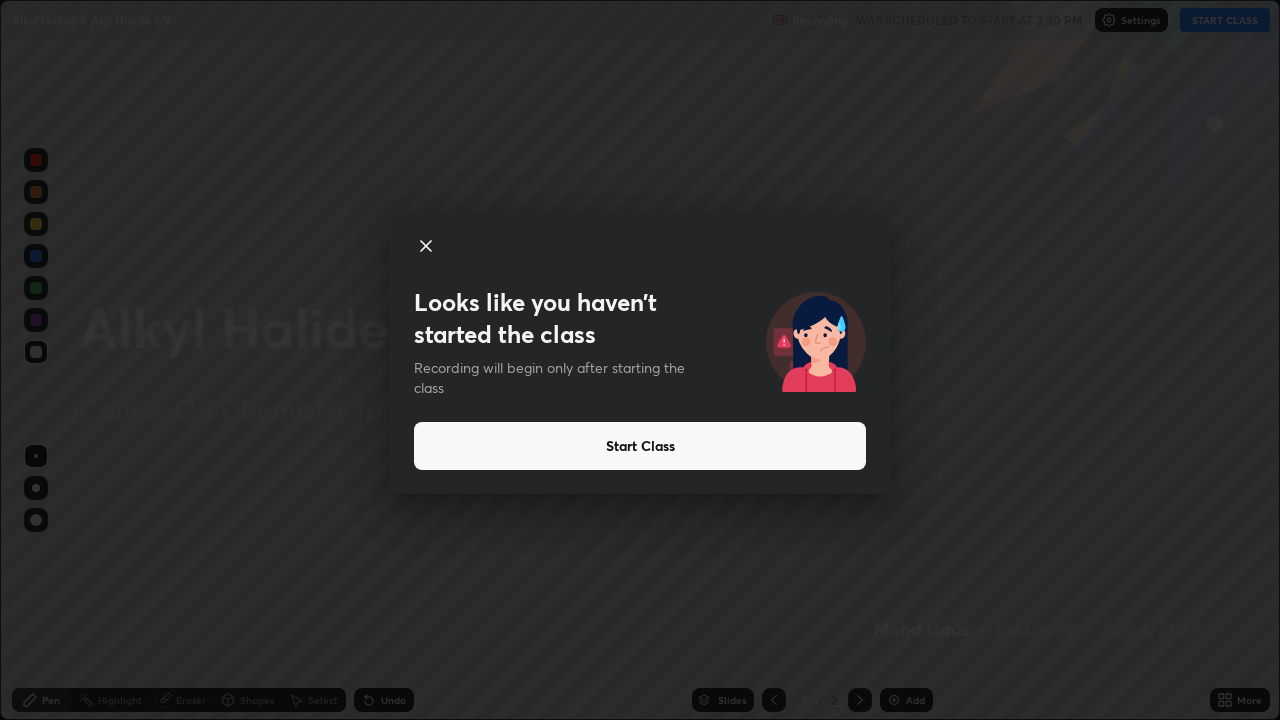 click on "Start Class" at bounding box center (640, 446) 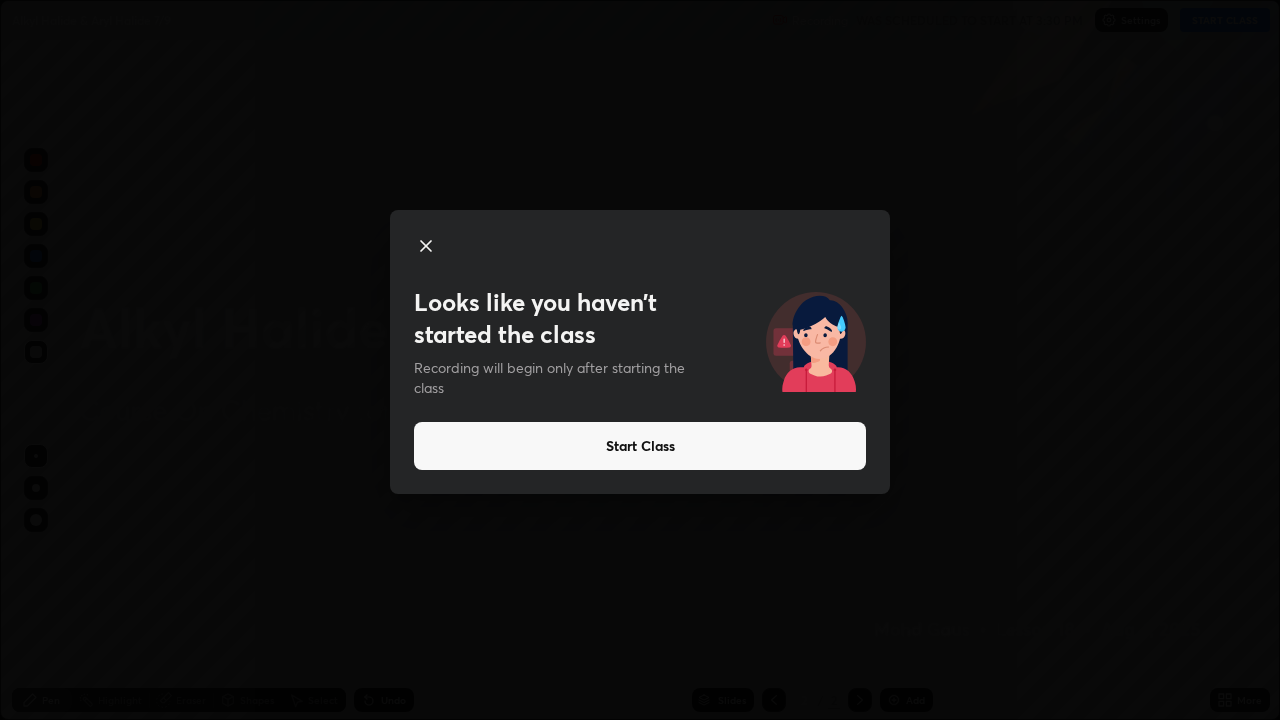 click on "Start Class" at bounding box center (640, 446) 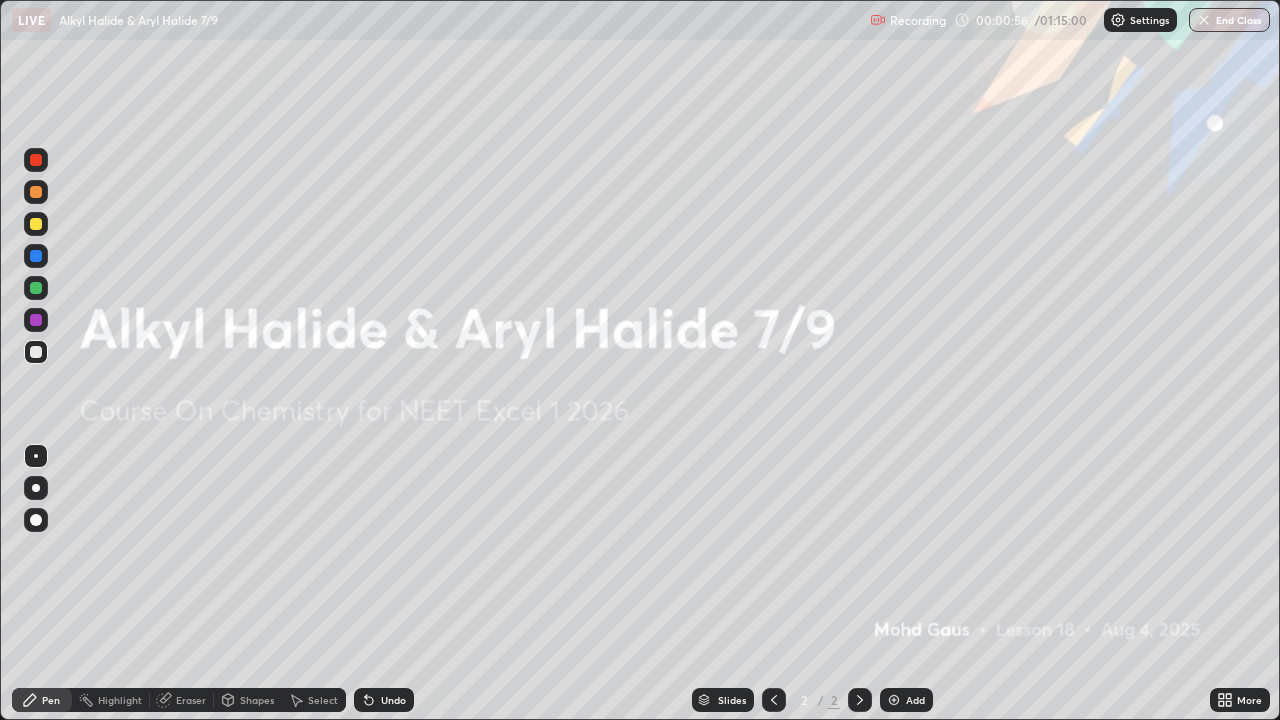 click on "Add" at bounding box center (915, 700) 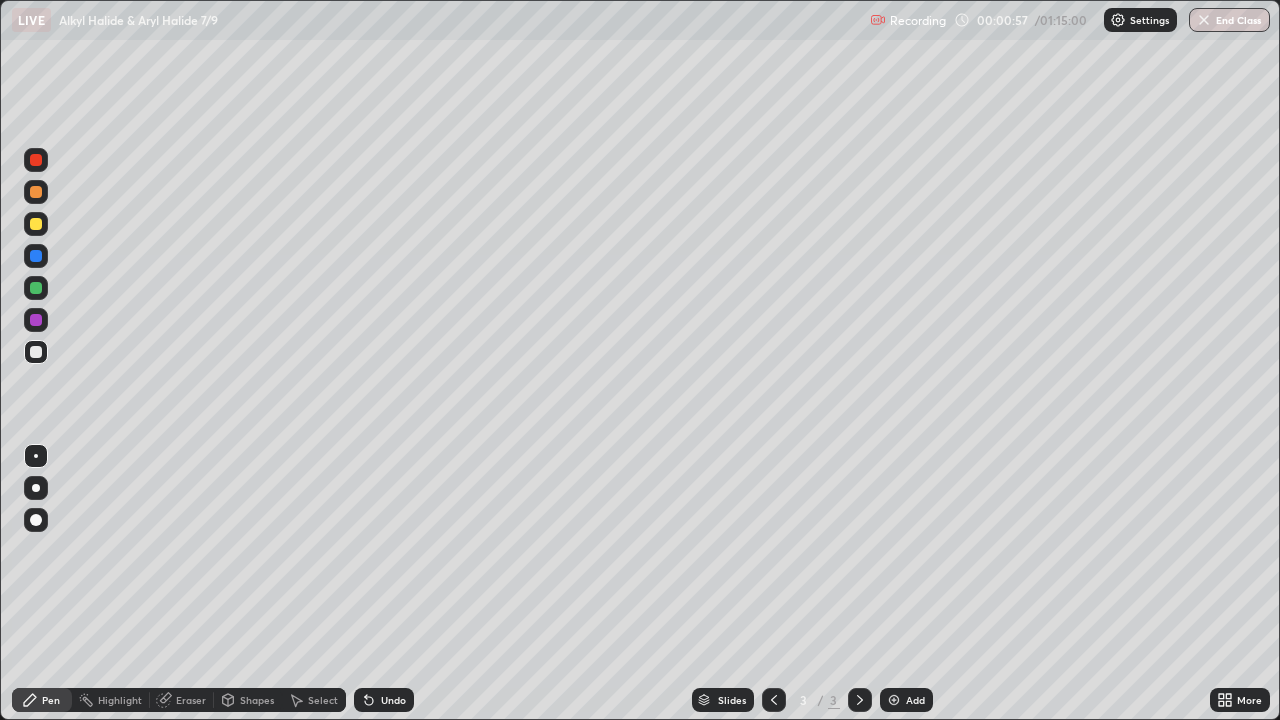 click at bounding box center [36, 488] 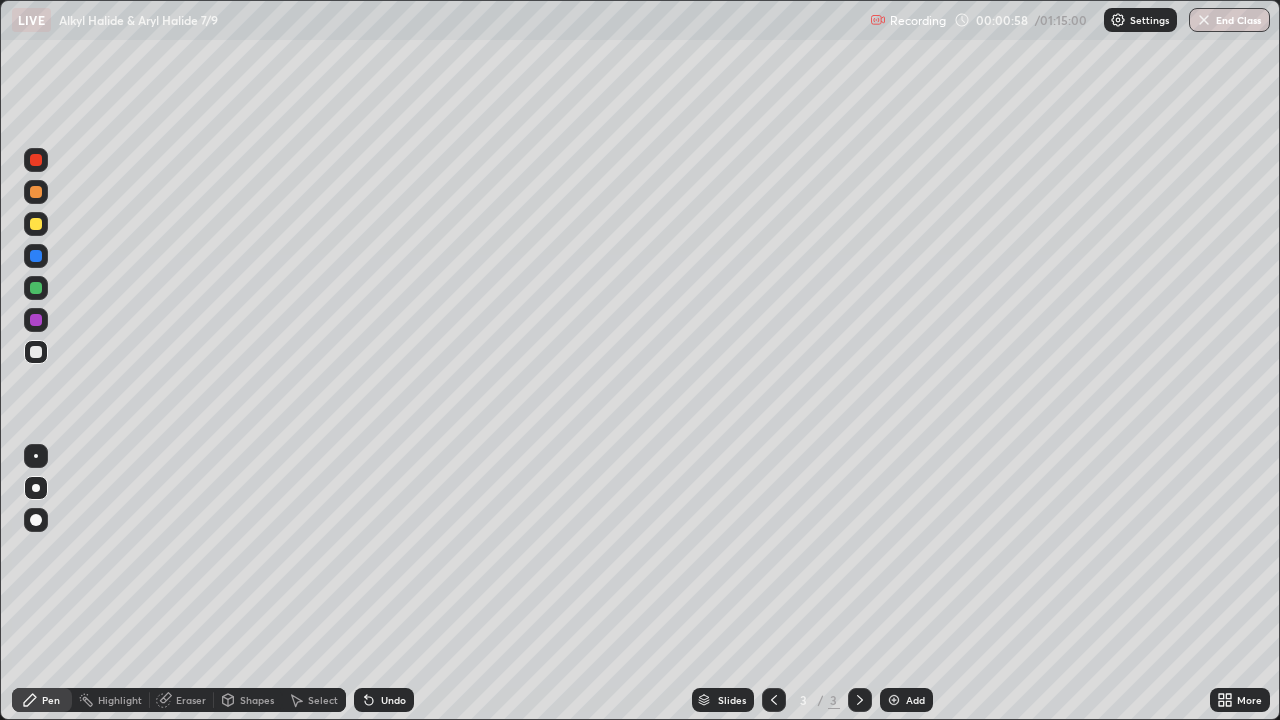click at bounding box center (36, 352) 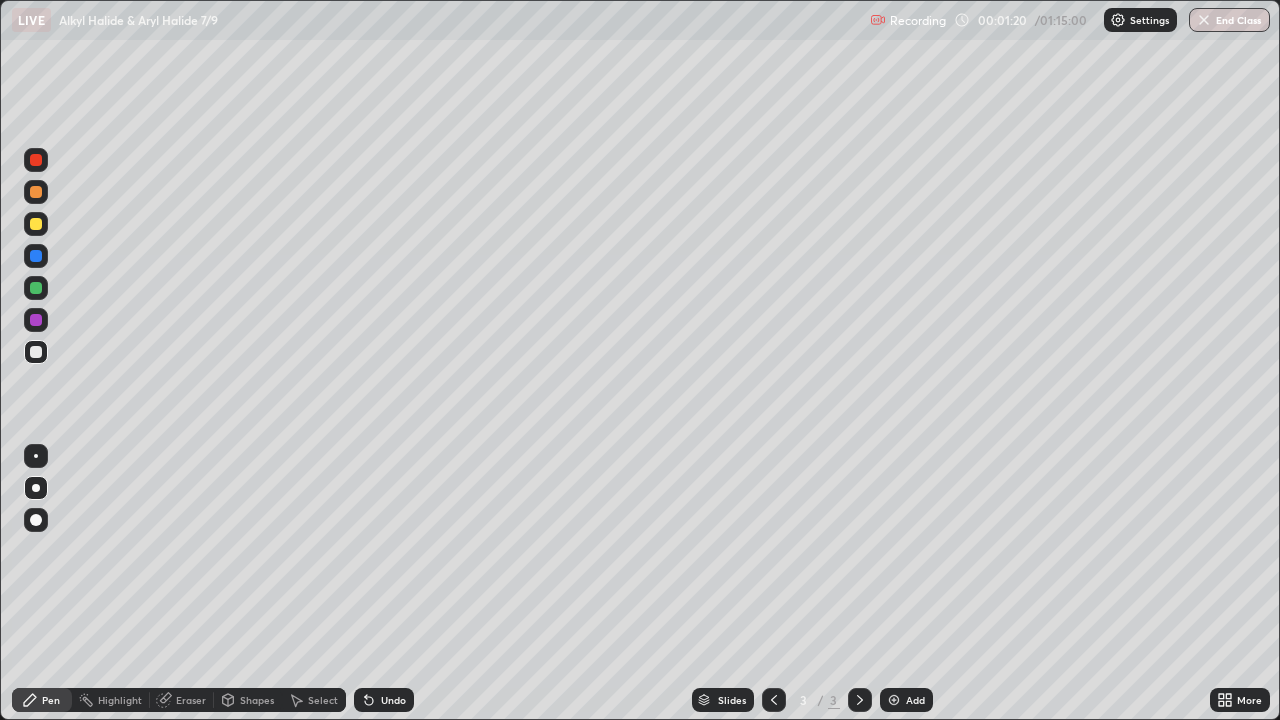 click at bounding box center [36, 352] 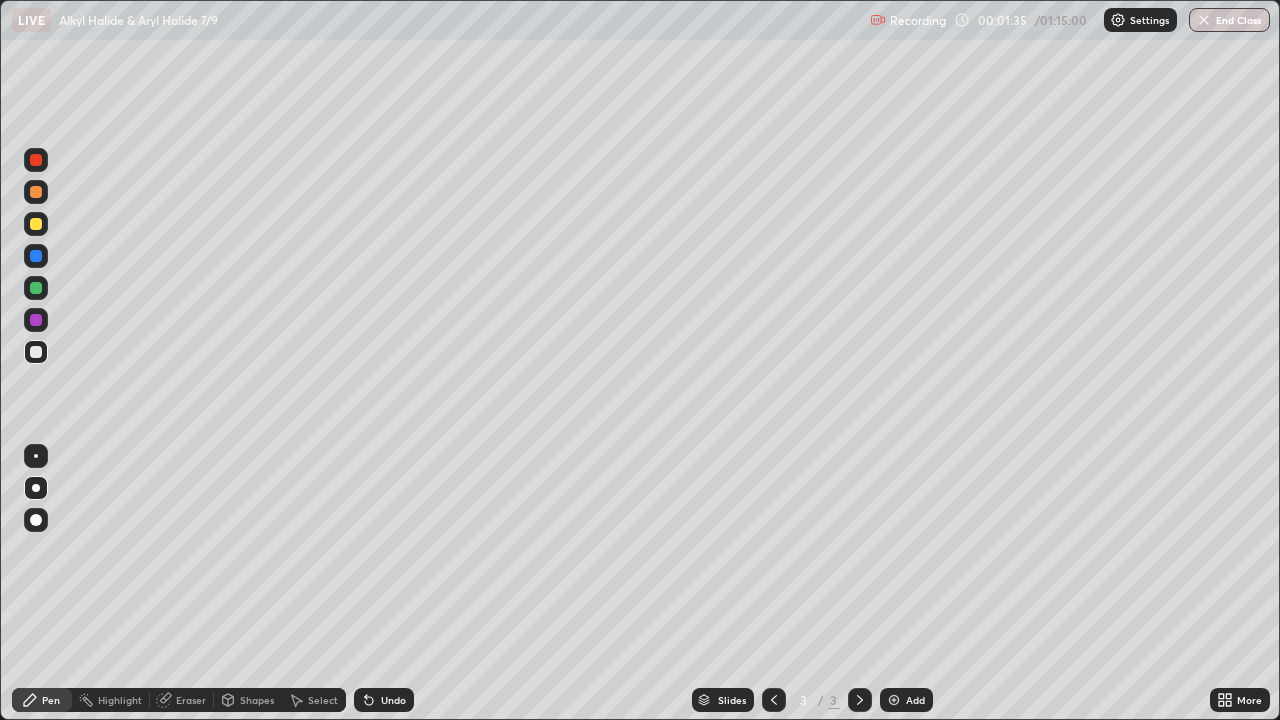 click on "Shapes" at bounding box center (257, 700) 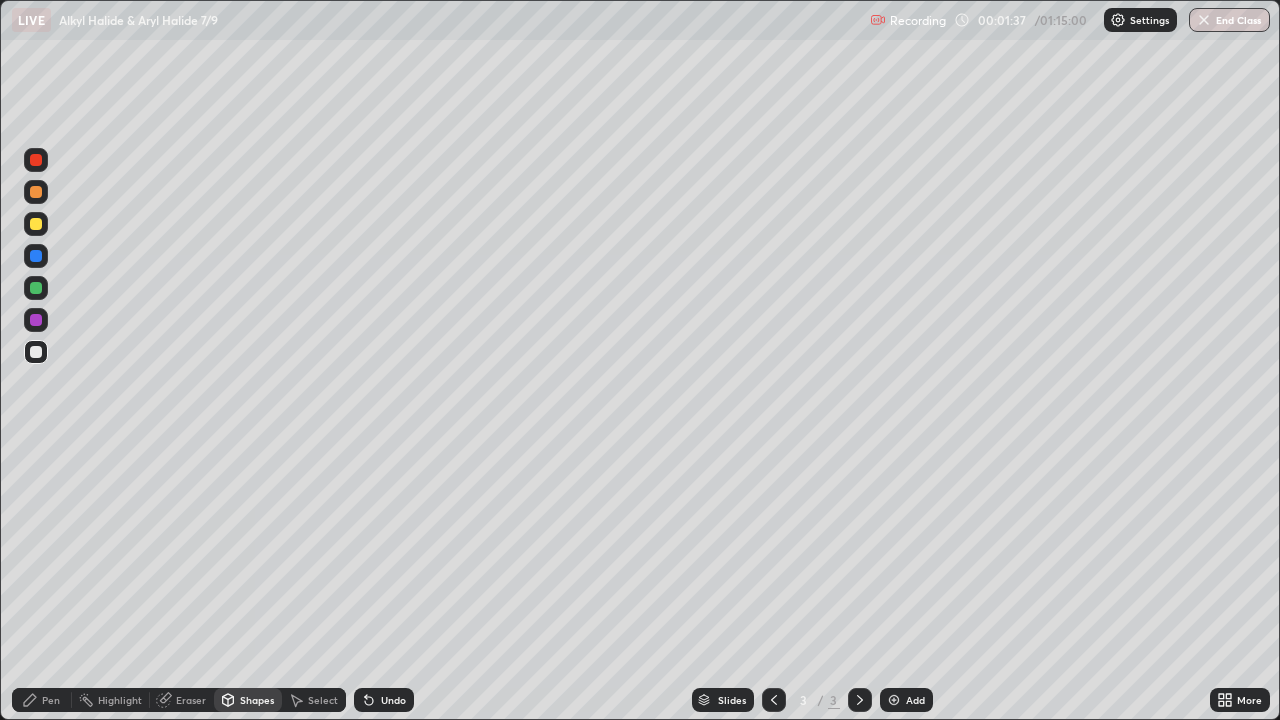 click on "Eraser" at bounding box center (191, 700) 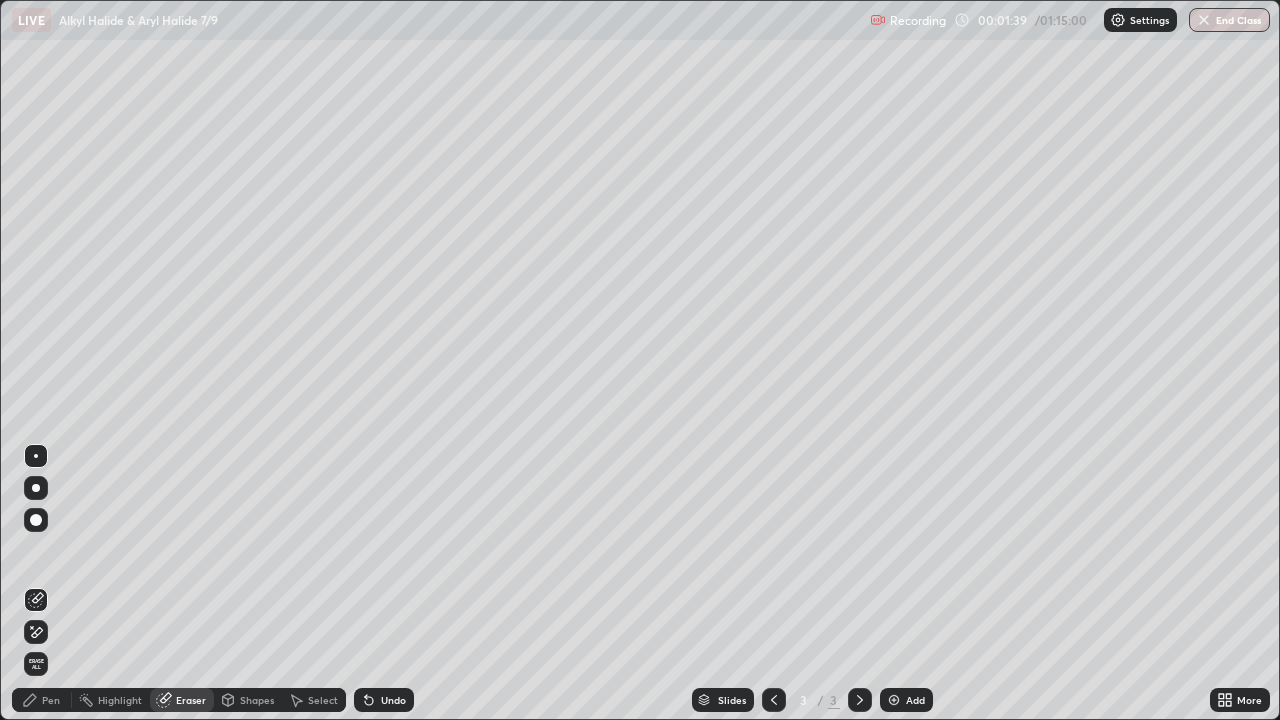 click on "Pen" at bounding box center [51, 700] 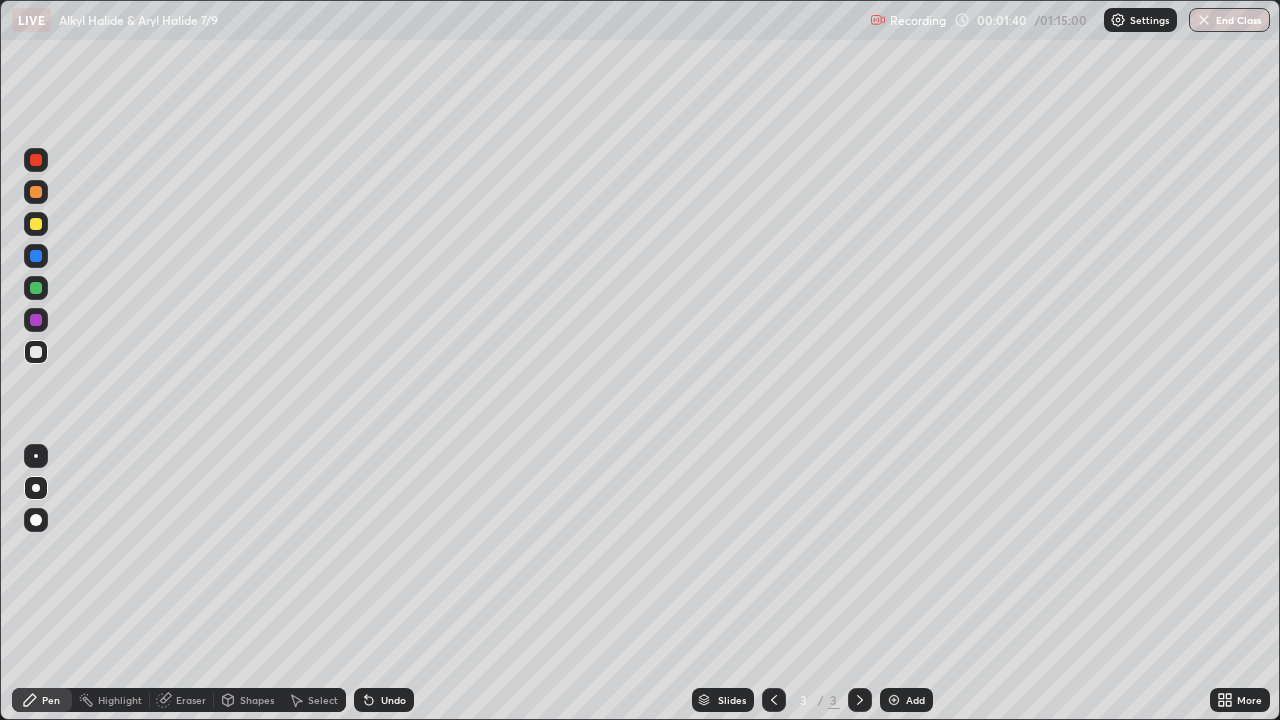 click at bounding box center (36, 288) 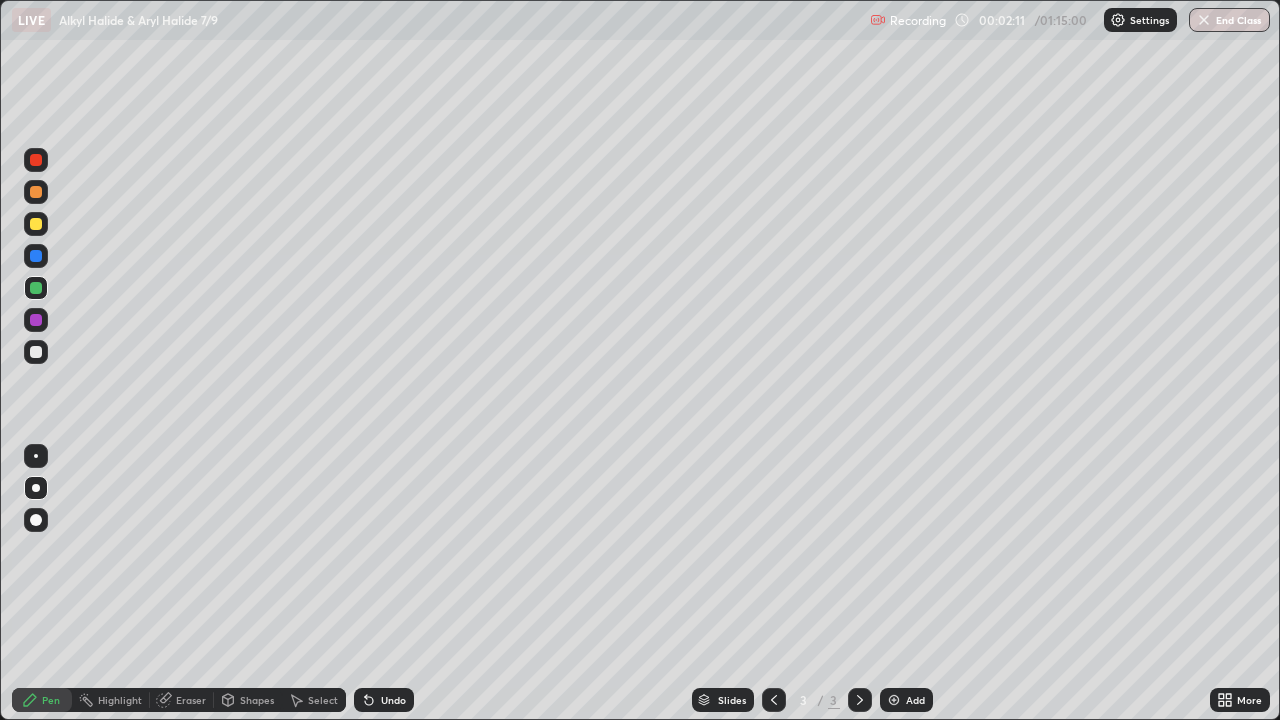 click on "Eraser" at bounding box center (191, 700) 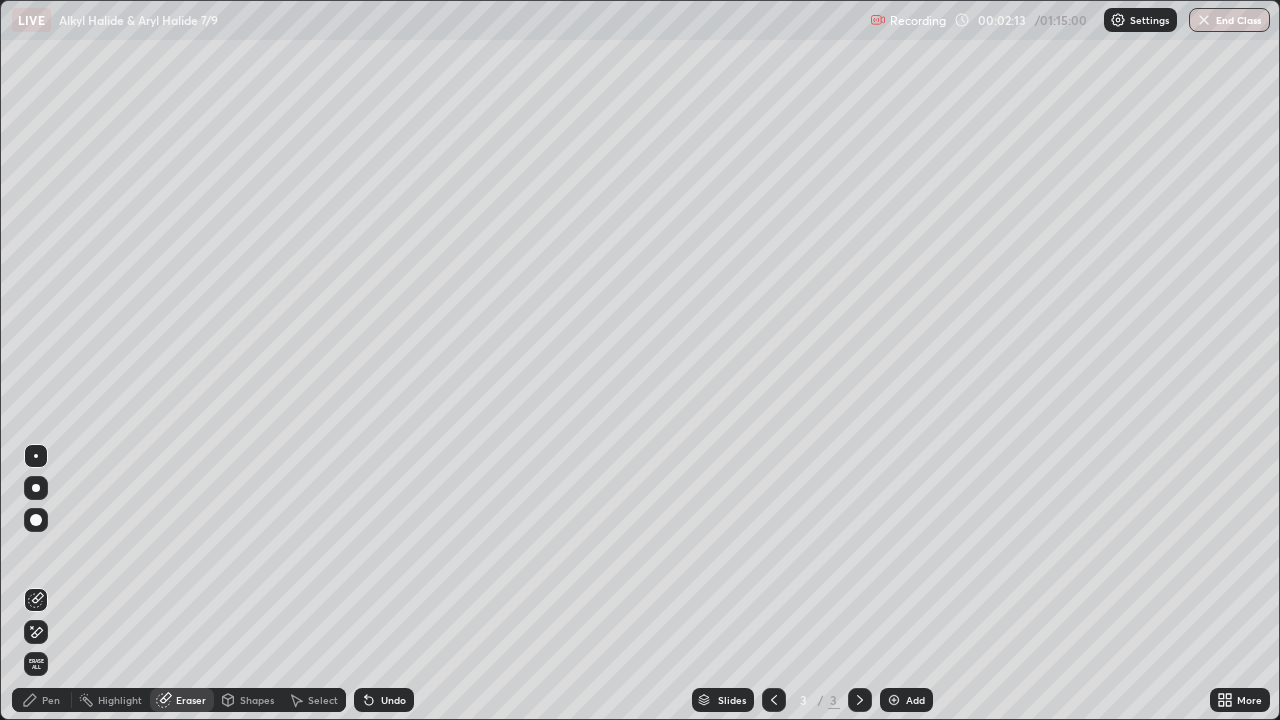click 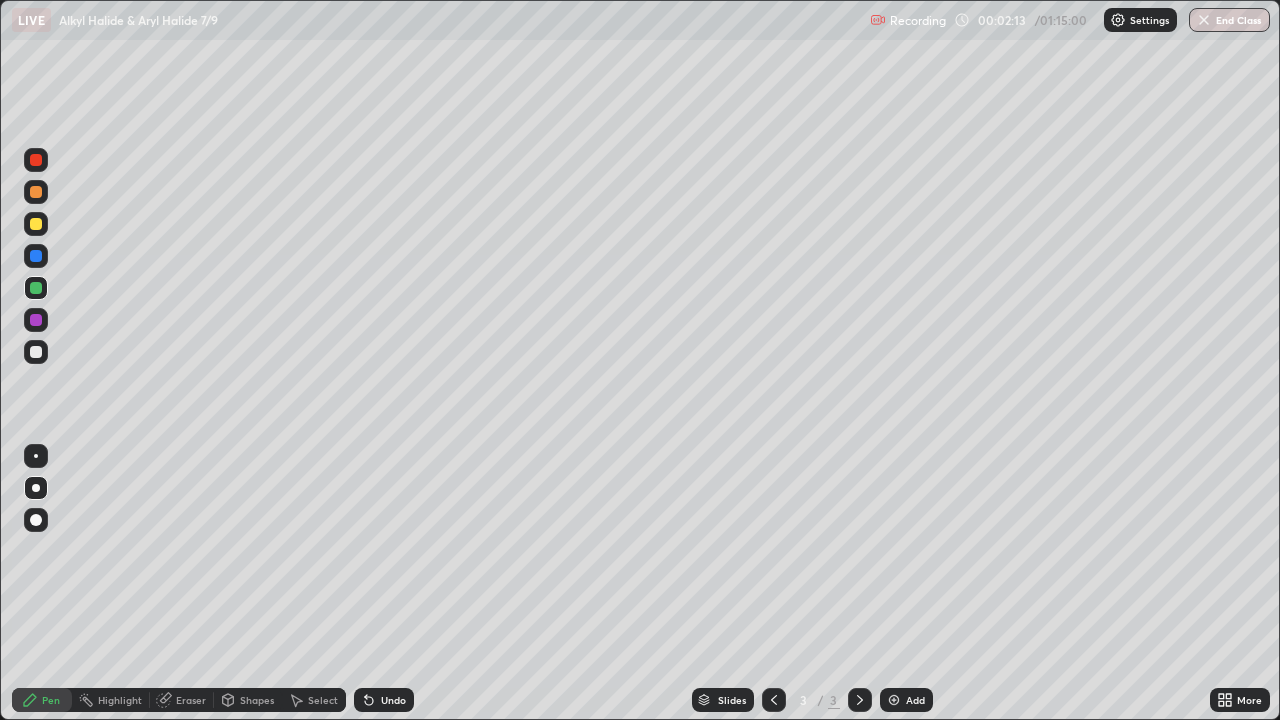 click at bounding box center (36, 488) 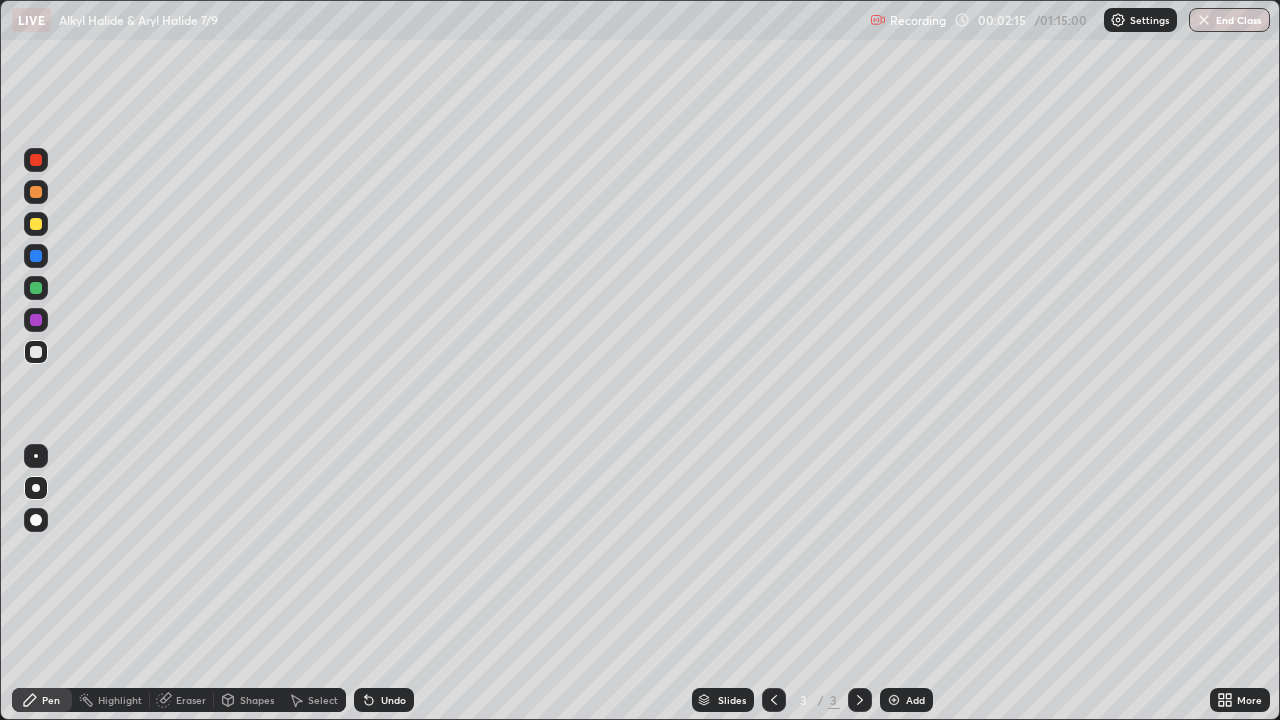 click at bounding box center [36, 224] 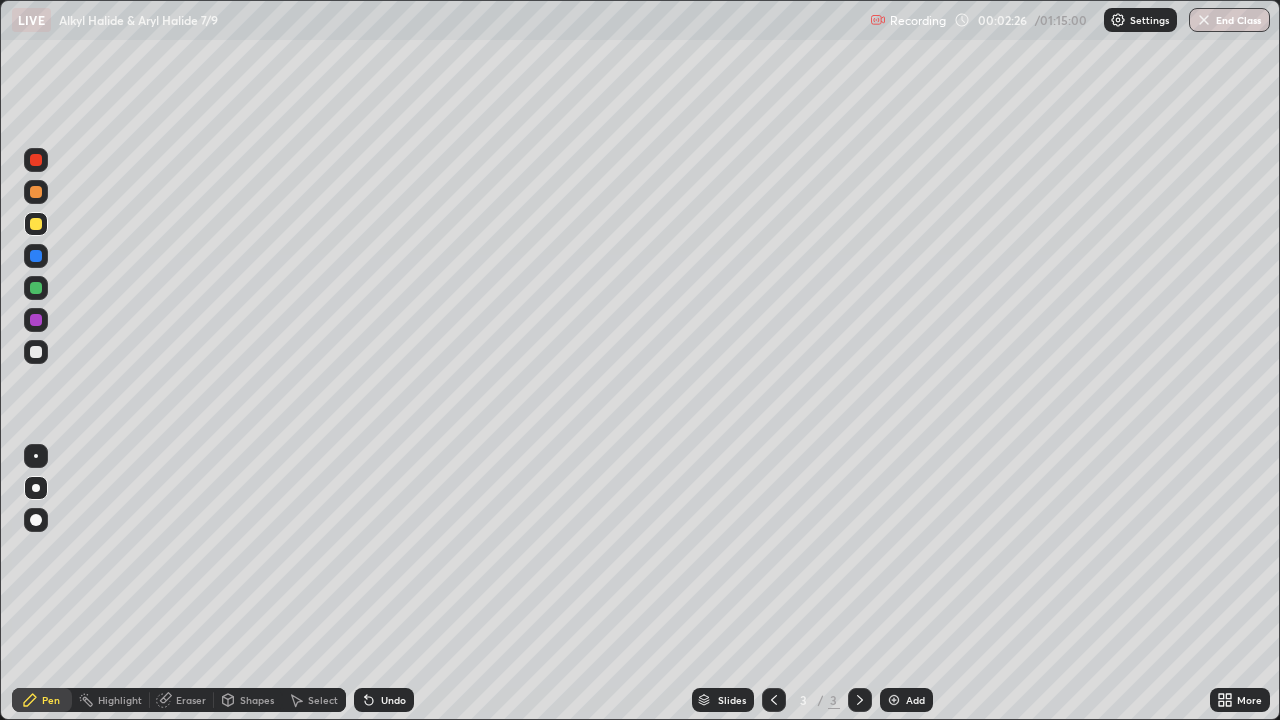 click on "Eraser" at bounding box center (182, 700) 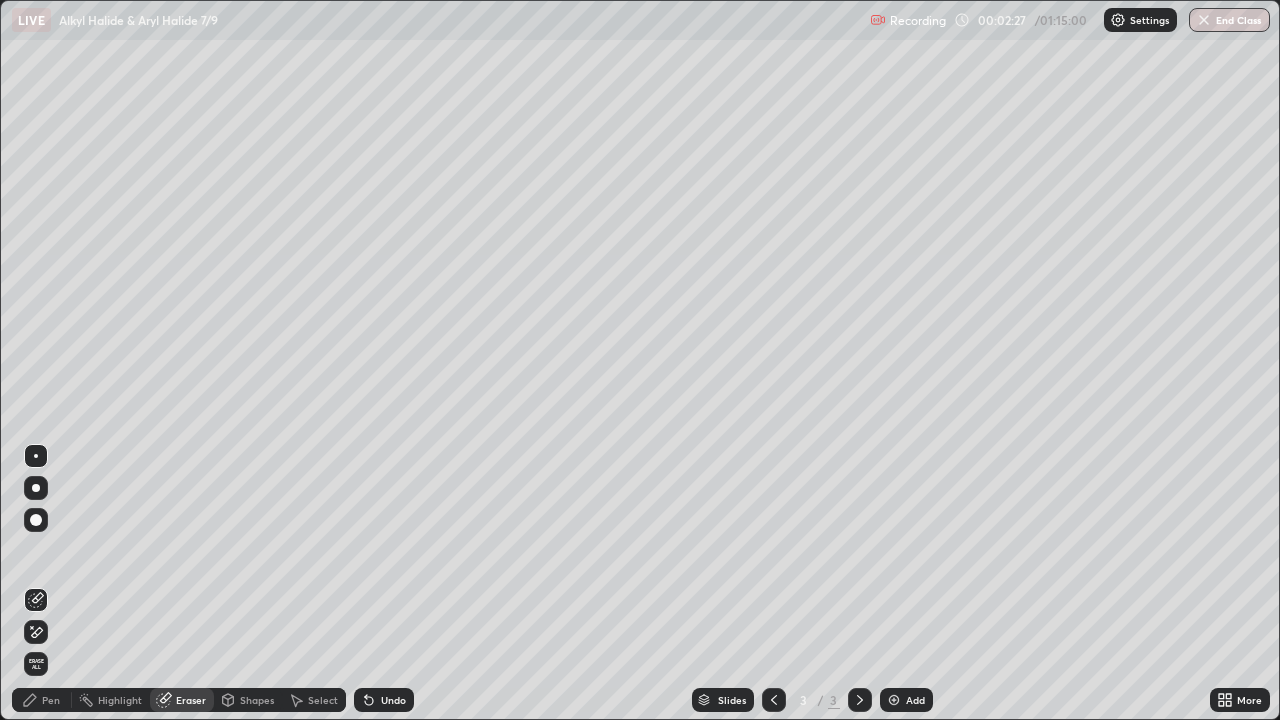 click on "Shapes" at bounding box center [248, 700] 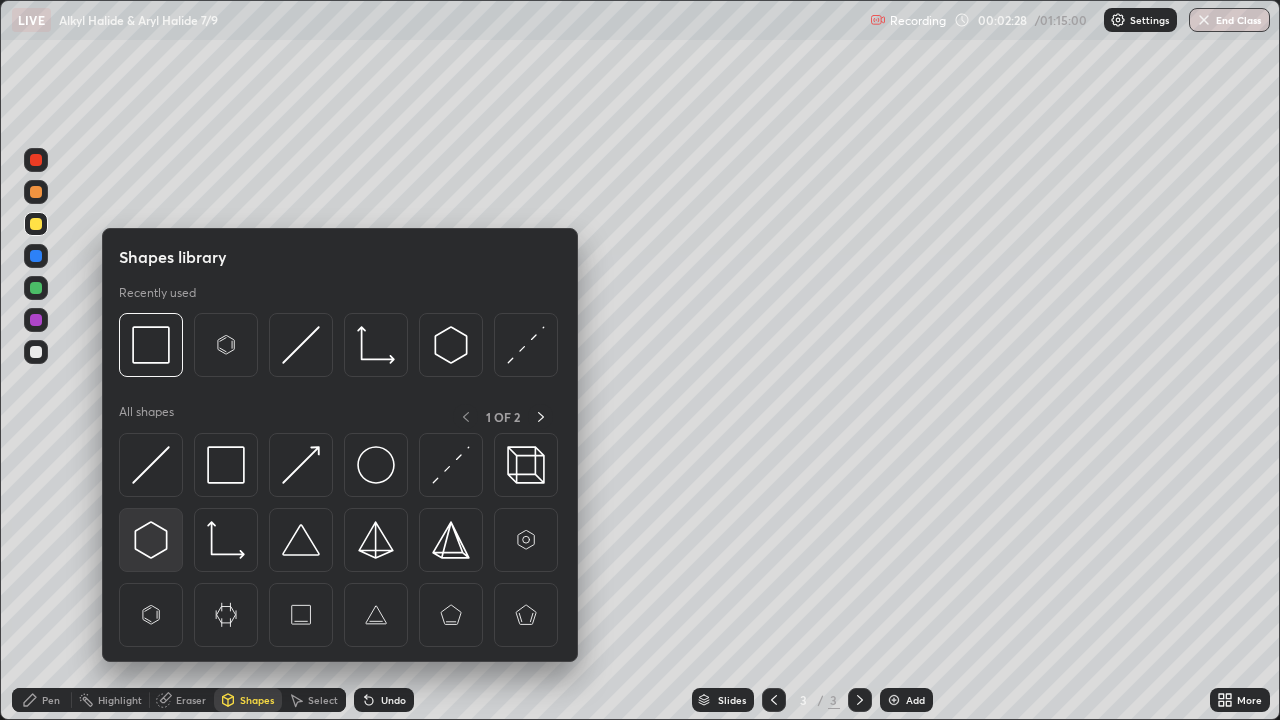 click at bounding box center [151, 540] 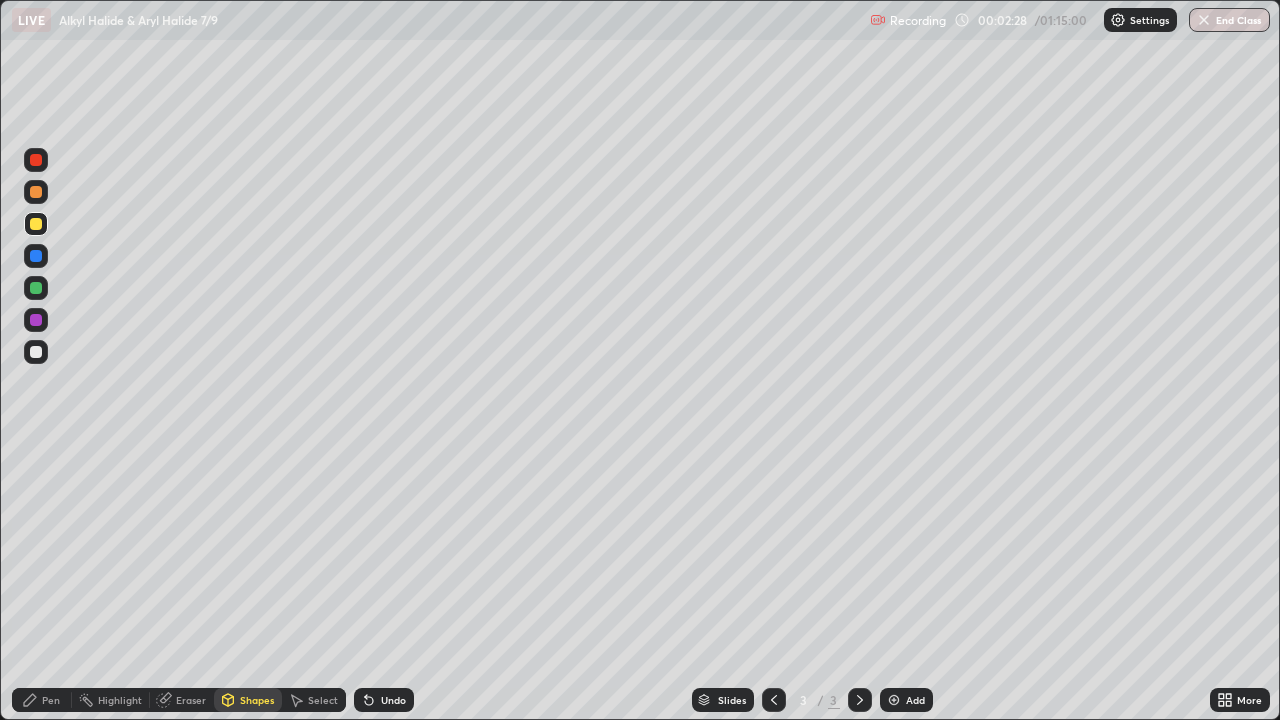 click on "Shapes" at bounding box center [257, 700] 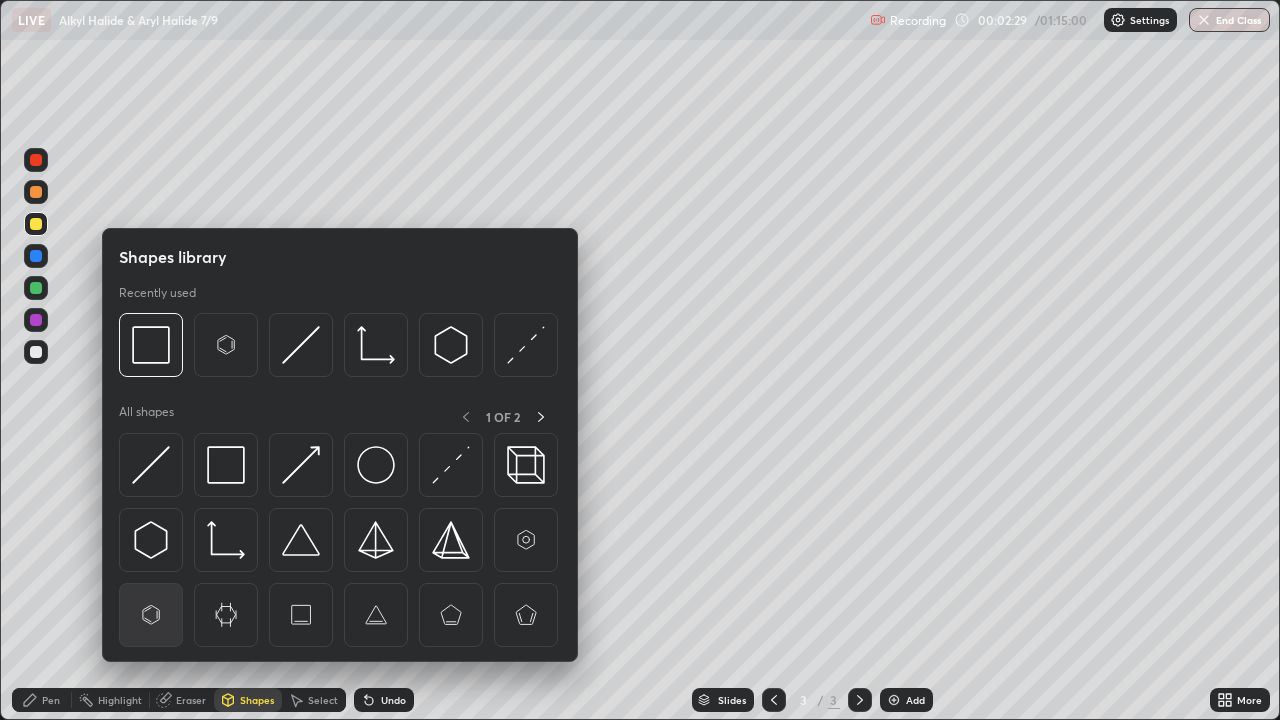 click at bounding box center (151, 615) 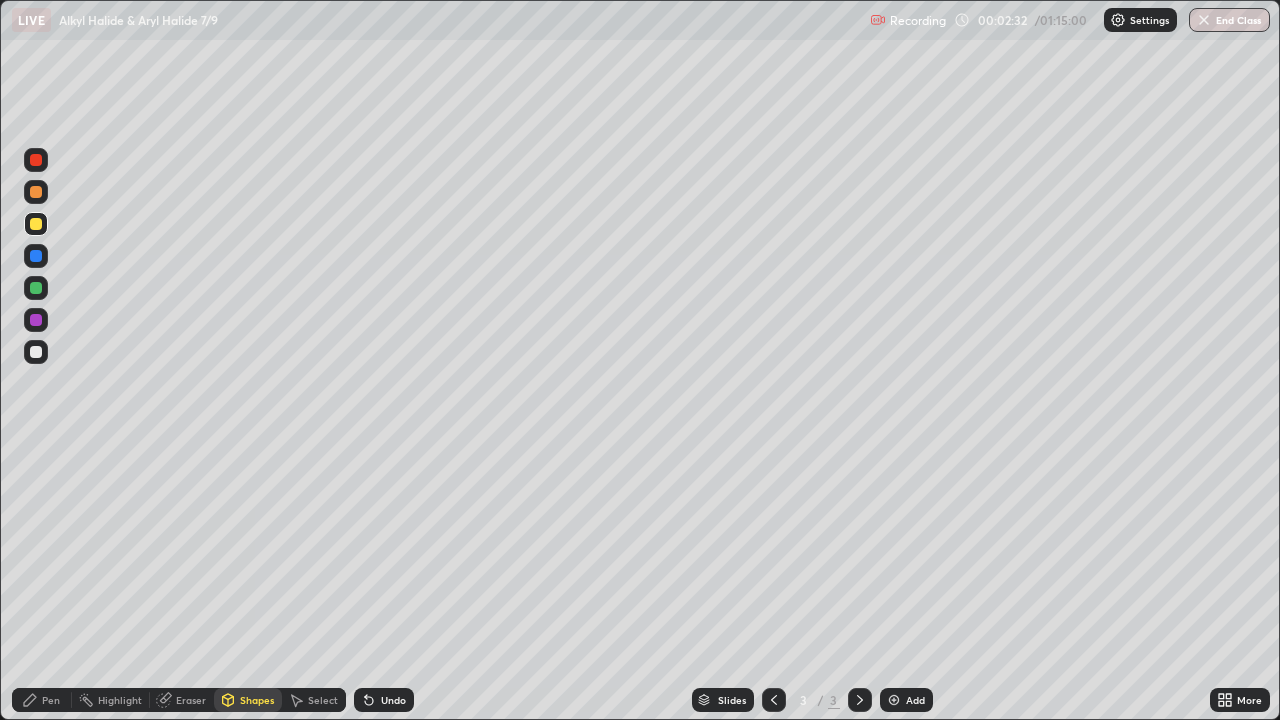 click at bounding box center (36, 352) 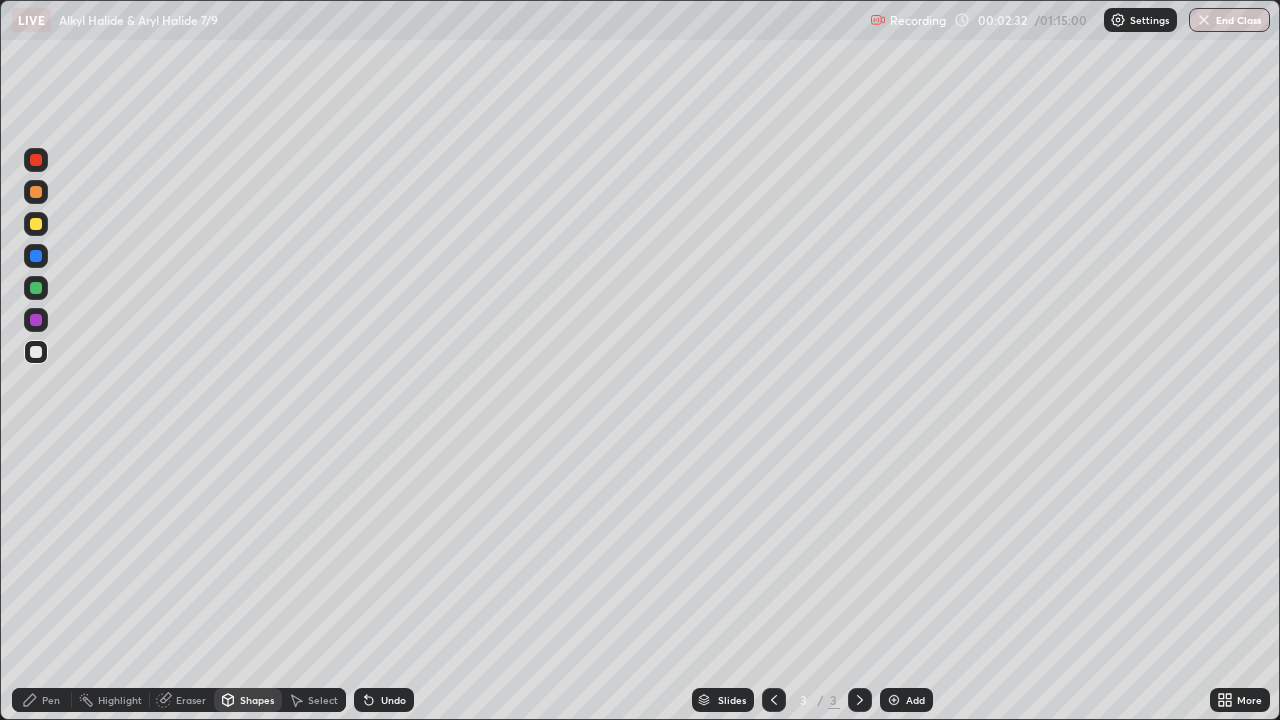 click on "Pen" at bounding box center (42, 700) 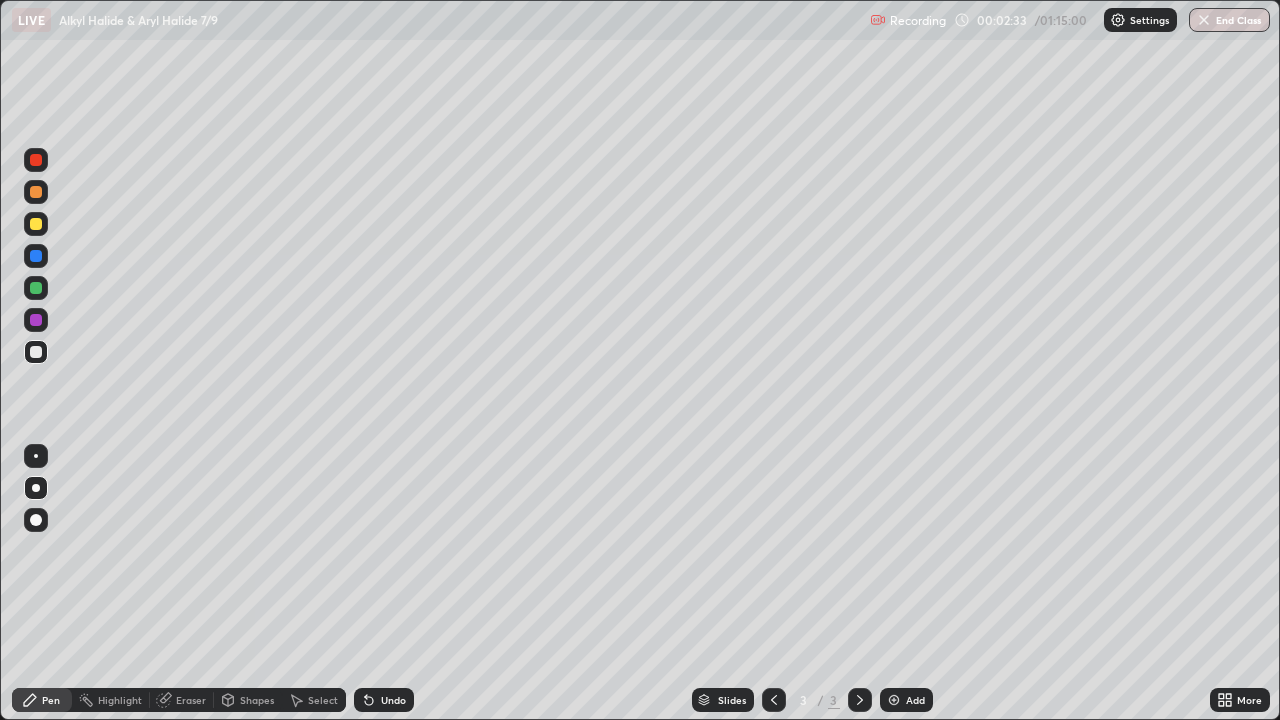 click at bounding box center [36, 456] 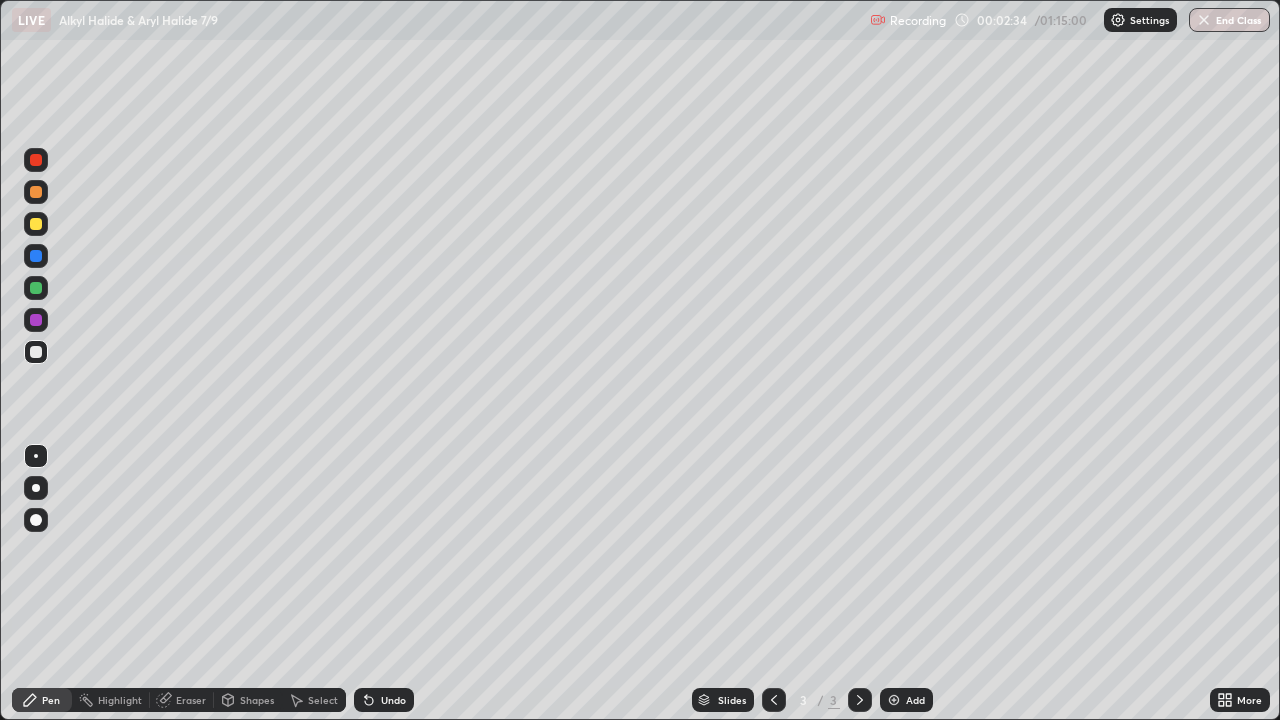 click at bounding box center (36, 488) 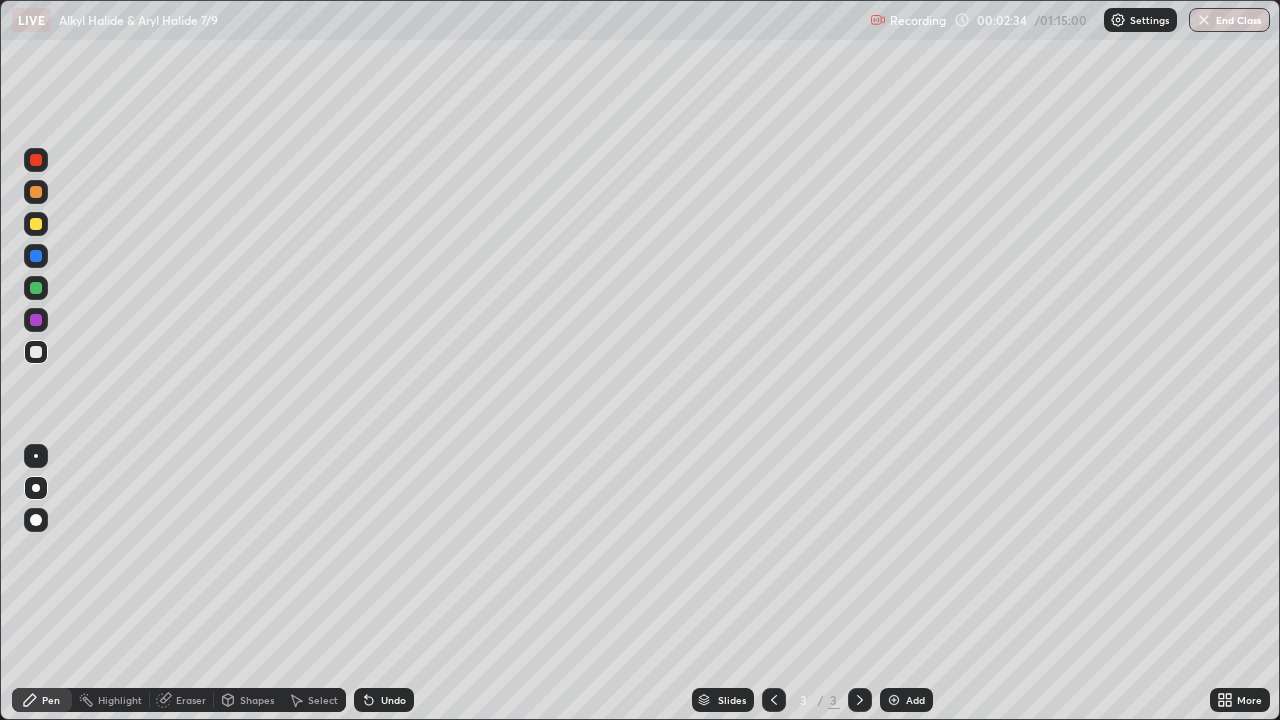 click at bounding box center [36, 352] 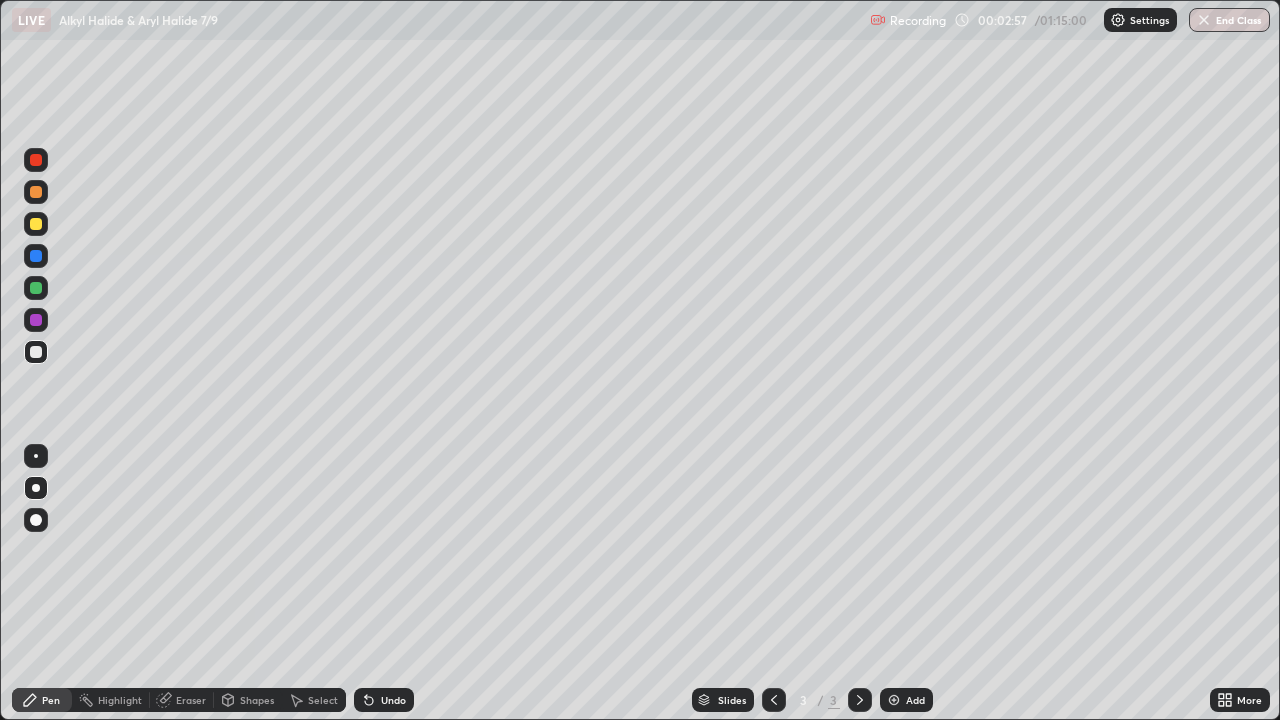click at bounding box center (36, 224) 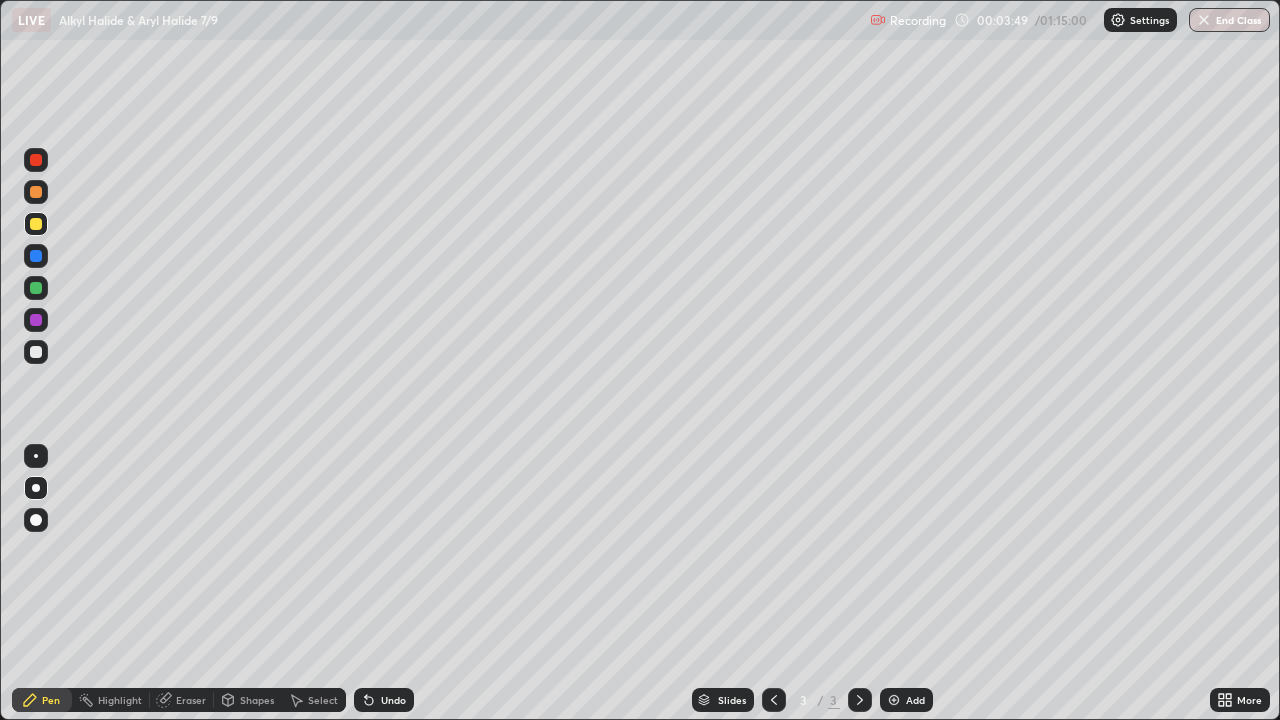 click on "Pen" at bounding box center (42, 700) 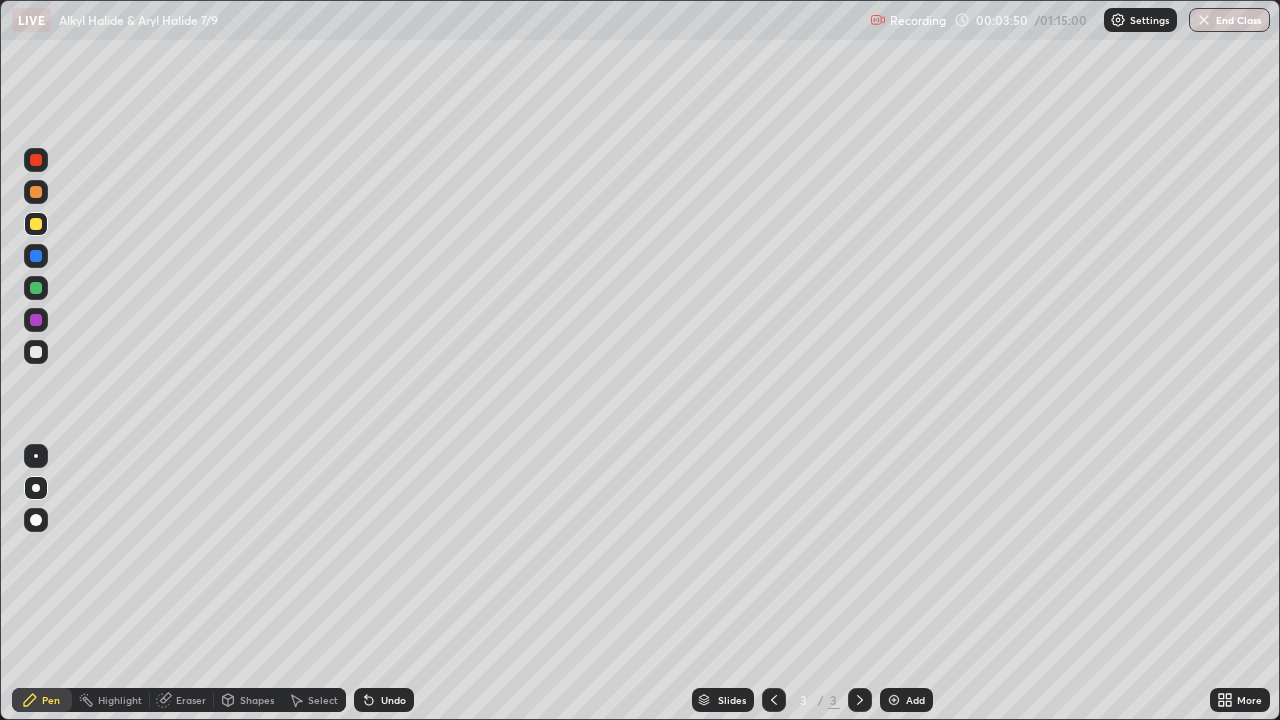 click at bounding box center (36, 352) 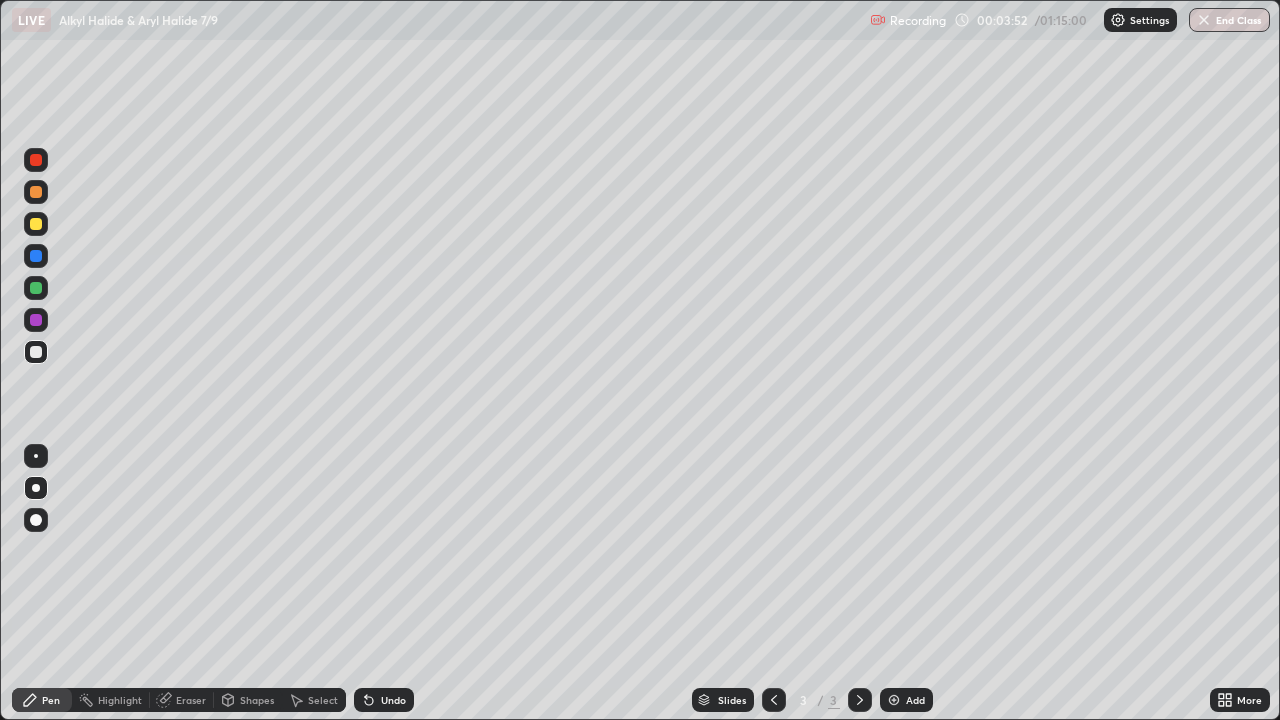 click on "Shapes" at bounding box center [248, 700] 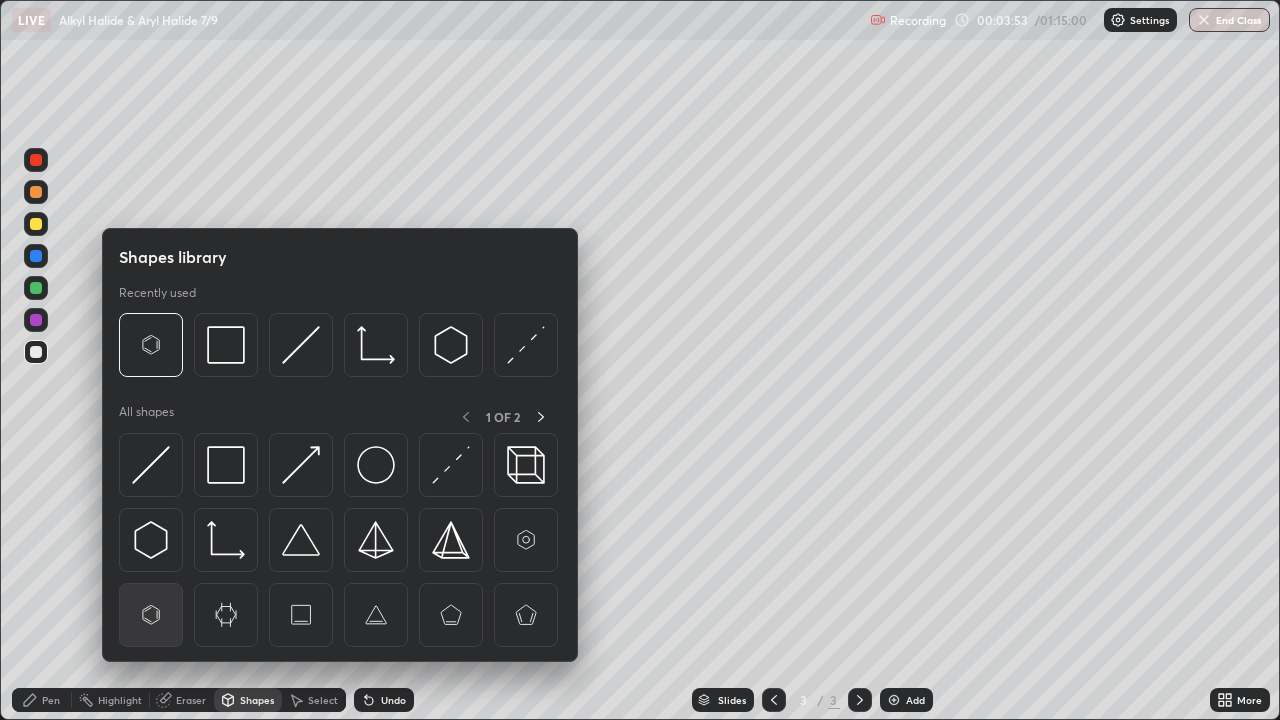 click at bounding box center [151, 615] 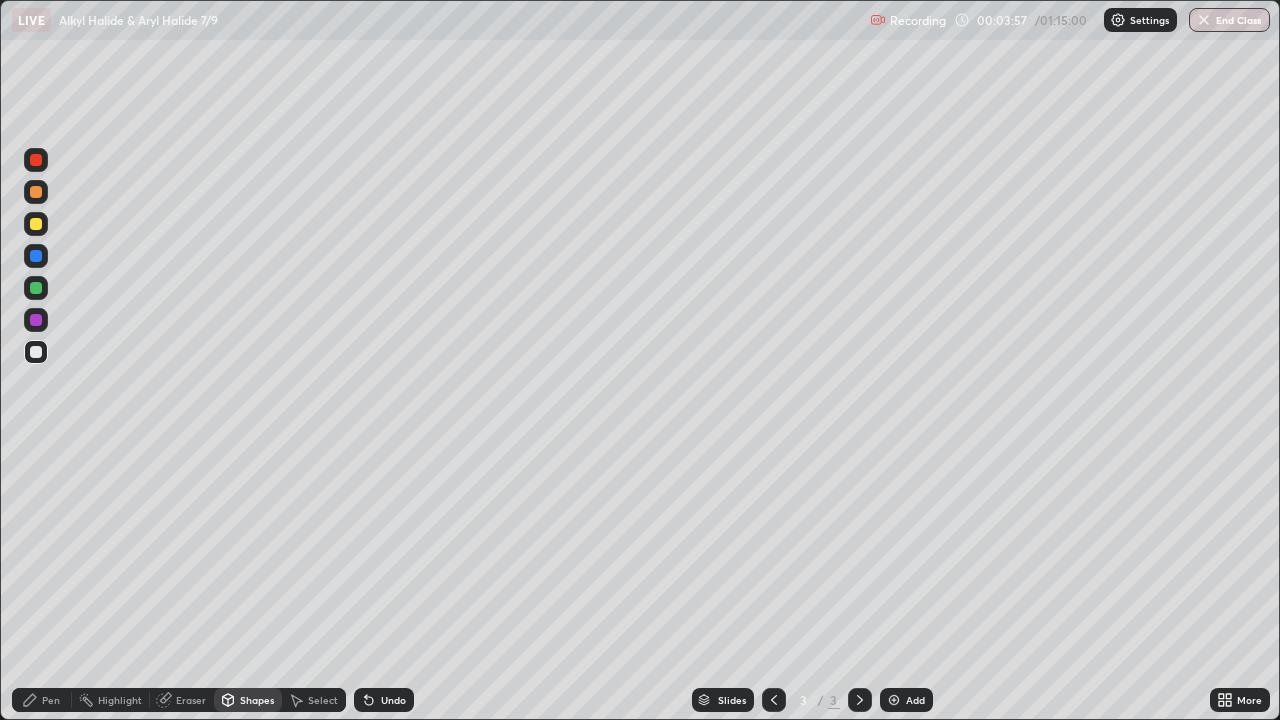 click on "Pen" at bounding box center [42, 700] 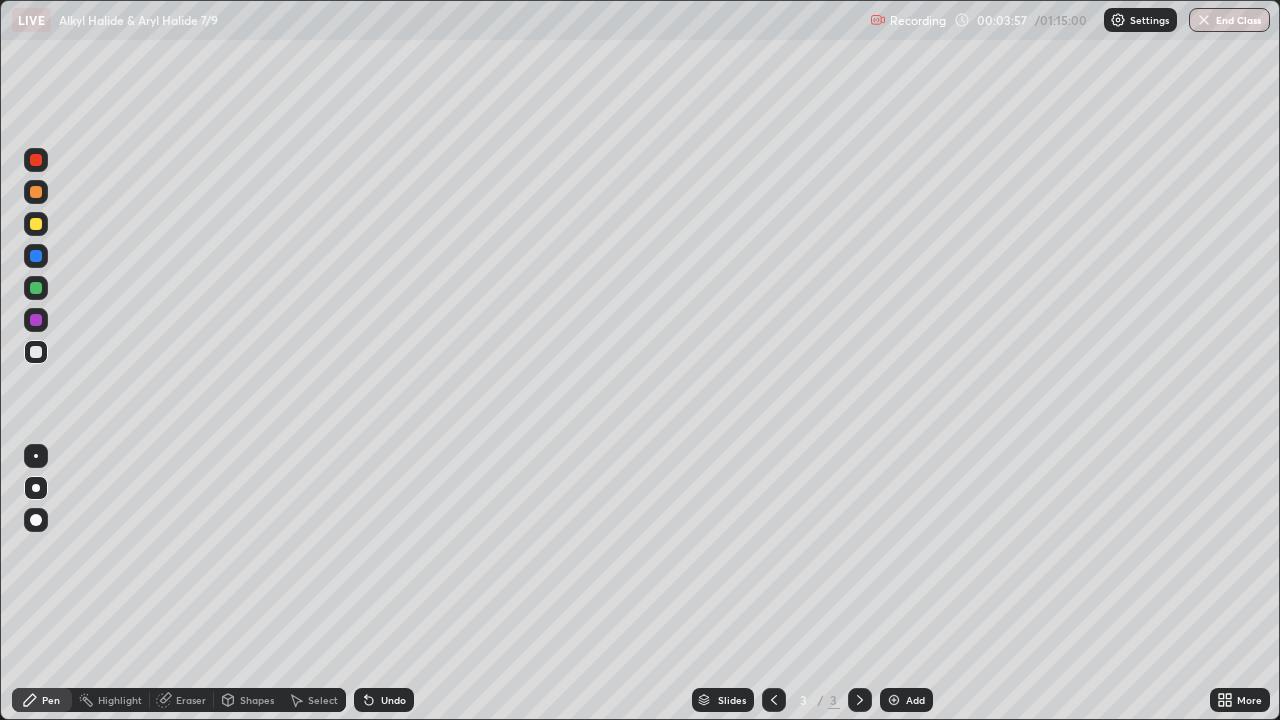 click at bounding box center [36, 288] 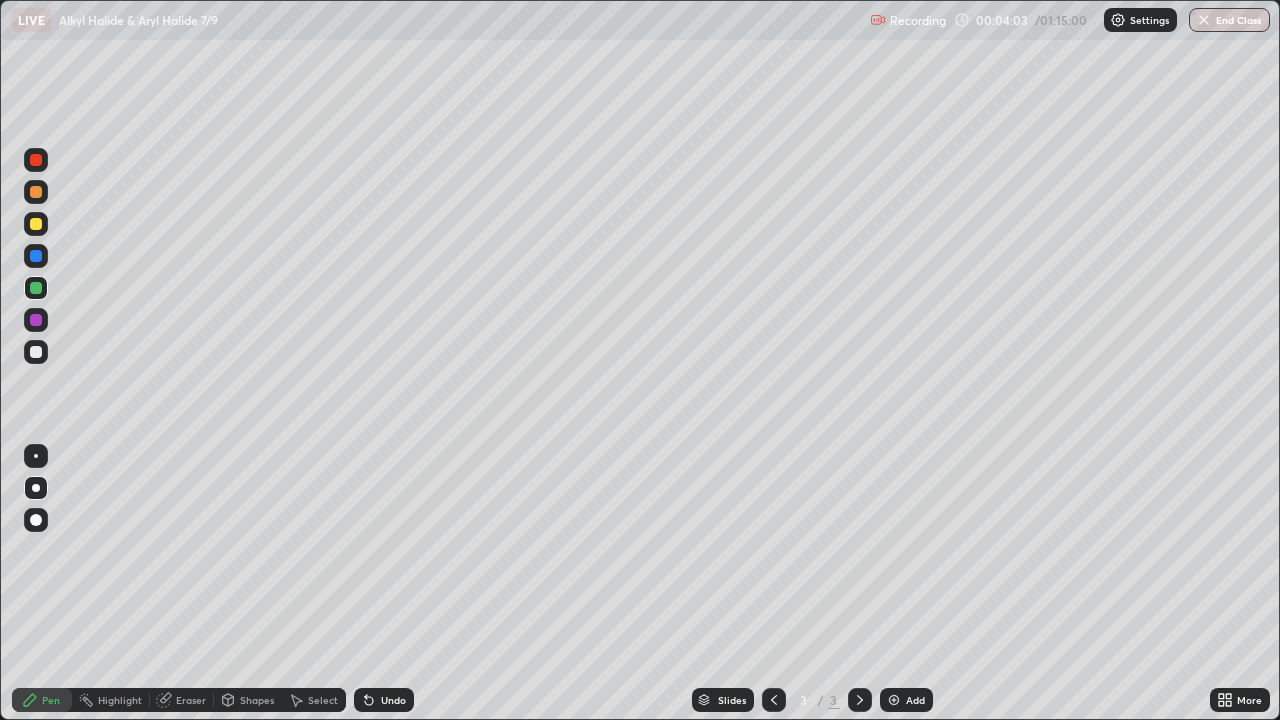 click at bounding box center (36, 352) 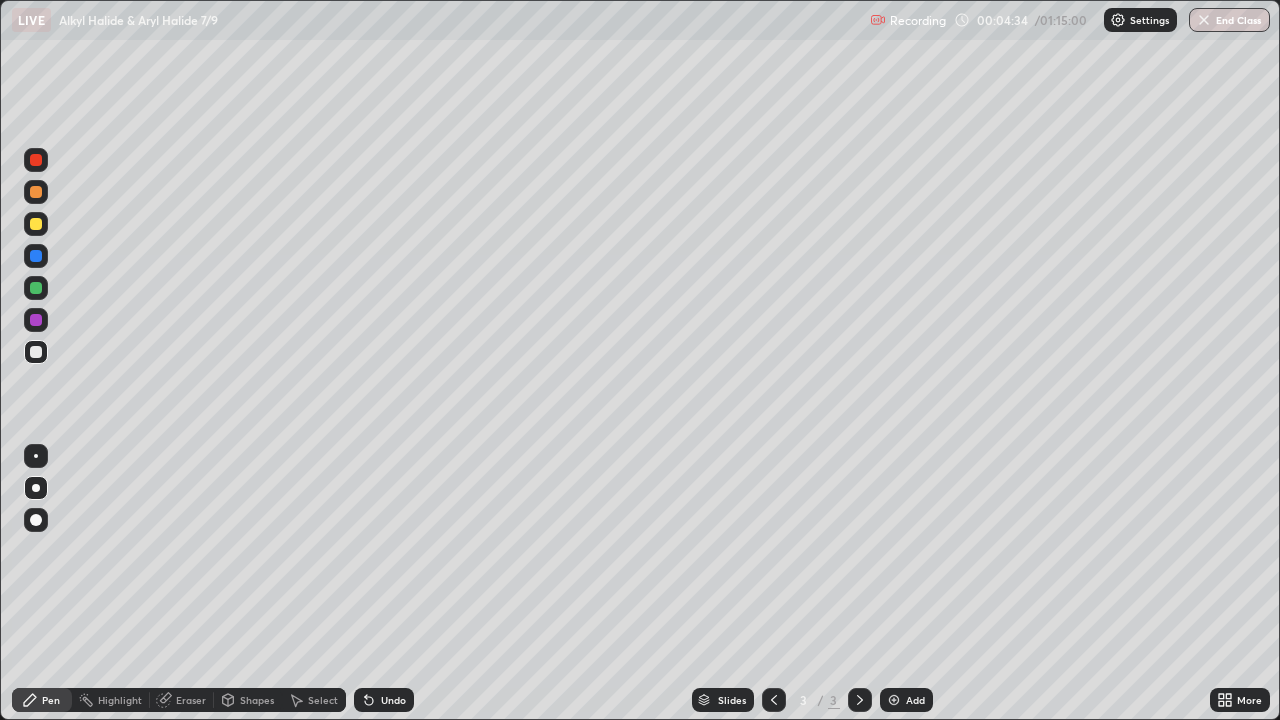 click on "Eraser" at bounding box center [191, 700] 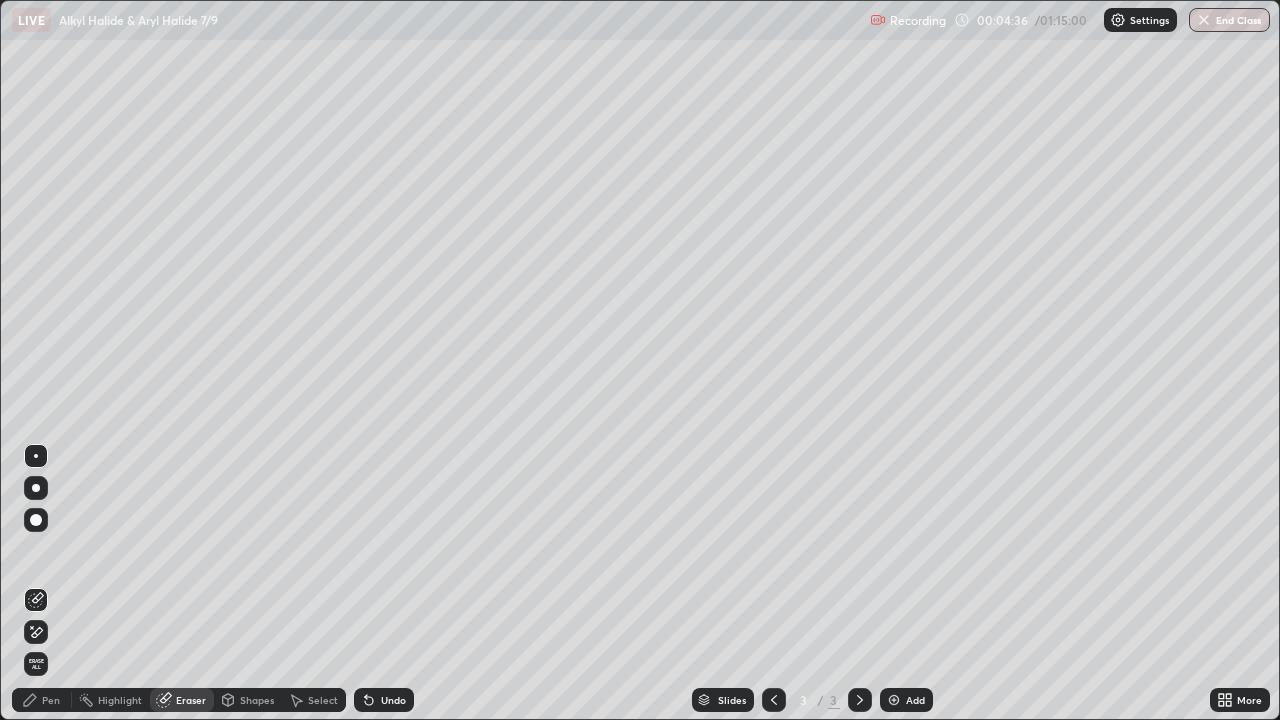 click on "Pen" at bounding box center (42, 700) 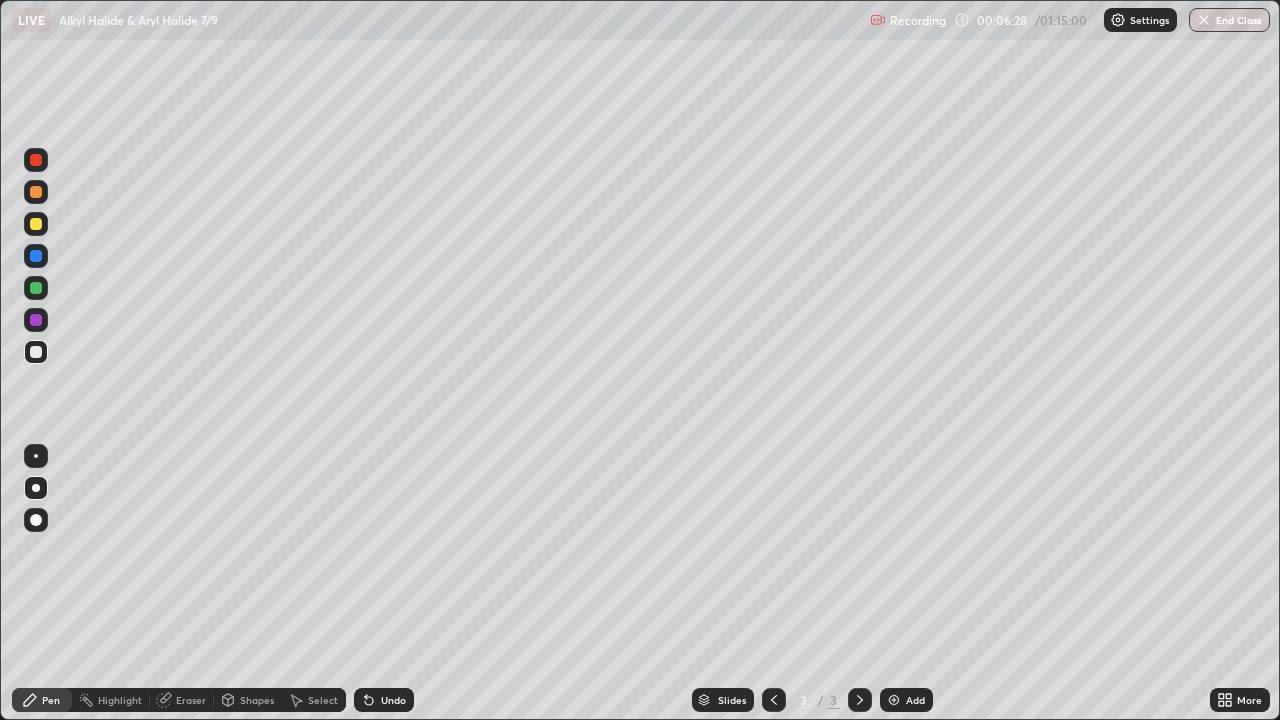 click on "Add" at bounding box center (906, 700) 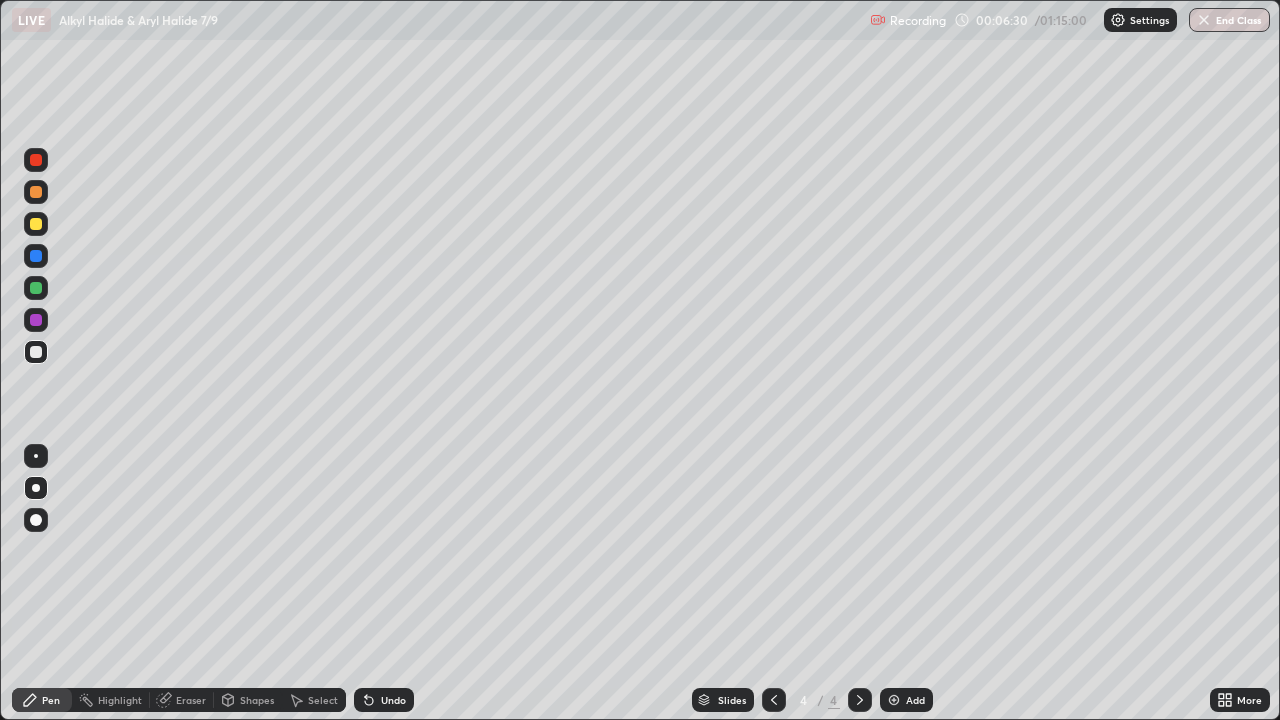 click at bounding box center (36, 488) 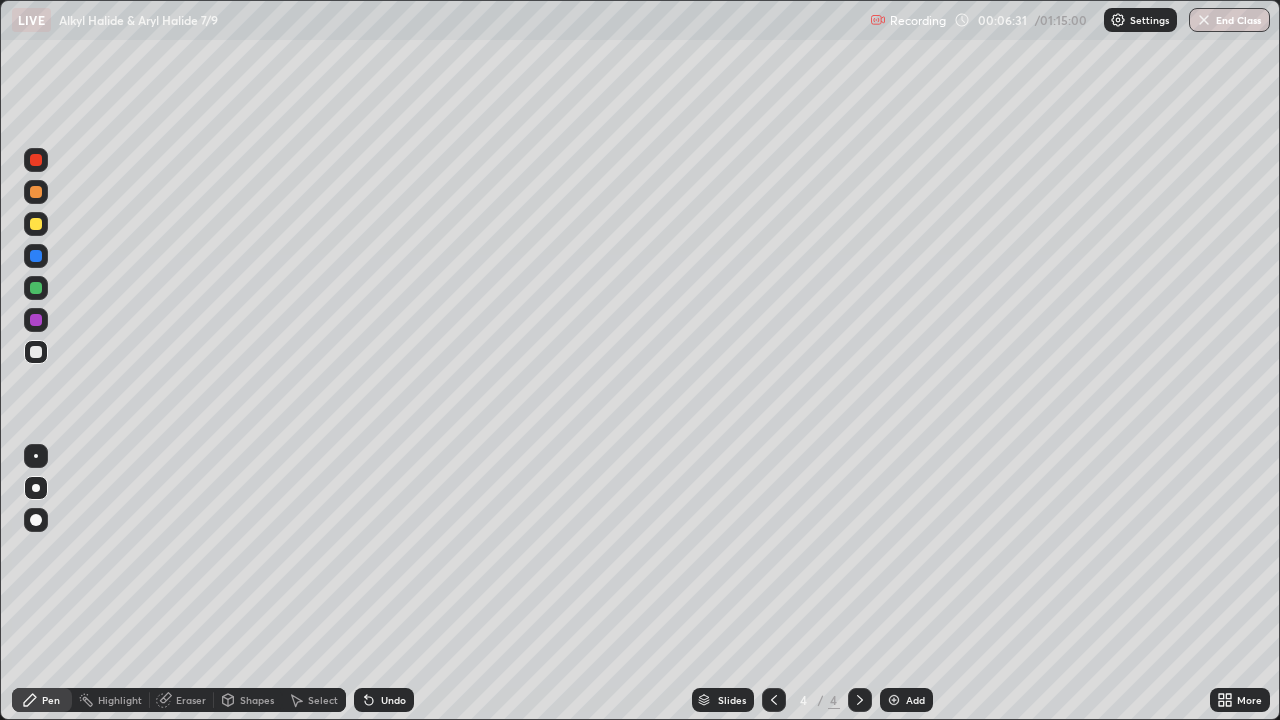 click at bounding box center [36, 352] 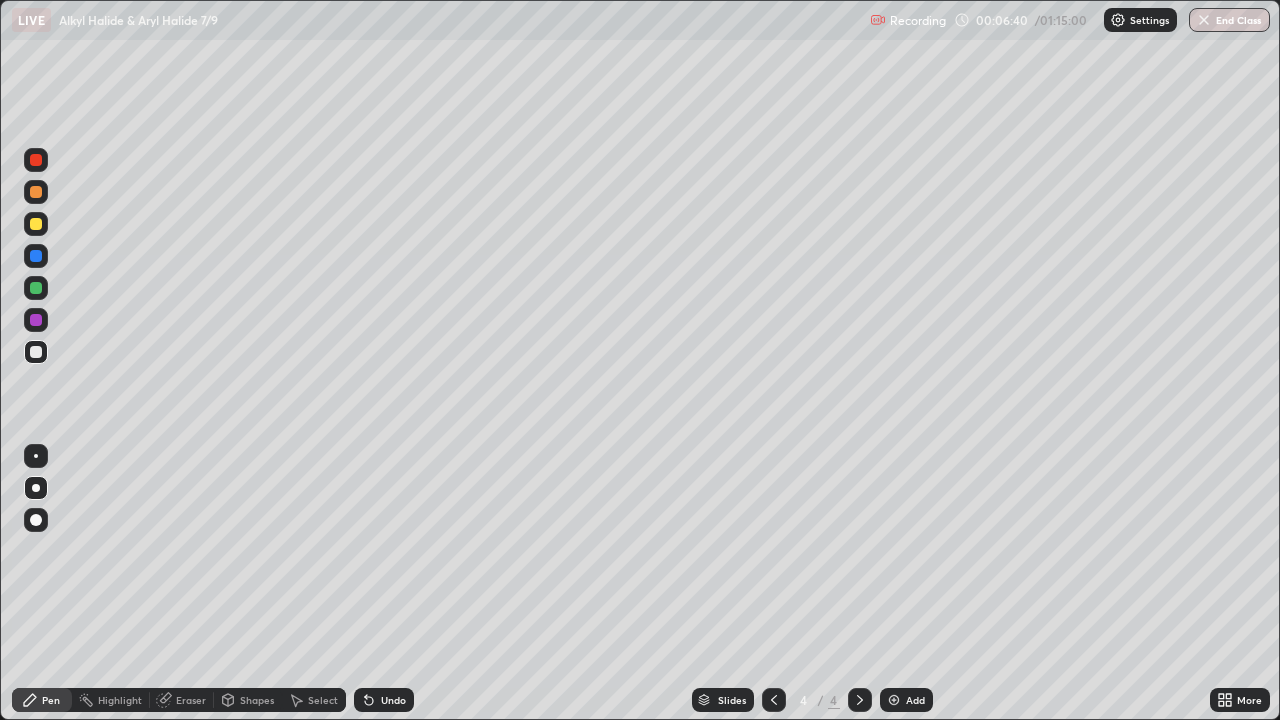 click 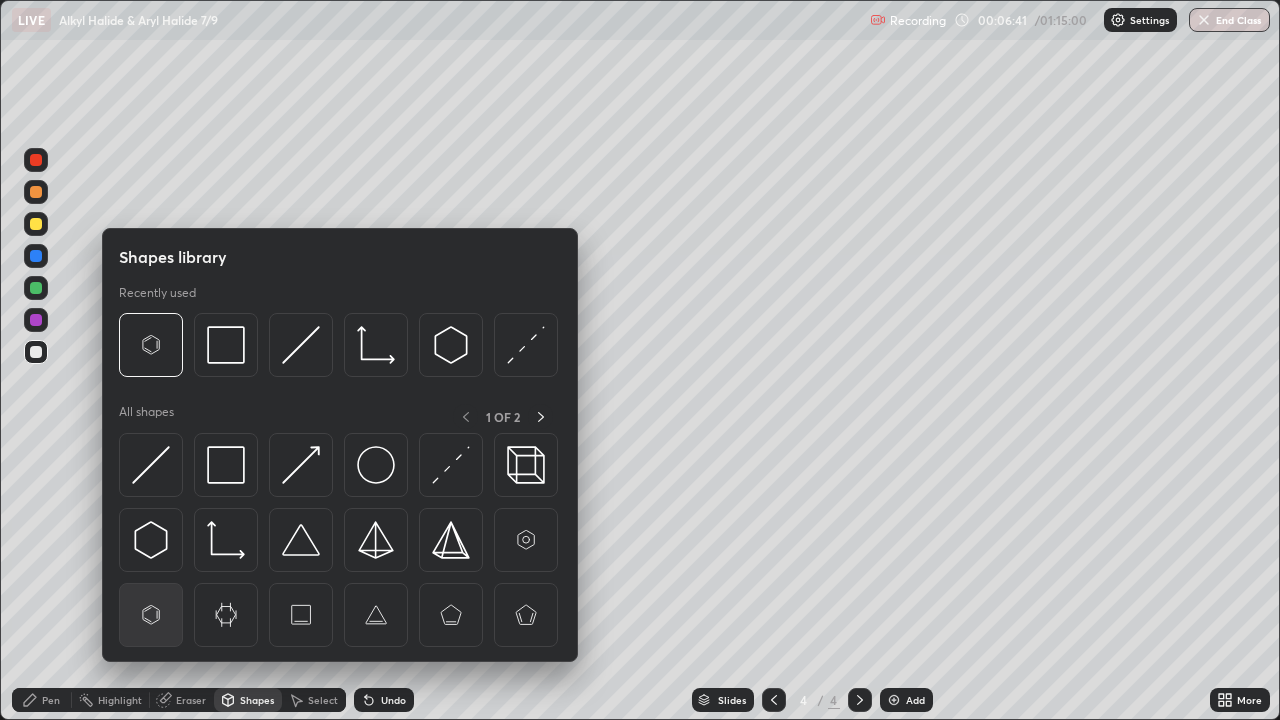 click at bounding box center [151, 615] 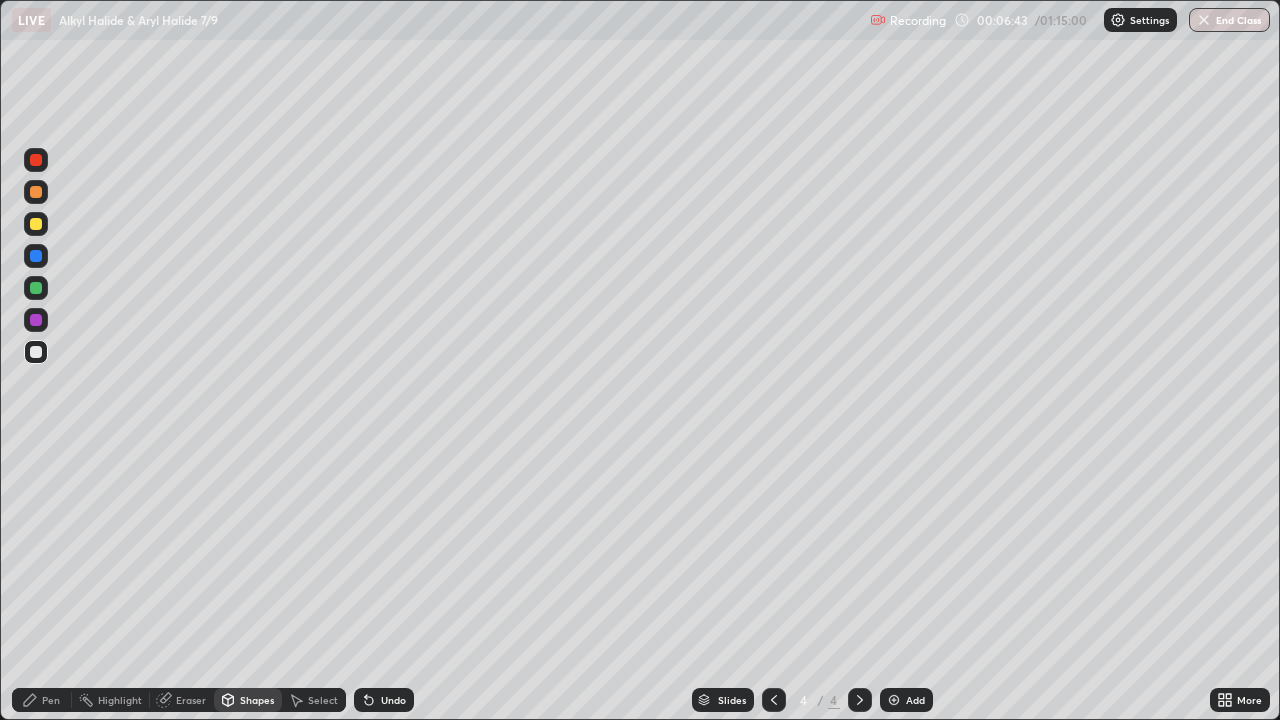 click at bounding box center (36, 352) 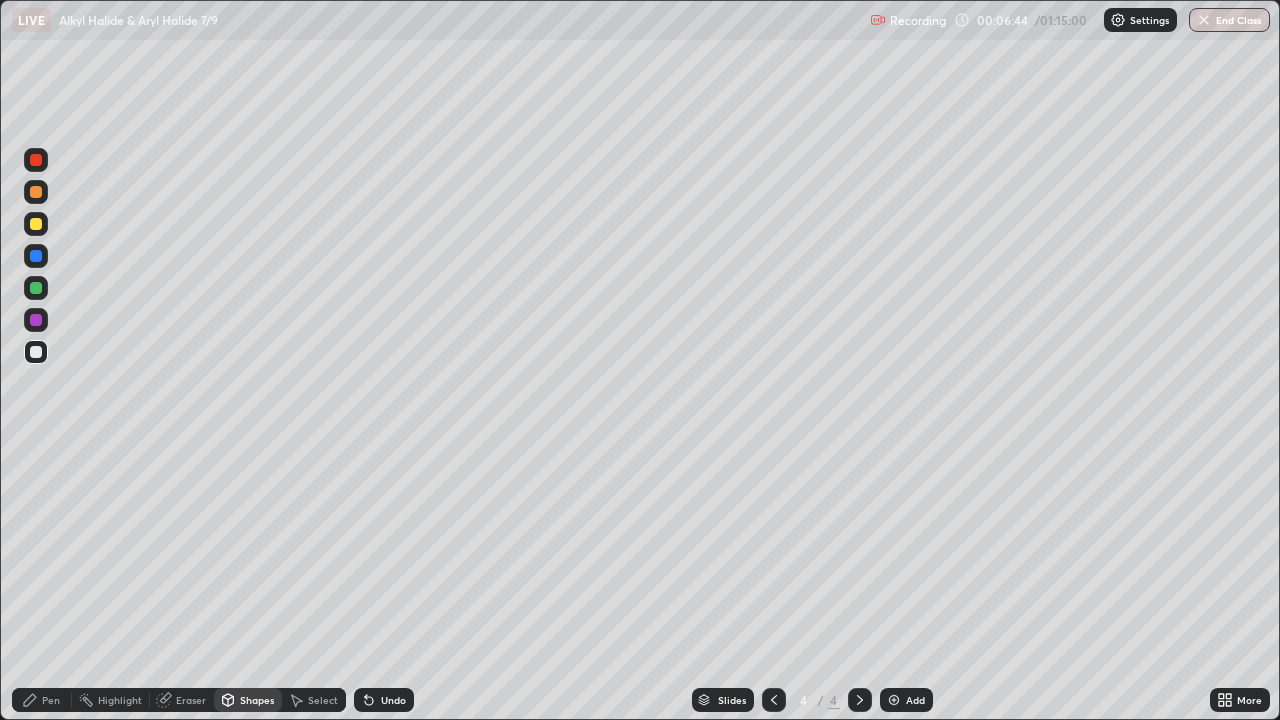 click at bounding box center (36, 352) 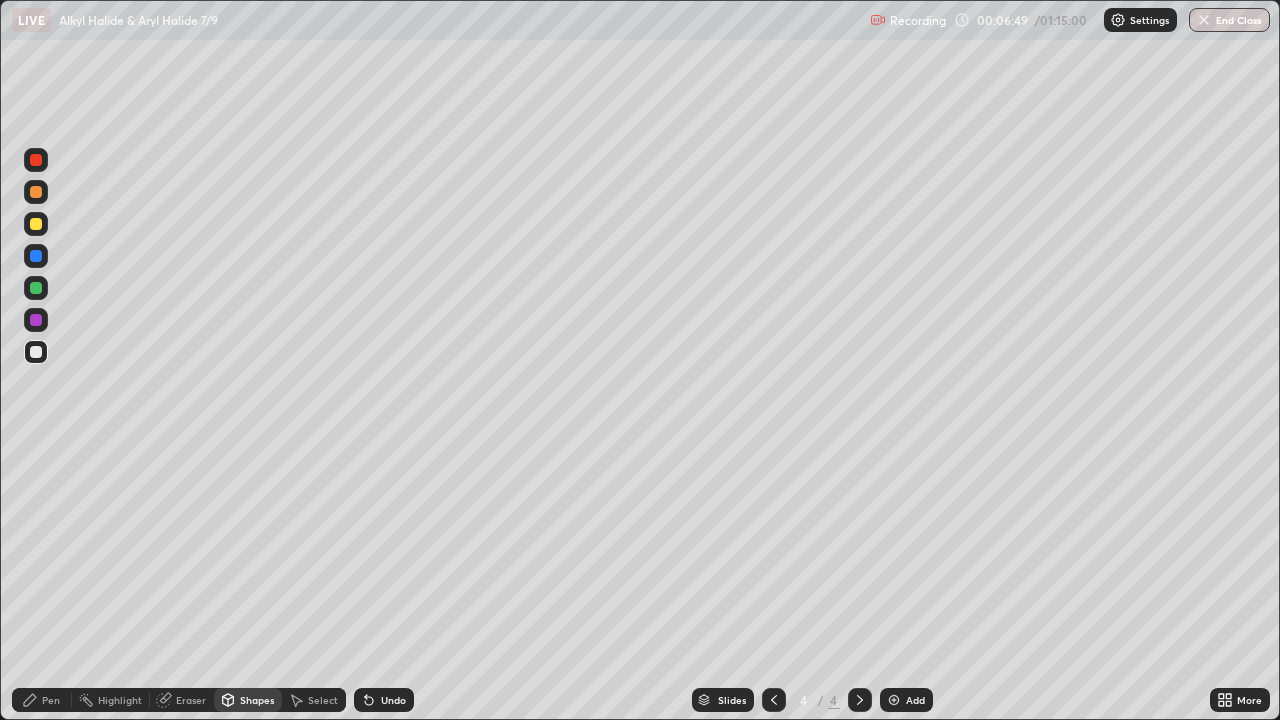click on "Pen" at bounding box center [42, 700] 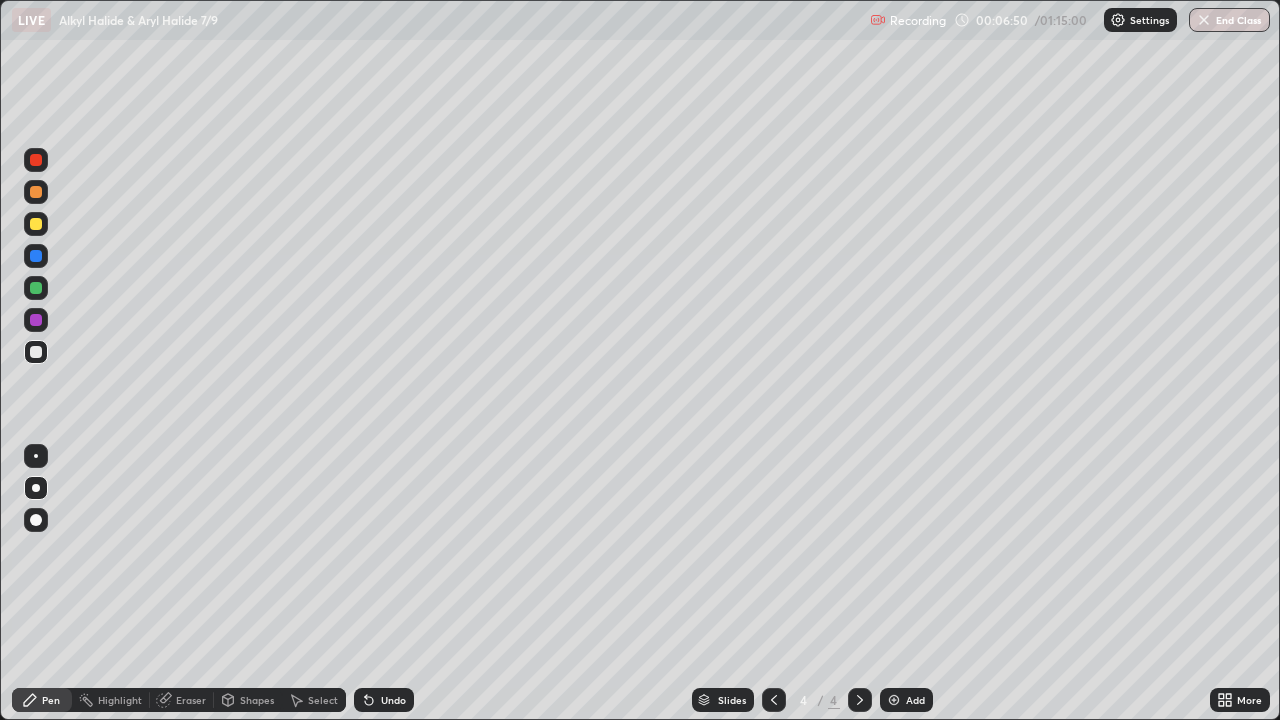 click on "Pen" at bounding box center (42, 700) 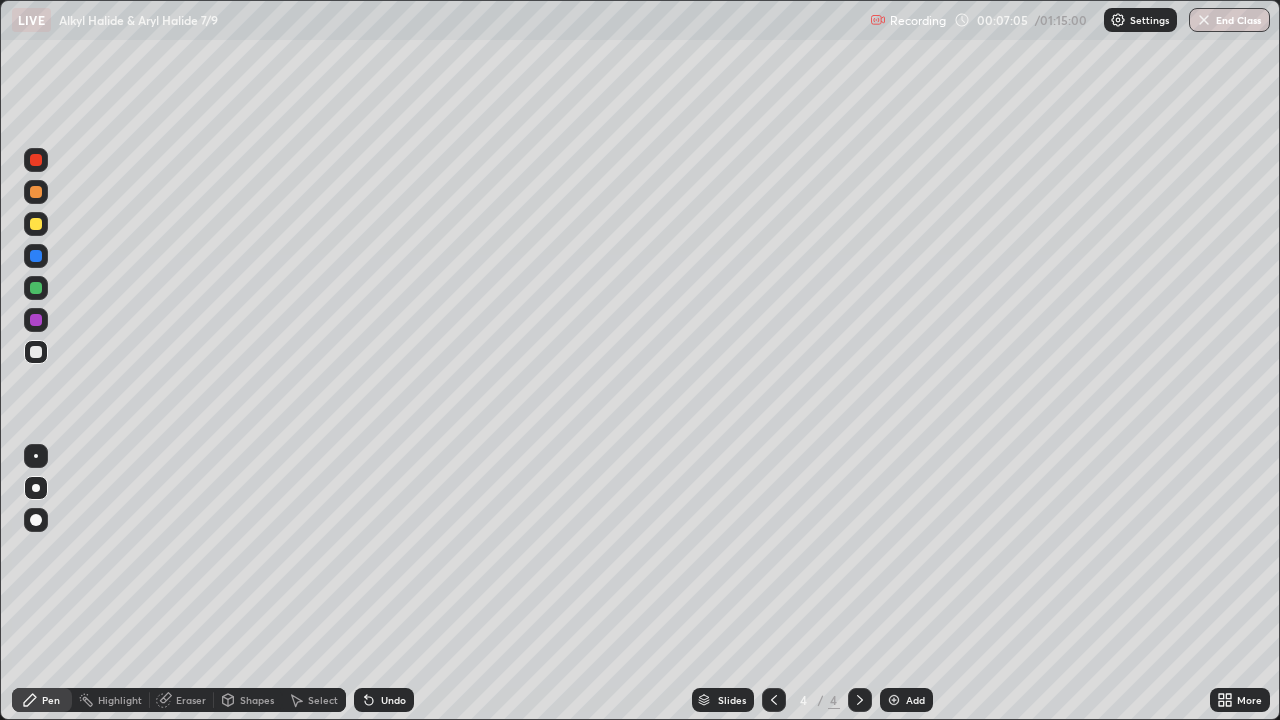 click on "Shapes" at bounding box center (248, 700) 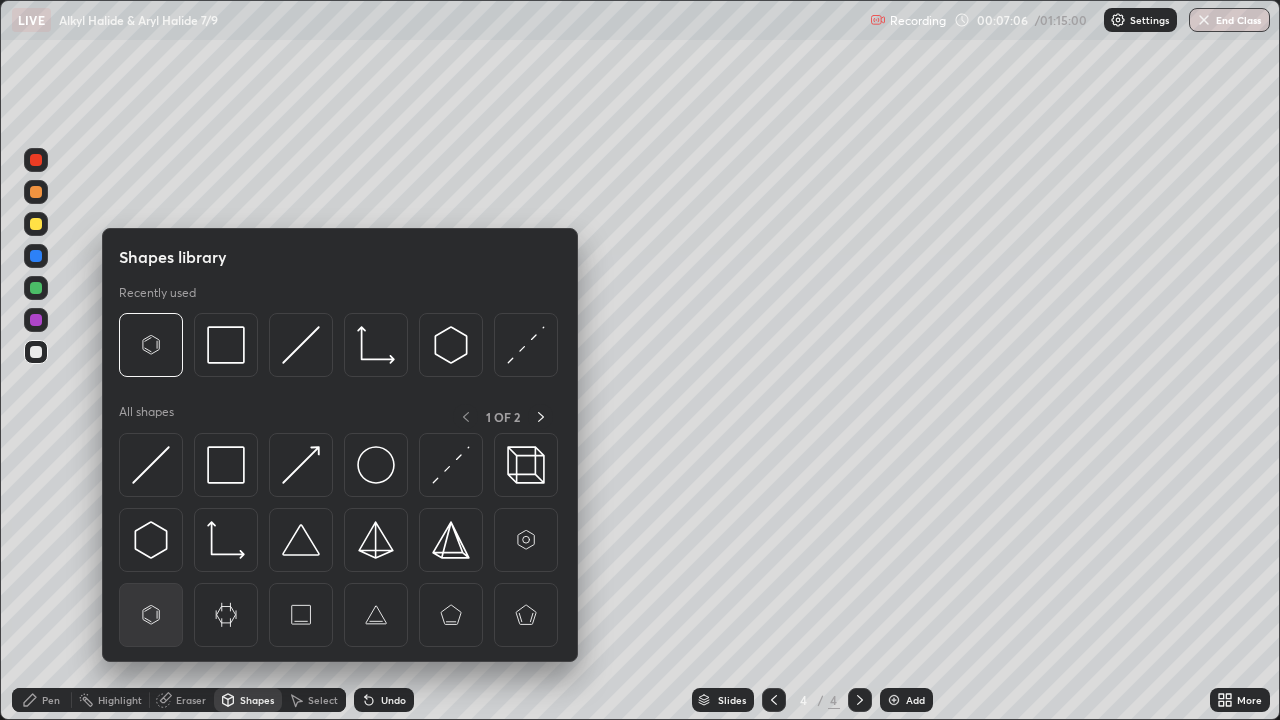 click at bounding box center (151, 615) 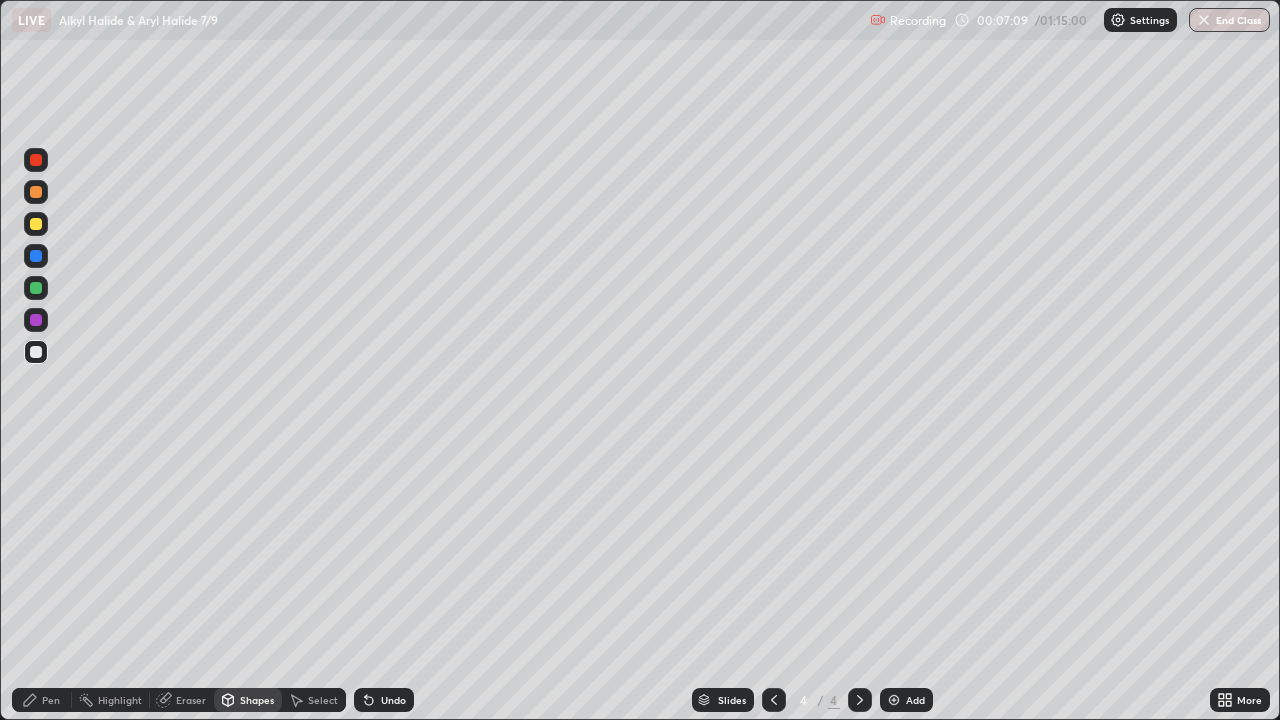 click on "Pen" at bounding box center [42, 700] 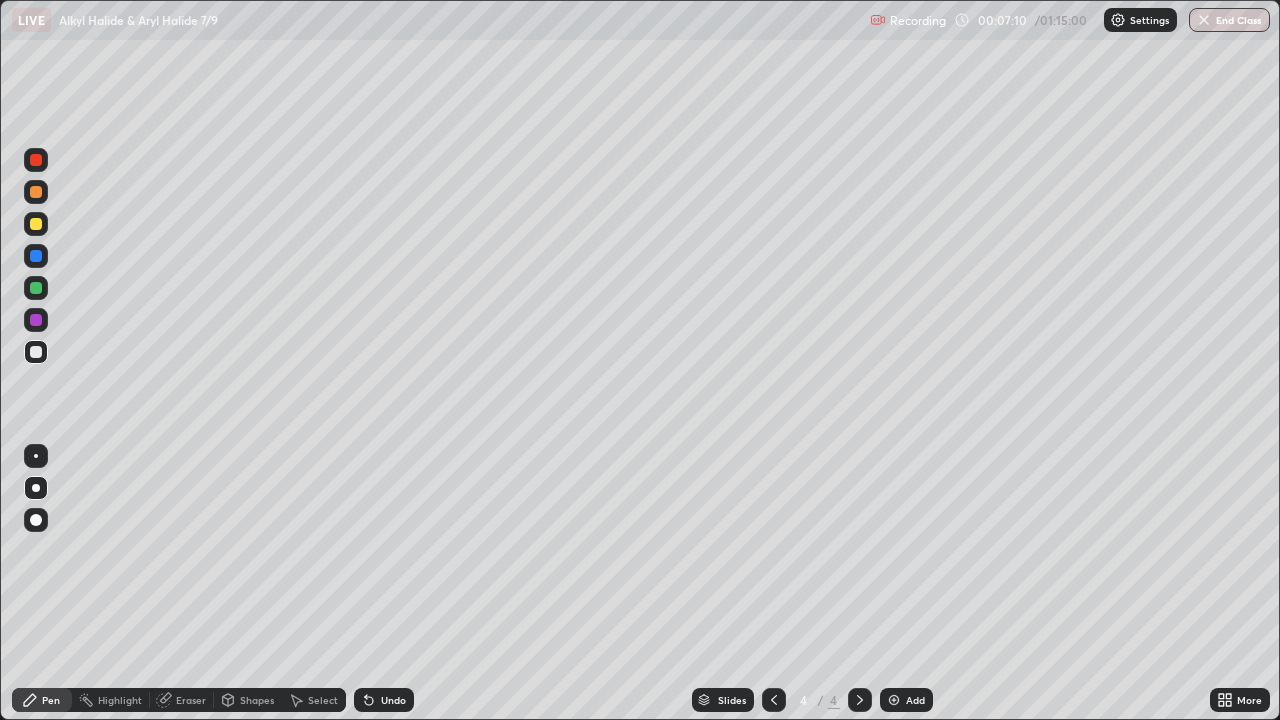 click at bounding box center (36, 320) 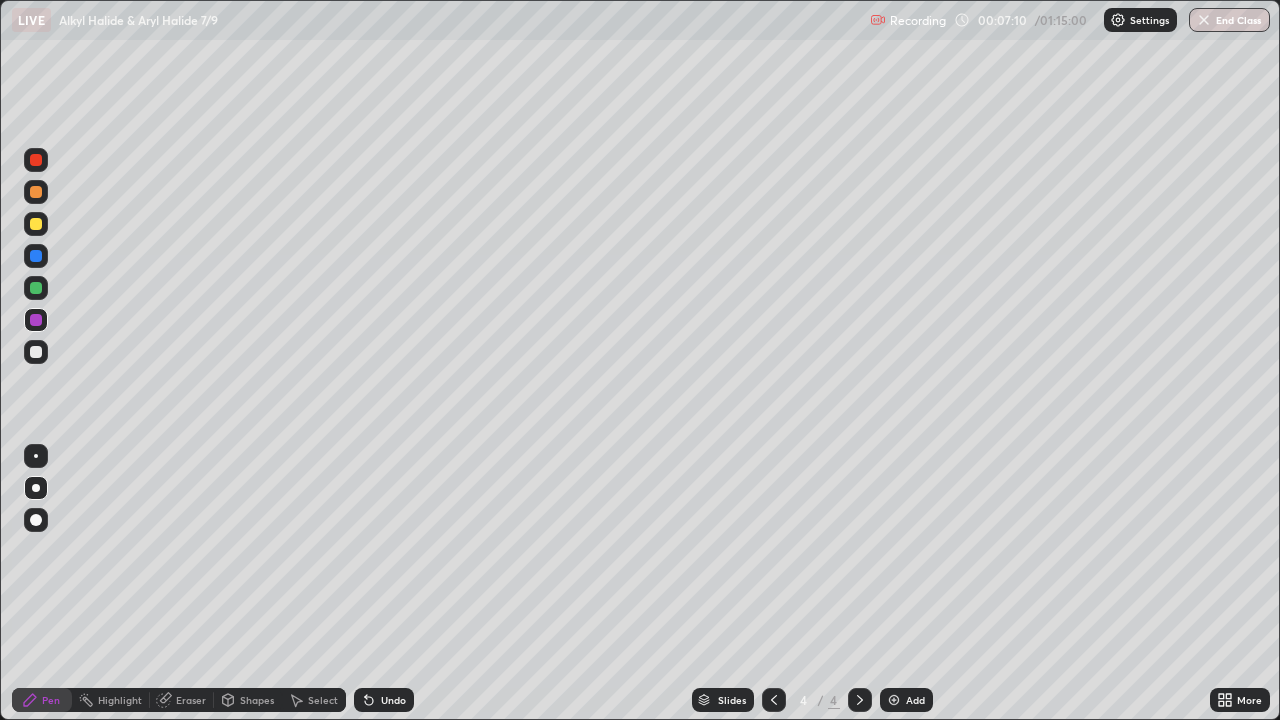click at bounding box center [36, 288] 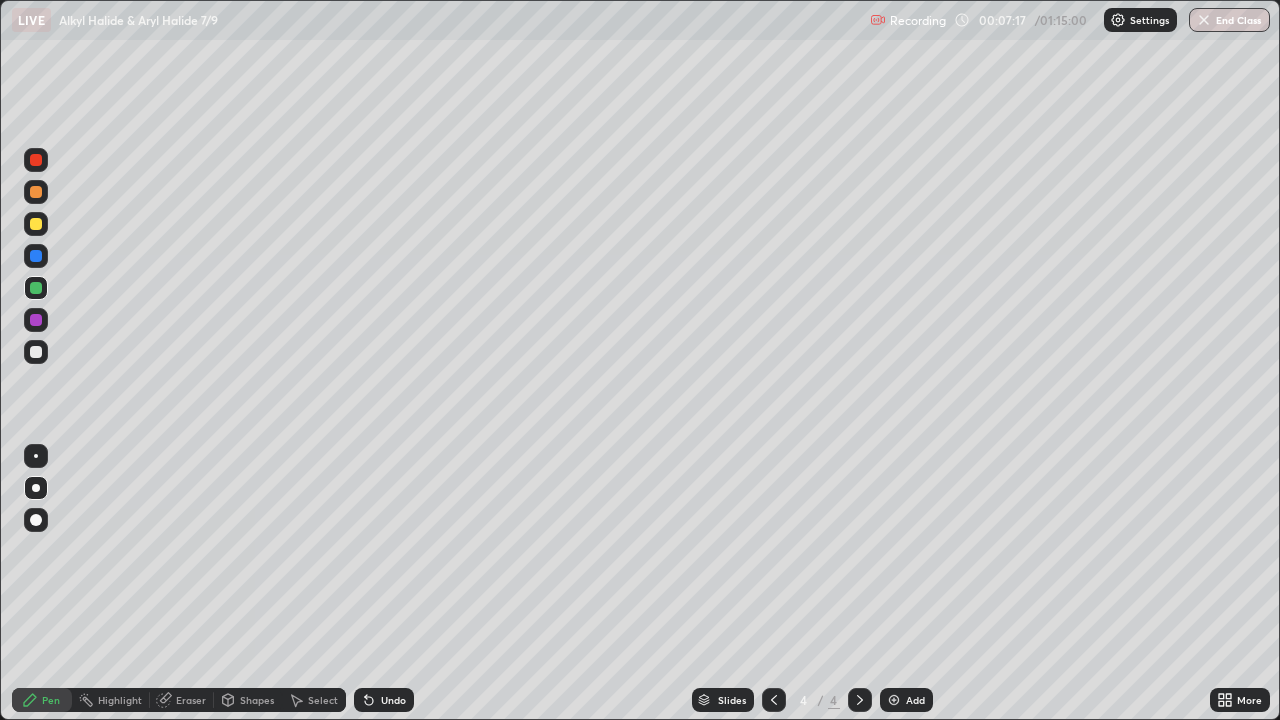 click at bounding box center (36, 224) 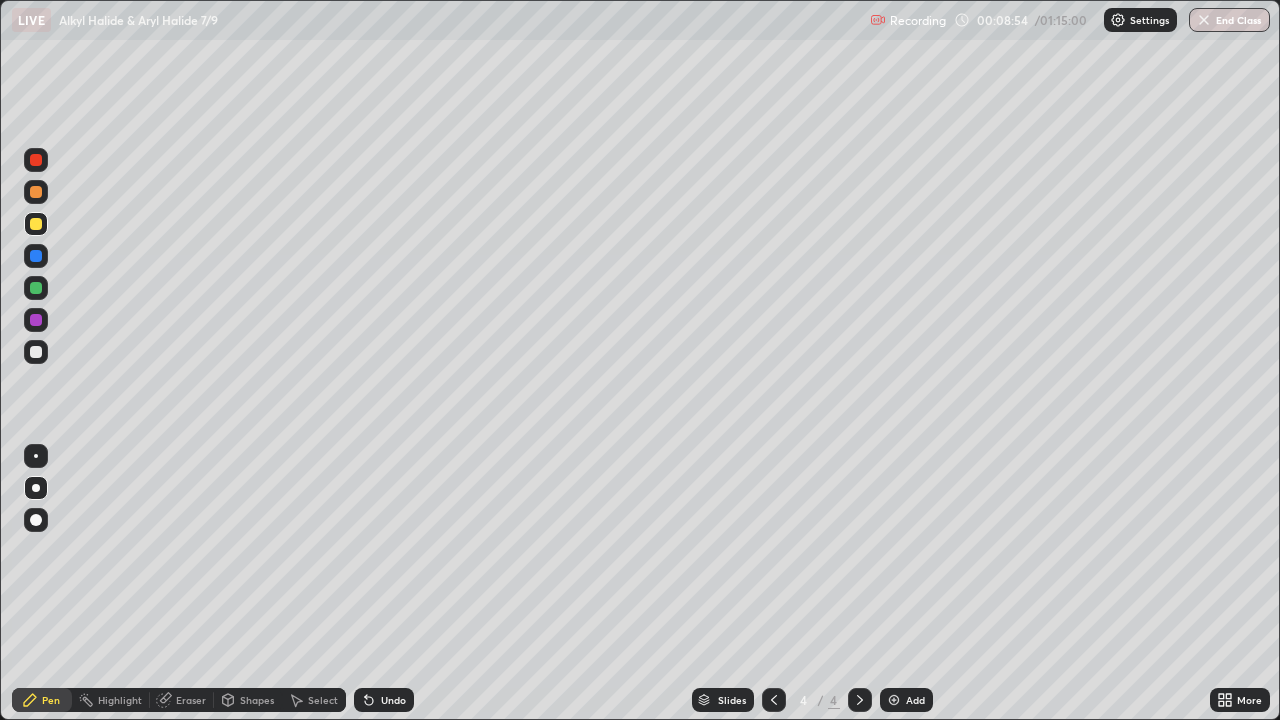 click at bounding box center [36, 256] 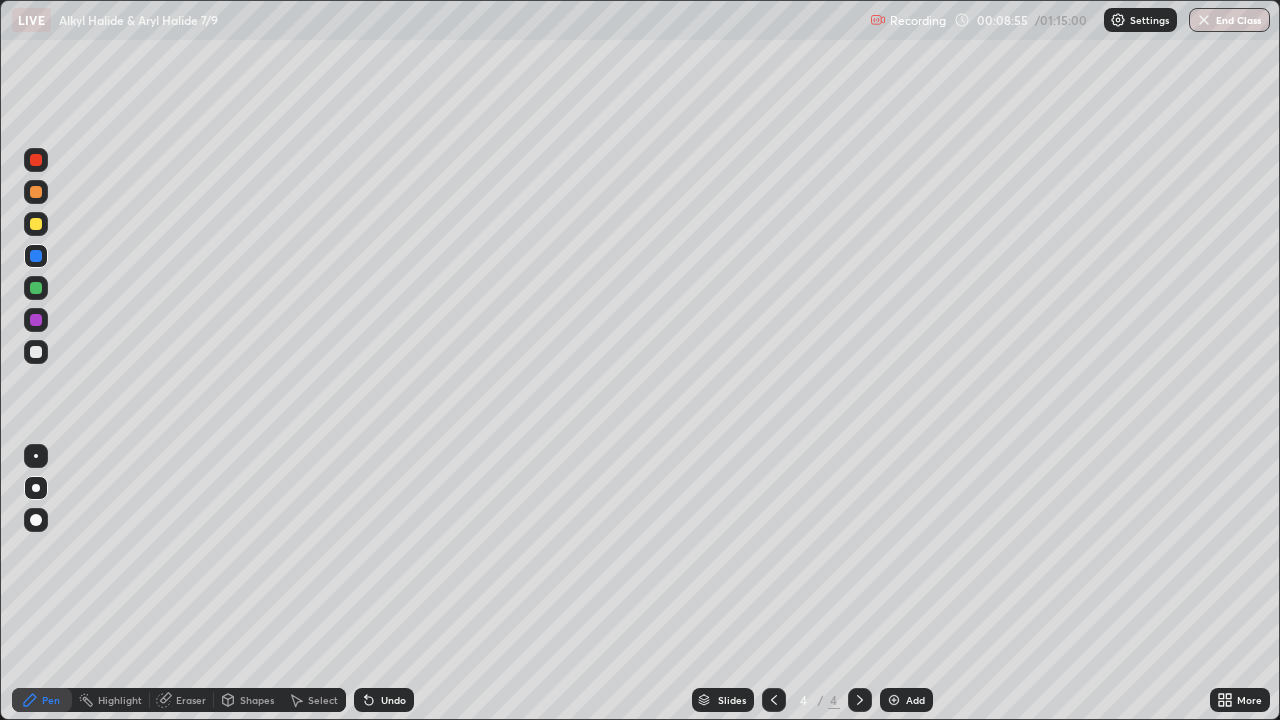 click at bounding box center (36, 288) 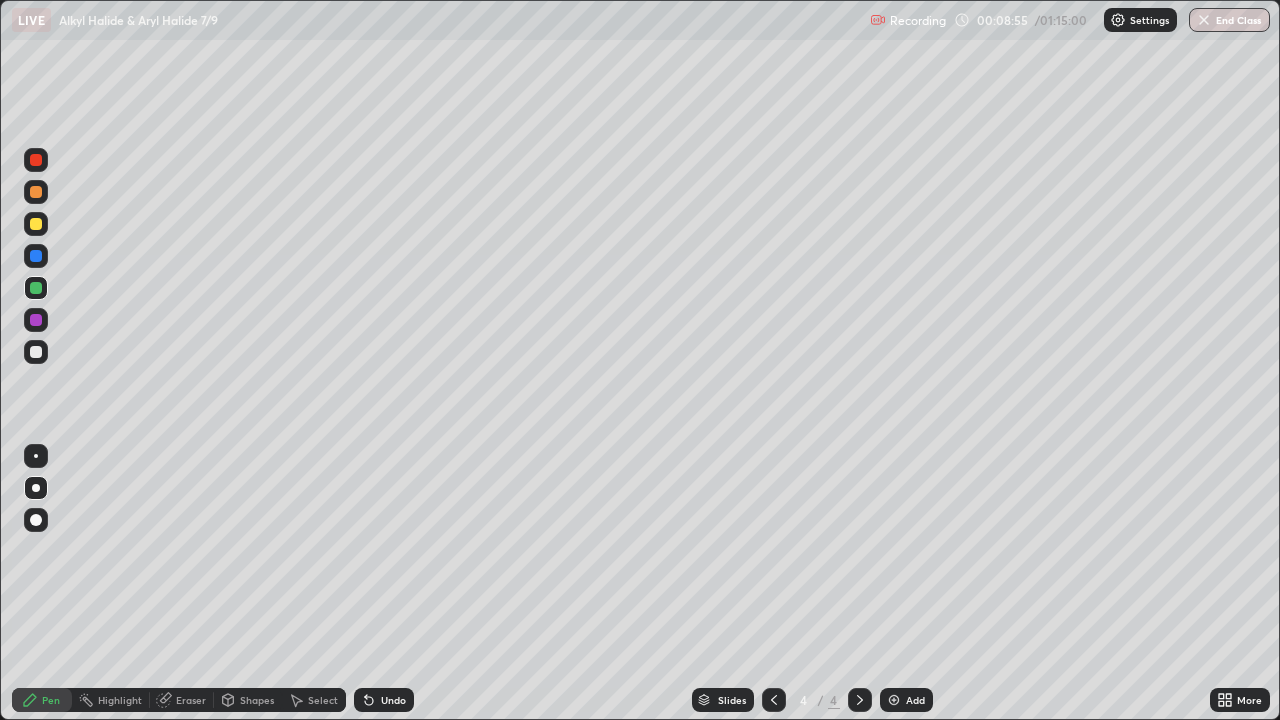 click at bounding box center (36, 320) 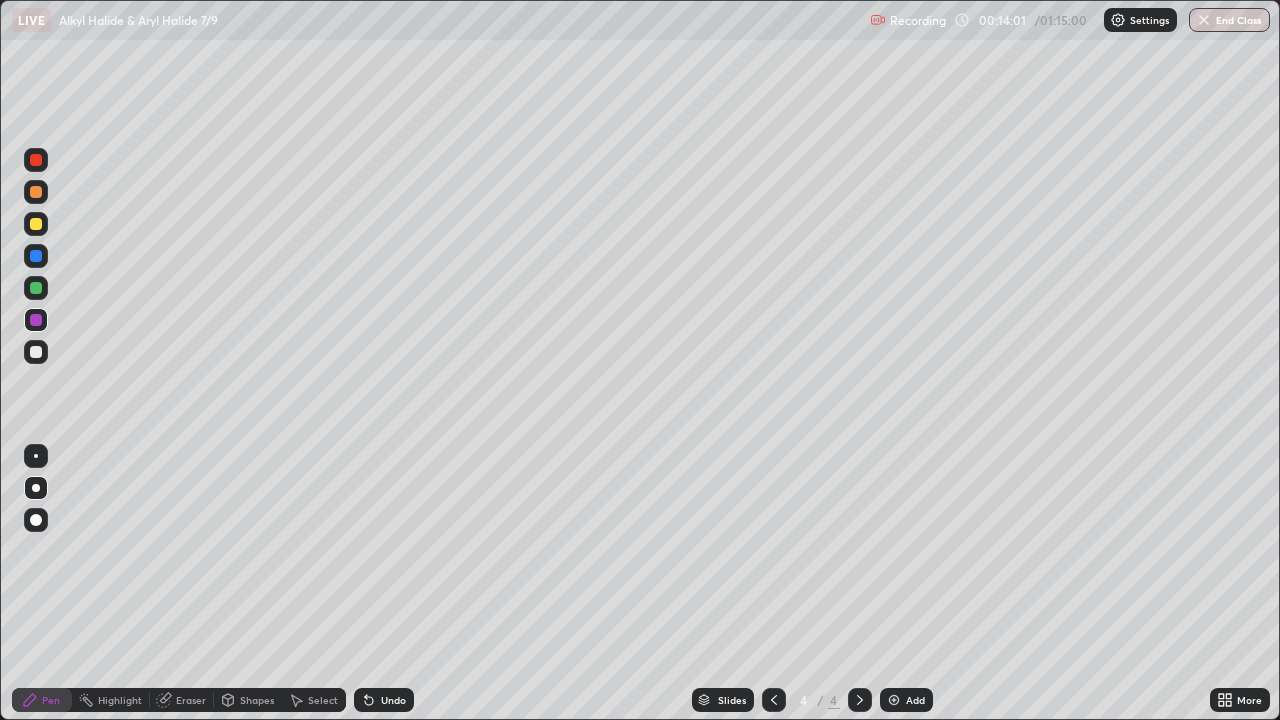 click 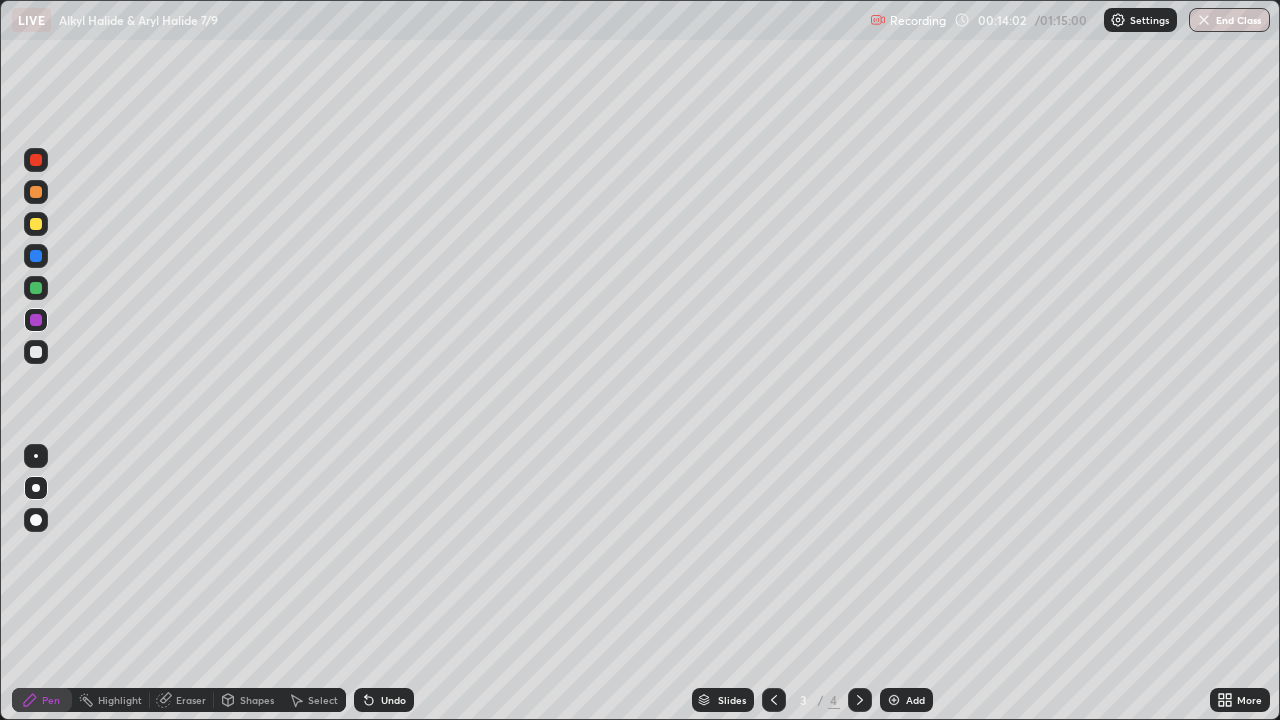 click 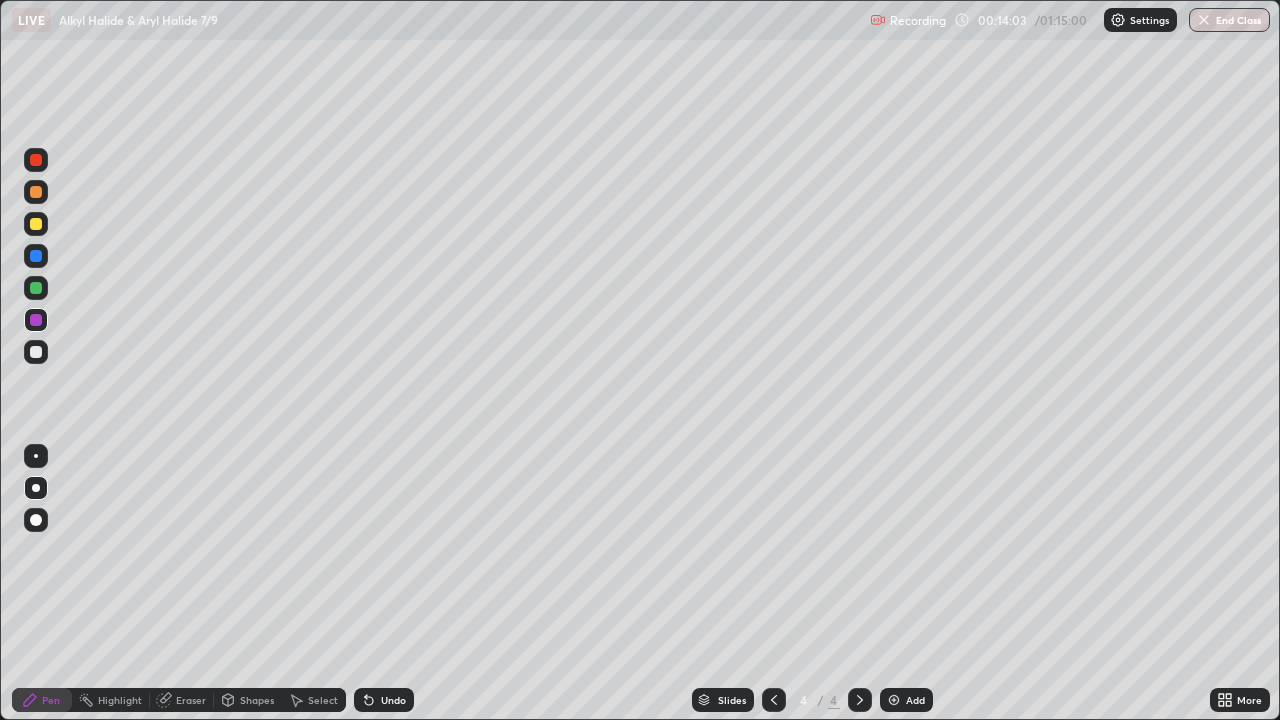 click on "Add" at bounding box center (915, 700) 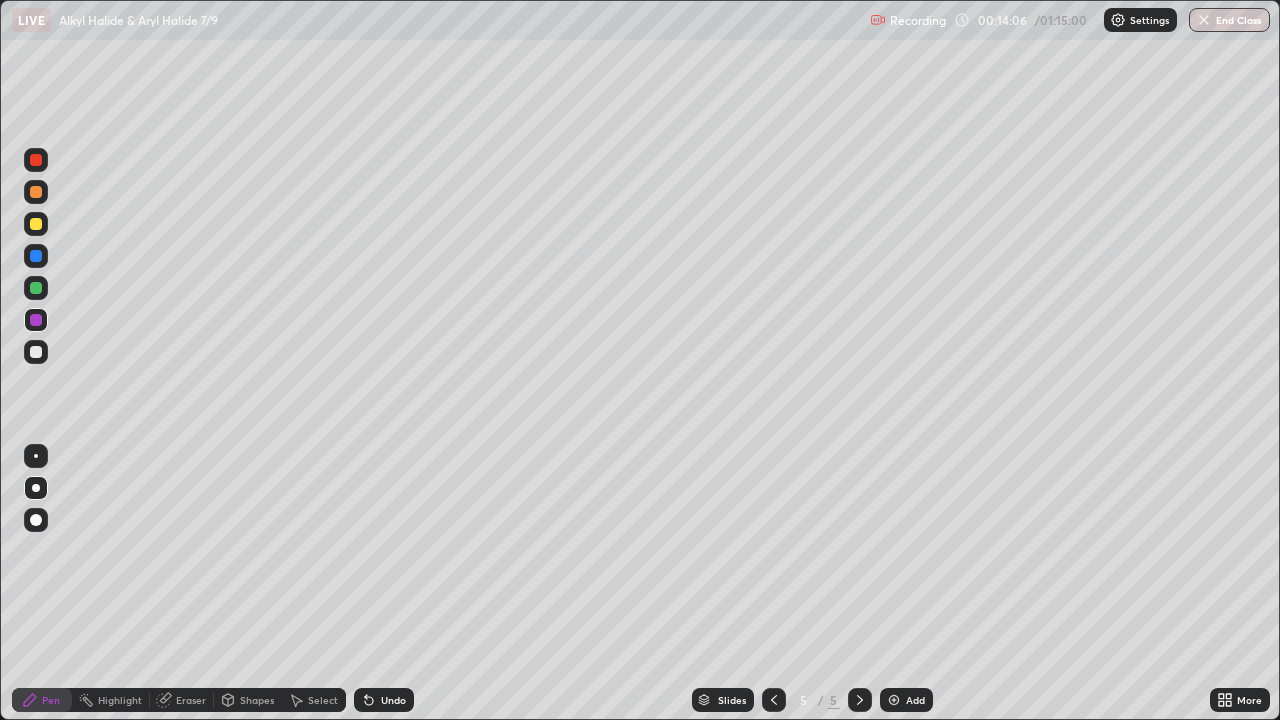 click 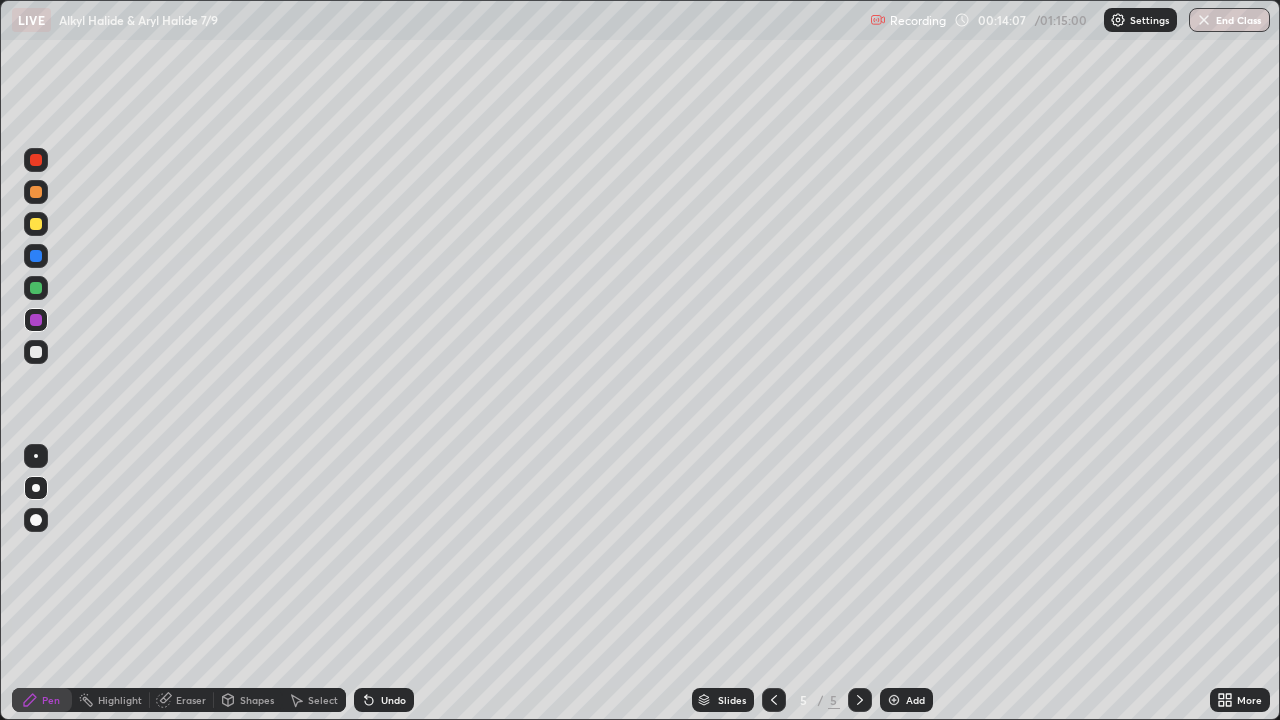 click 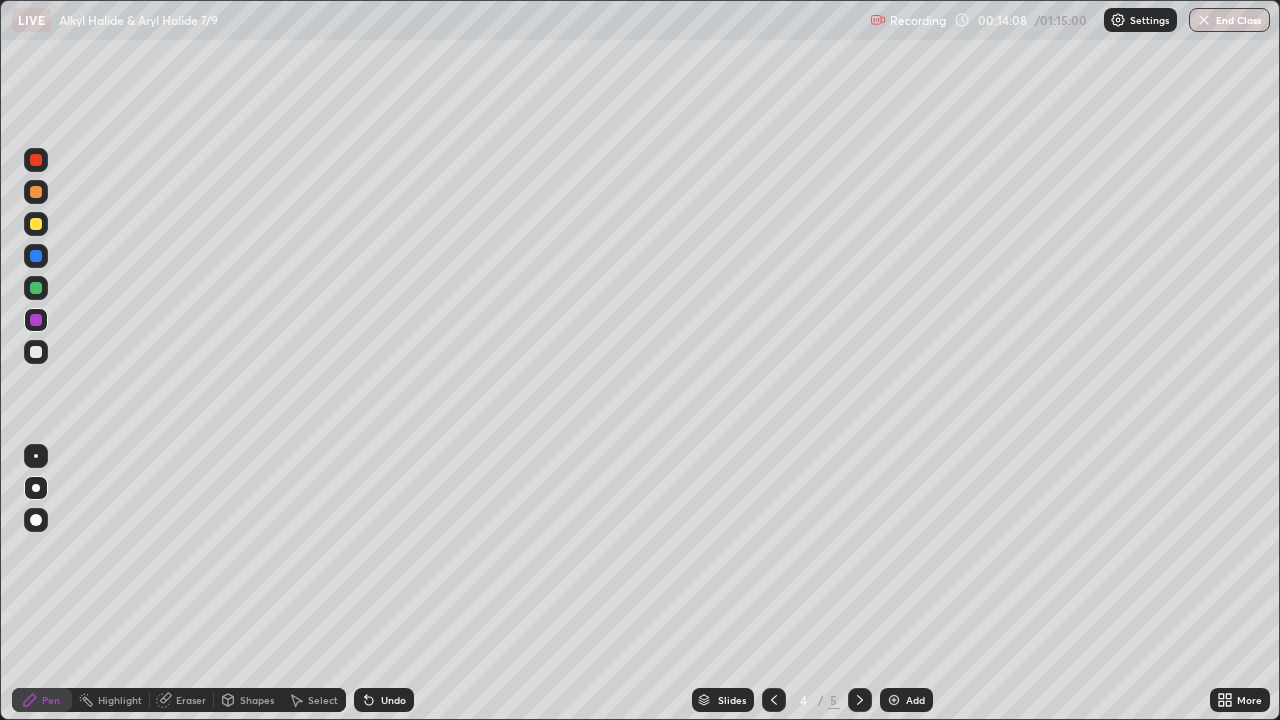 click at bounding box center [860, 700] 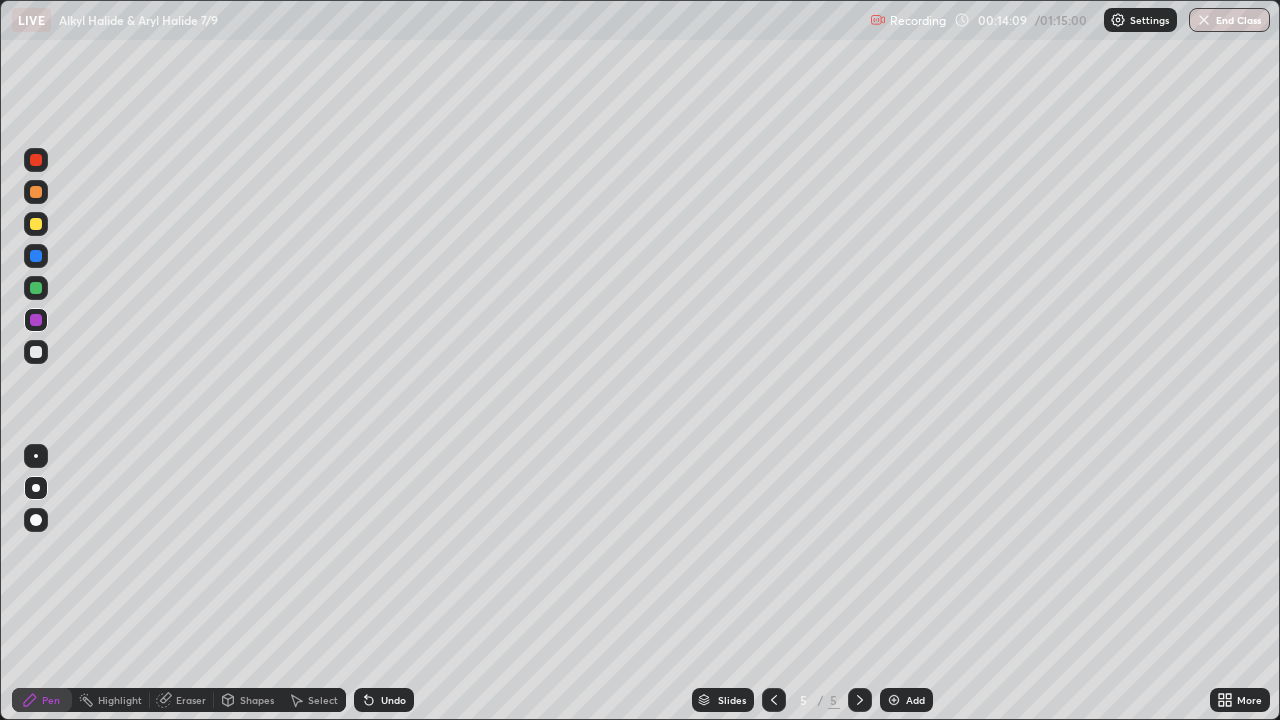 click at bounding box center [36, 352] 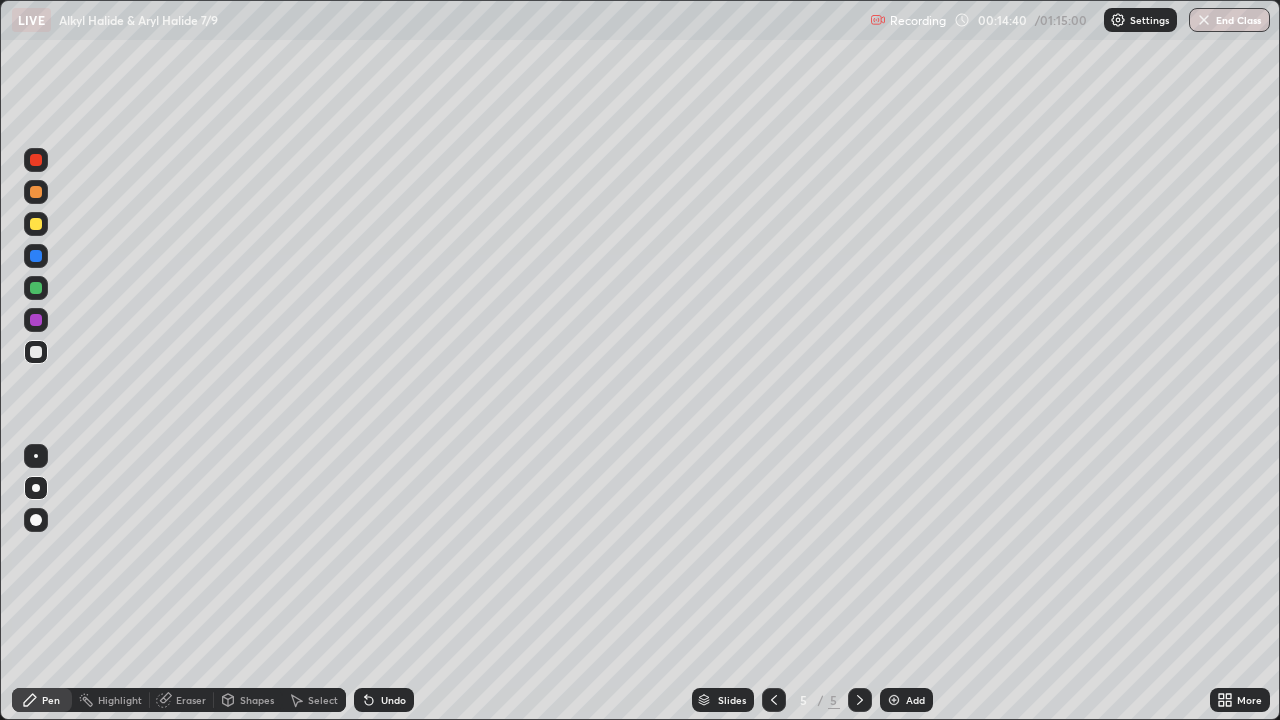 click on "Shapes" at bounding box center (248, 700) 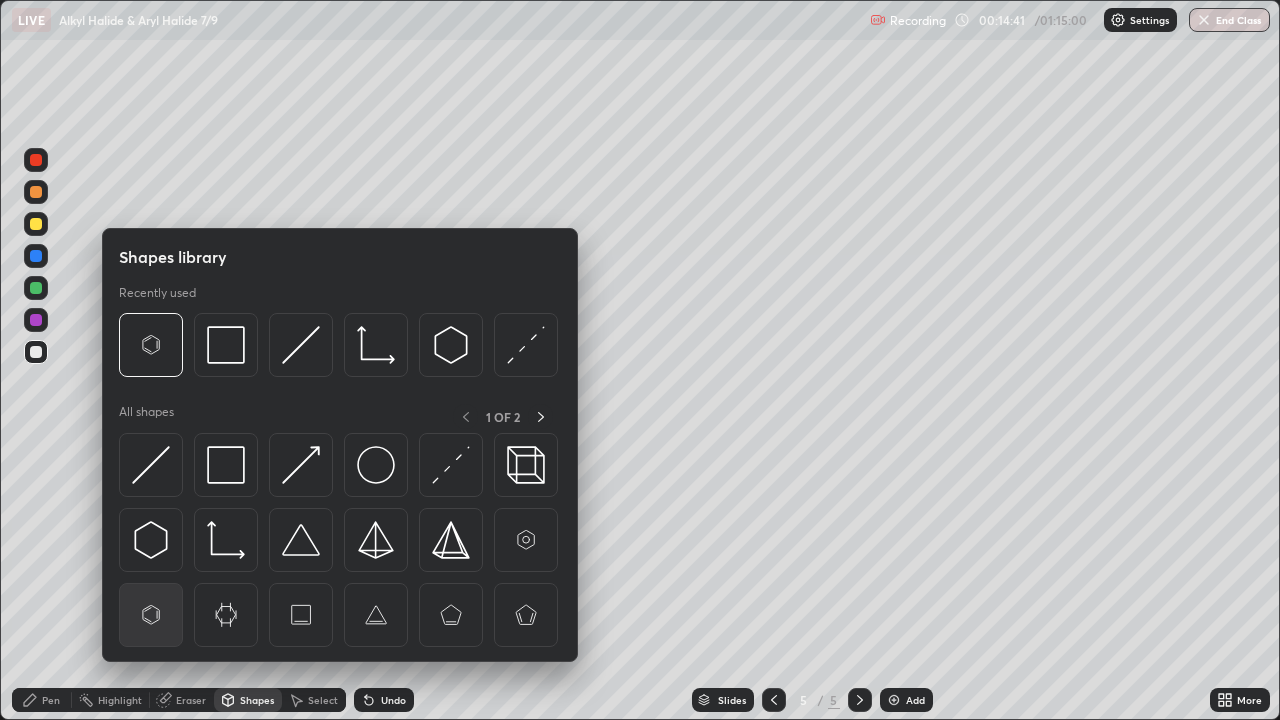 click at bounding box center [151, 615] 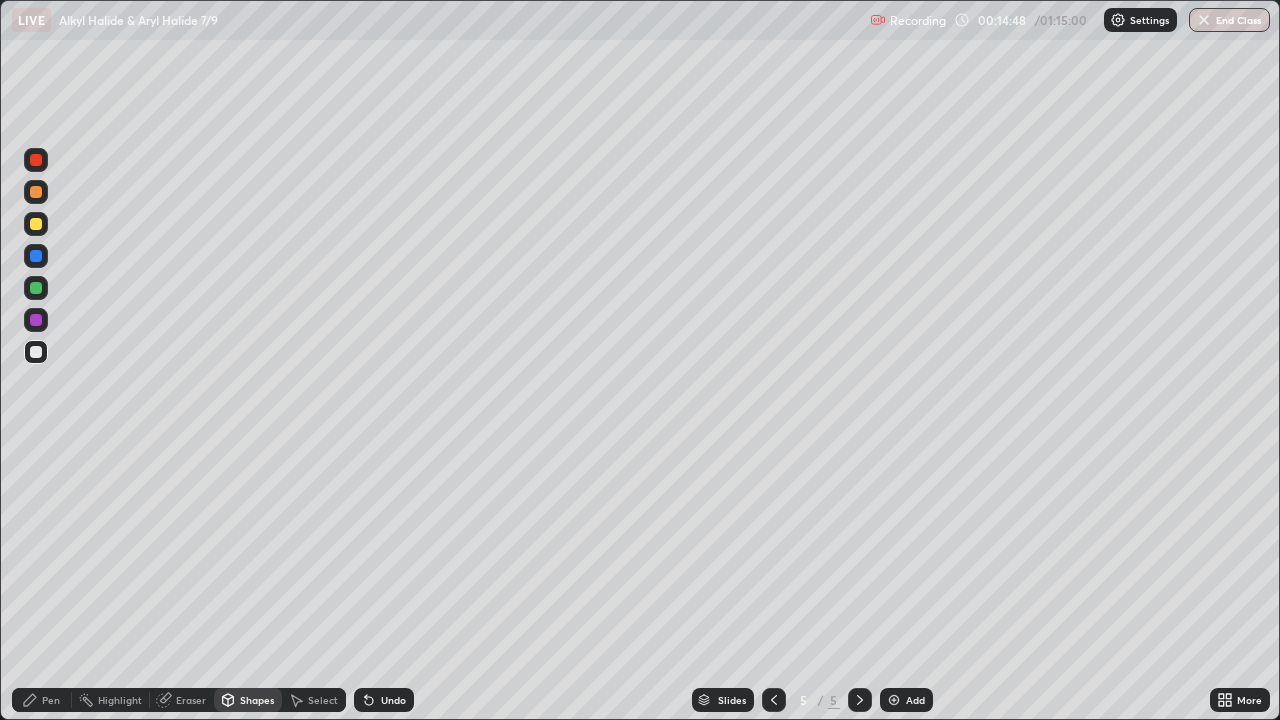 click on "Pen" at bounding box center [42, 700] 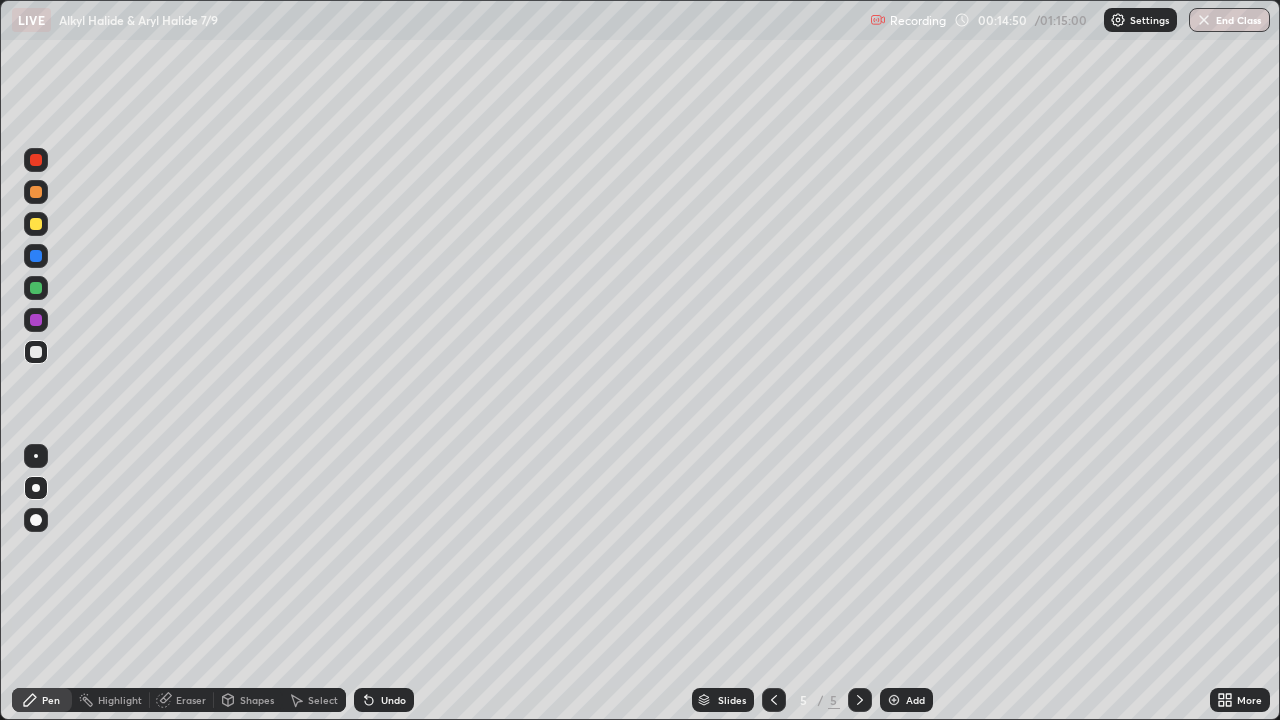 click at bounding box center (36, 488) 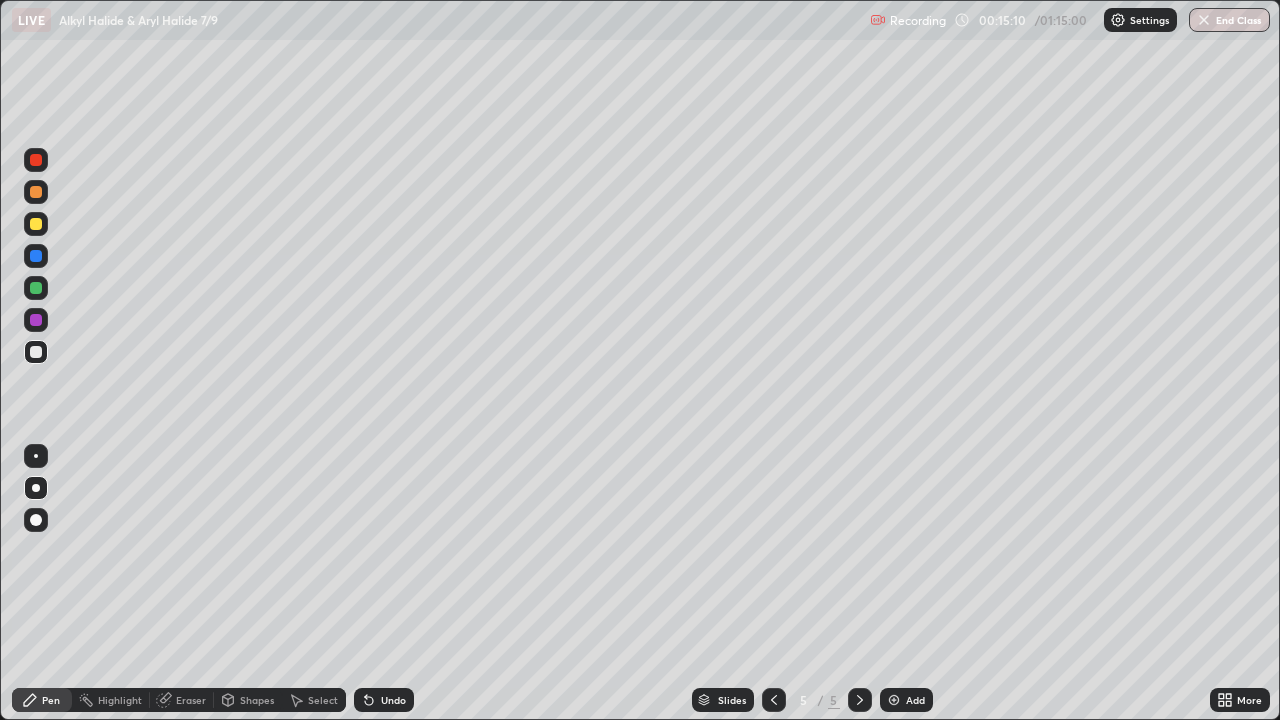 click at bounding box center (36, 224) 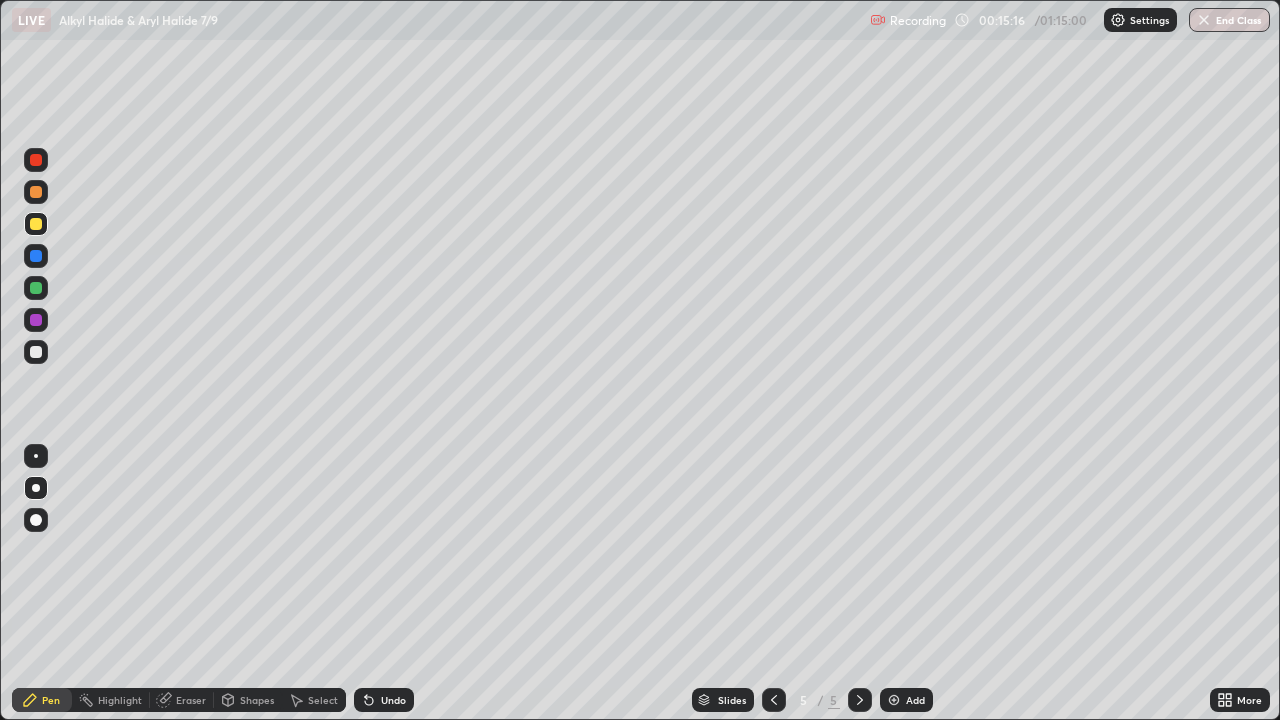 click 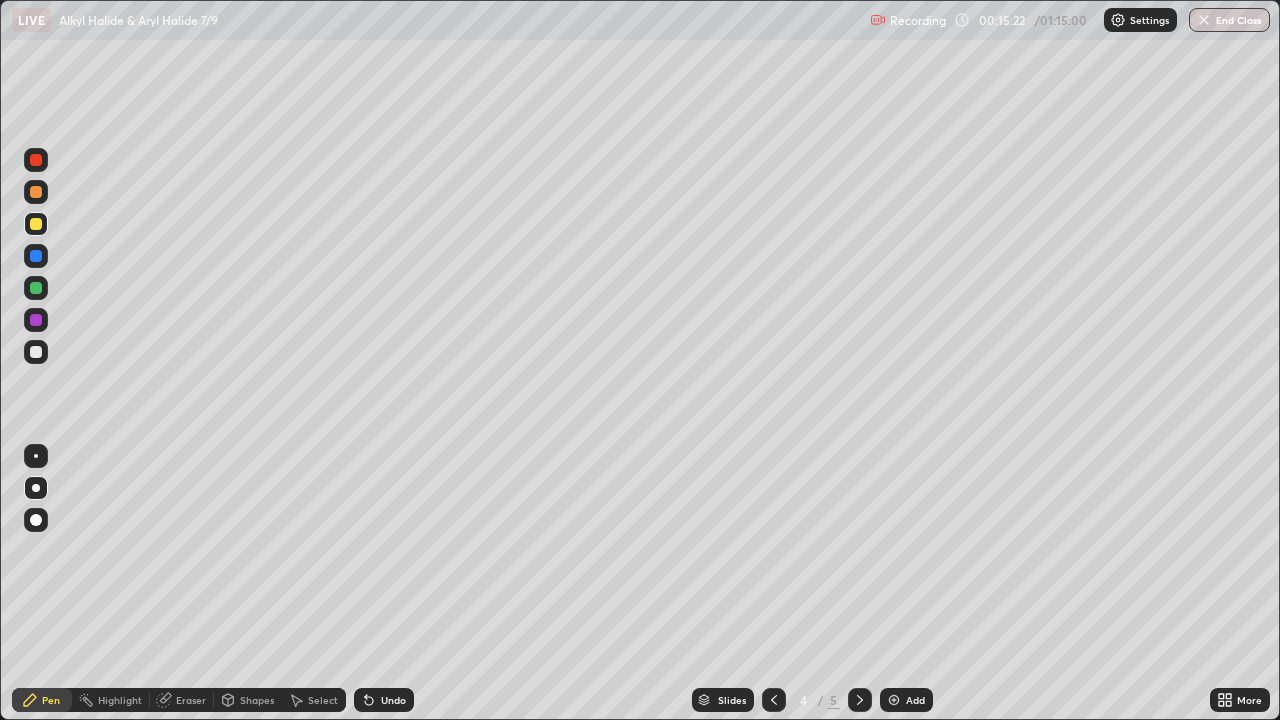 click 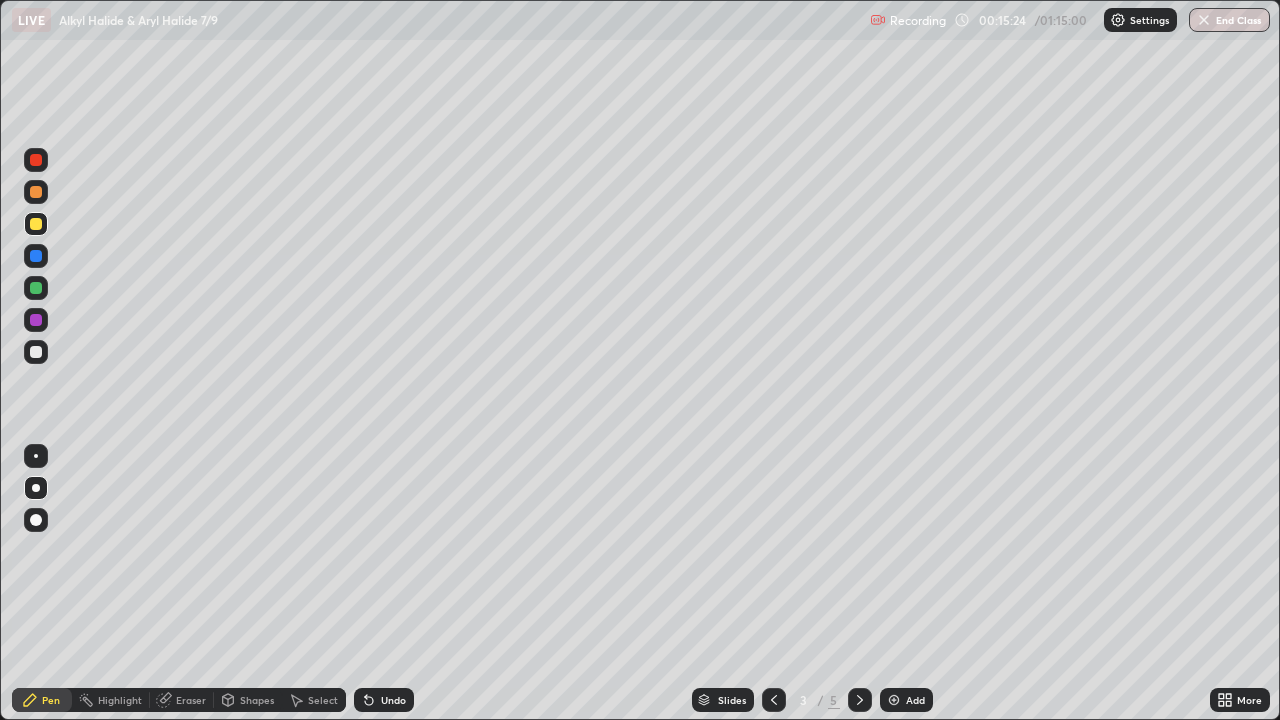 click 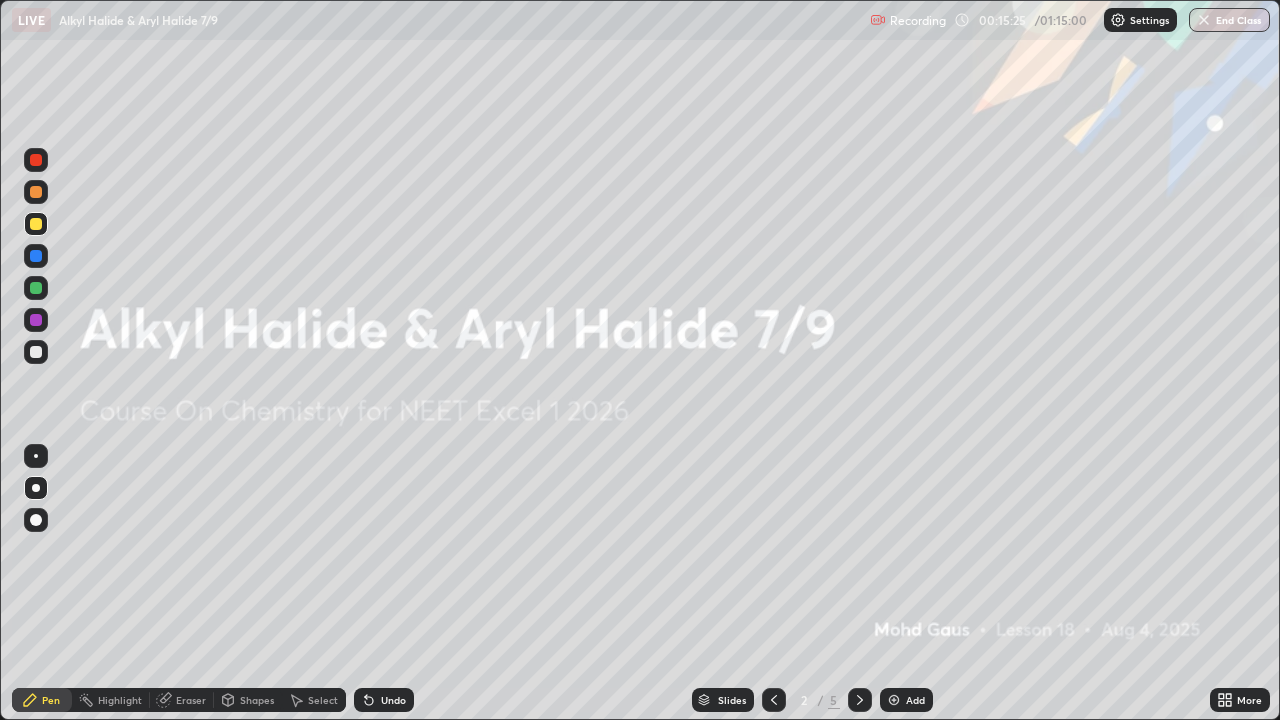 click 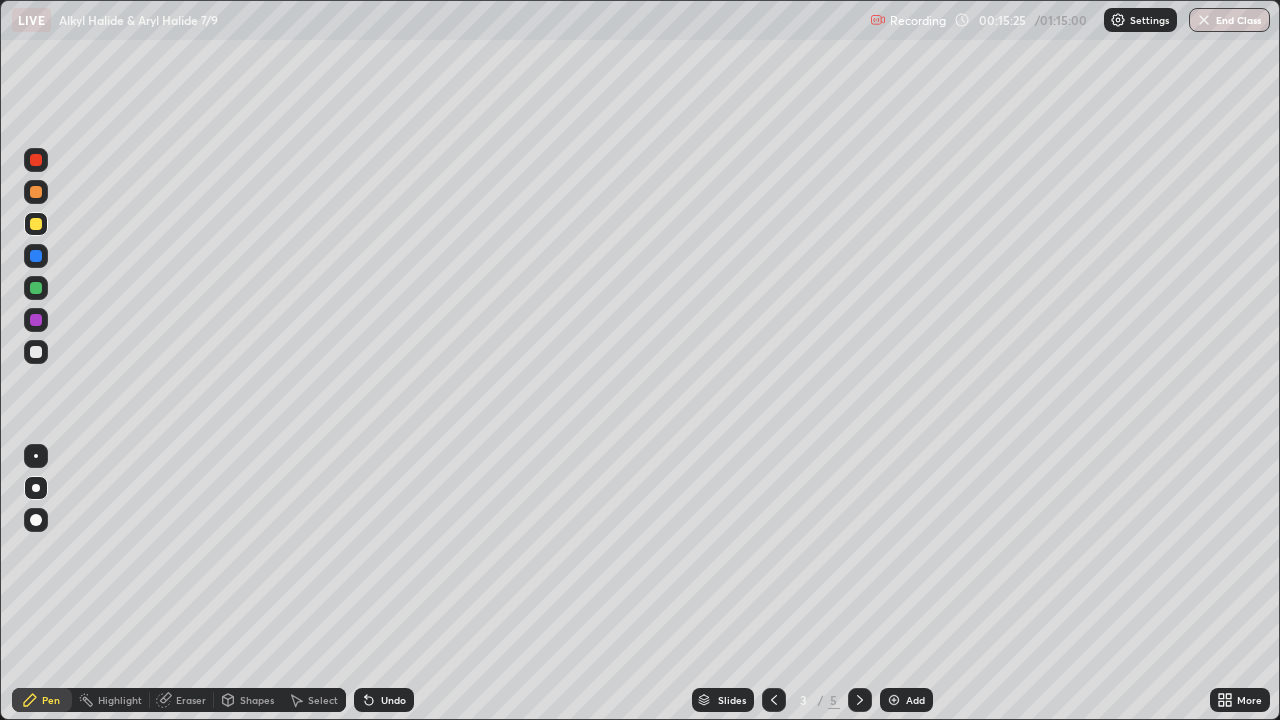 click at bounding box center (860, 700) 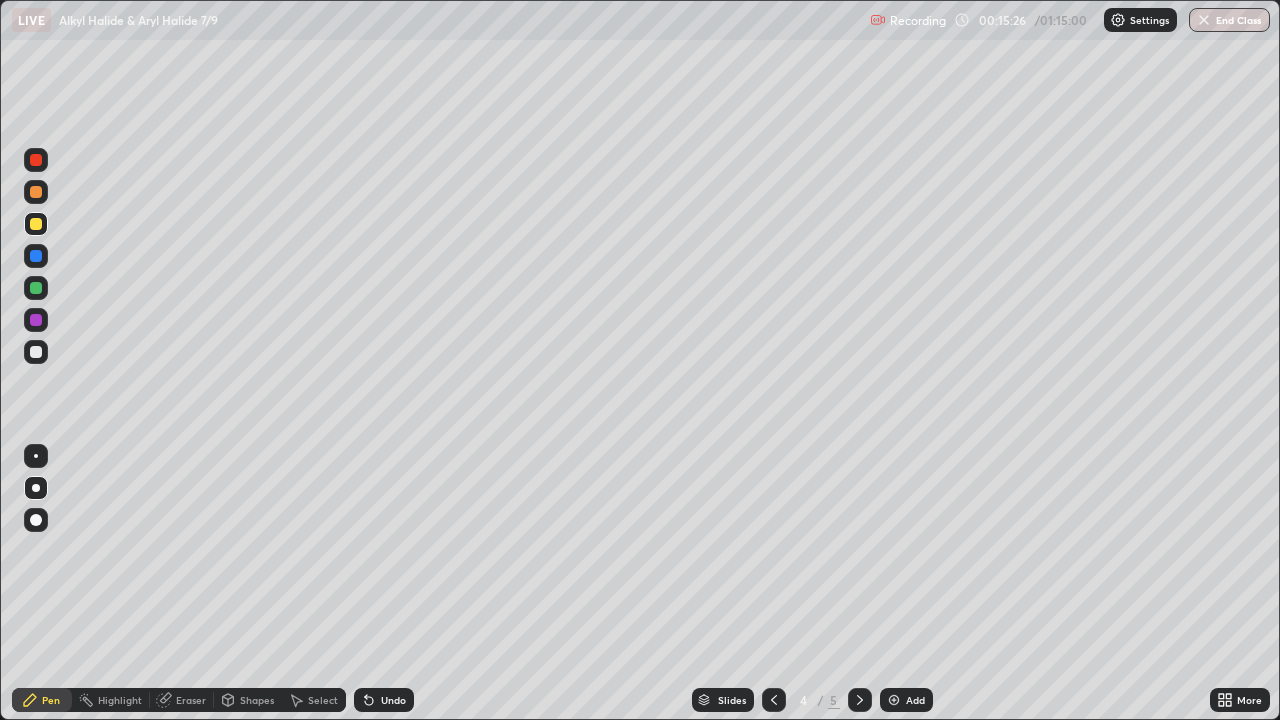 click at bounding box center (860, 700) 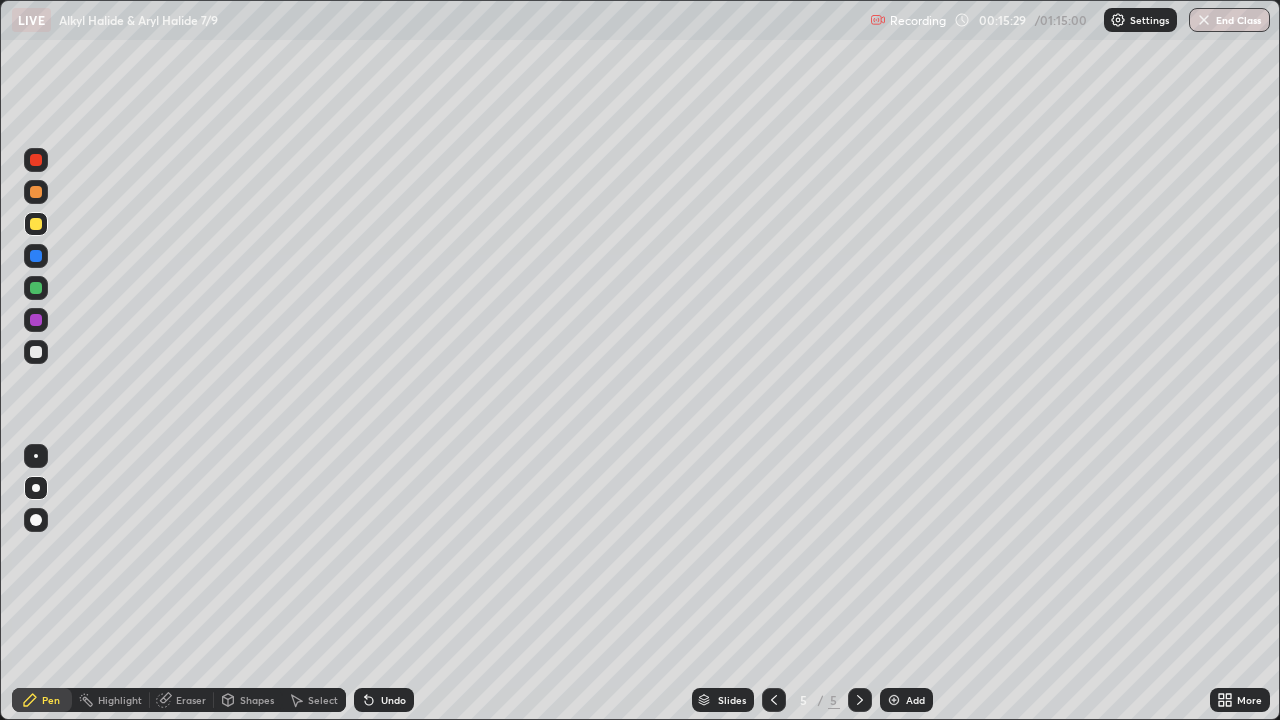 click on "Shapes" at bounding box center (257, 700) 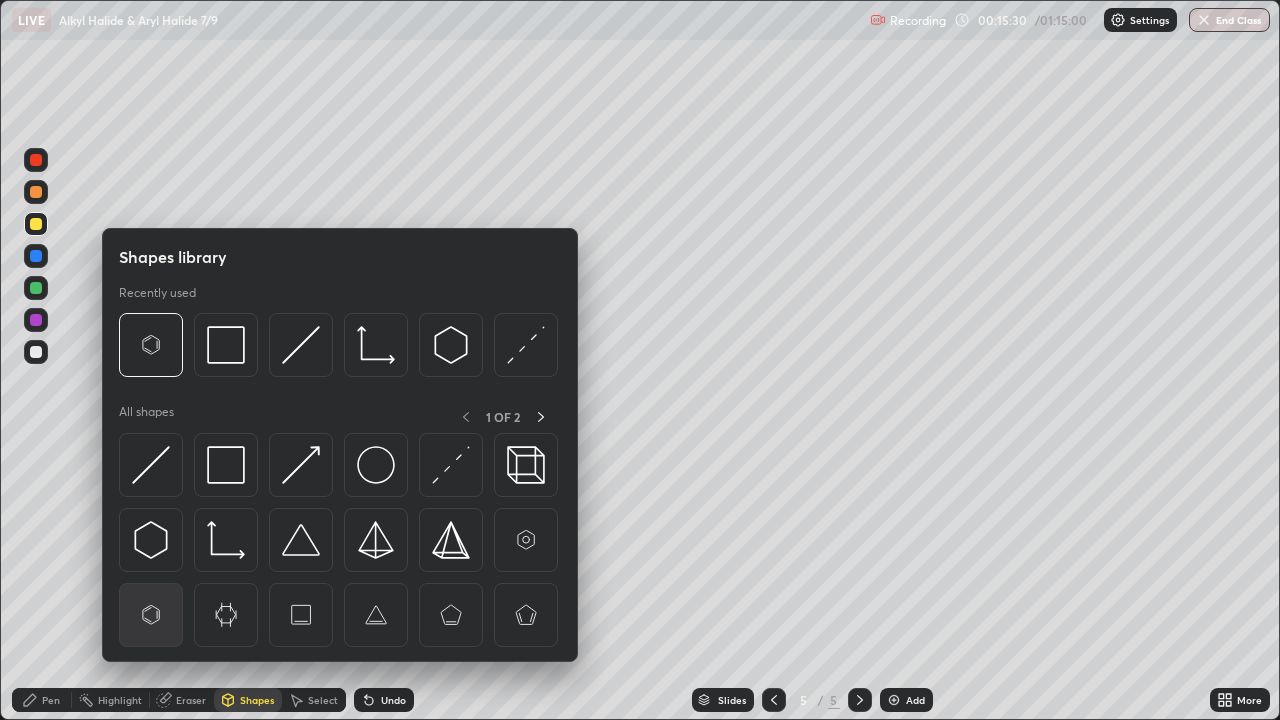 click at bounding box center [151, 615] 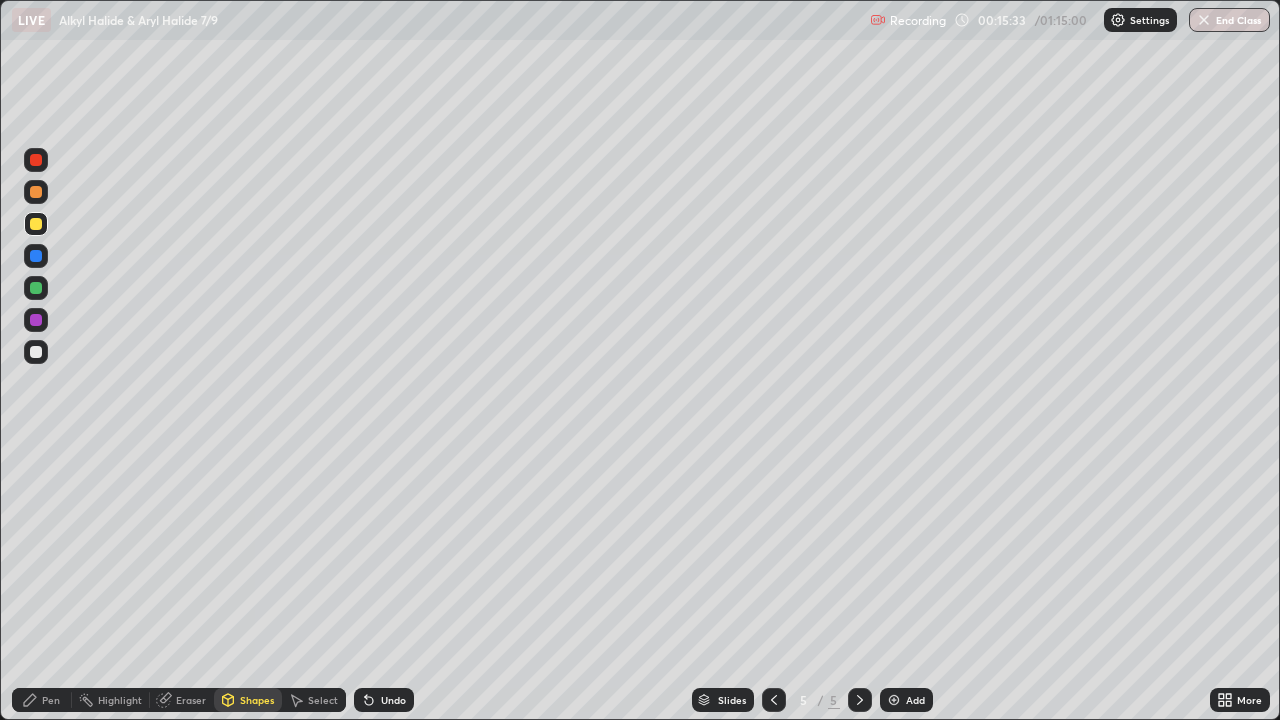 click on "Pen" at bounding box center (51, 700) 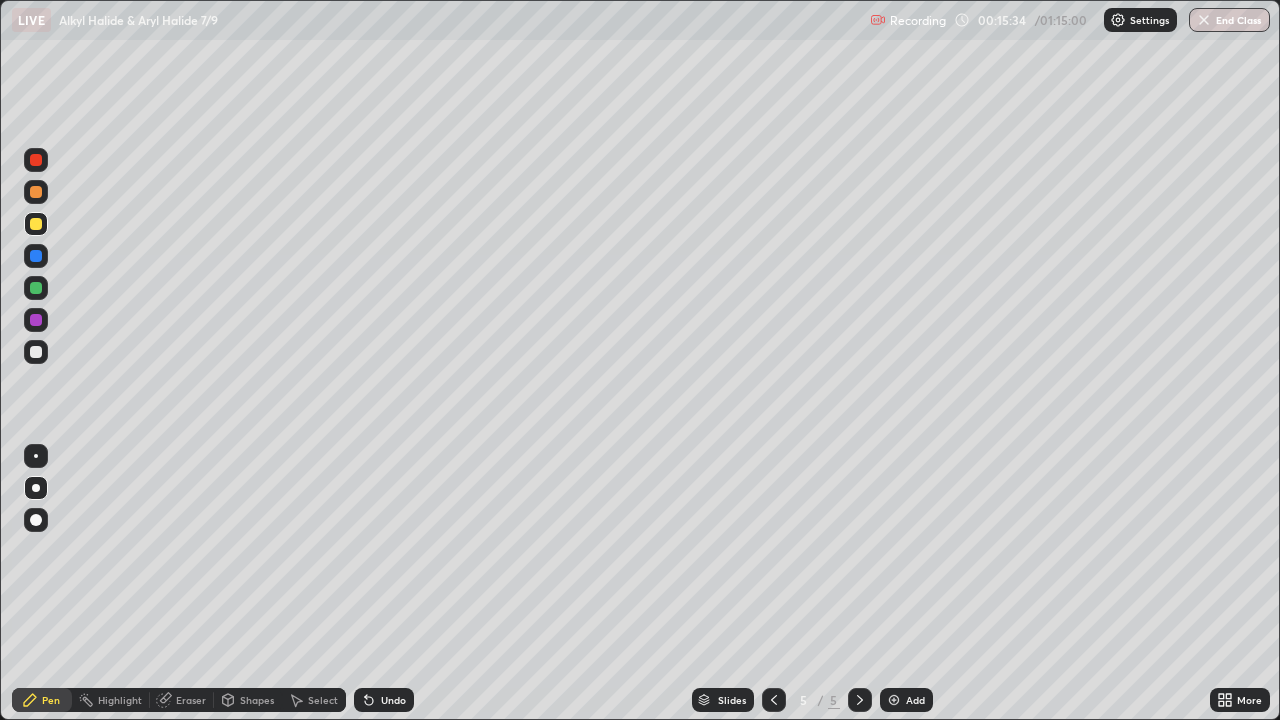 click at bounding box center (36, 352) 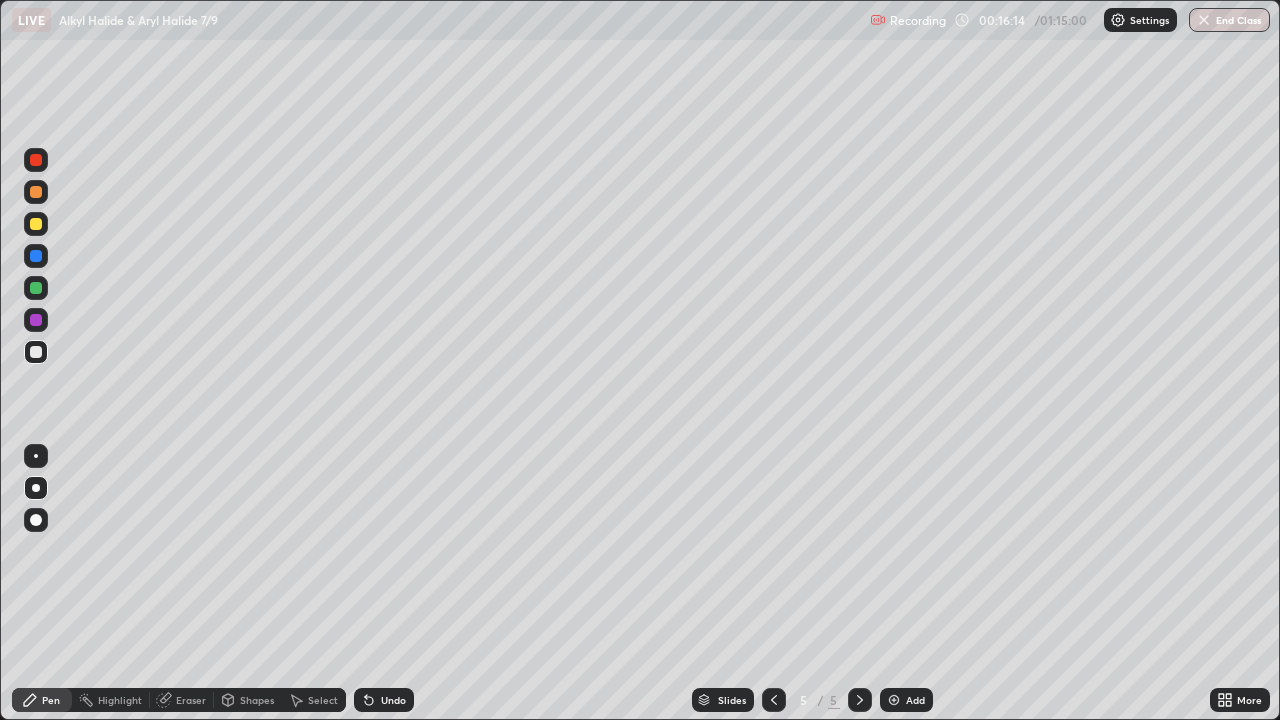 click at bounding box center [36, 224] 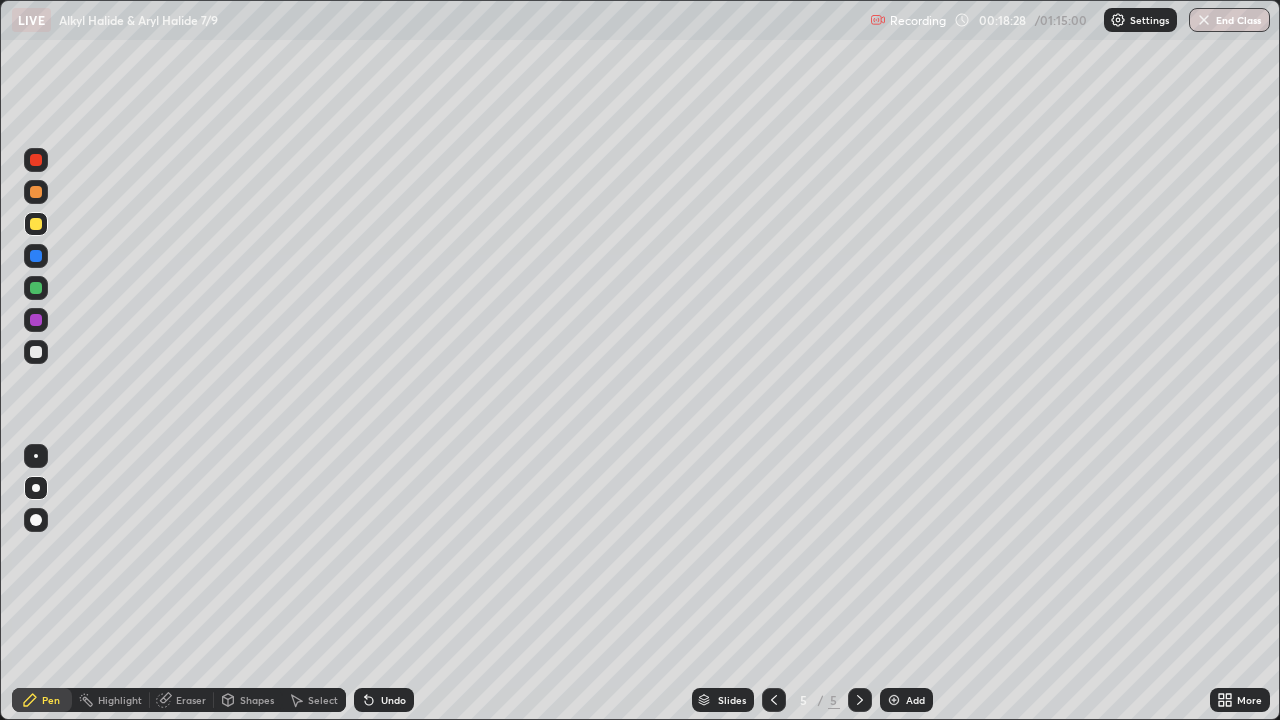 click at bounding box center [894, 700] 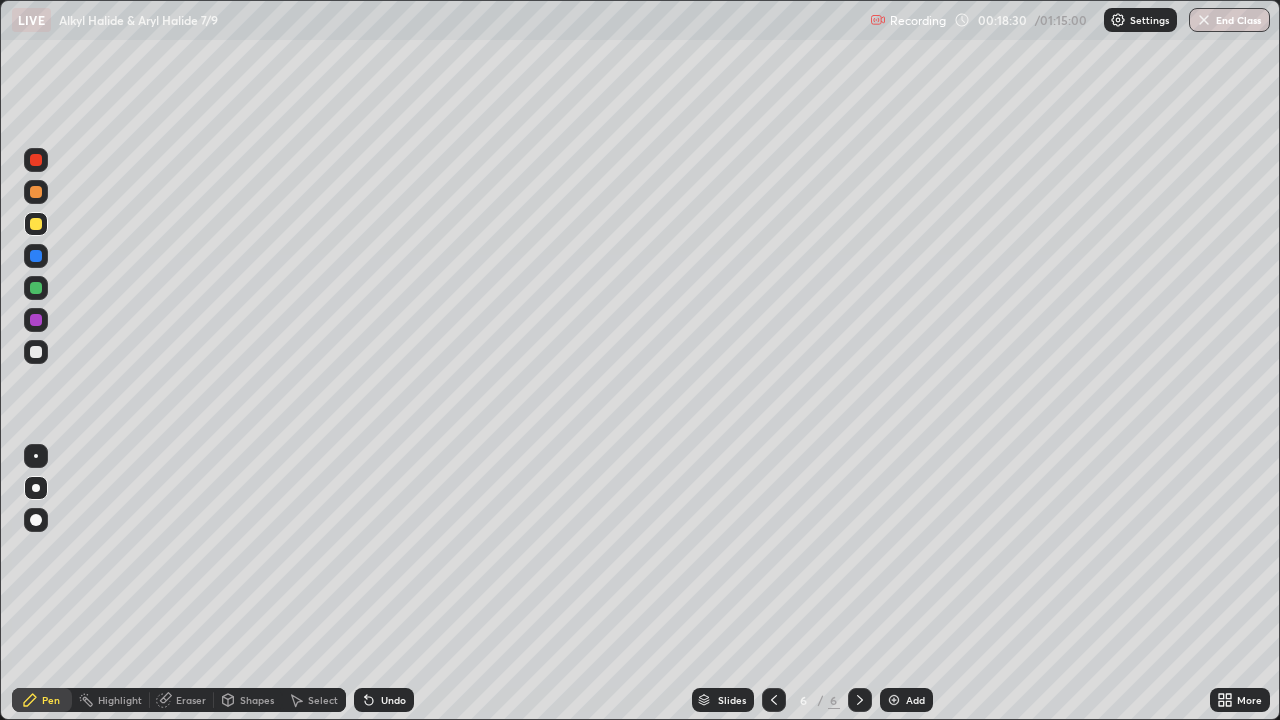 click at bounding box center (774, 700) 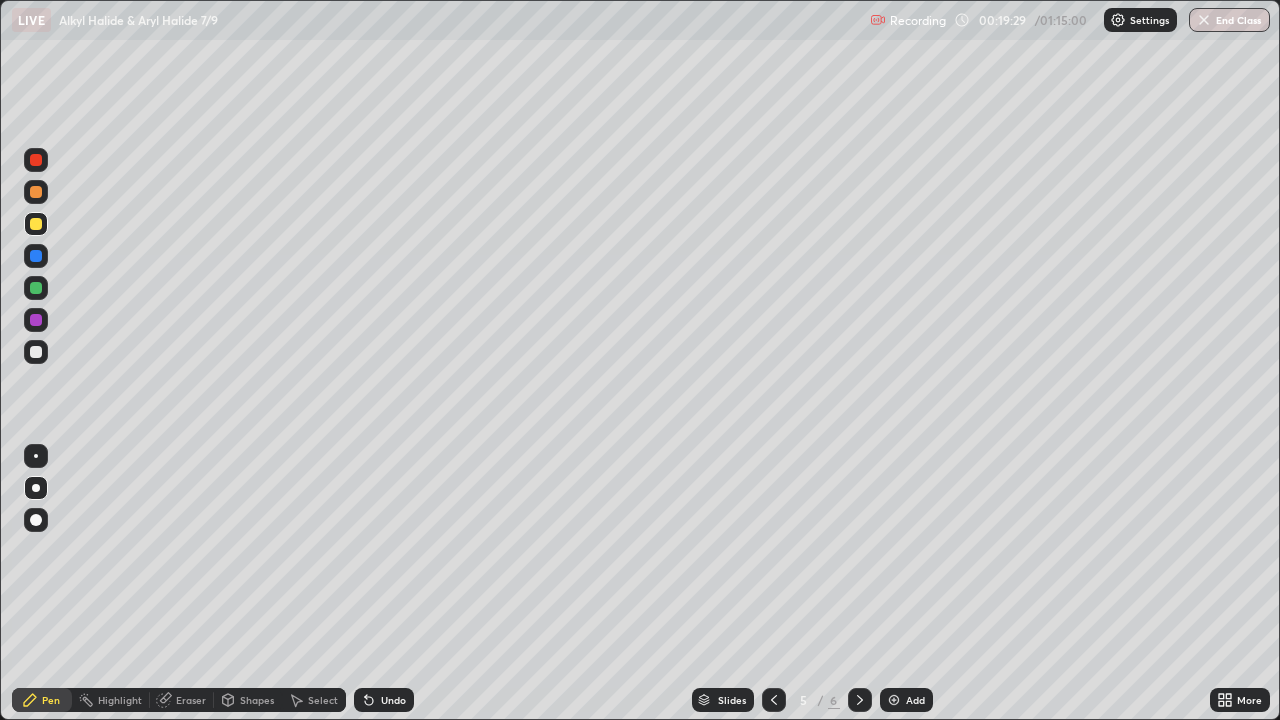 click at bounding box center (860, 700) 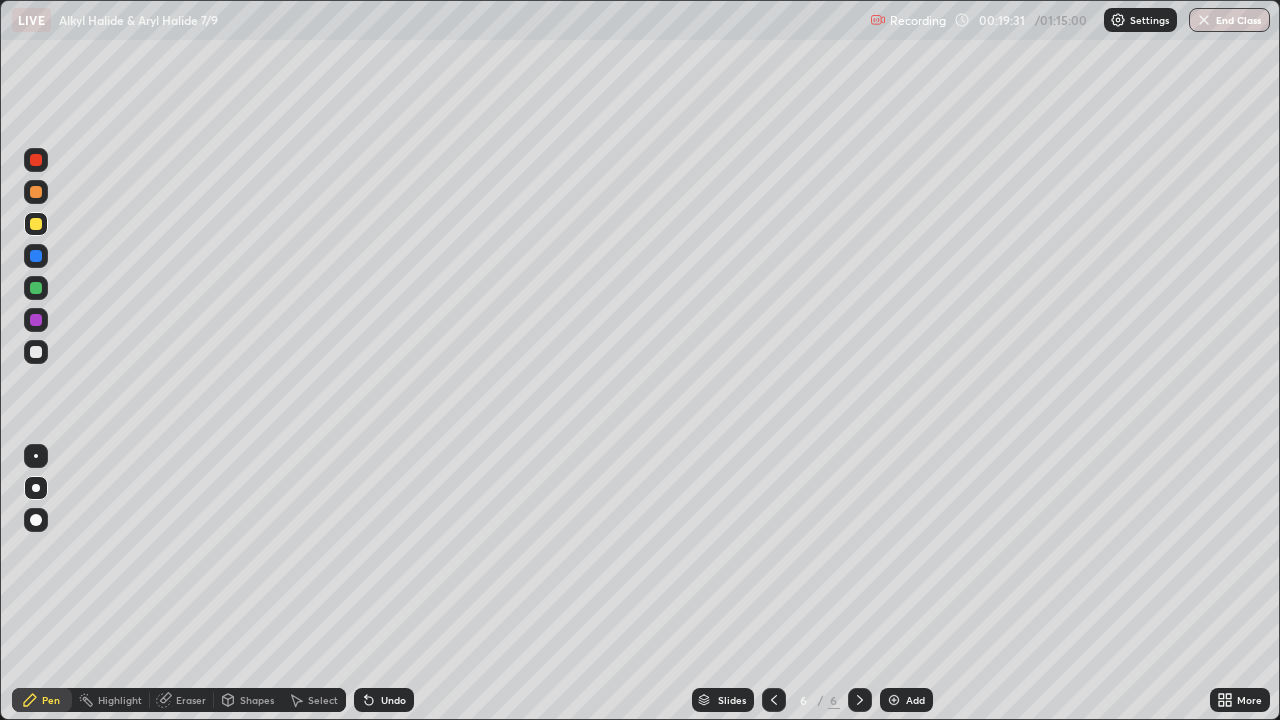click at bounding box center (36, 488) 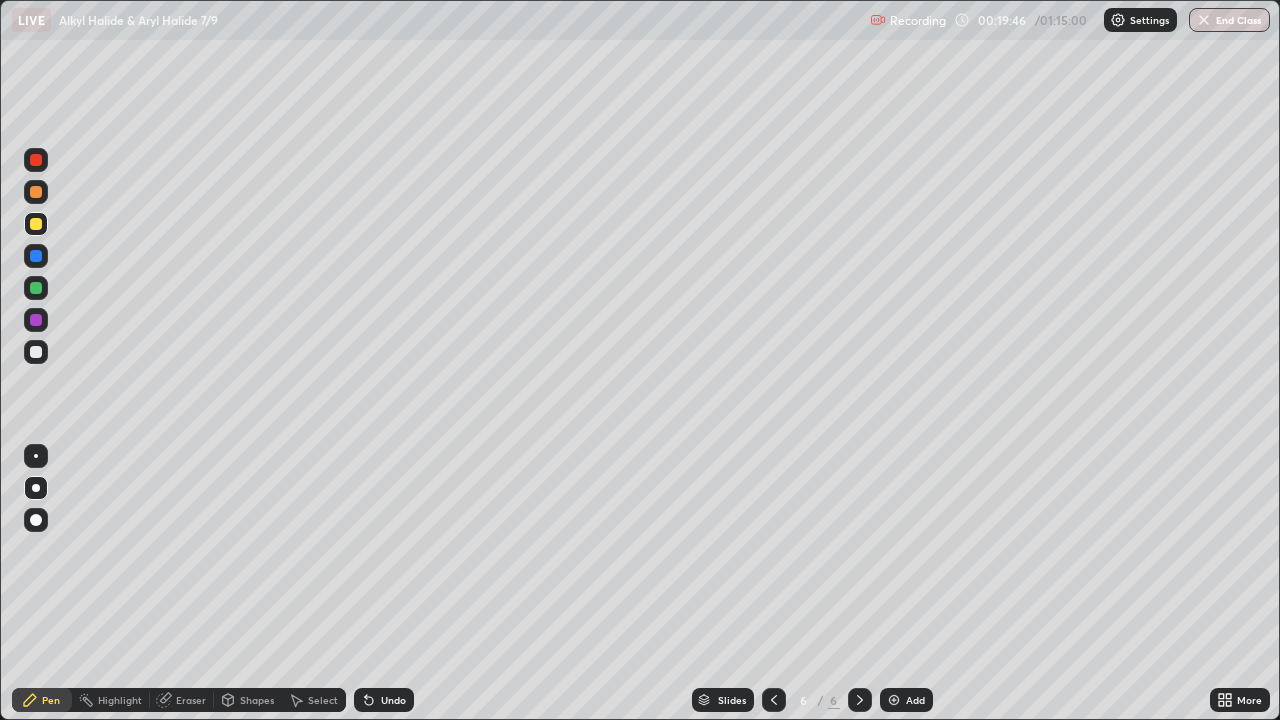 click at bounding box center (36, 352) 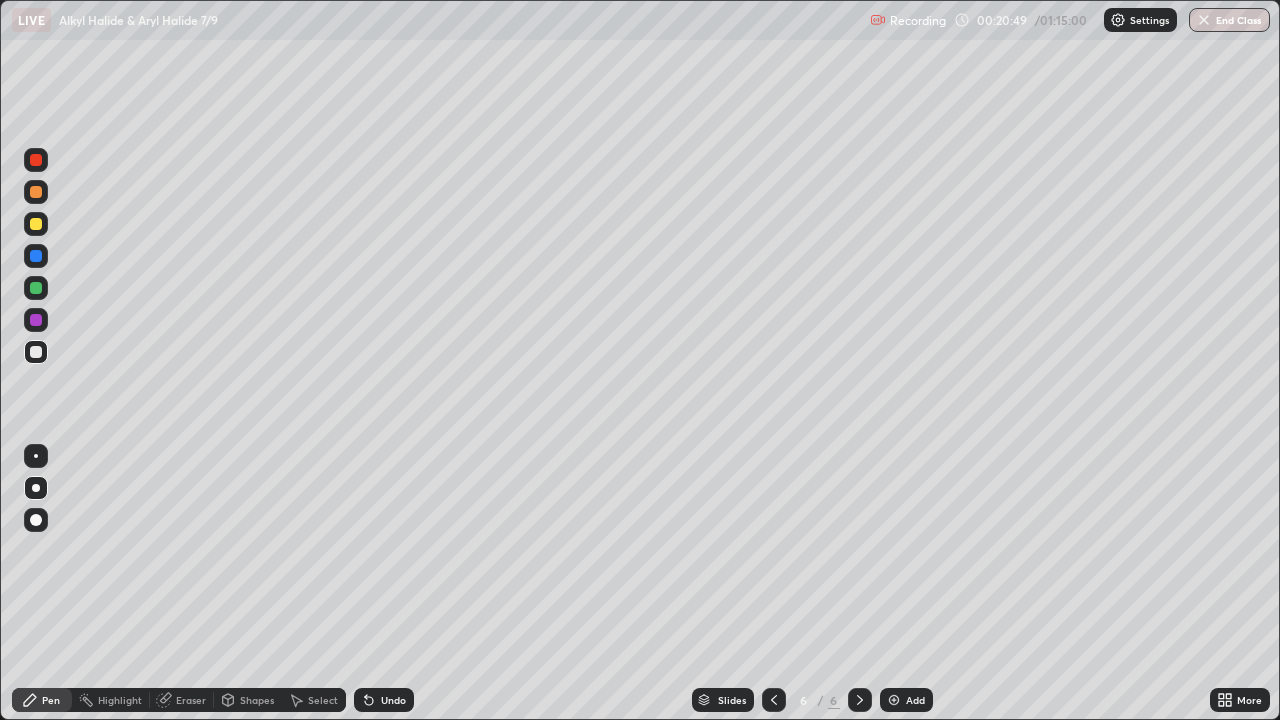 click at bounding box center [36, 488] 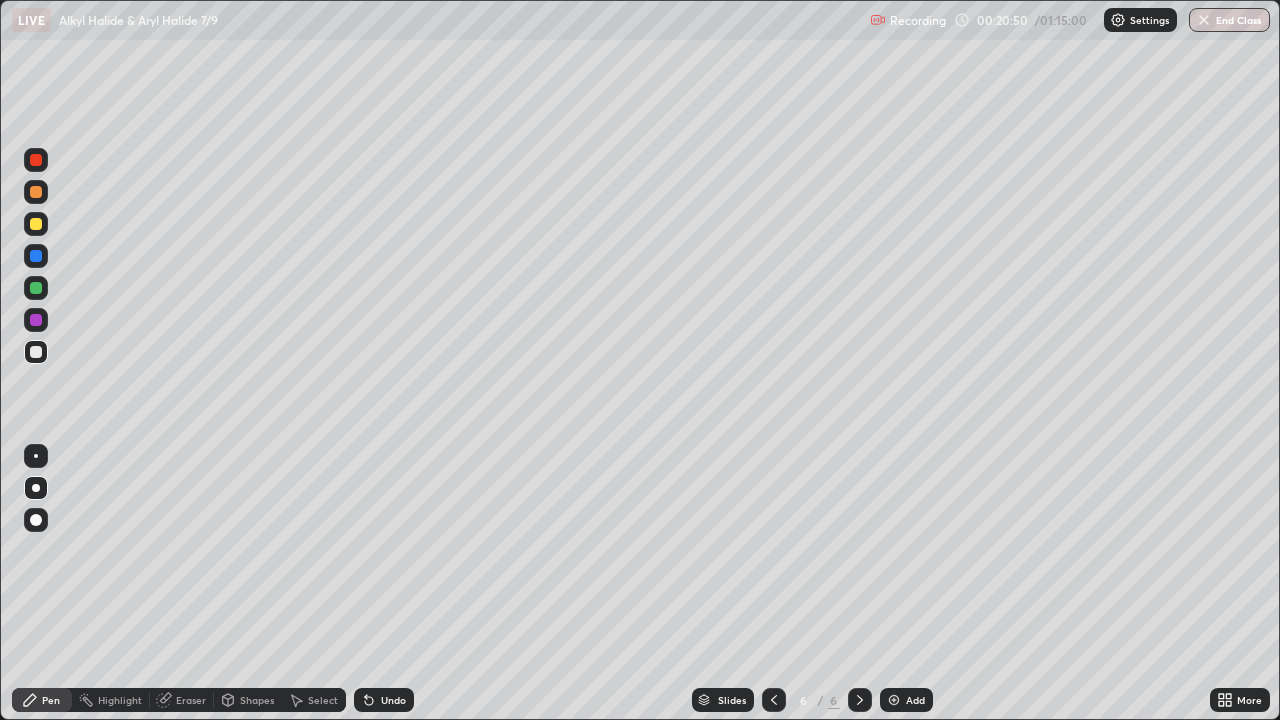 click at bounding box center [36, 488] 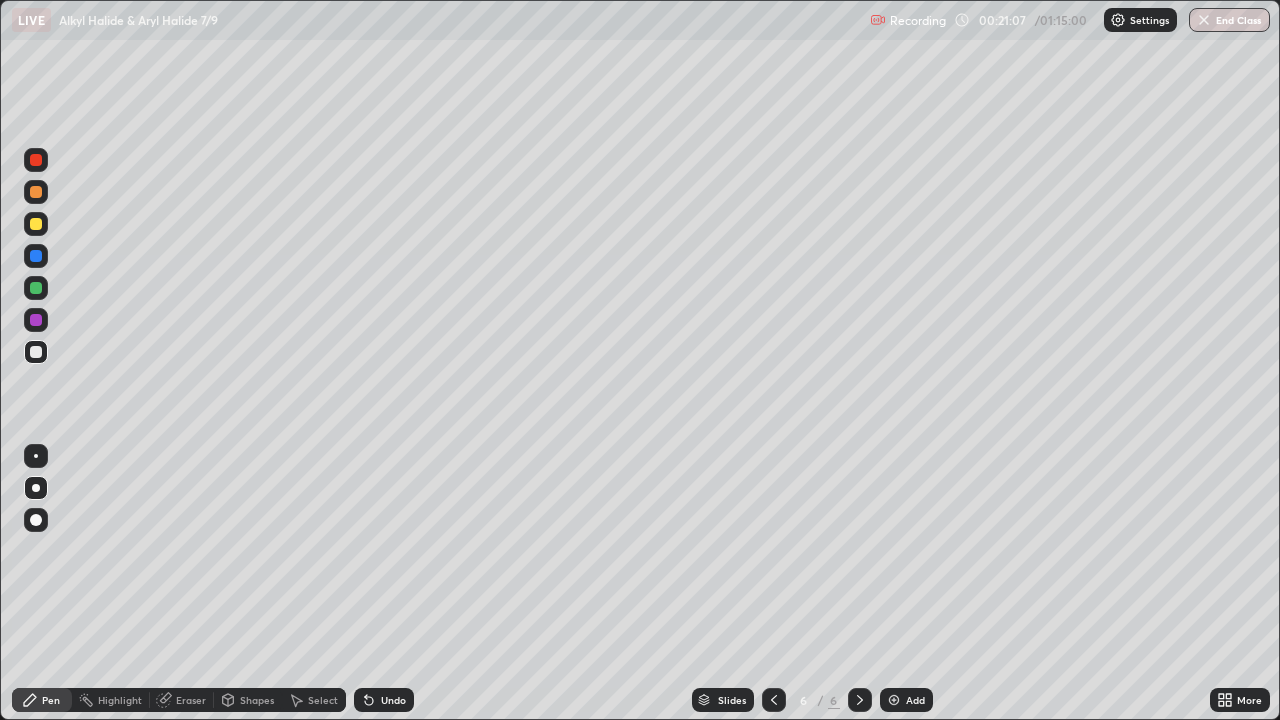 click on "Eraser" at bounding box center [182, 700] 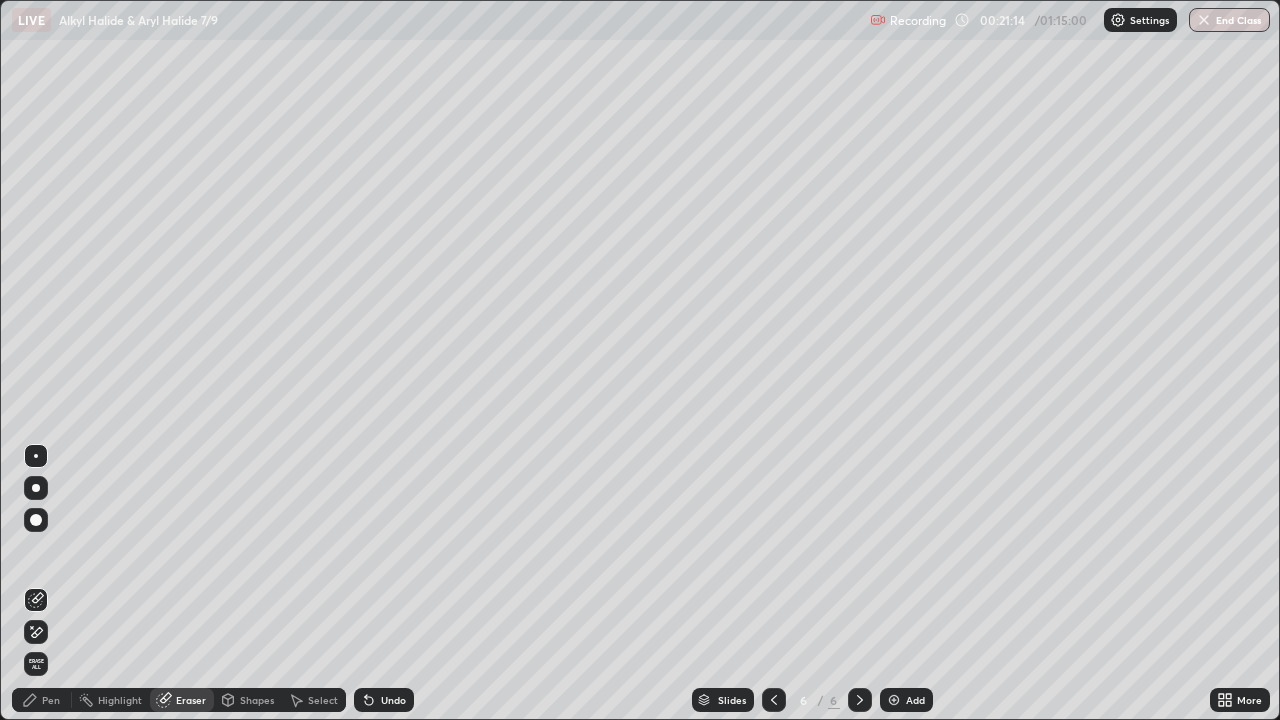 click 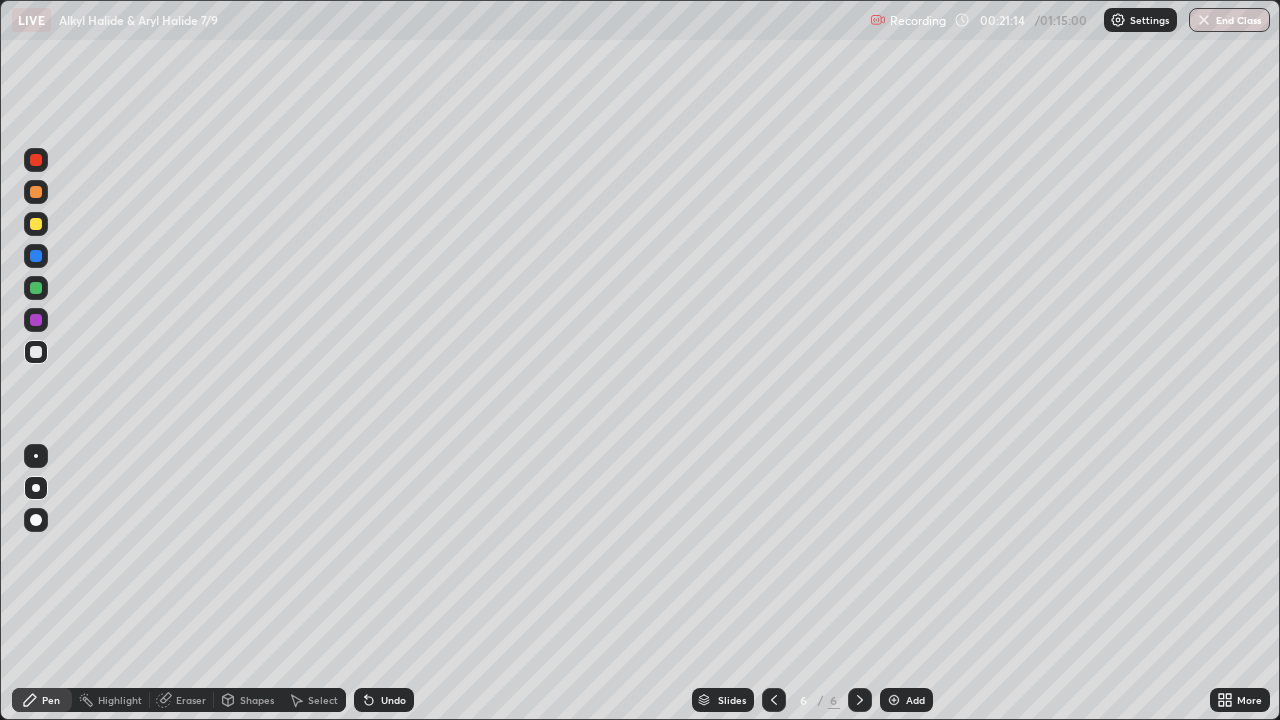 click at bounding box center [36, 488] 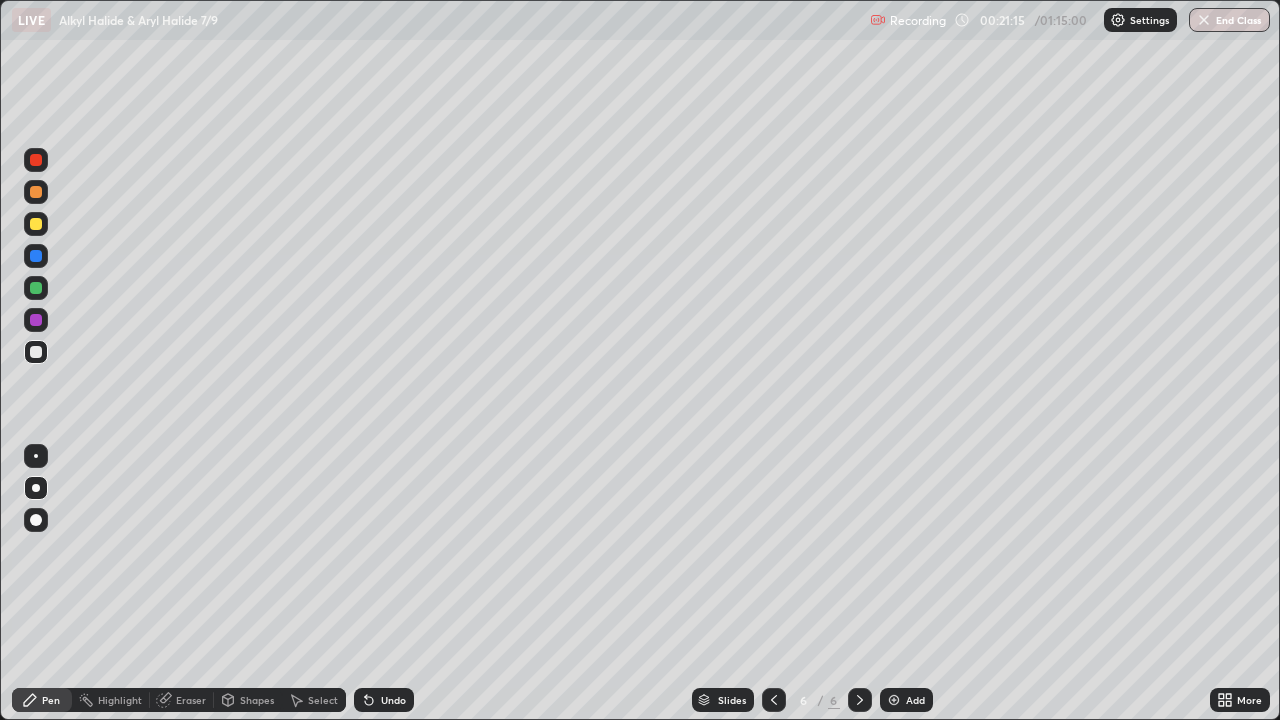 click at bounding box center [36, 288] 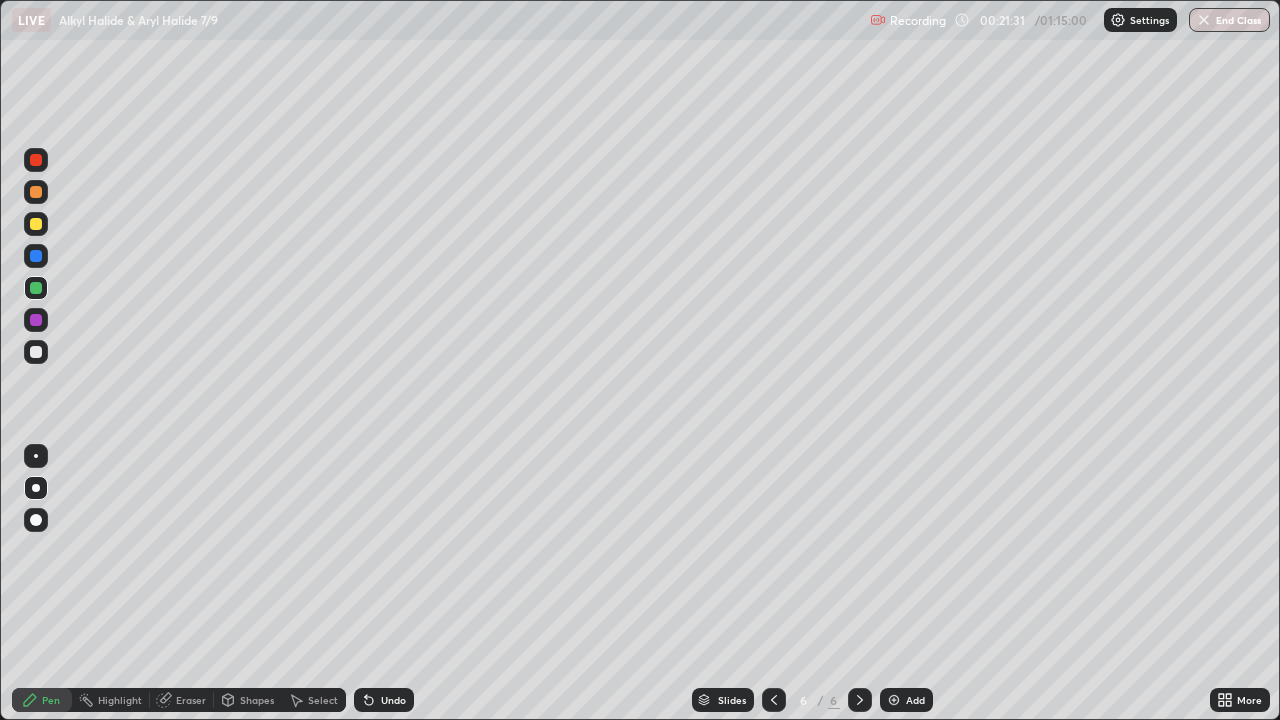 click at bounding box center (36, 352) 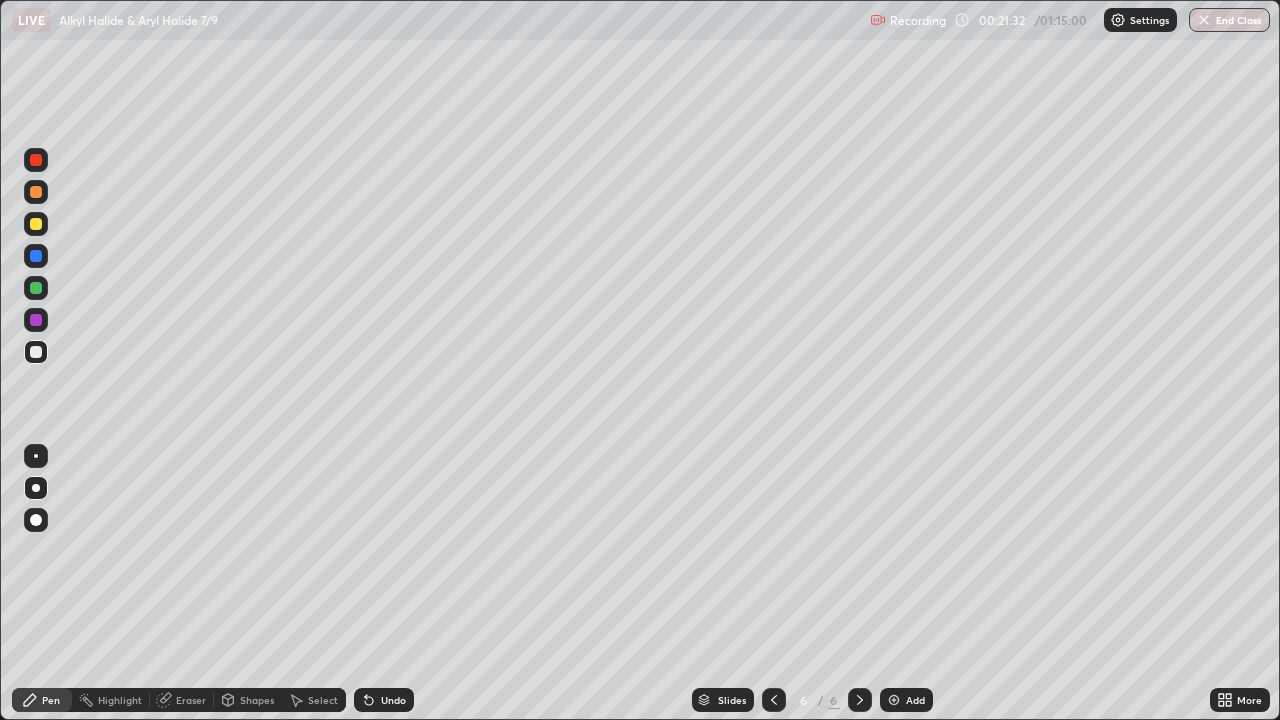 click on "Shapes" at bounding box center [248, 700] 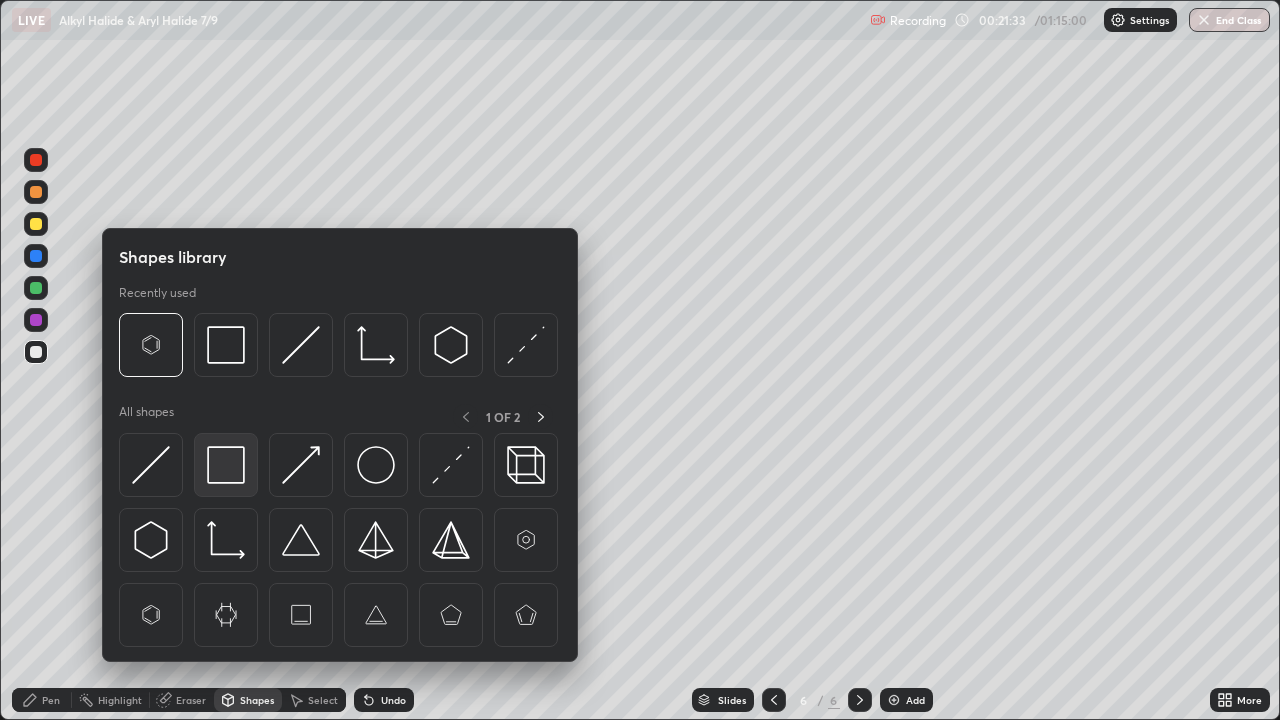 click at bounding box center [226, 465] 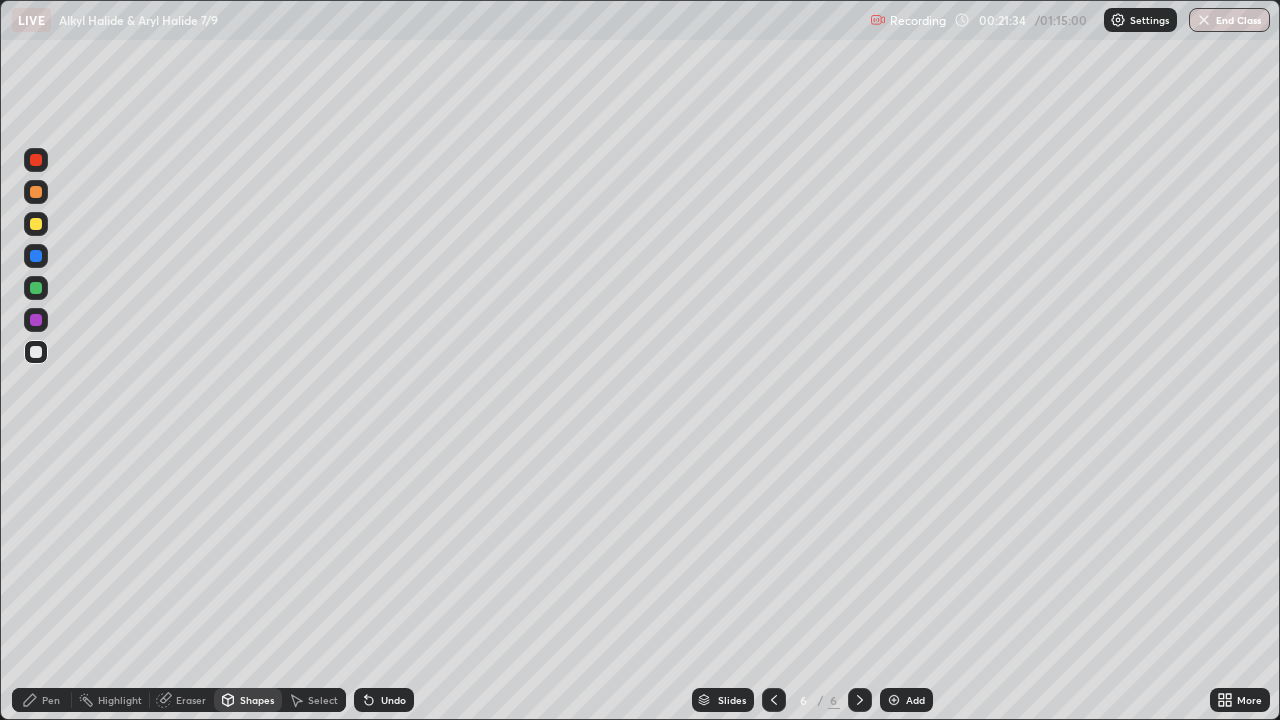 click at bounding box center [36, 224] 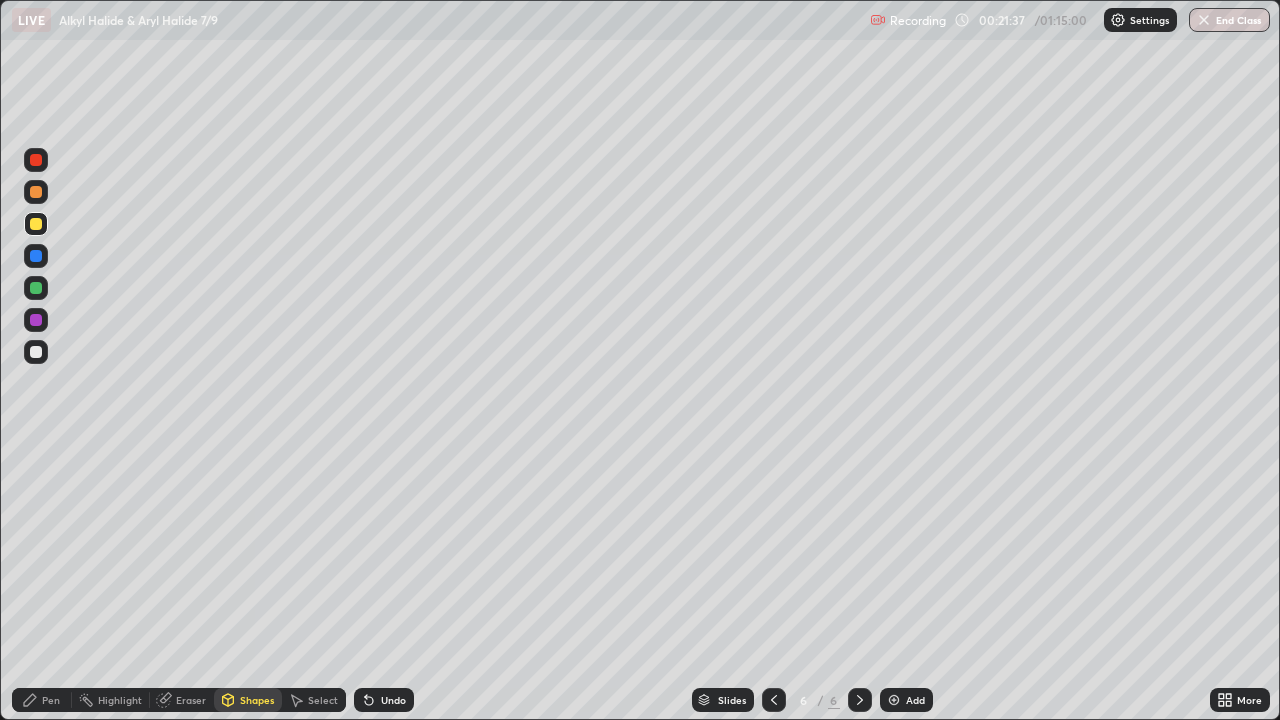 click on "Pen" at bounding box center [42, 700] 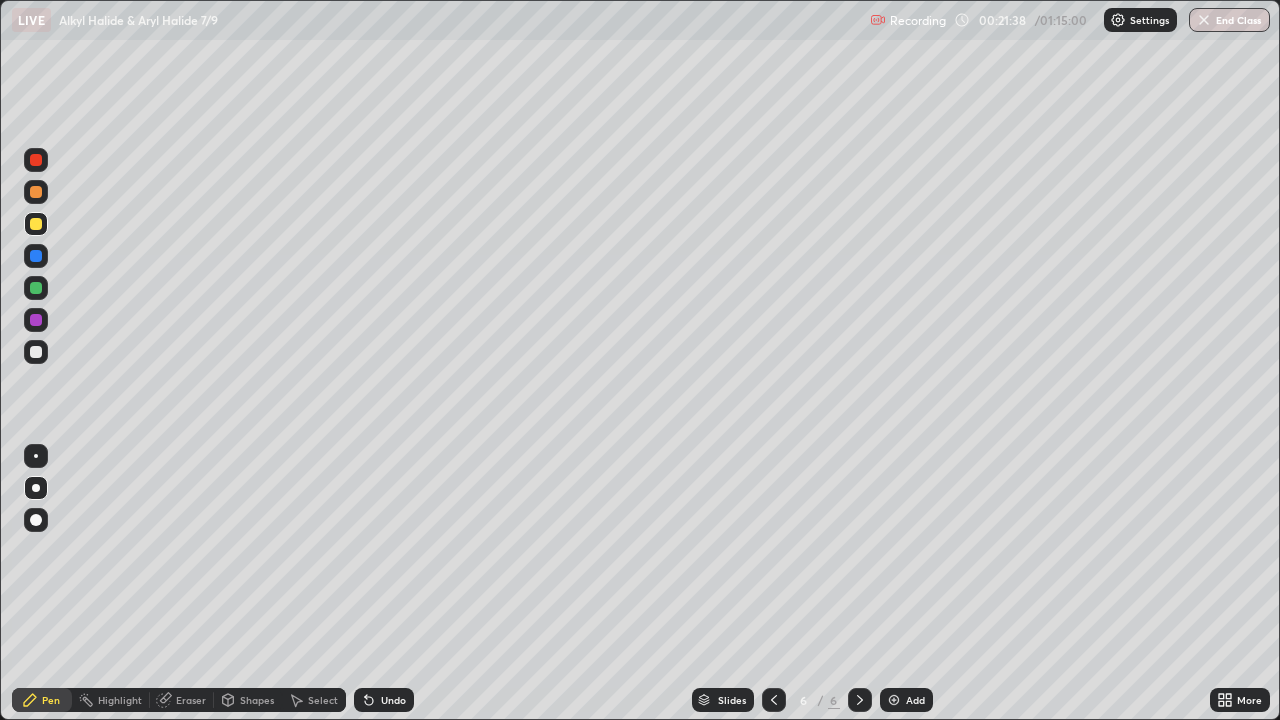 click at bounding box center (36, 352) 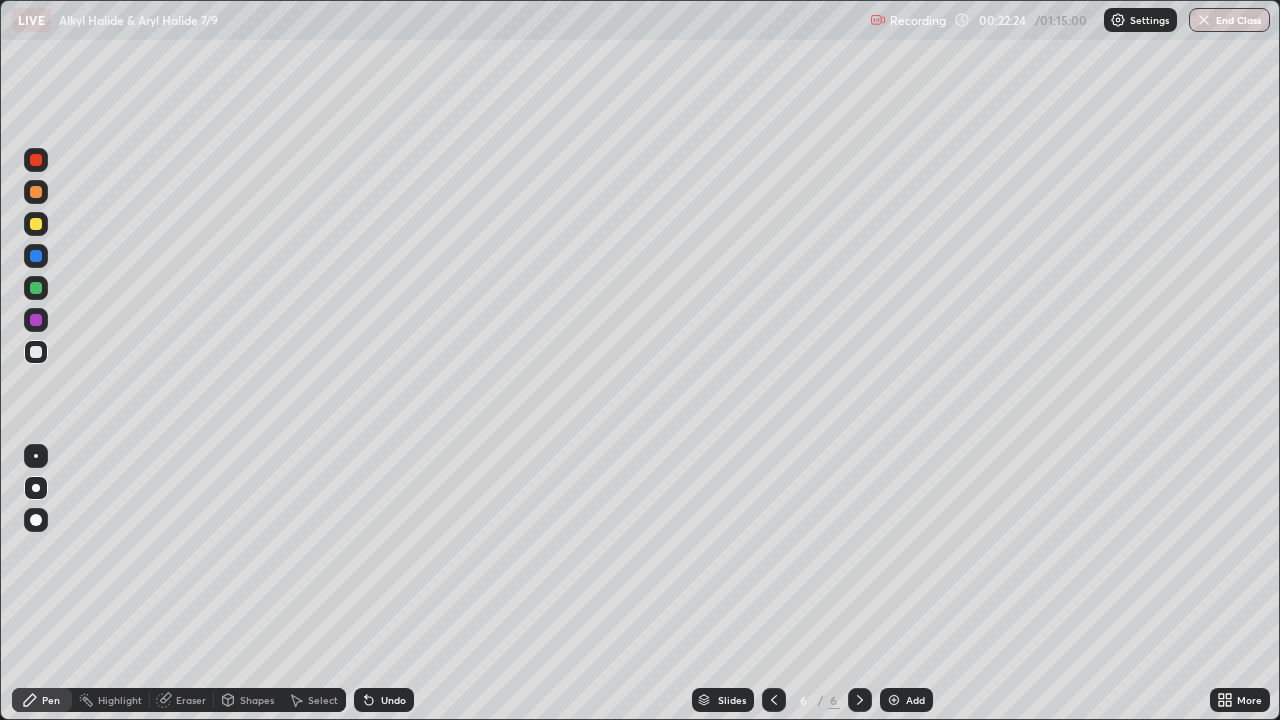 click at bounding box center (36, 488) 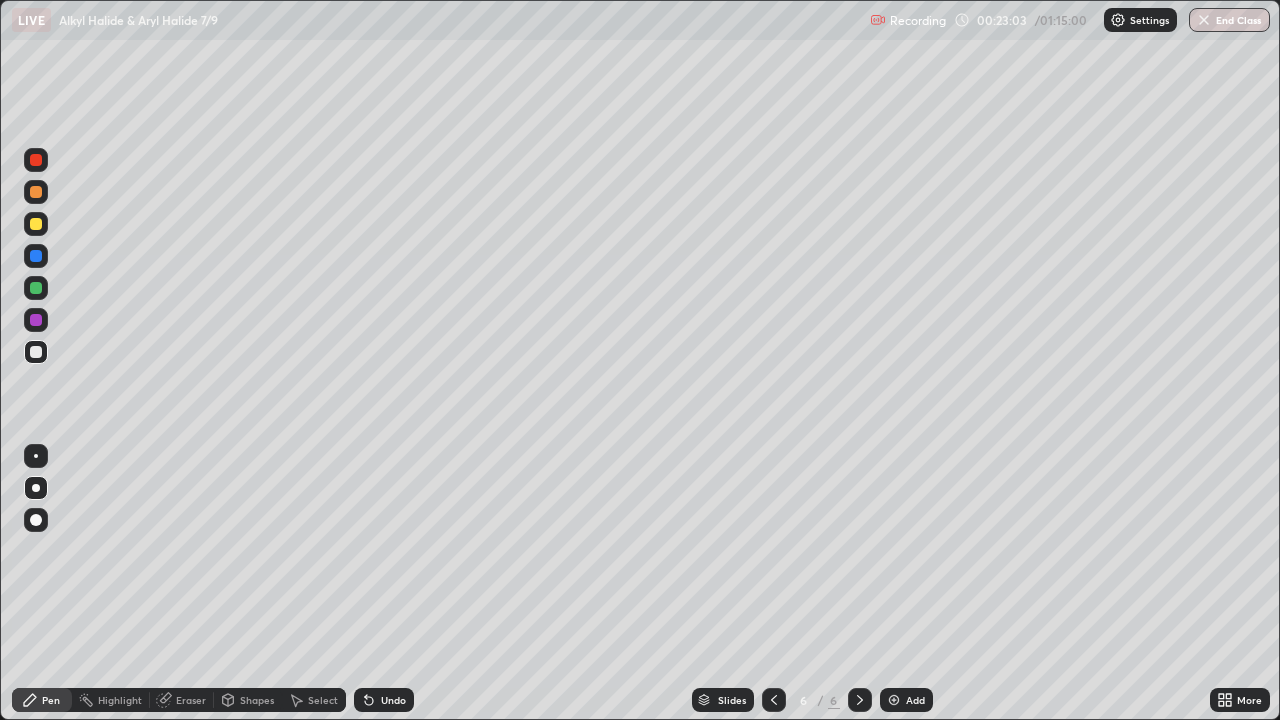 click on "Highlight" at bounding box center (120, 700) 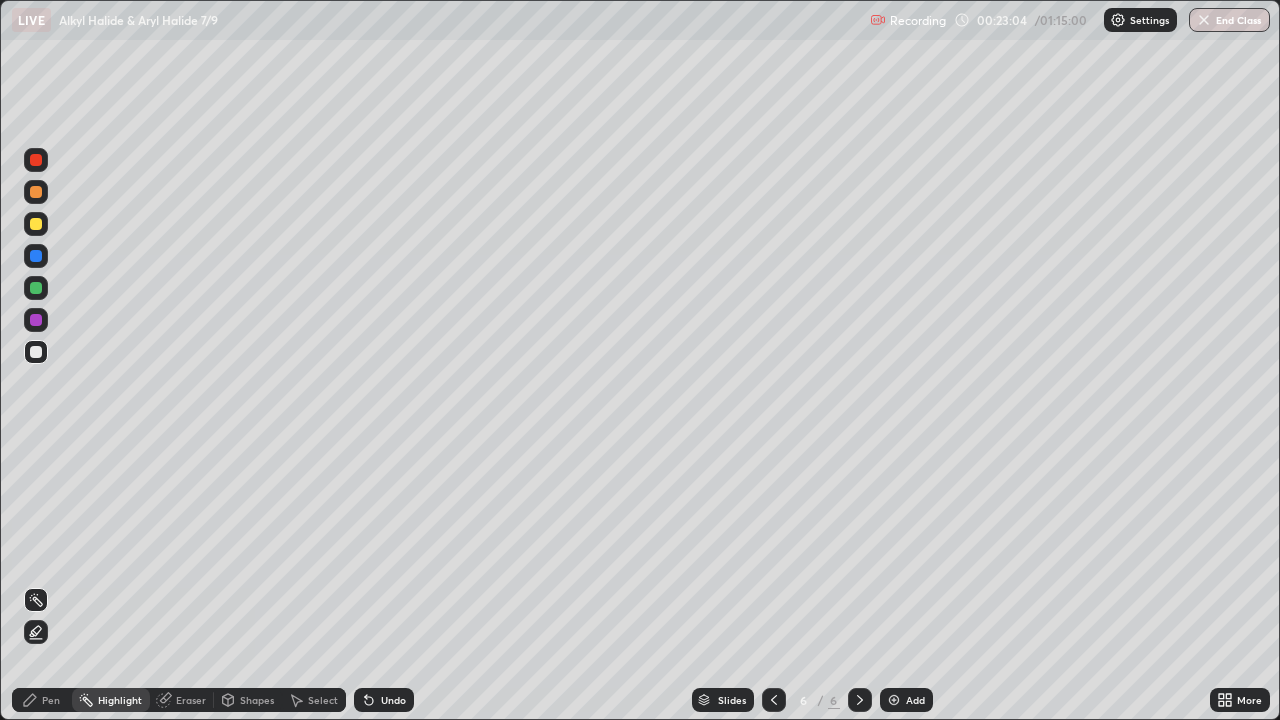 click on "Eraser" at bounding box center (191, 700) 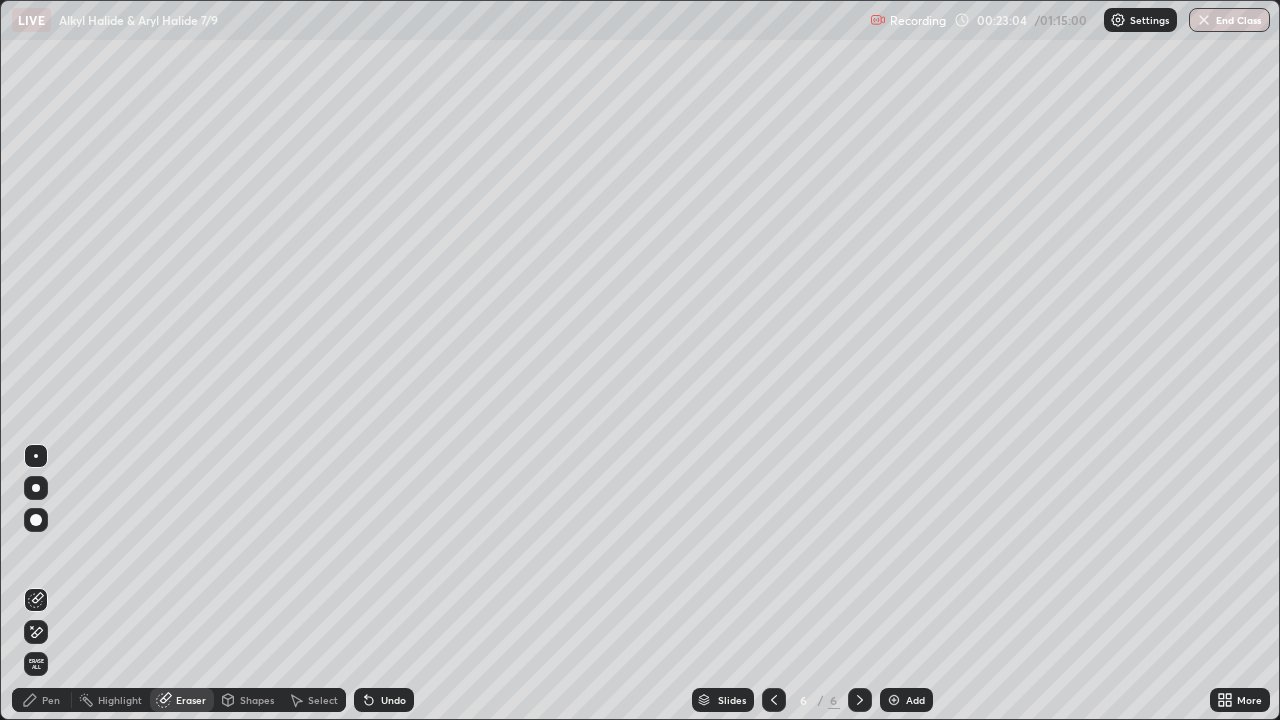 click on "Pen" at bounding box center [51, 700] 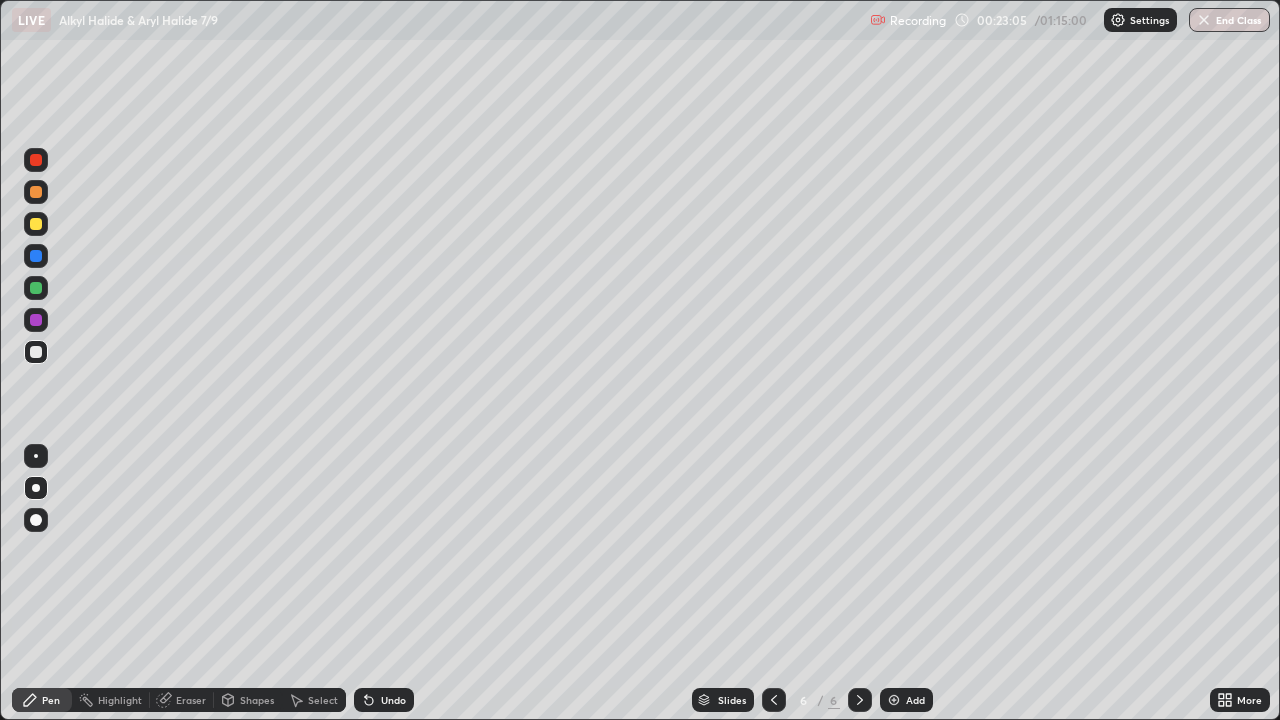 click at bounding box center (36, 288) 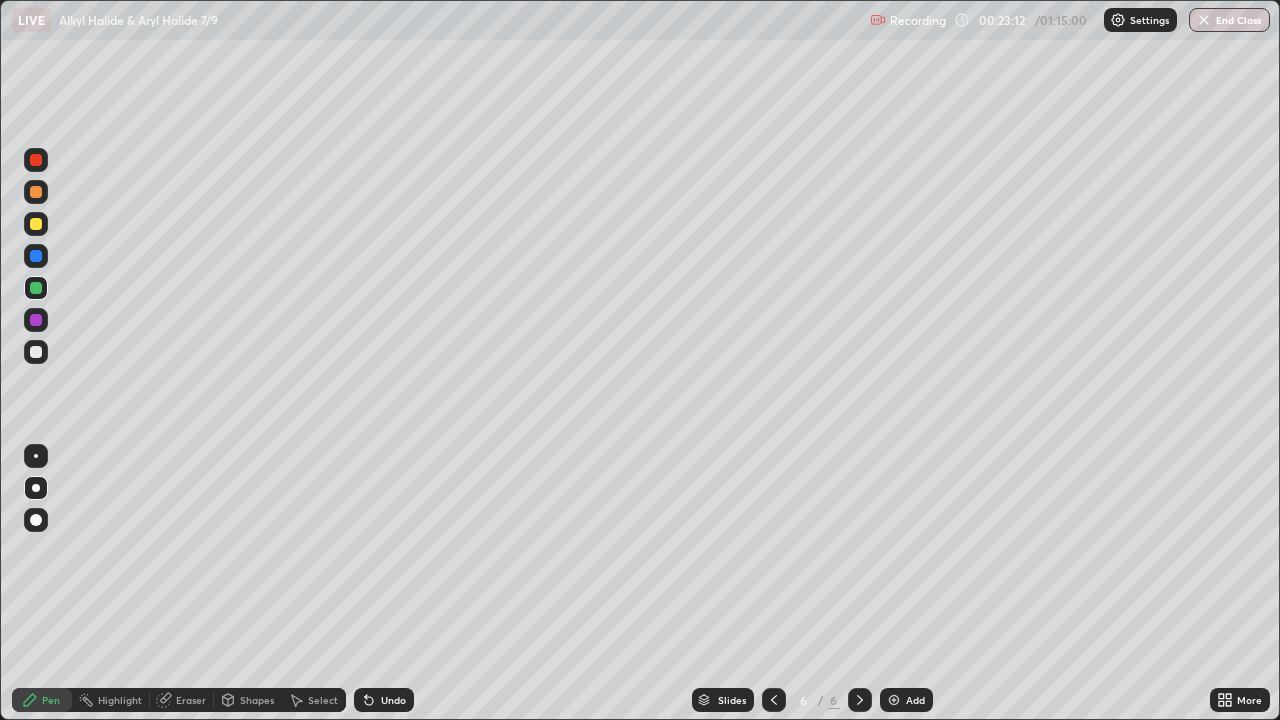 click on "Eraser" at bounding box center [191, 700] 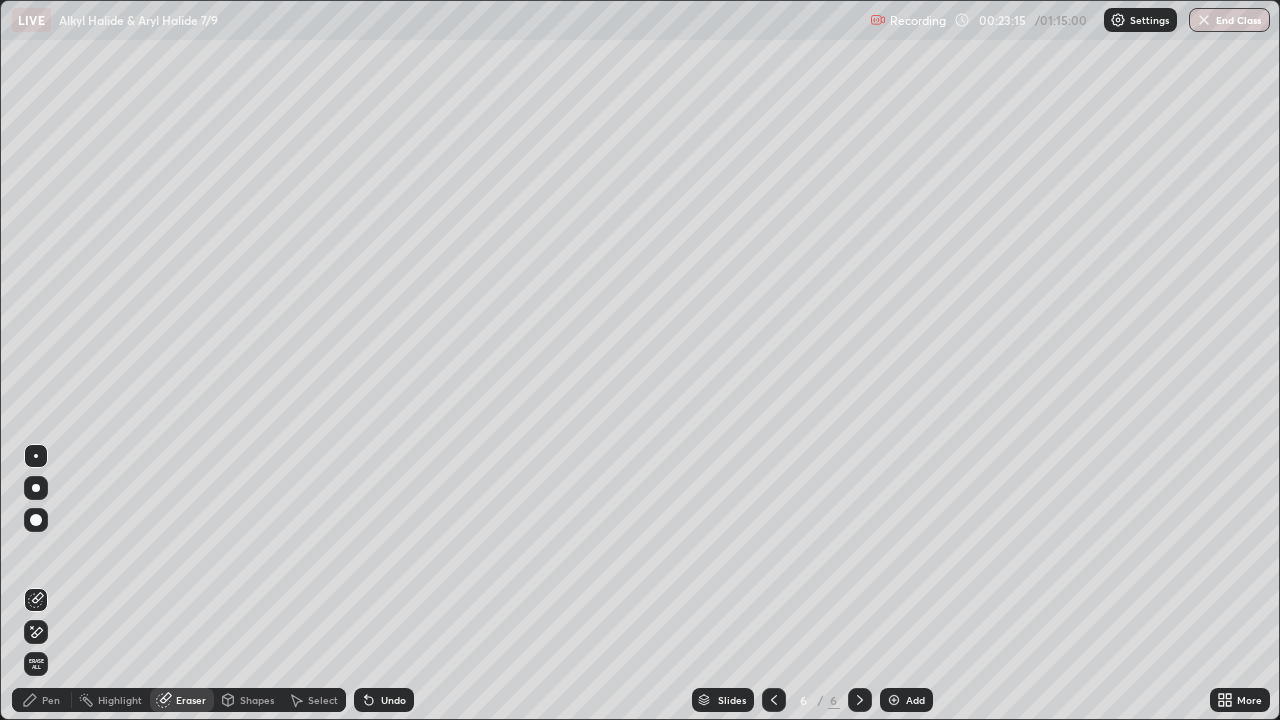 click on "Pen" at bounding box center [42, 700] 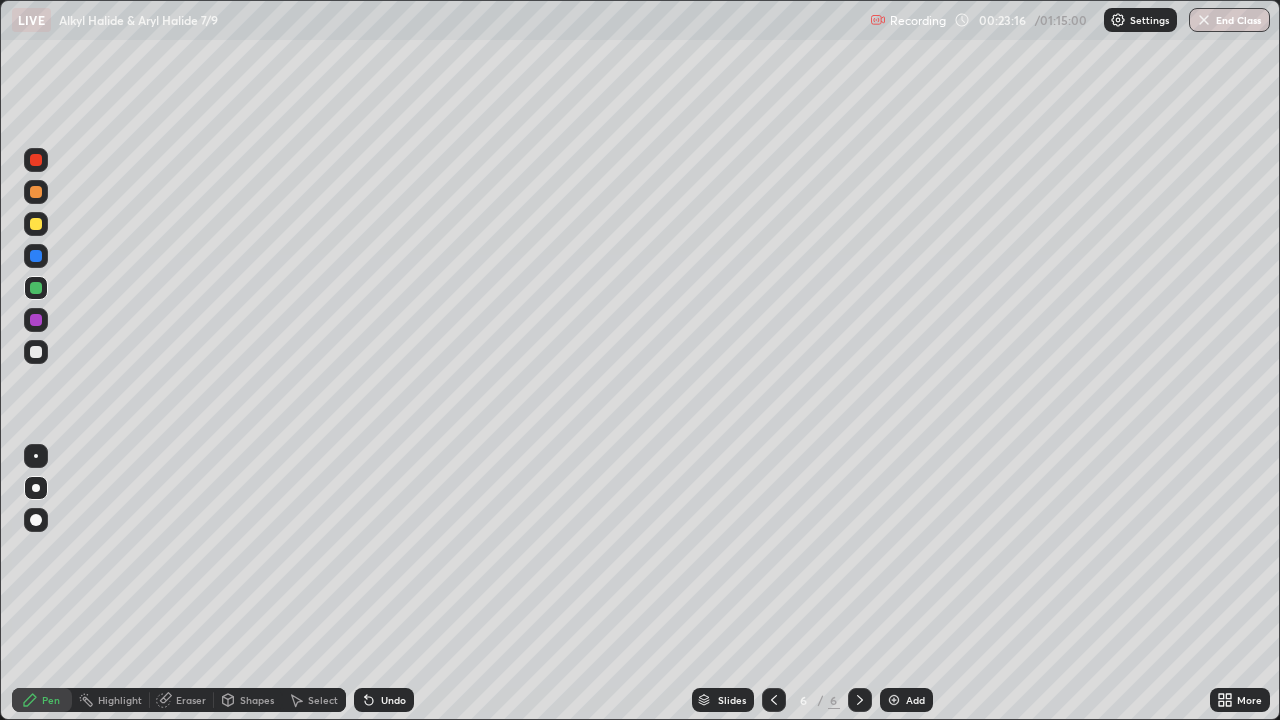click at bounding box center (36, 352) 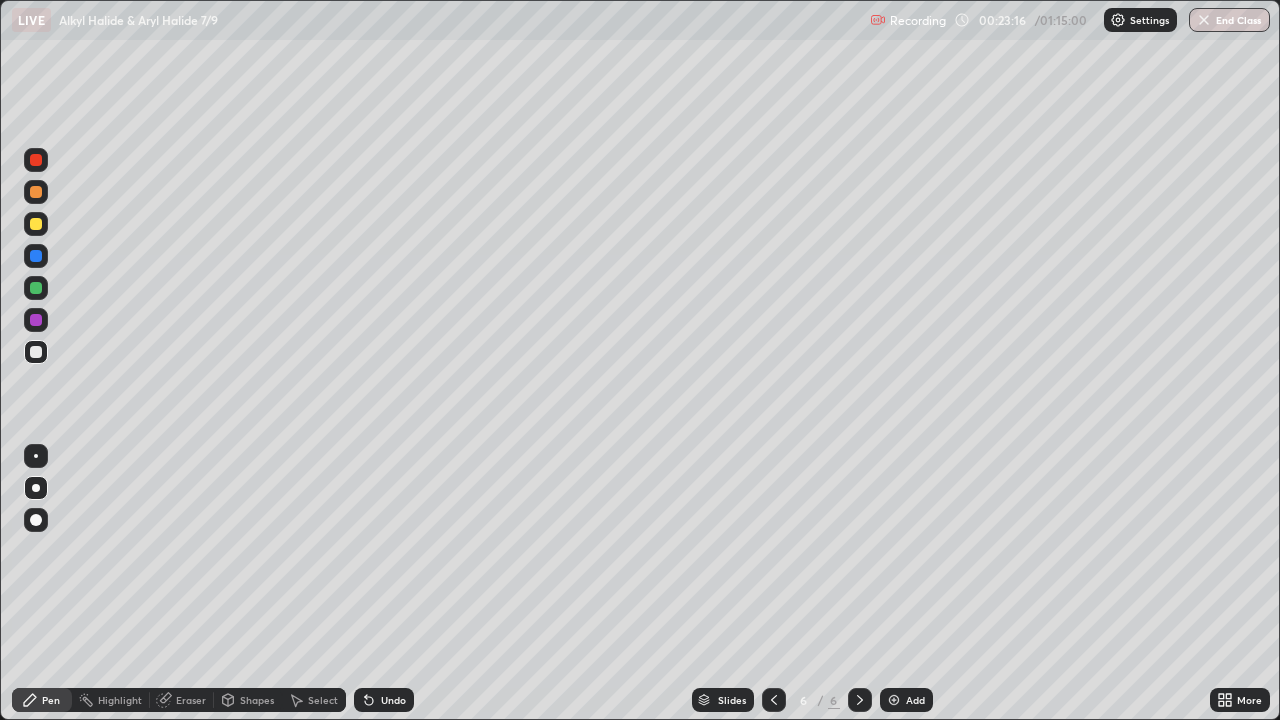 click at bounding box center [36, 288] 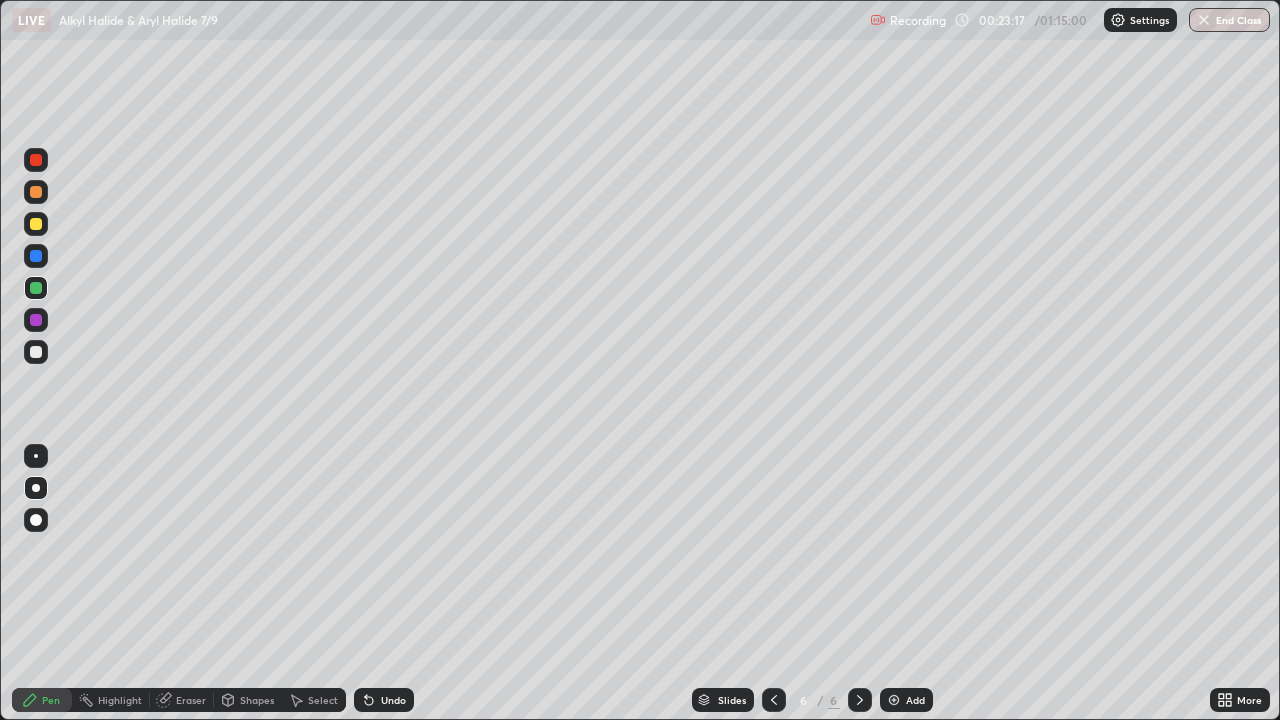 click at bounding box center (36, 352) 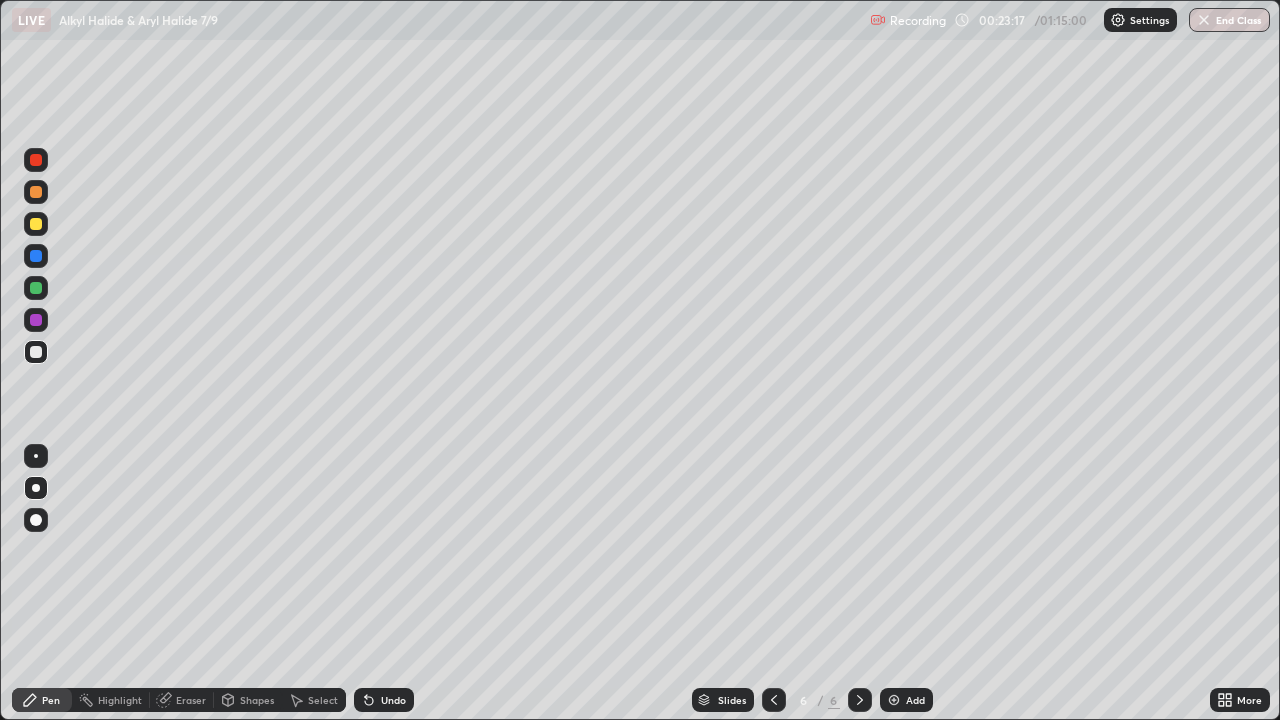 click at bounding box center [36, 288] 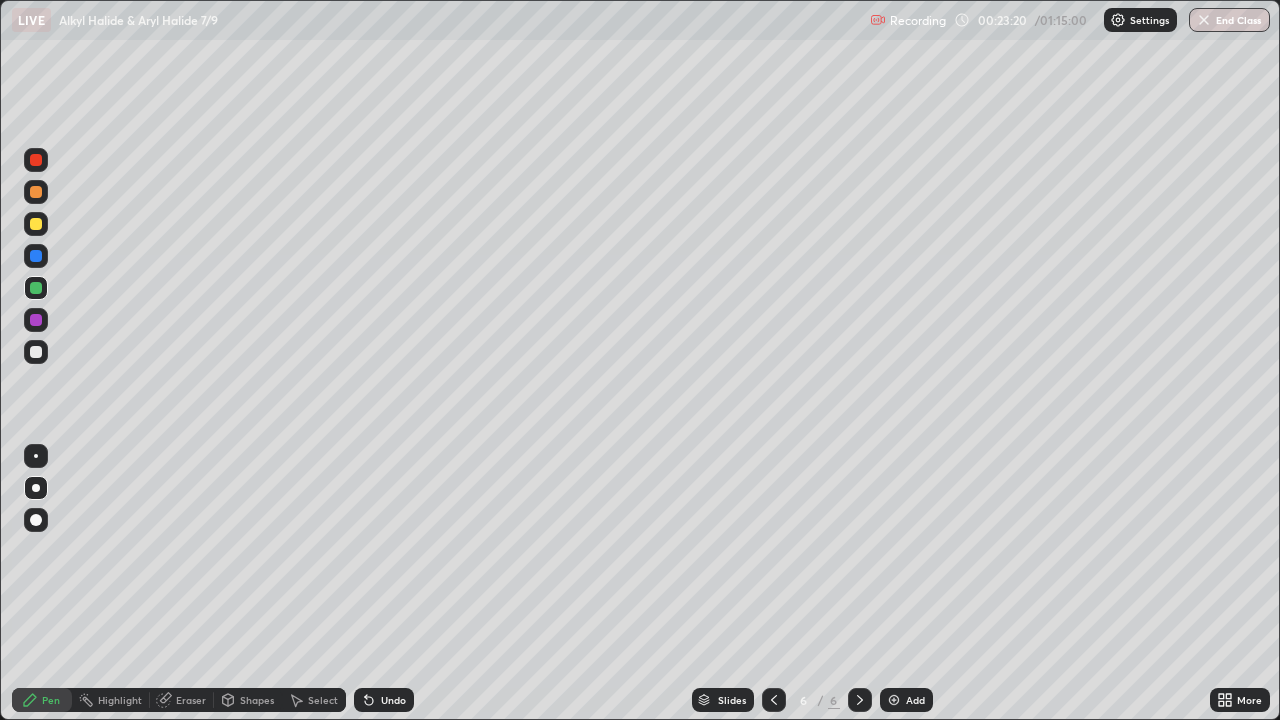 click at bounding box center [36, 352] 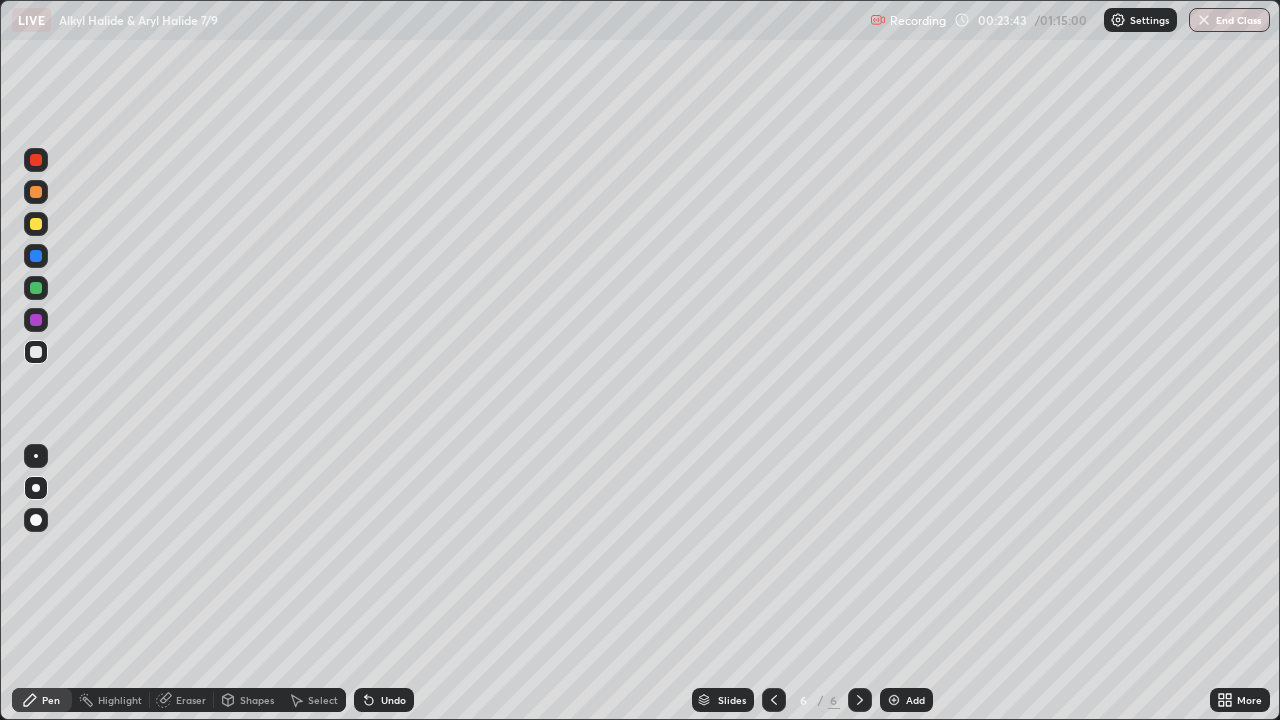 click at bounding box center (36, 288) 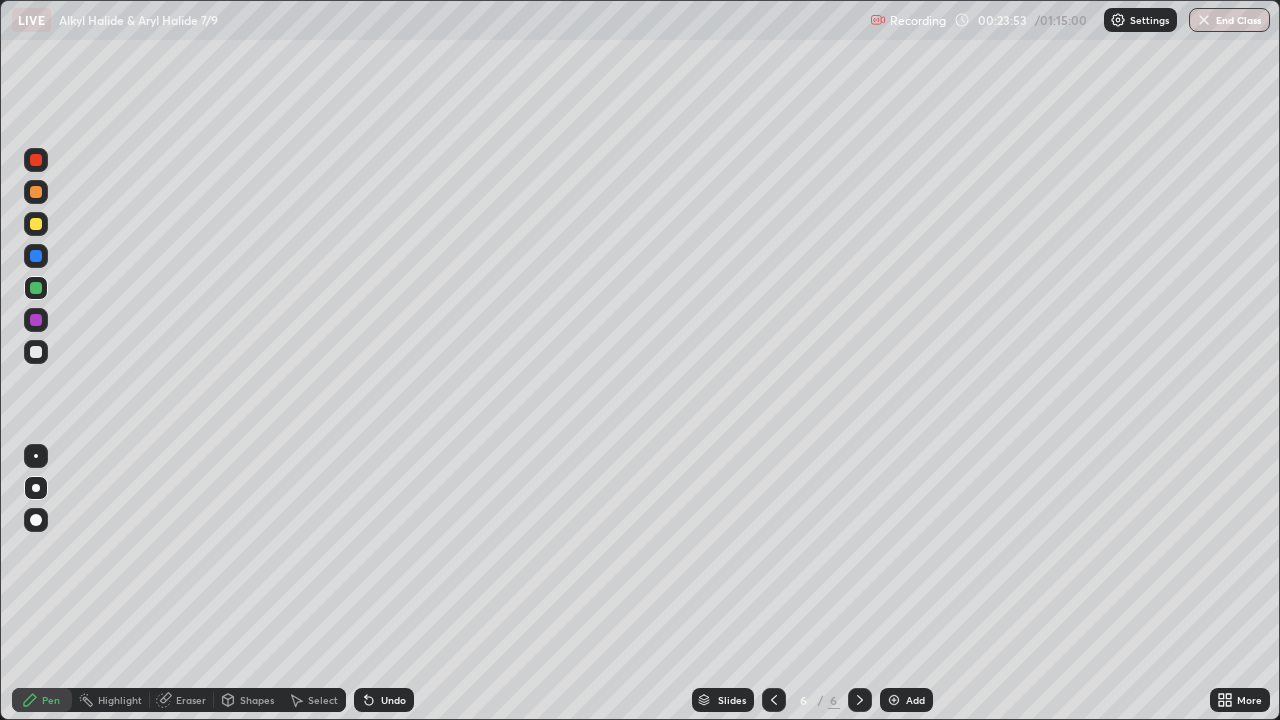 click at bounding box center (36, 352) 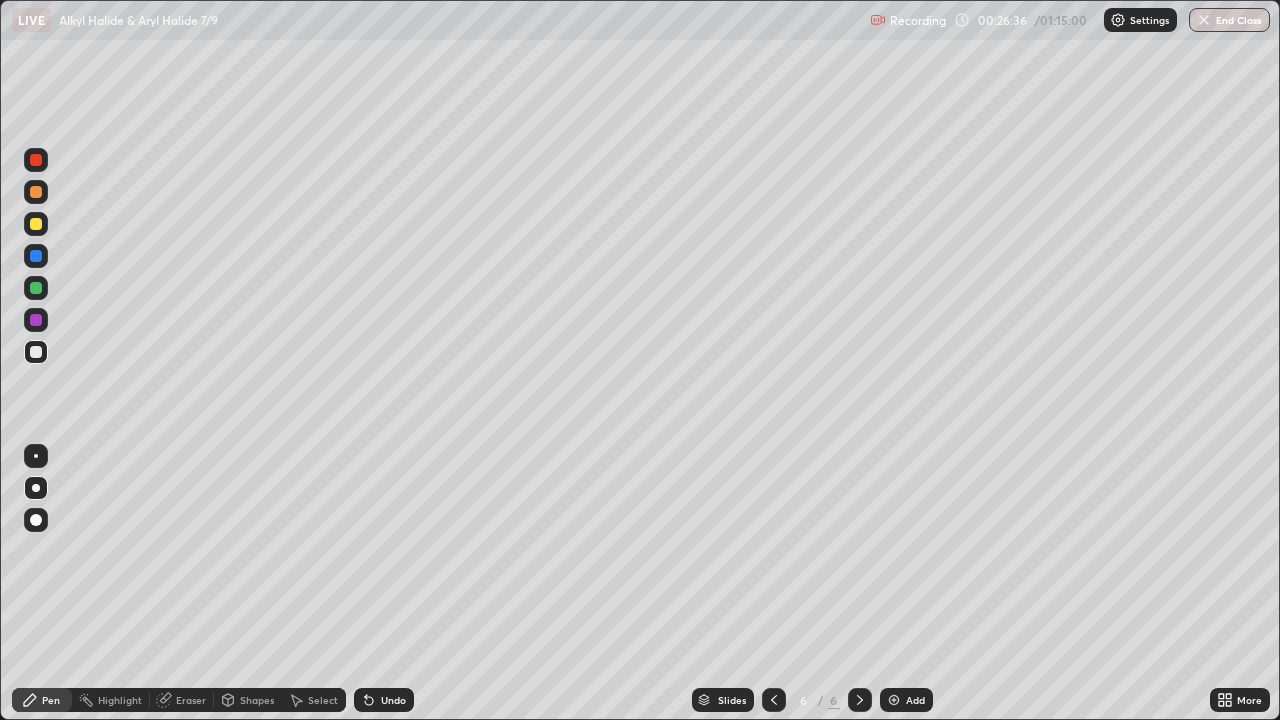 click on "Eraser" at bounding box center (191, 700) 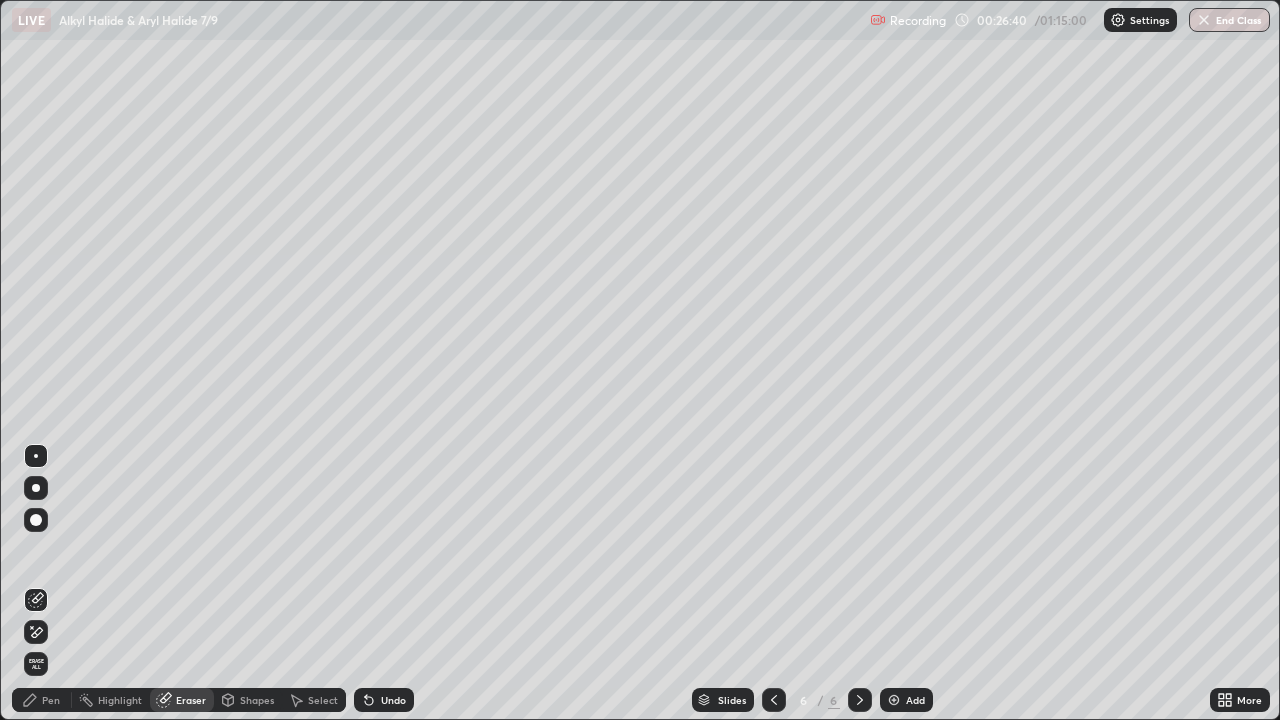 click on "Pen" at bounding box center (42, 700) 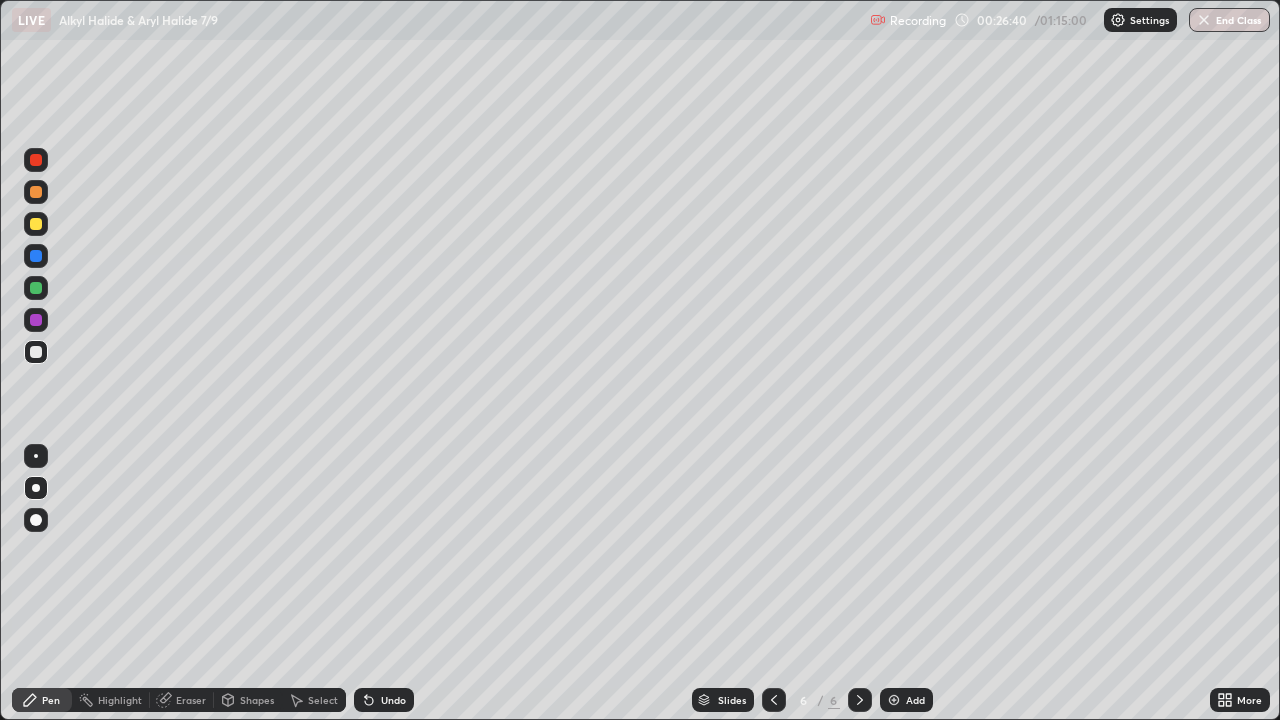 click at bounding box center [36, 352] 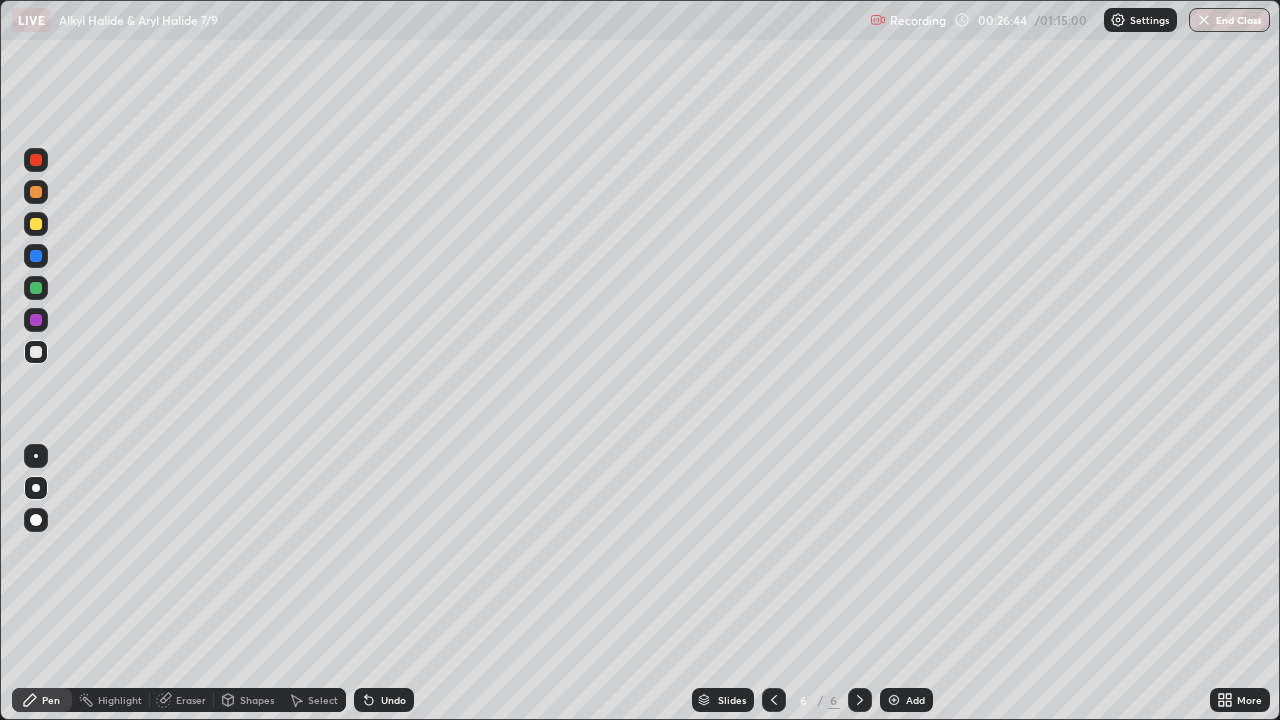 click at bounding box center [36, 288] 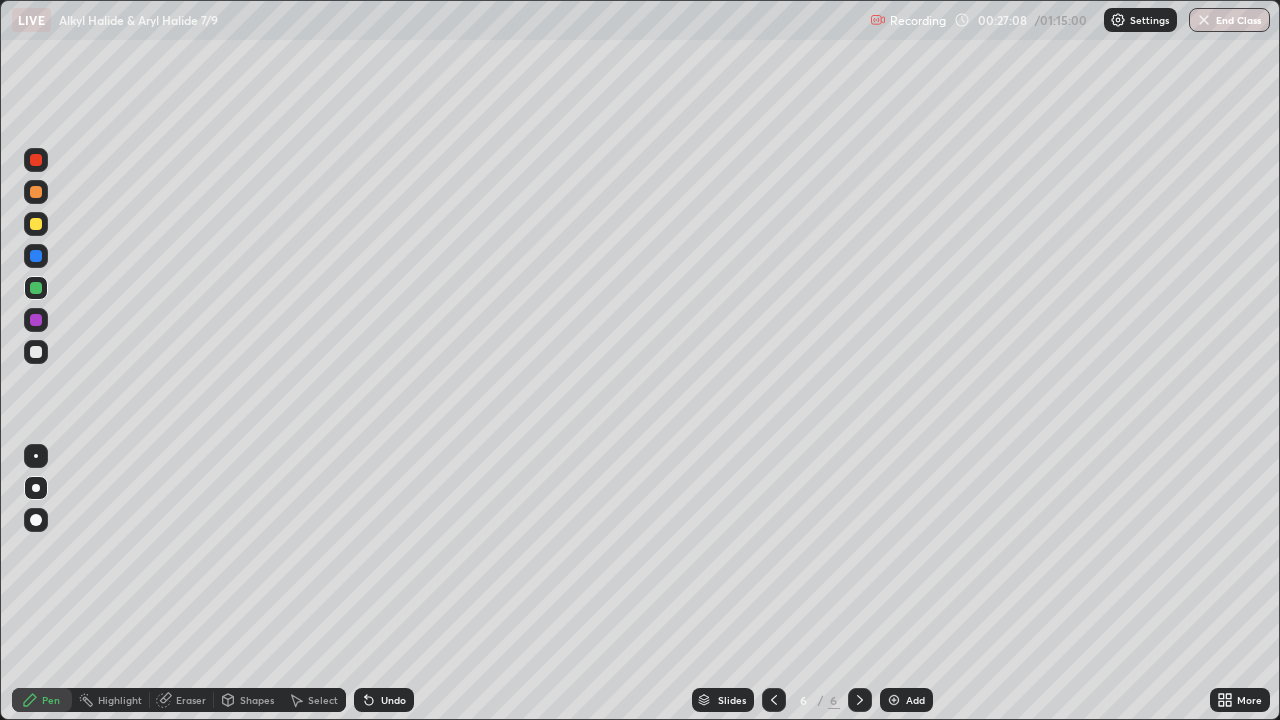 click 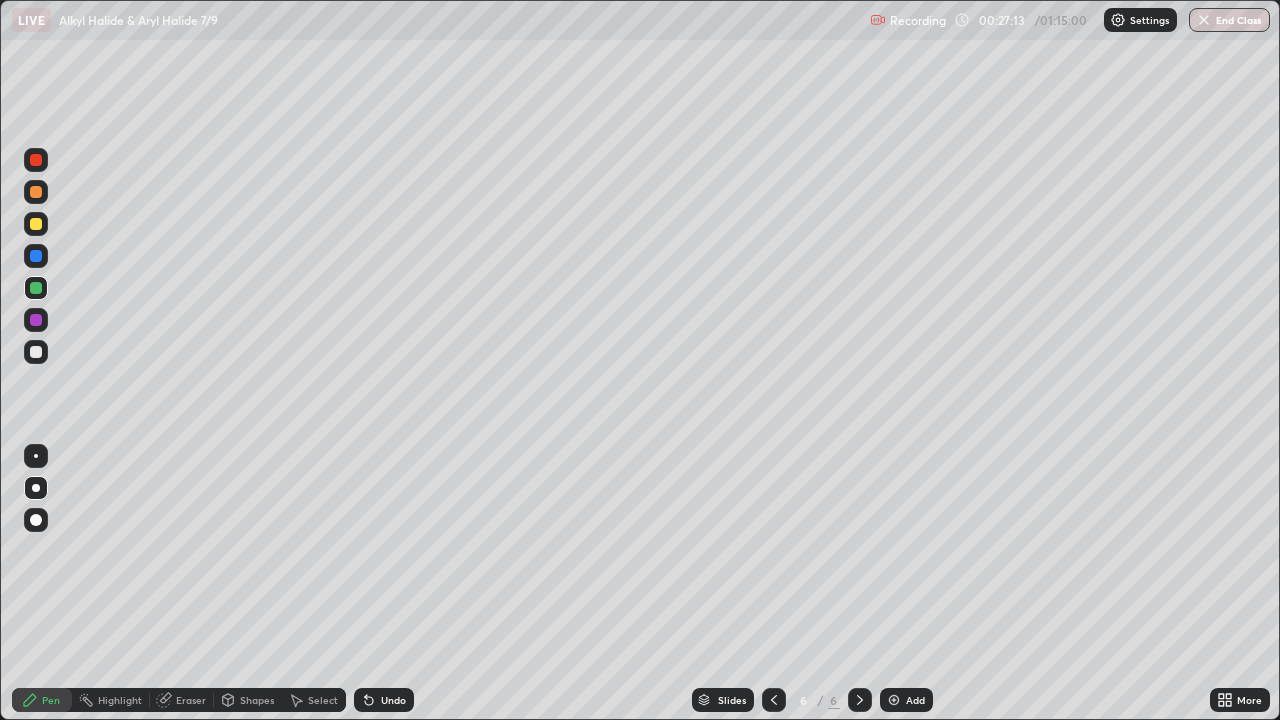 click at bounding box center (894, 700) 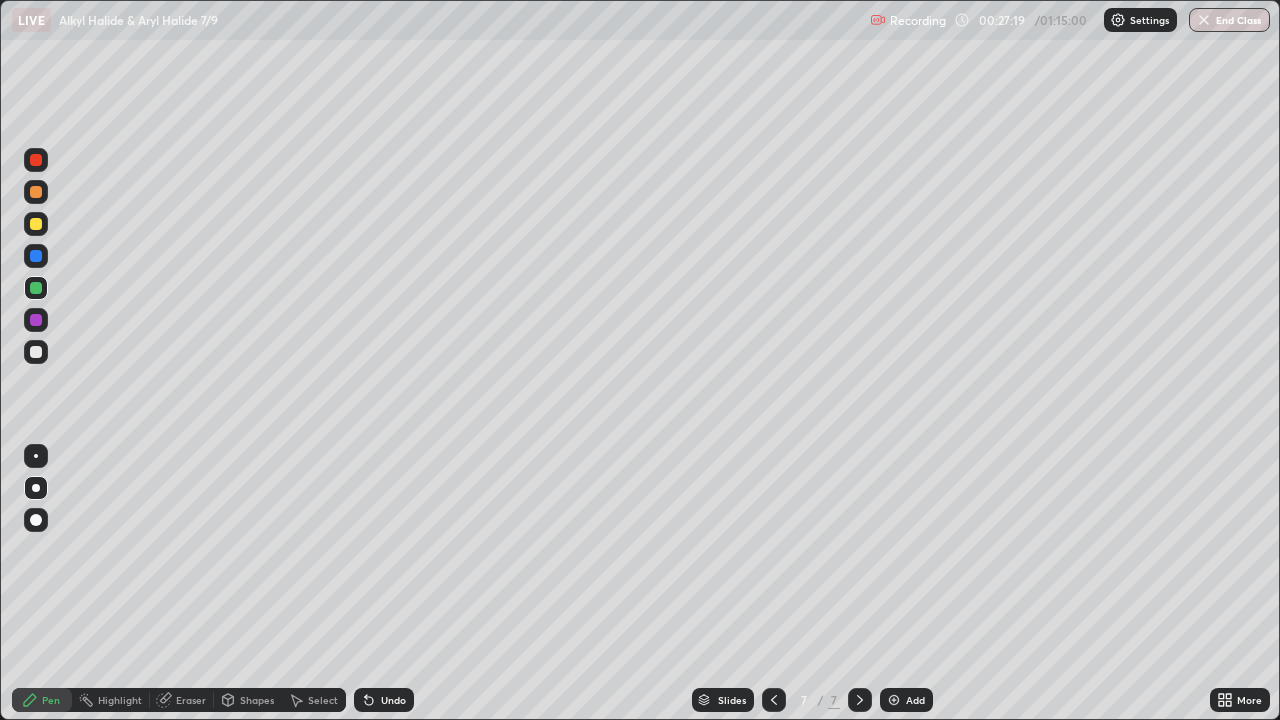 click at bounding box center (36, 352) 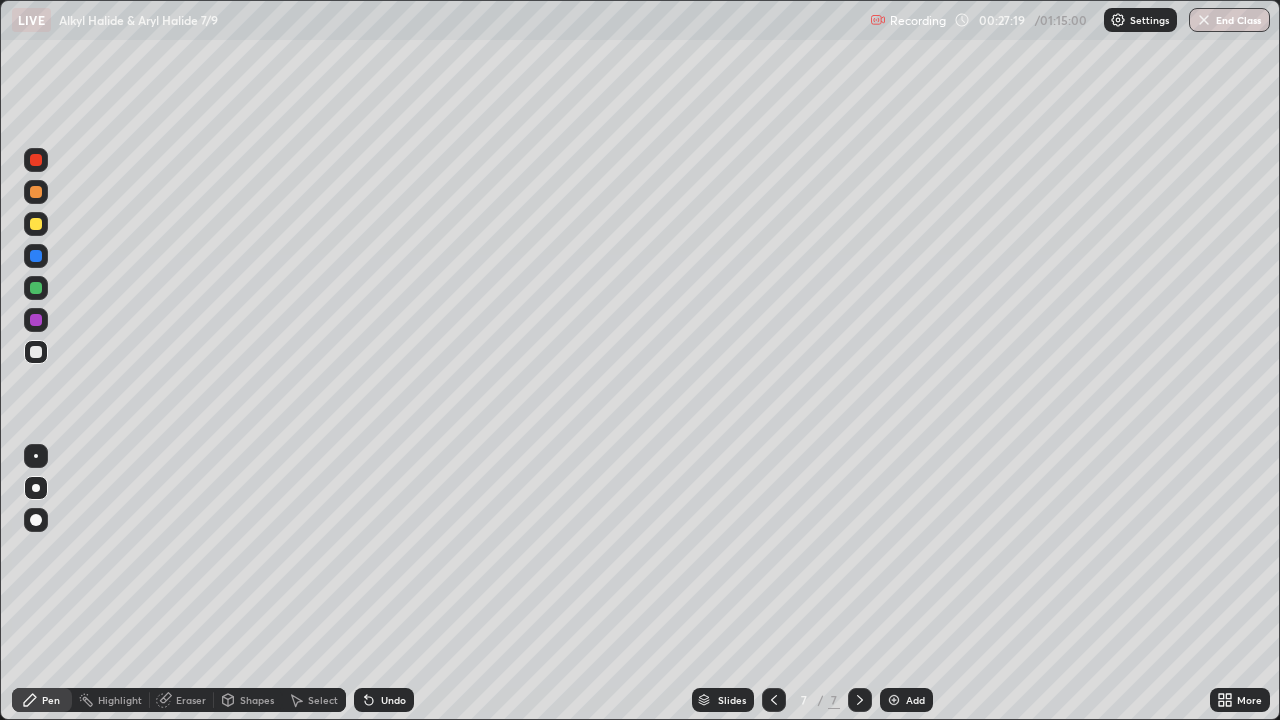 click at bounding box center [36, 488] 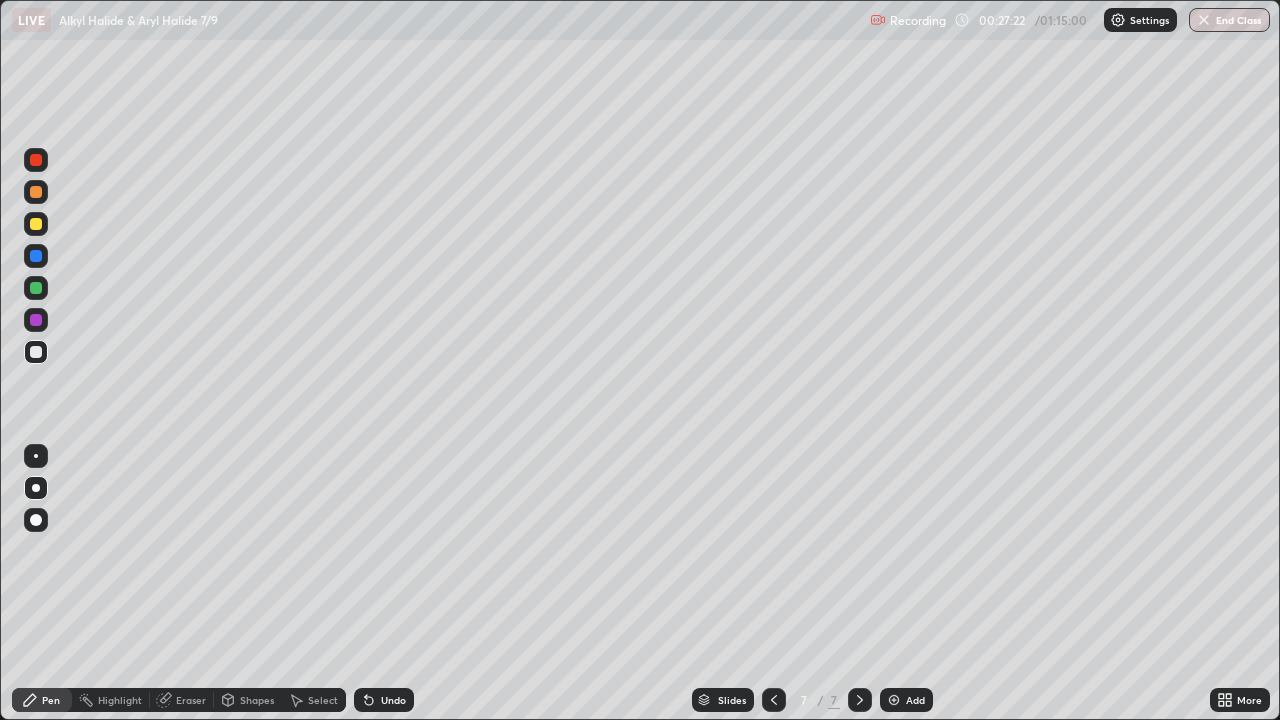 click on "Eraser" at bounding box center [182, 700] 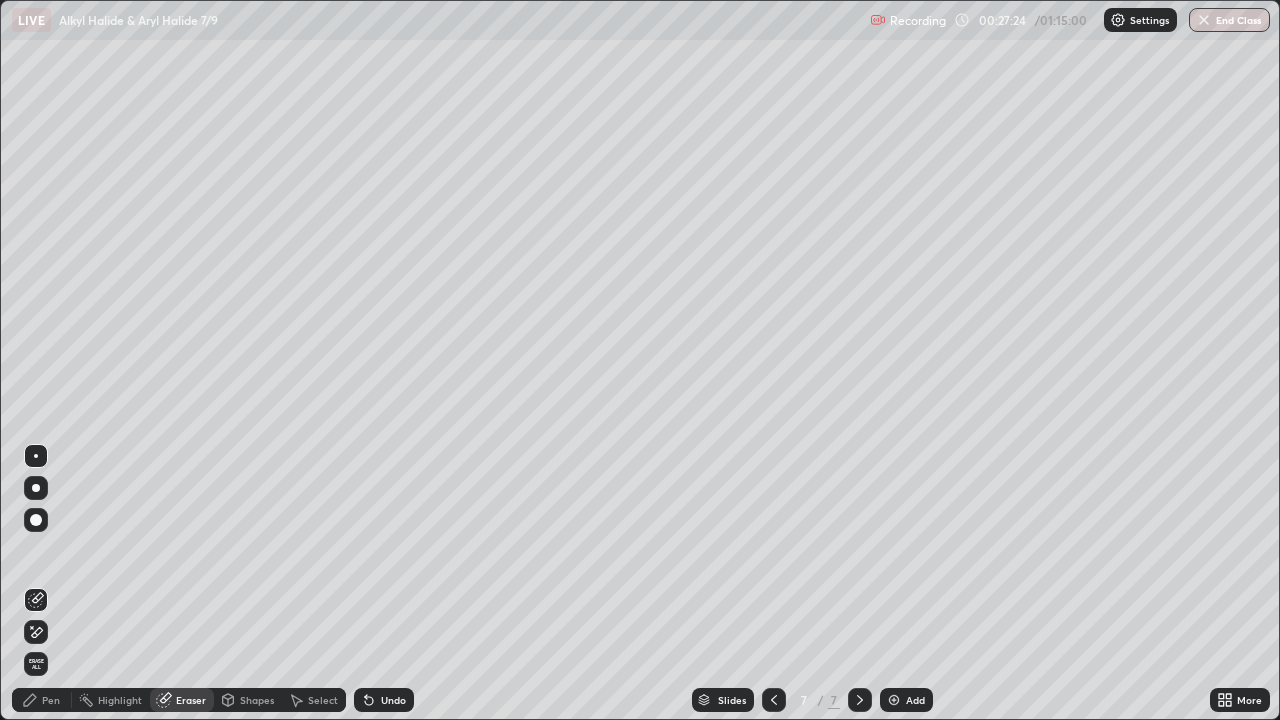 click on "Pen" at bounding box center (51, 700) 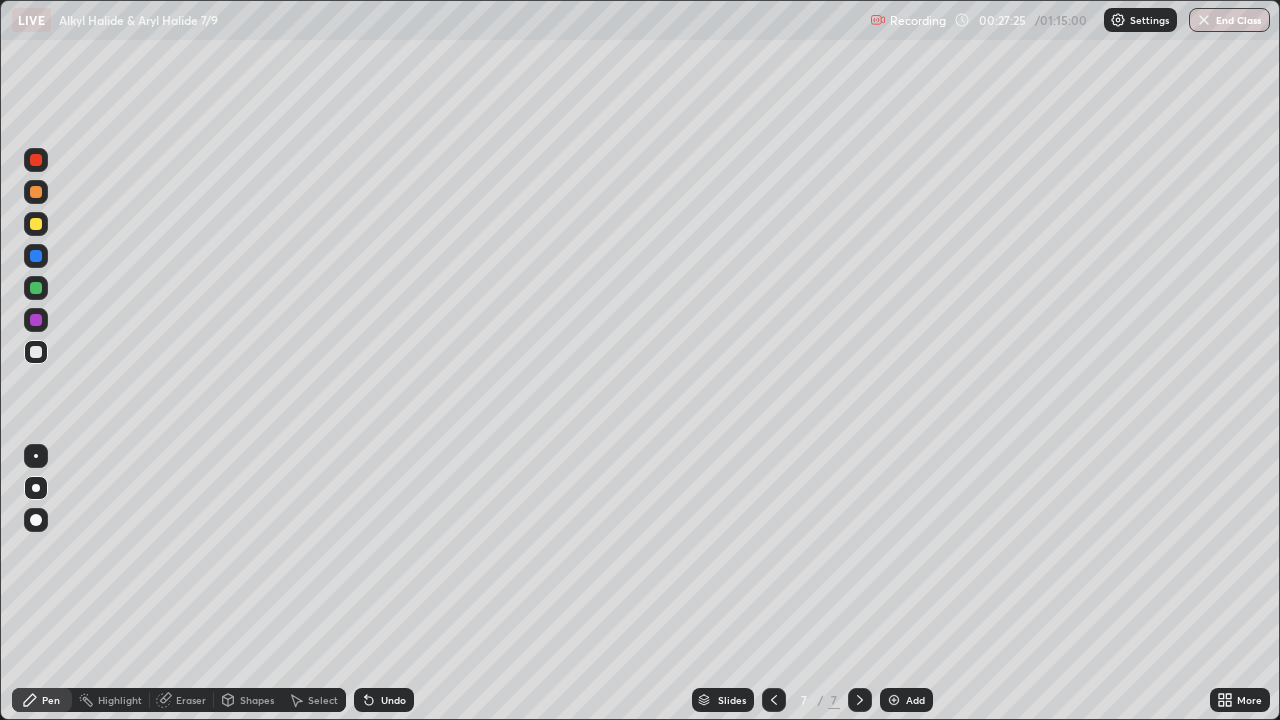 click at bounding box center (36, 488) 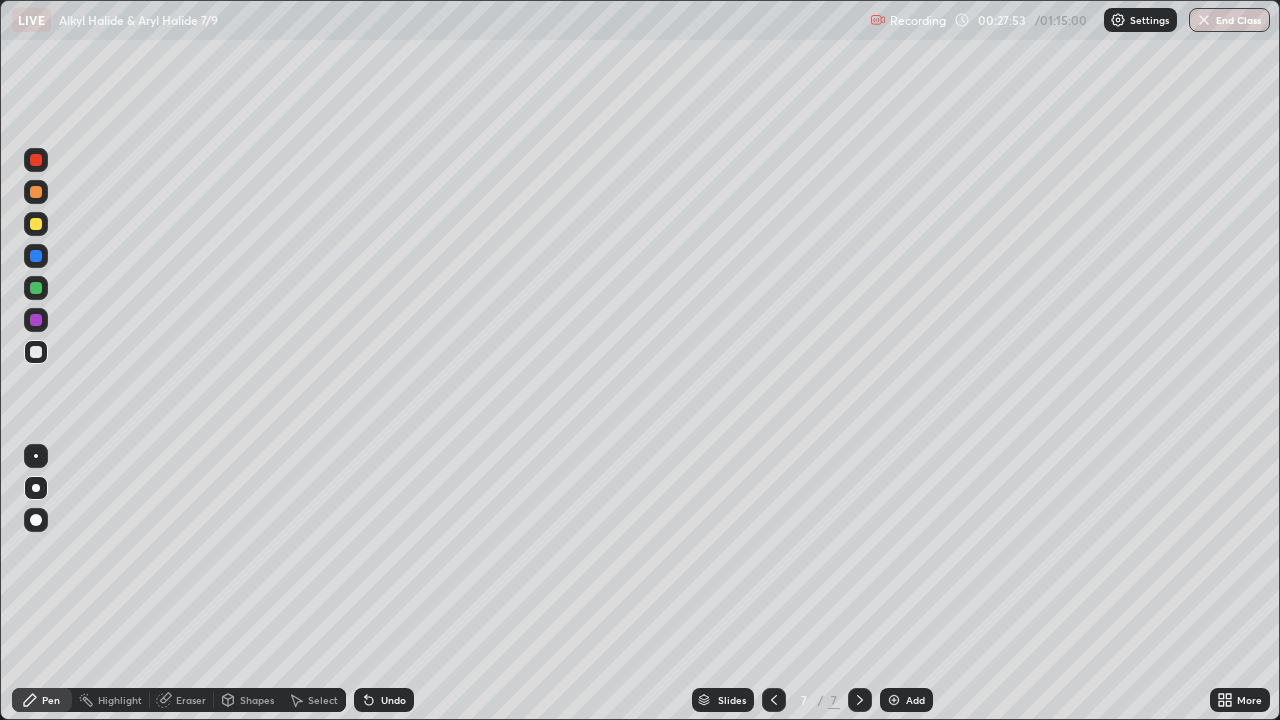 click at bounding box center (36, 488) 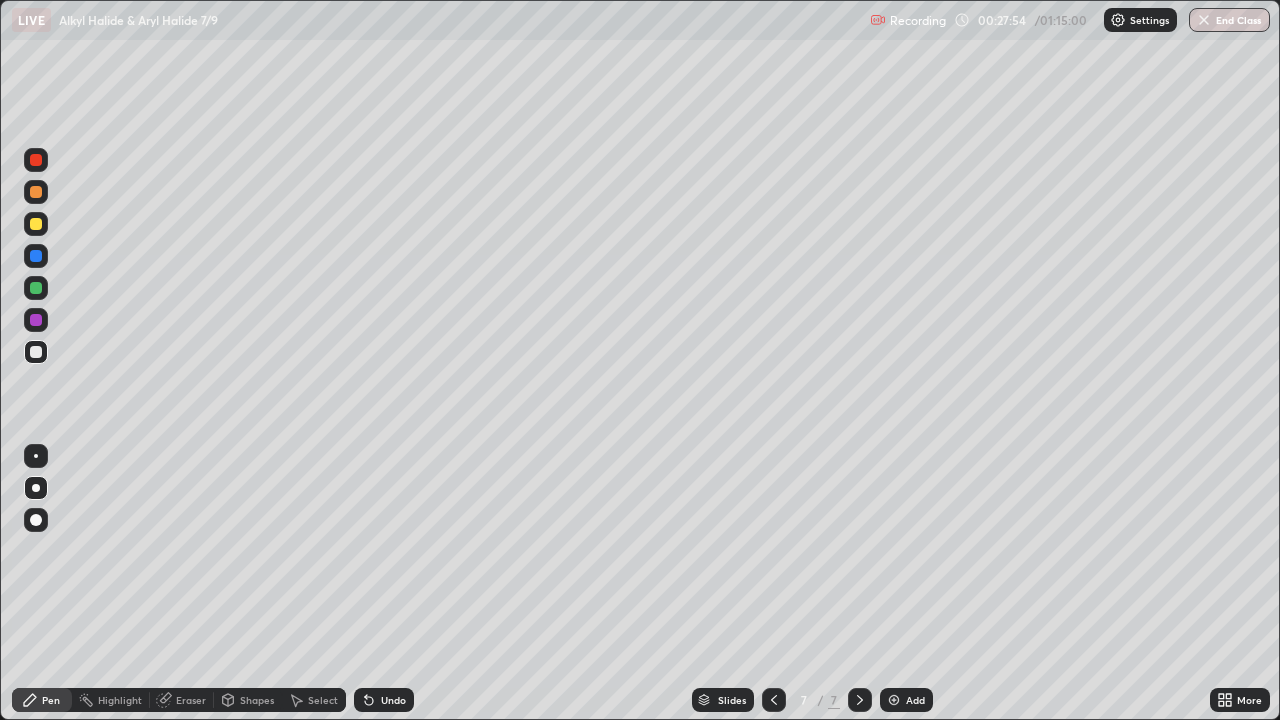 click at bounding box center [36, 352] 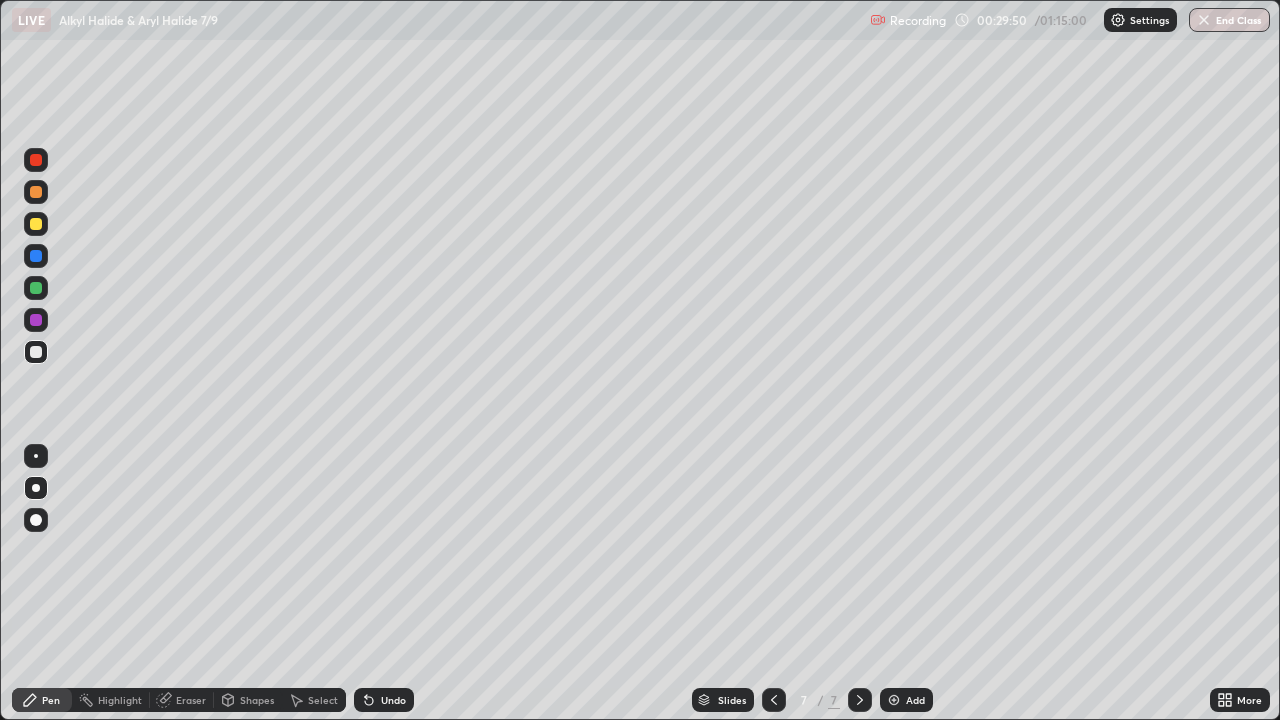 click on "Highlight" at bounding box center (111, 700) 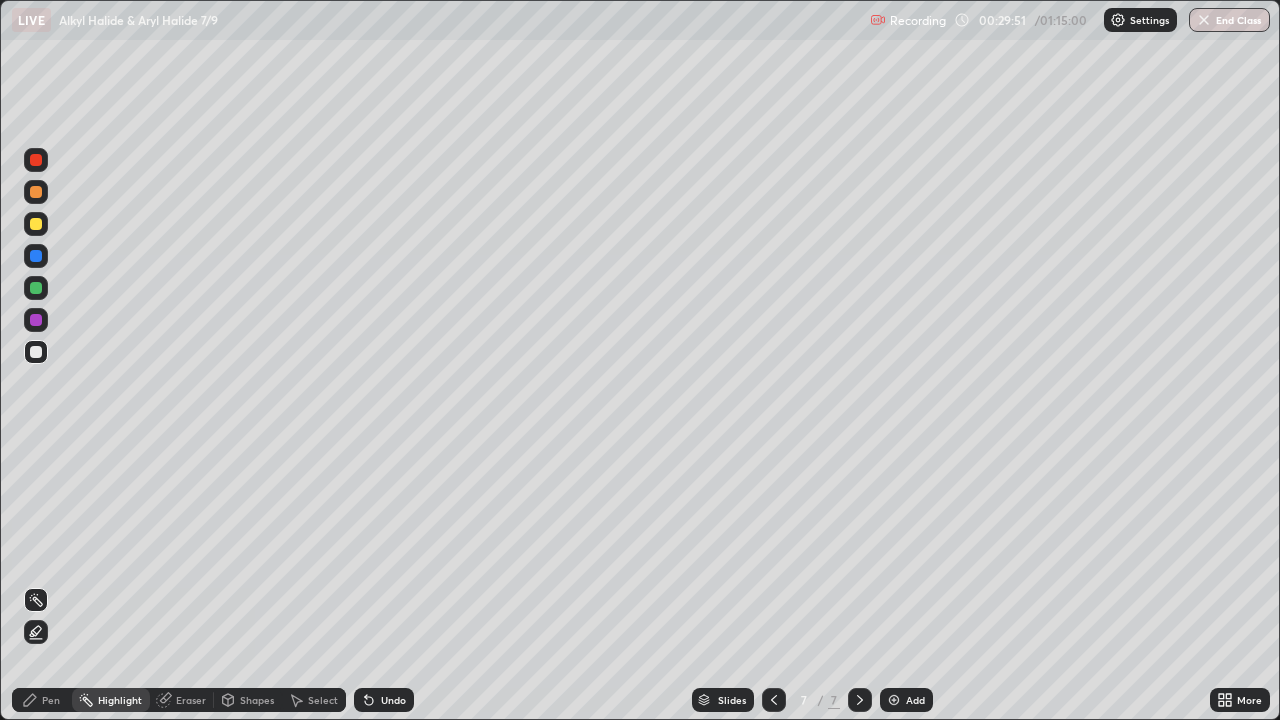 click on "Eraser" at bounding box center [191, 700] 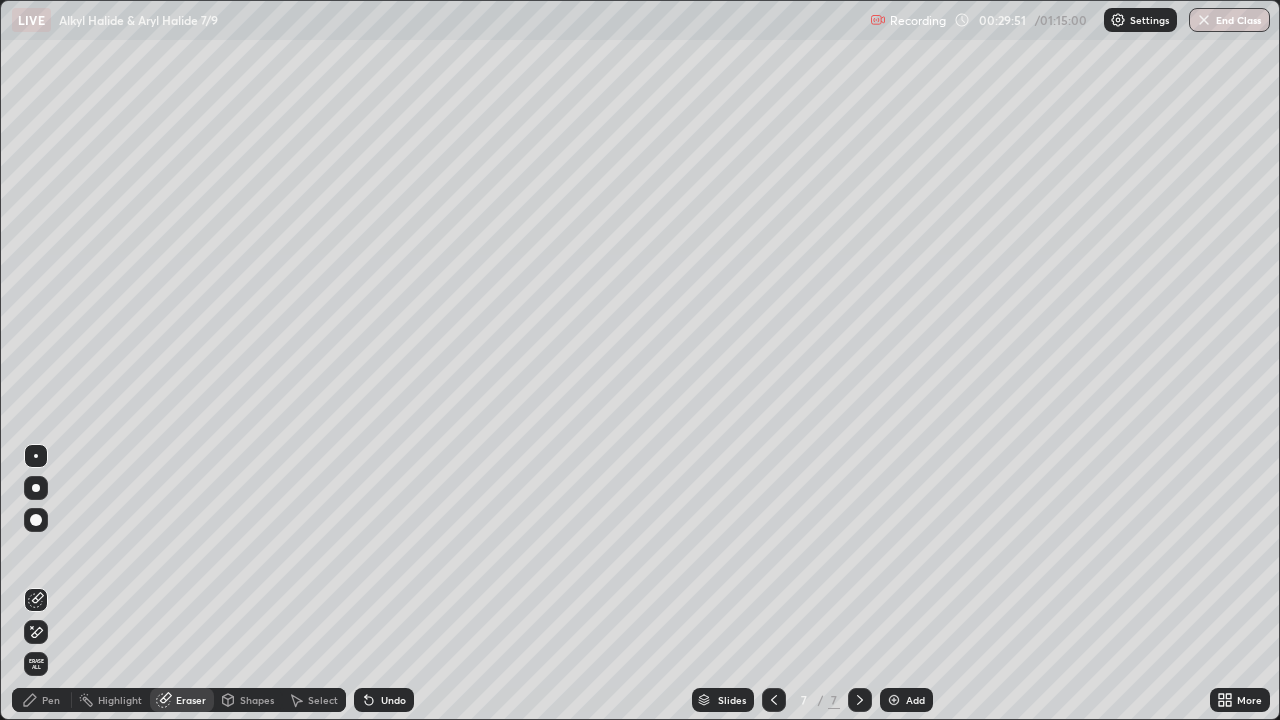 click on "Shapes" at bounding box center (257, 700) 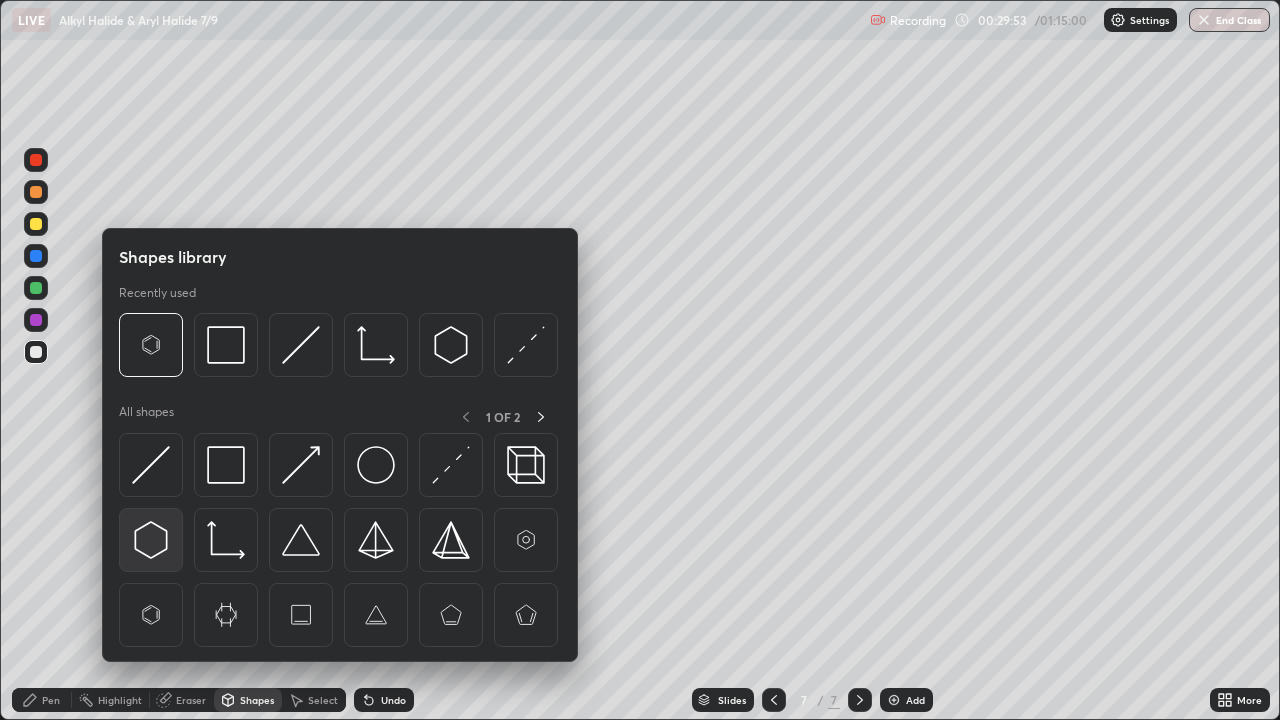 click at bounding box center (151, 540) 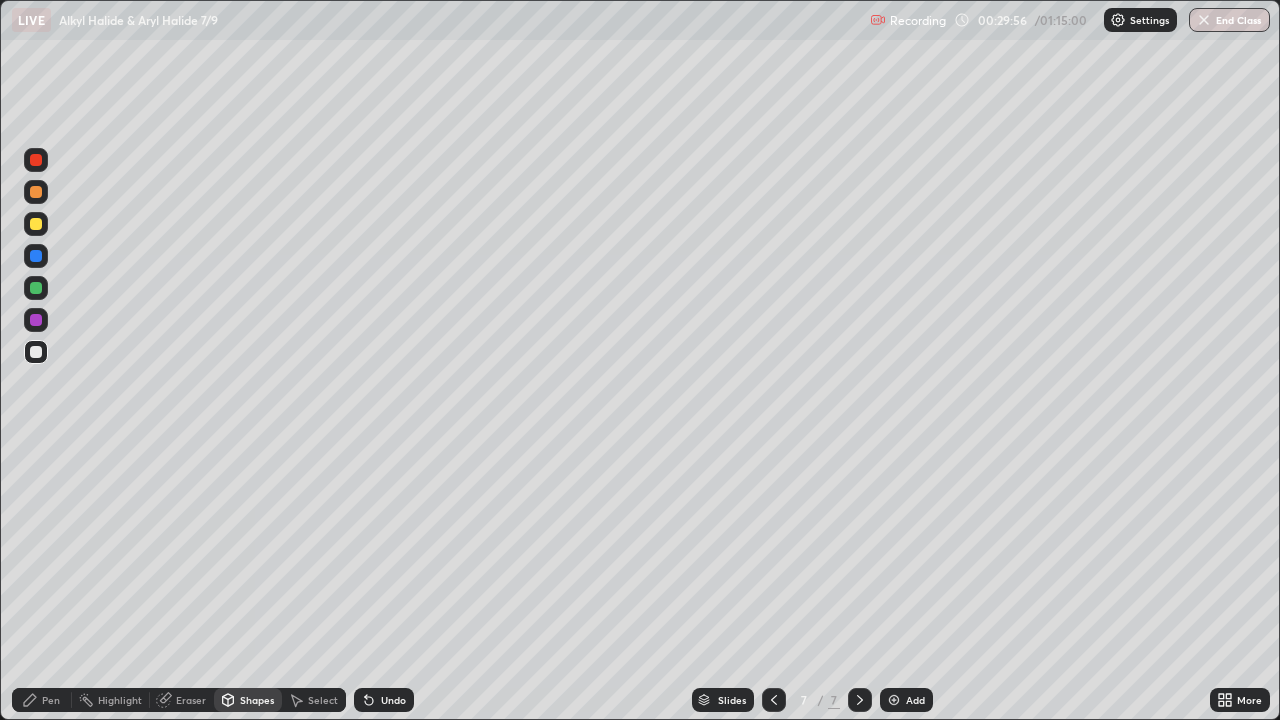 click at bounding box center [36, 352] 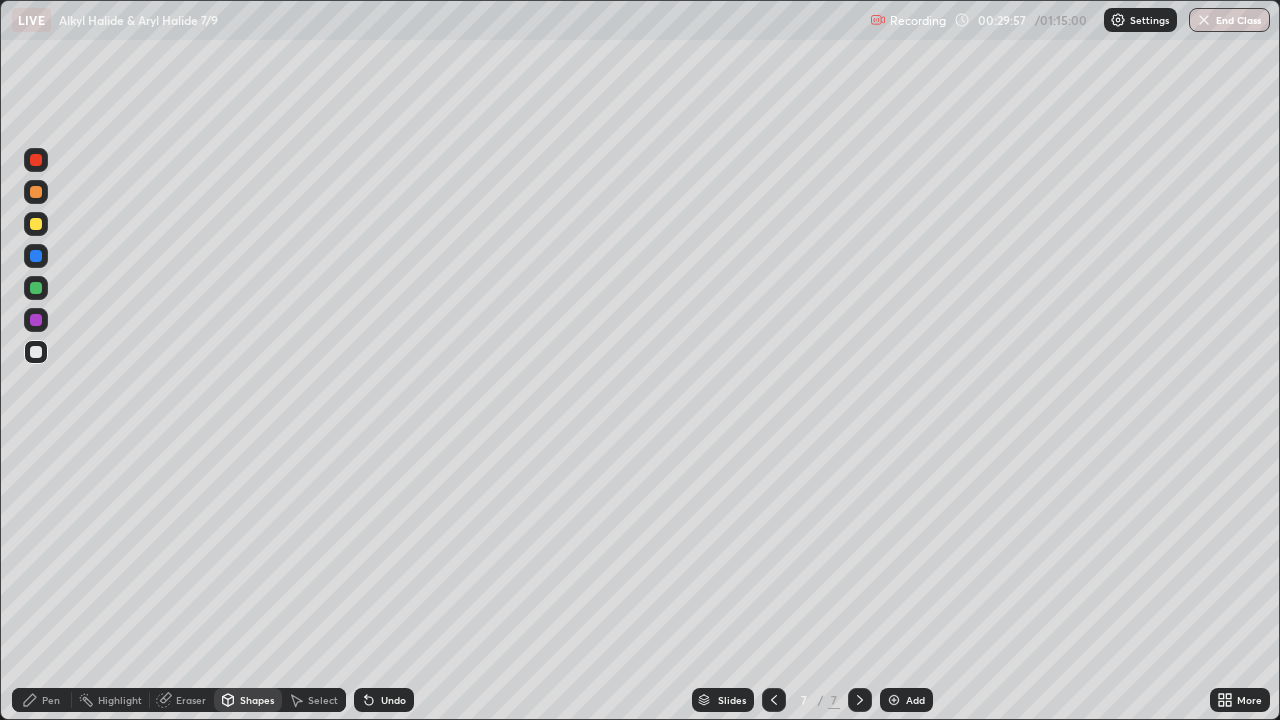 click on "Pen" at bounding box center [51, 700] 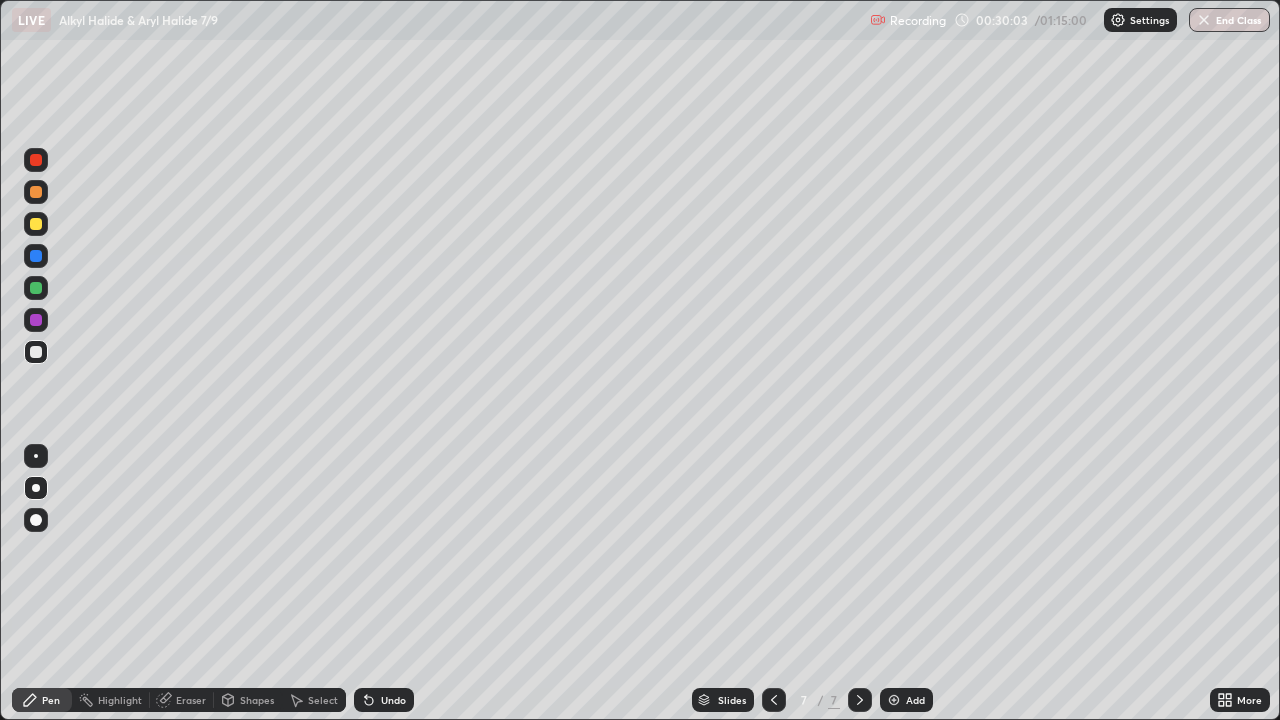 click at bounding box center (36, 352) 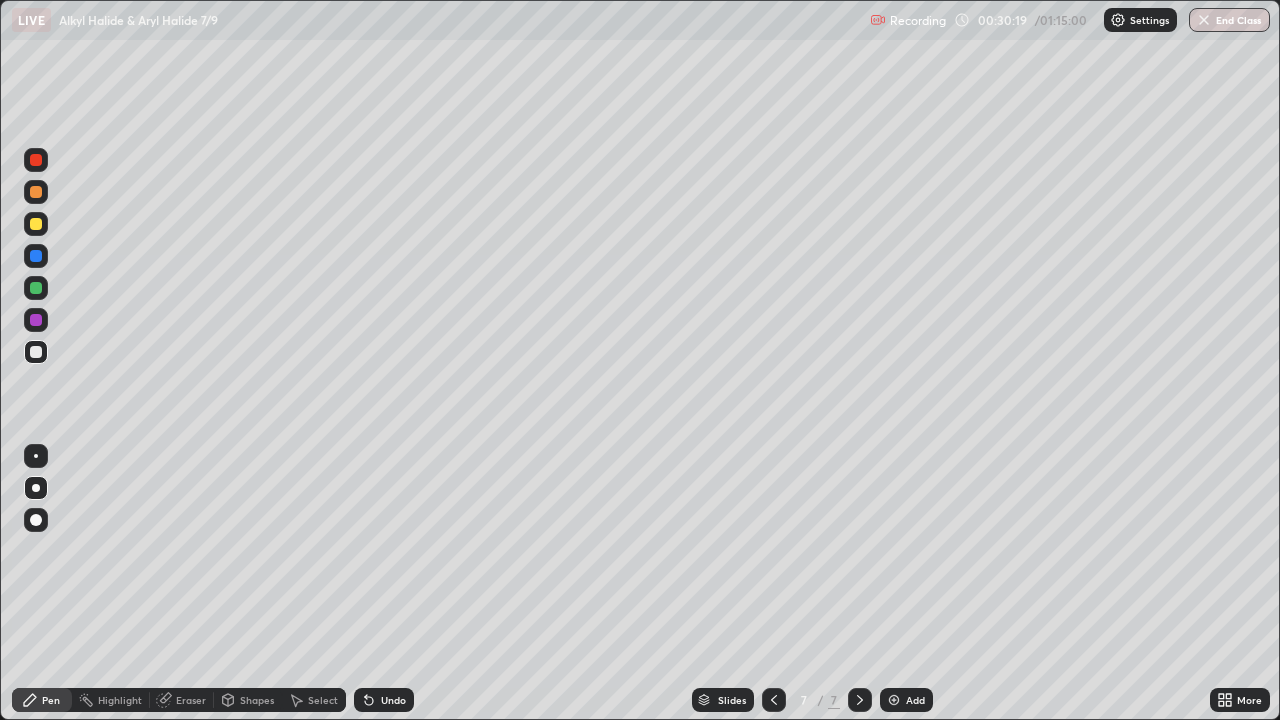 click at bounding box center (36, 224) 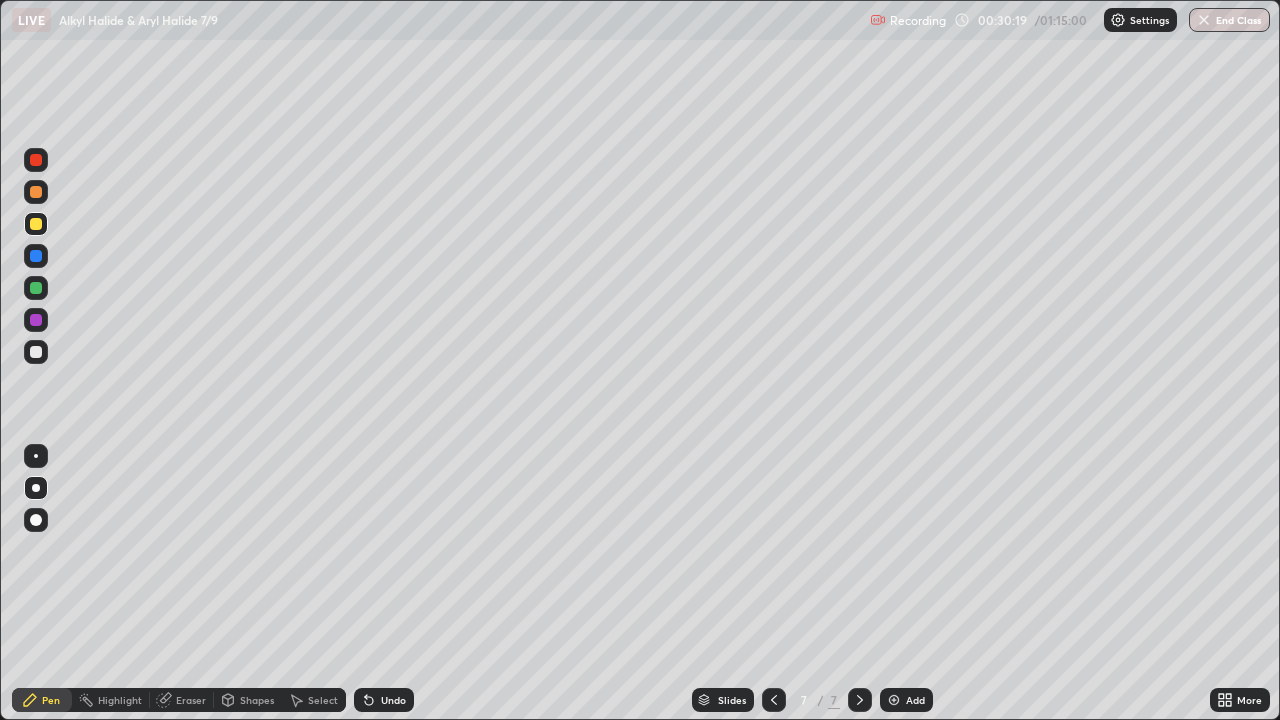 click 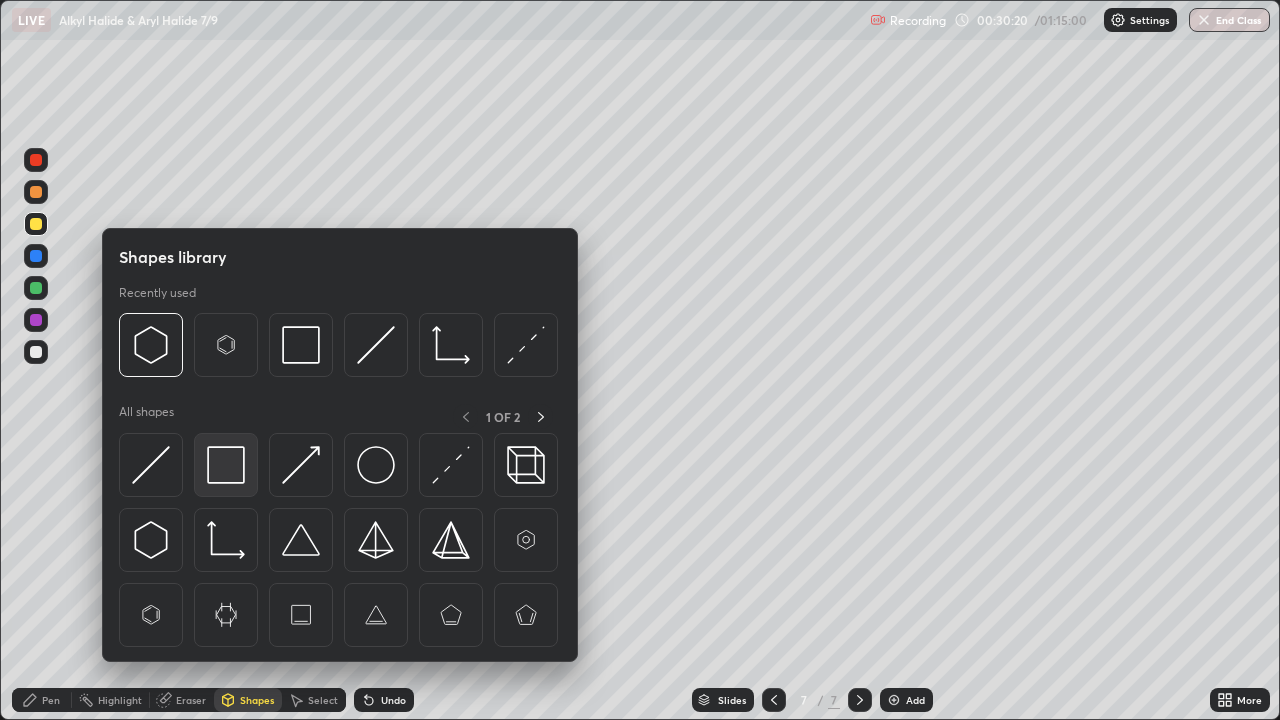 click at bounding box center [226, 465] 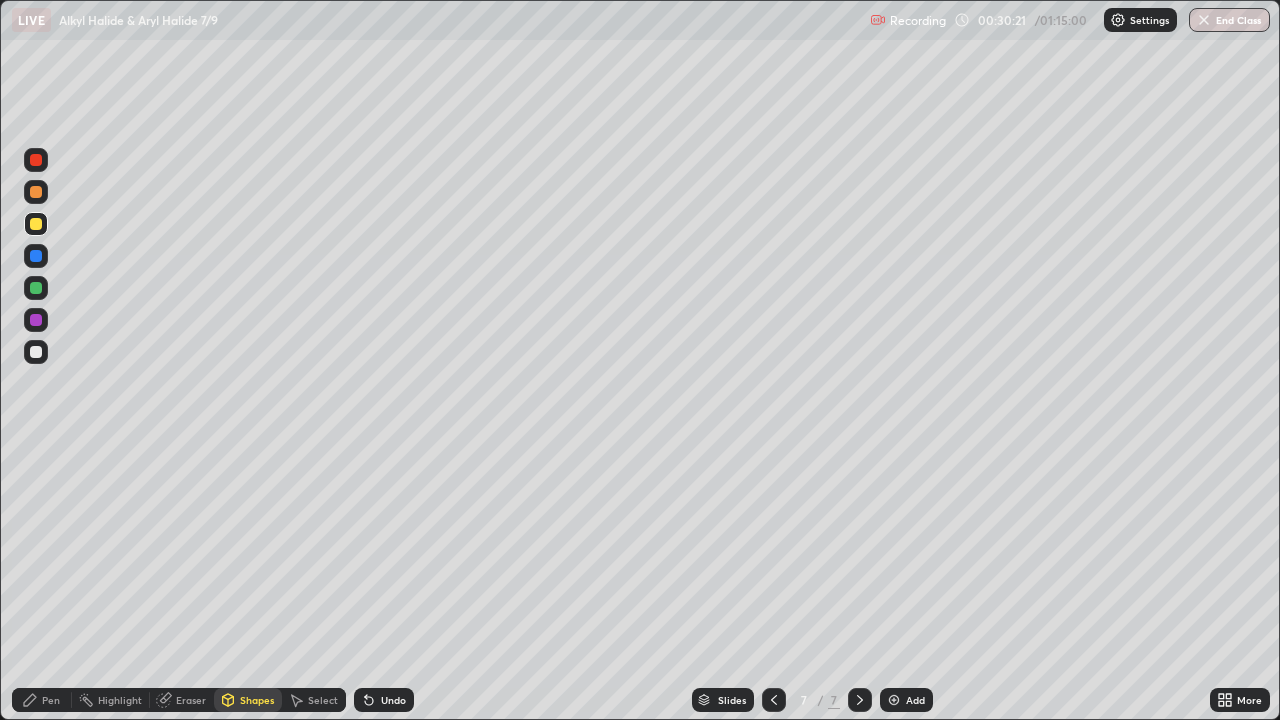 click at bounding box center (36, 224) 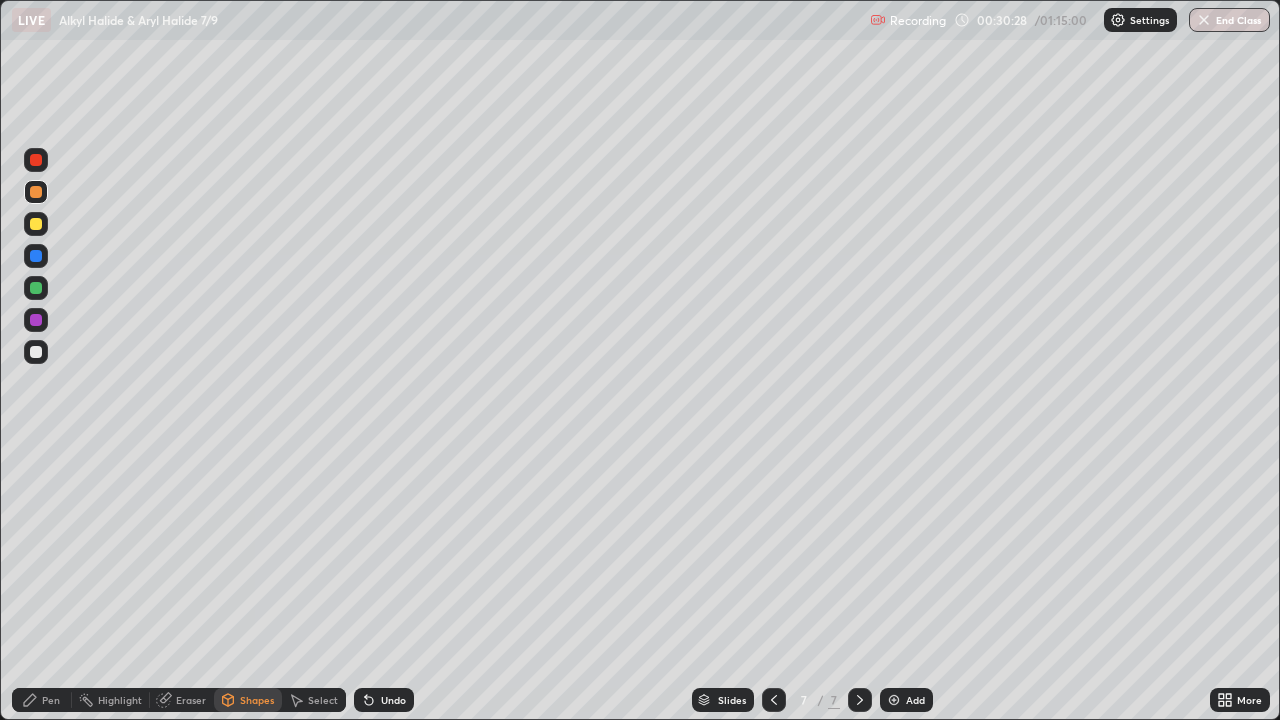 click on "Eraser" at bounding box center [191, 700] 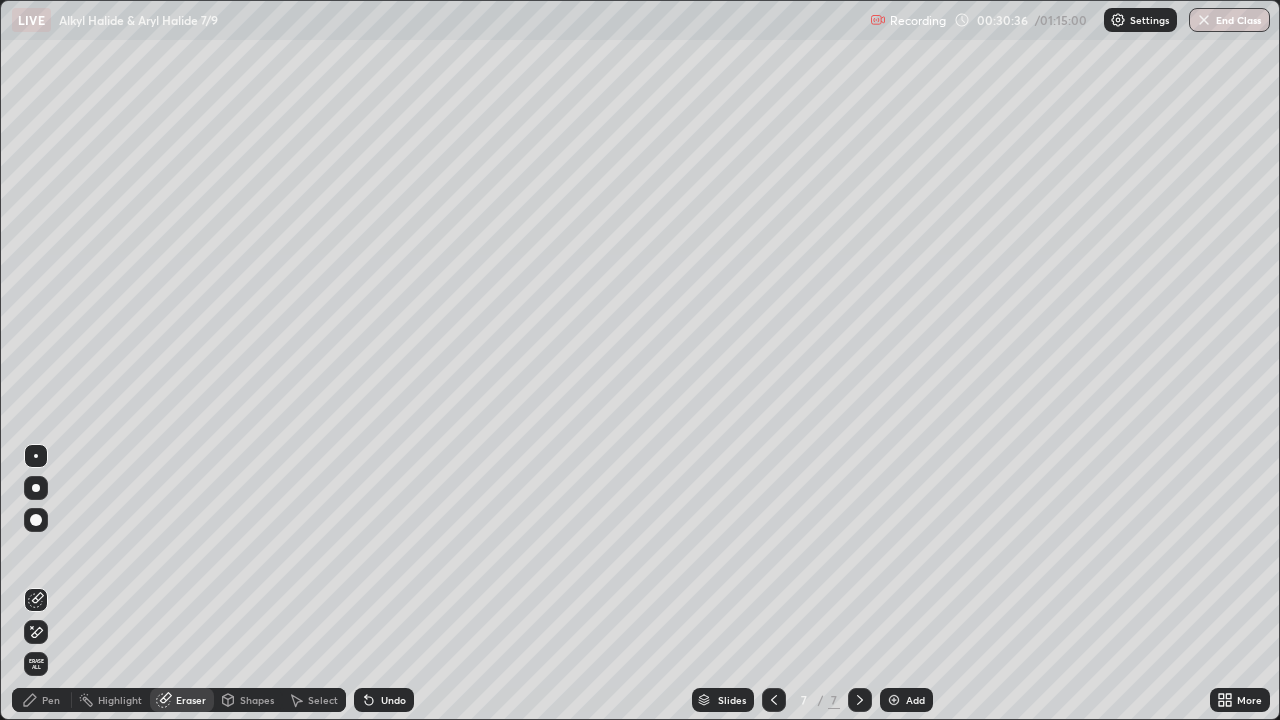 click on "Pen" at bounding box center [51, 700] 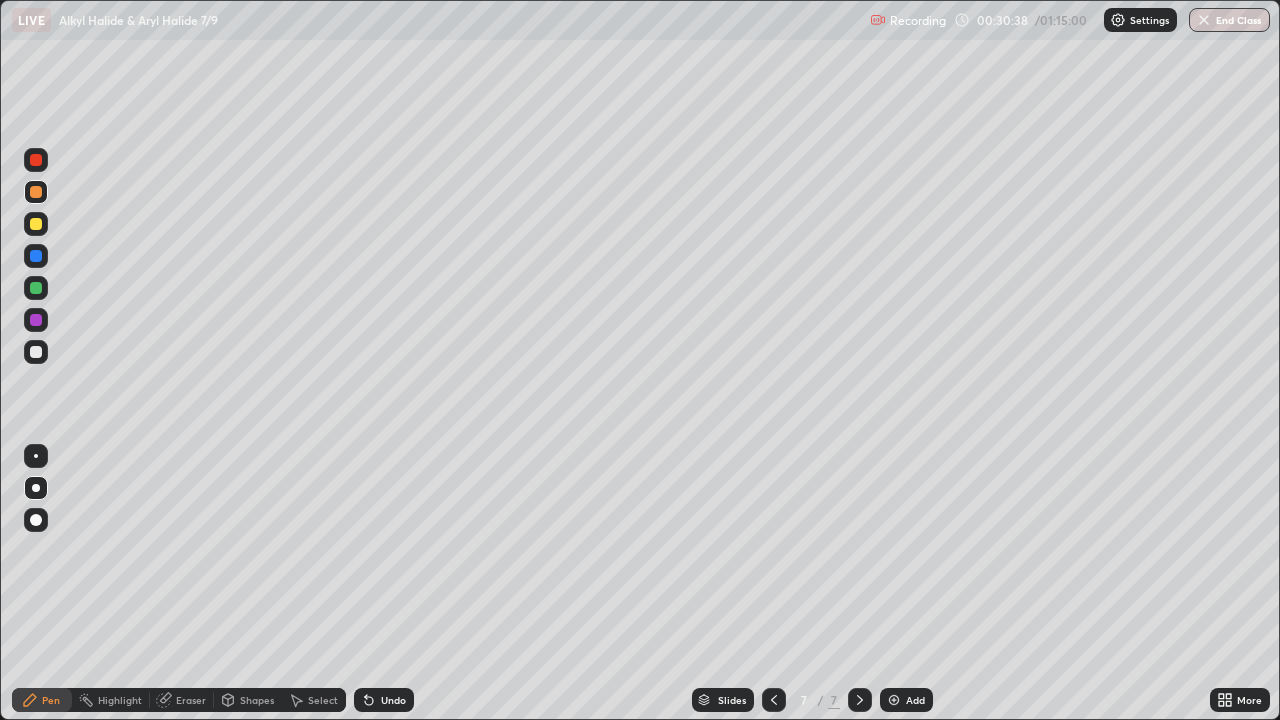 click on "Shapes" at bounding box center [248, 700] 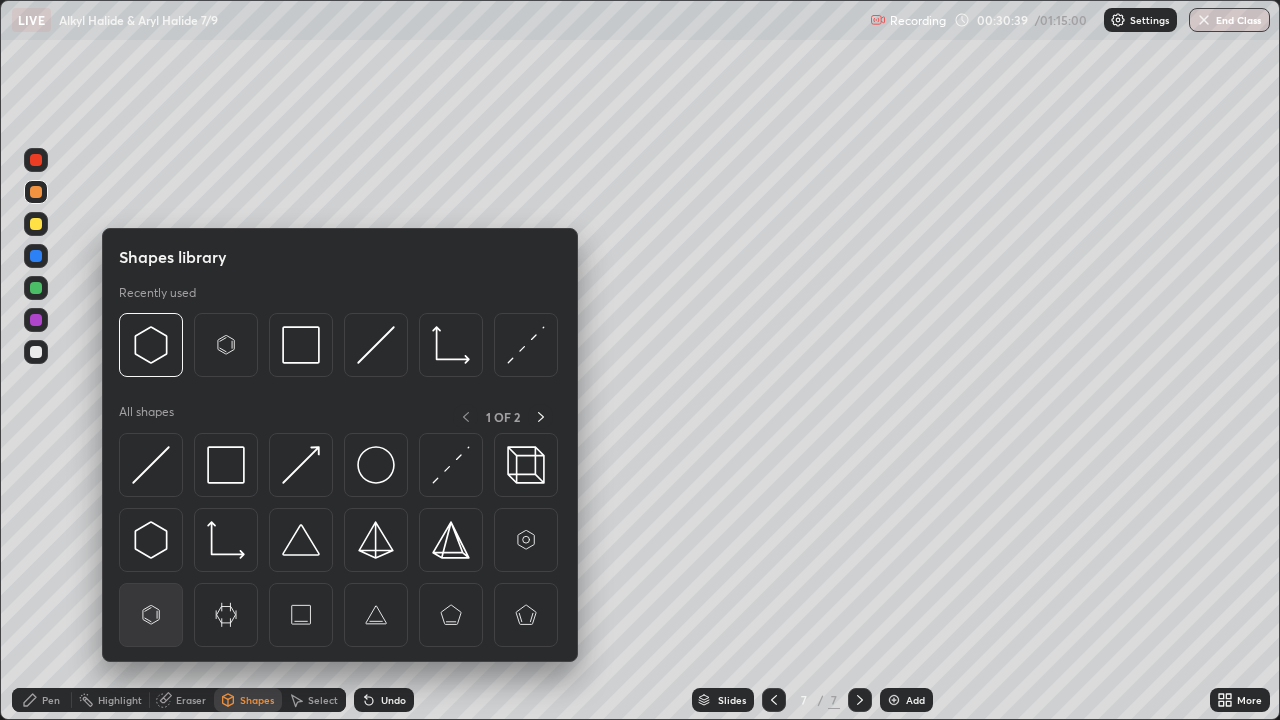 click at bounding box center [151, 615] 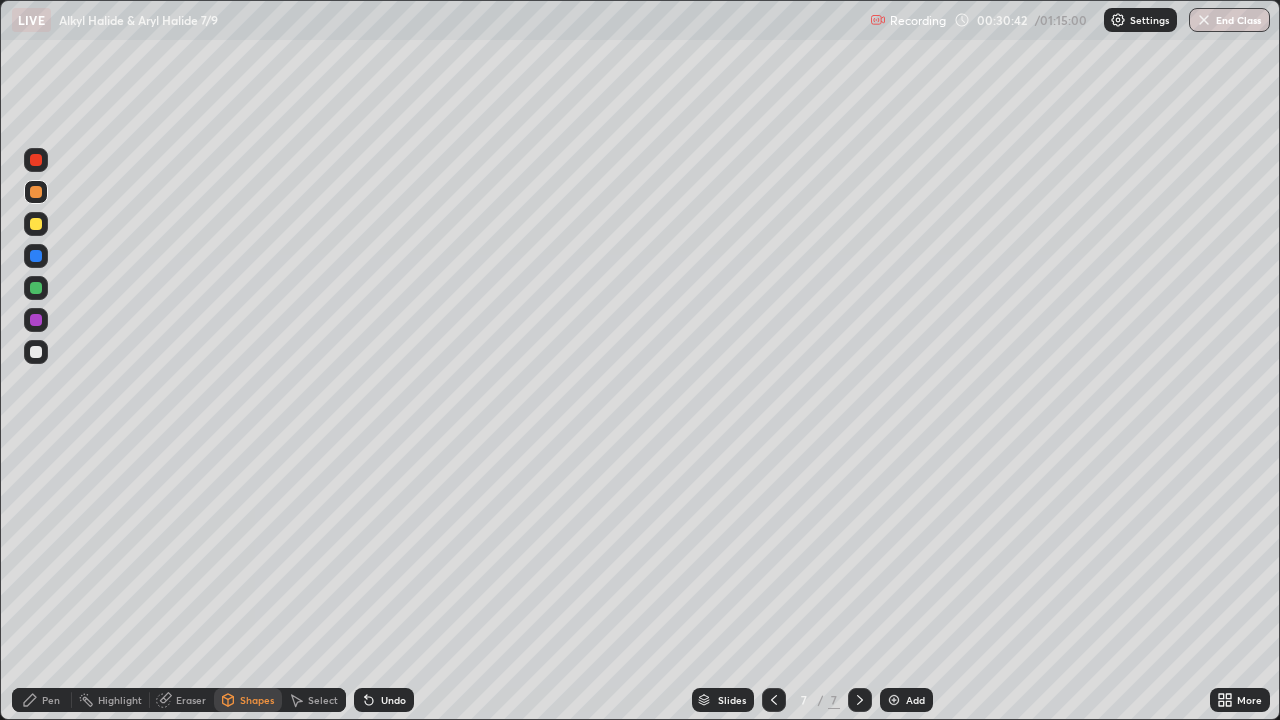 click on "Pen" at bounding box center (42, 700) 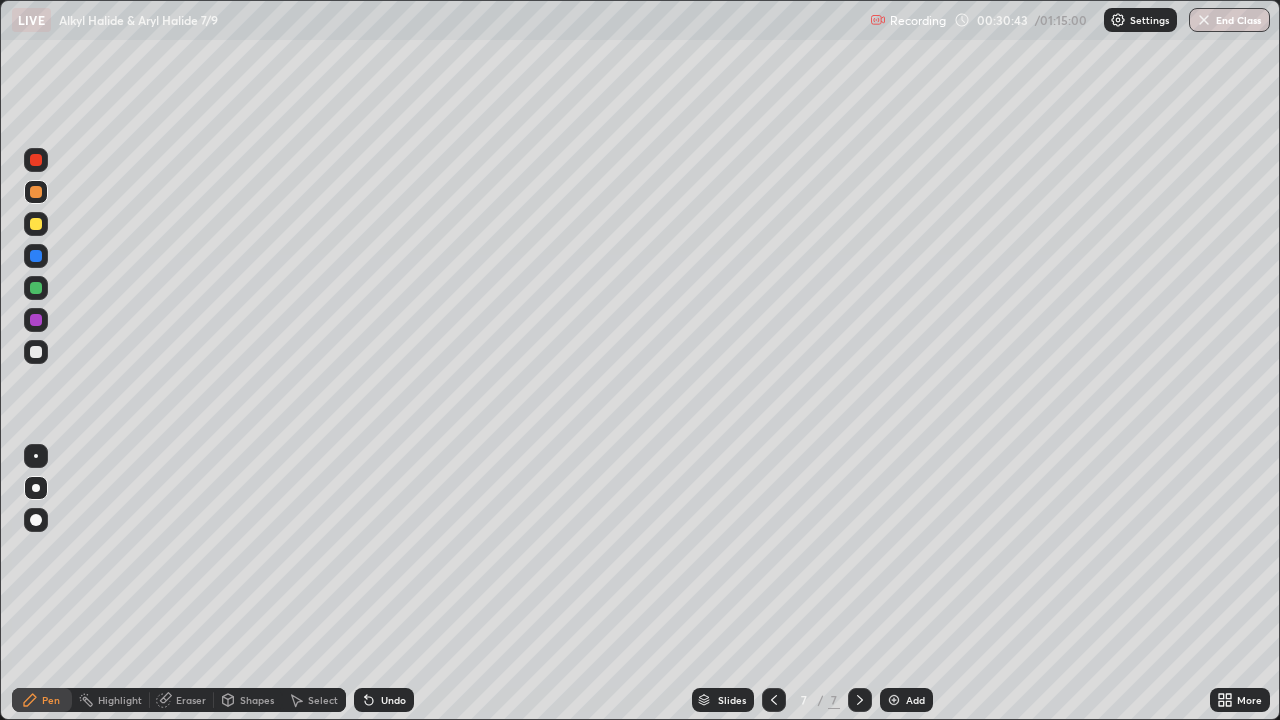 click at bounding box center [36, 352] 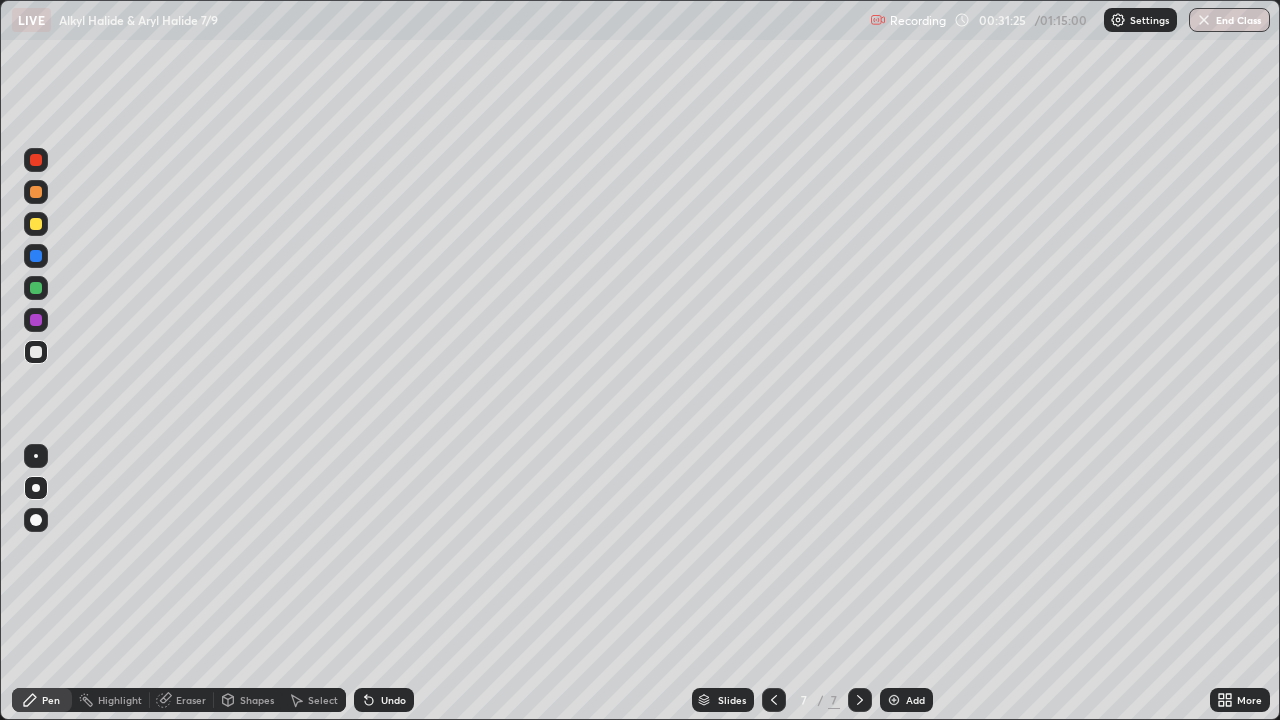 click at bounding box center [36, 352] 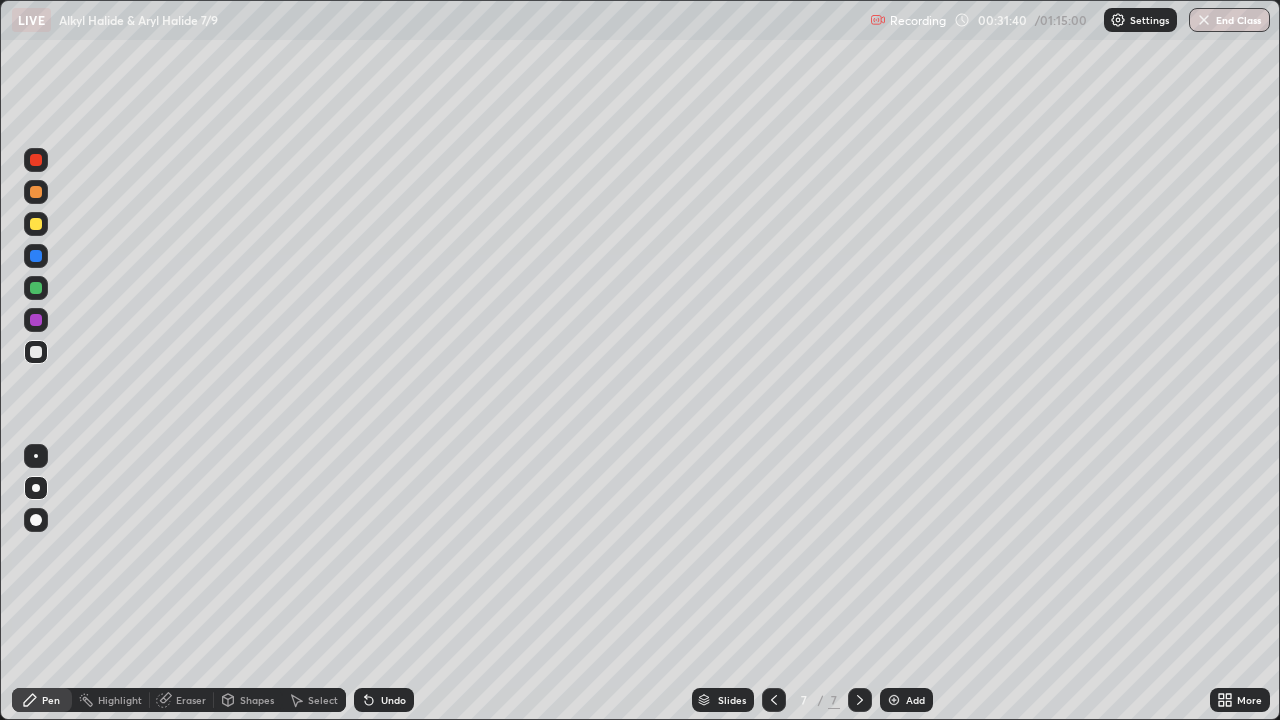 click on "Eraser" at bounding box center (191, 700) 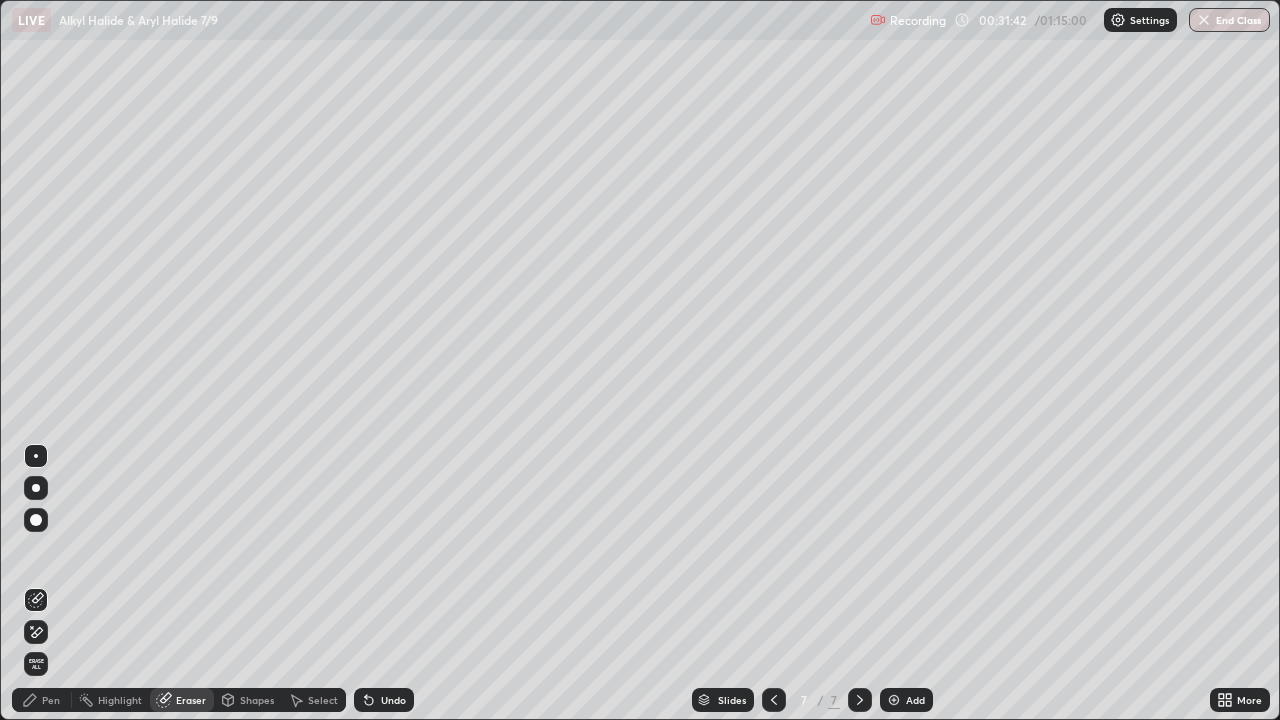 click on "Pen" at bounding box center (42, 700) 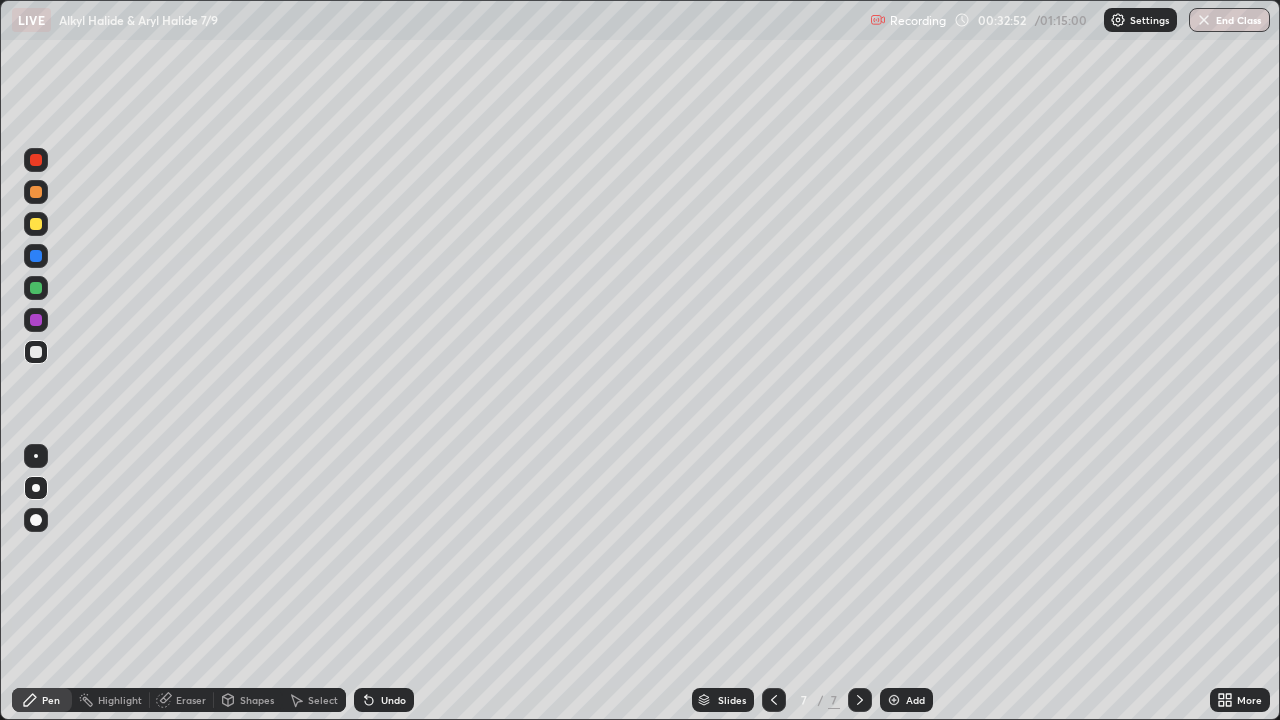 click on "Pen" at bounding box center (51, 700) 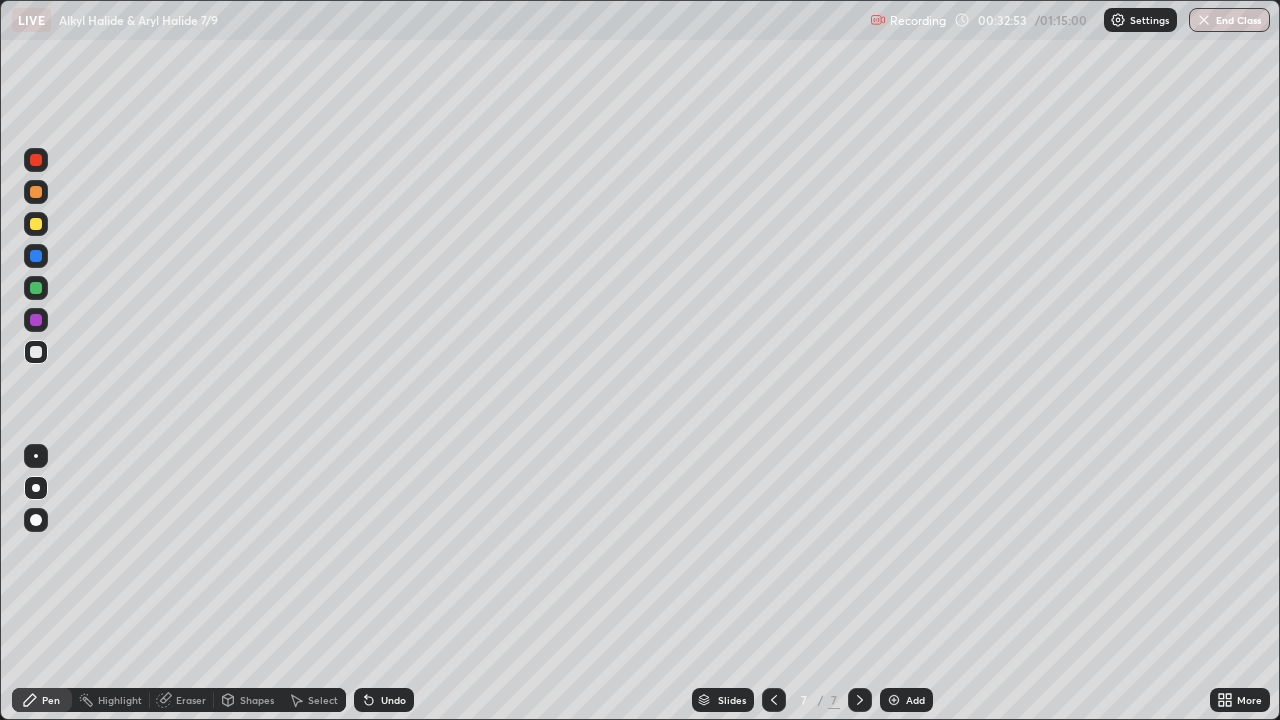 click at bounding box center (36, 352) 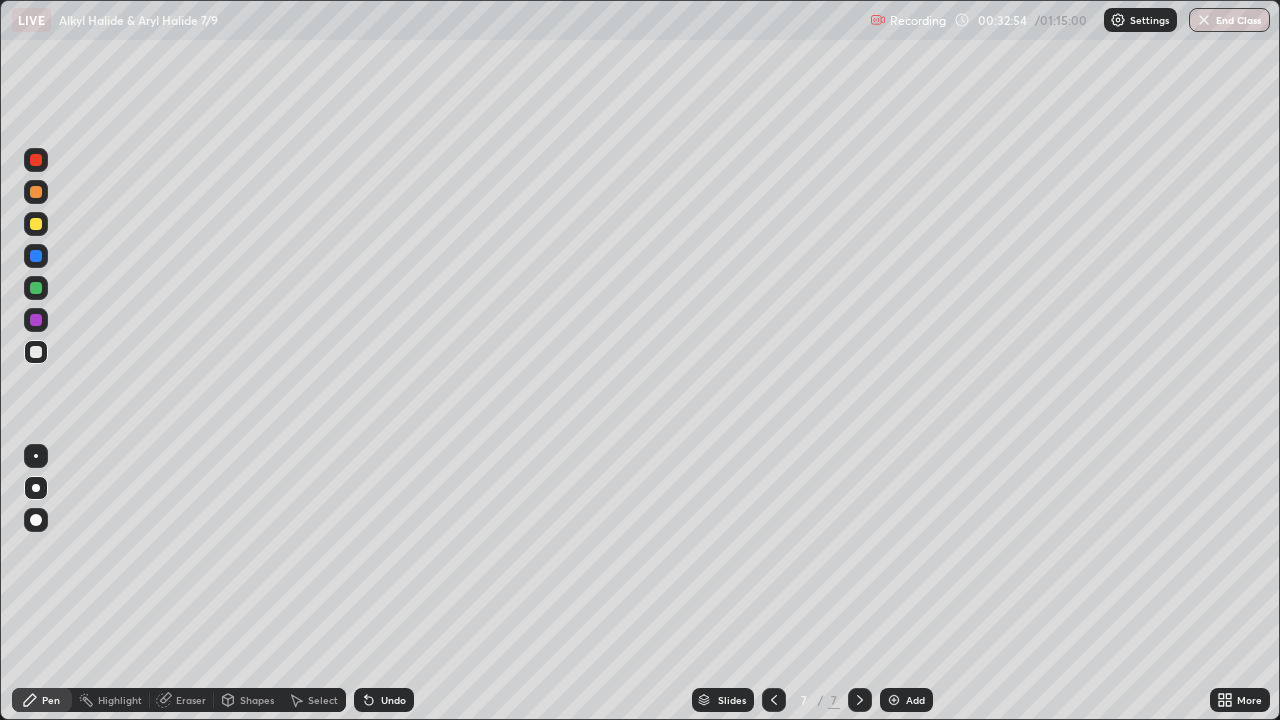 click 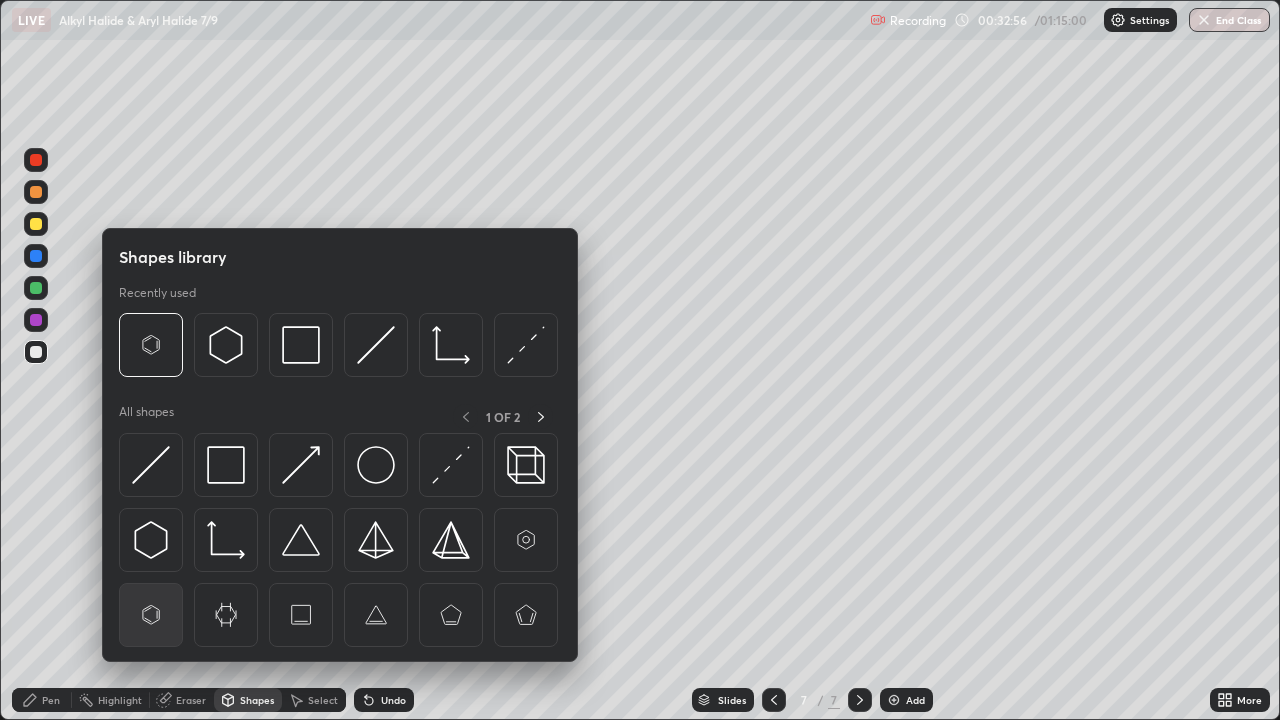 click at bounding box center [151, 615] 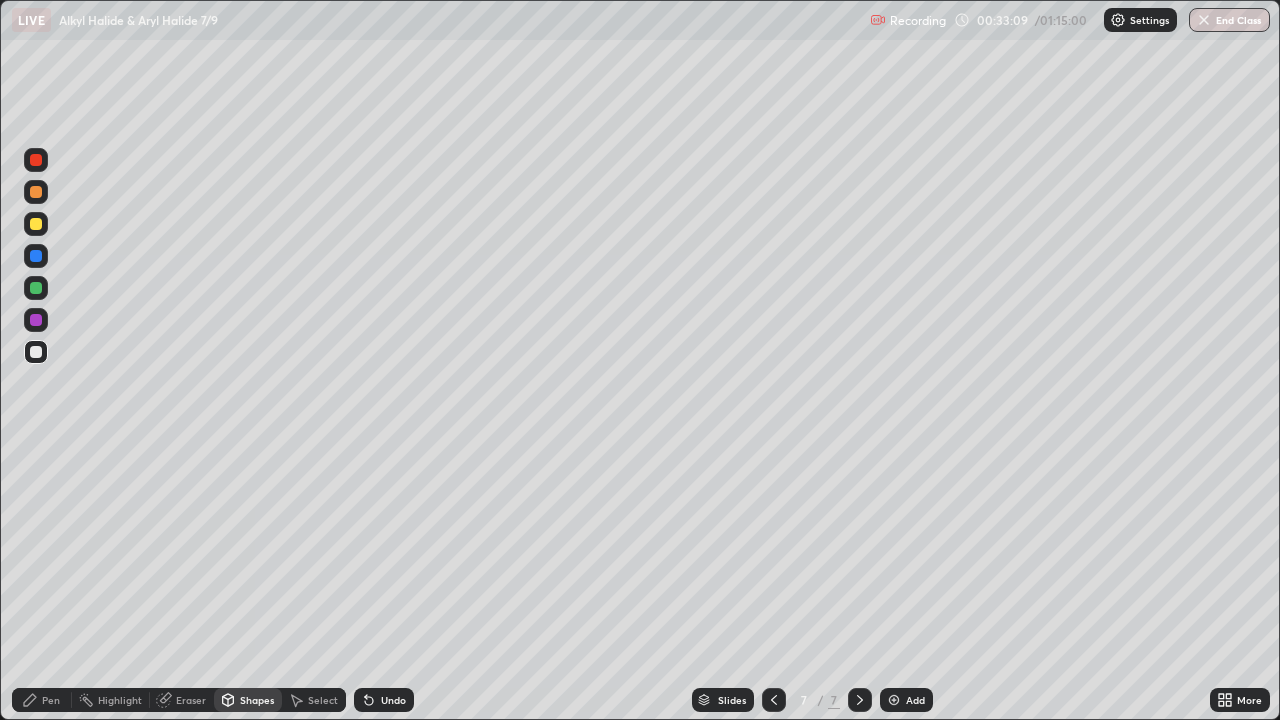 click on "Pen" at bounding box center [51, 700] 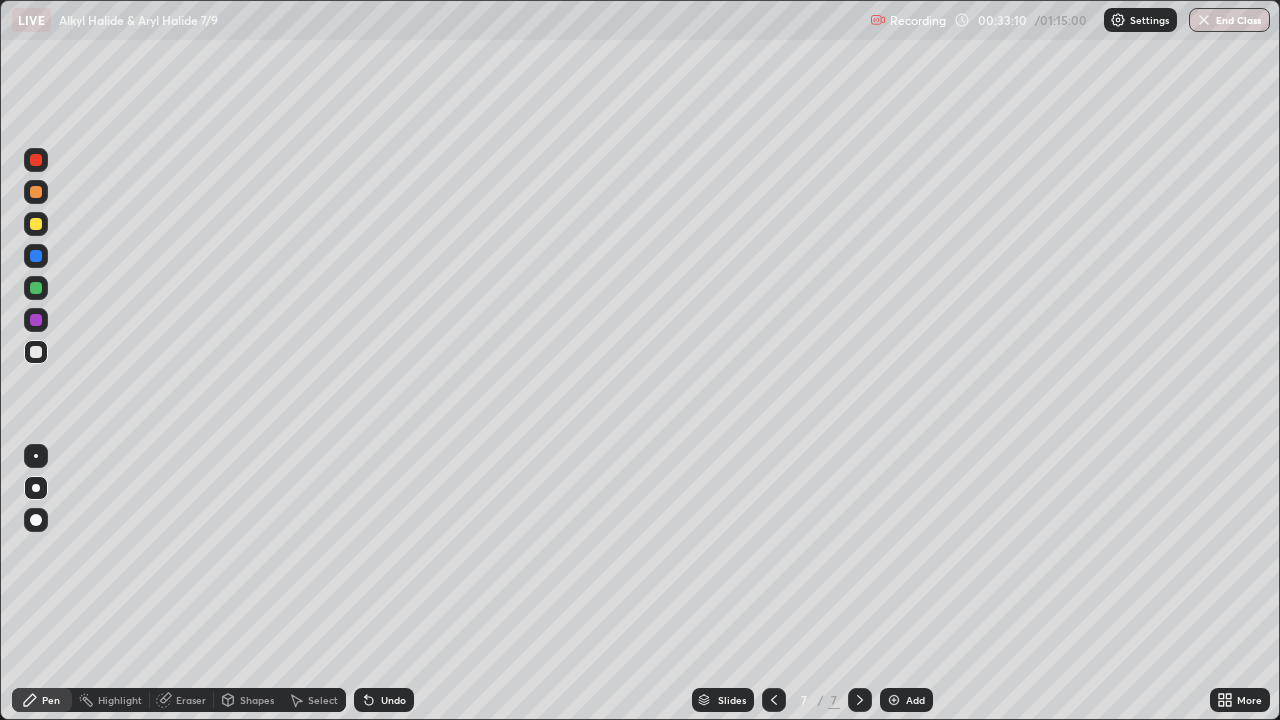 click at bounding box center (36, 488) 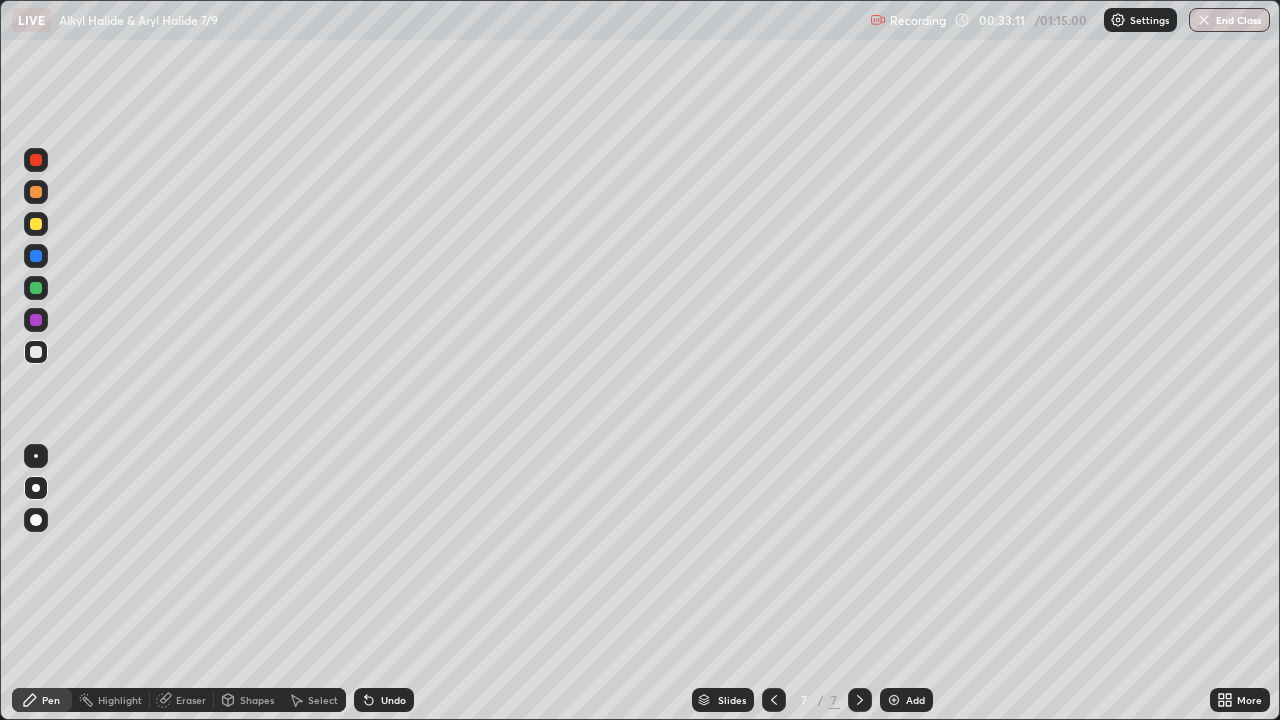 click at bounding box center [36, 320] 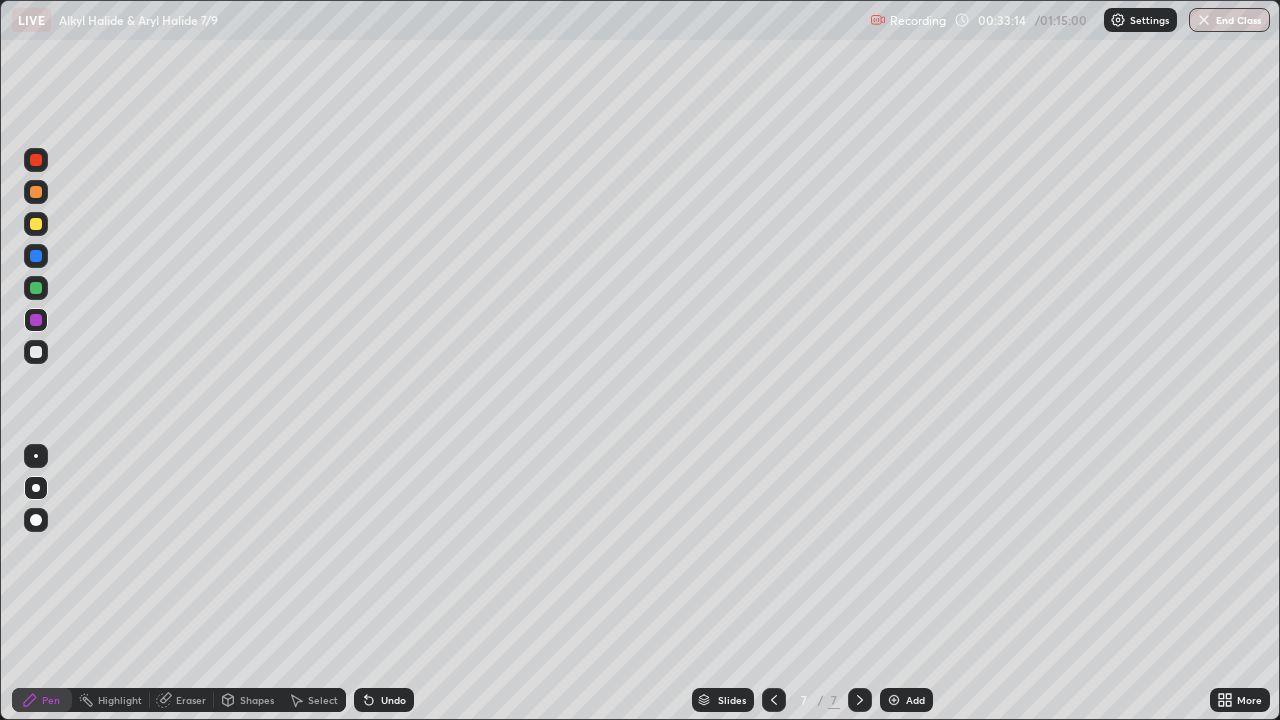 click at bounding box center [36, 352] 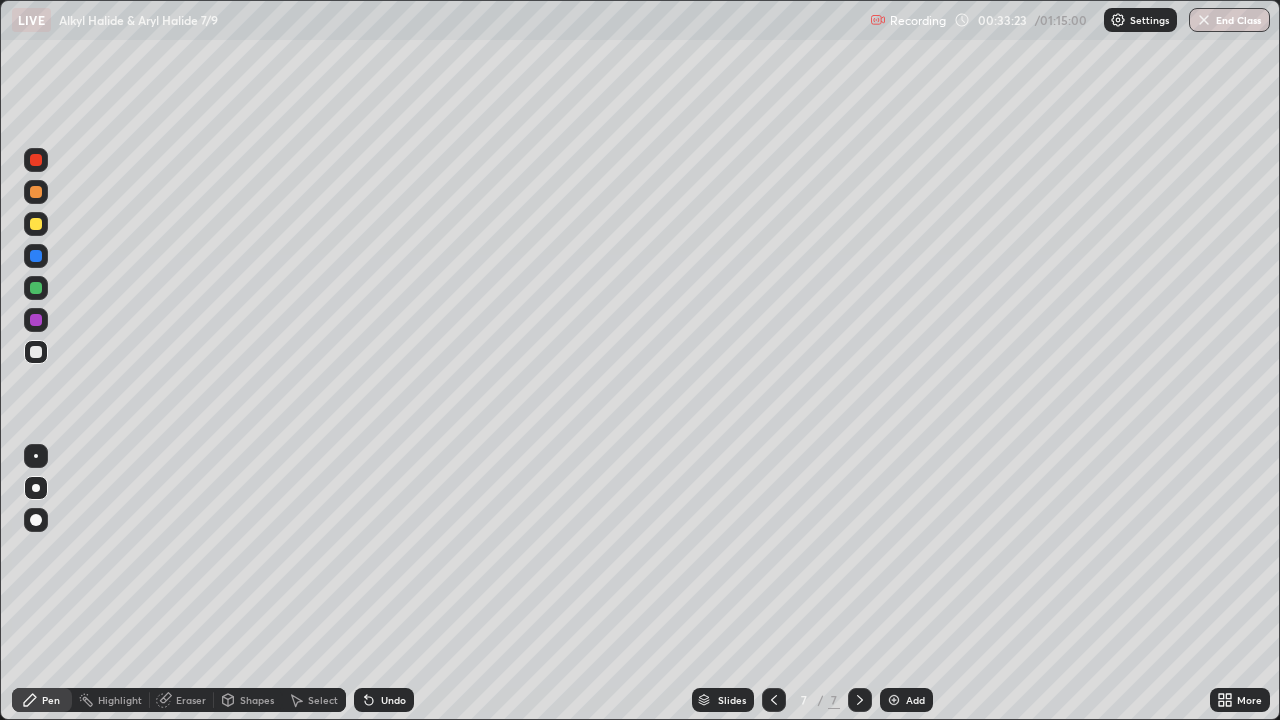 click on "Eraser" at bounding box center [191, 700] 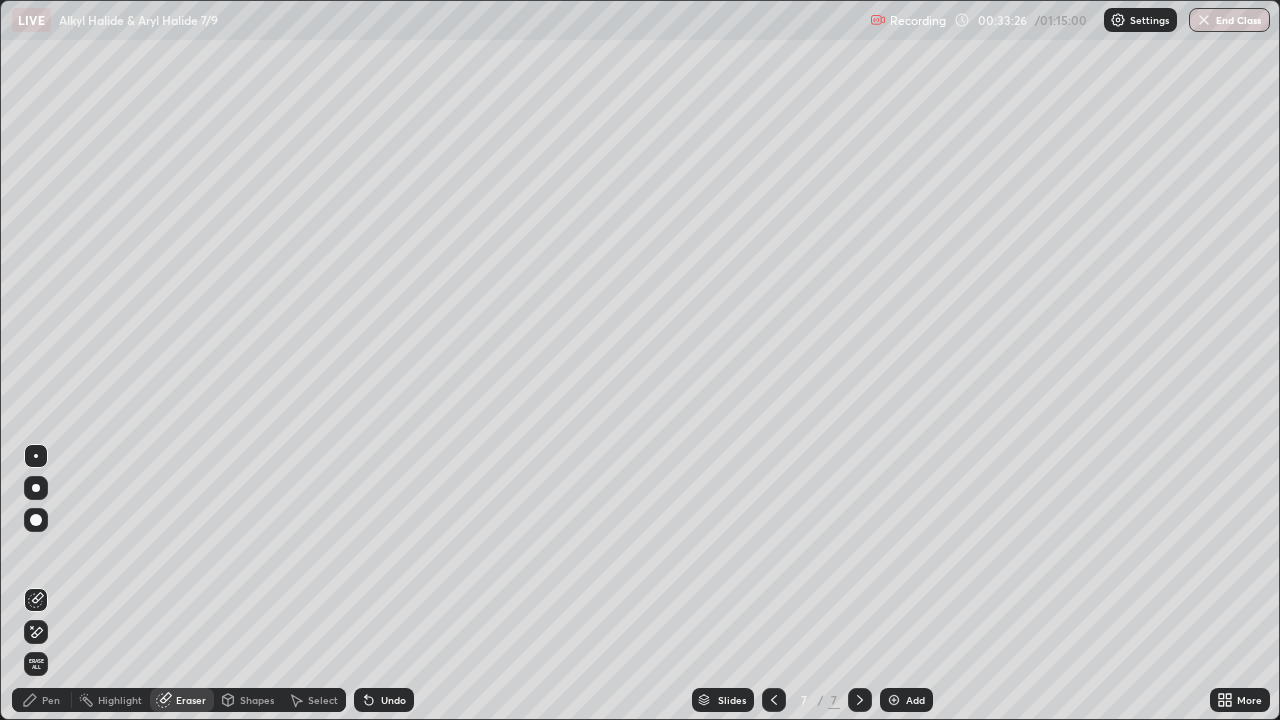 click 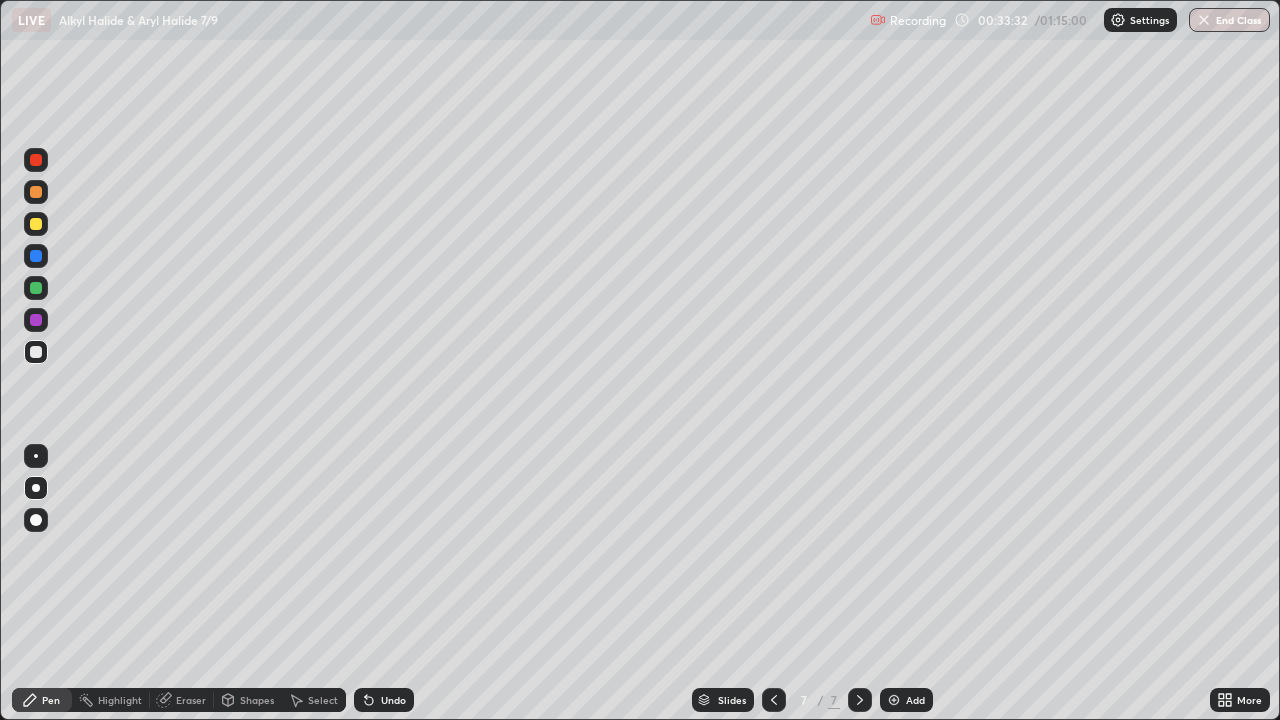 click at bounding box center [36, 288] 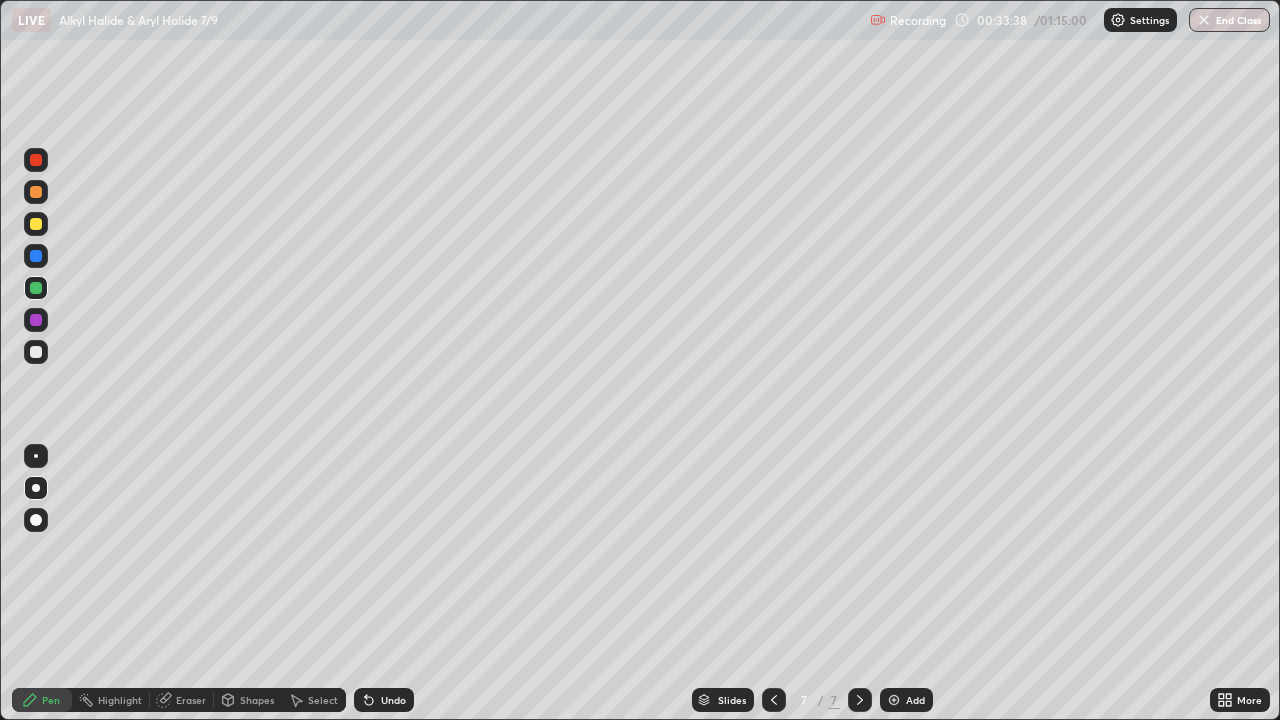 click on "Eraser" at bounding box center [191, 700] 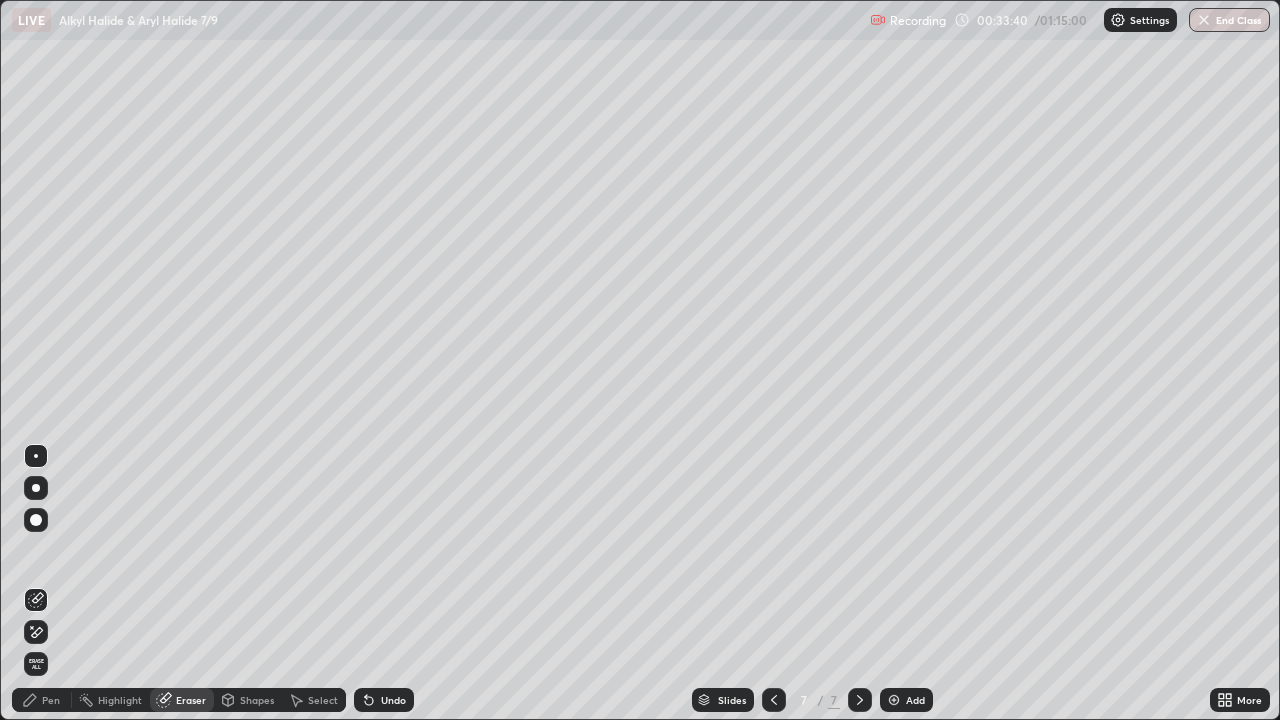 click on "Shapes" at bounding box center (257, 700) 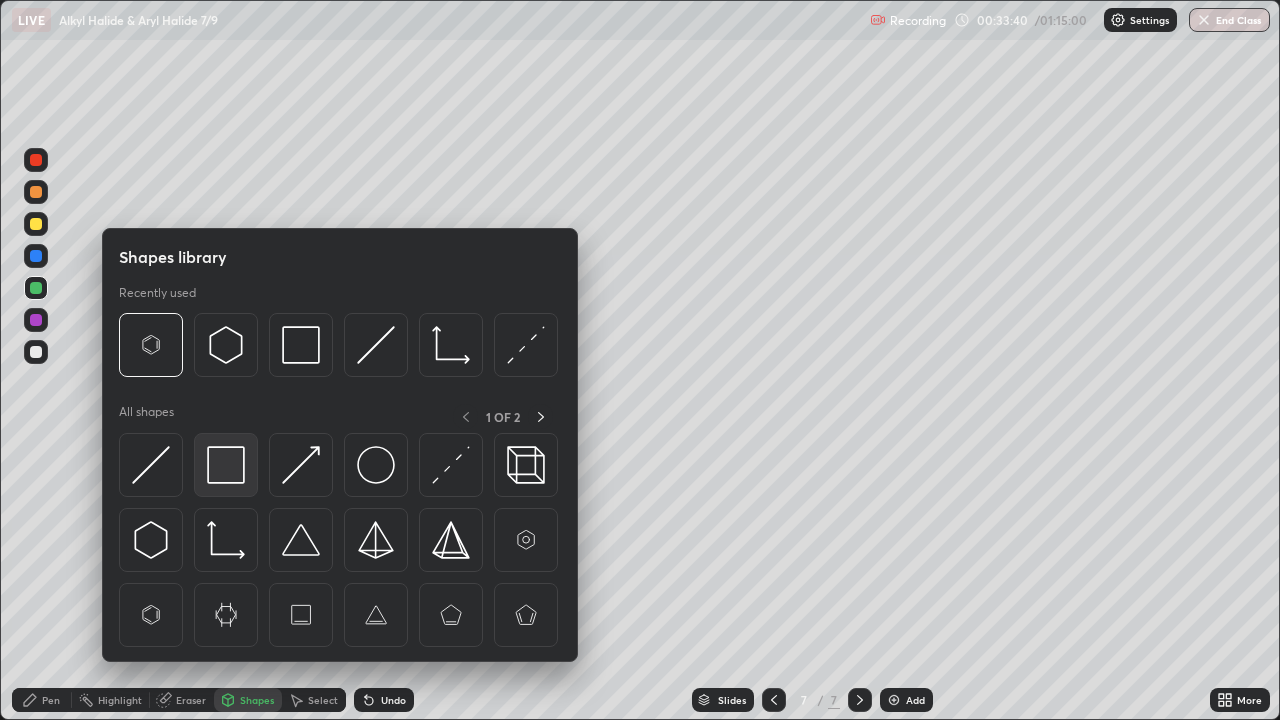 click at bounding box center (226, 465) 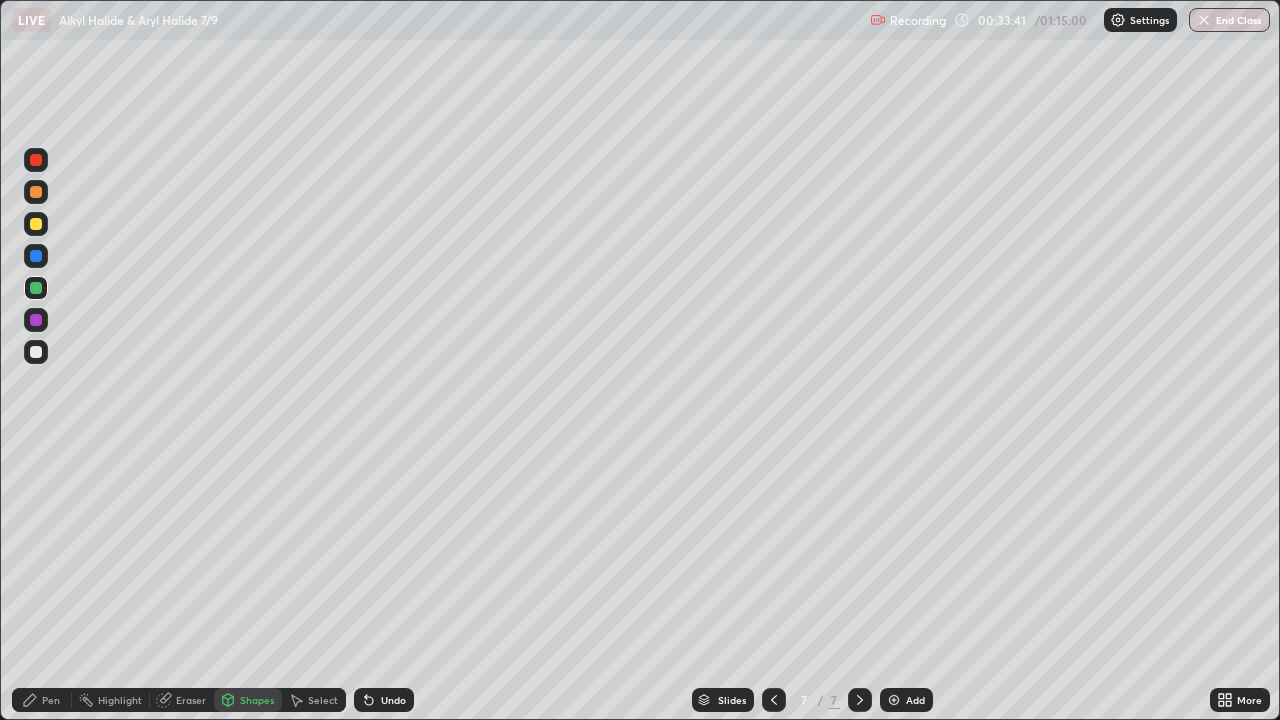 click at bounding box center (36, 352) 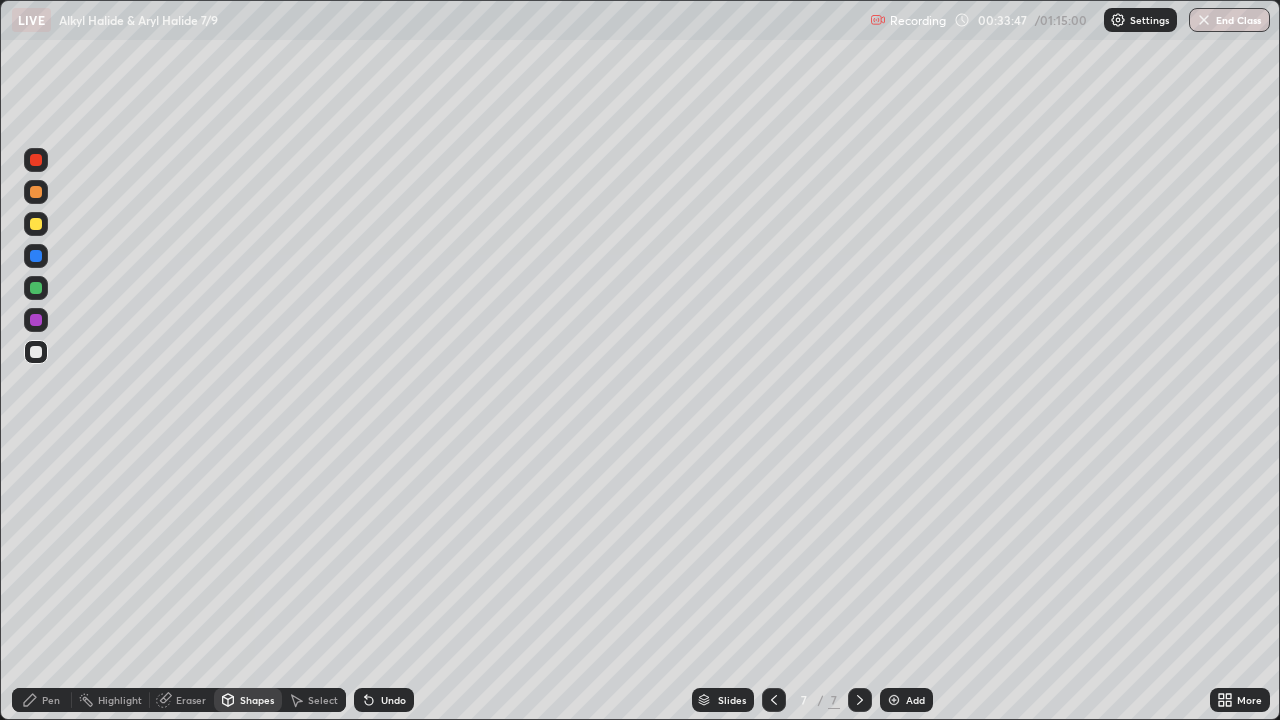 click at bounding box center [36, 288] 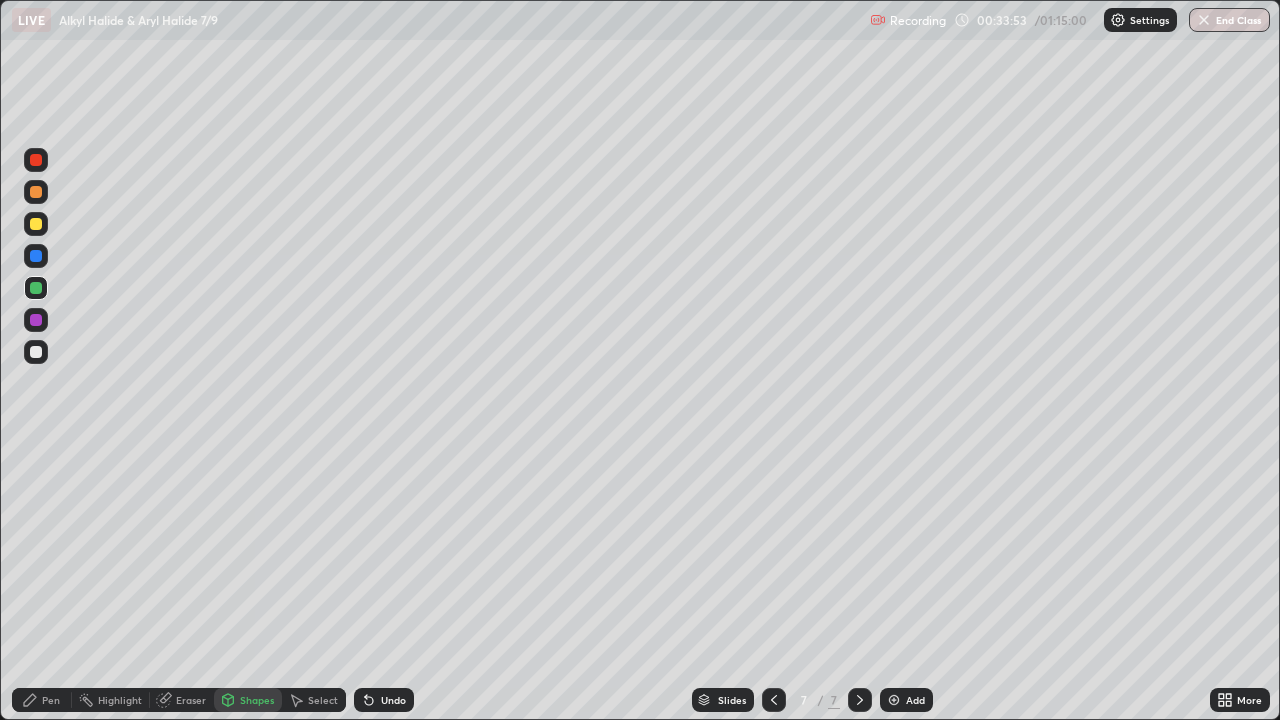 click on "Pen" at bounding box center [42, 700] 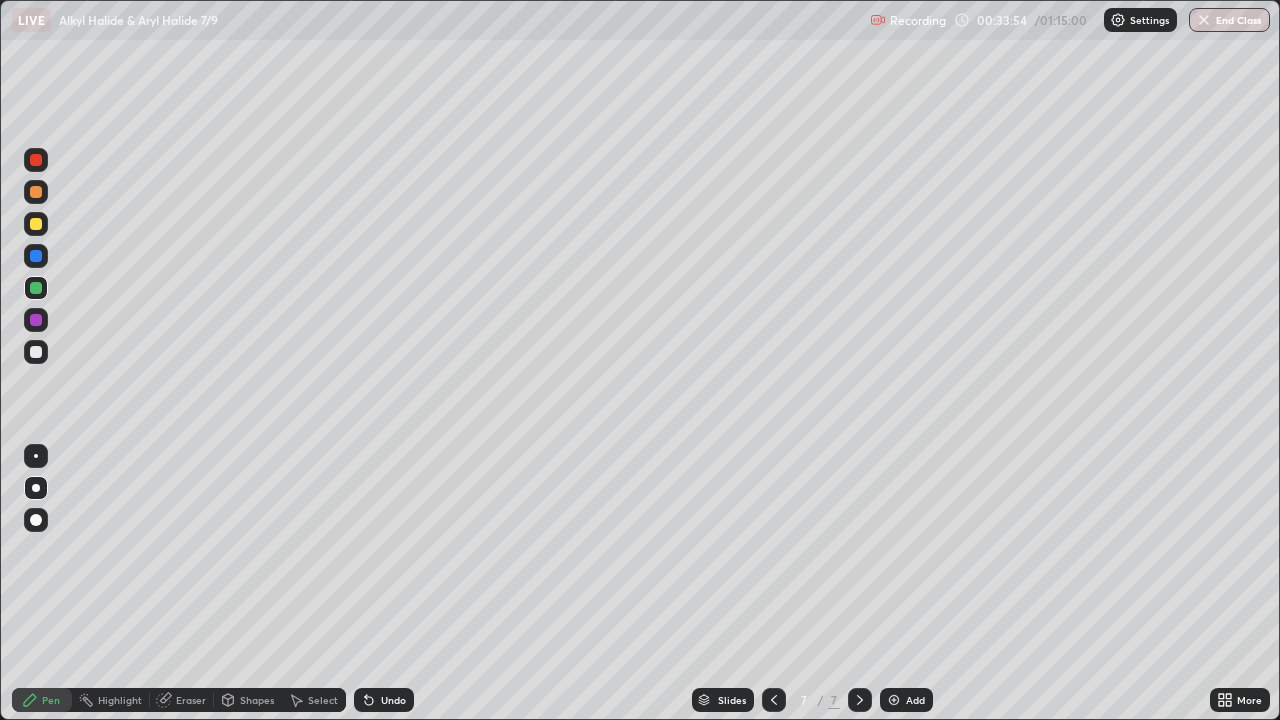 click at bounding box center (36, 352) 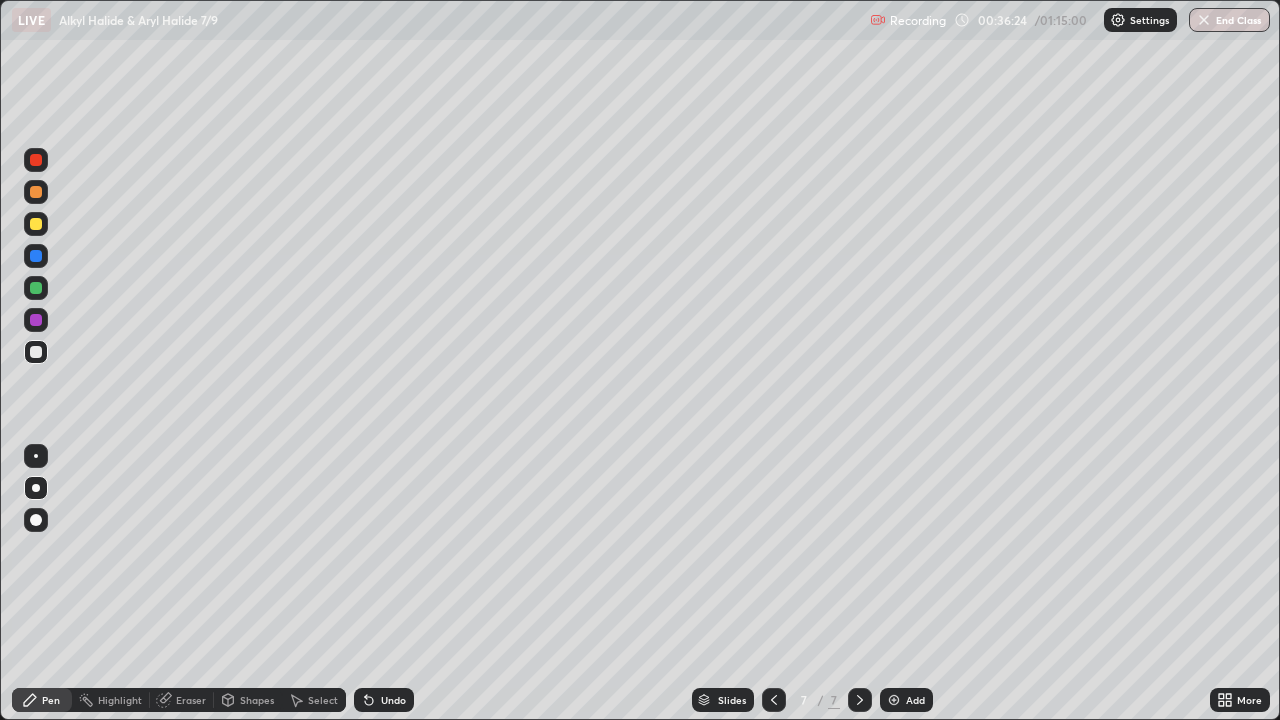 click on "Add" at bounding box center (915, 700) 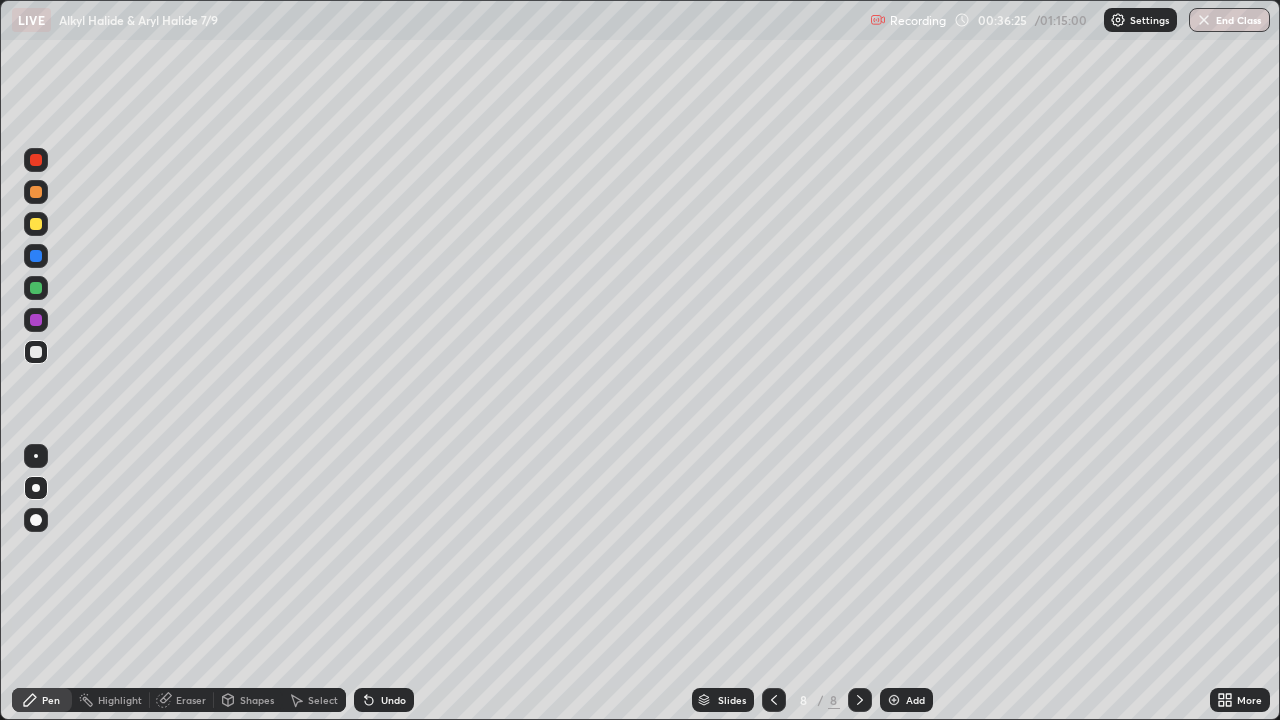 click at bounding box center [36, 488] 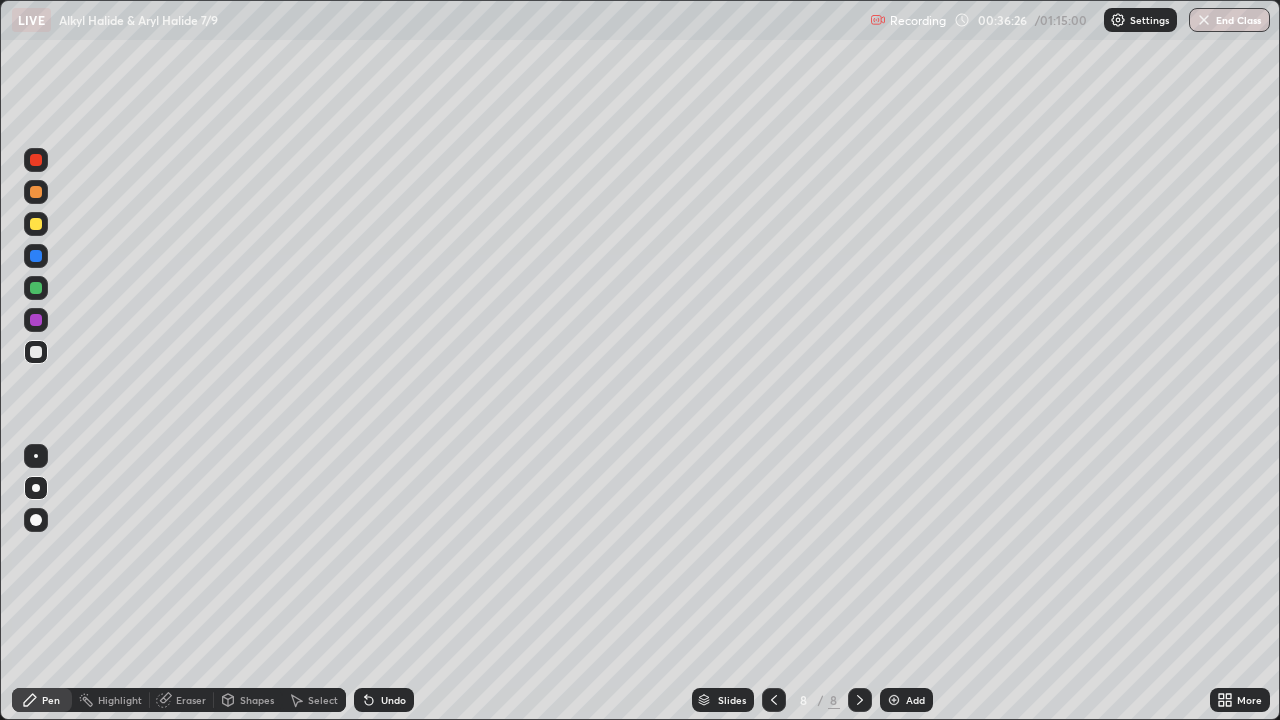 click at bounding box center [36, 352] 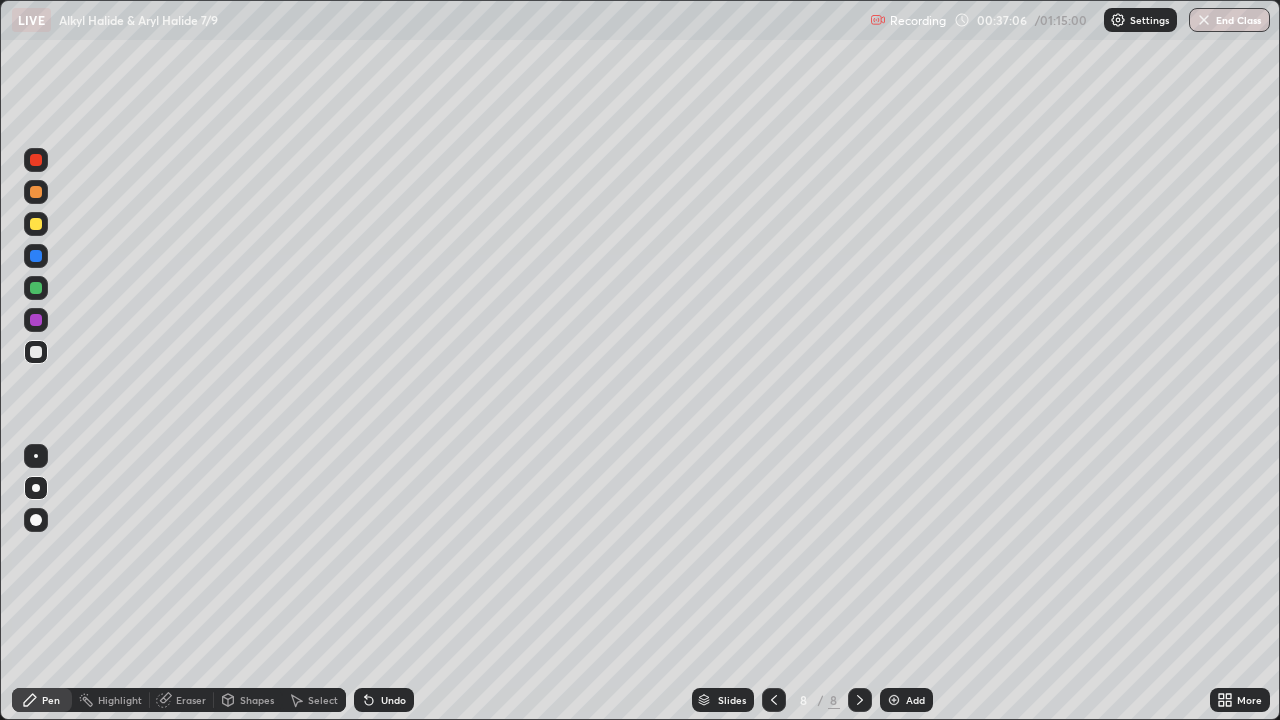 click 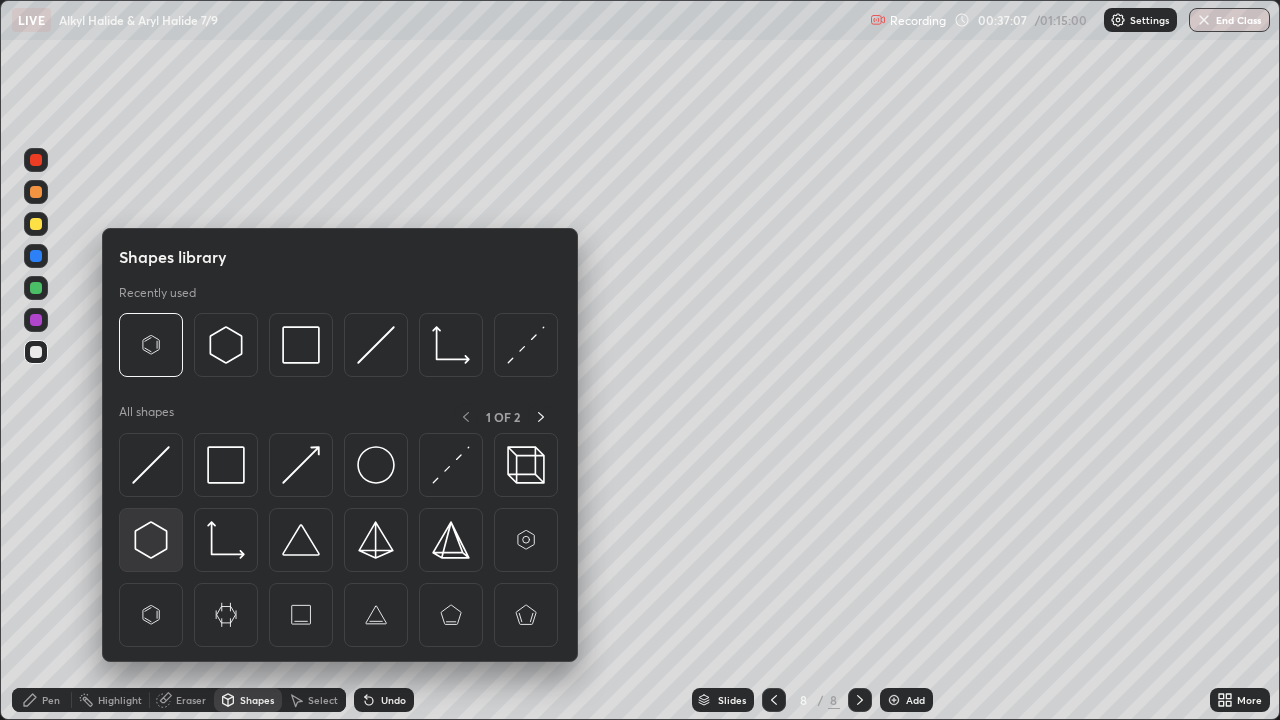 click at bounding box center [151, 540] 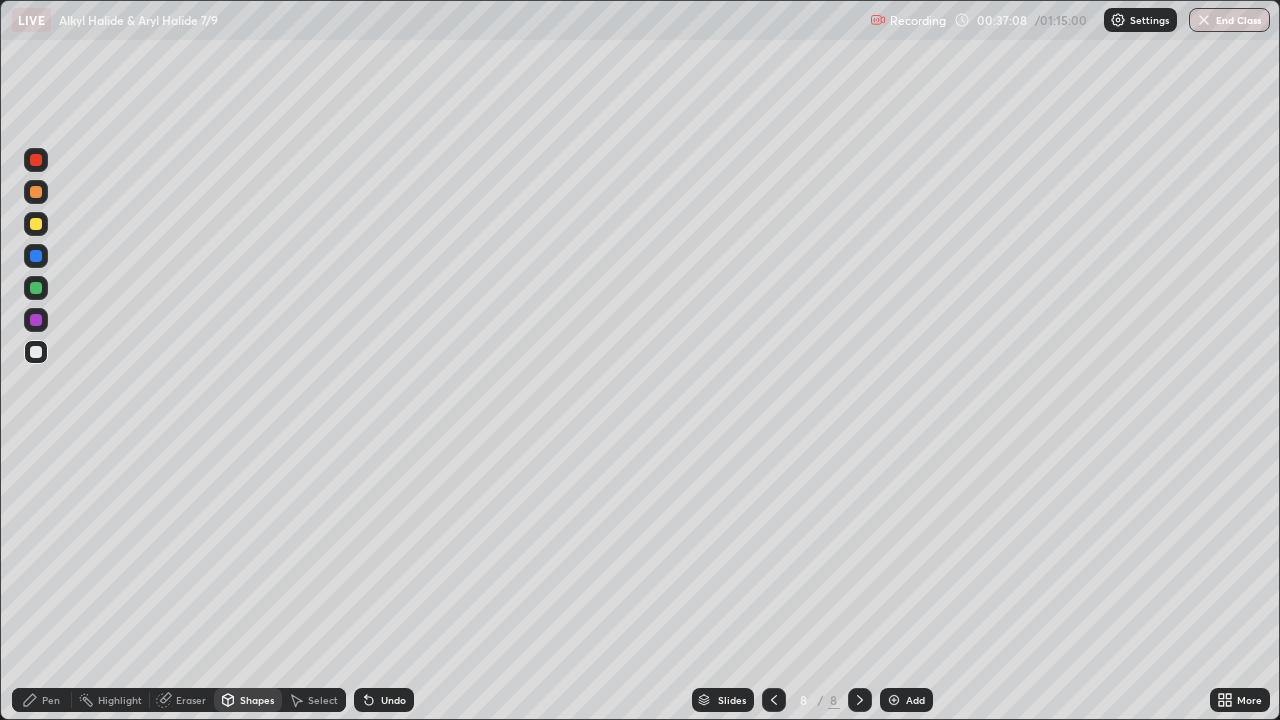 click on "Shapes" at bounding box center [257, 700] 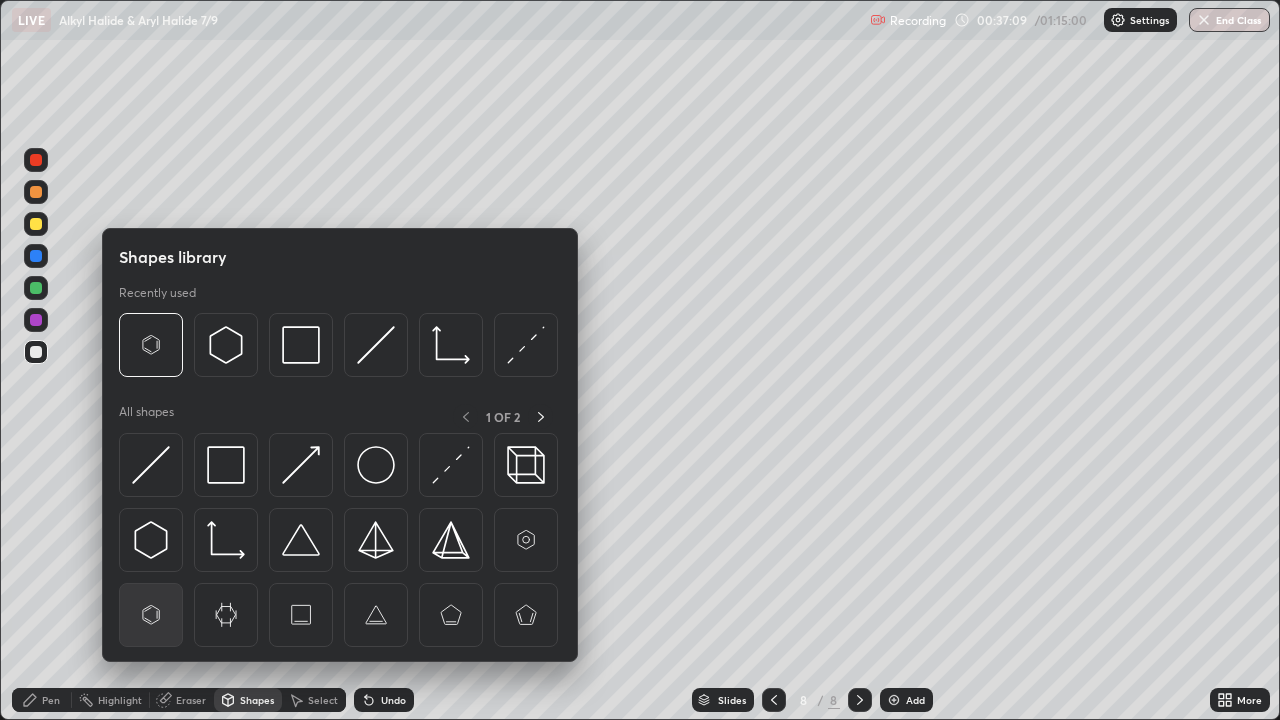click at bounding box center (151, 615) 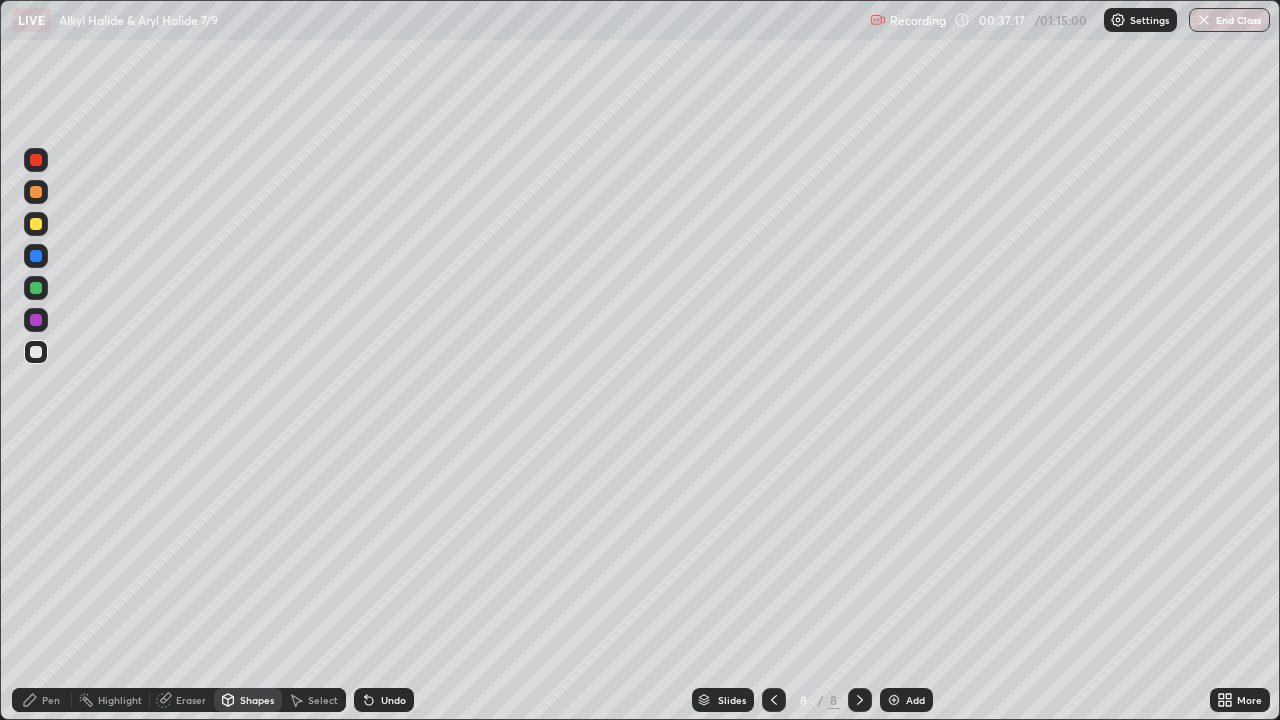 click on "Eraser" at bounding box center [191, 700] 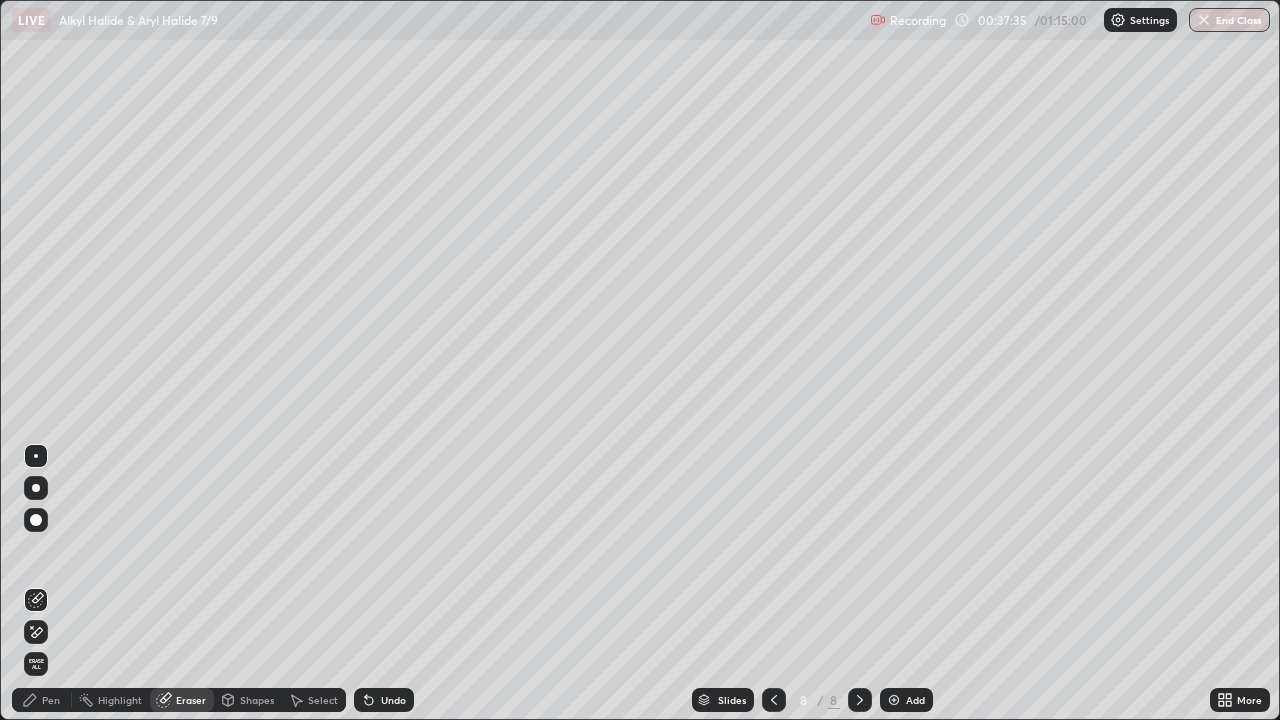 click on "Shapes" at bounding box center [257, 700] 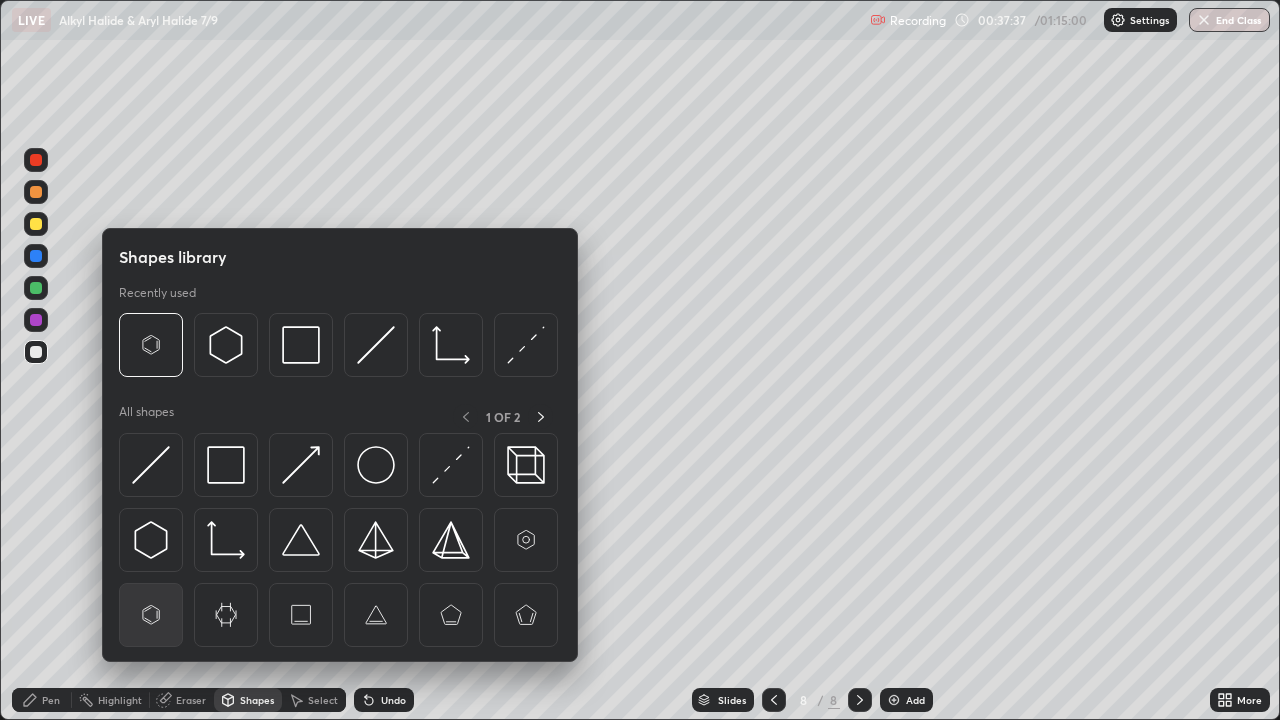 click at bounding box center (151, 615) 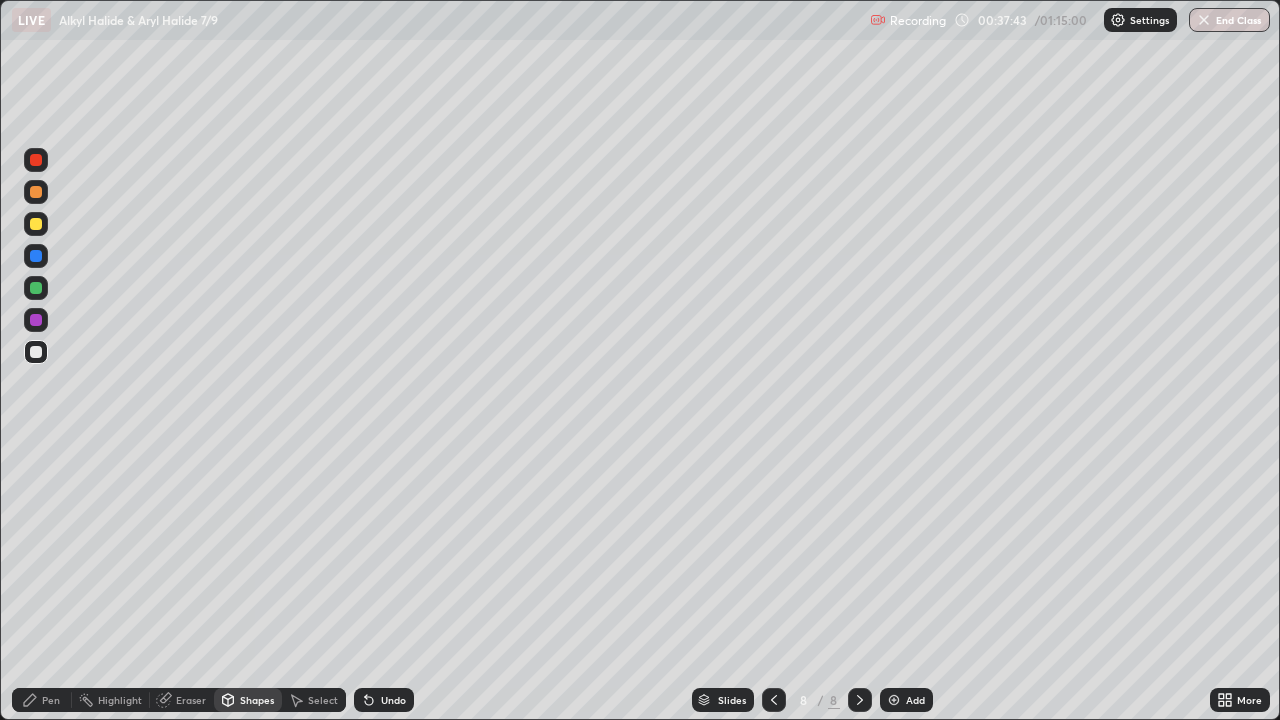 click on "Eraser" at bounding box center [191, 700] 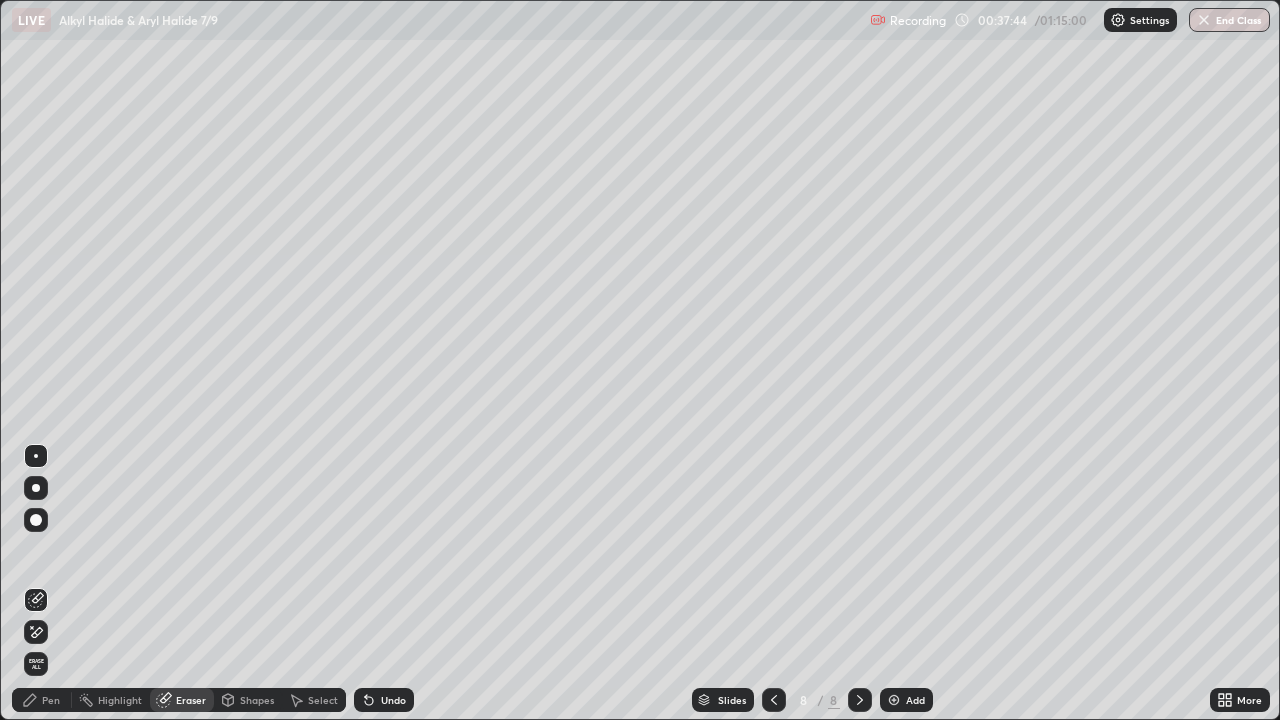 click 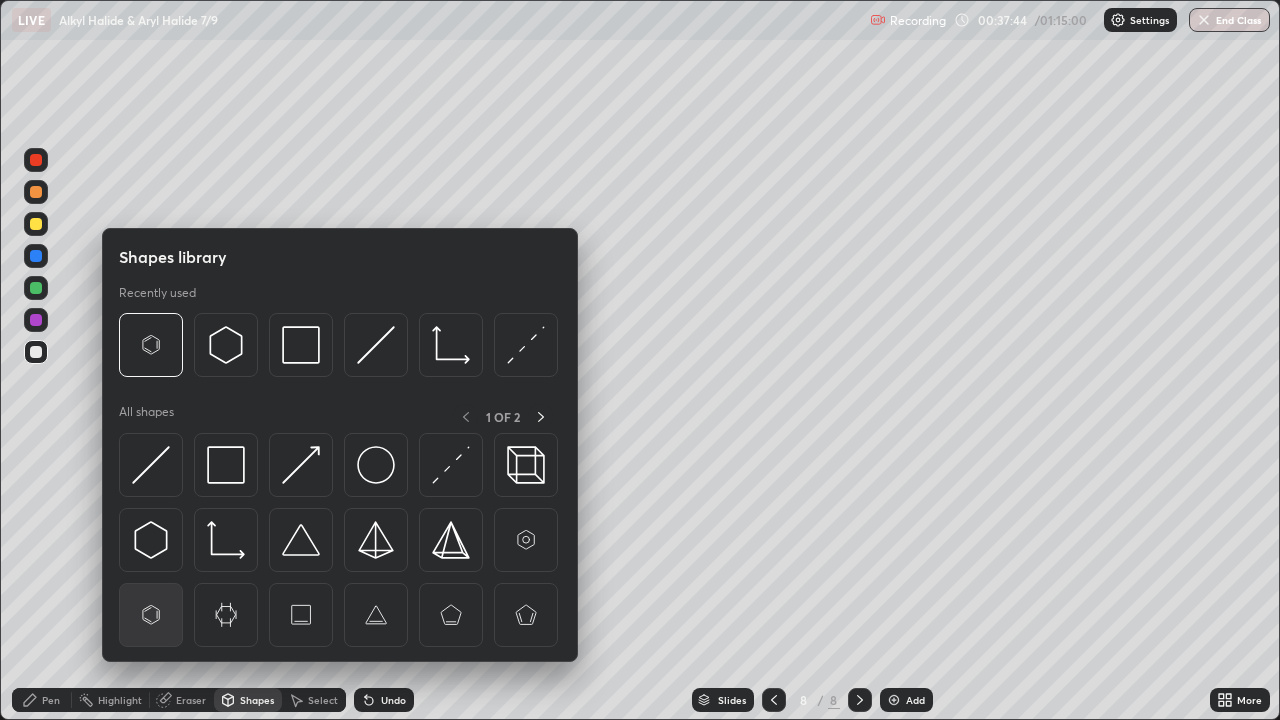 click at bounding box center [151, 615] 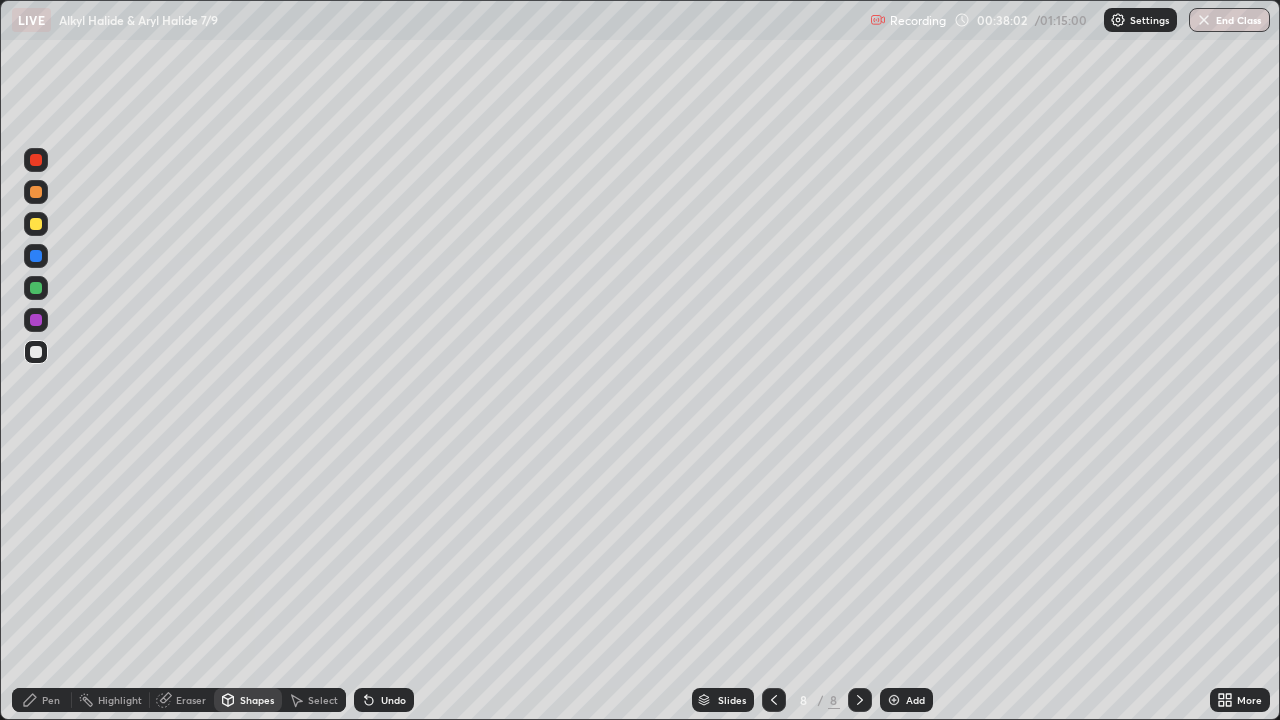 click on "Pen" at bounding box center (42, 700) 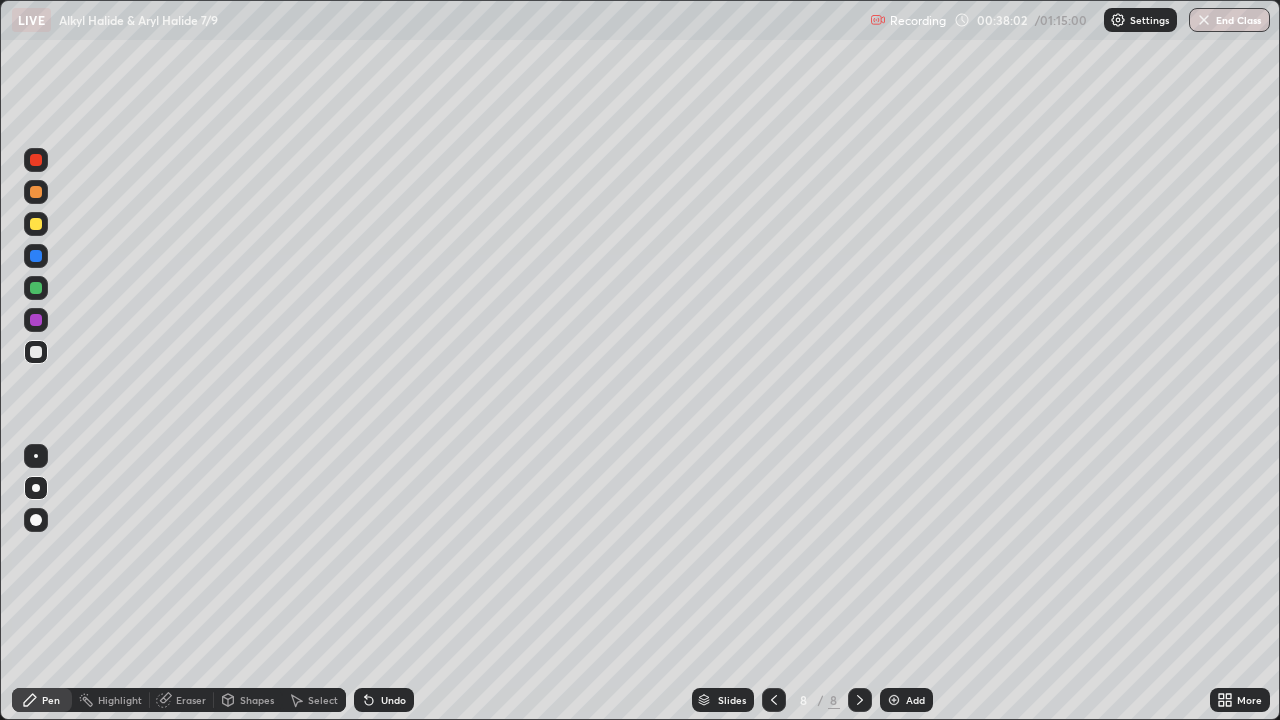 click at bounding box center (36, 320) 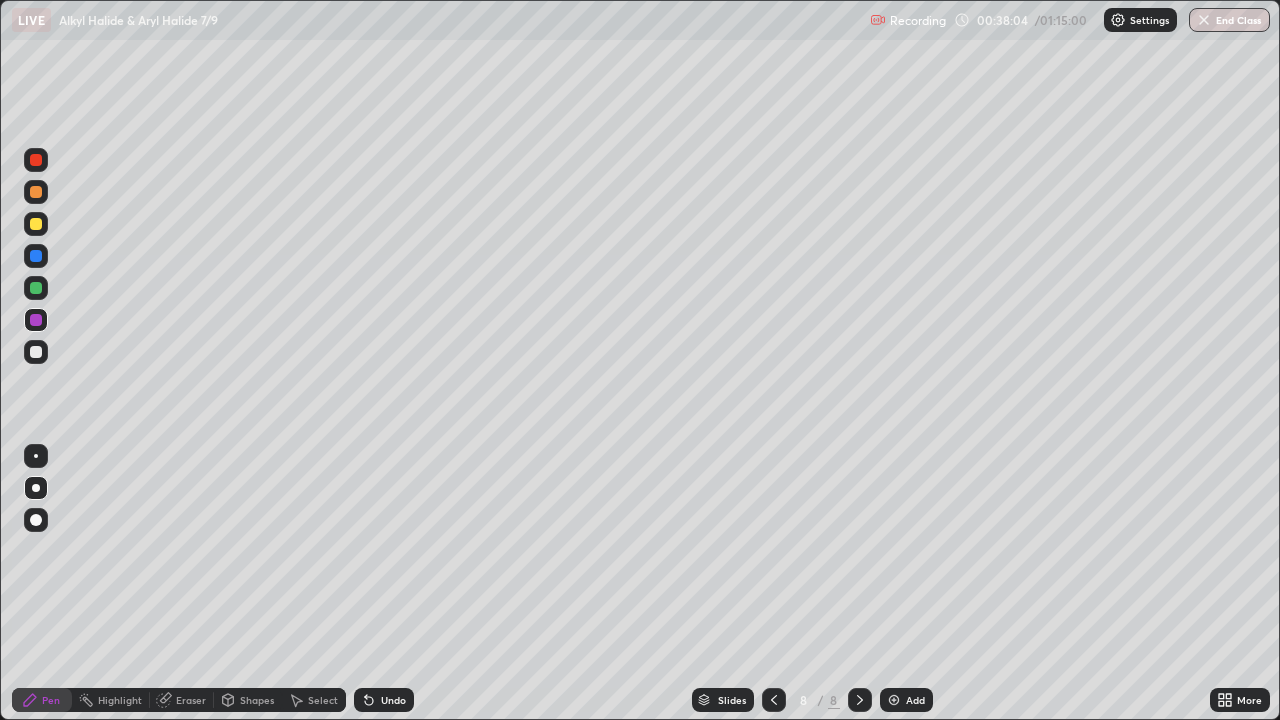 click at bounding box center (36, 352) 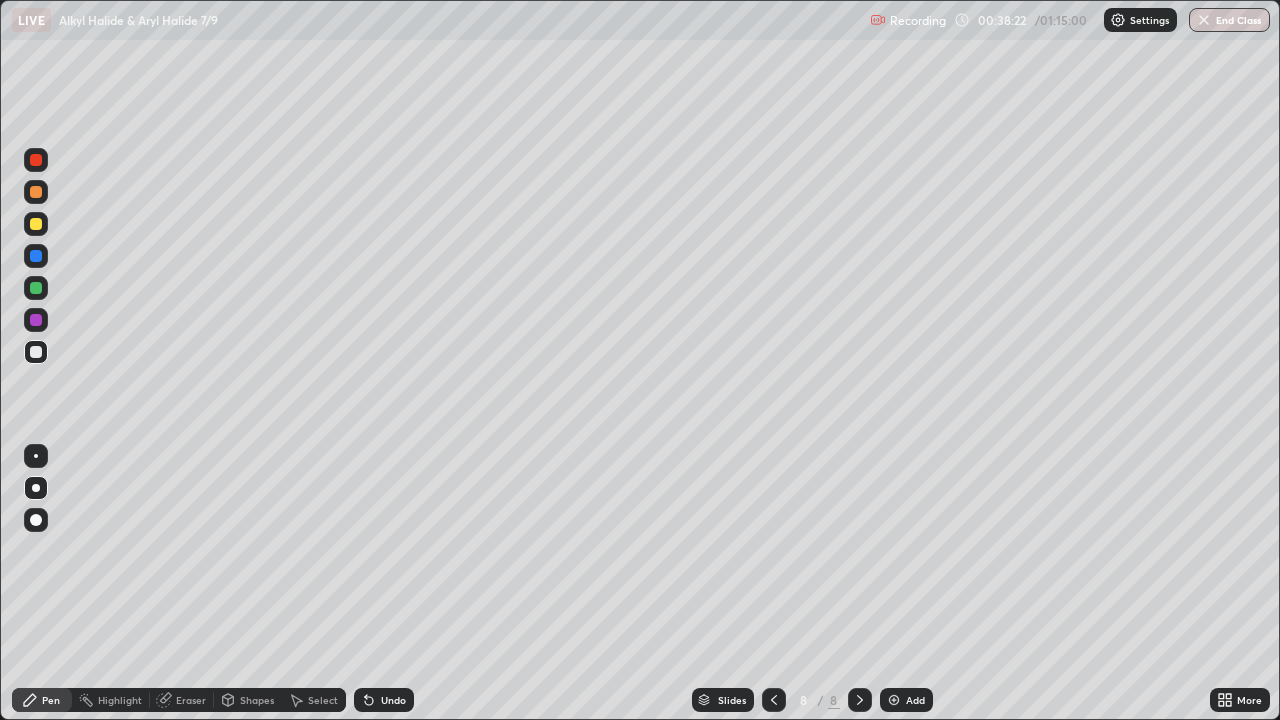 click at bounding box center (36, 288) 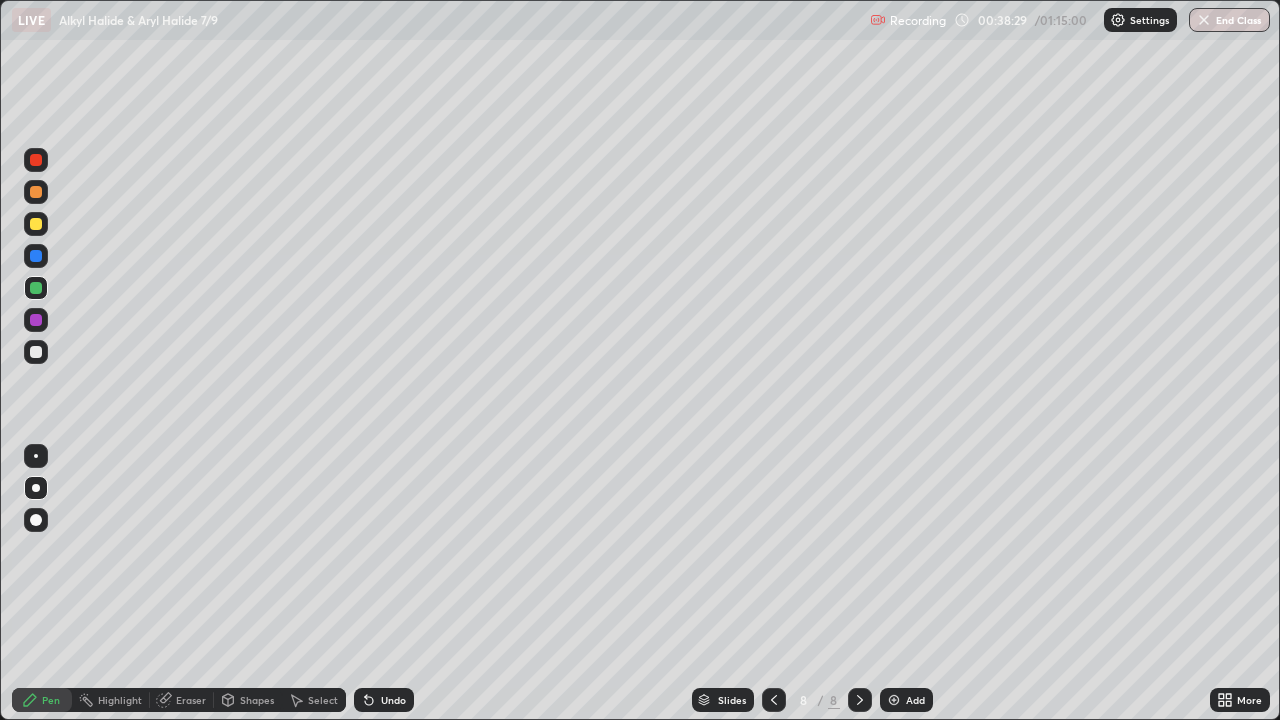 click at bounding box center (36, 352) 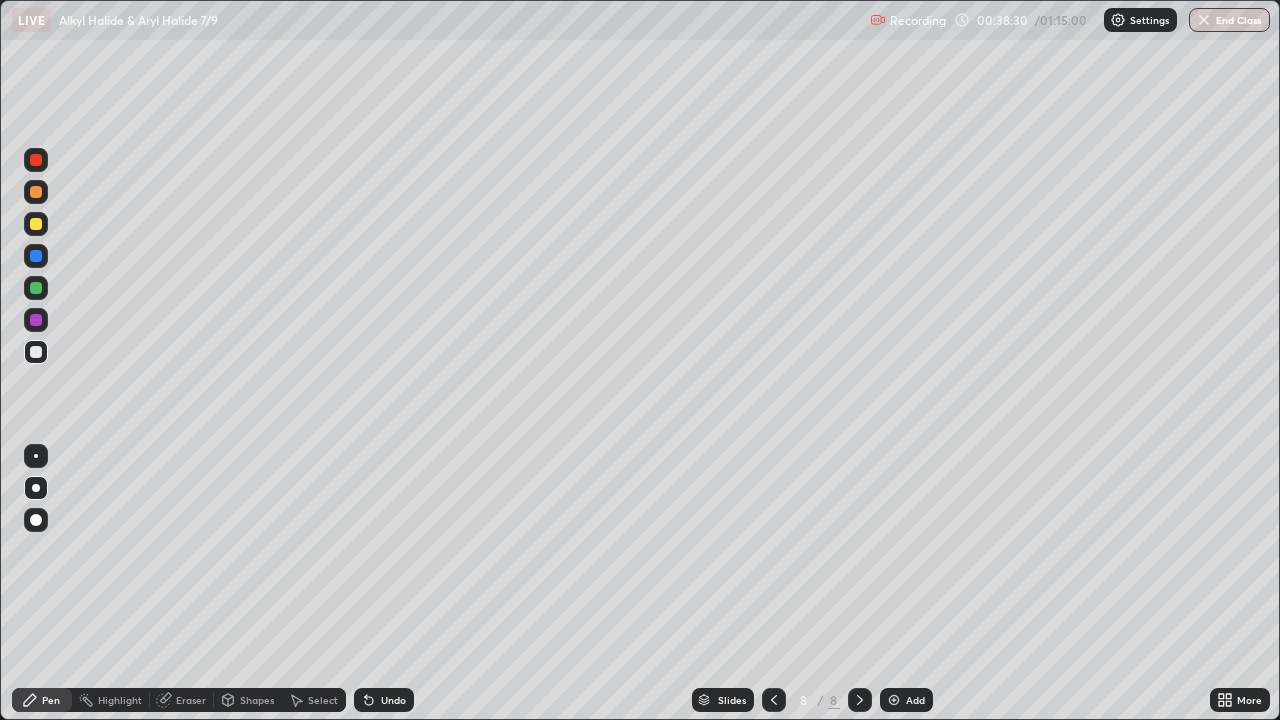 click on "Shapes" at bounding box center [248, 700] 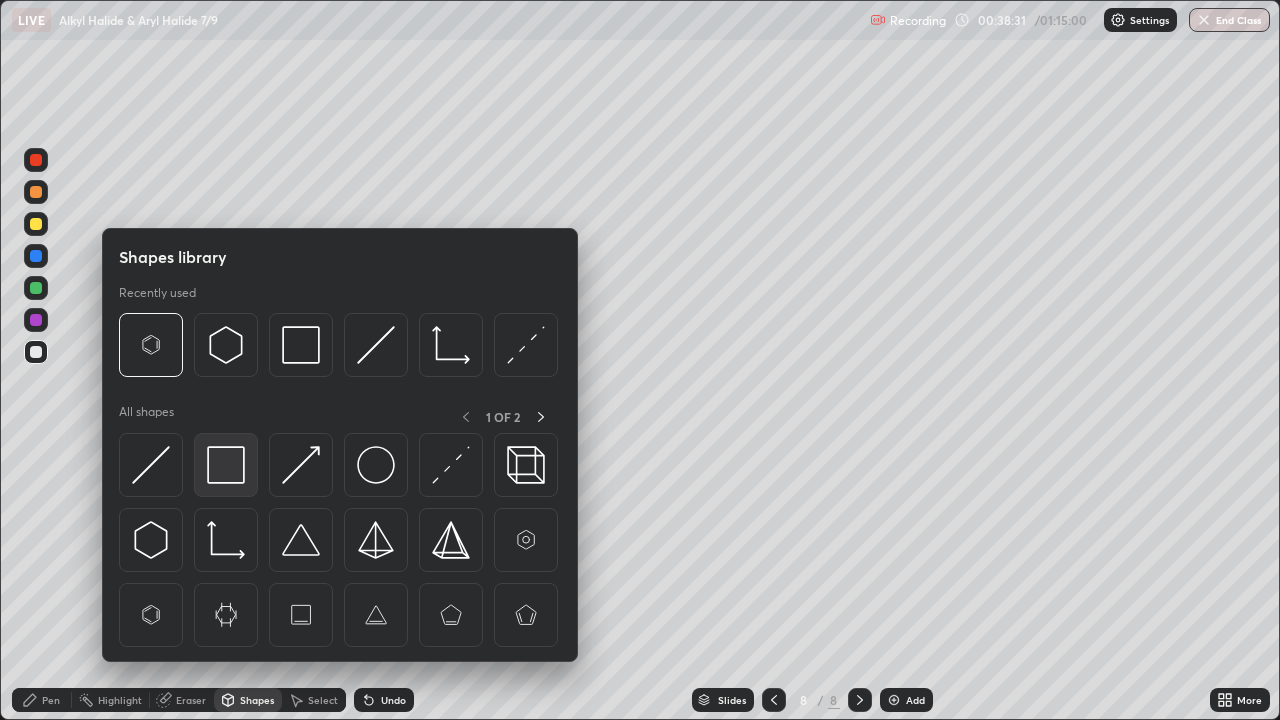 click at bounding box center [226, 465] 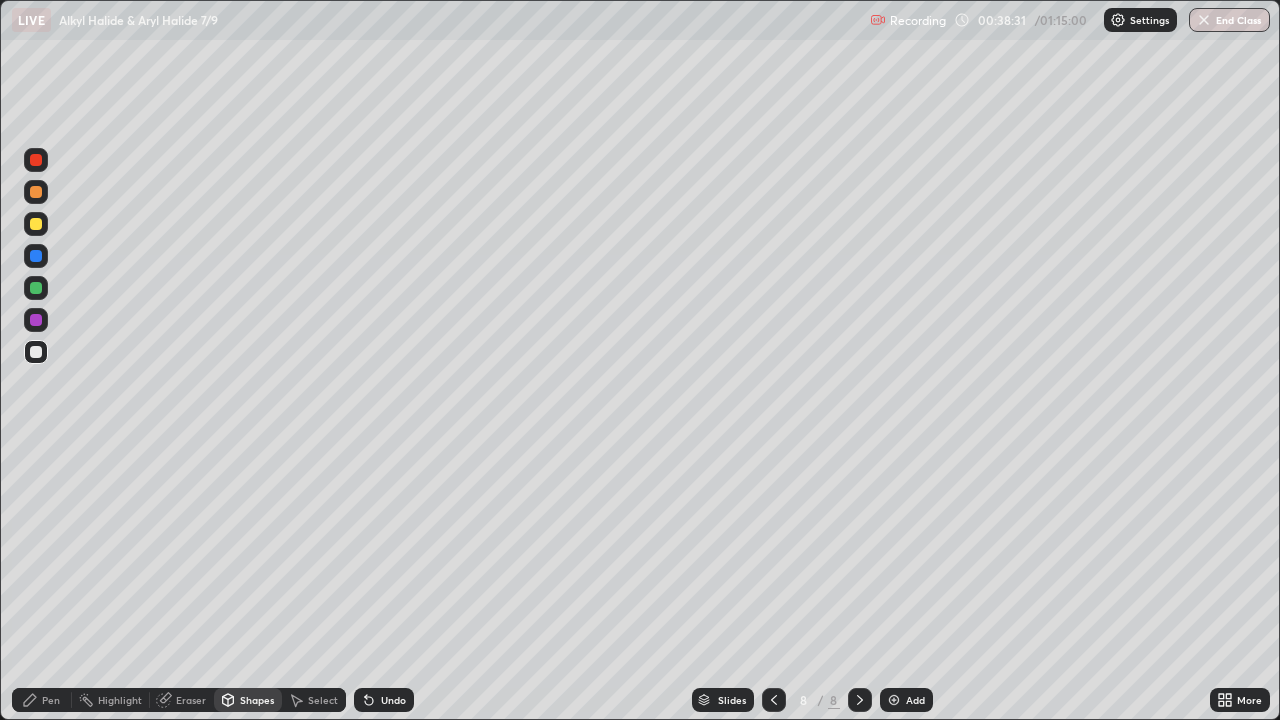 click at bounding box center (36, 224) 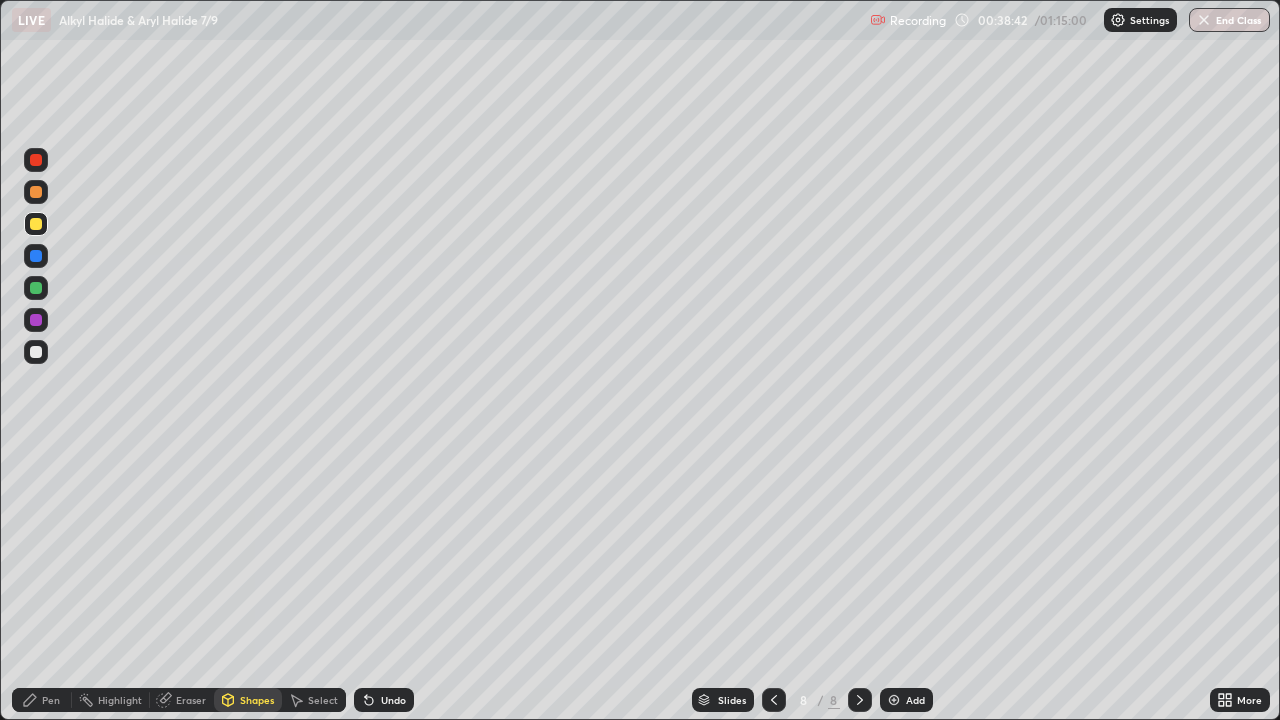 click at bounding box center (36, 352) 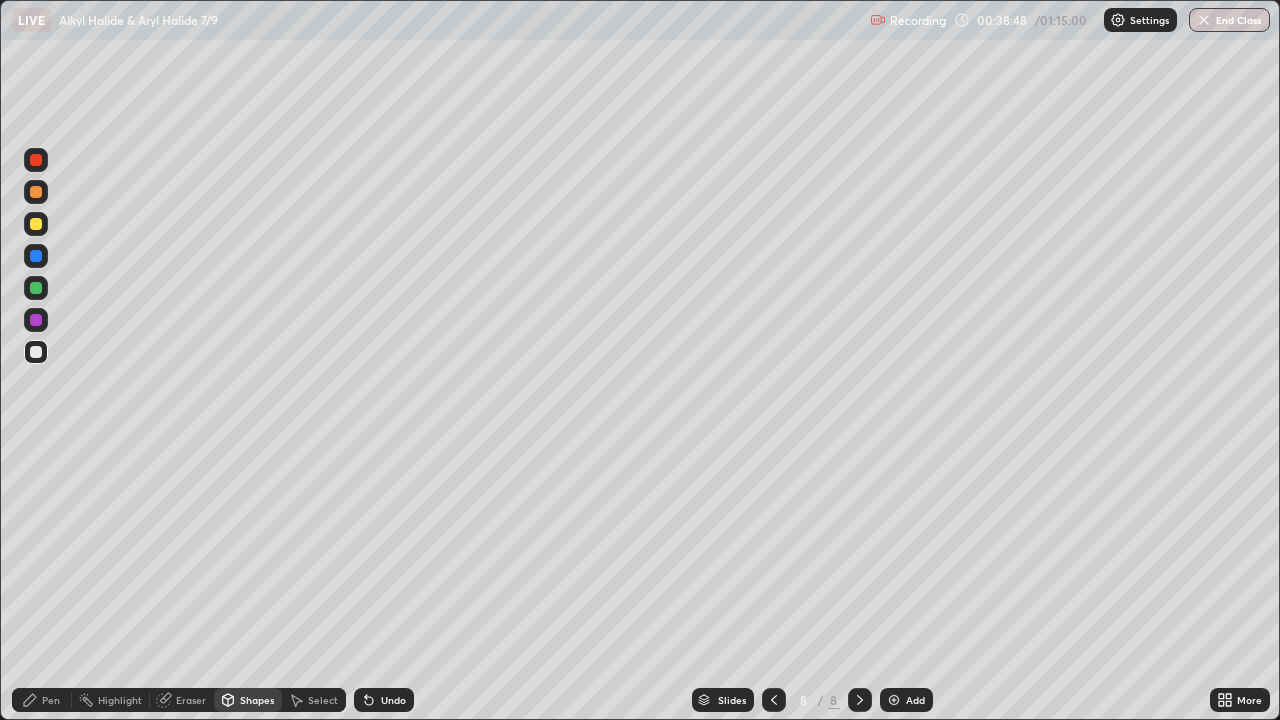 click on "Pen" at bounding box center (51, 700) 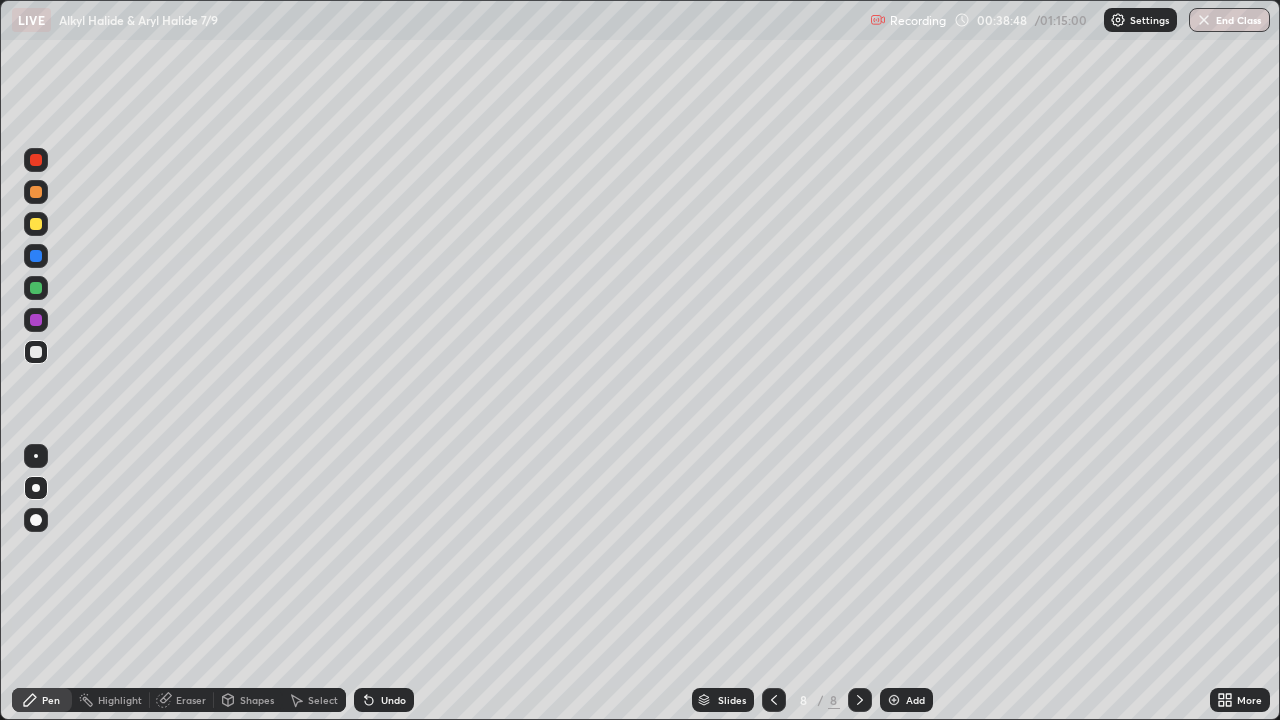 click at bounding box center (36, 352) 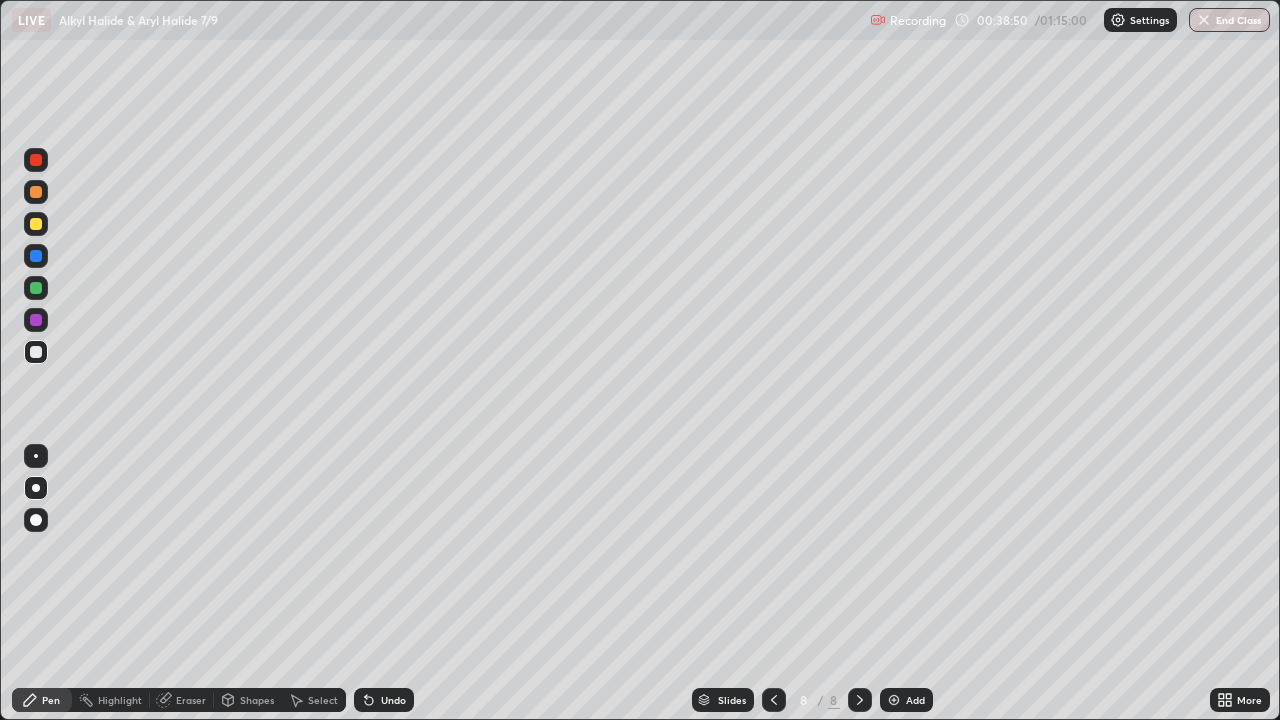 click at bounding box center (36, 488) 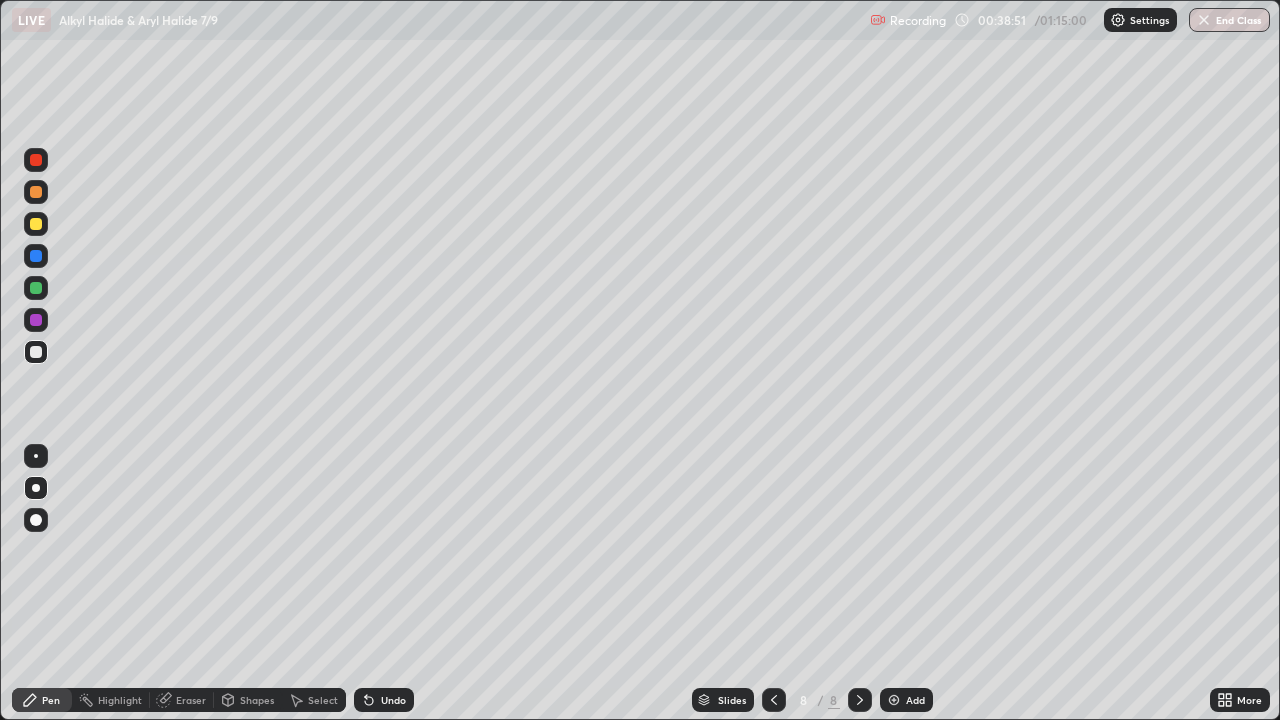 click on "Pen" at bounding box center (42, 700) 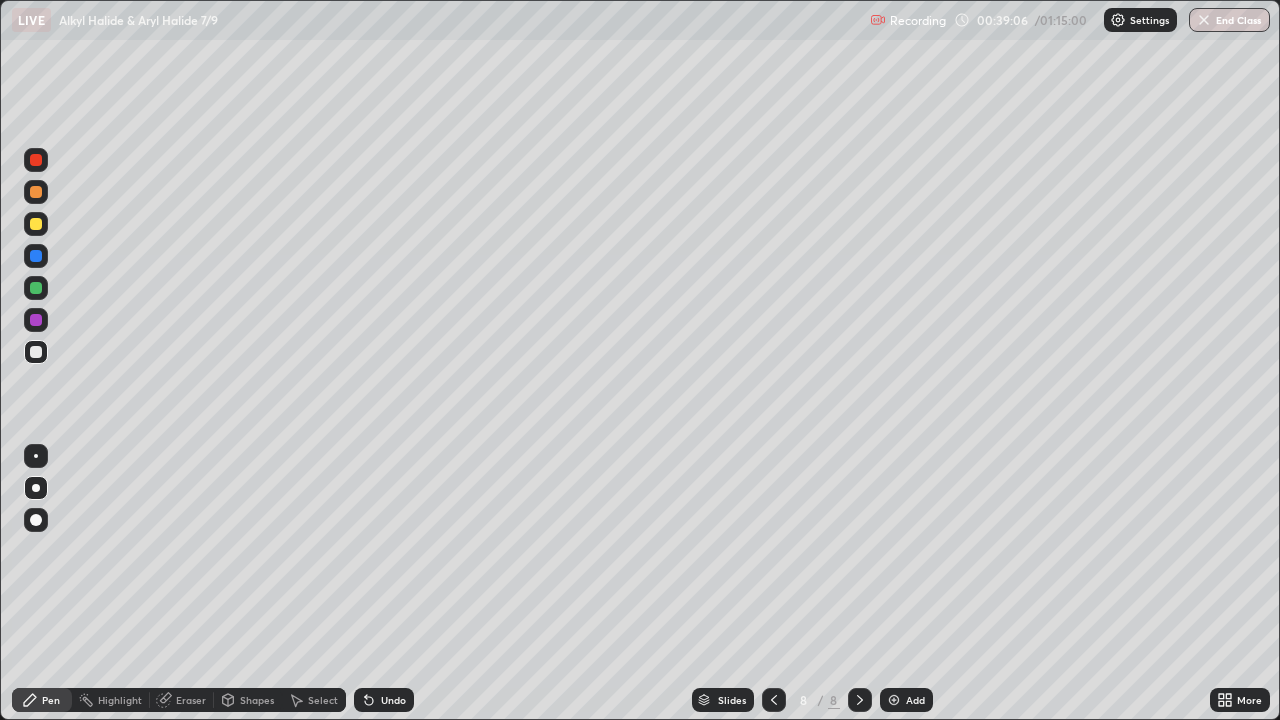 click on "Eraser" at bounding box center [191, 700] 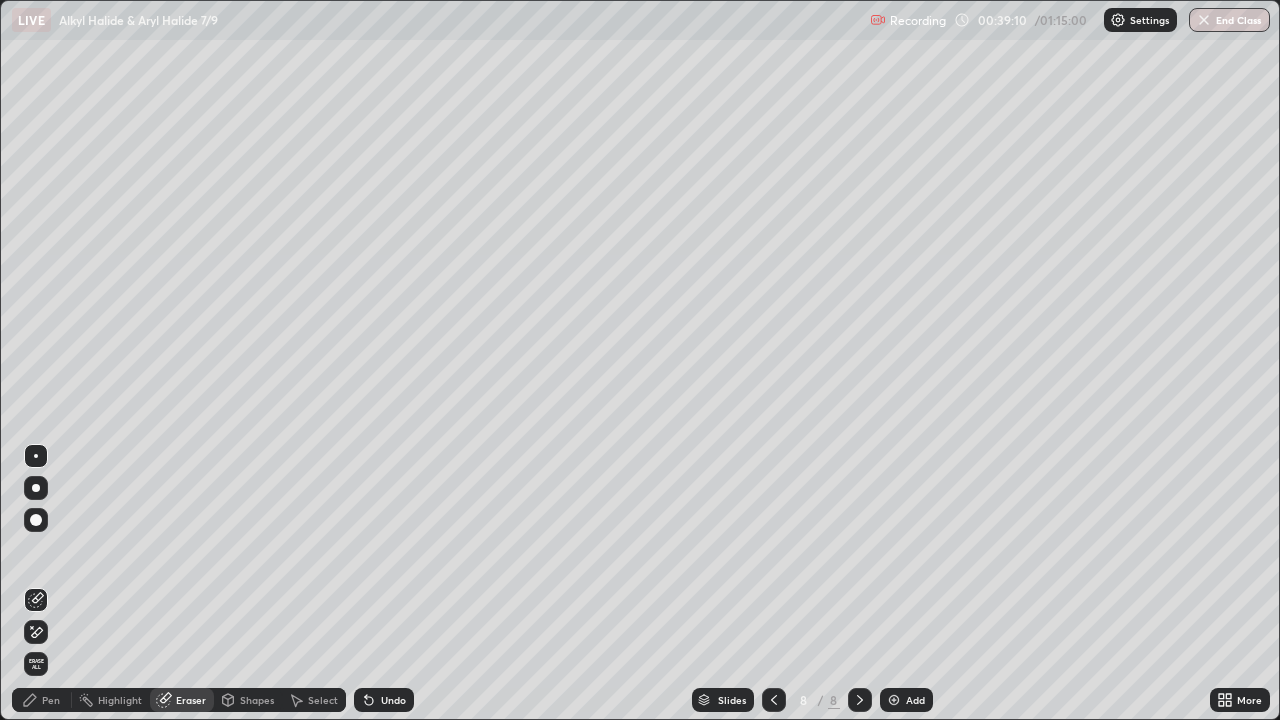 click on "Pen" at bounding box center [42, 700] 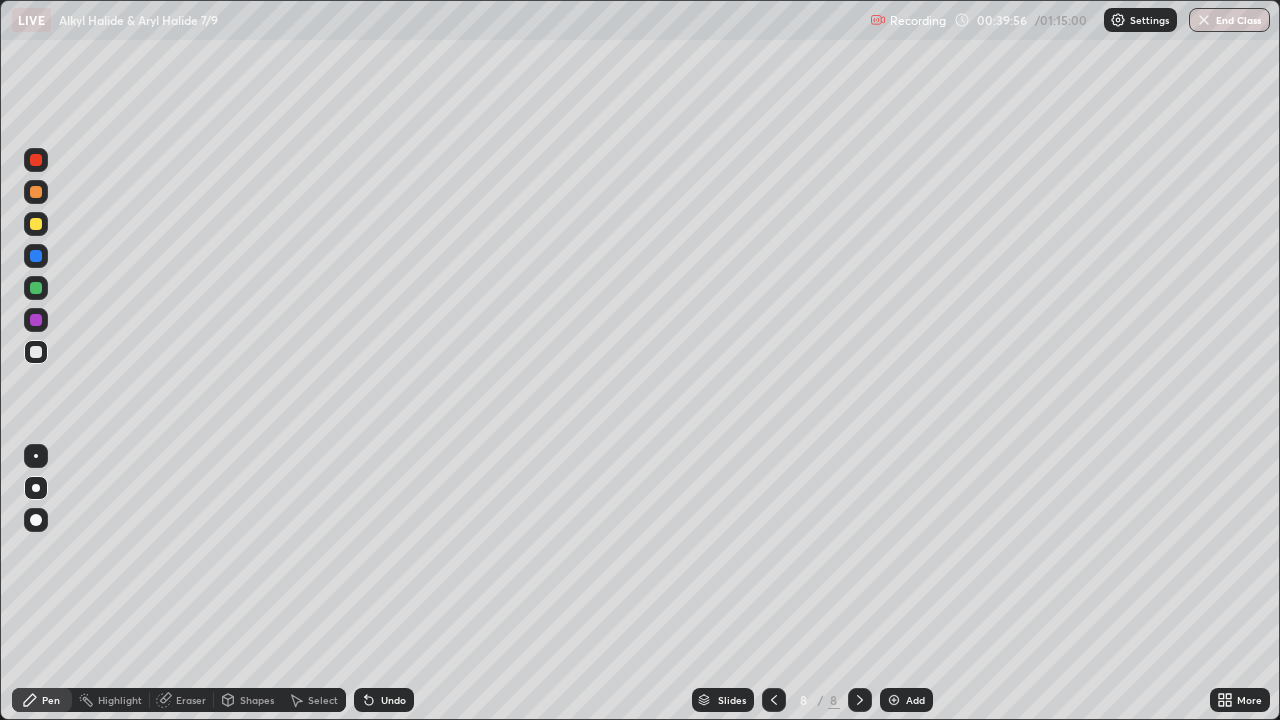 click 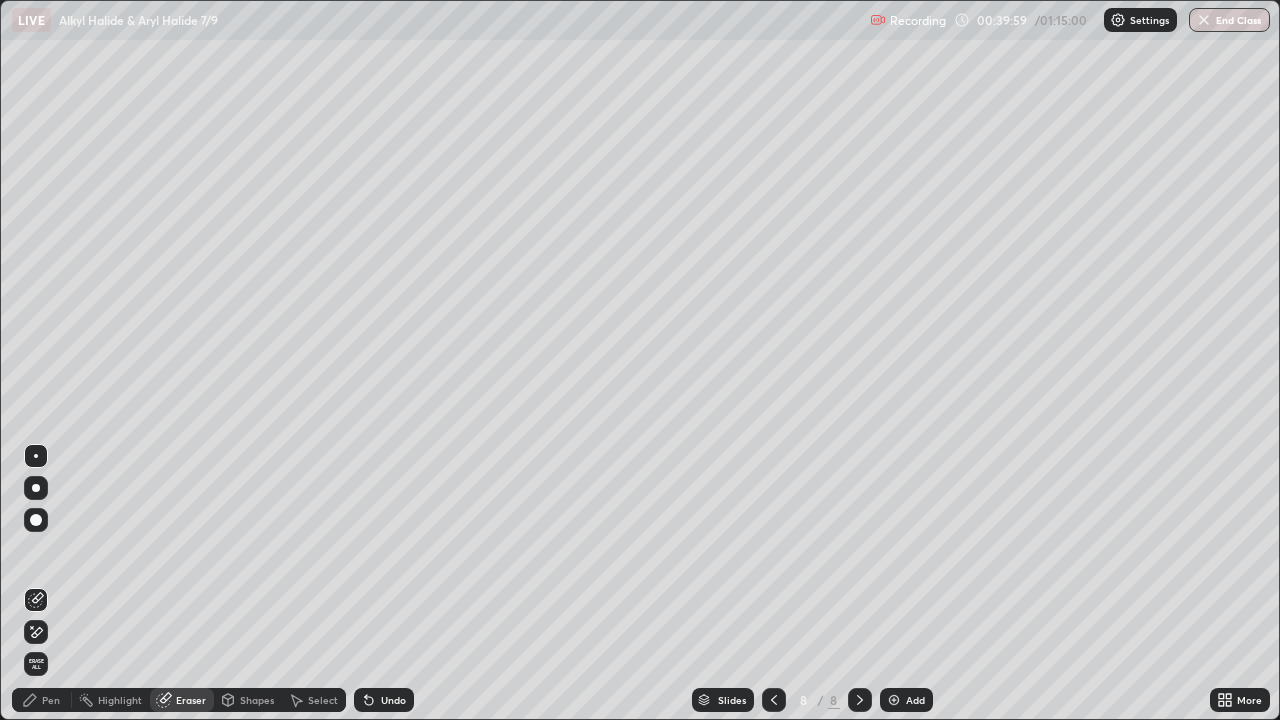 click on "Pen" at bounding box center [42, 700] 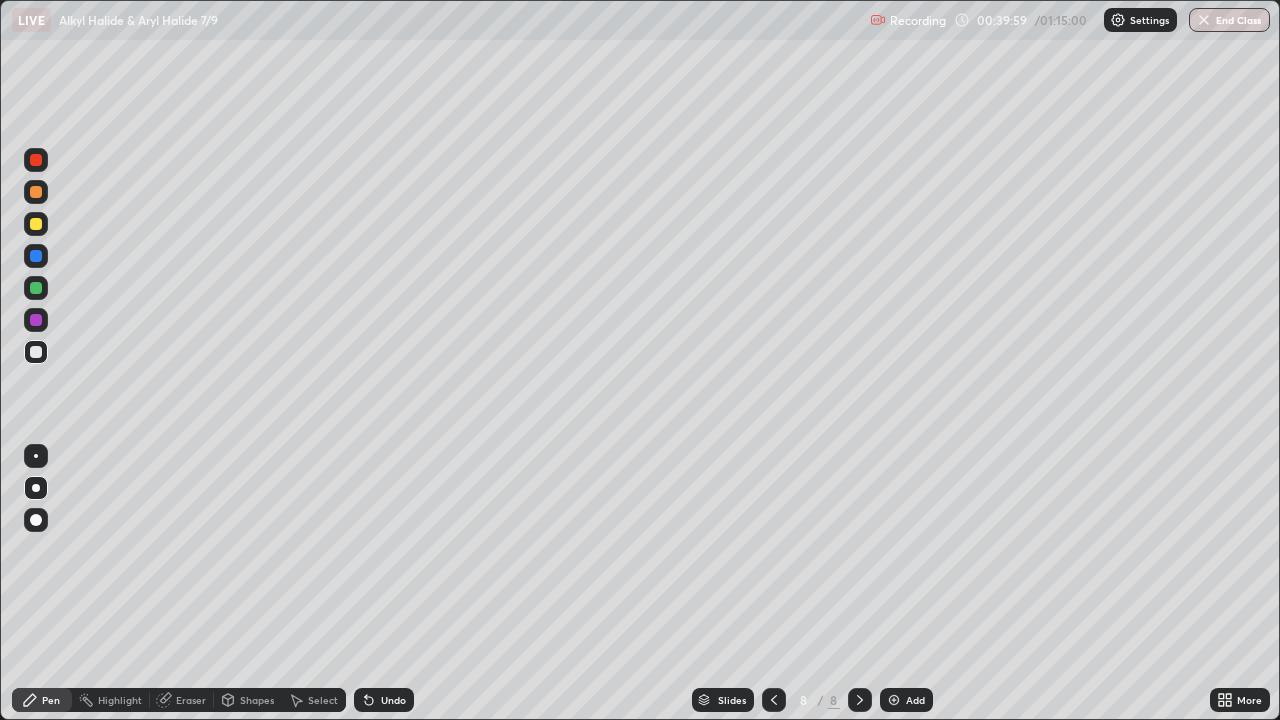 click at bounding box center (36, 352) 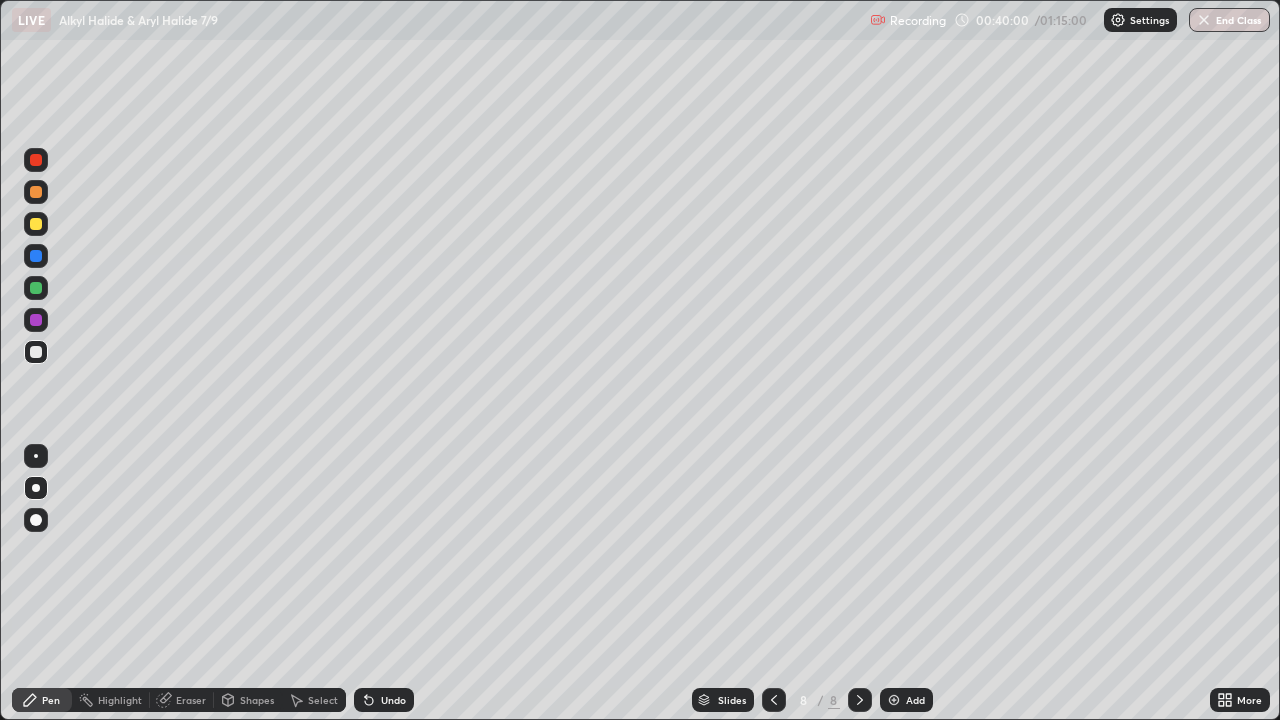 click at bounding box center [36, 352] 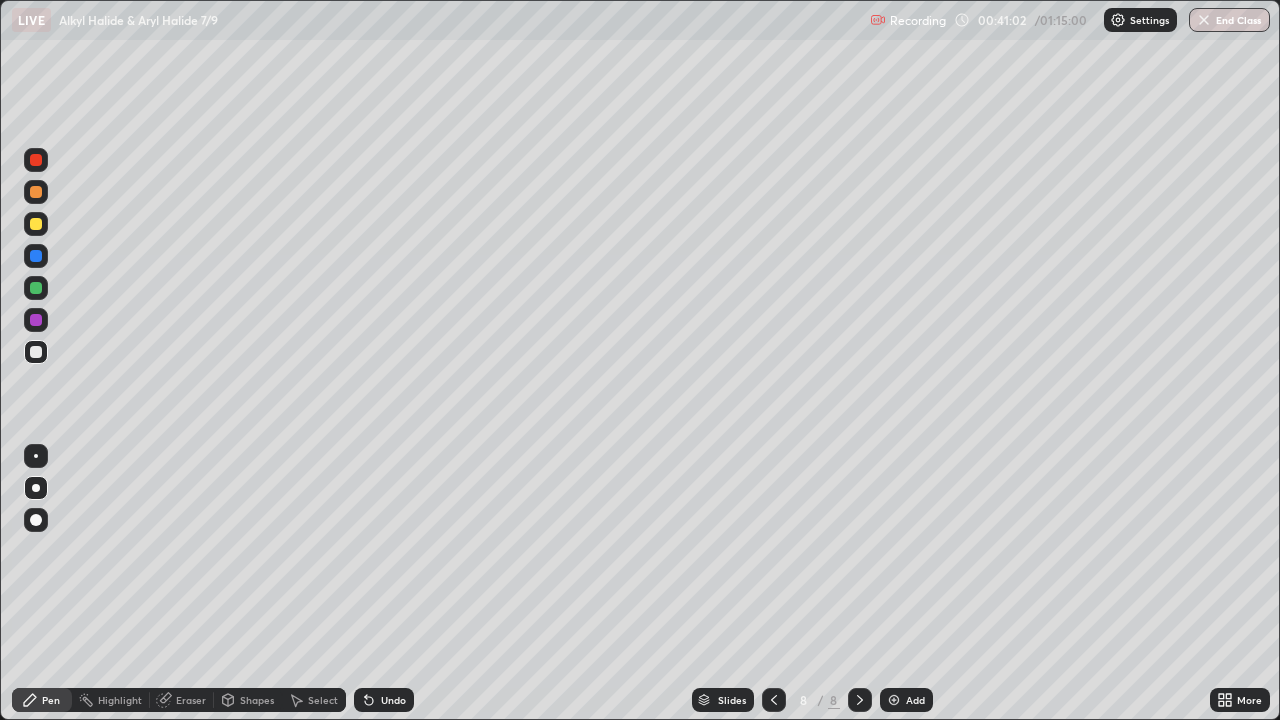 click on "Add" at bounding box center [906, 700] 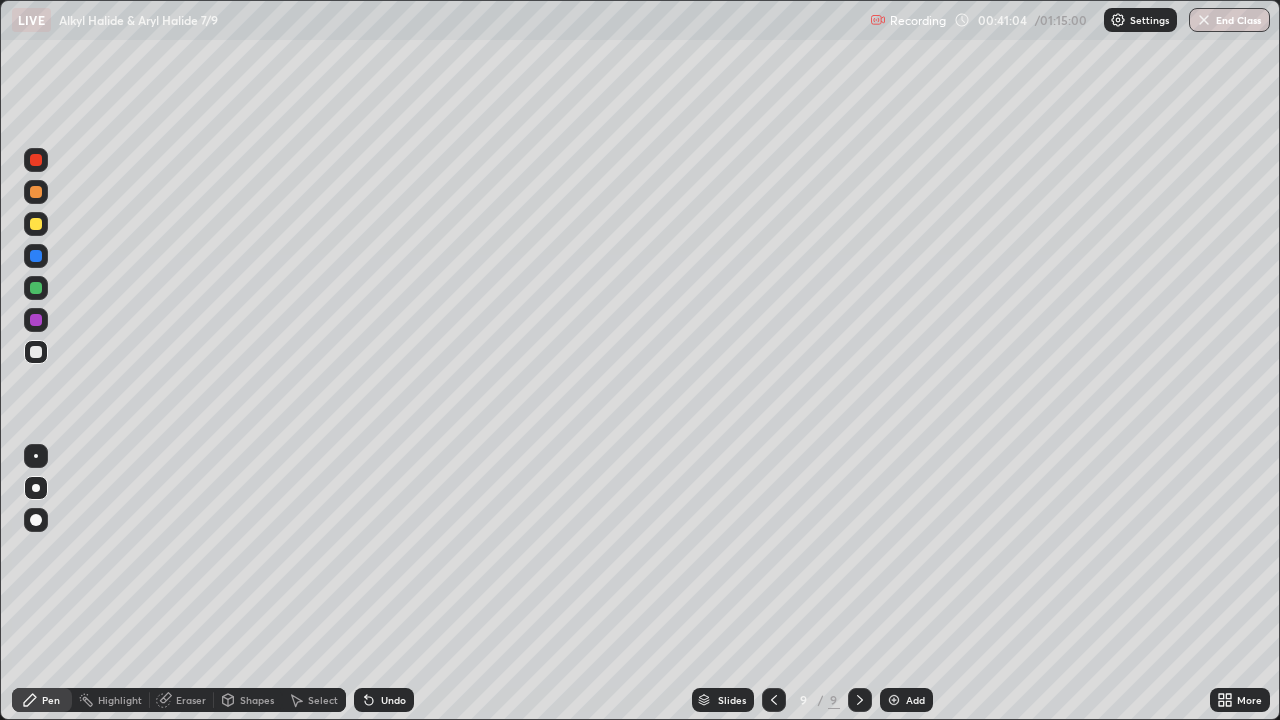 click at bounding box center (36, 488) 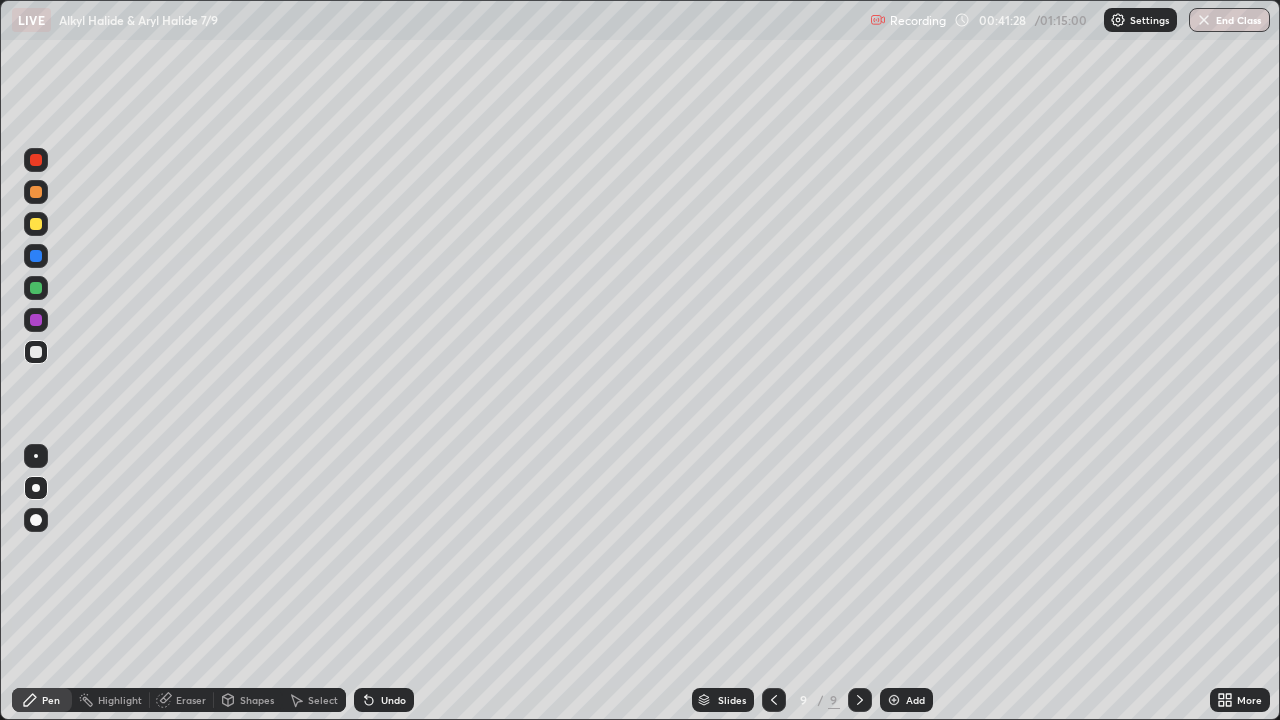 click at bounding box center [36, 488] 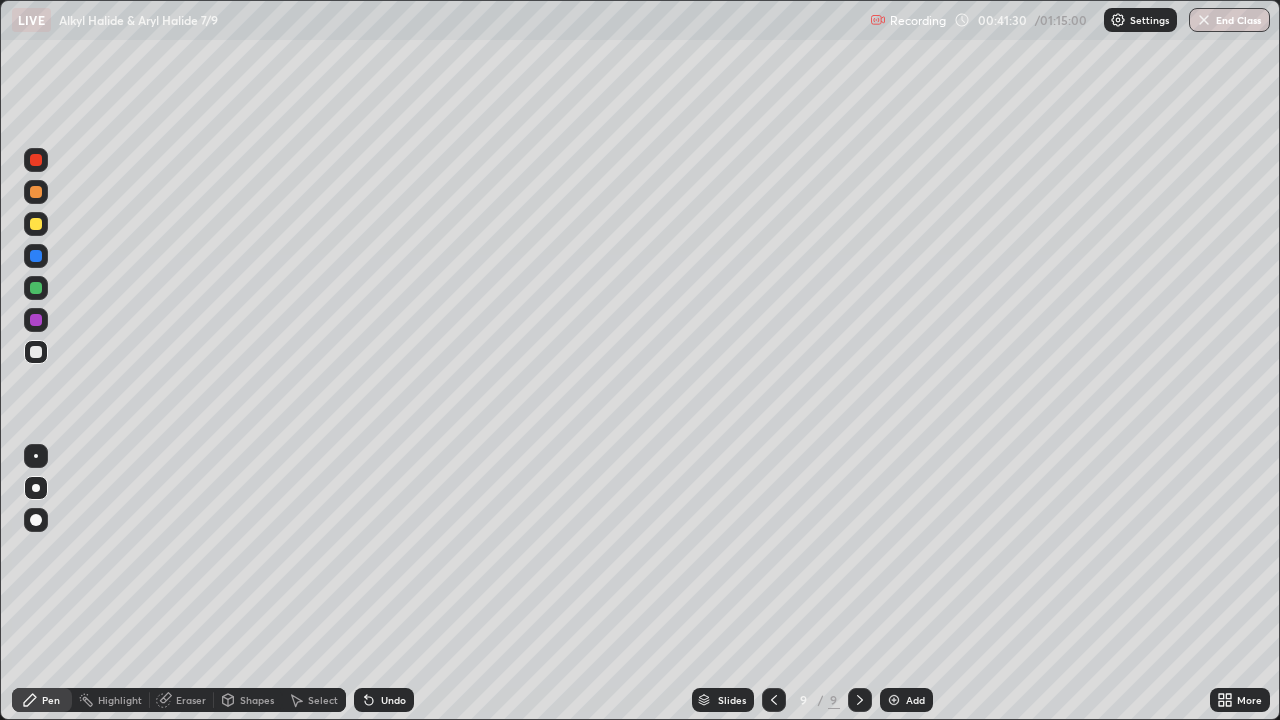 click on "Eraser" at bounding box center [191, 700] 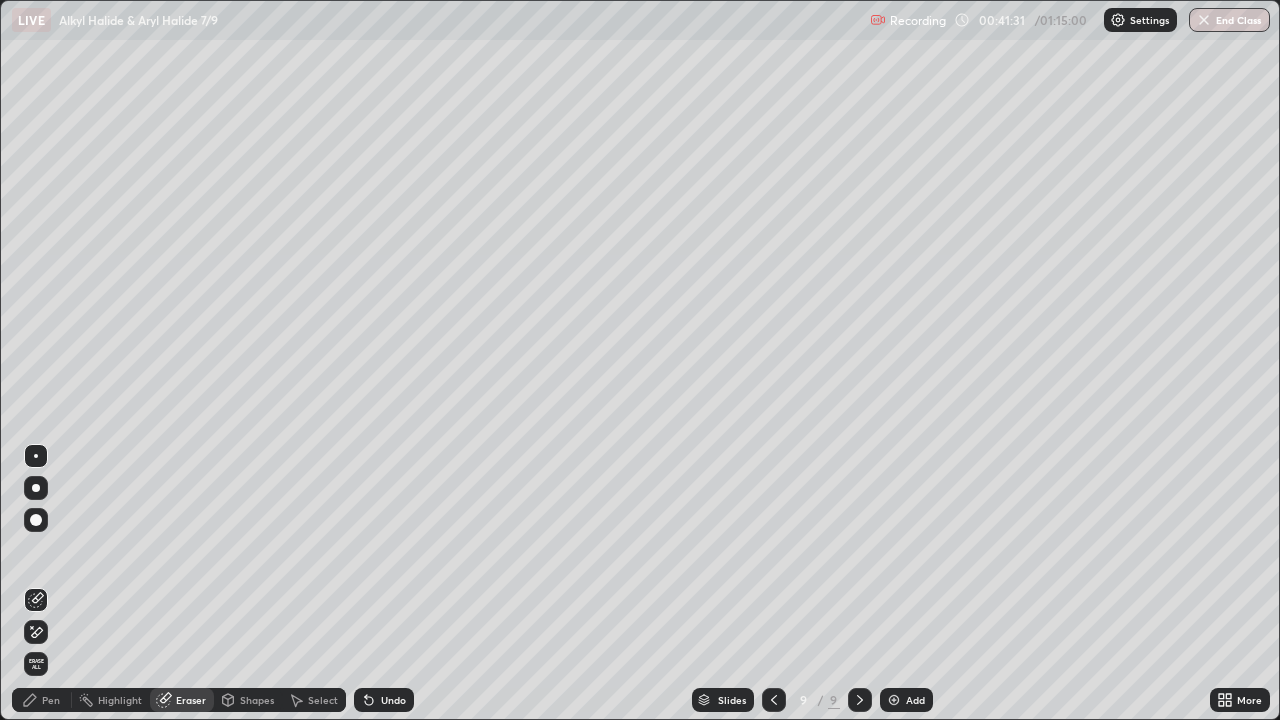 click on "Shapes" at bounding box center (257, 700) 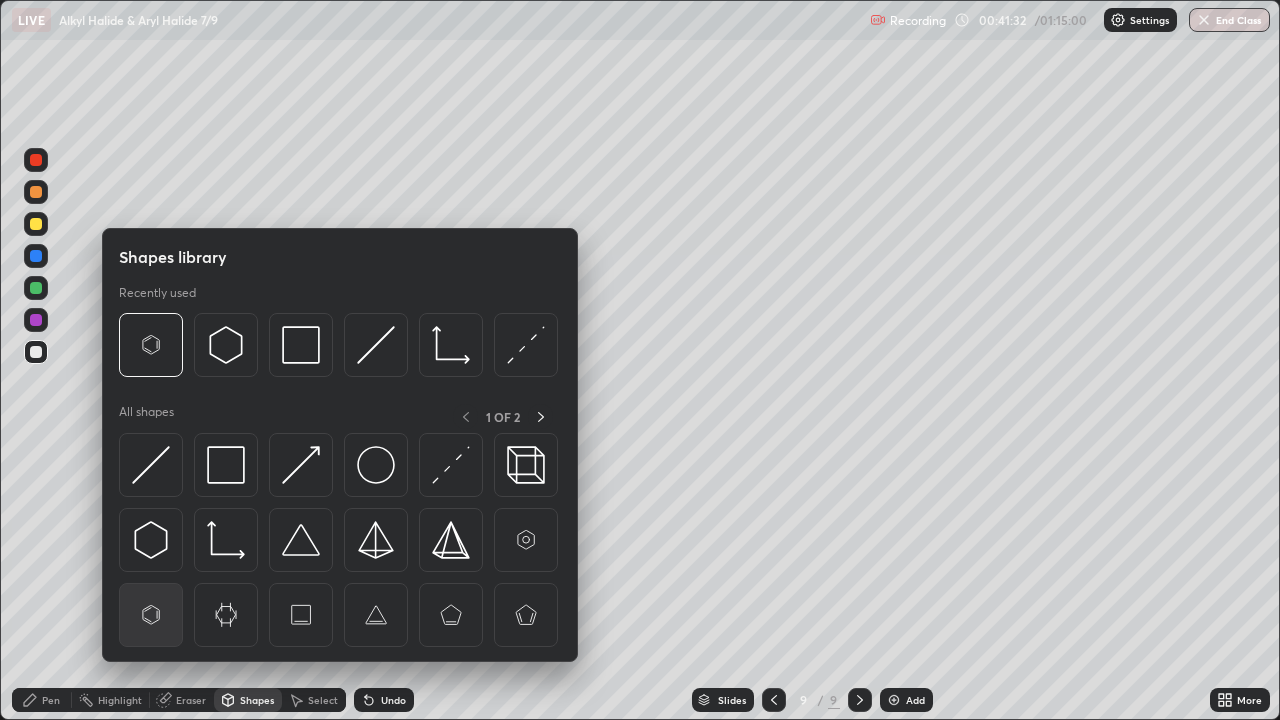 click at bounding box center (151, 615) 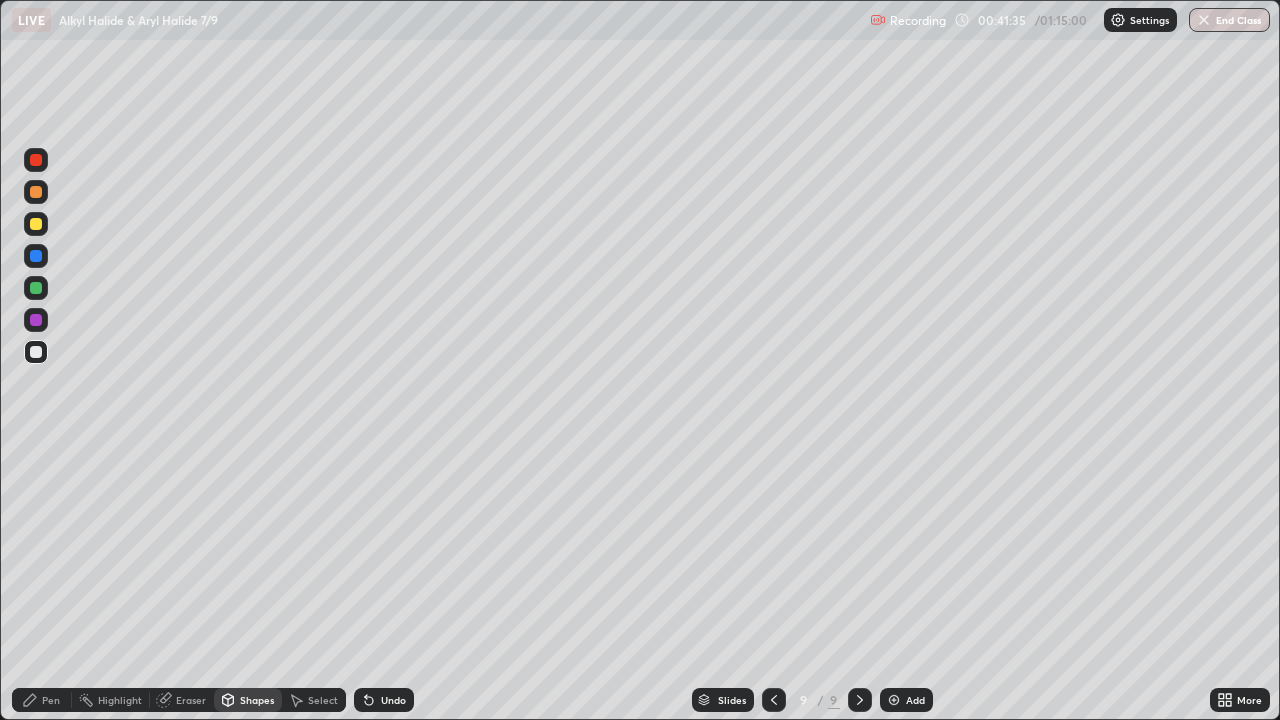 click at bounding box center (36, 352) 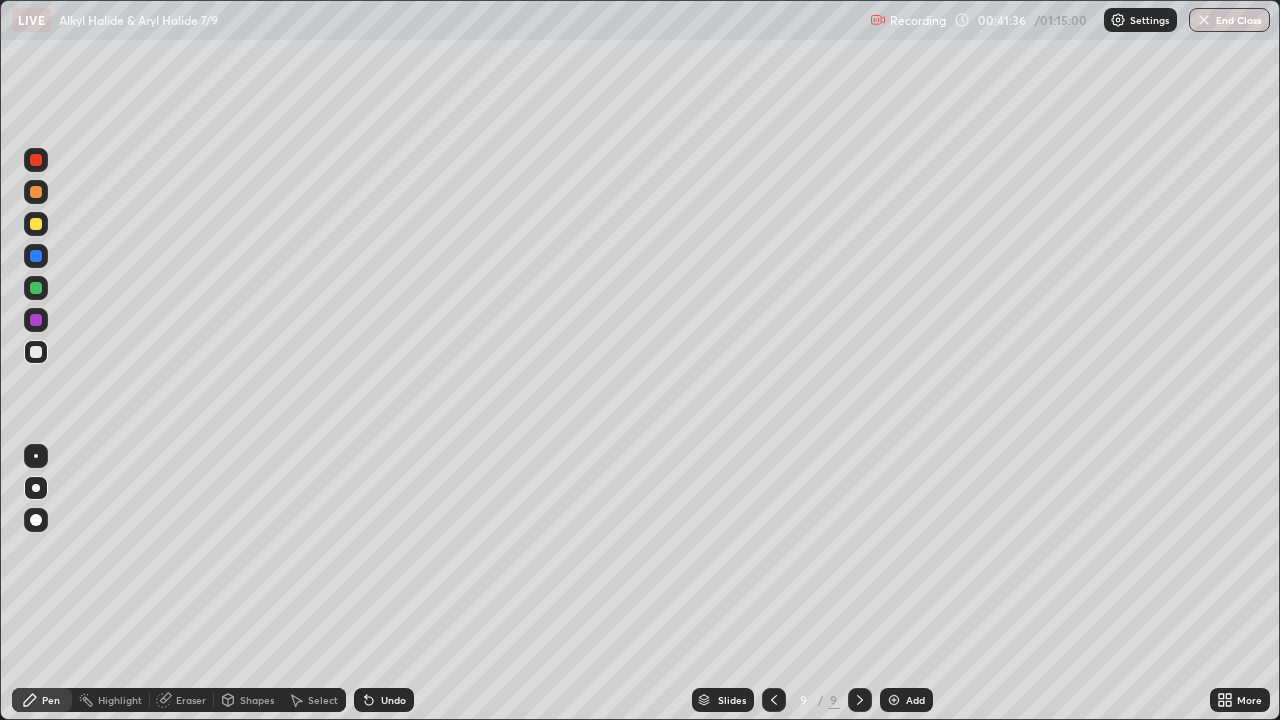 click at bounding box center [36, 352] 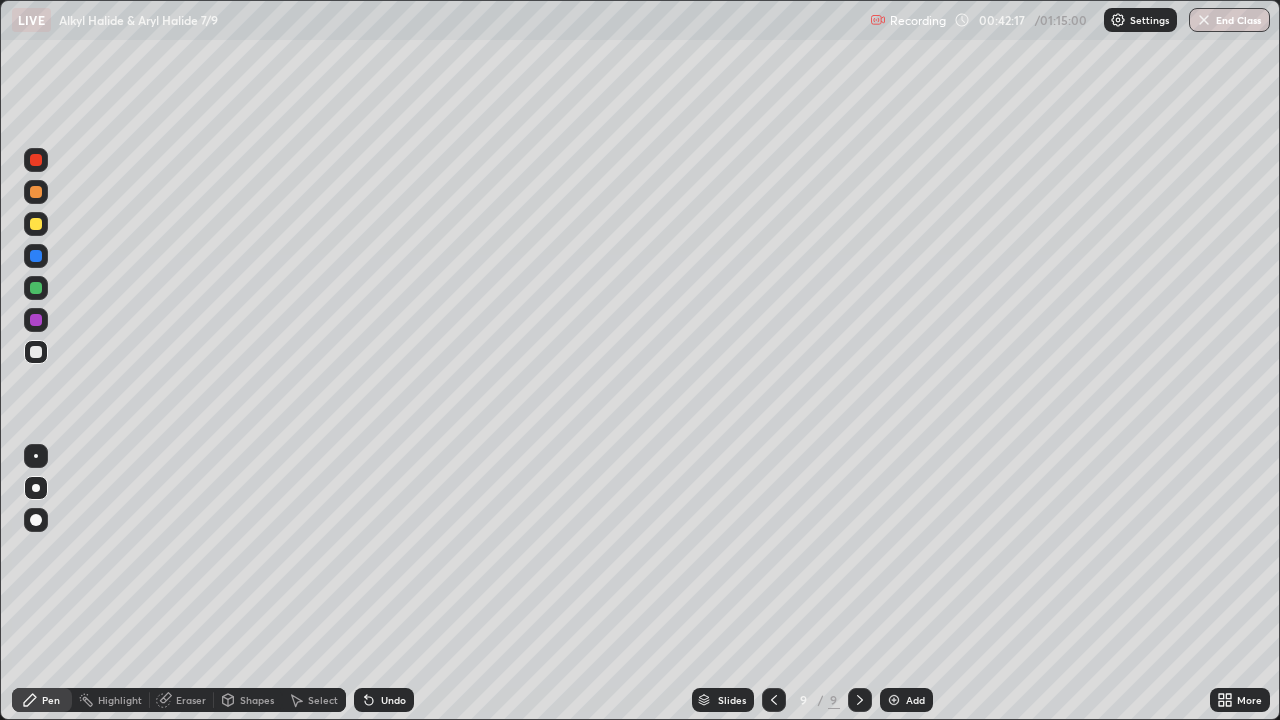 click on "Eraser" at bounding box center [182, 700] 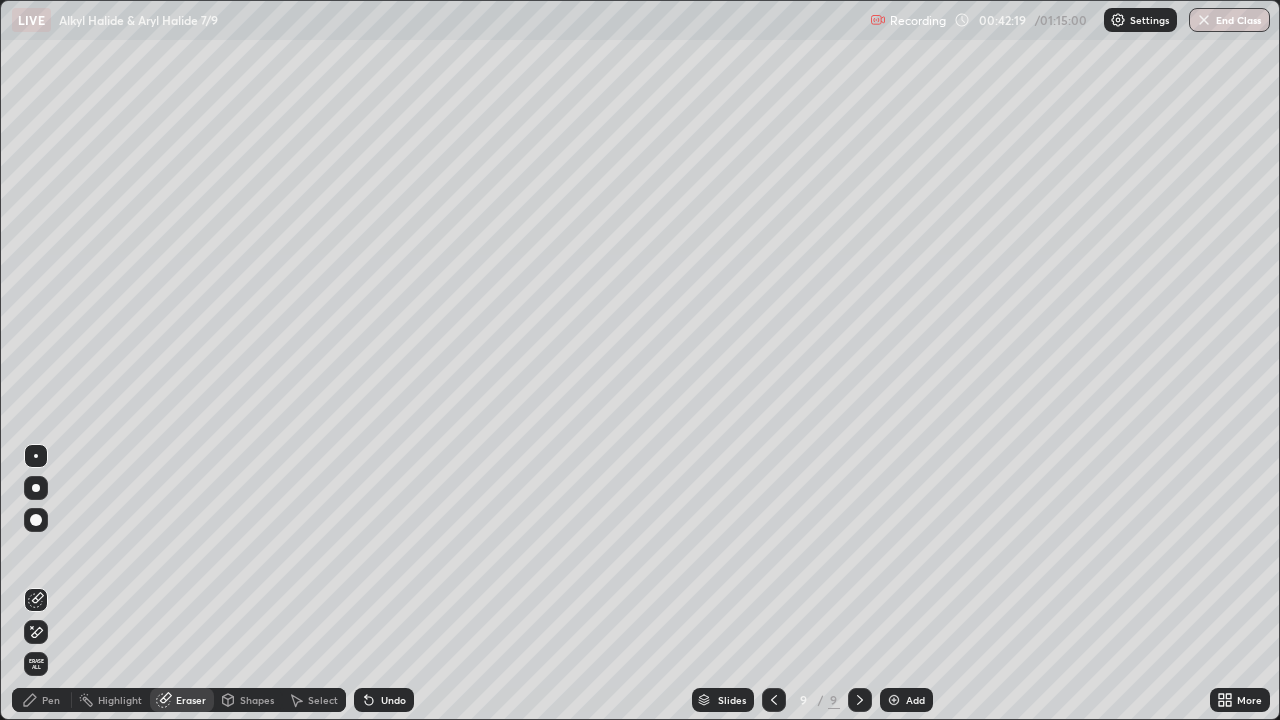 click on "Pen" at bounding box center [51, 700] 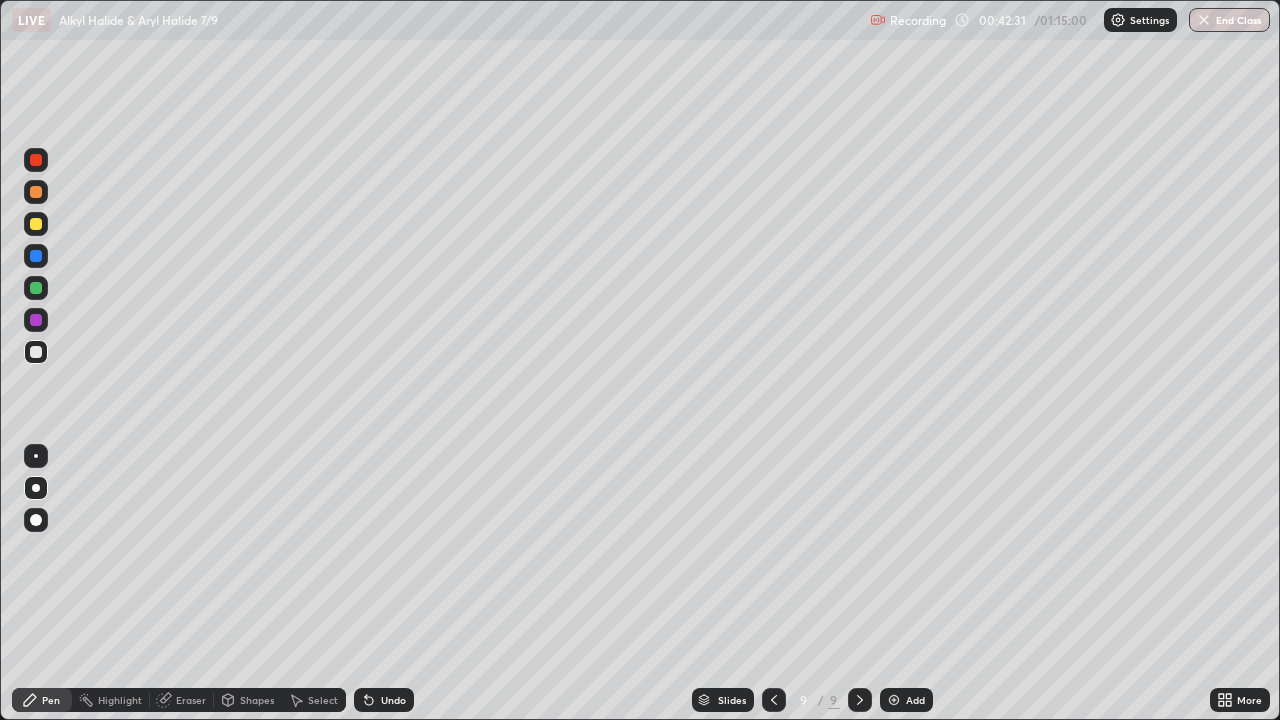 click on "Eraser" at bounding box center [191, 700] 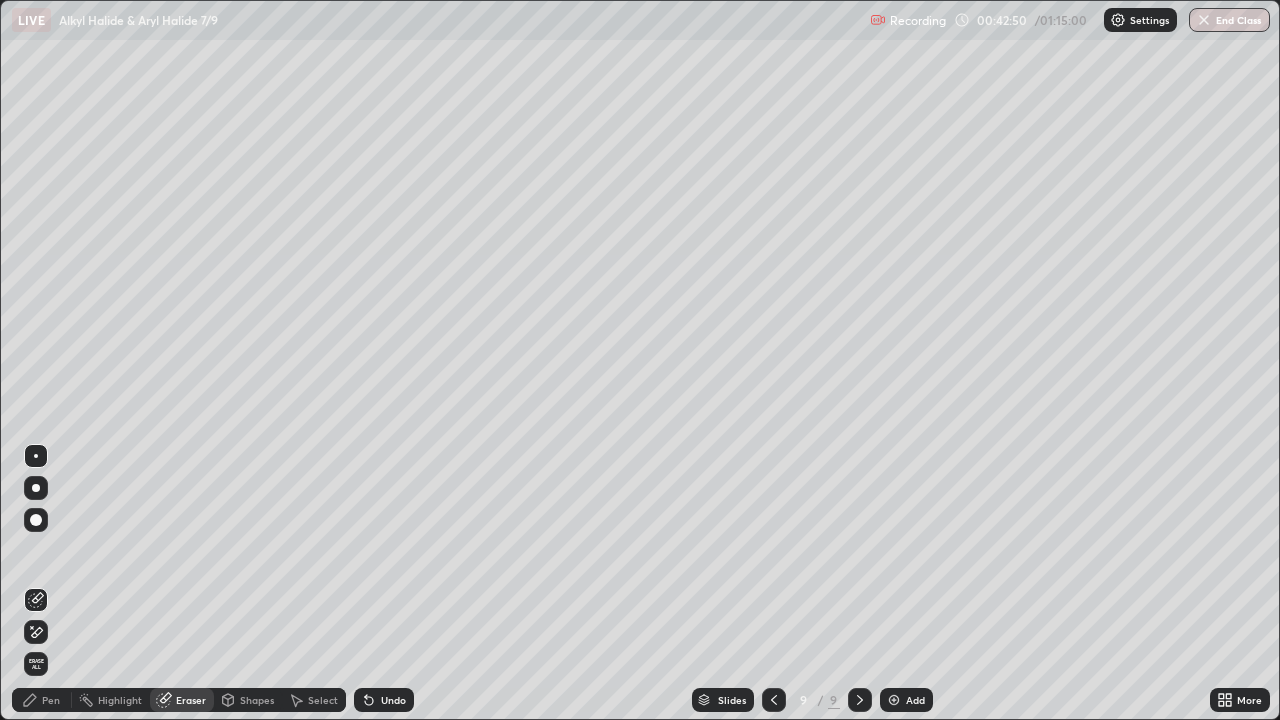 click on "Pen" at bounding box center [51, 700] 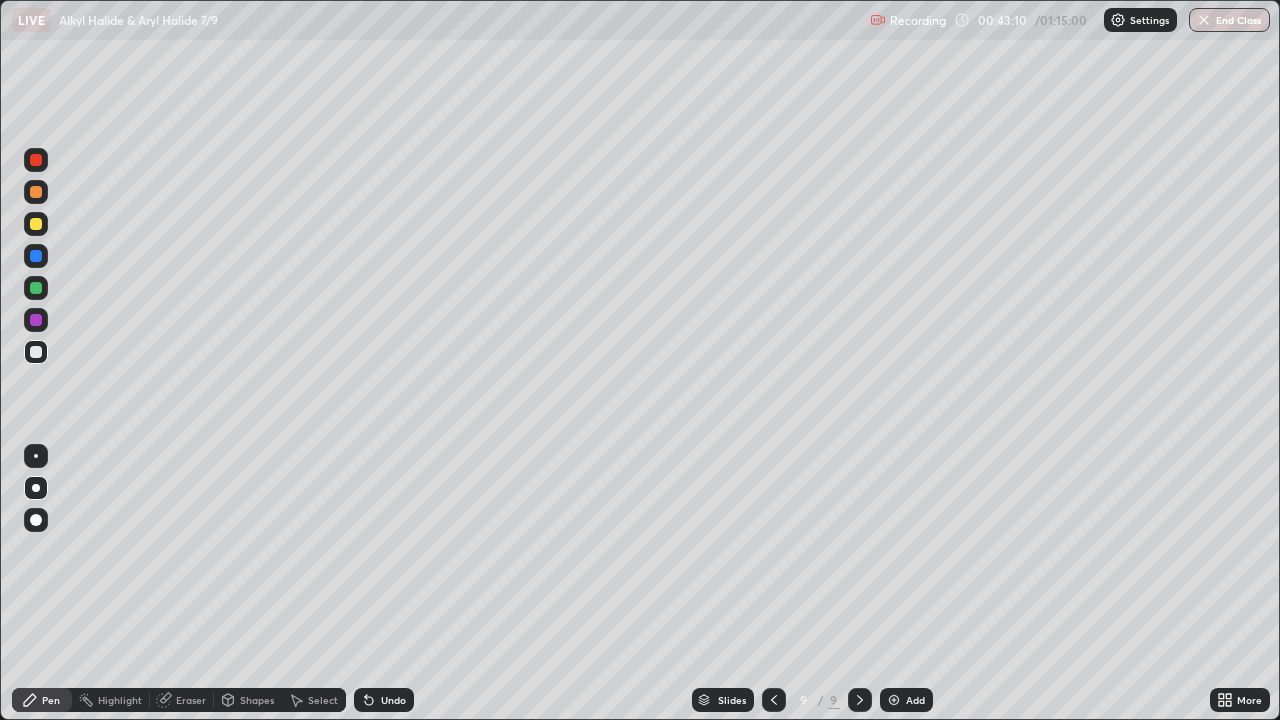 click on "Eraser" at bounding box center (182, 700) 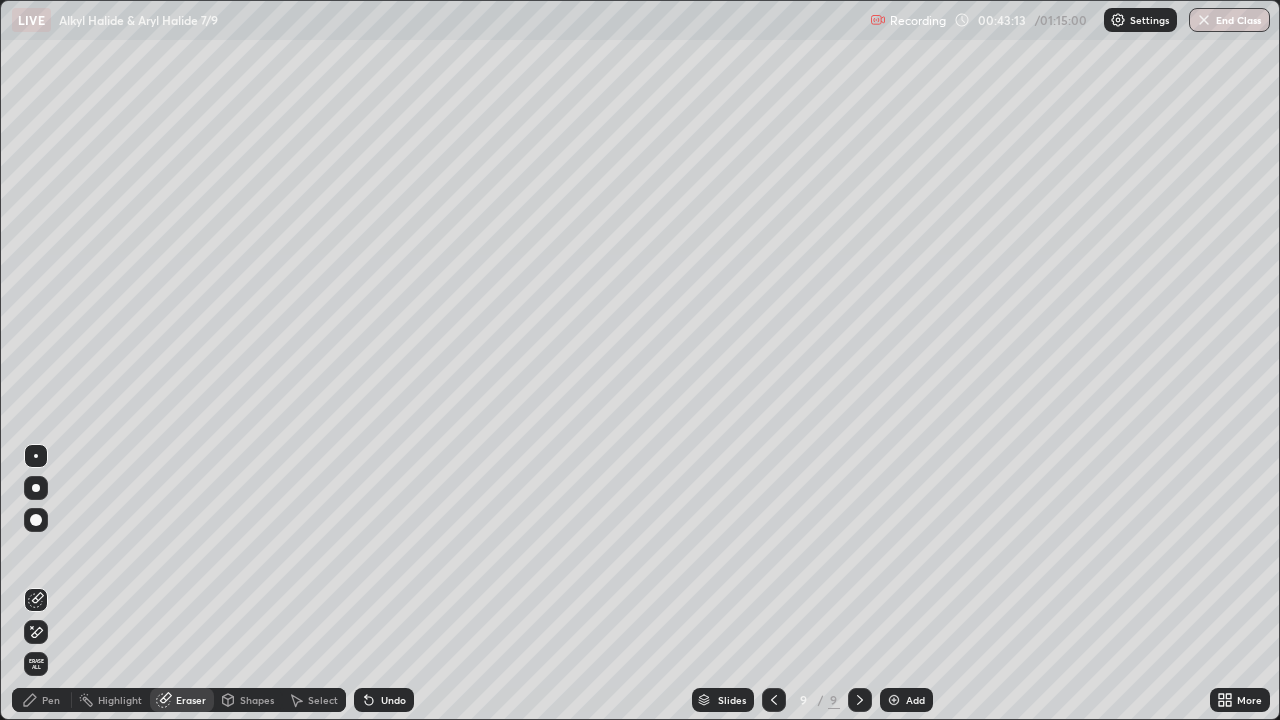 click on "Pen" at bounding box center [51, 700] 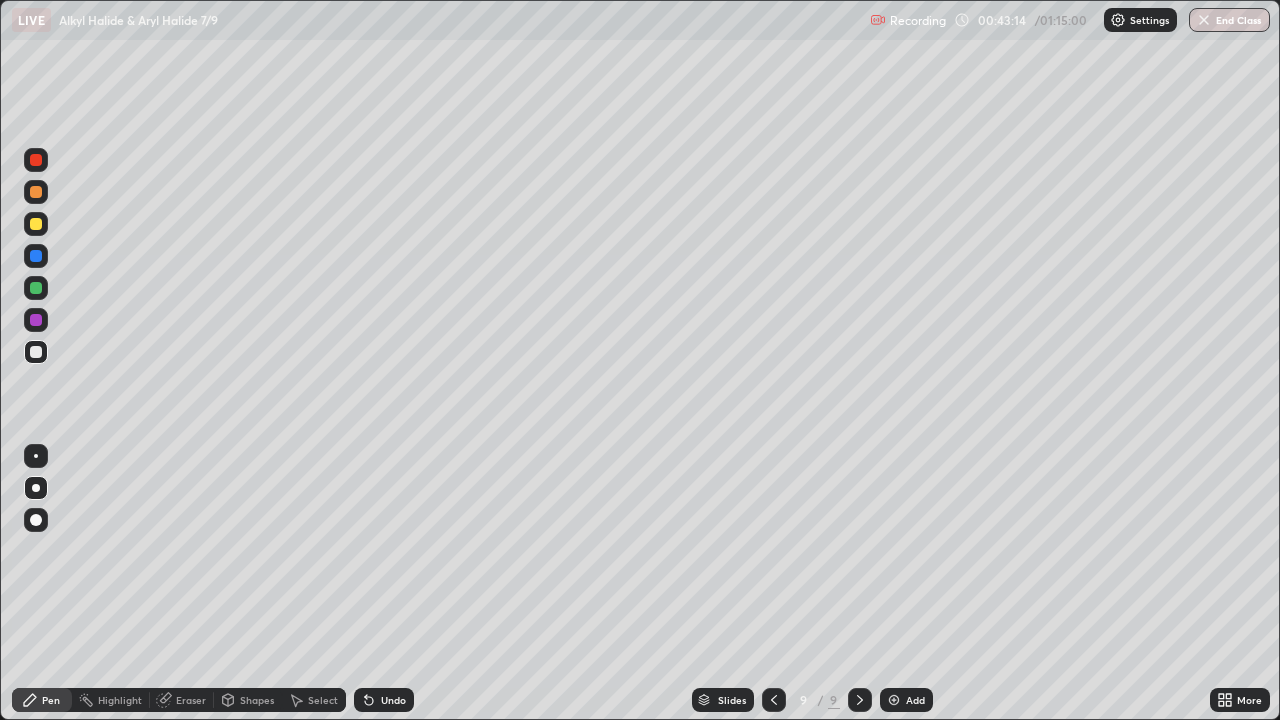 click at bounding box center [36, 320] 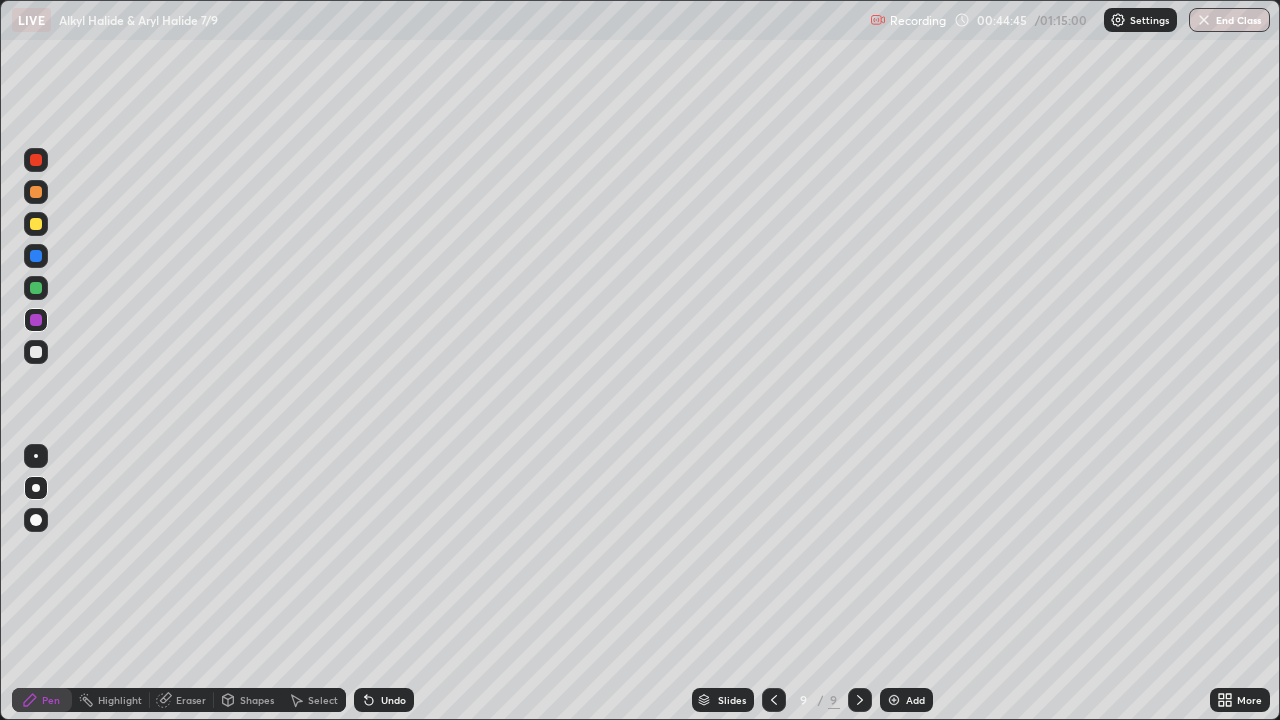 click on "Add" at bounding box center (906, 700) 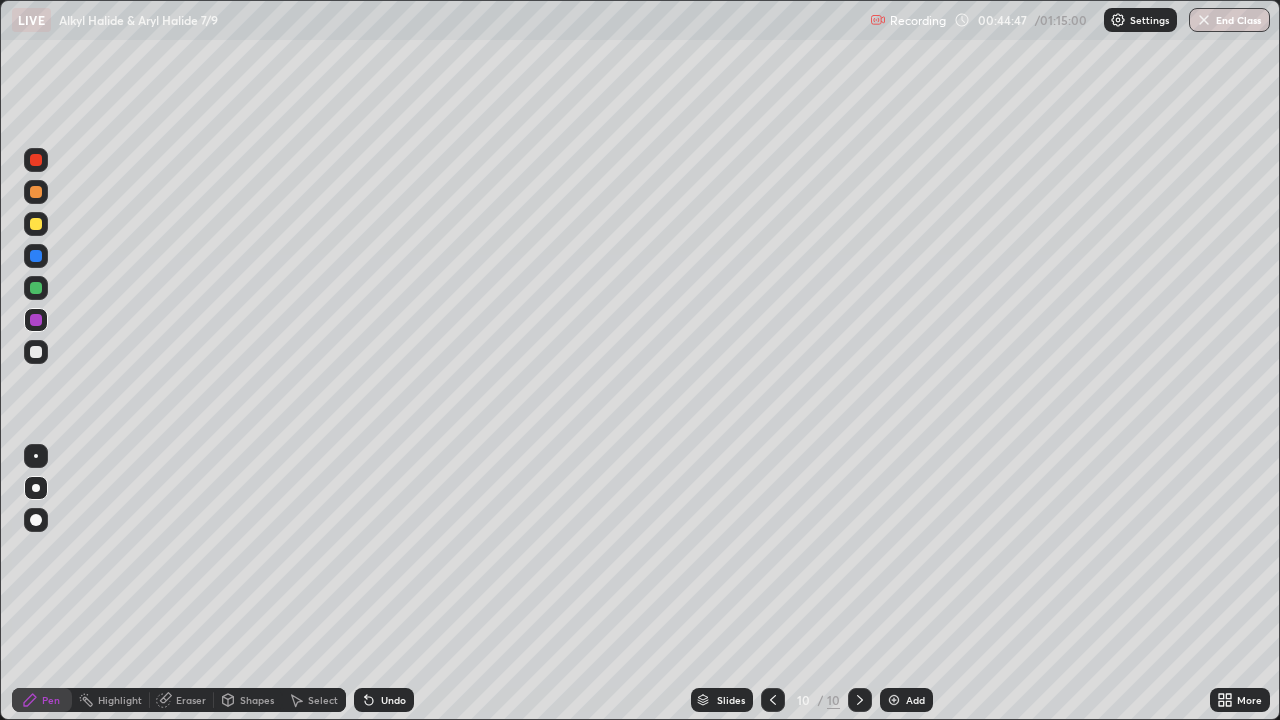 click at bounding box center (36, 352) 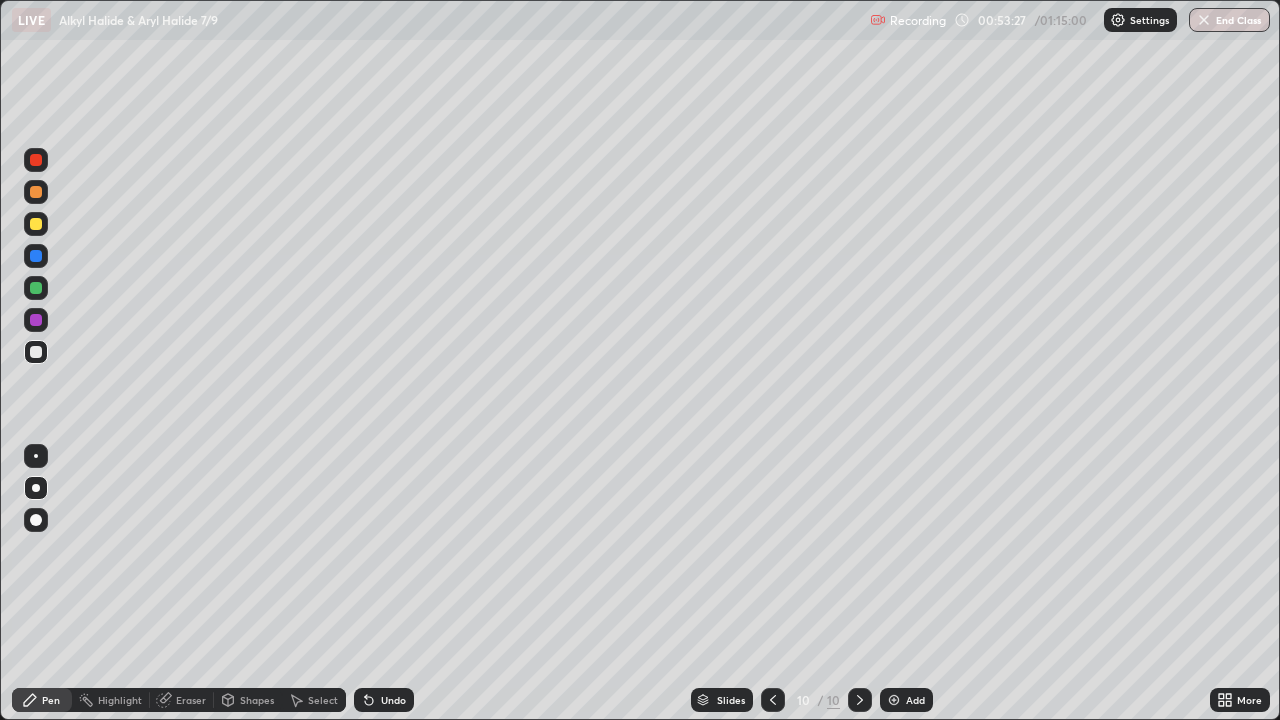 click on "Eraser" at bounding box center [191, 700] 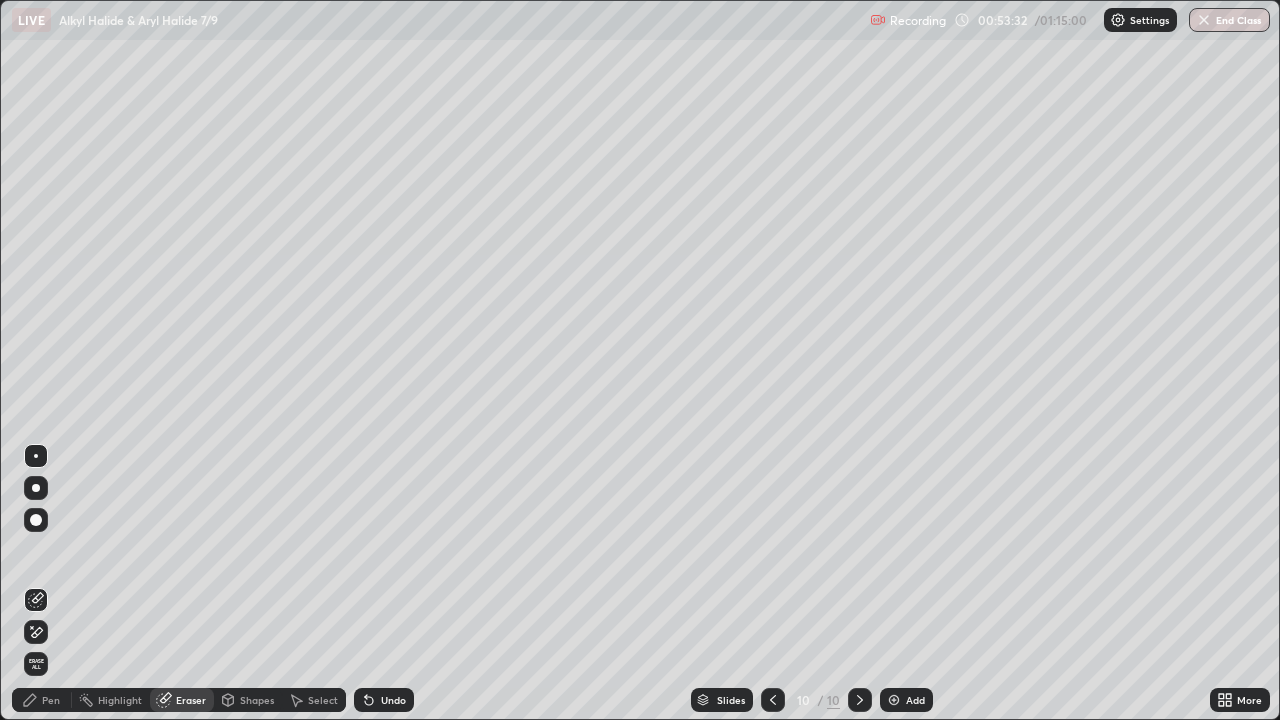 click 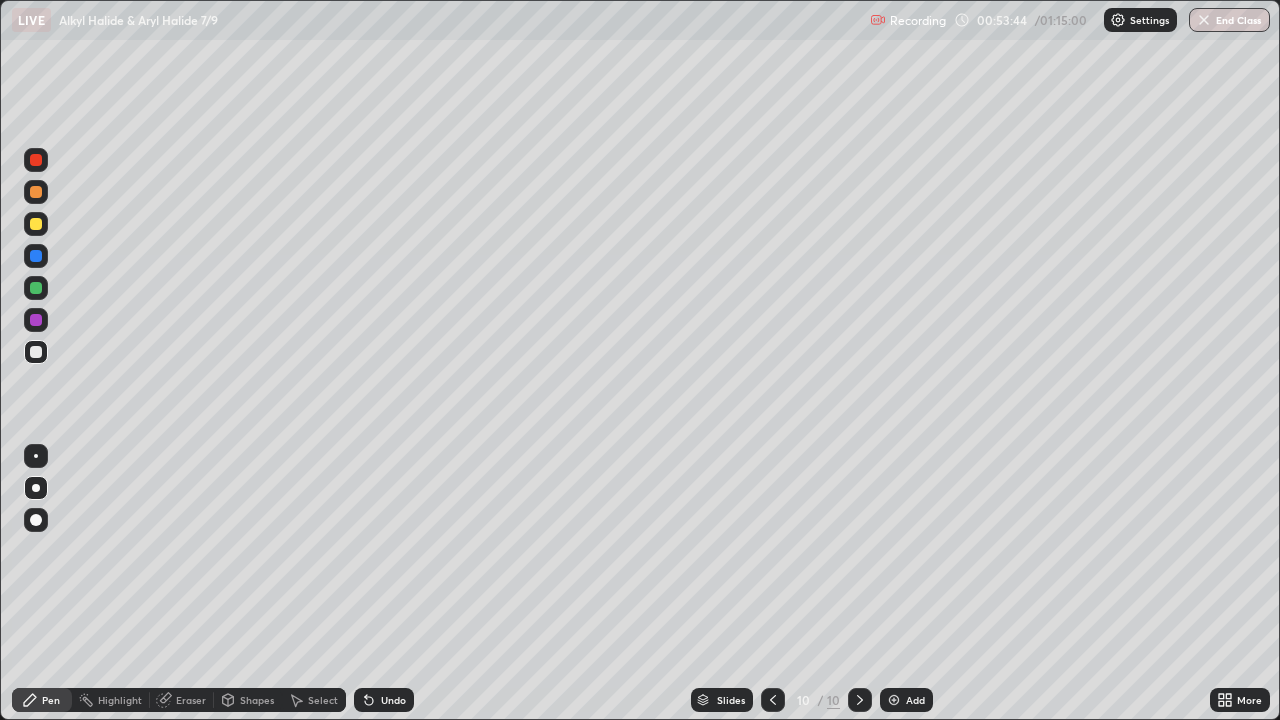 click on "Eraser" at bounding box center (191, 700) 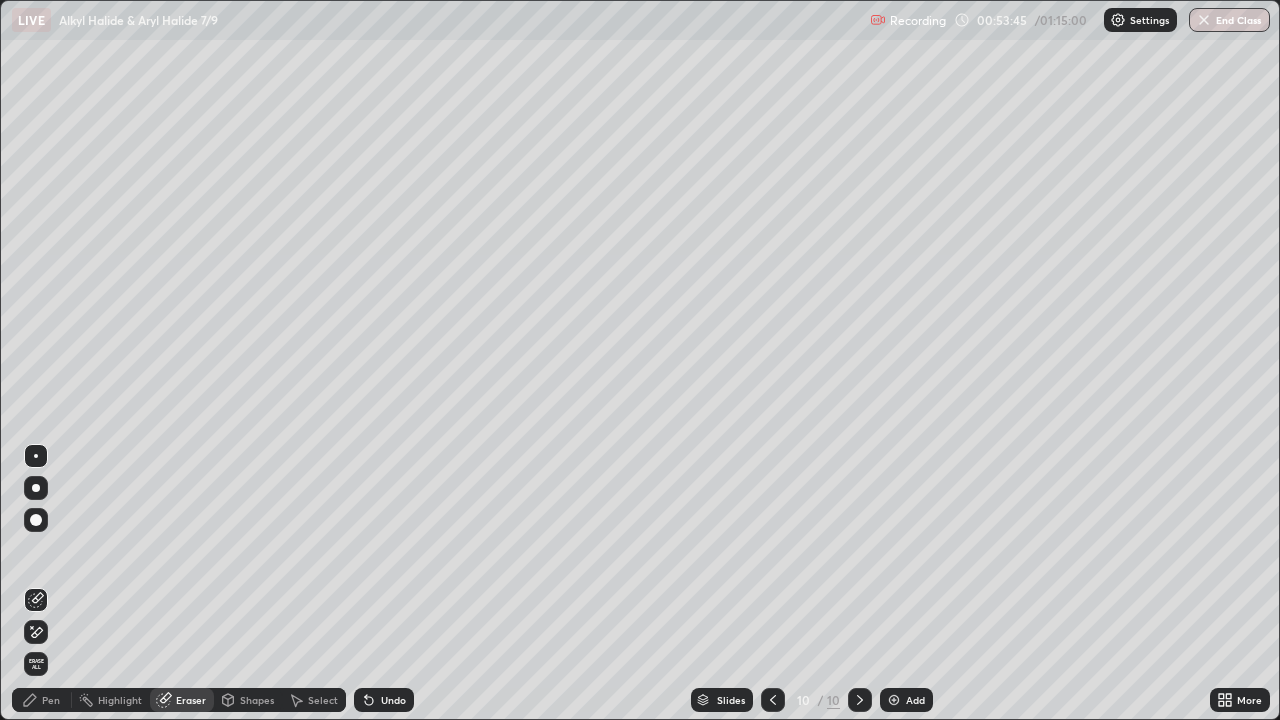 click on "Pen" at bounding box center (51, 700) 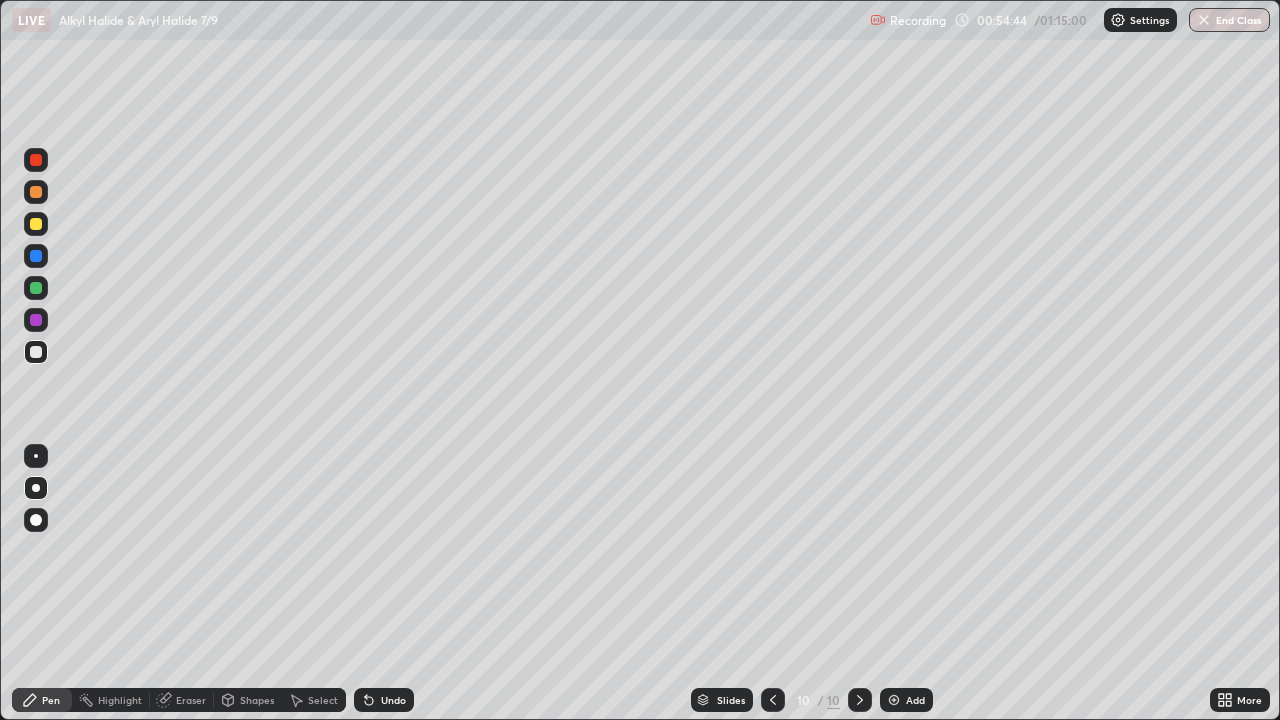 click on "Add" at bounding box center [915, 700] 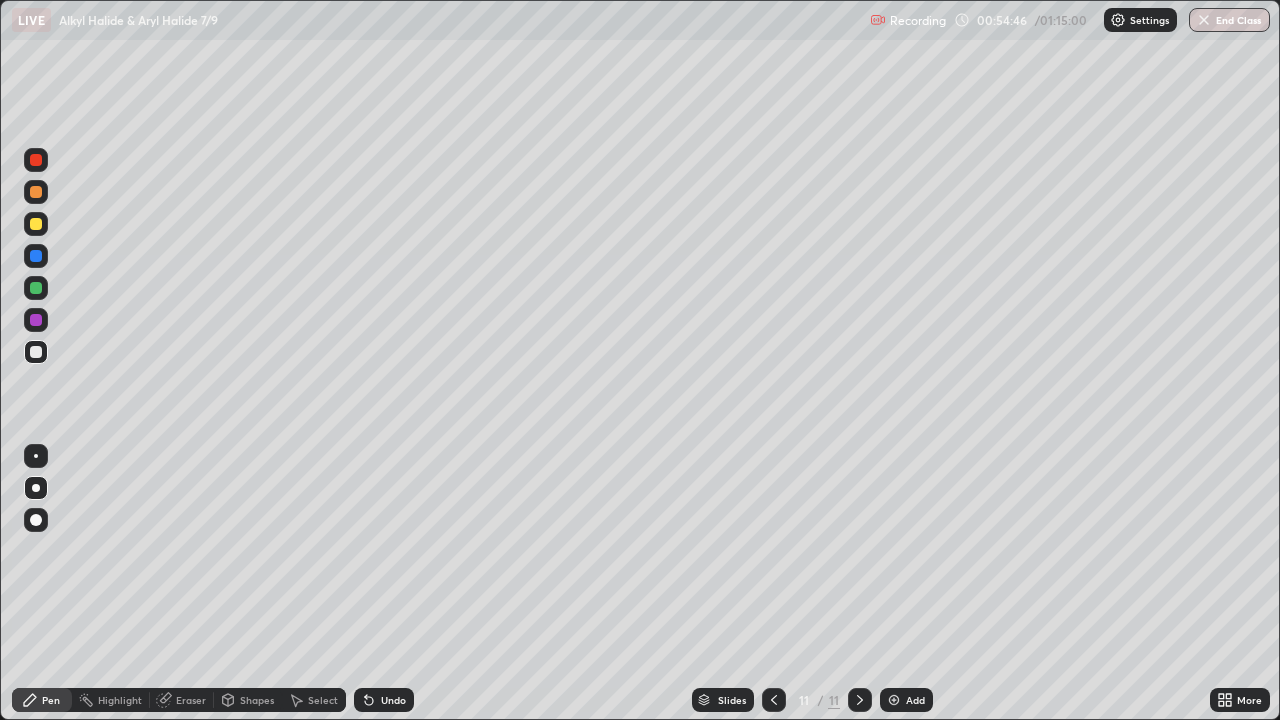 click at bounding box center (36, 488) 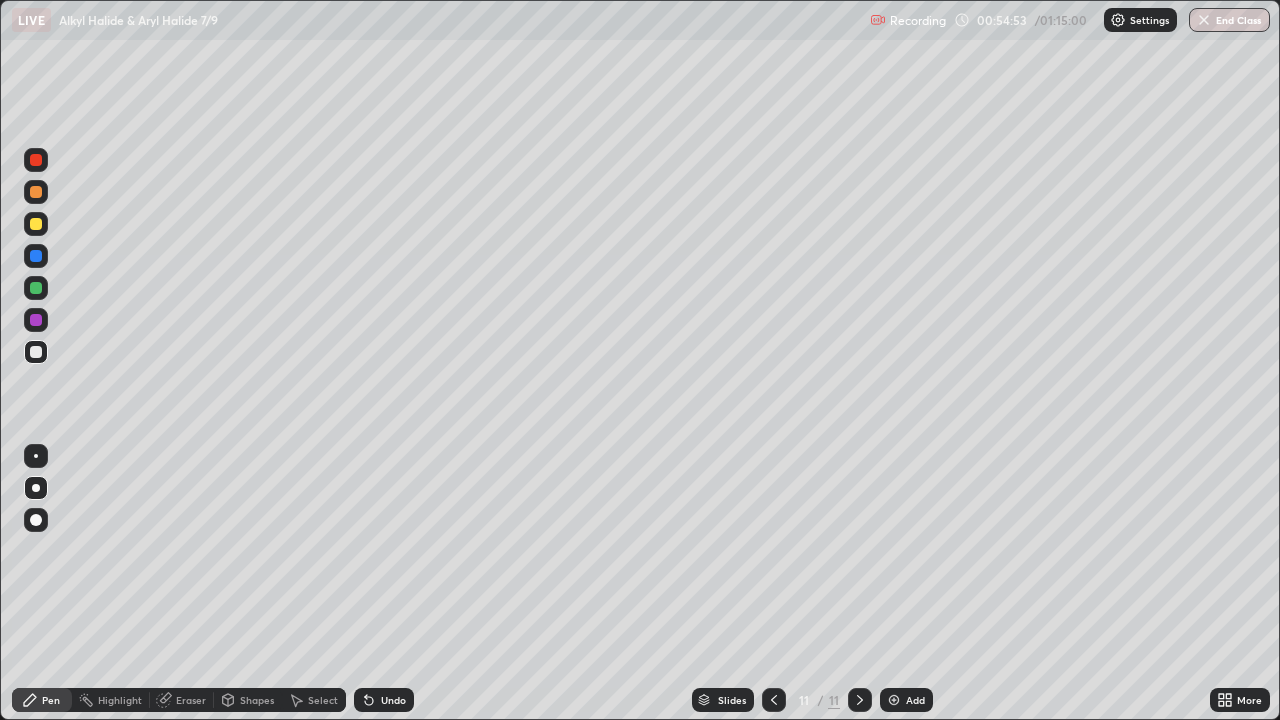 click on "Eraser" at bounding box center [182, 700] 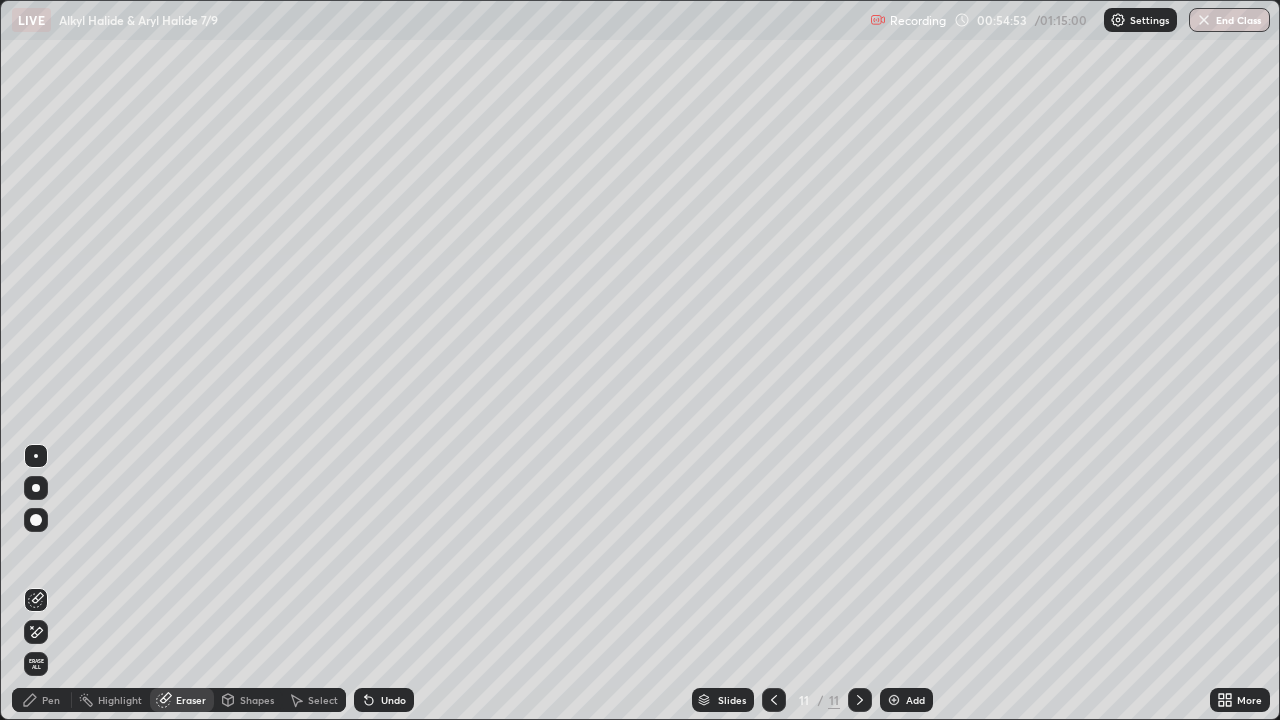 click 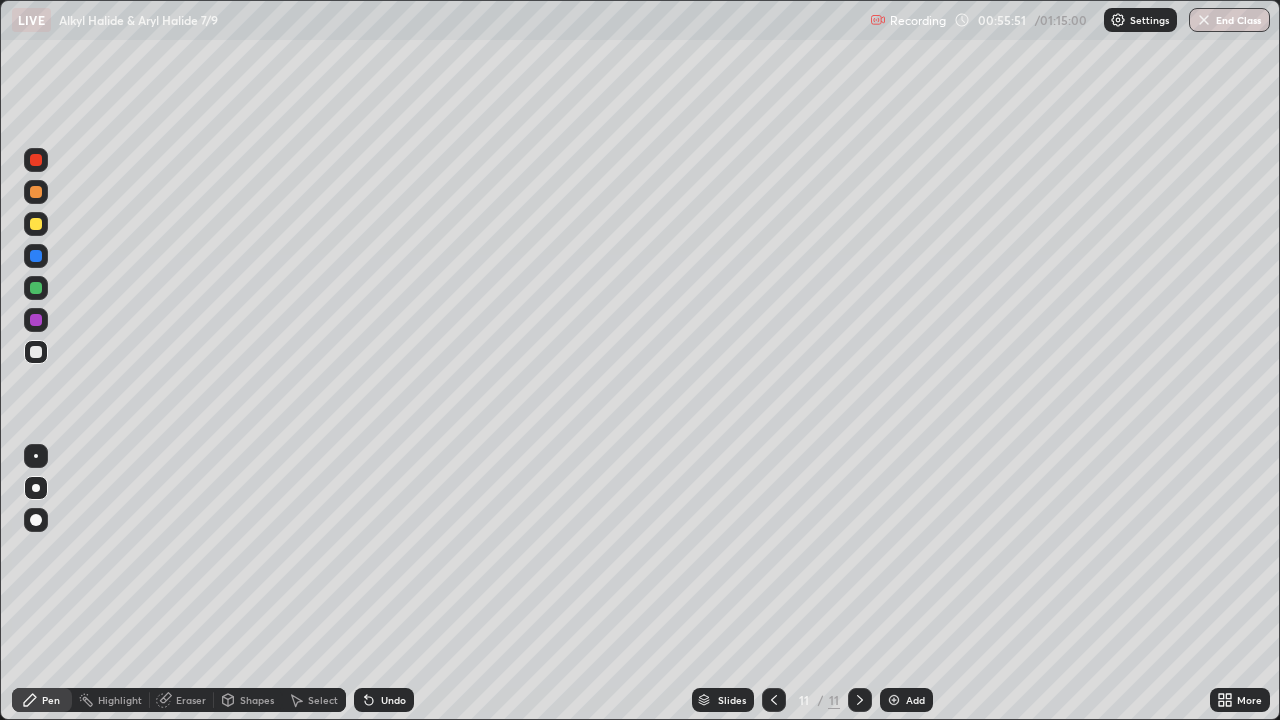 click at bounding box center (36, 352) 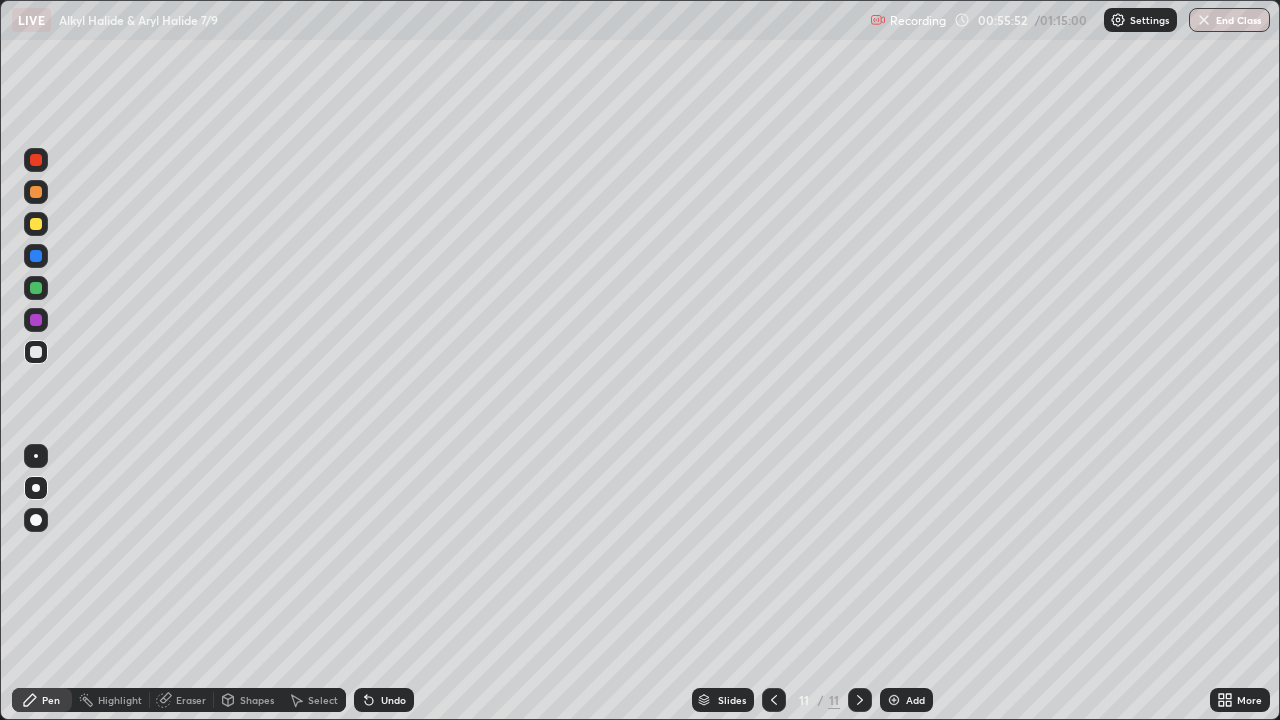 click at bounding box center [36, 288] 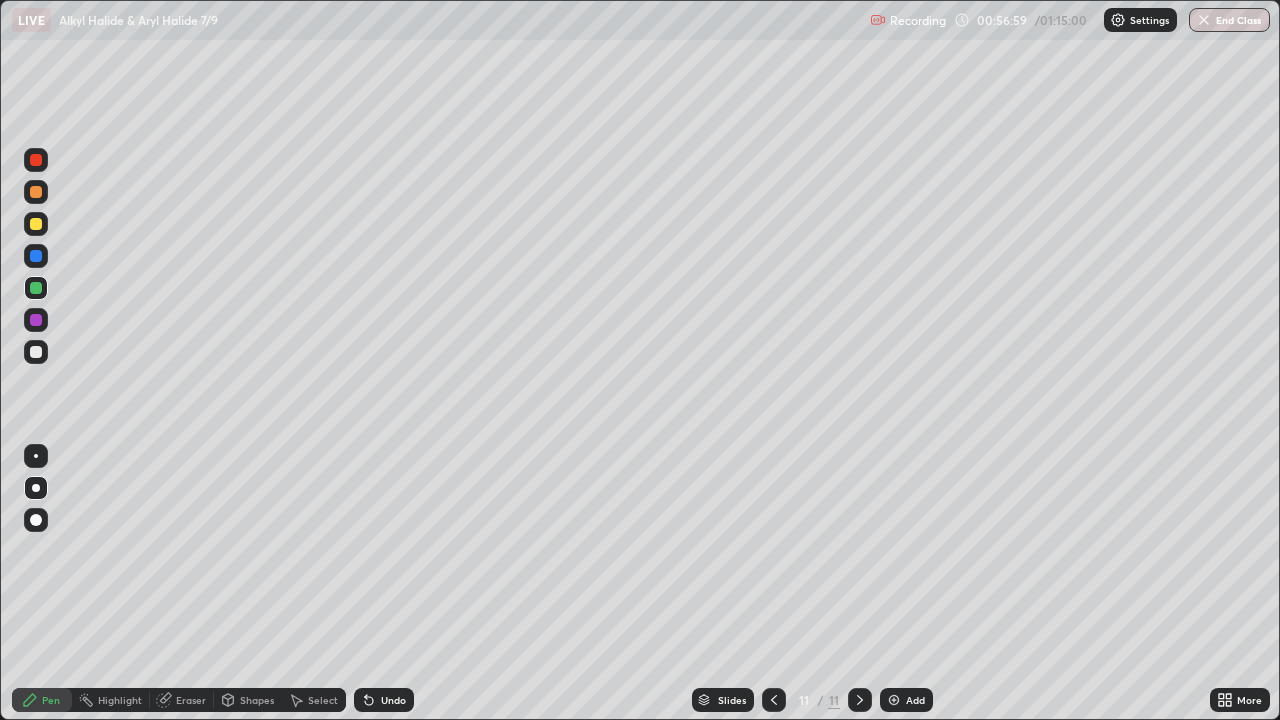 click at bounding box center (36, 488) 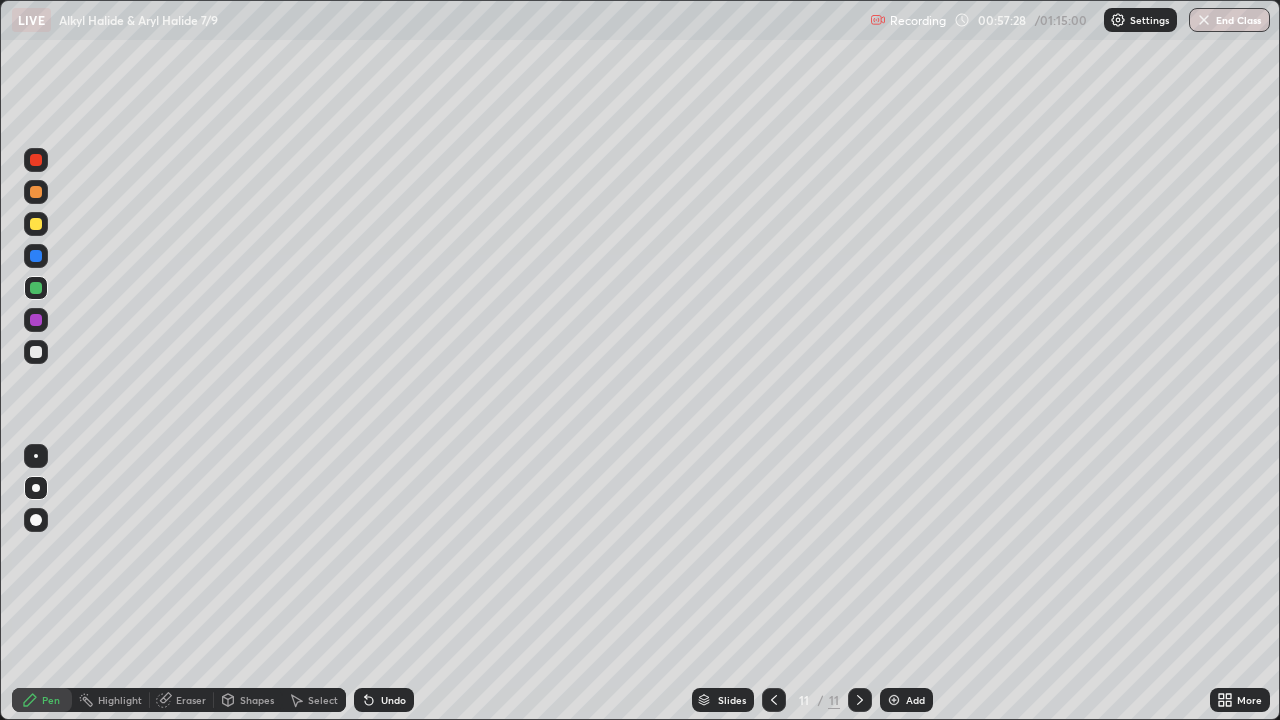click on "Eraser" at bounding box center [191, 700] 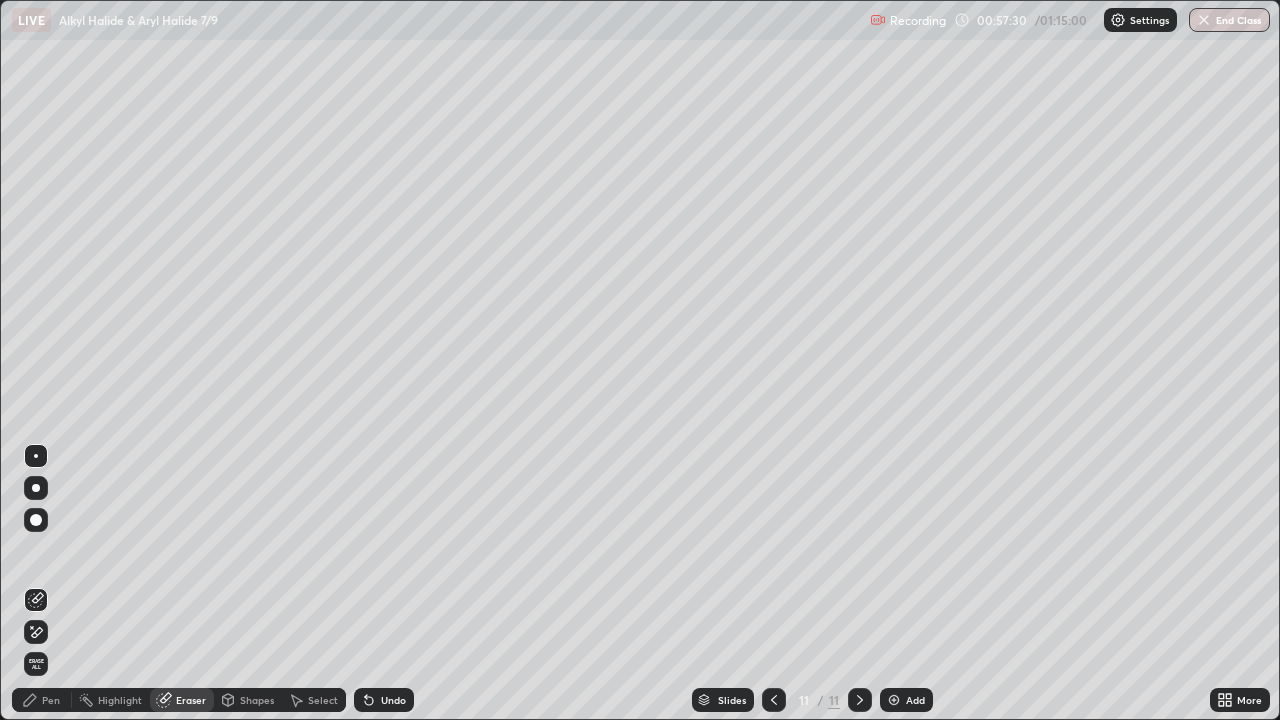 click on "Pen" at bounding box center (42, 700) 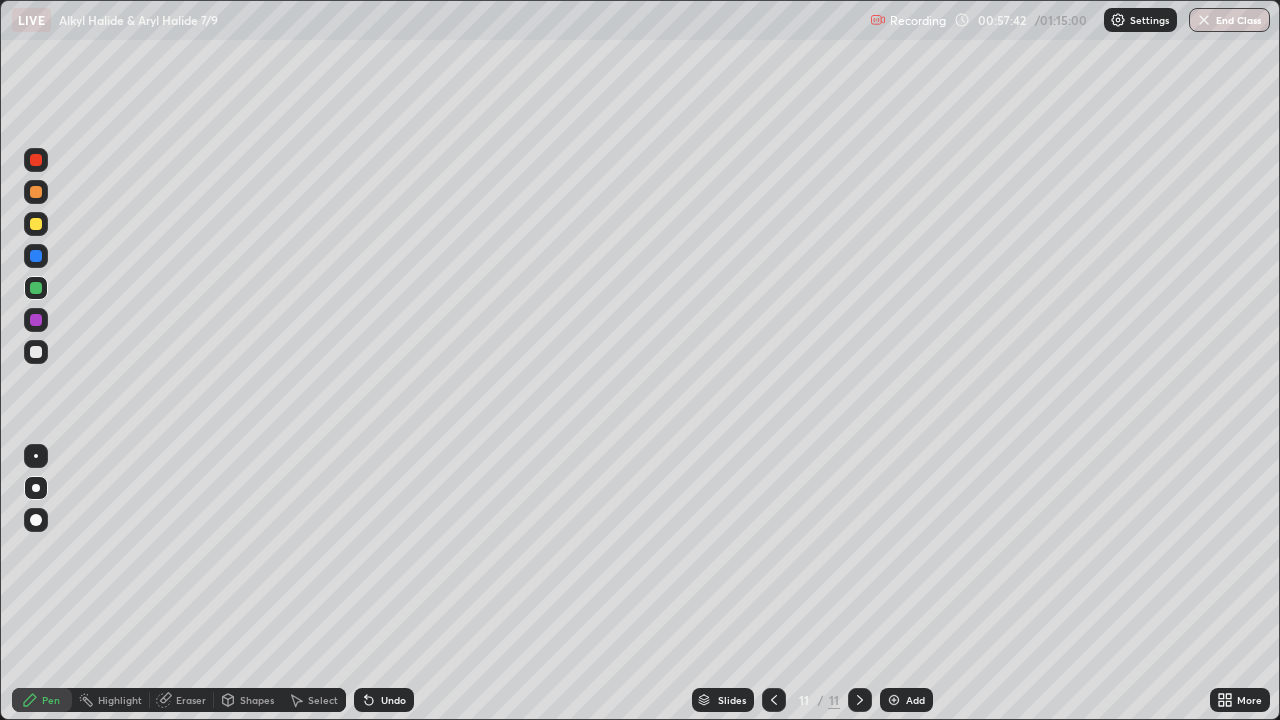 click on "Eraser" at bounding box center (191, 700) 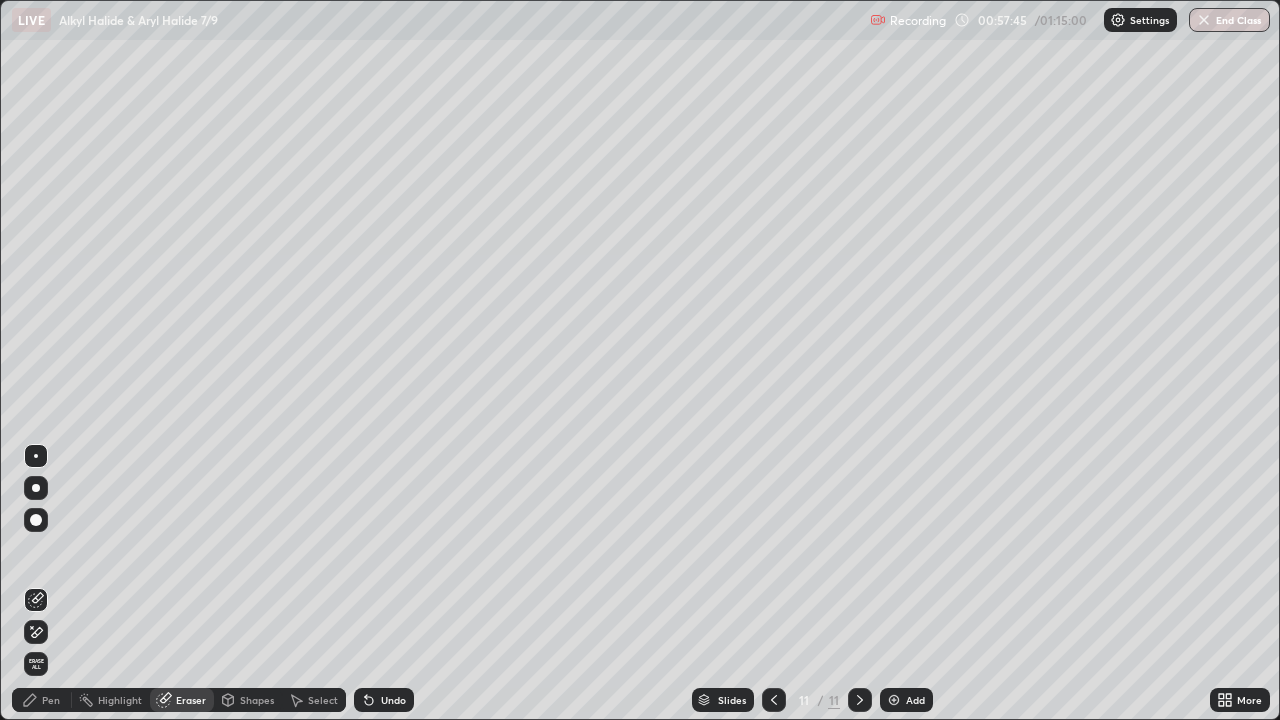 click on "Pen" at bounding box center (51, 700) 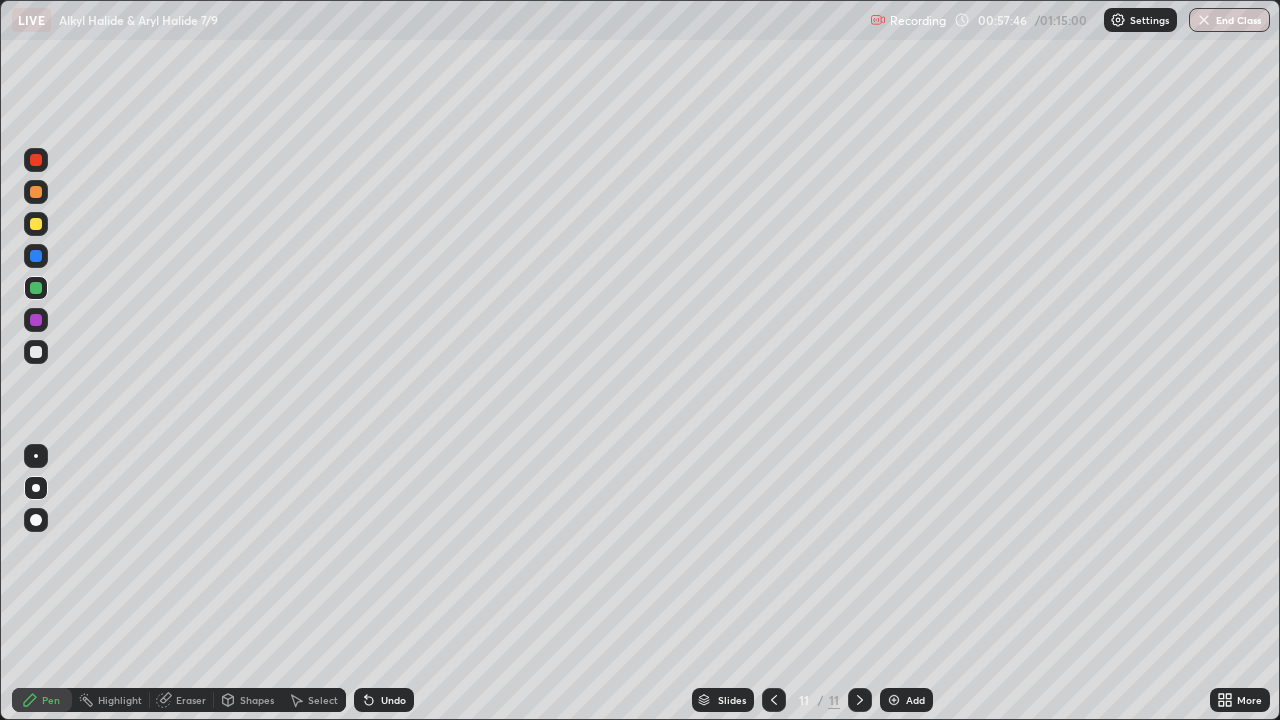 click at bounding box center [36, 352] 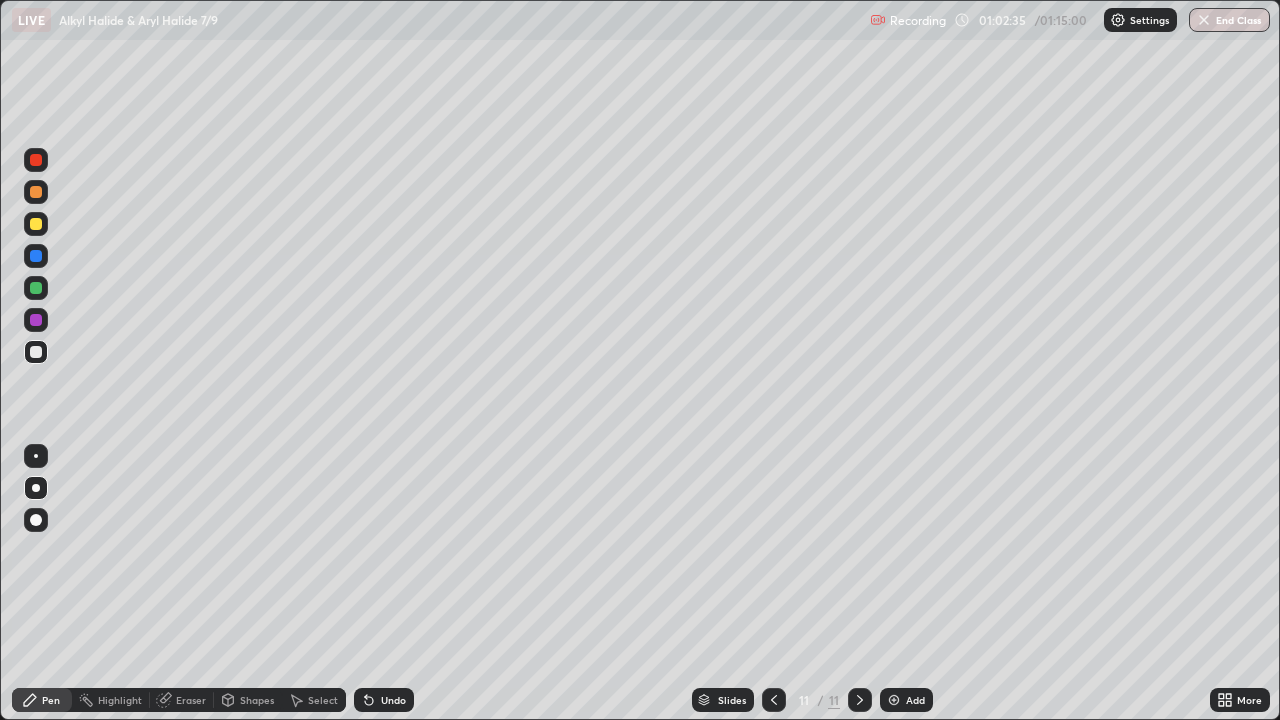 click on "Add" at bounding box center (915, 700) 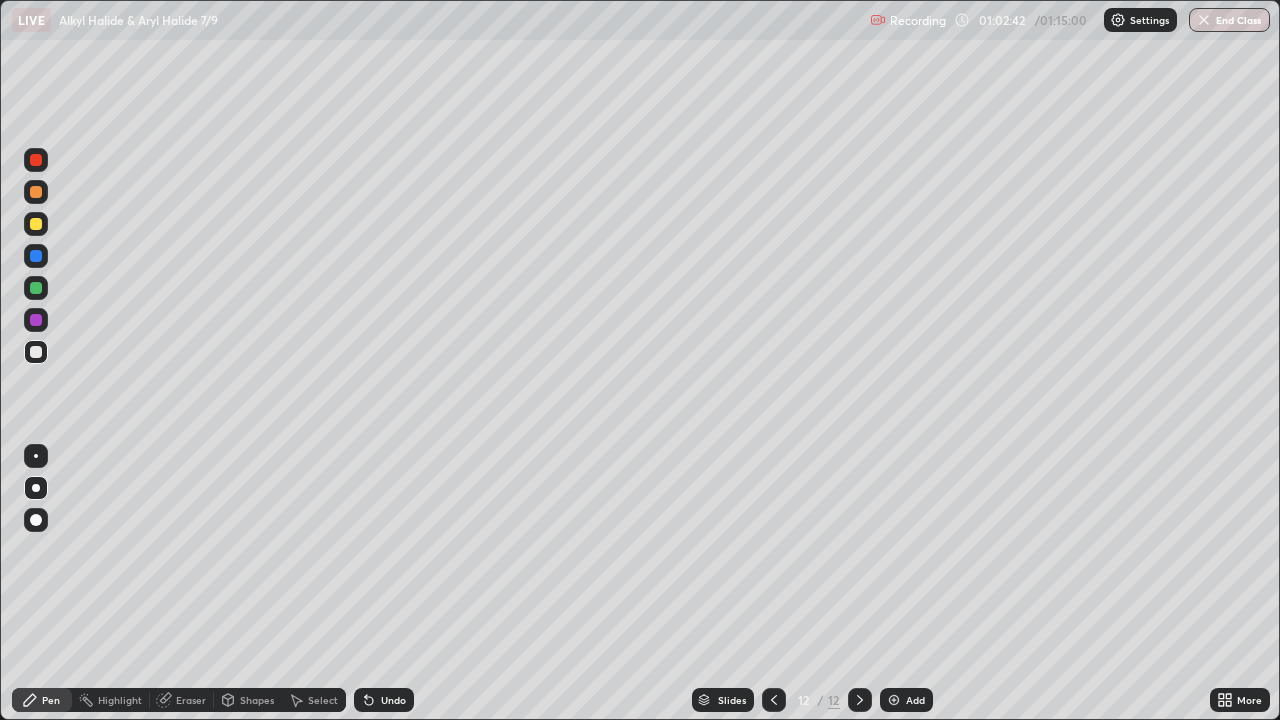 click at bounding box center [36, 488] 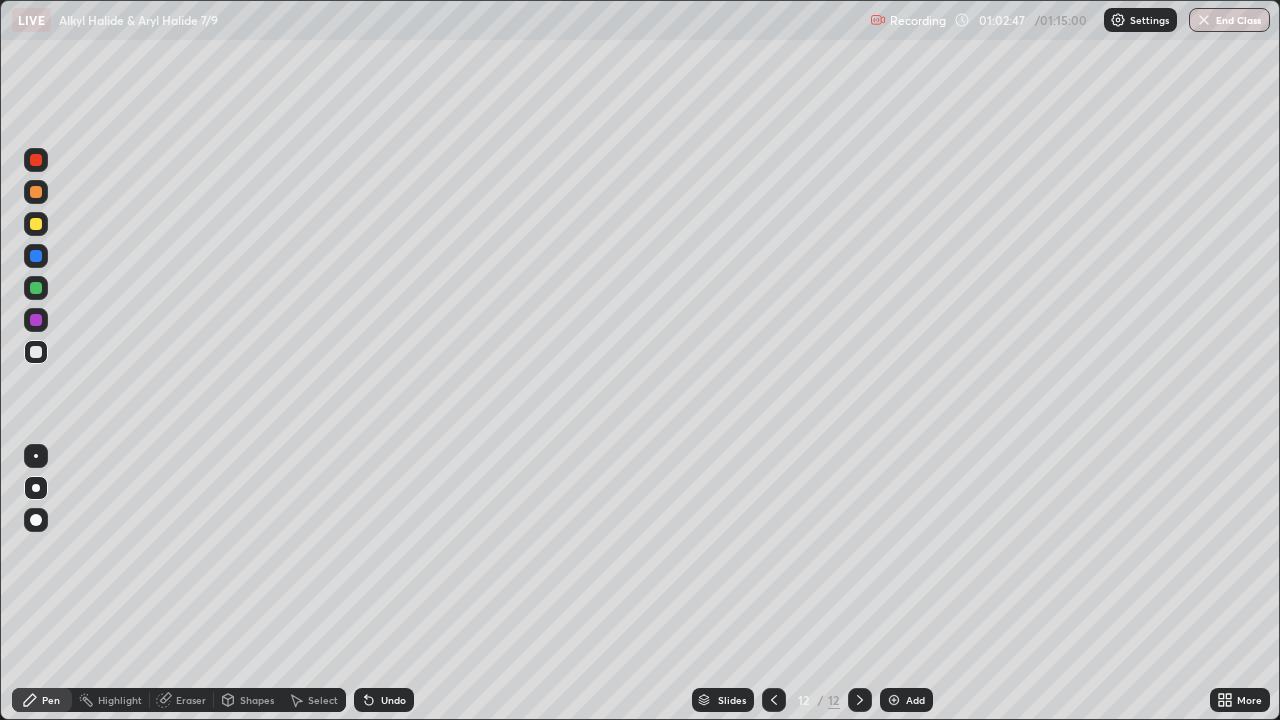 click at bounding box center [774, 700] 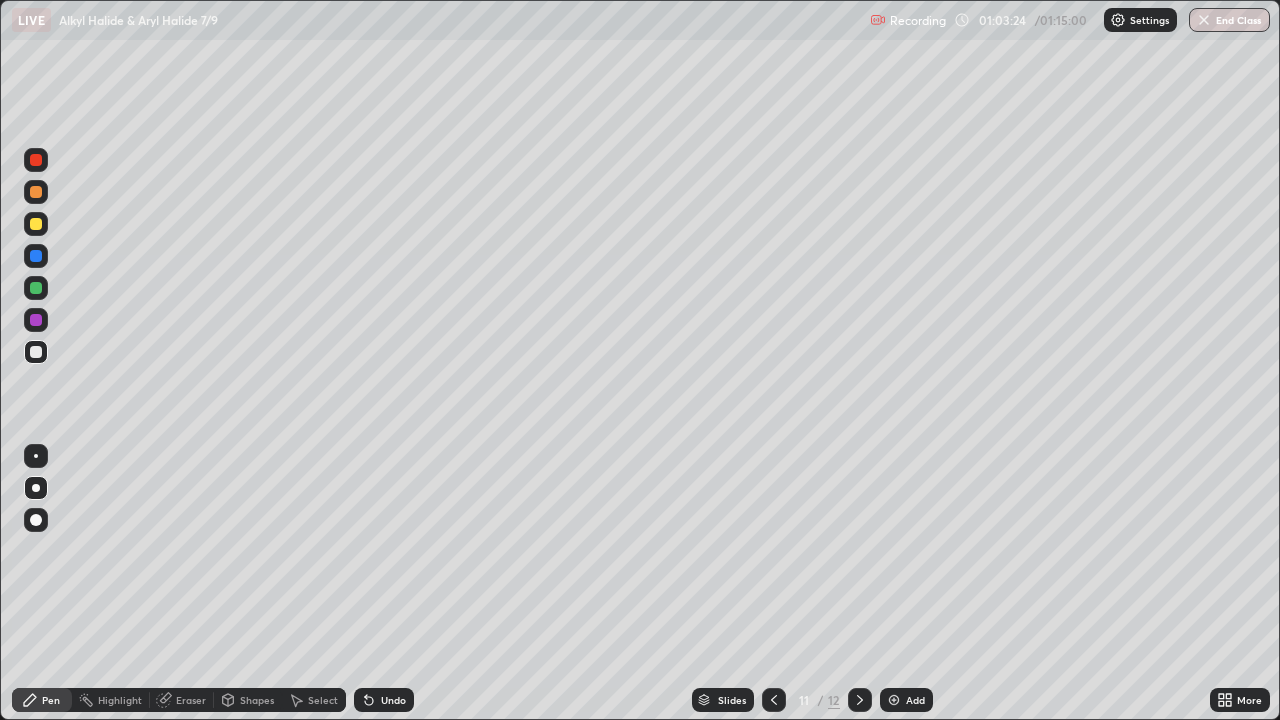 click 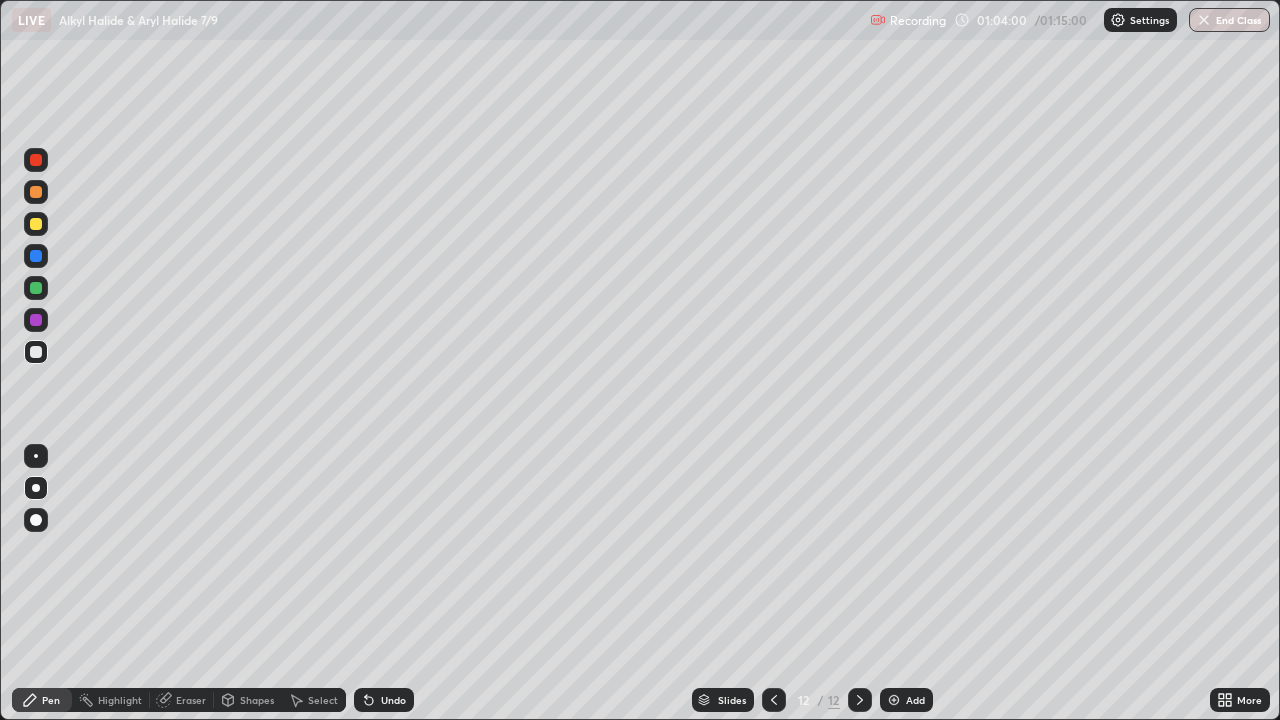 click at bounding box center [36, 352] 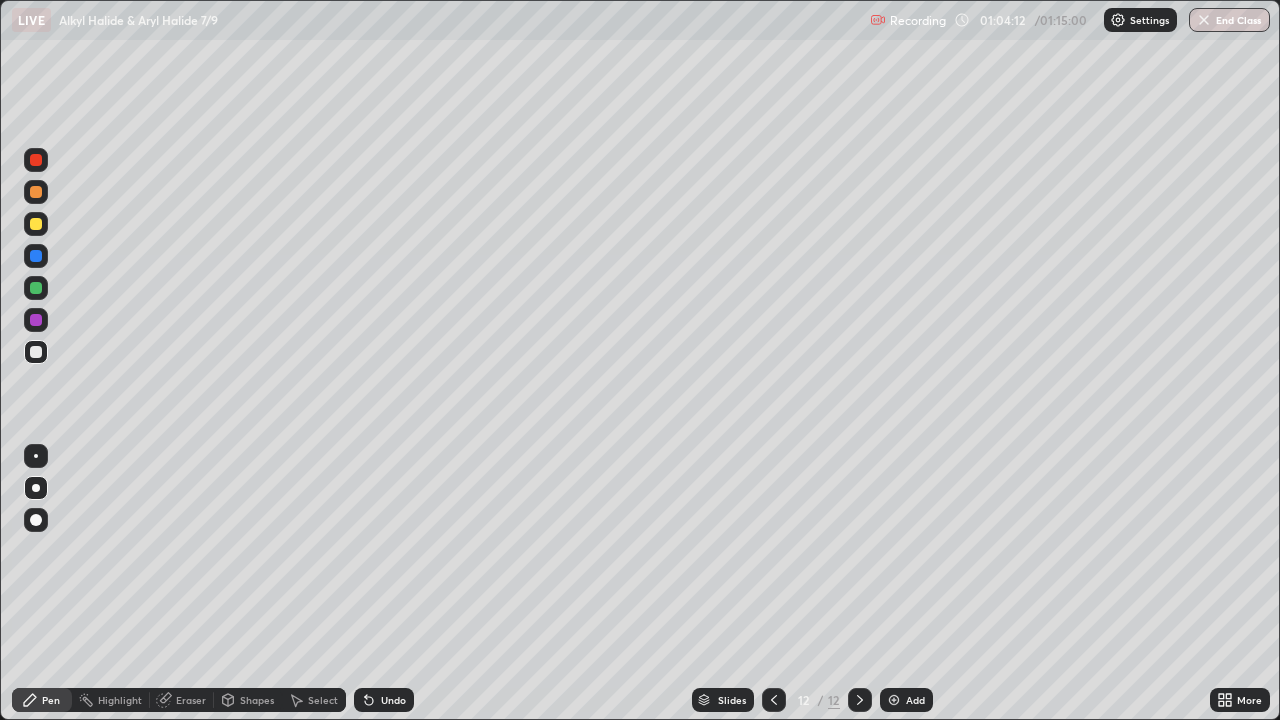 click at bounding box center (36, 352) 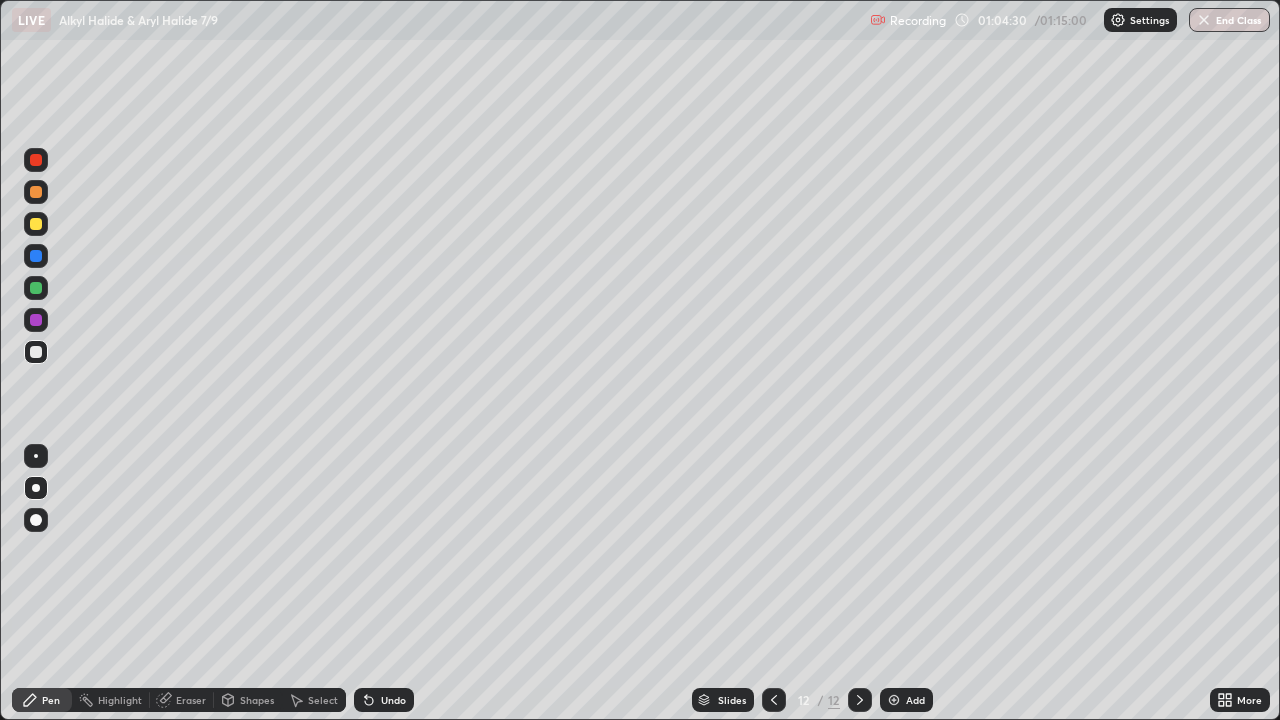 click on "Eraser" at bounding box center (182, 700) 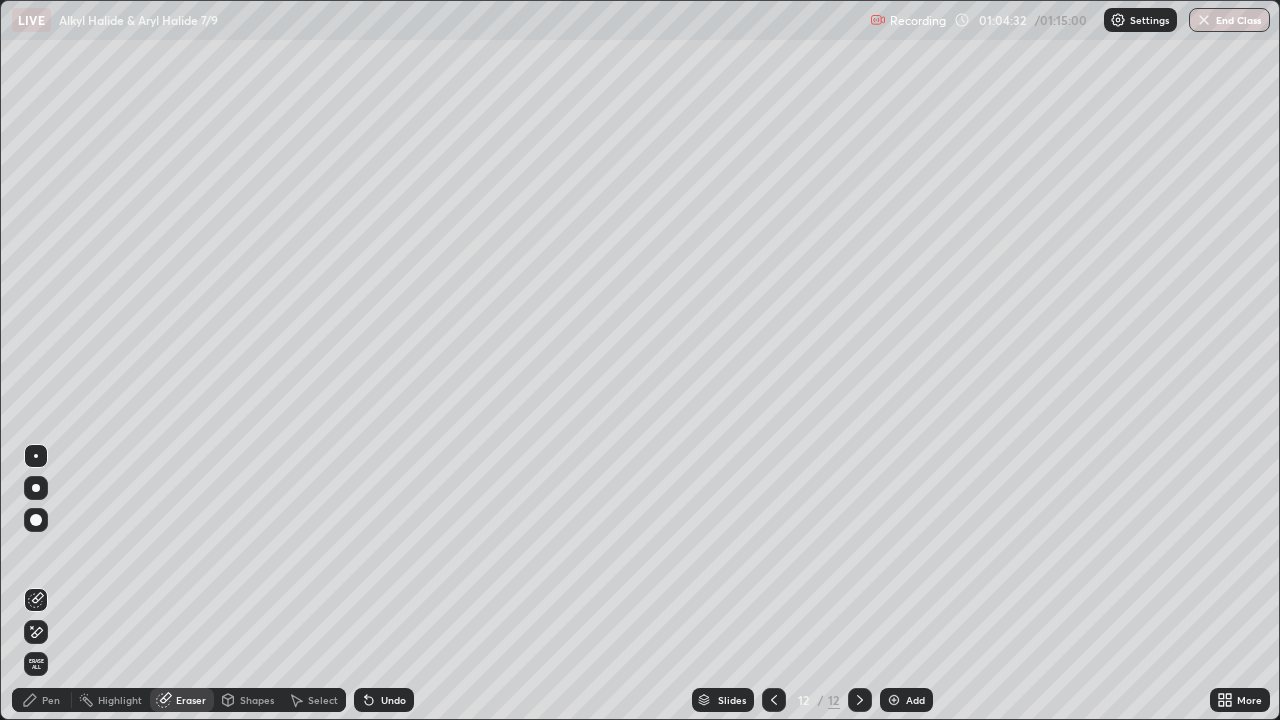 click on "Pen" at bounding box center (42, 700) 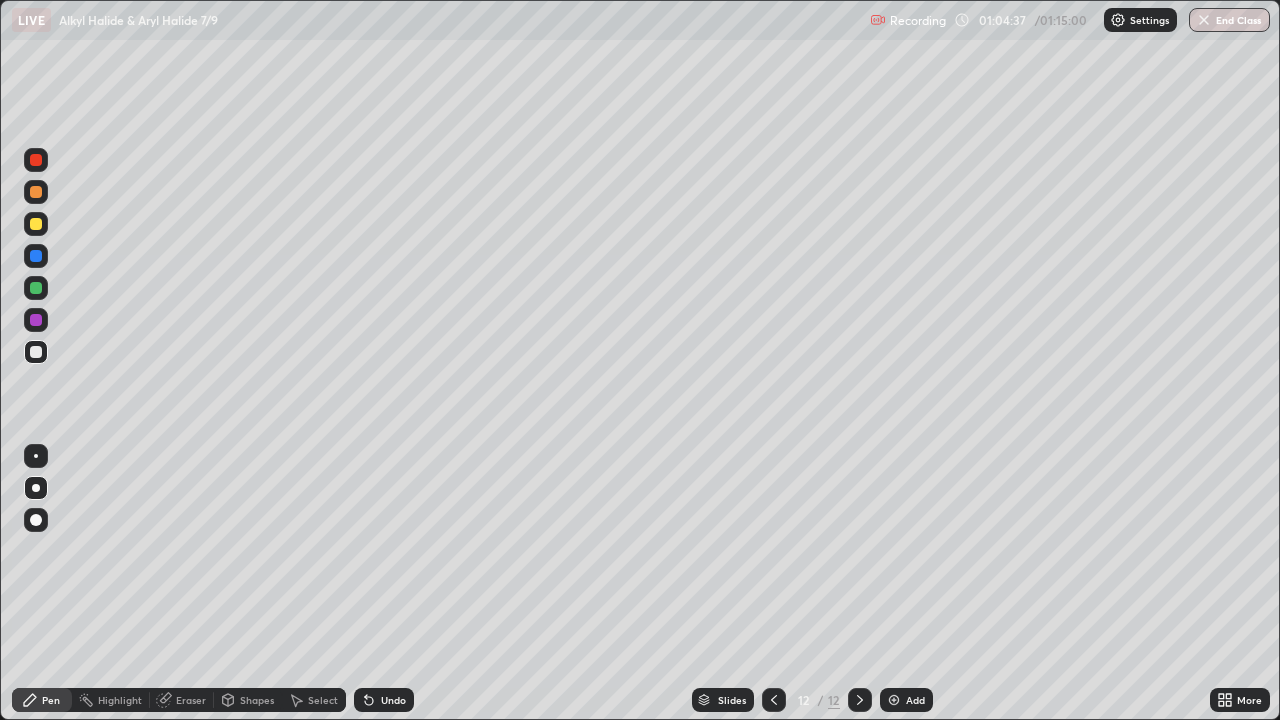click at bounding box center [36, 288] 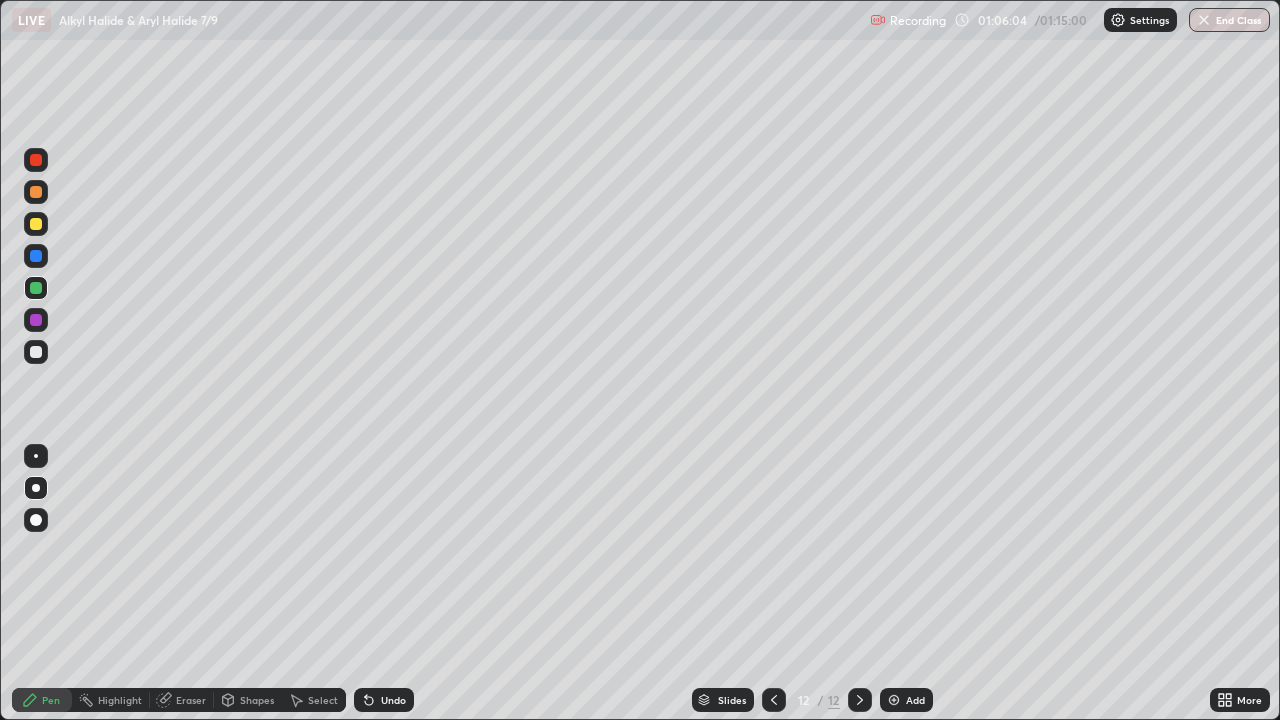 click at bounding box center (36, 352) 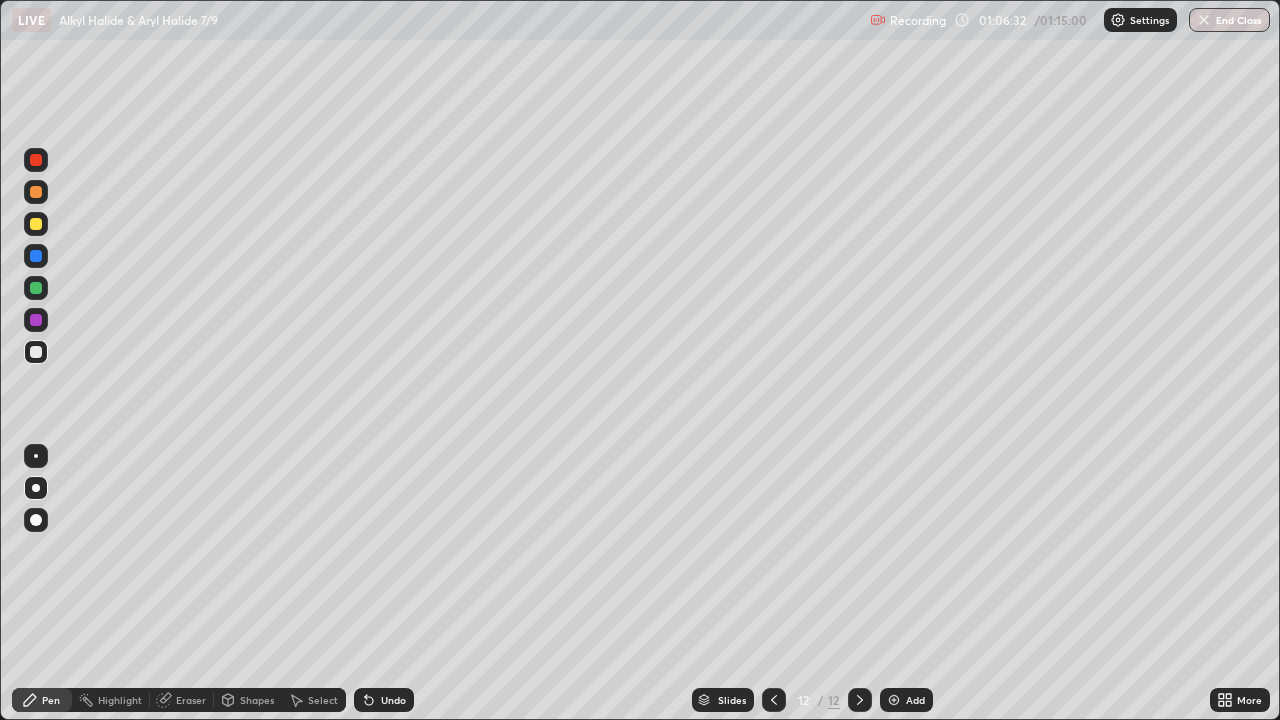 click at bounding box center [894, 700] 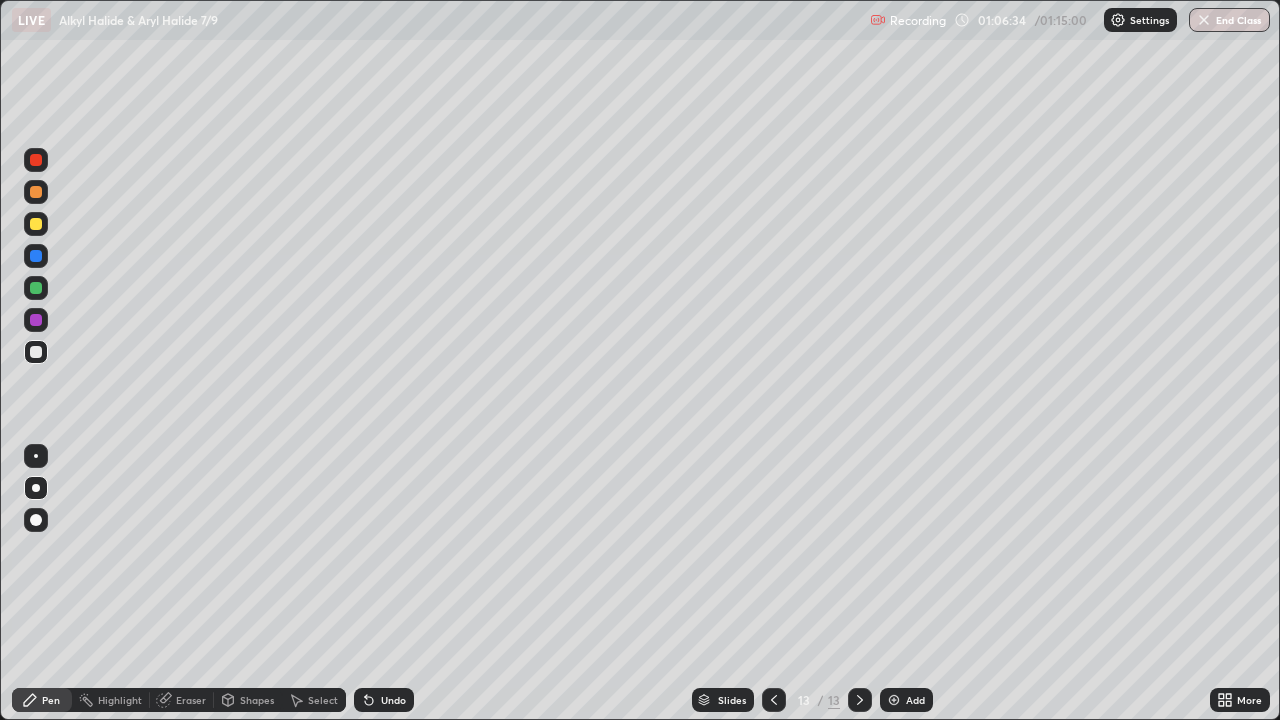 click at bounding box center [36, 488] 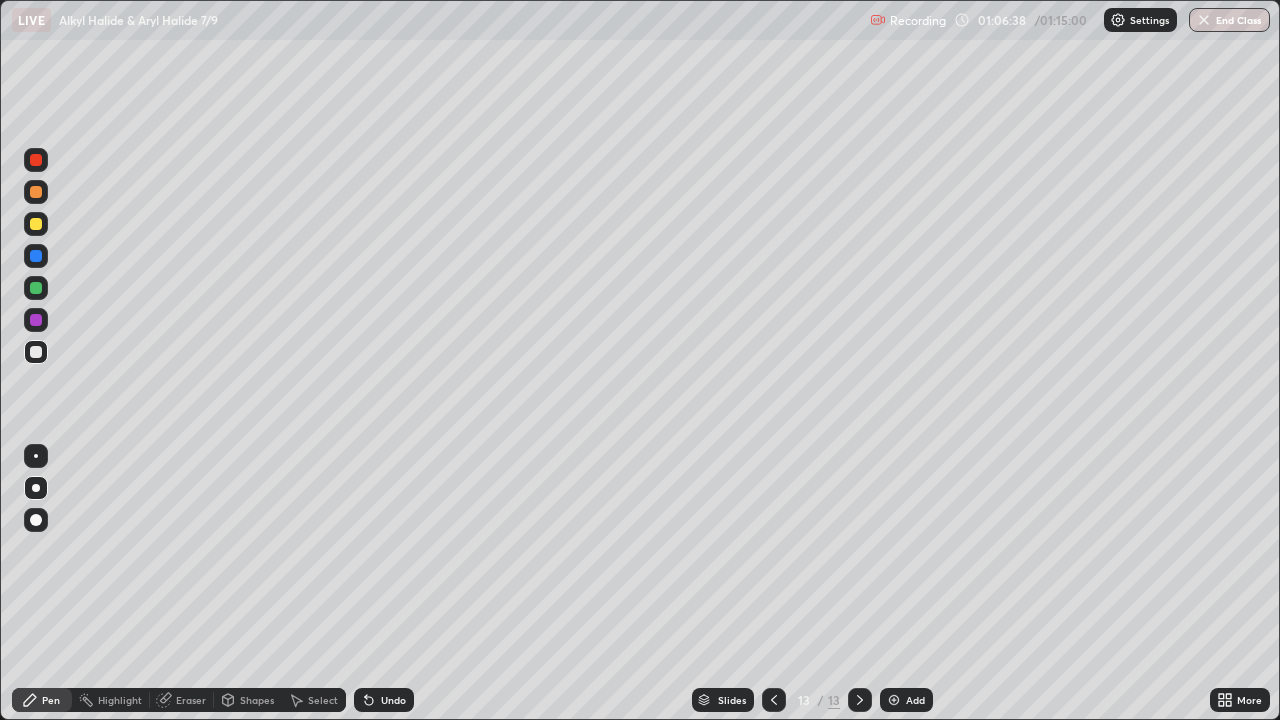click at bounding box center [36, 520] 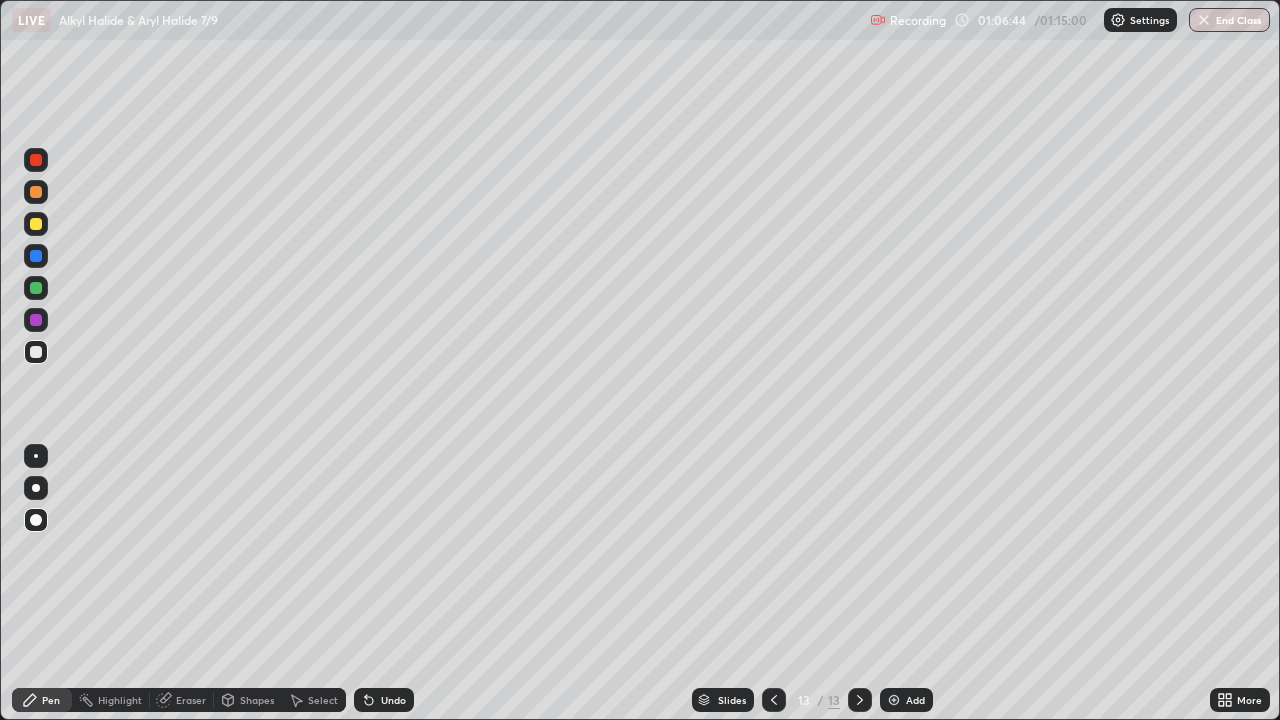 click at bounding box center (36, 488) 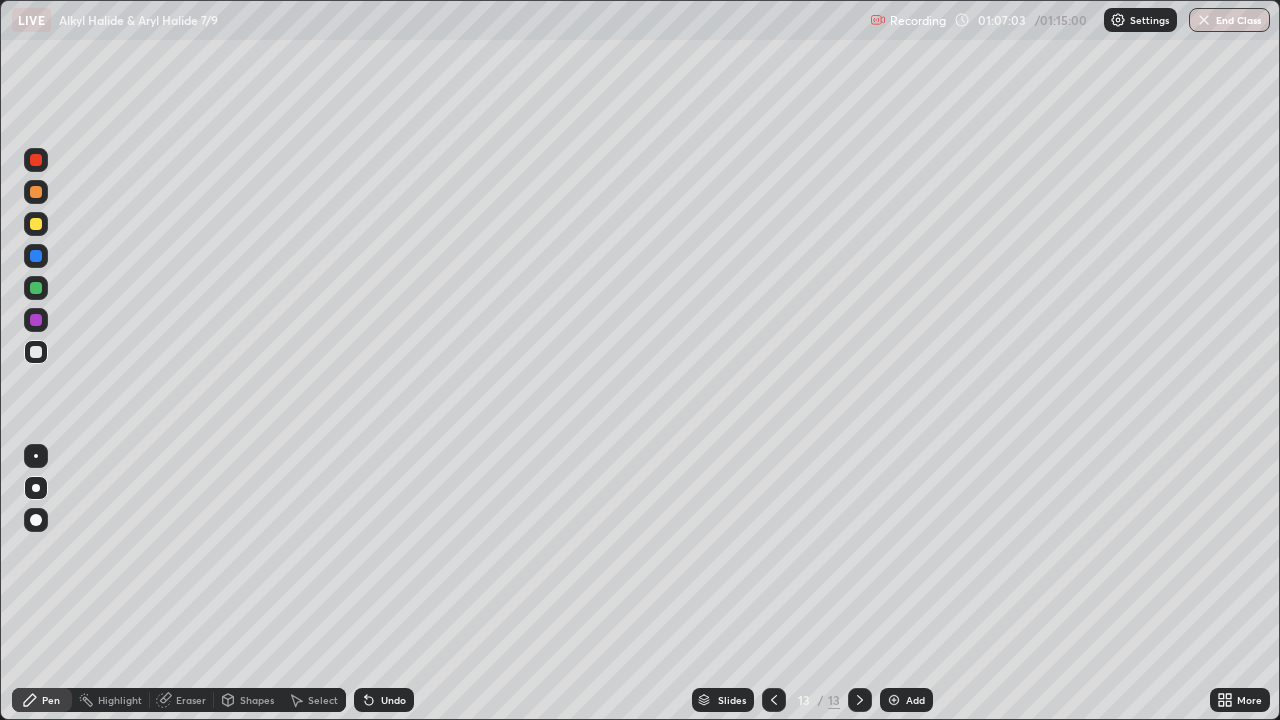 click at bounding box center [36, 288] 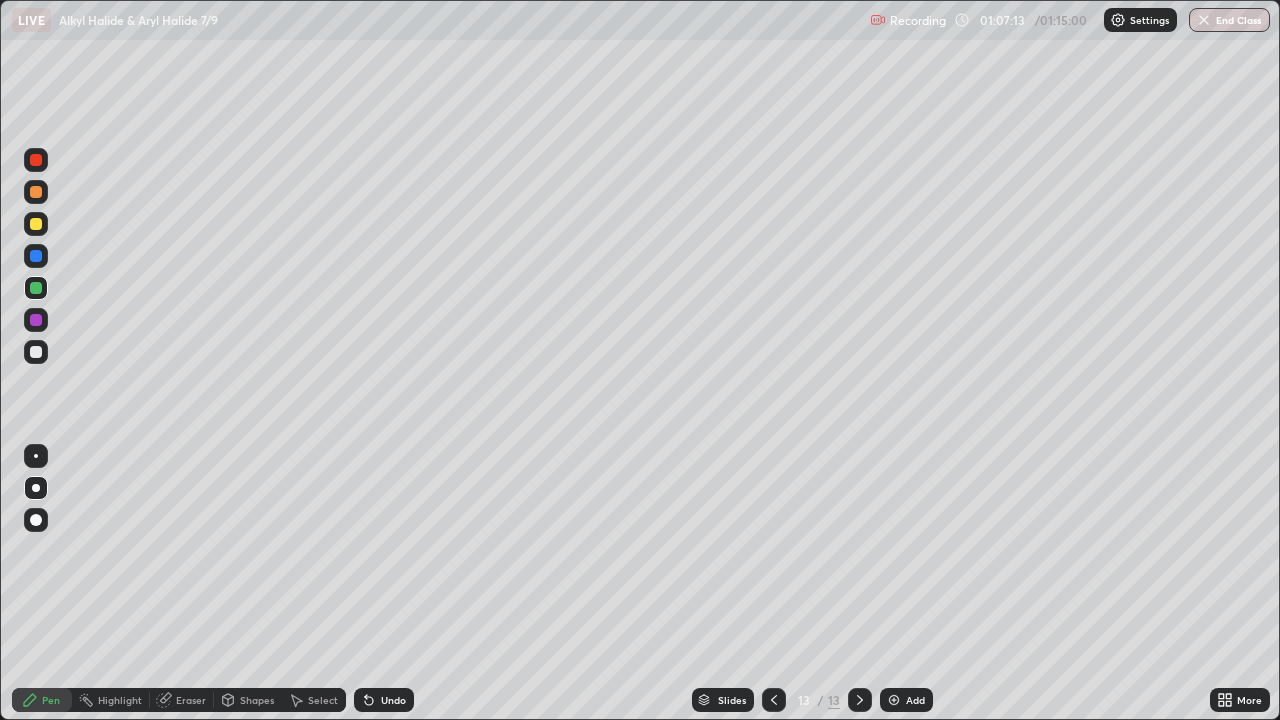 click on "Eraser" at bounding box center (191, 700) 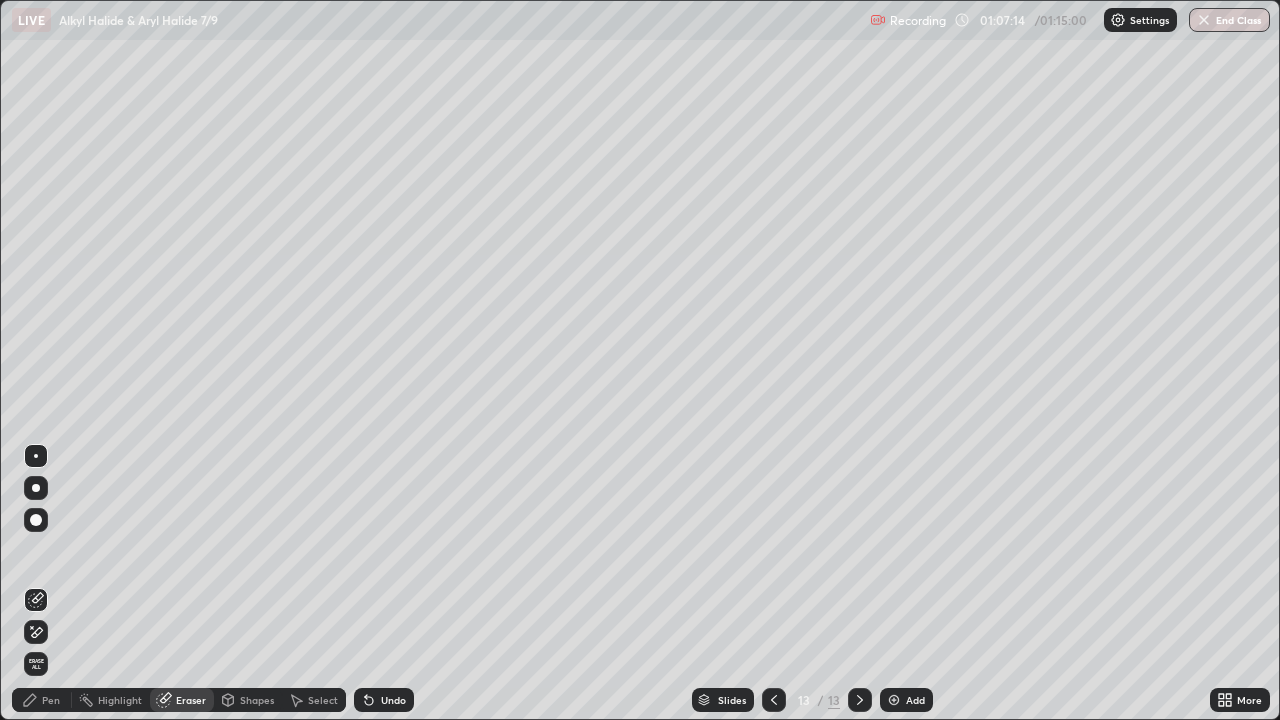 click on "Pen" at bounding box center (42, 700) 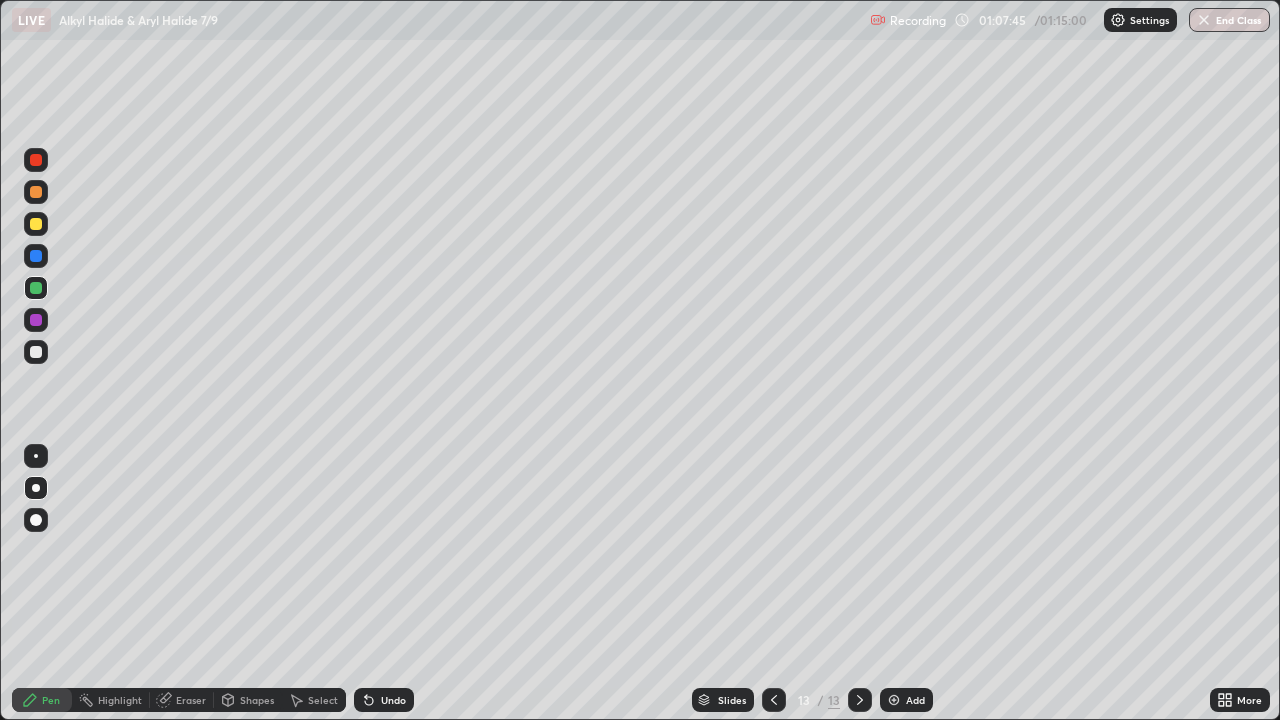 click at bounding box center [36, 352] 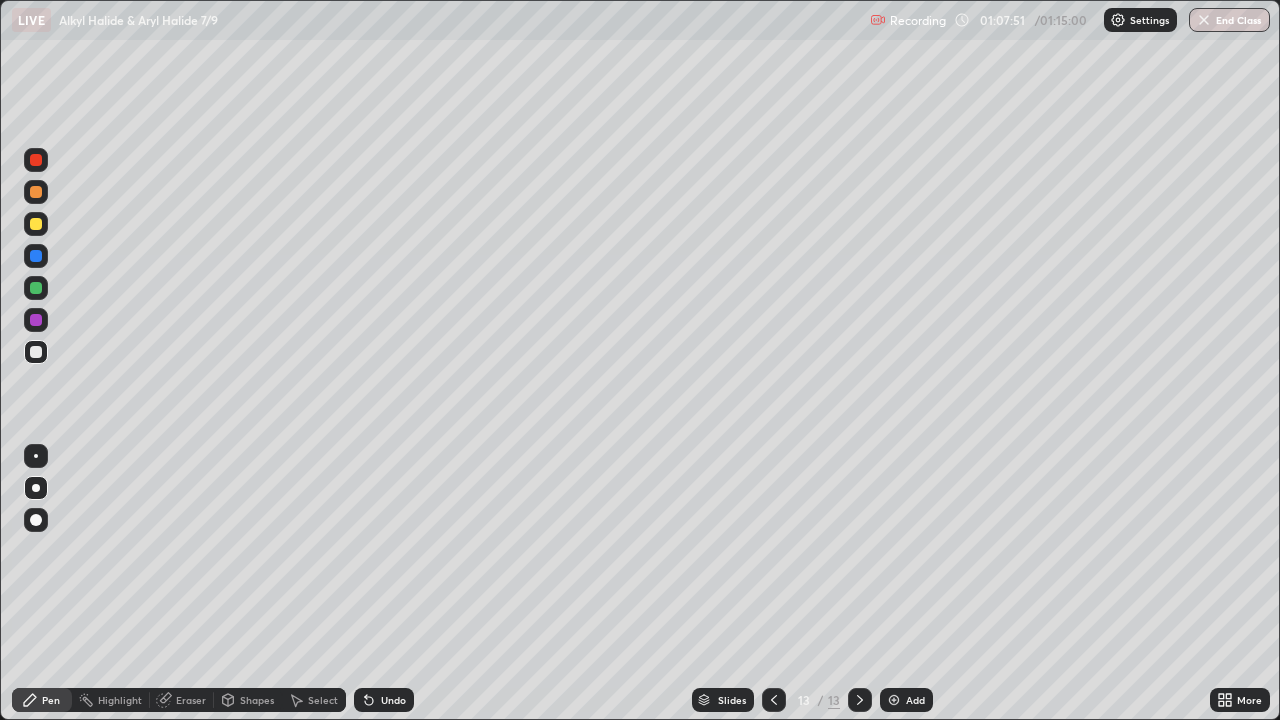 click at bounding box center (774, 700) 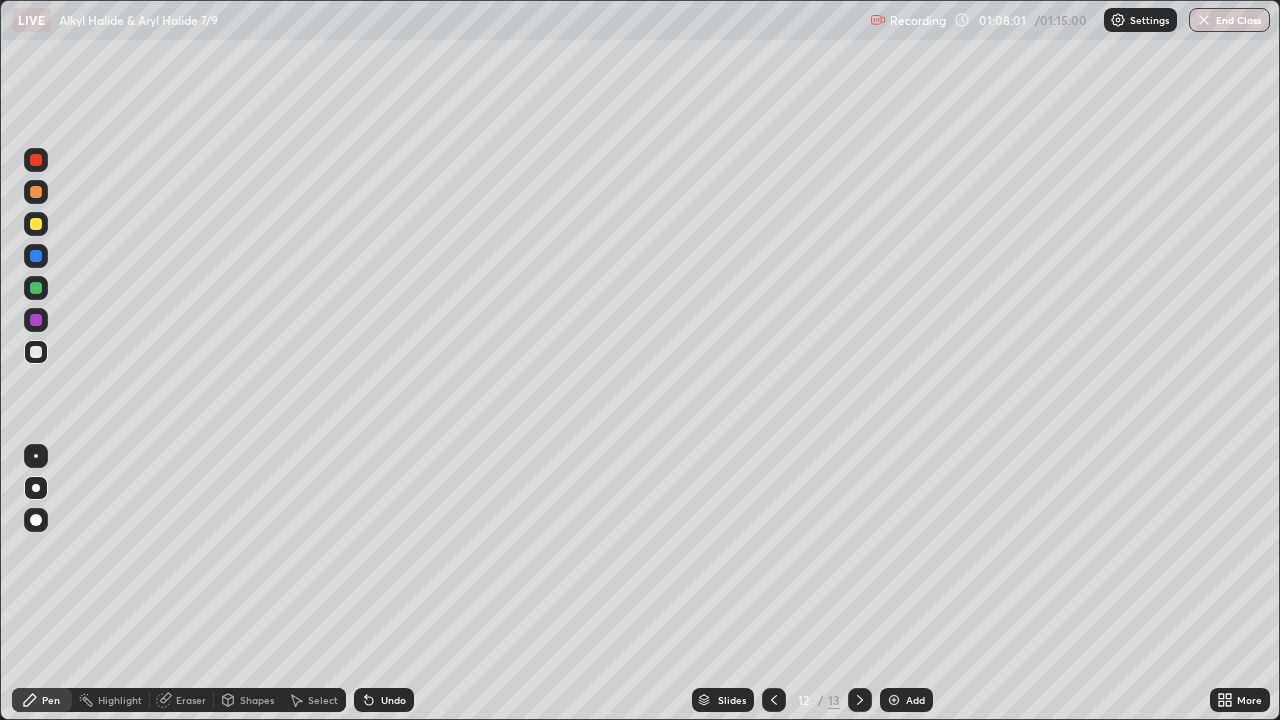 click 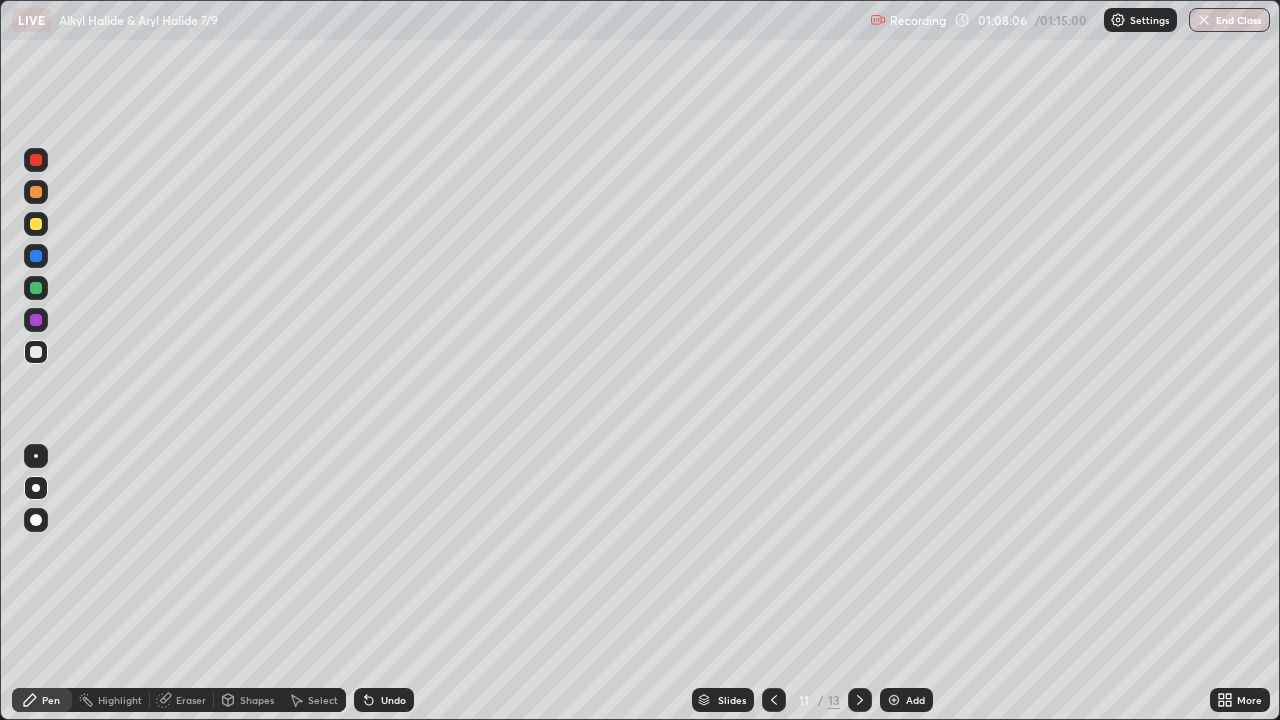 click 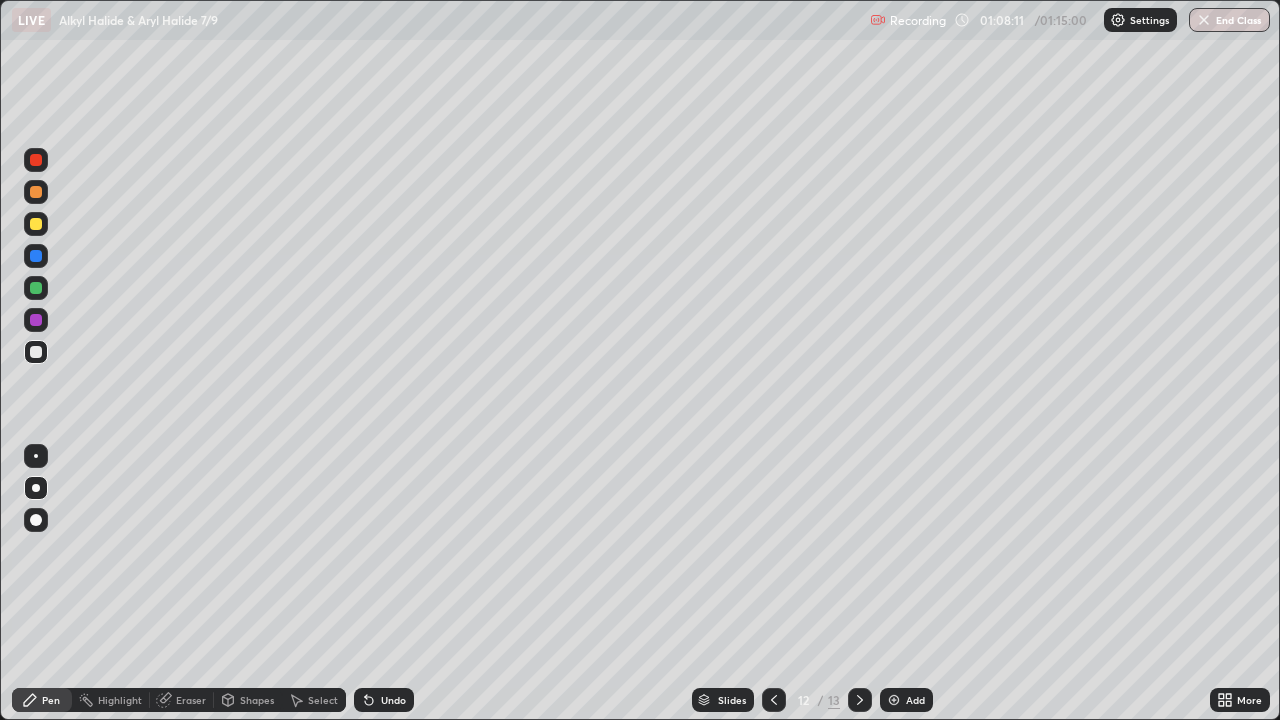 click 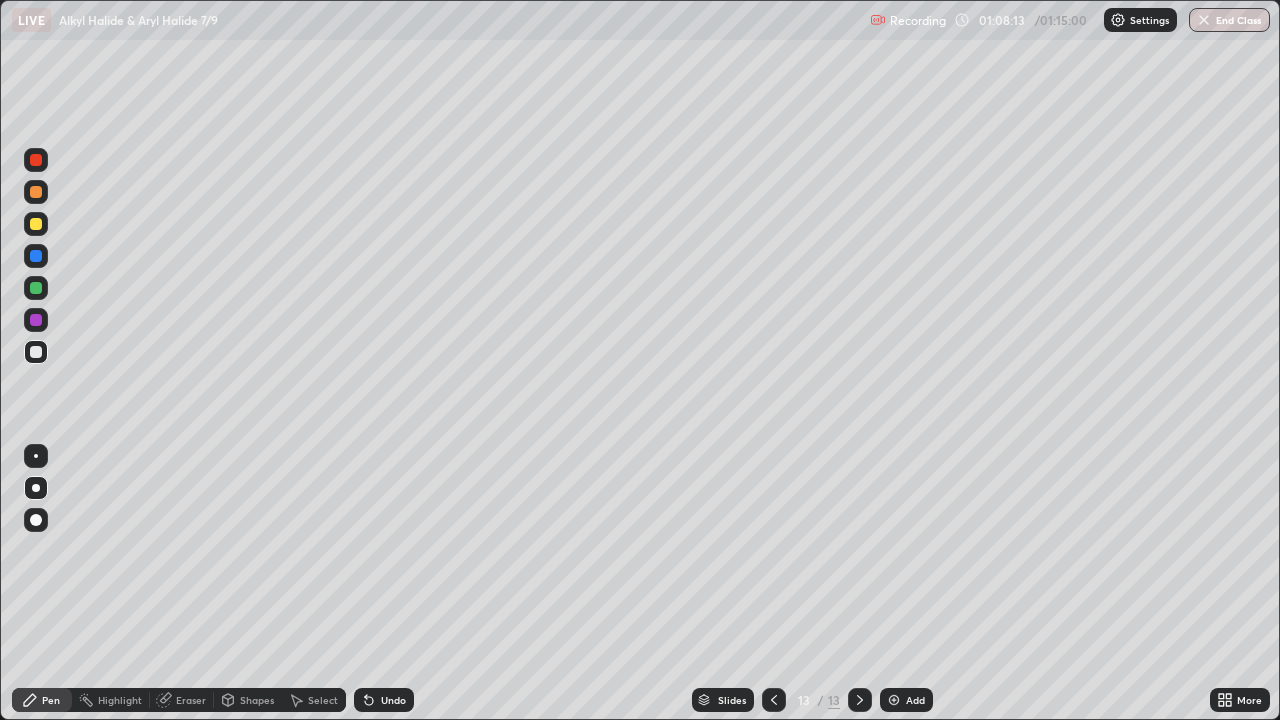 click at bounding box center [36, 352] 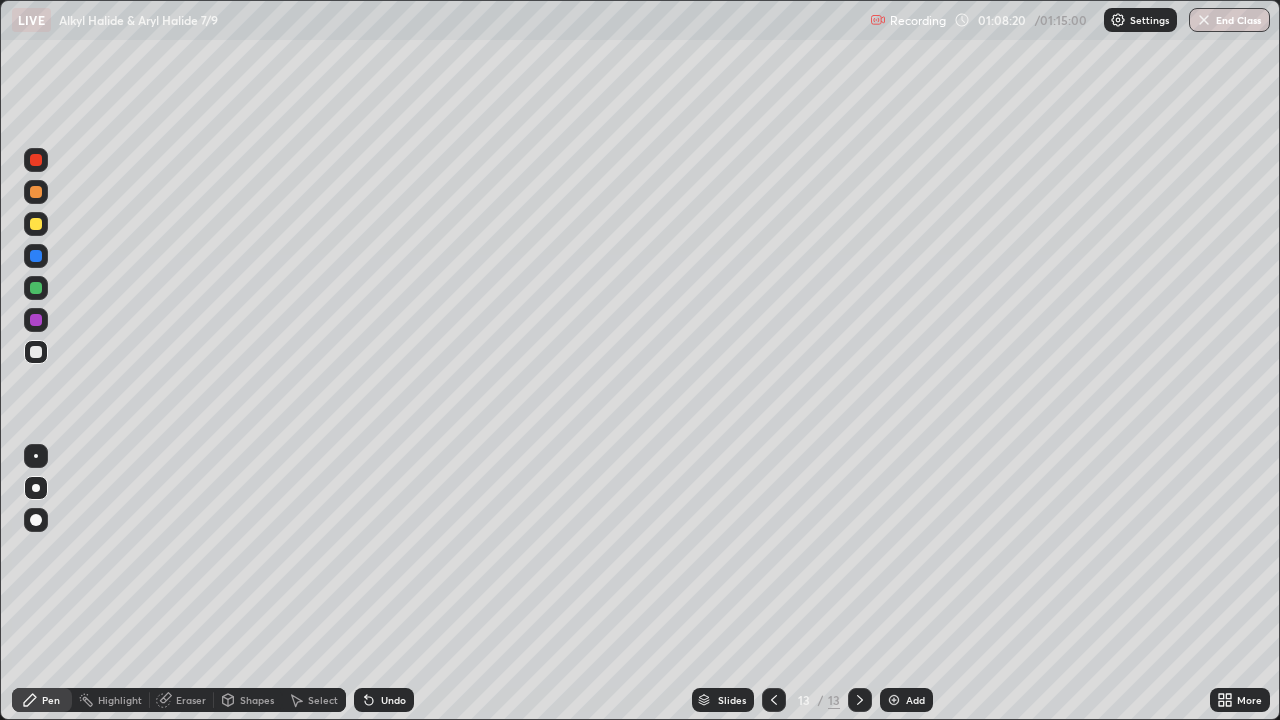 click at bounding box center (36, 352) 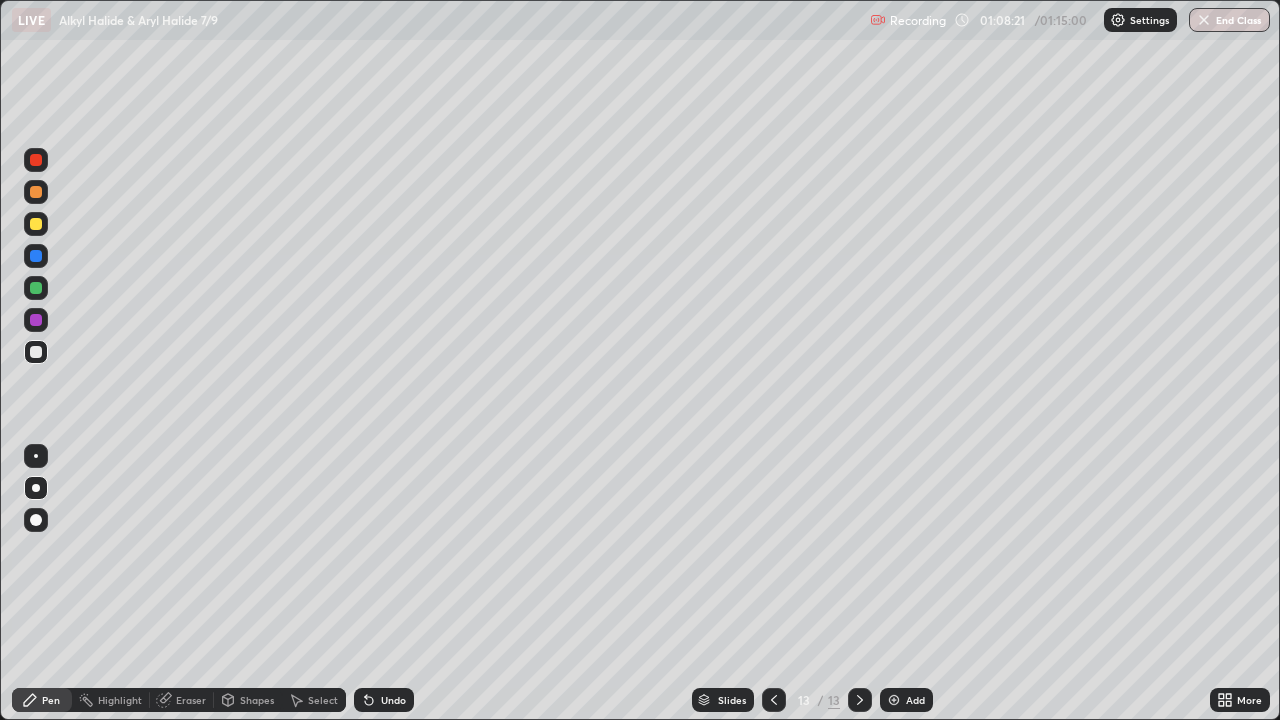 click at bounding box center (36, 488) 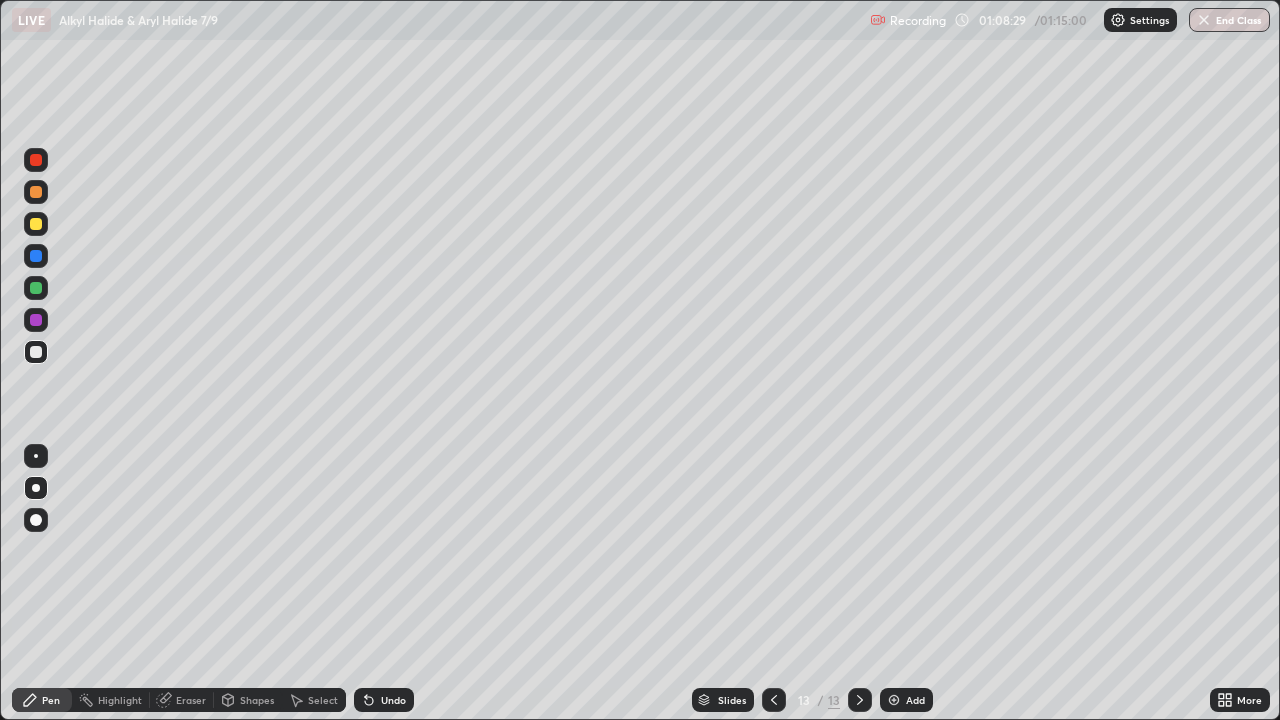 click at bounding box center (36, 224) 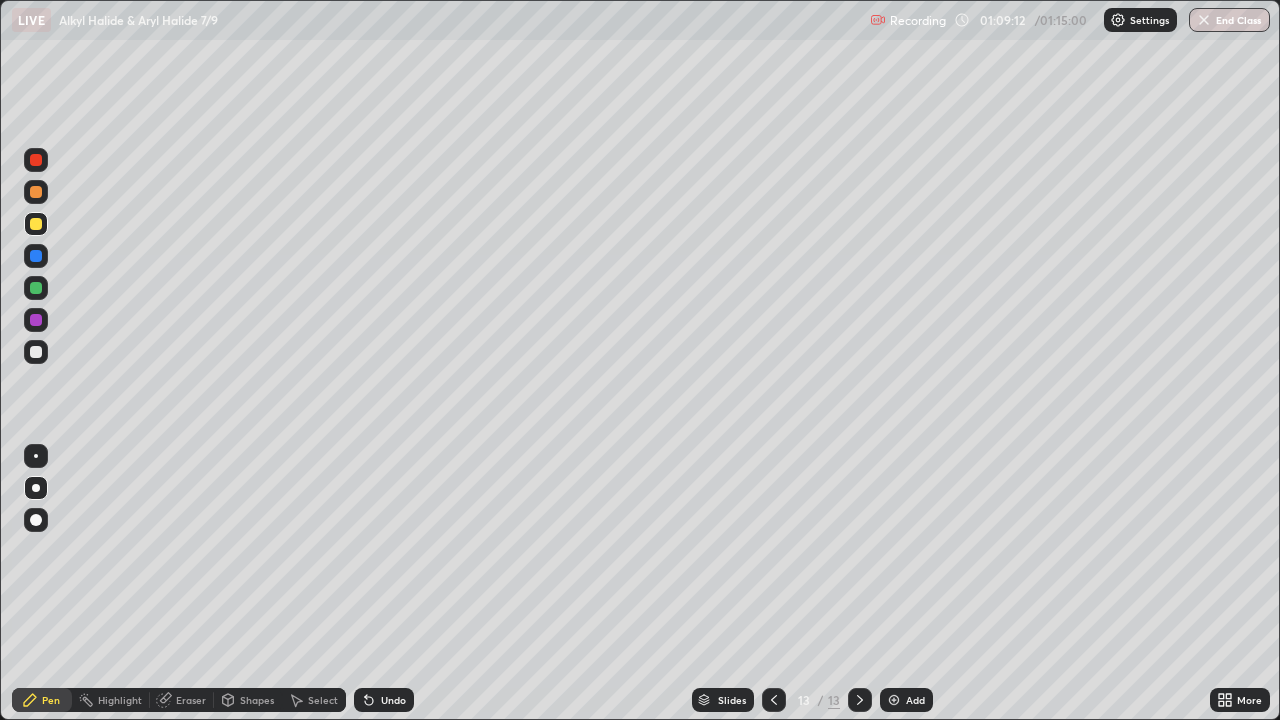 click at bounding box center (36, 352) 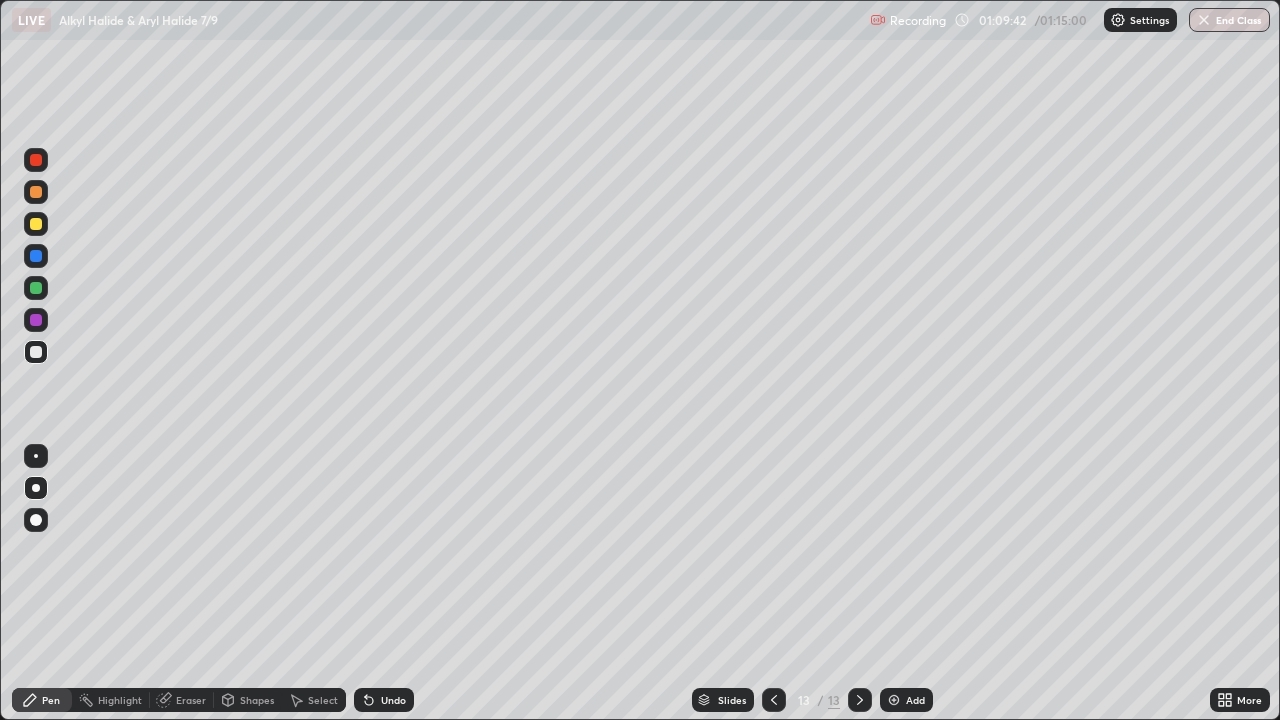 click on "Add" at bounding box center (906, 700) 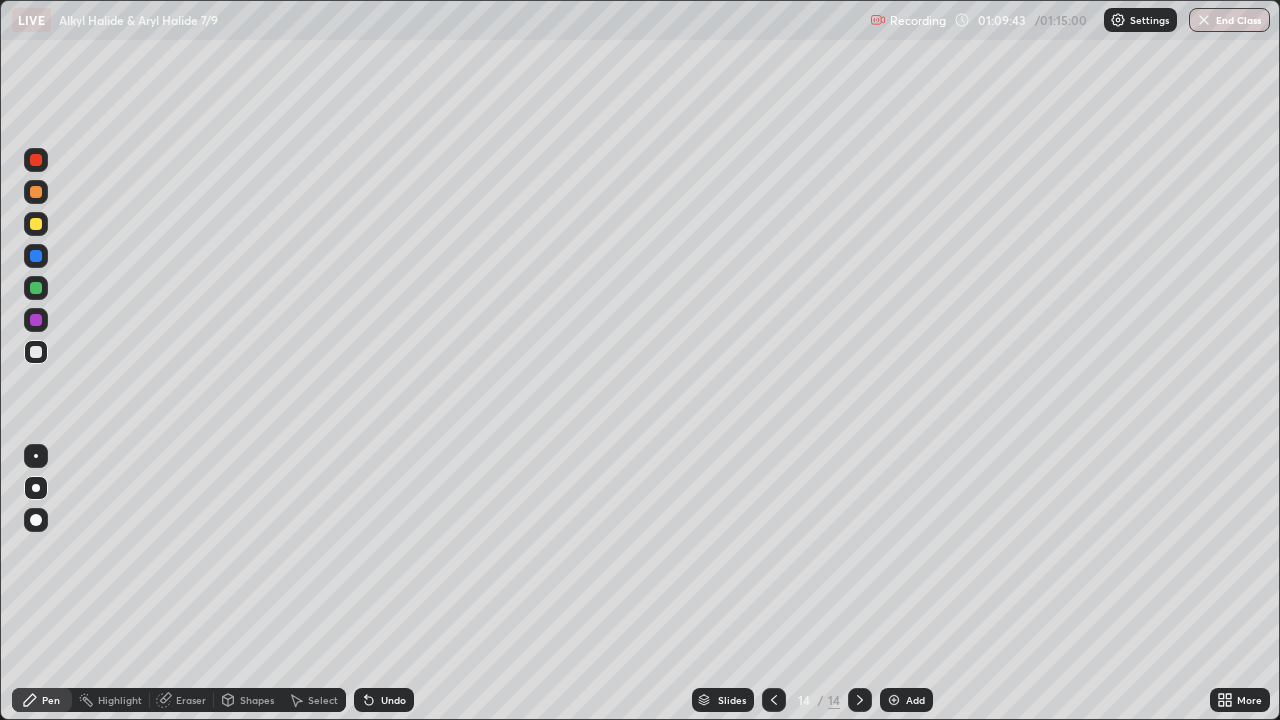 click at bounding box center (36, 352) 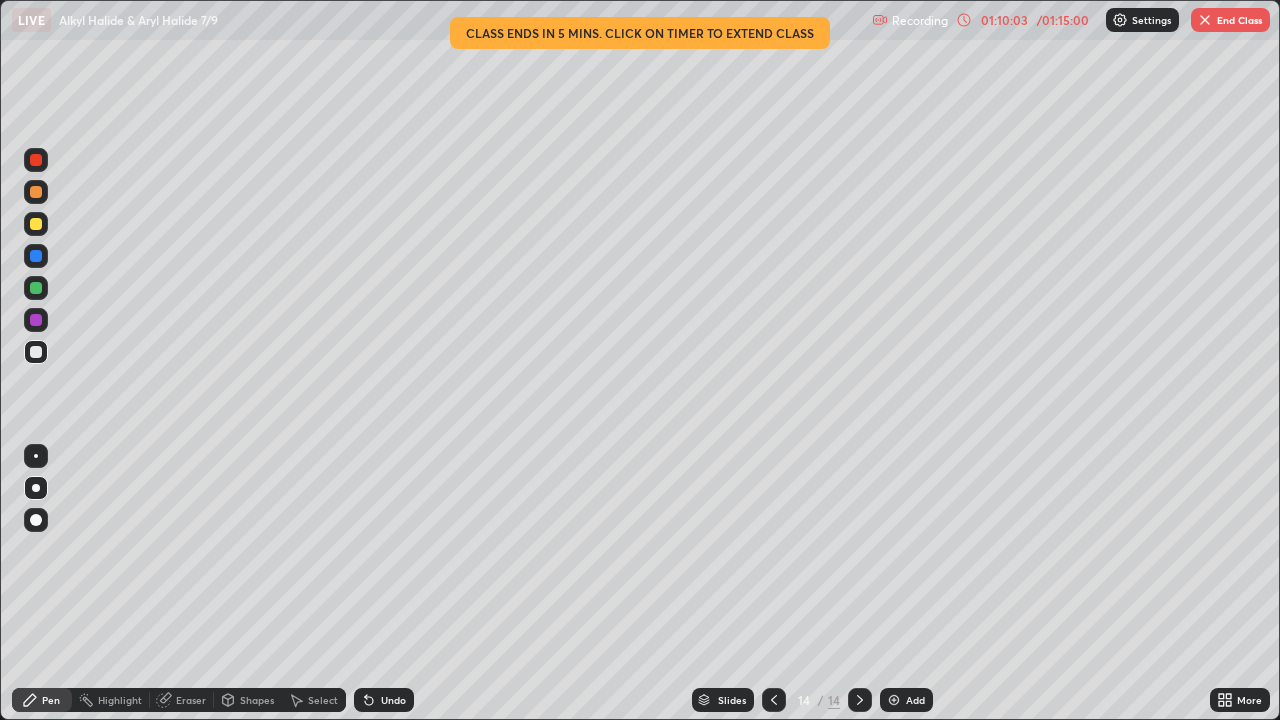 click at bounding box center (36, 288) 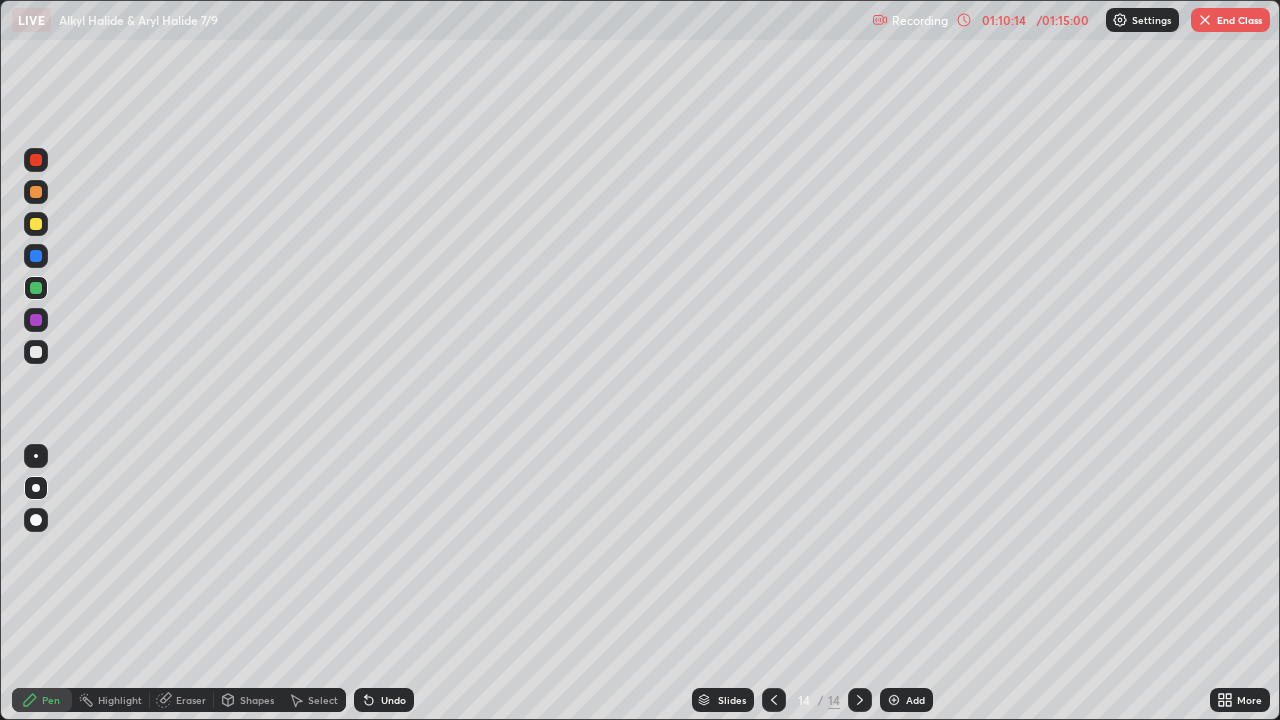 click at bounding box center [36, 320] 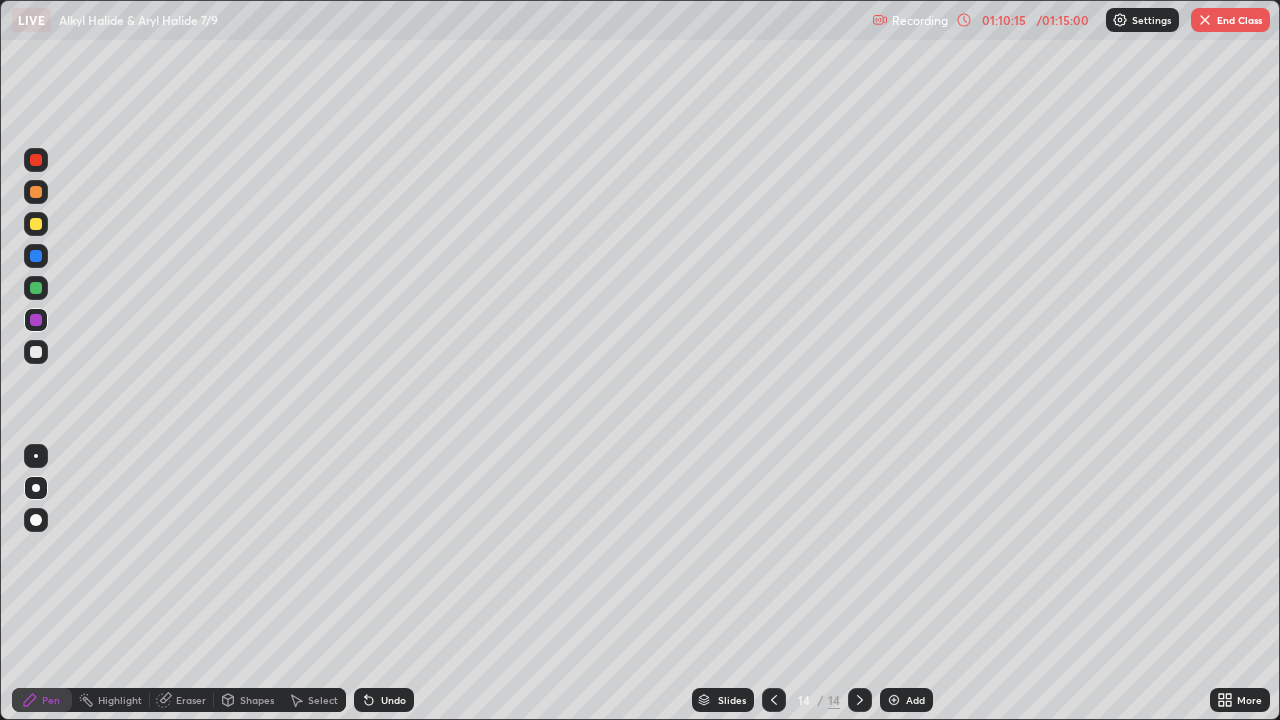 click at bounding box center [36, 288] 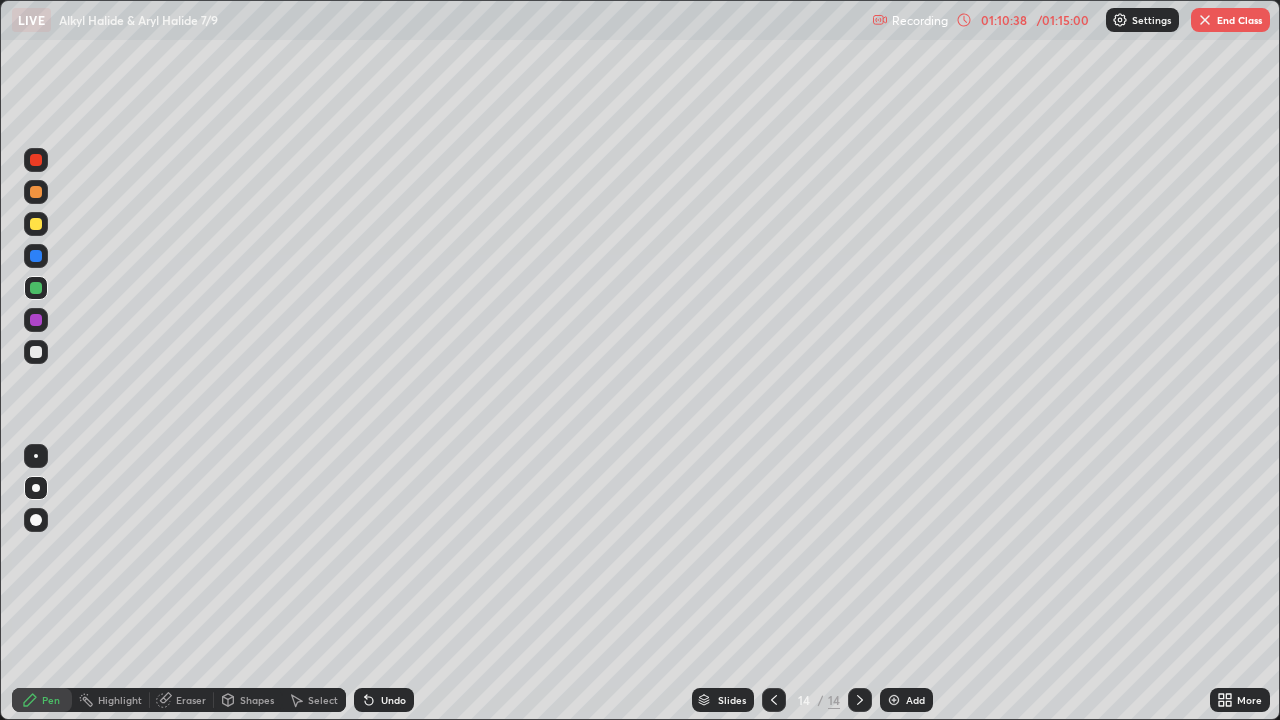 click on "Shapes" at bounding box center [257, 700] 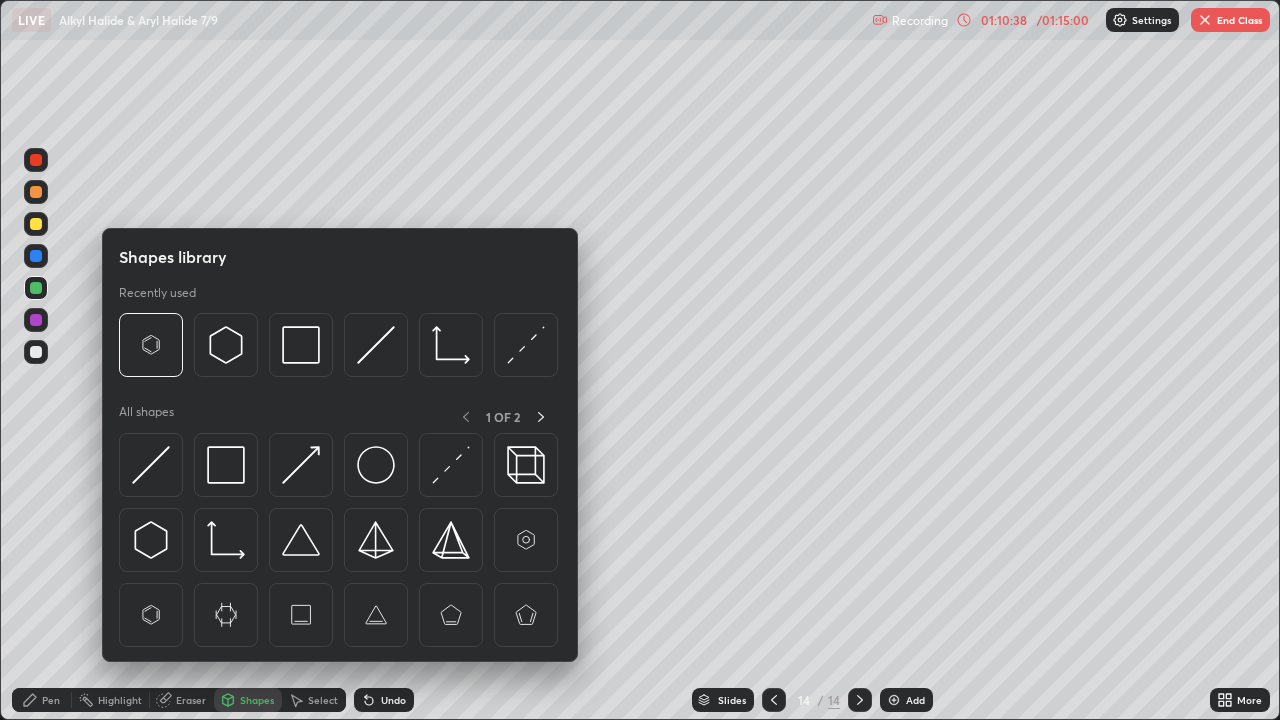 click on "Eraser" at bounding box center [191, 700] 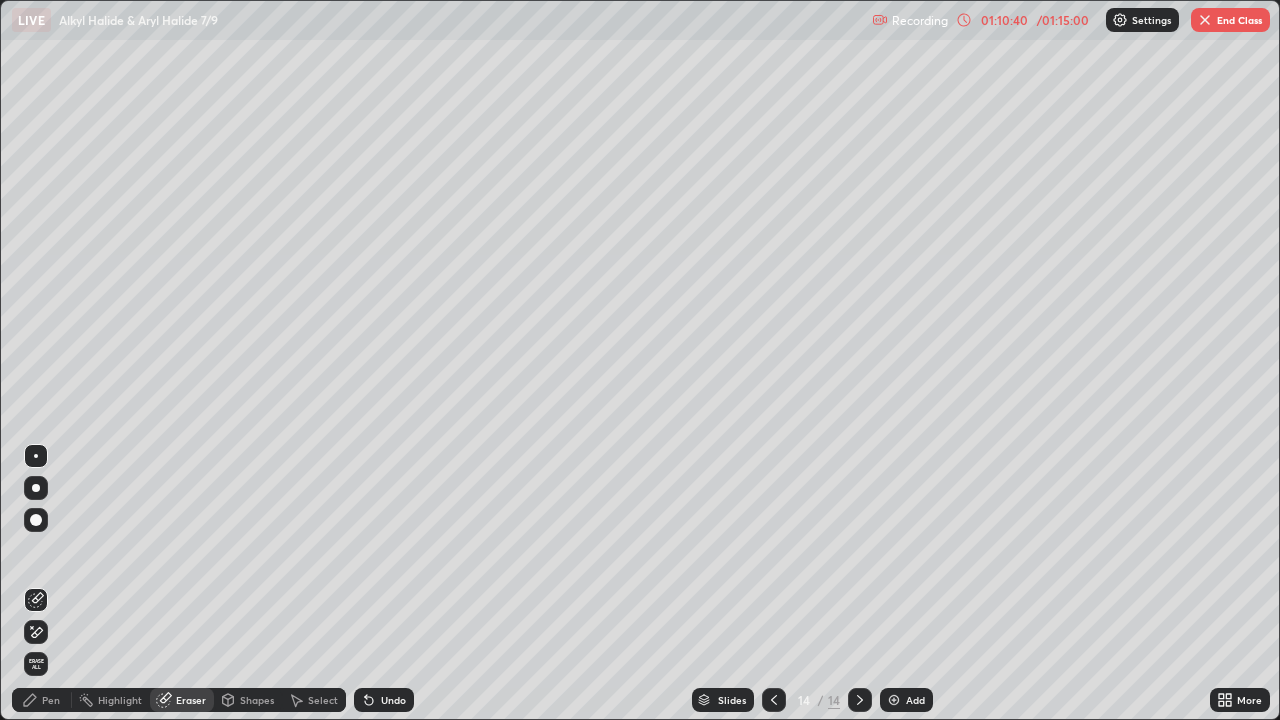 click on "Pen" at bounding box center (51, 700) 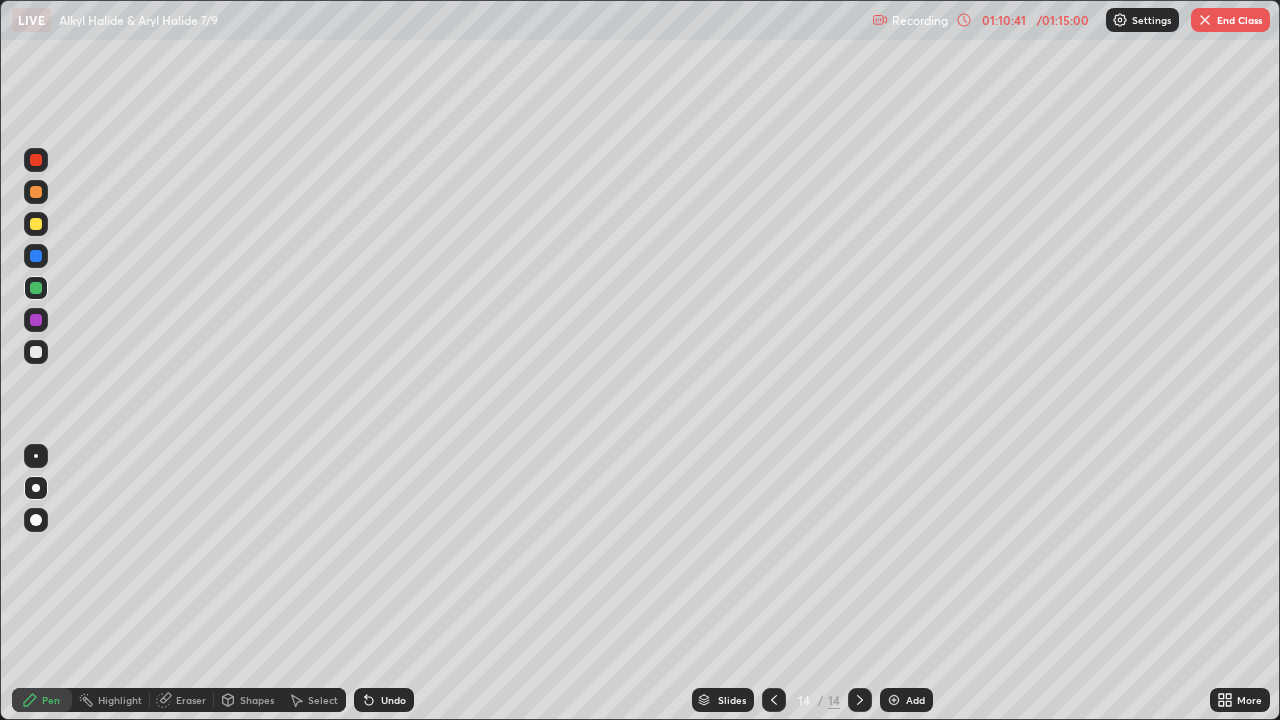click at bounding box center (36, 352) 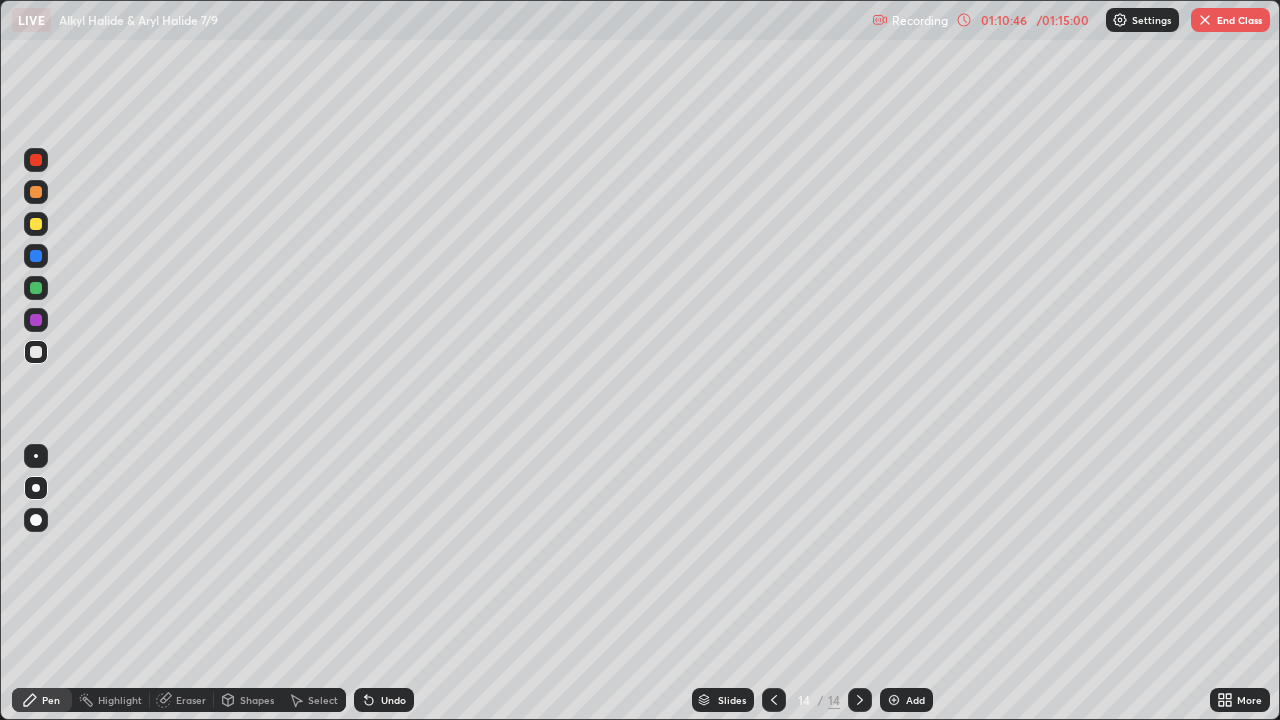 click at bounding box center [774, 700] 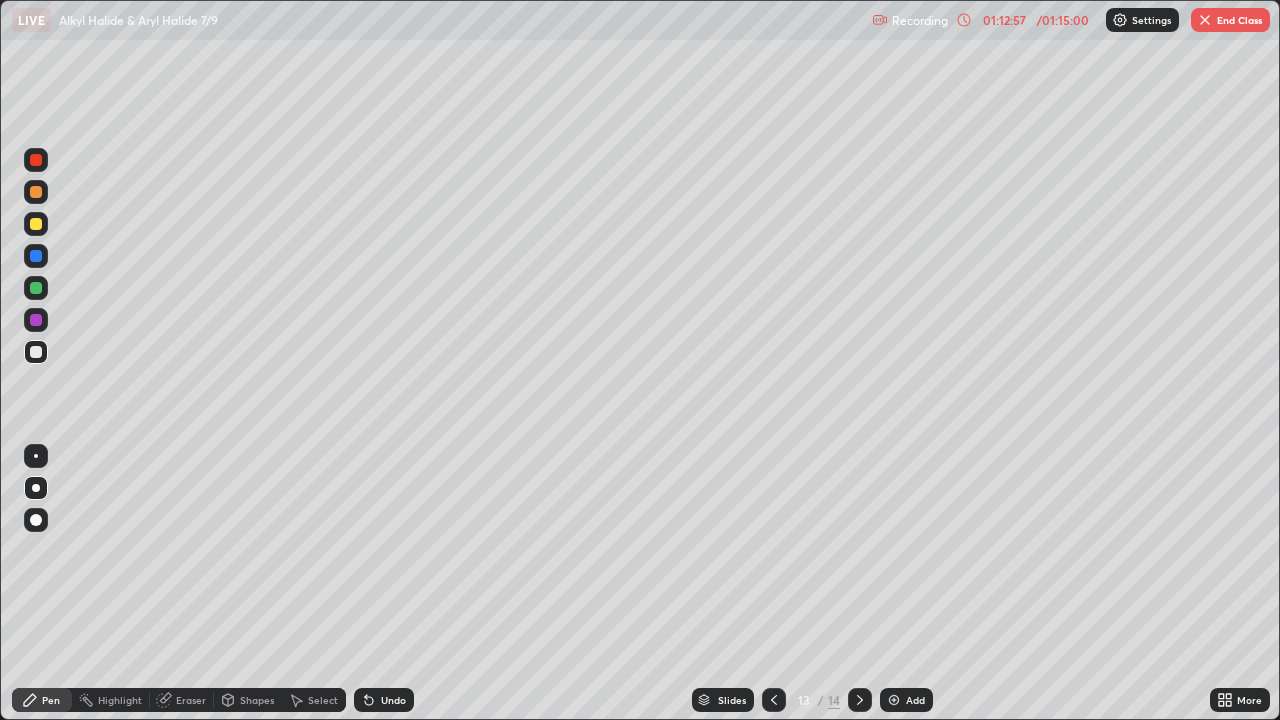 click at bounding box center (860, 700) 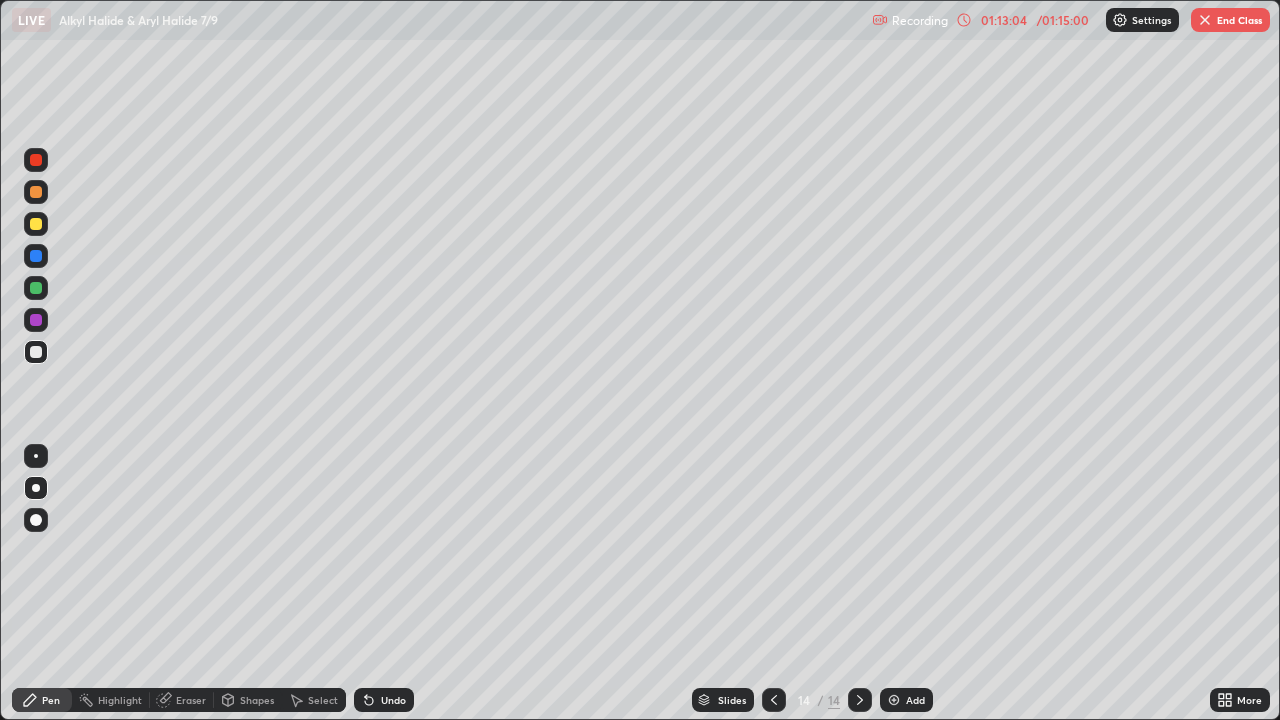 click 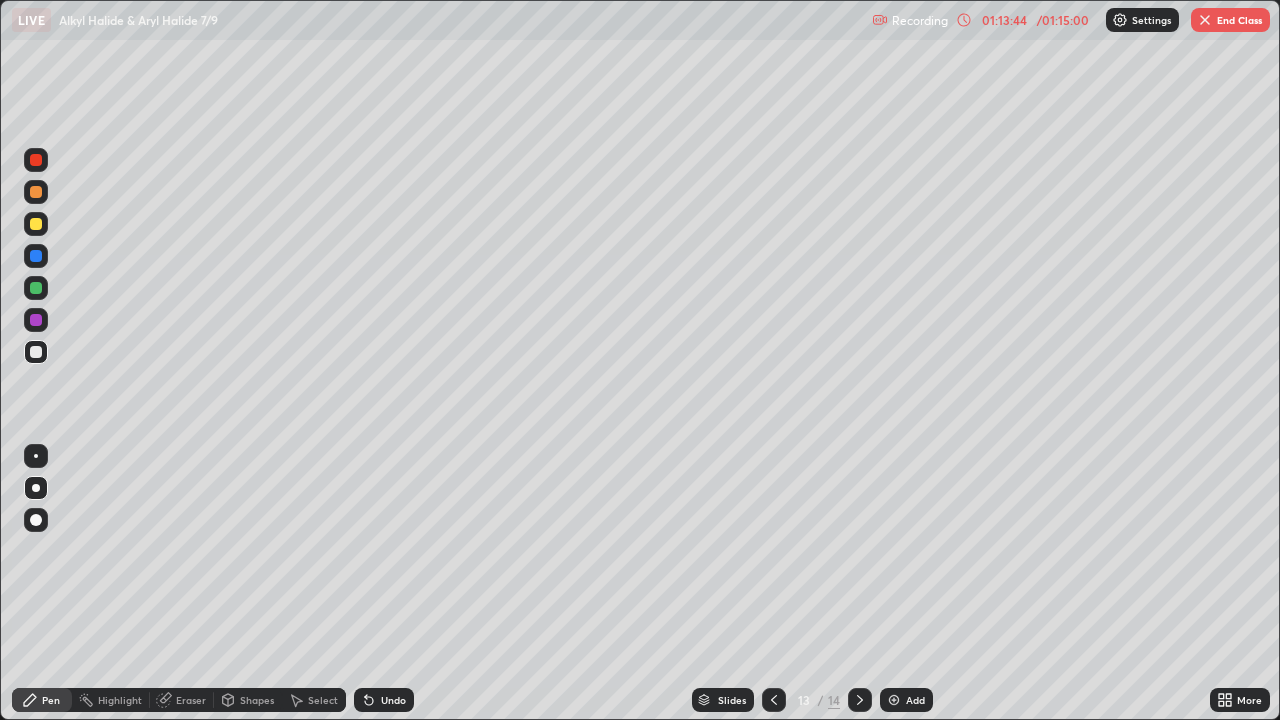 click at bounding box center [860, 700] 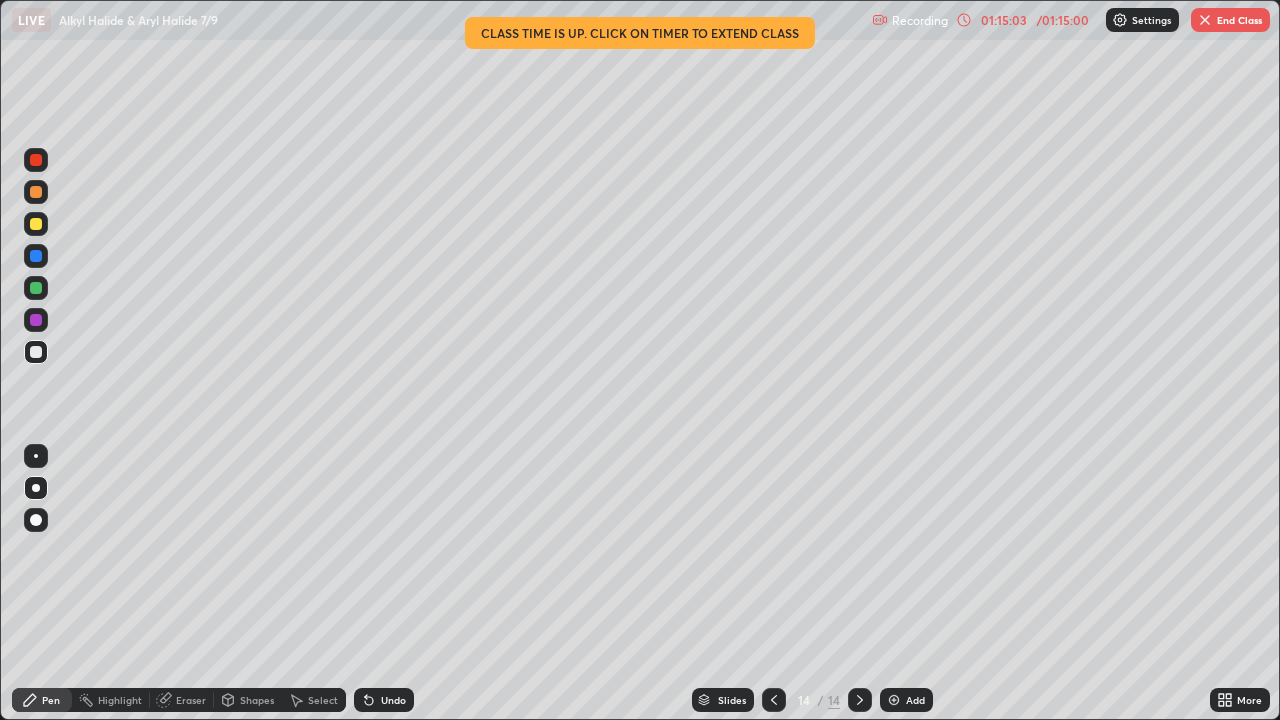click on "End Class" at bounding box center [1230, 20] 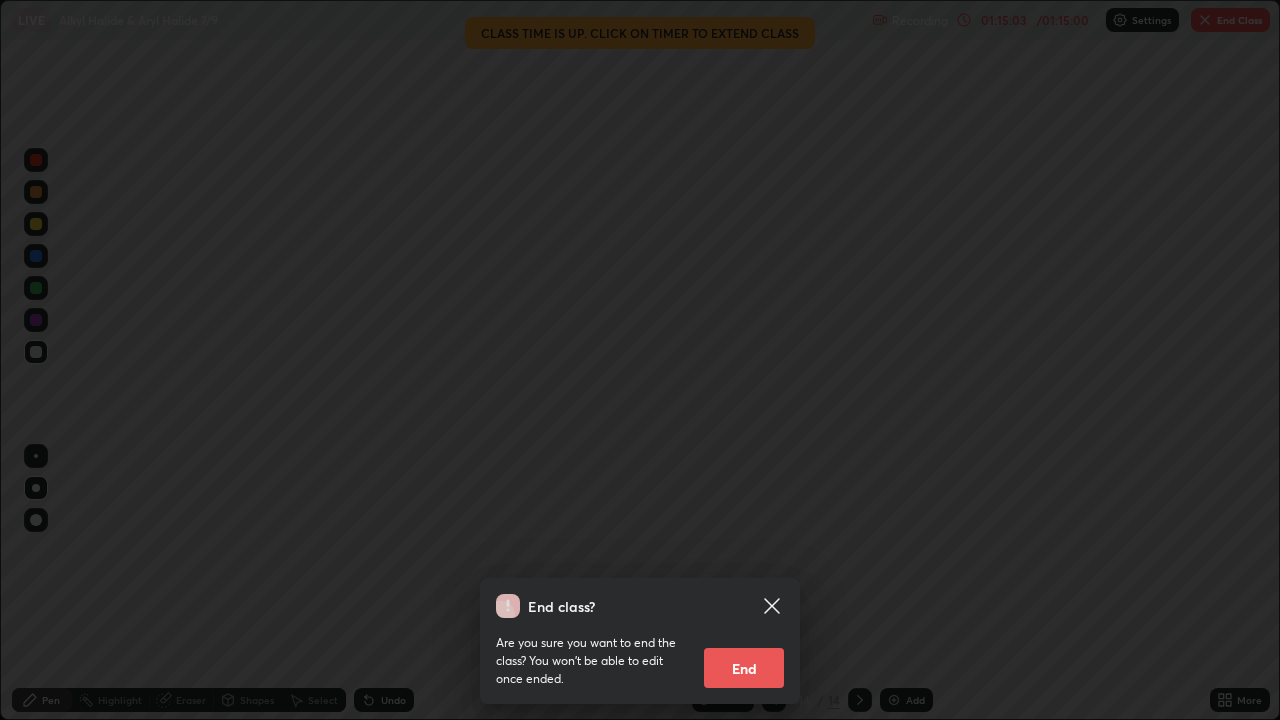 click on "End" at bounding box center [744, 668] 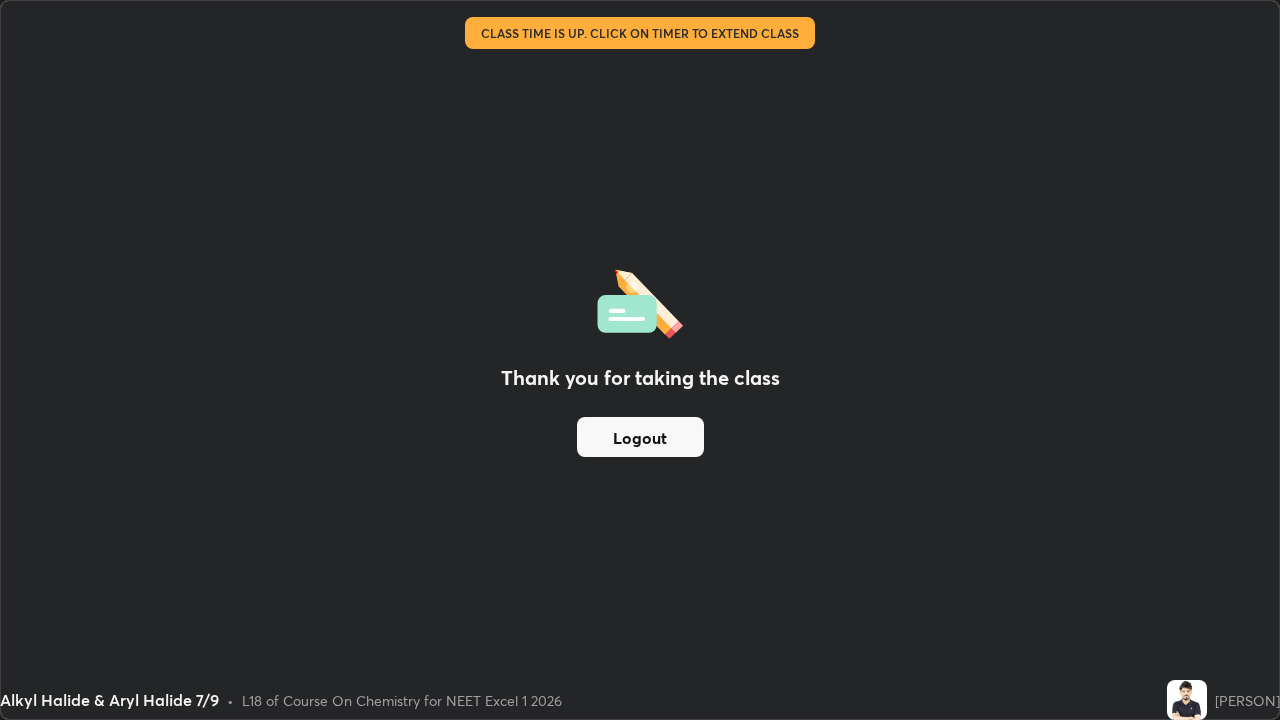 click on "Logout" at bounding box center (640, 437) 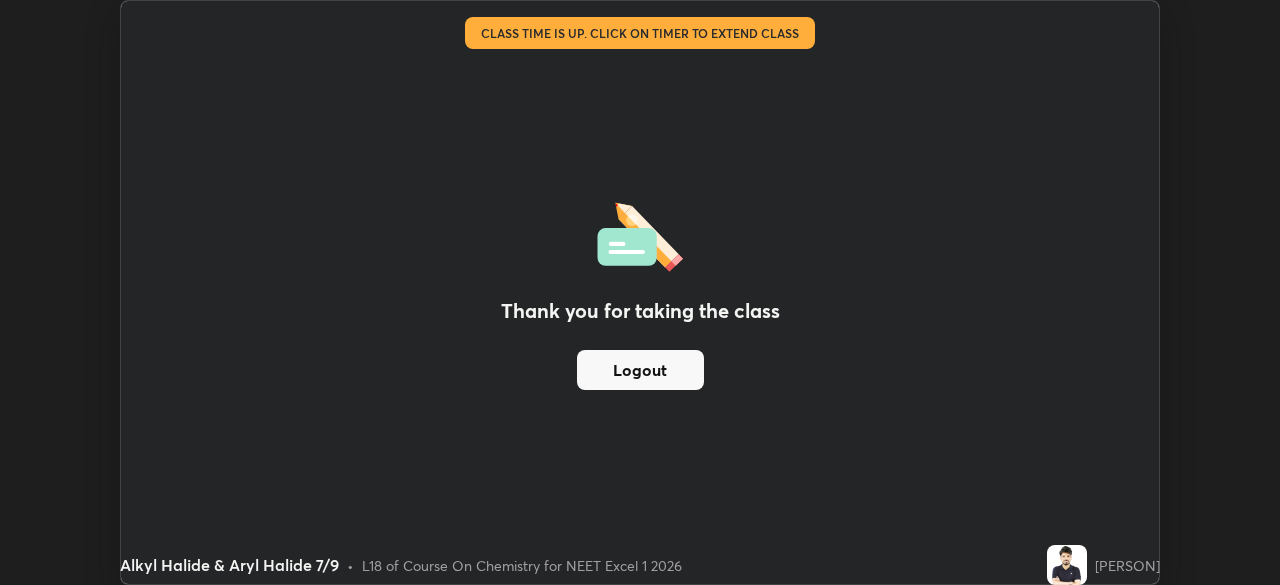 scroll, scrollTop: 585, scrollLeft: 1280, axis: both 